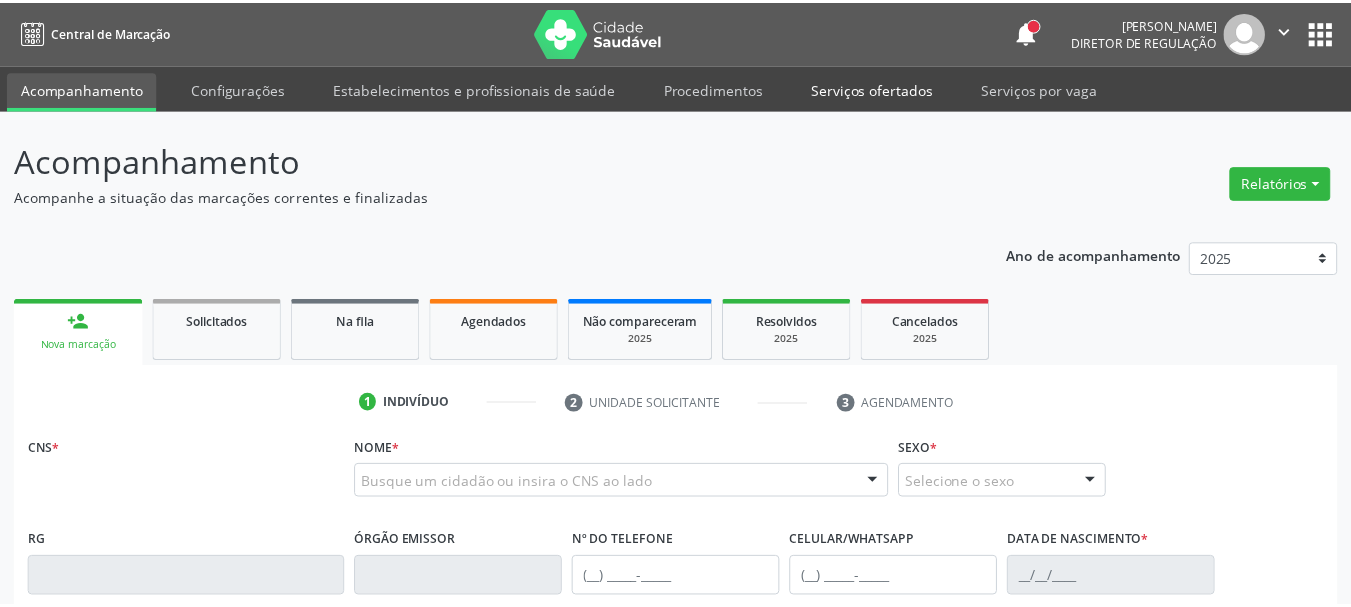 scroll, scrollTop: 0, scrollLeft: 0, axis: both 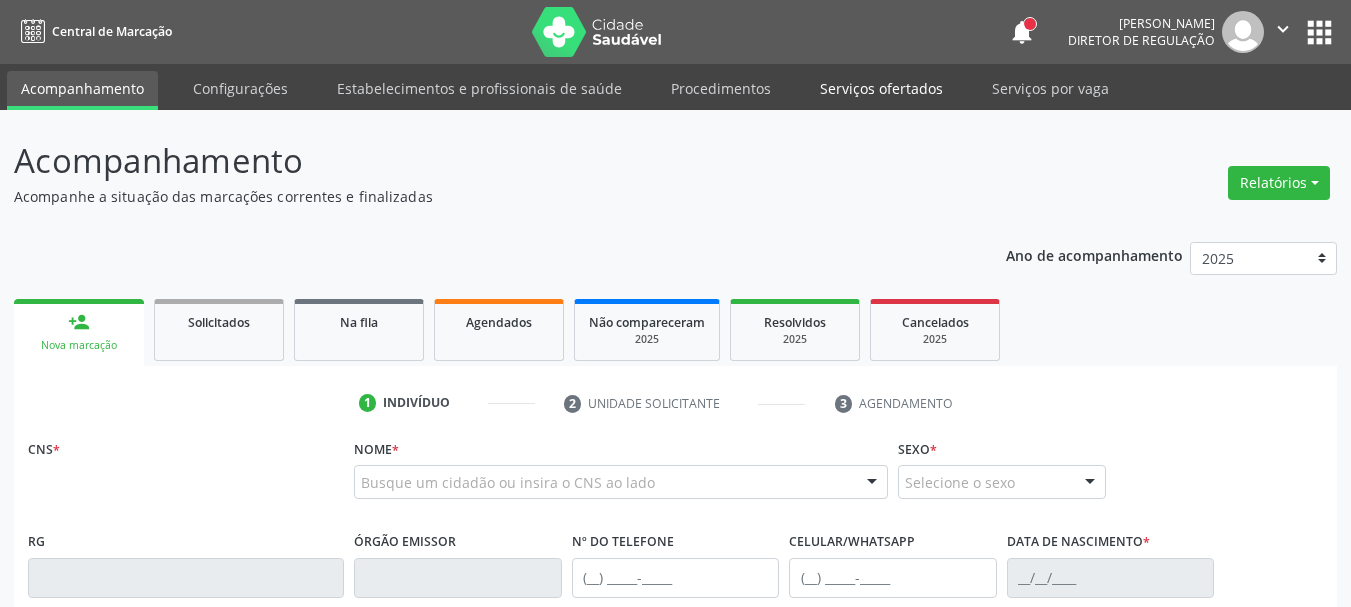 click on "Serviços ofertados" at bounding box center (881, 88) 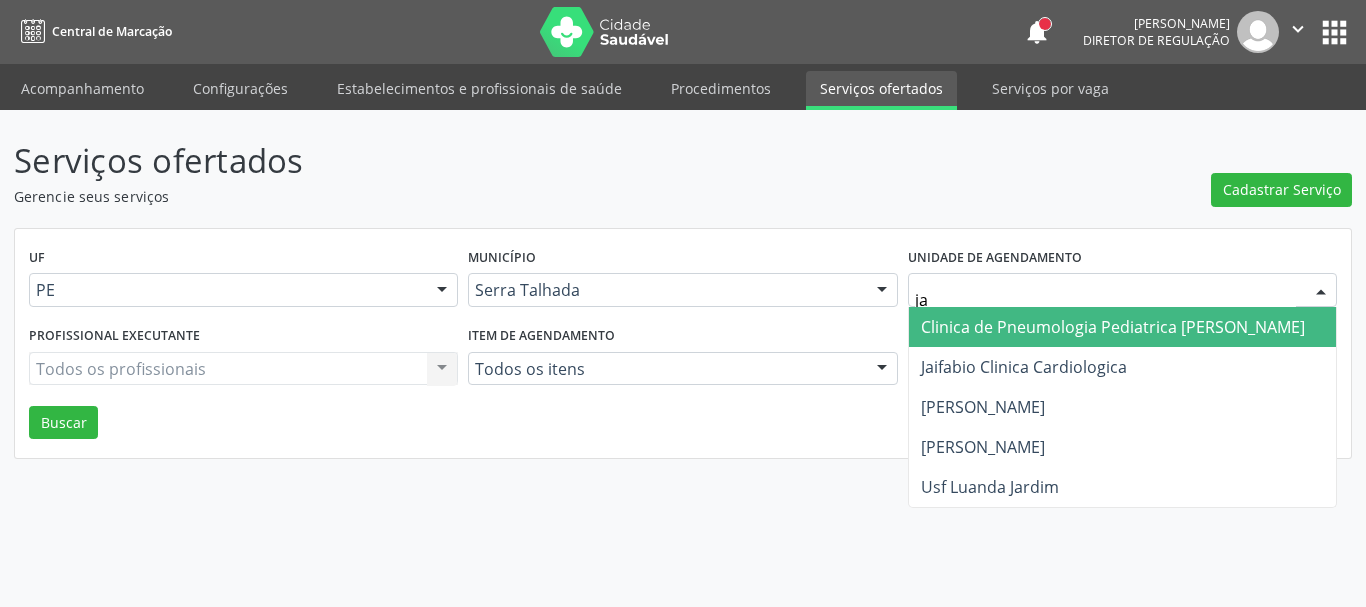 type on "jai" 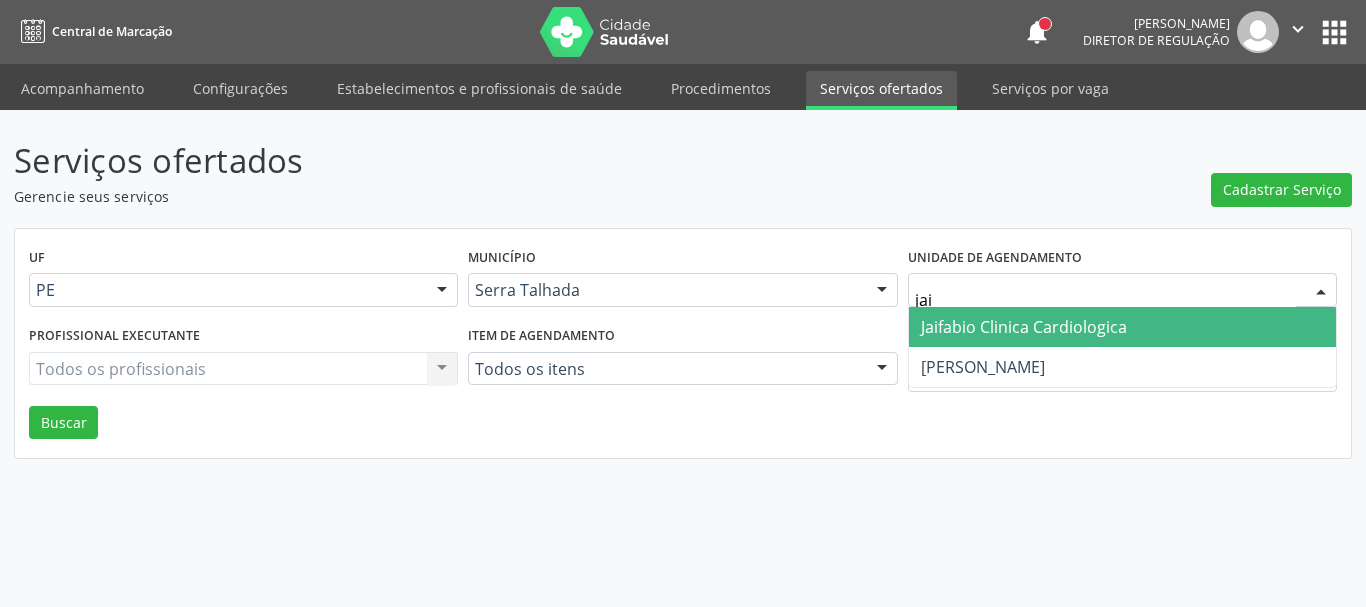 click on "Jaifabio Clinica Cardiologica" at bounding box center [1024, 327] 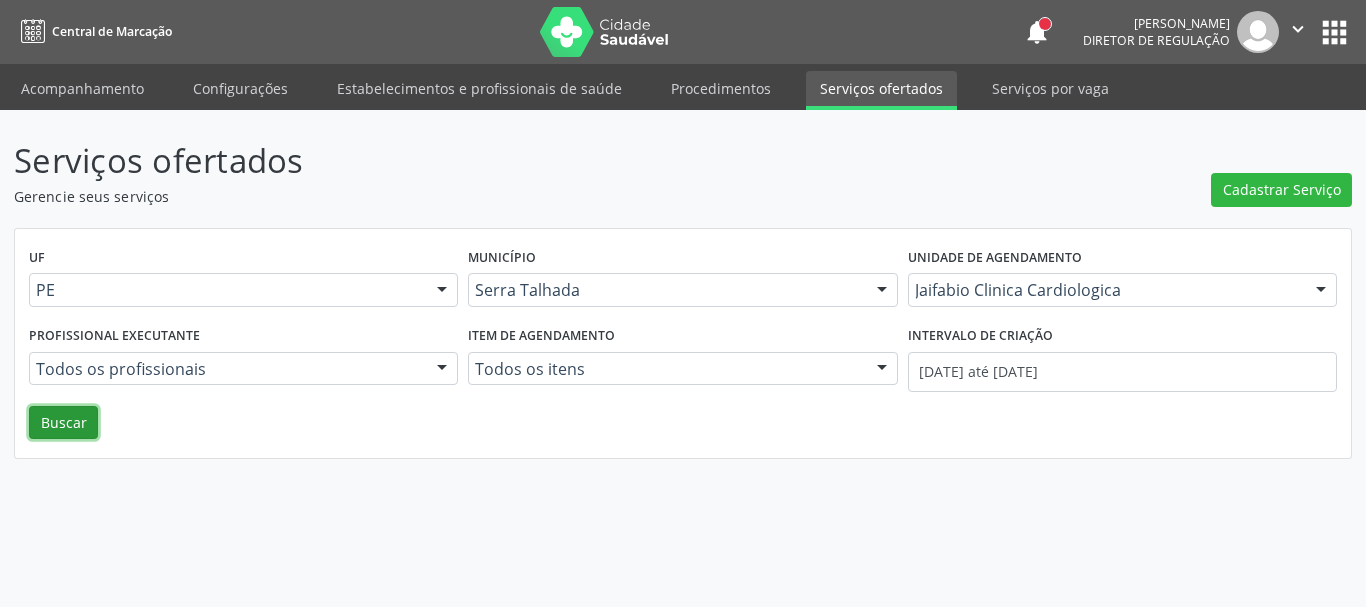 click on "Buscar" at bounding box center (63, 423) 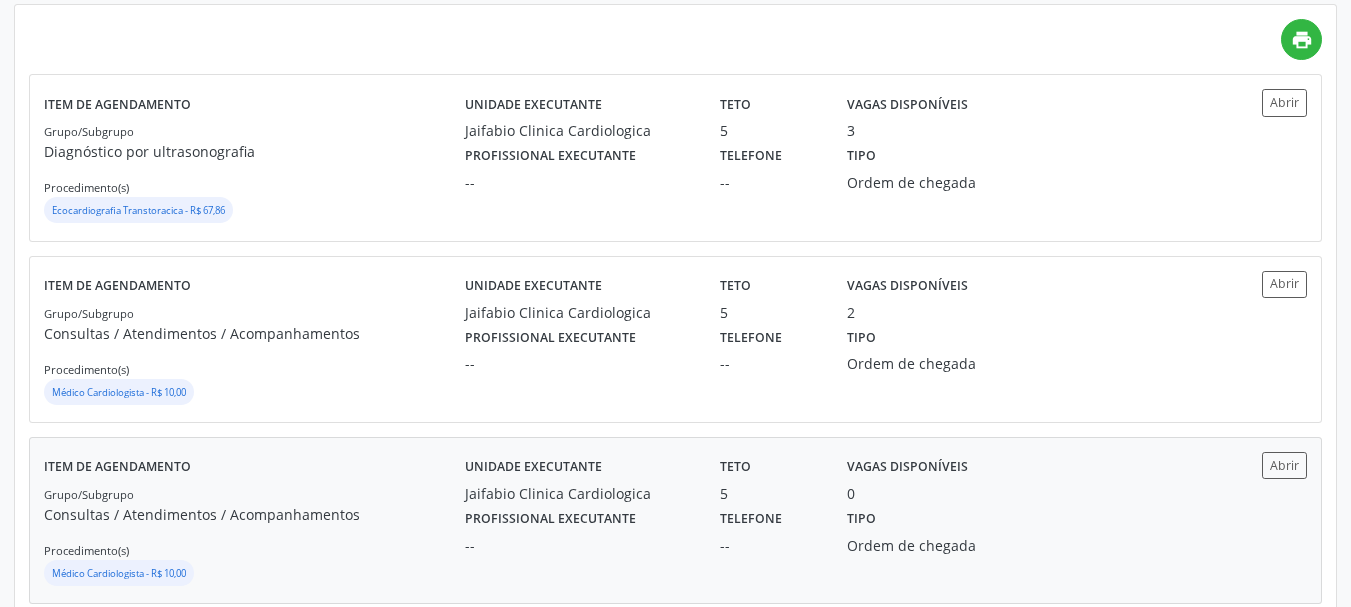 scroll, scrollTop: 500, scrollLeft: 0, axis: vertical 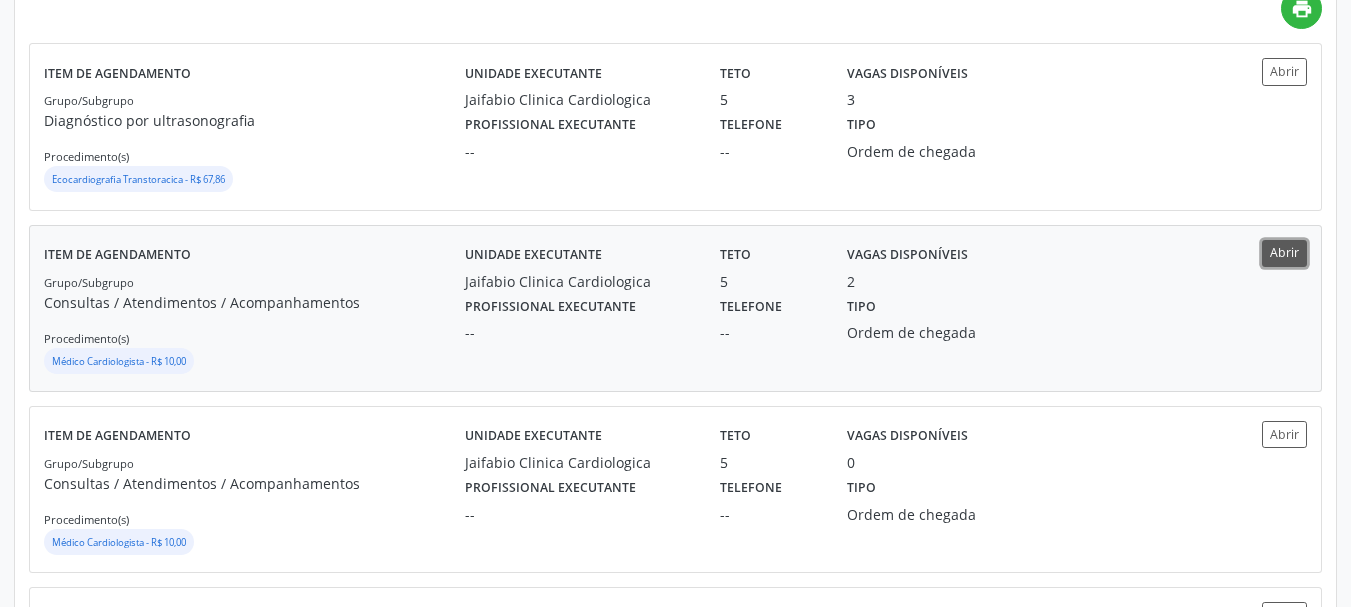 click on "Abrir" at bounding box center [1284, 253] 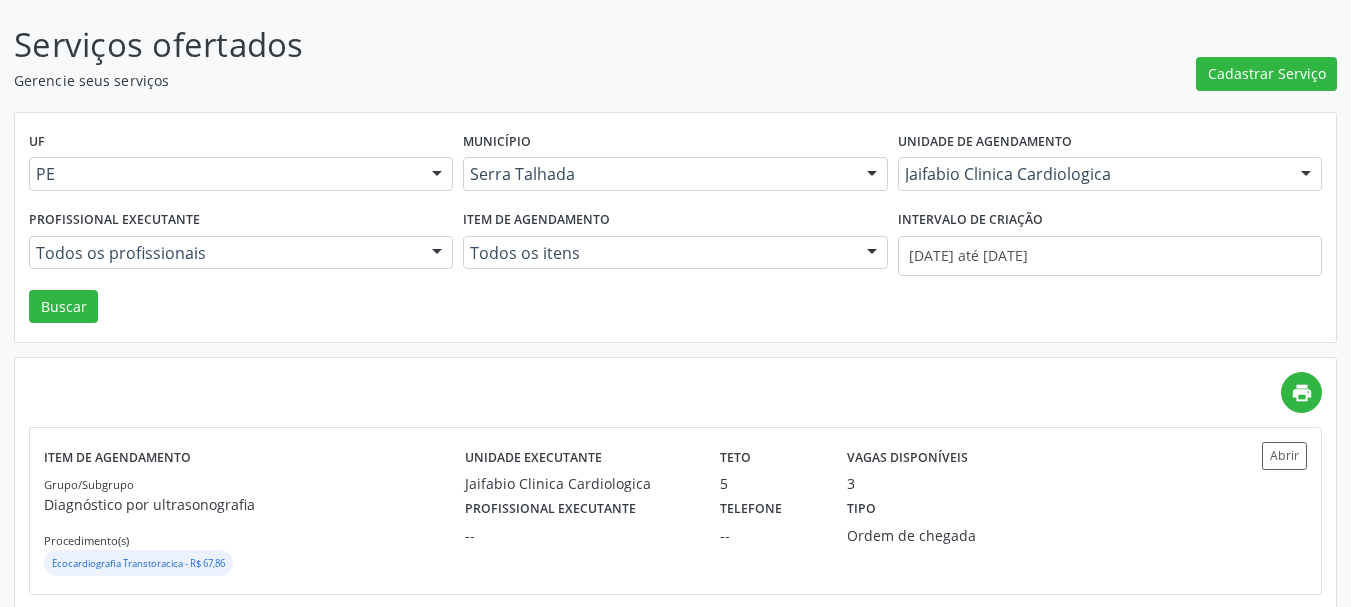 scroll, scrollTop: 0, scrollLeft: 0, axis: both 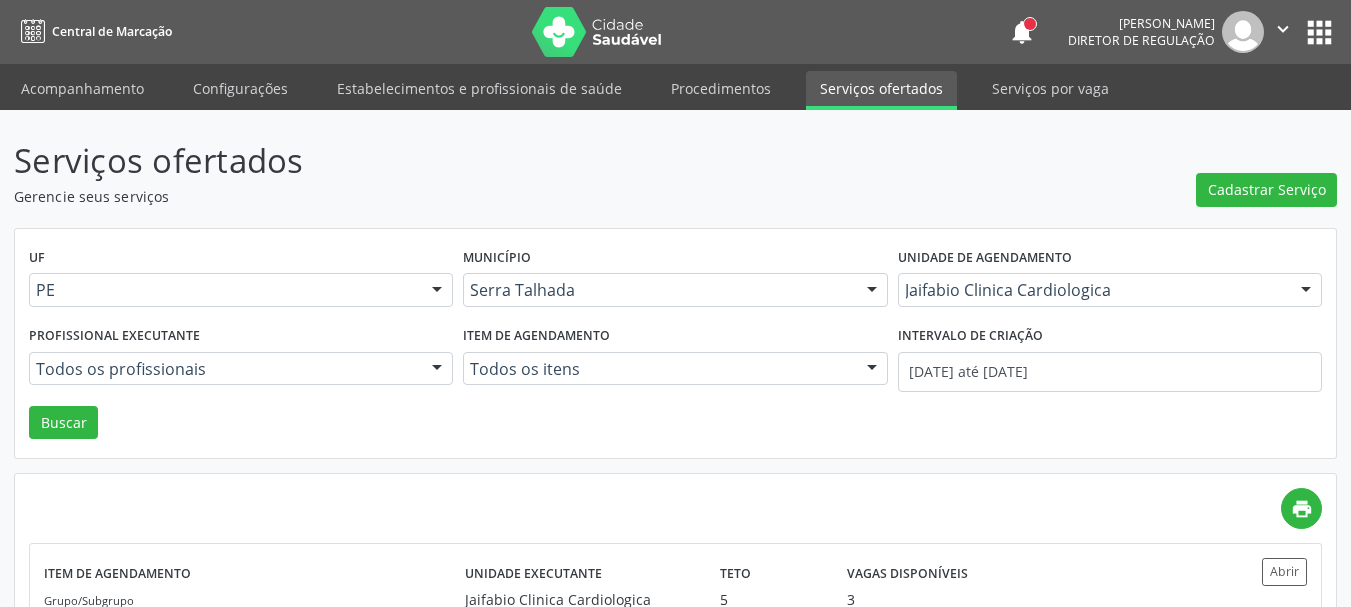 click on "apps" at bounding box center (1319, 32) 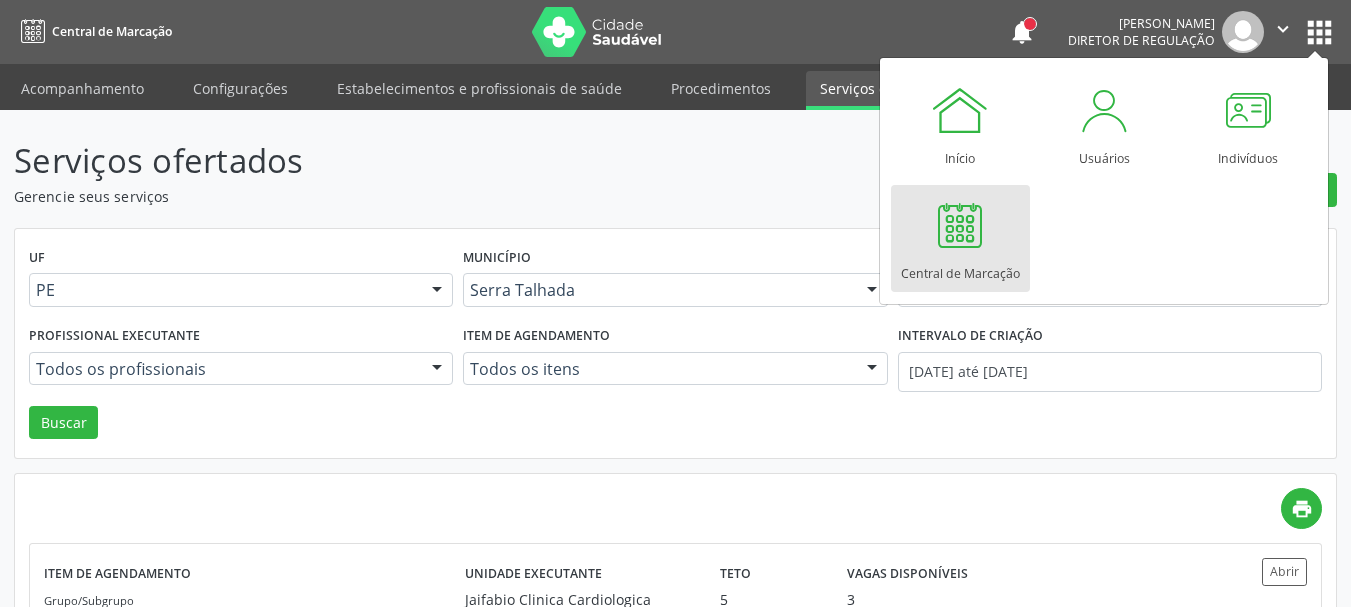 click at bounding box center (960, 225) 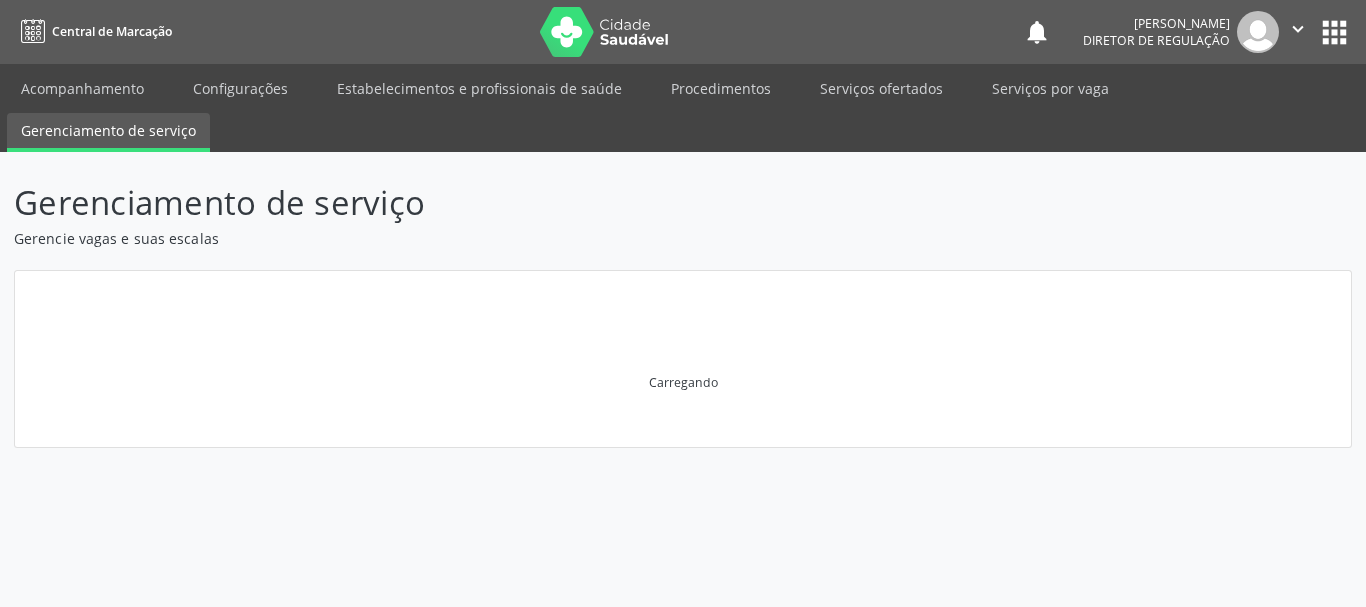 scroll, scrollTop: 0, scrollLeft: 0, axis: both 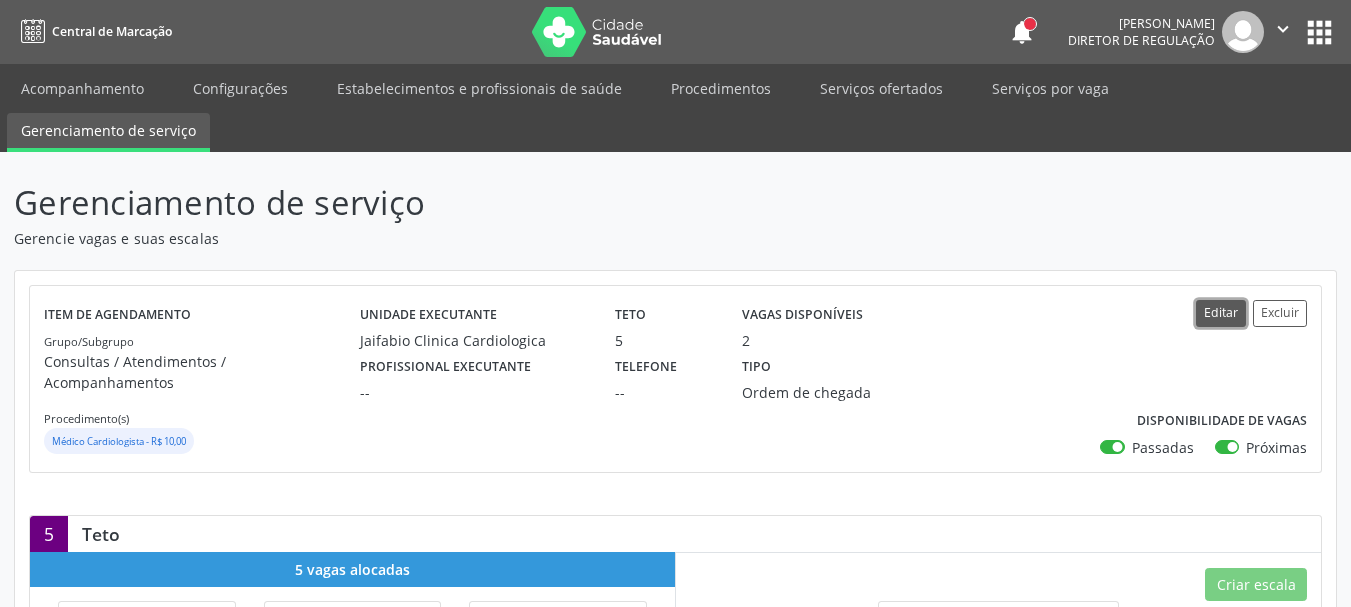 click on "Editar" at bounding box center [1221, 313] 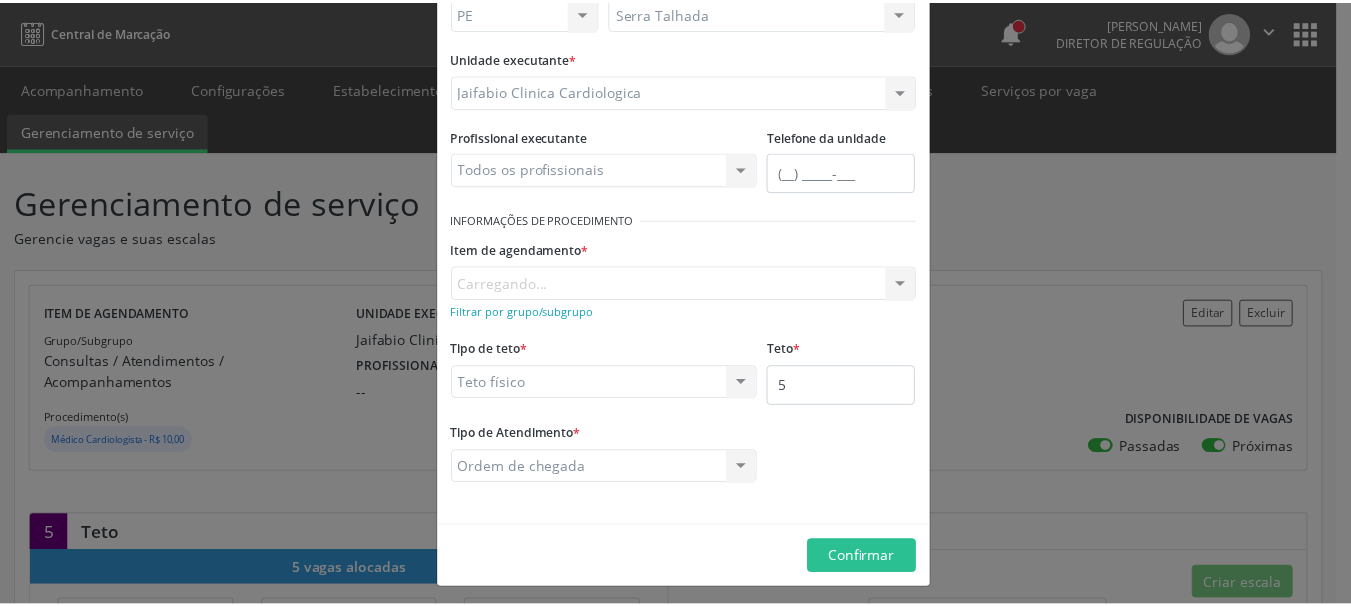 scroll, scrollTop: 166, scrollLeft: 0, axis: vertical 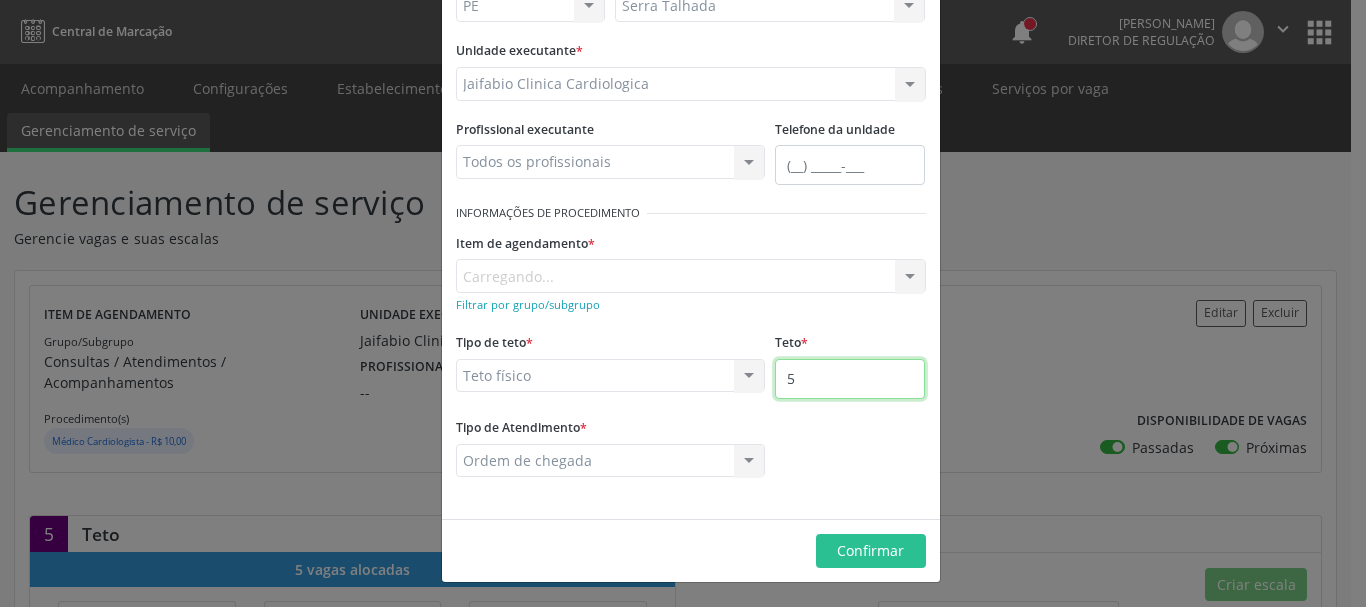 click on "5" at bounding box center [850, 379] 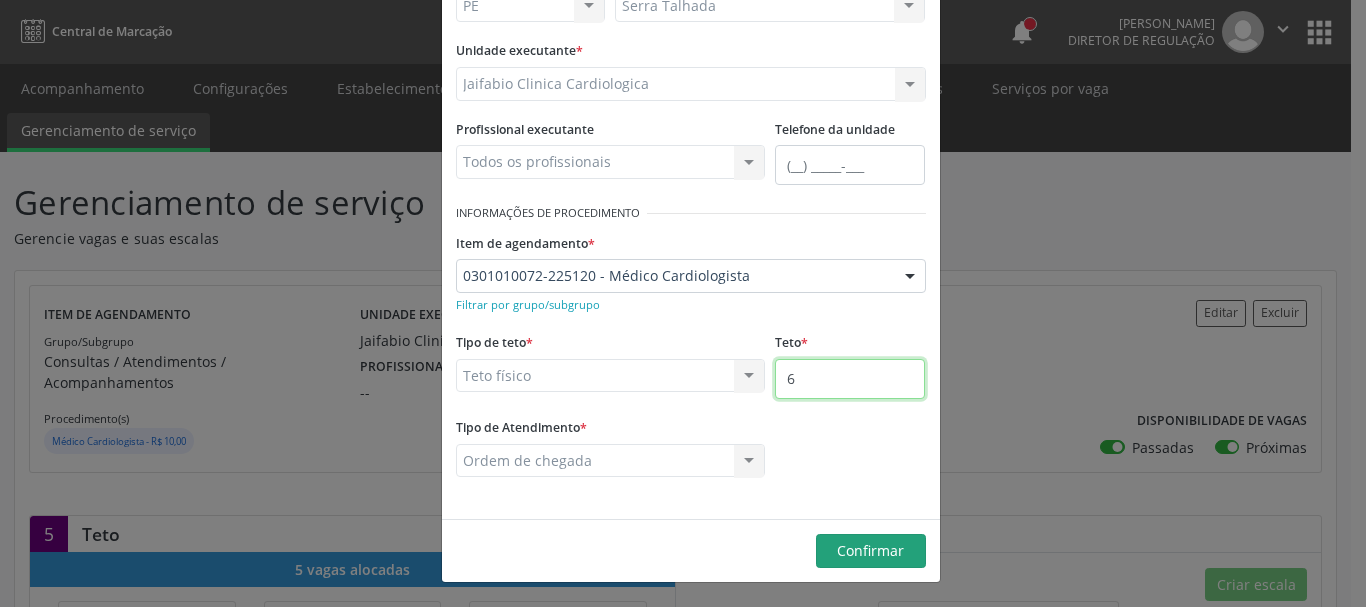 type on "6" 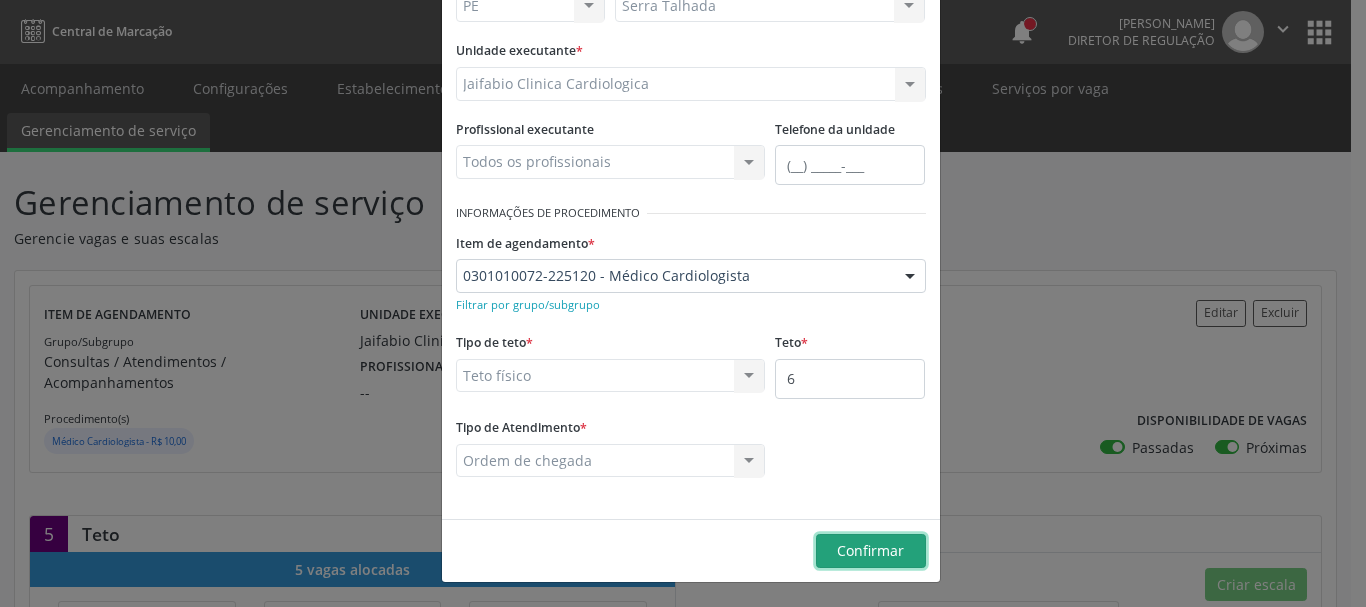 click on "Confirmar" at bounding box center [871, 551] 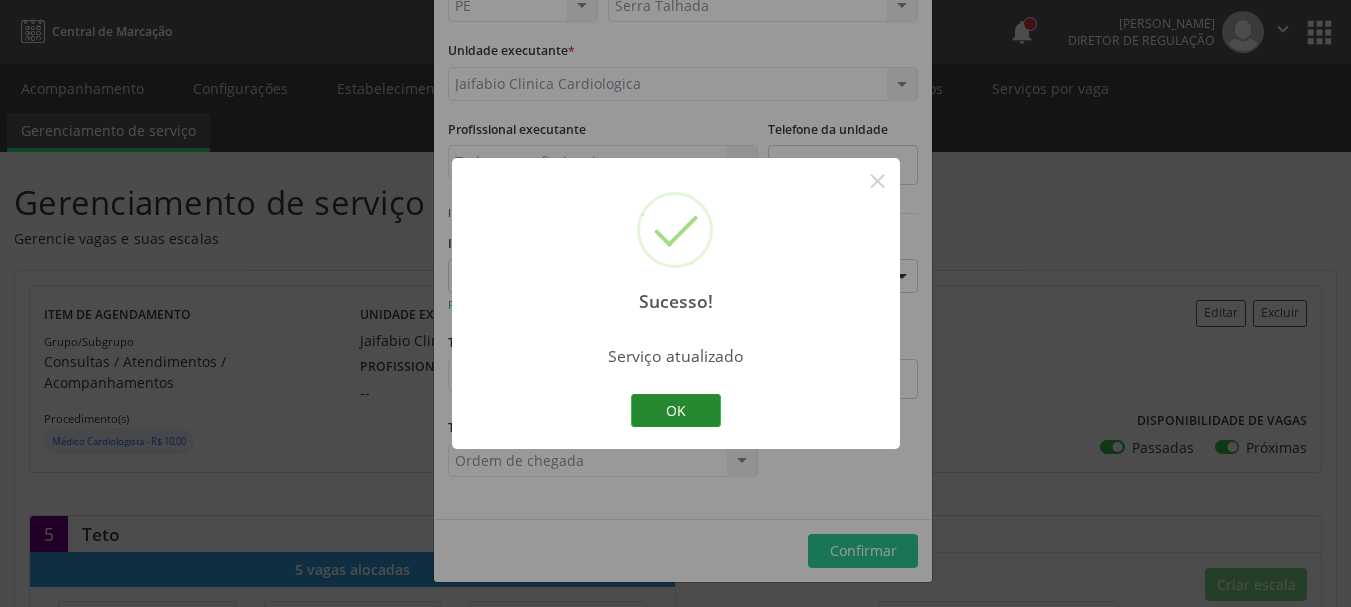 click on "OK" at bounding box center (676, 411) 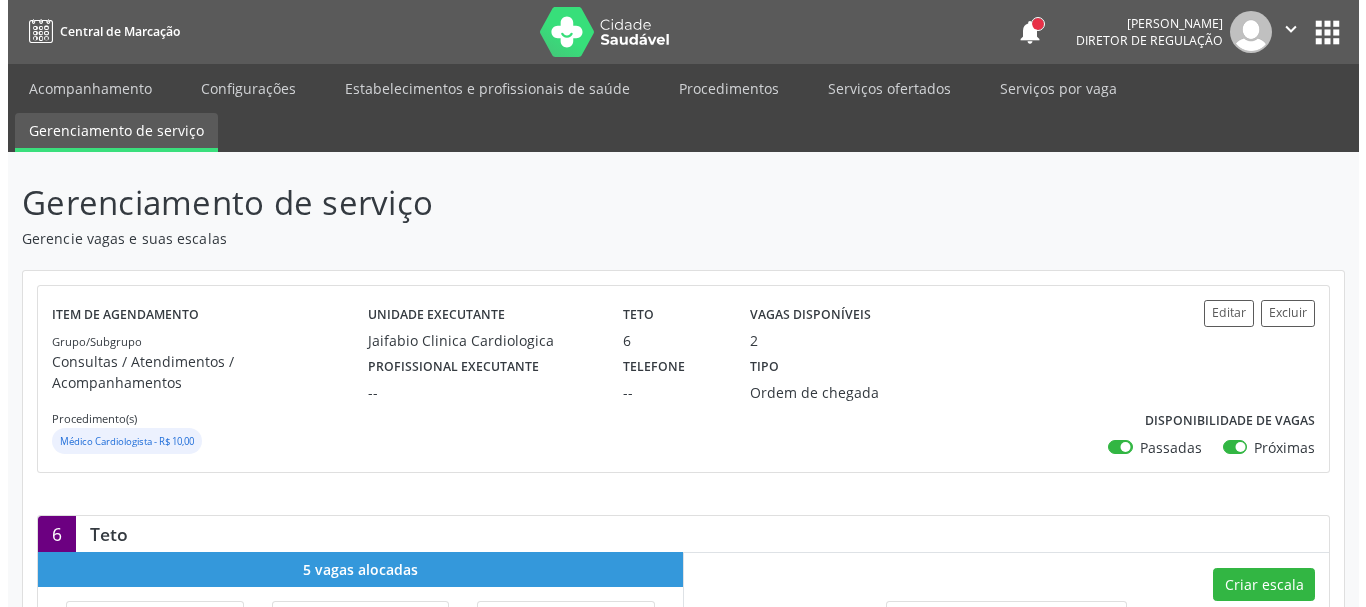 scroll, scrollTop: 200, scrollLeft: 0, axis: vertical 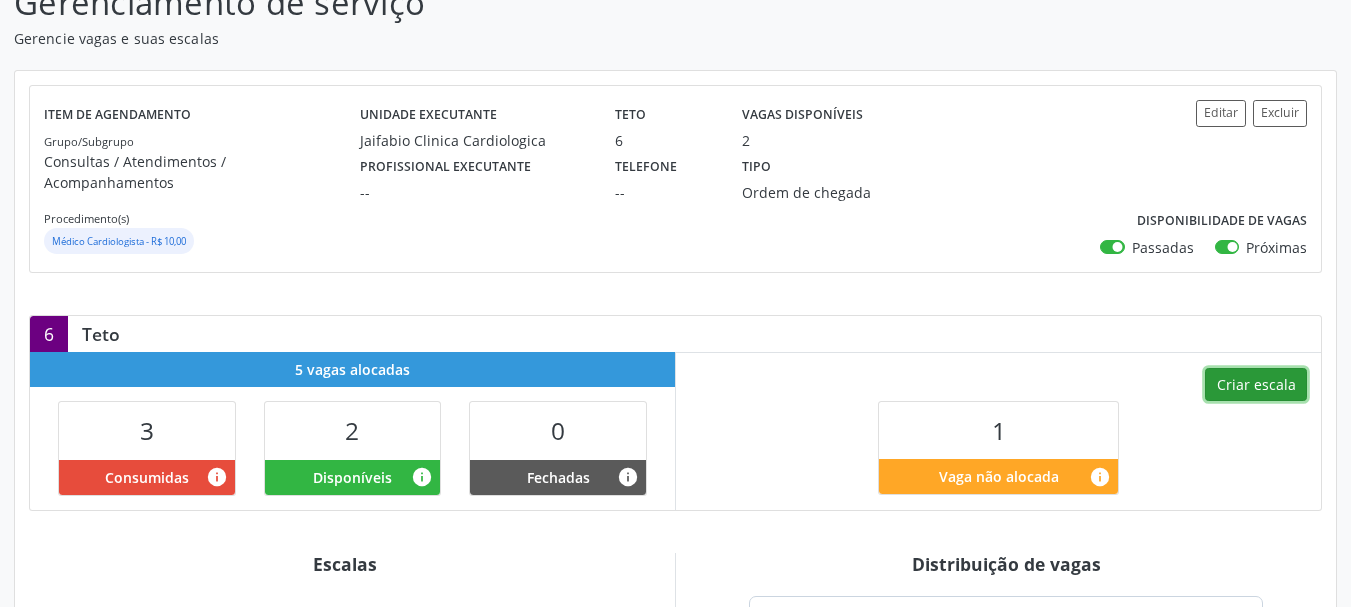 click on "Criar escala" at bounding box center [1256, 385] 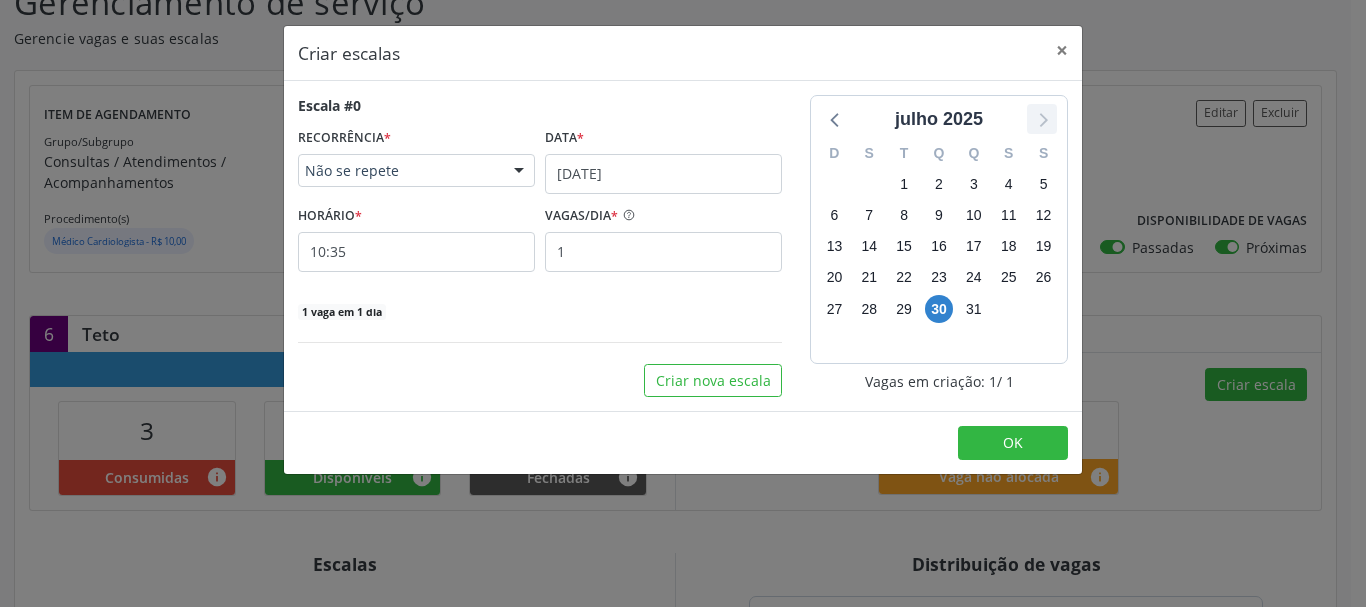 click 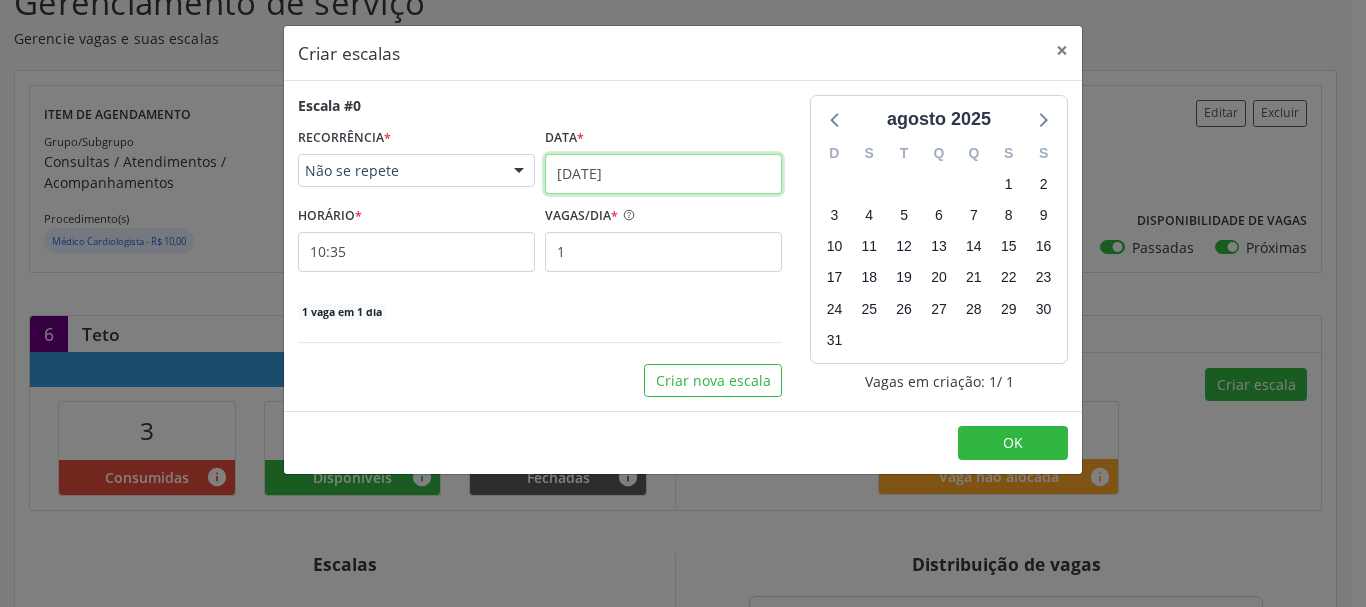 click on "[DATE]" at bounding box center (663, 174) 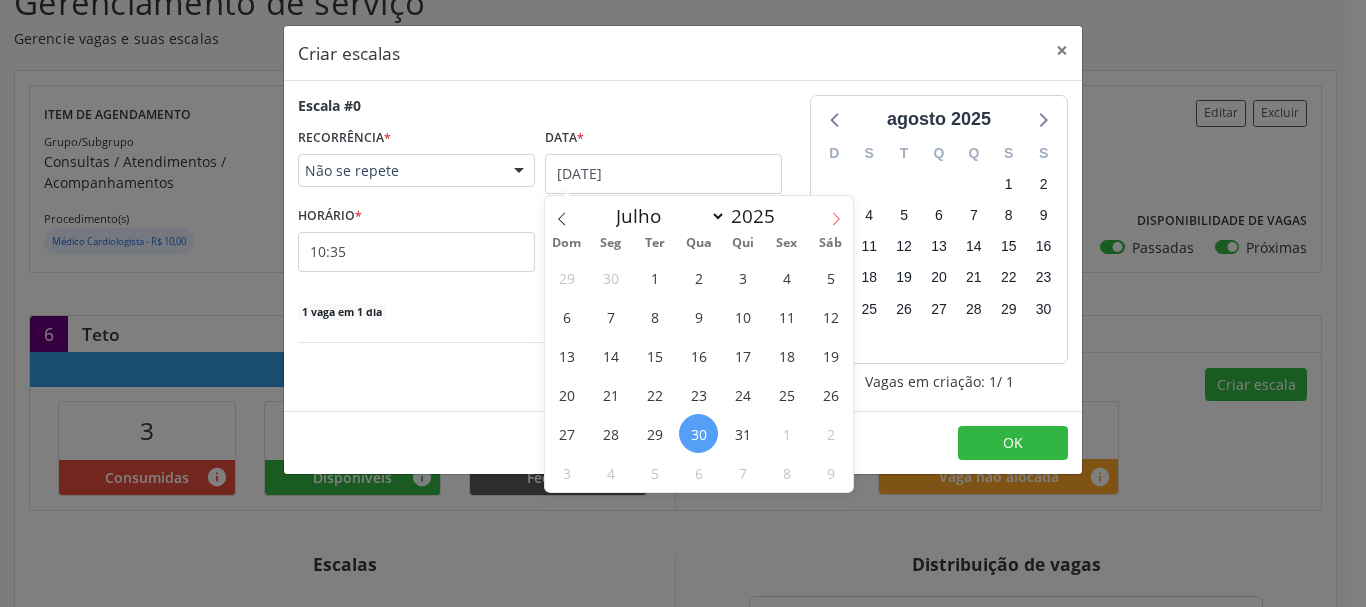 click 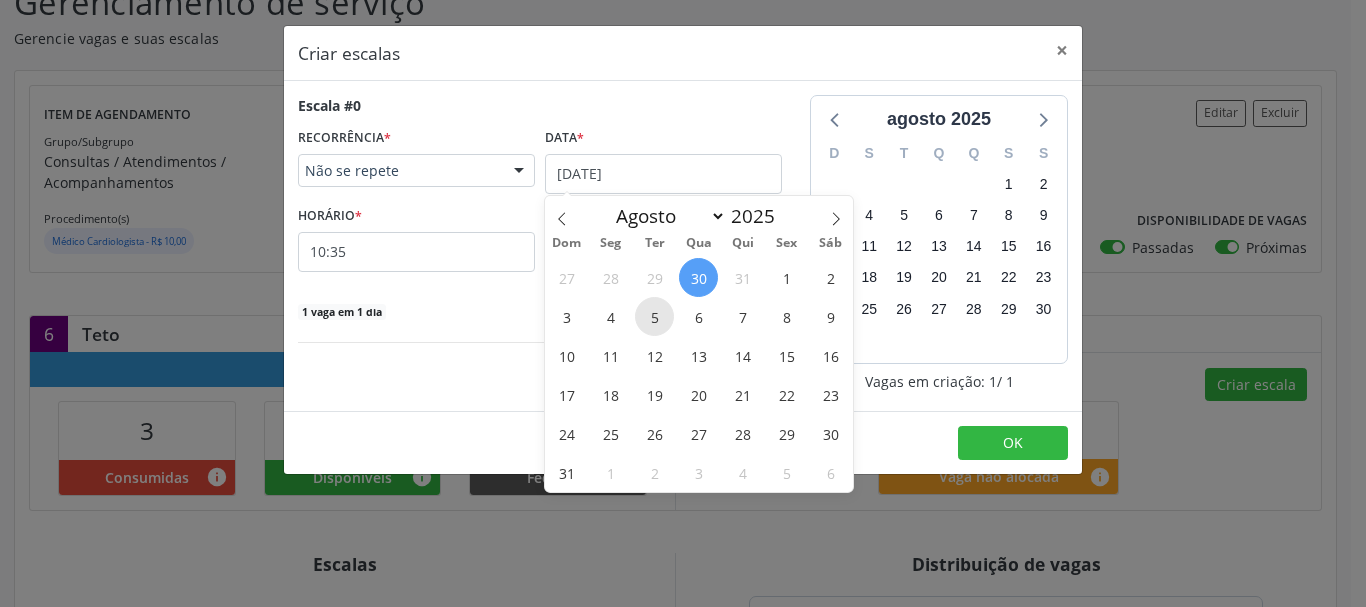 click on "5" at bounding box center [654, 316] 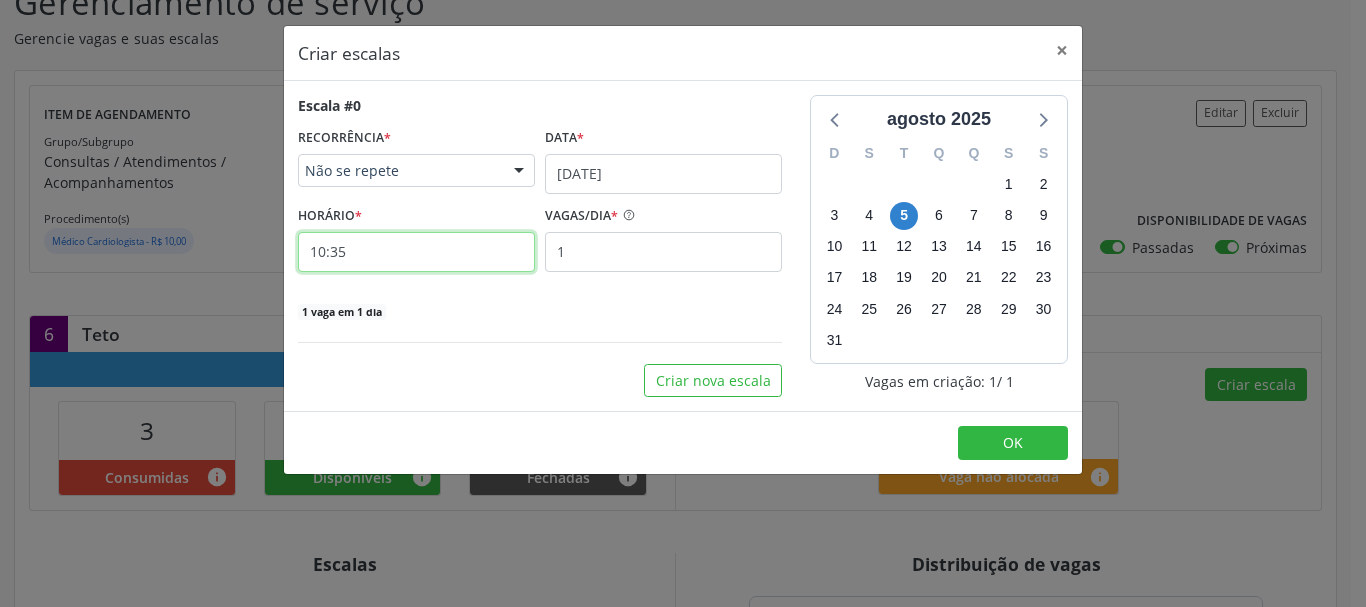 click on "10:35" at bounding box center [416, 252] 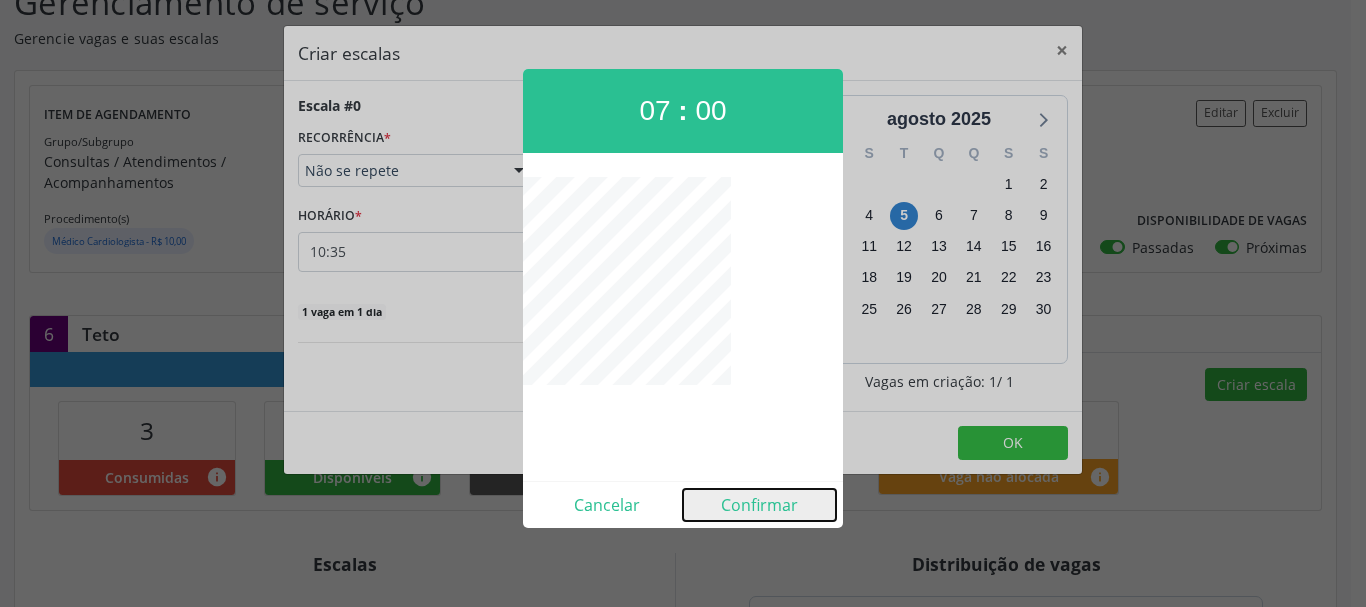 click on "Confirmar" at bounding box center [759, 505] 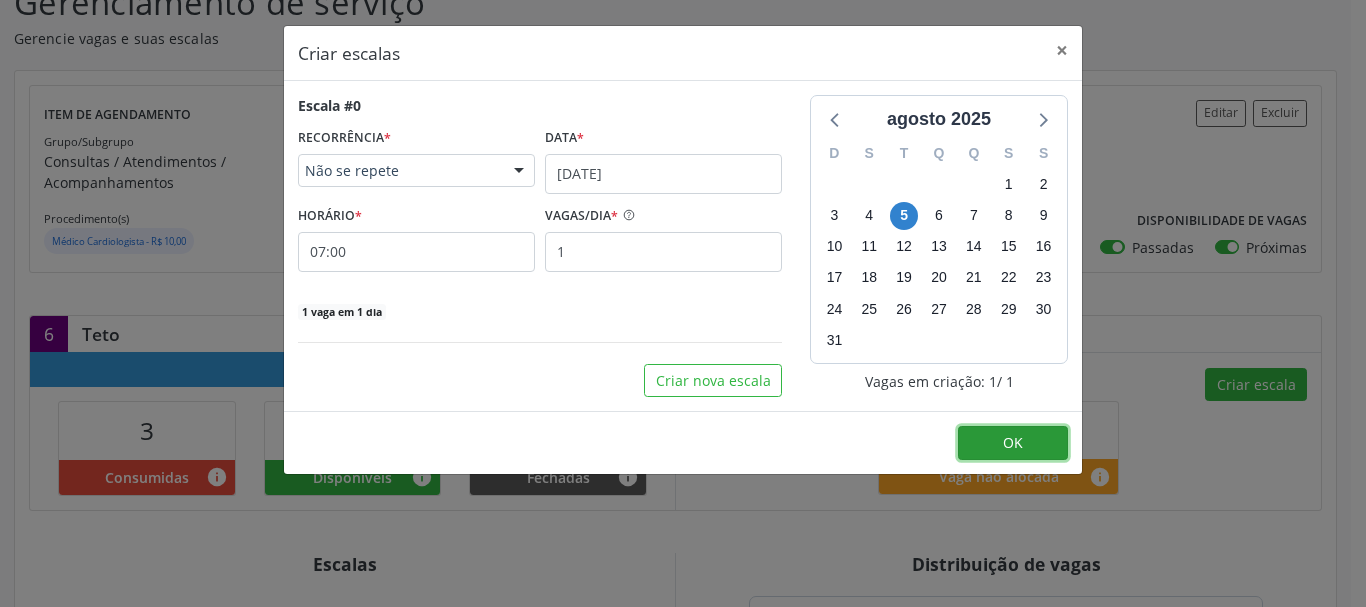 click on "OK" at bounding box center (1013, 443) 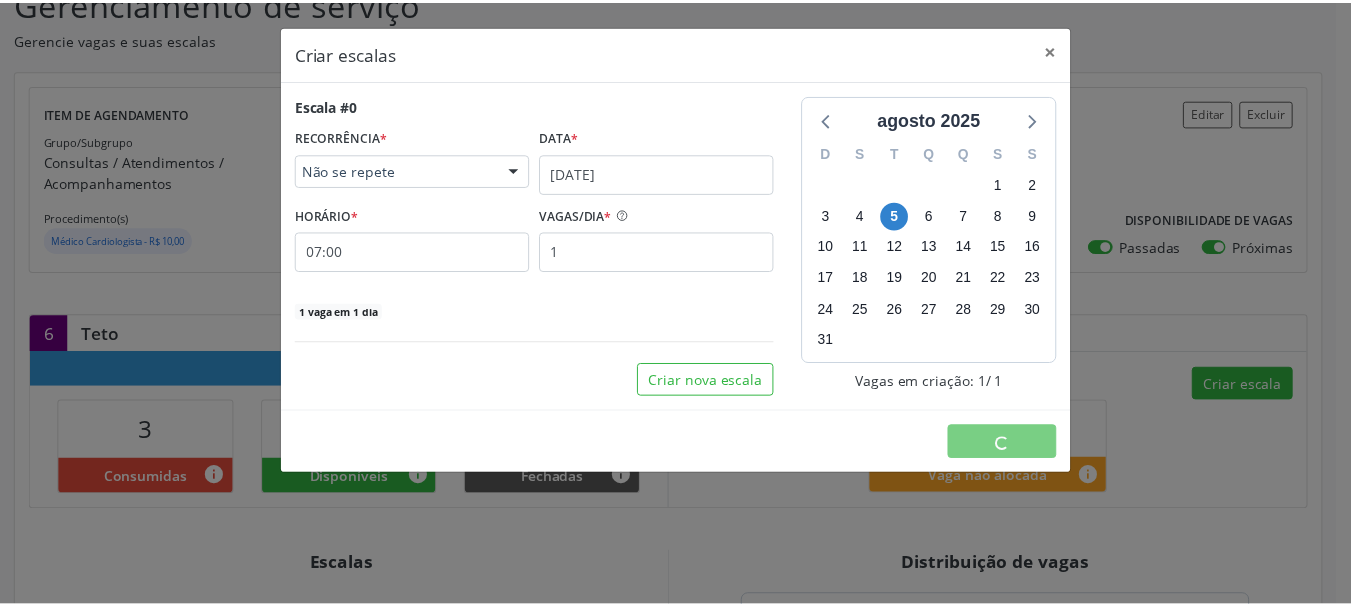 scroll, scrollTop: 0, scrollLeft: 0, axis: both 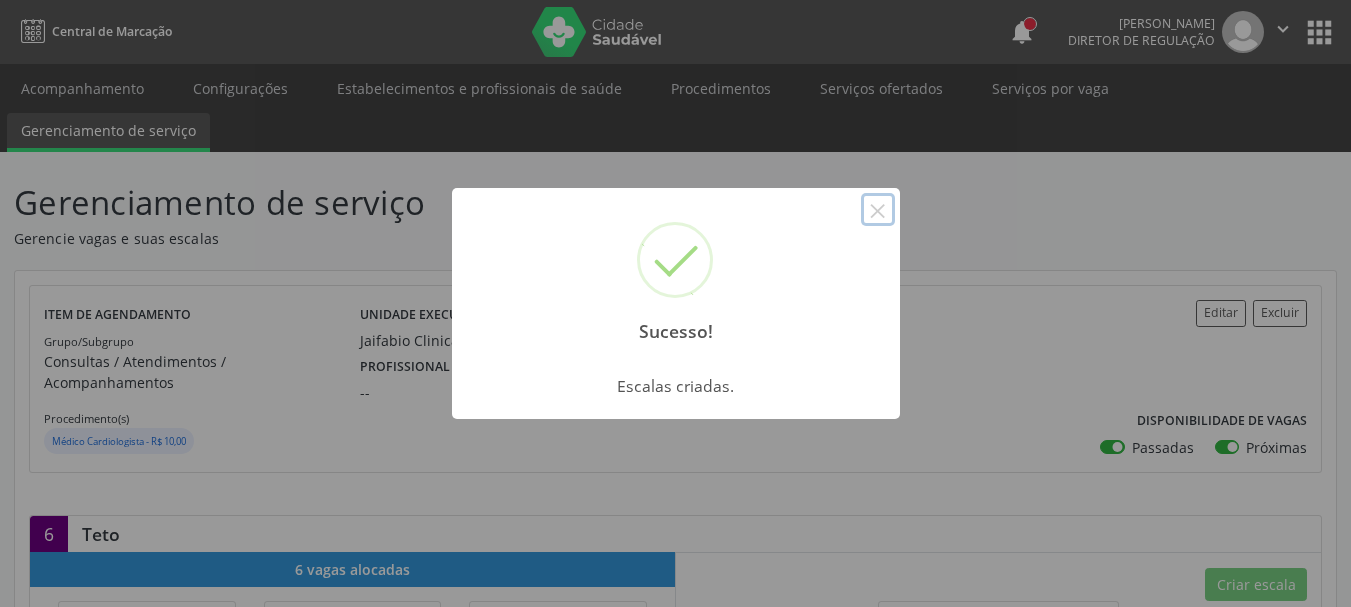 click on "×" at bounding box center (878, 210) 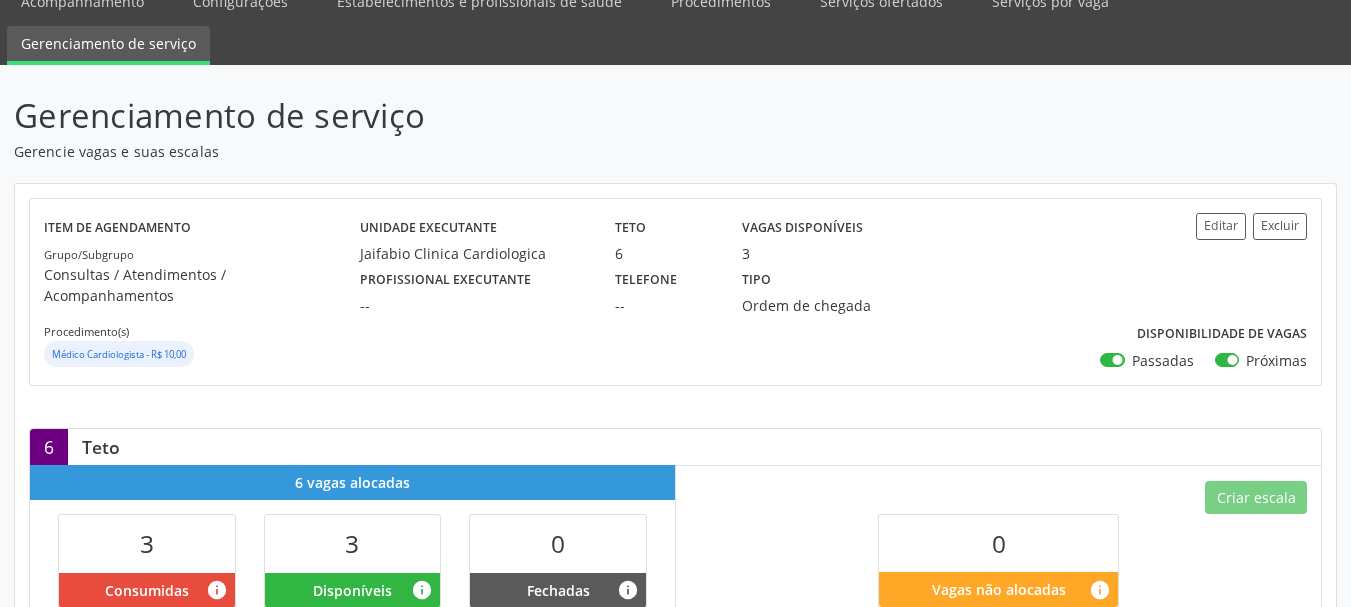 scroll, scrollTop: 0, scrollLeft: 0, axis: both 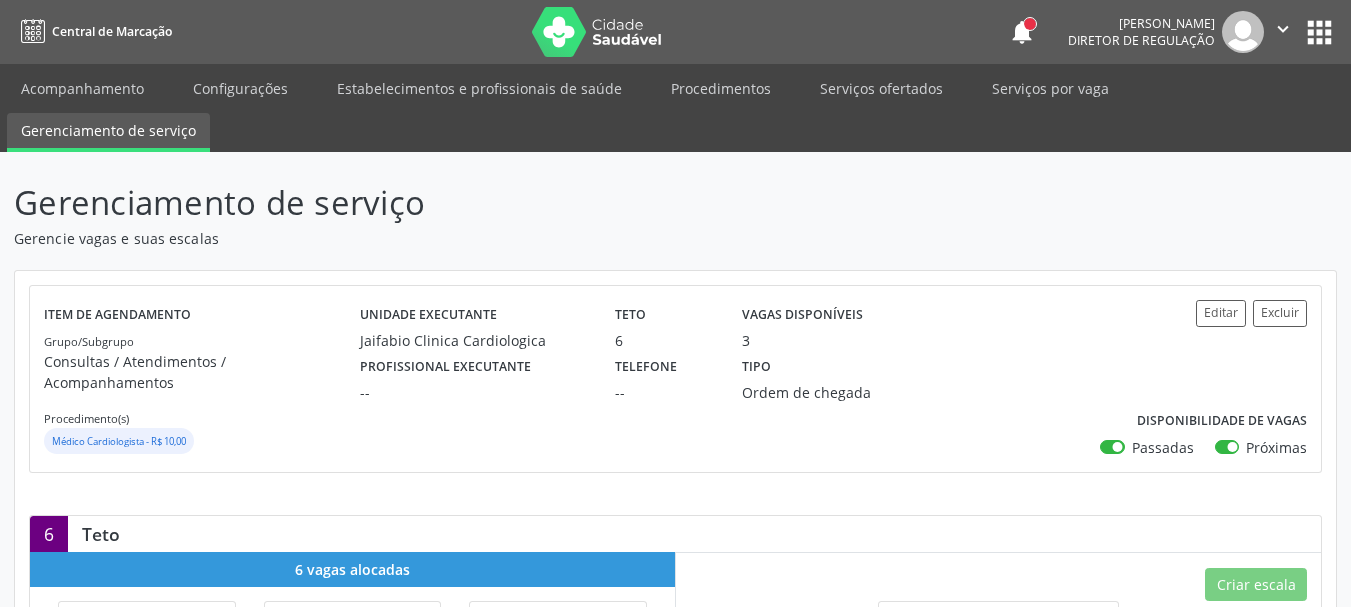 click on "apps" at bounding box center (1319, 32) 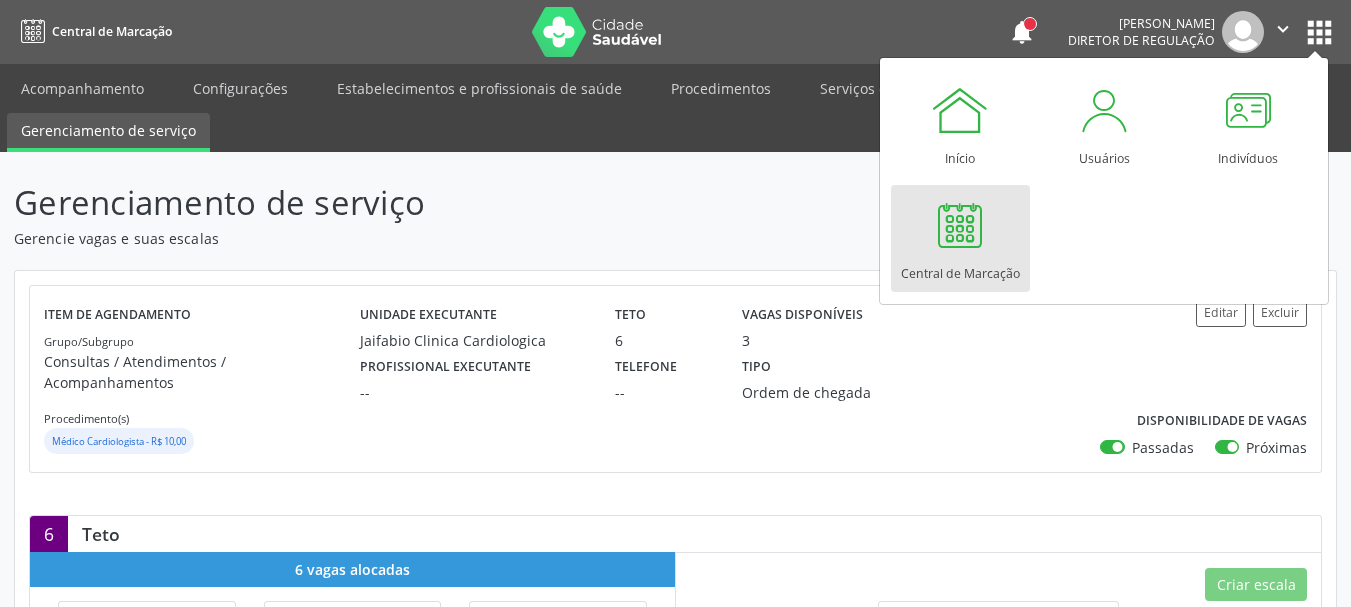 click on "Central de Marcação" at bounding box center (960, 268) 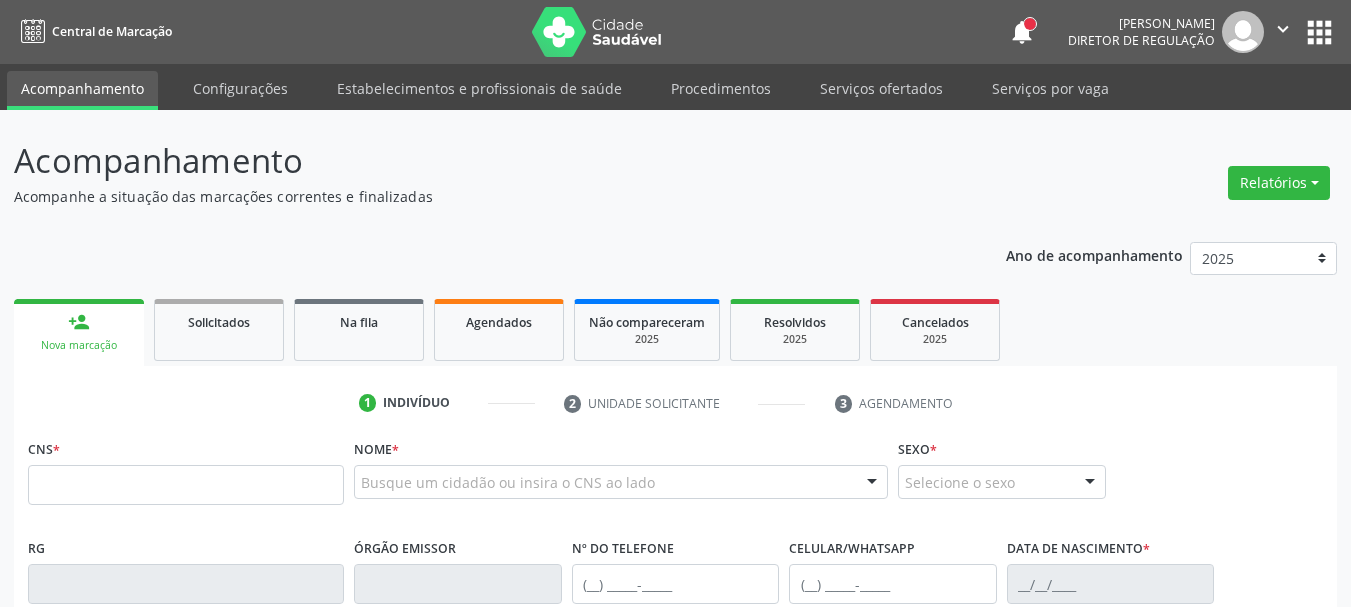 scroll, scrollTop: 0, scrollLeft: 0, axis: both 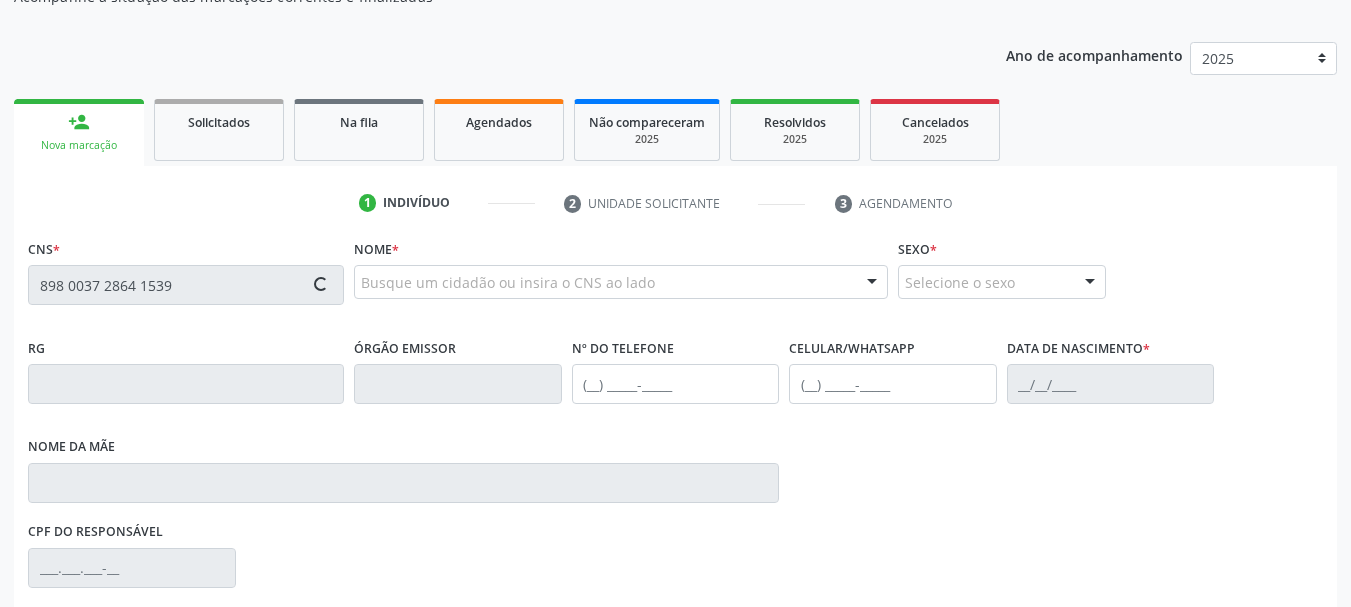 type on "898 0037 2864 1539" 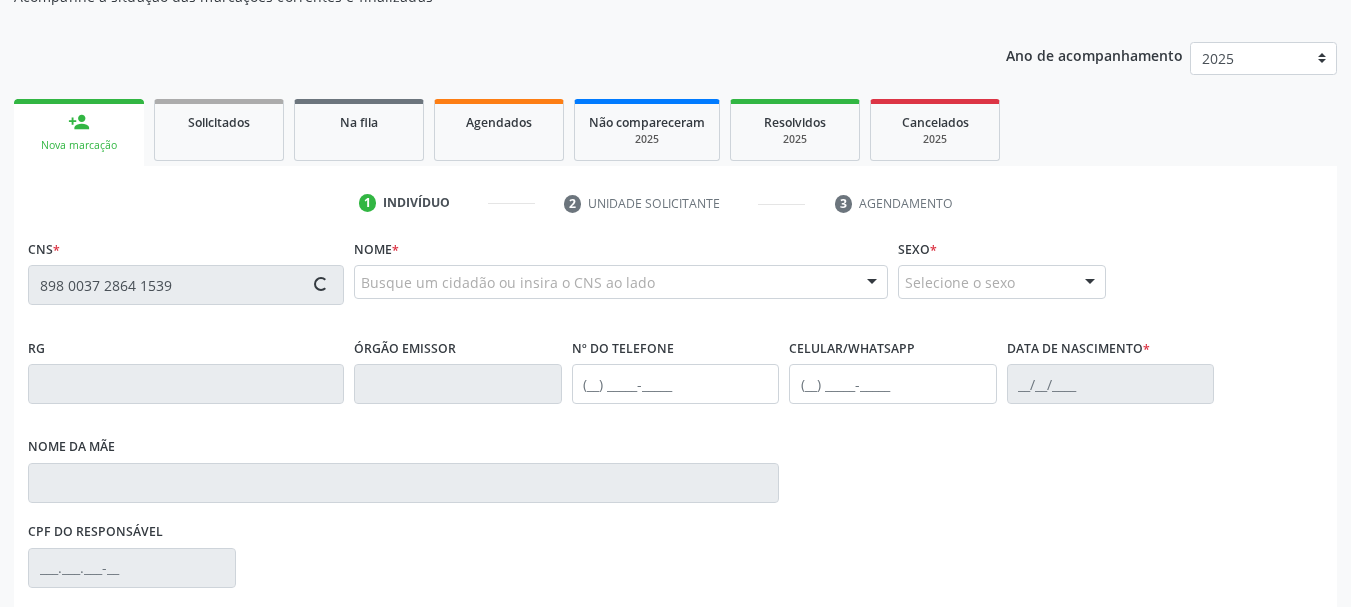type 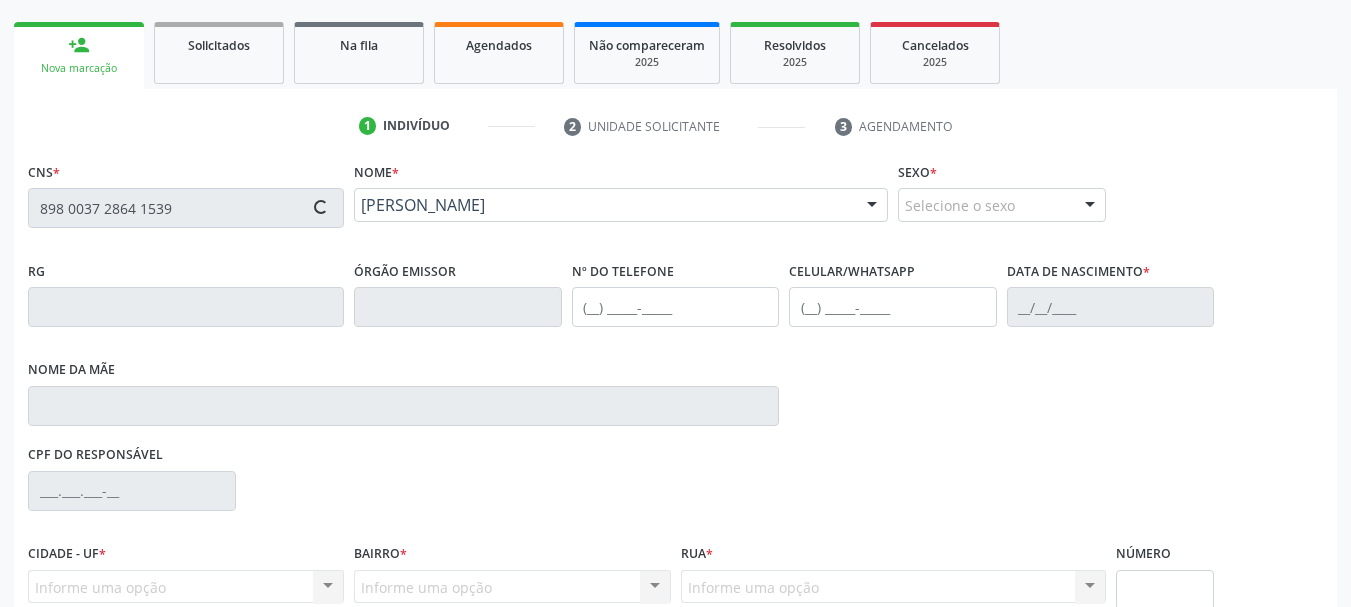 scroll, scrollTop: 463, scrollLeft: 0, axis: vertical 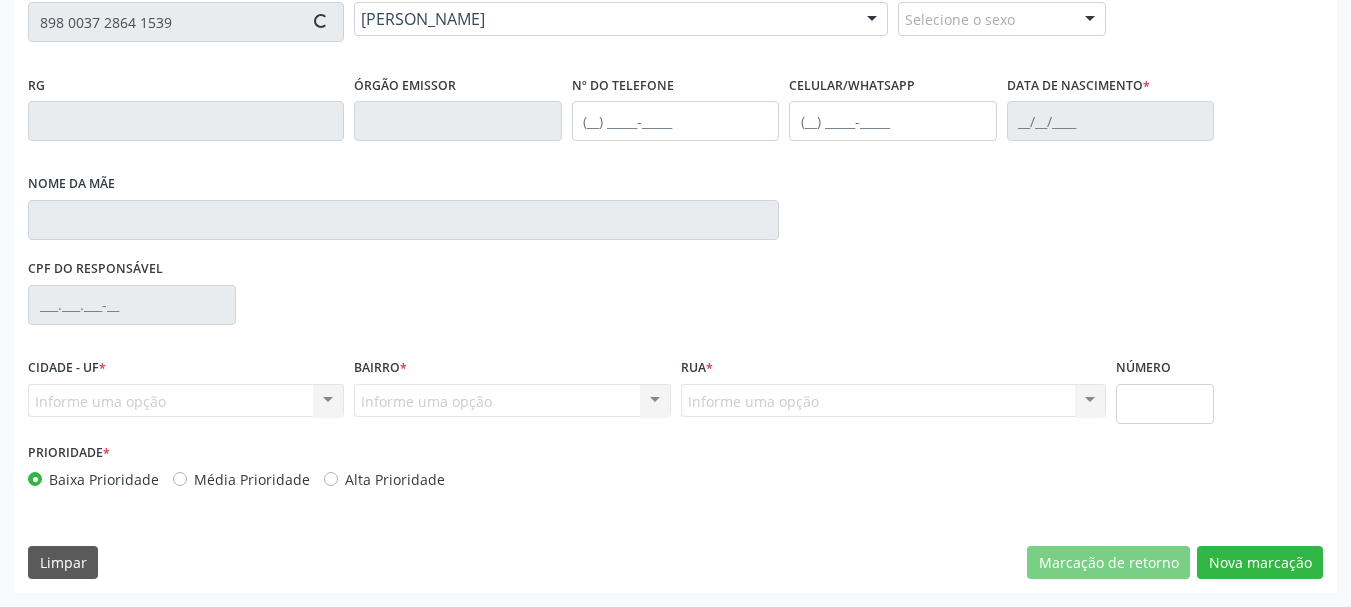type on "(87) 98852-3690" 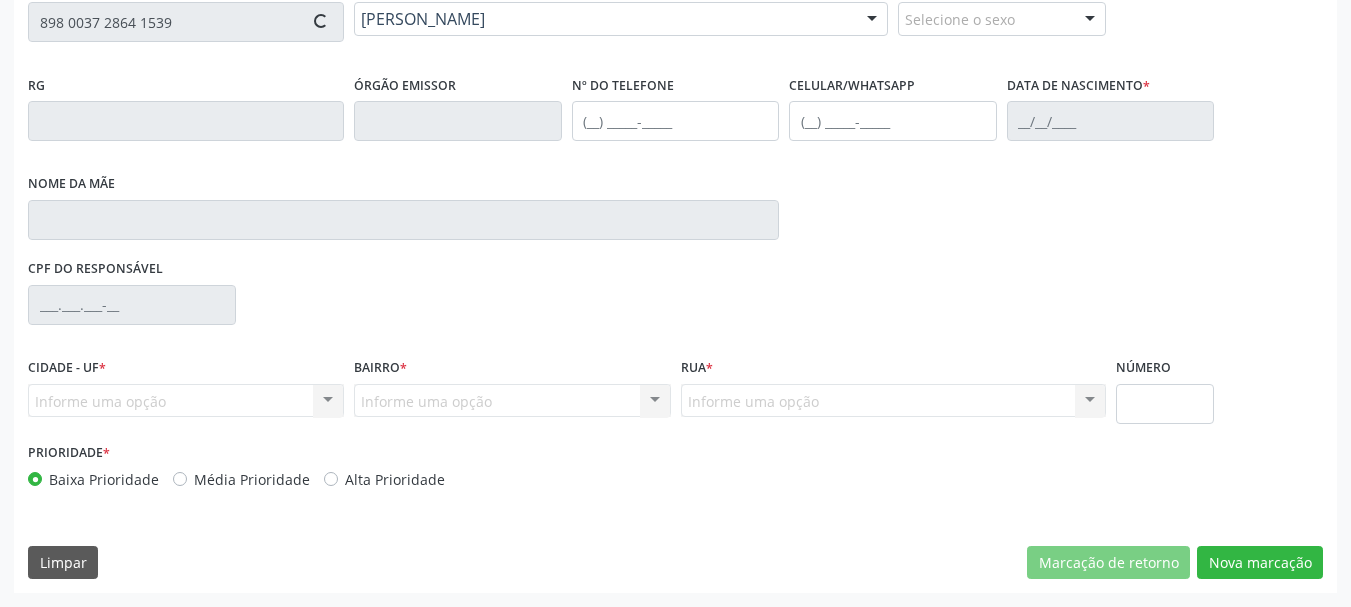 type on "26/03/1938" 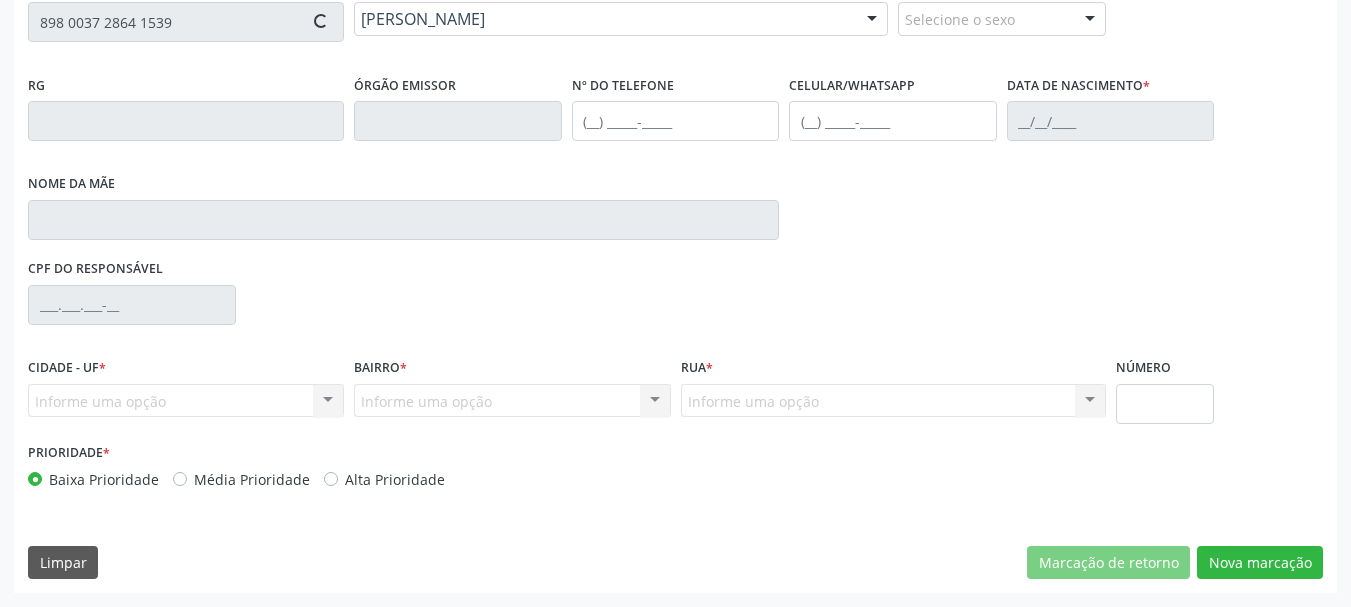 type on "S/N" 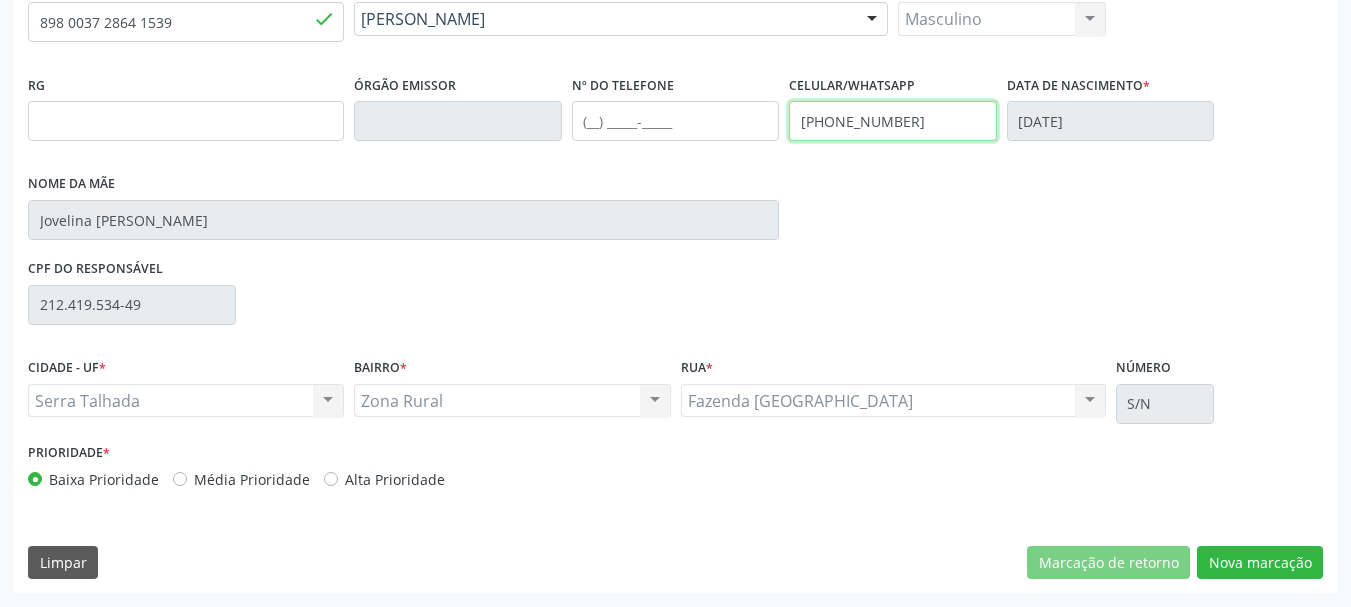drag, startPoint x: 919, startPoint y: 140, endPoint x: 734, endPoint y: 155, distance: 185.60712 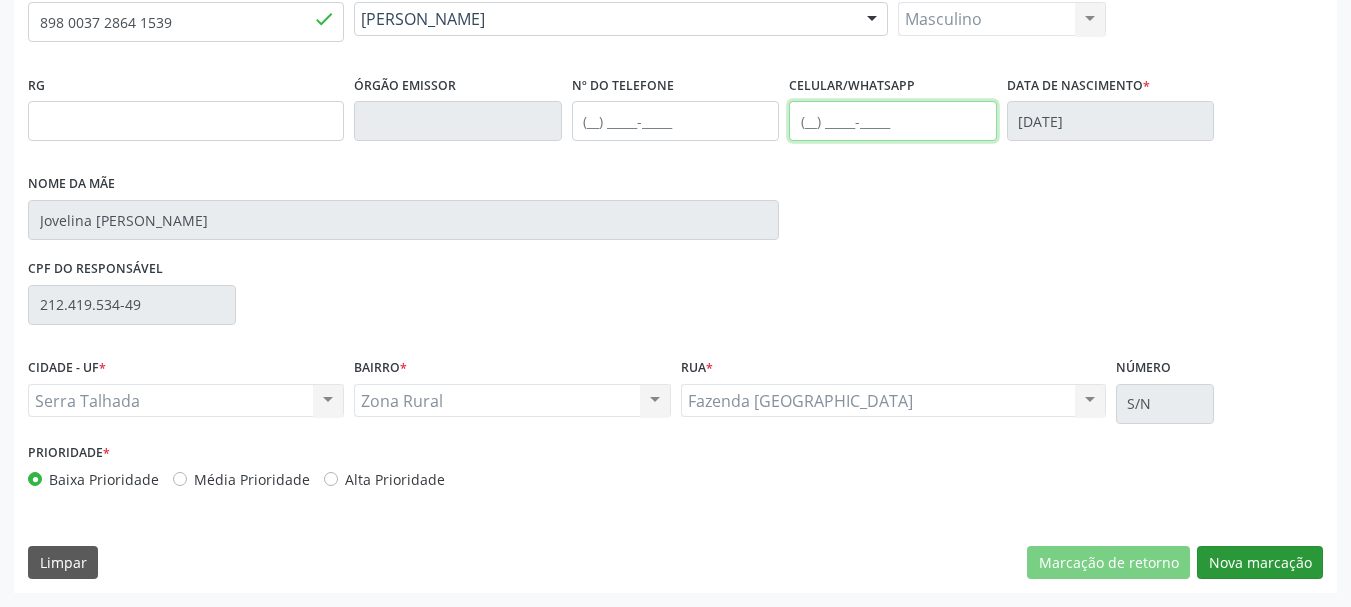 type 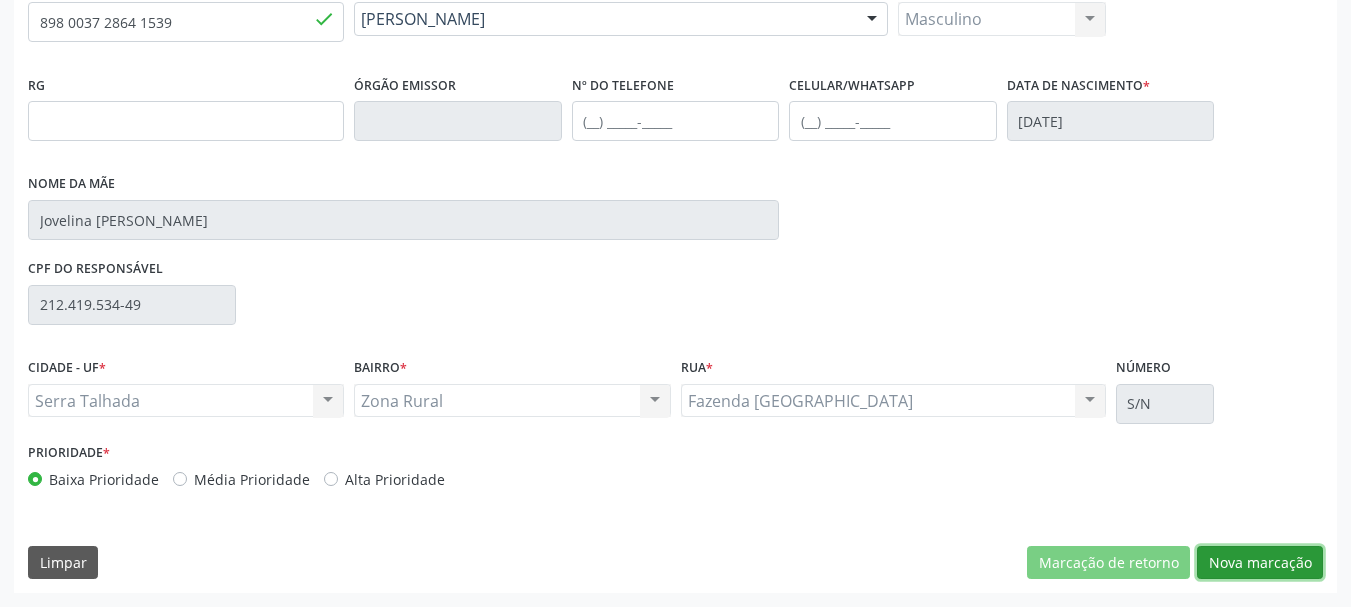 drag, startPoint x: 1237, startPoint y: 569, endPoint x: 1219, endPoint y: 574, distance: 18.681541 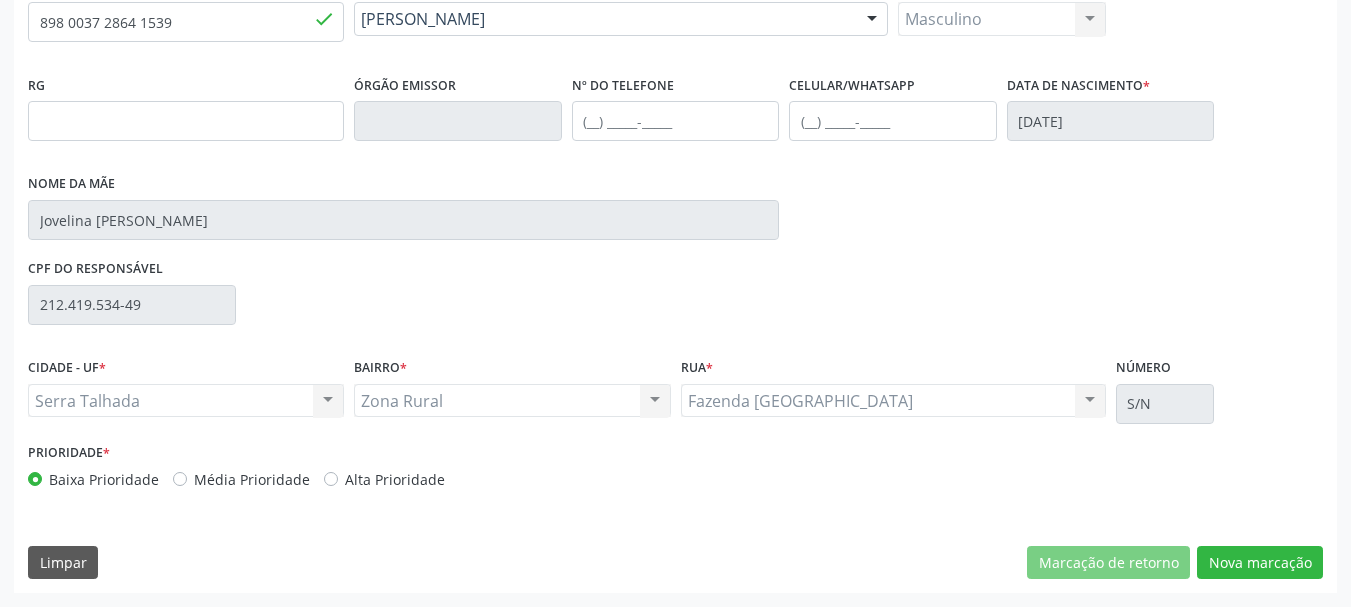 scroll, scrollTop: 299, scrollLeft: 0, axis: vertical 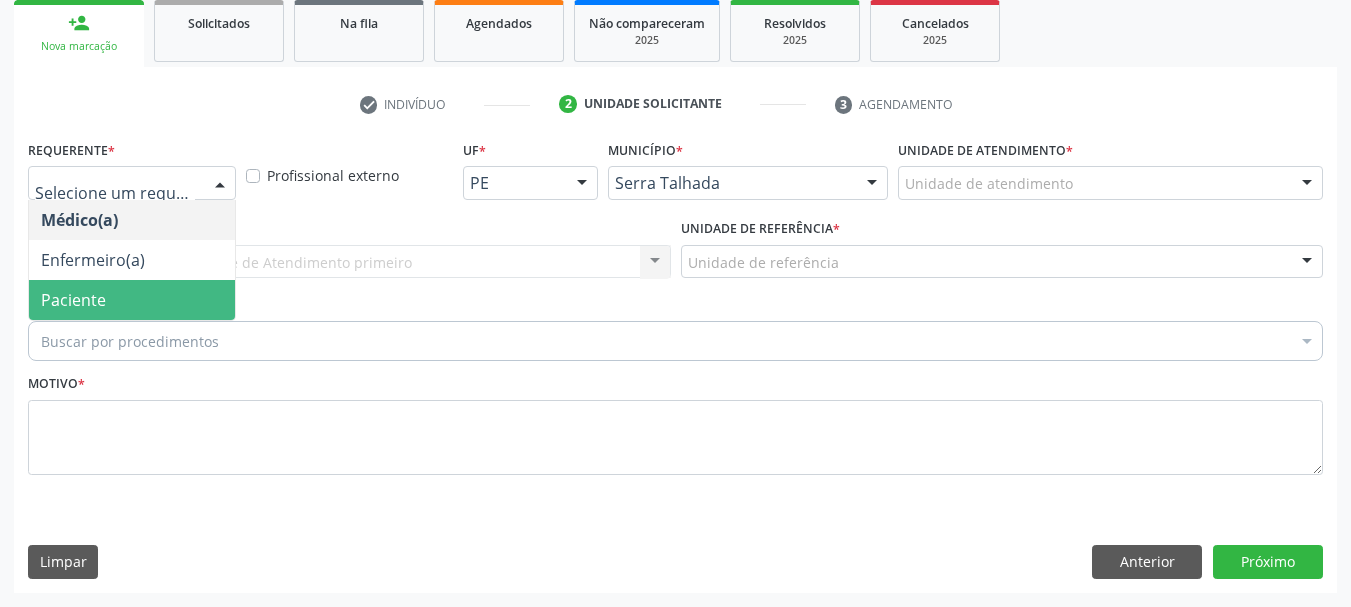 click on "Paciente" at bounding box center [73, 300] 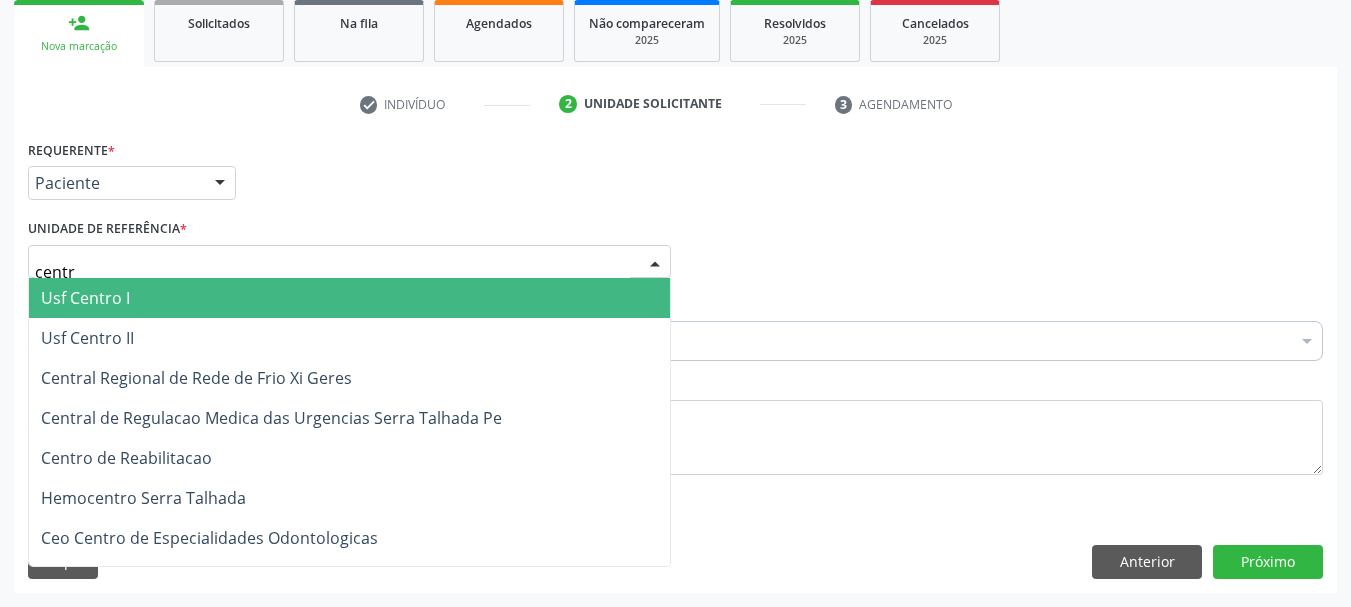 type on "centro" 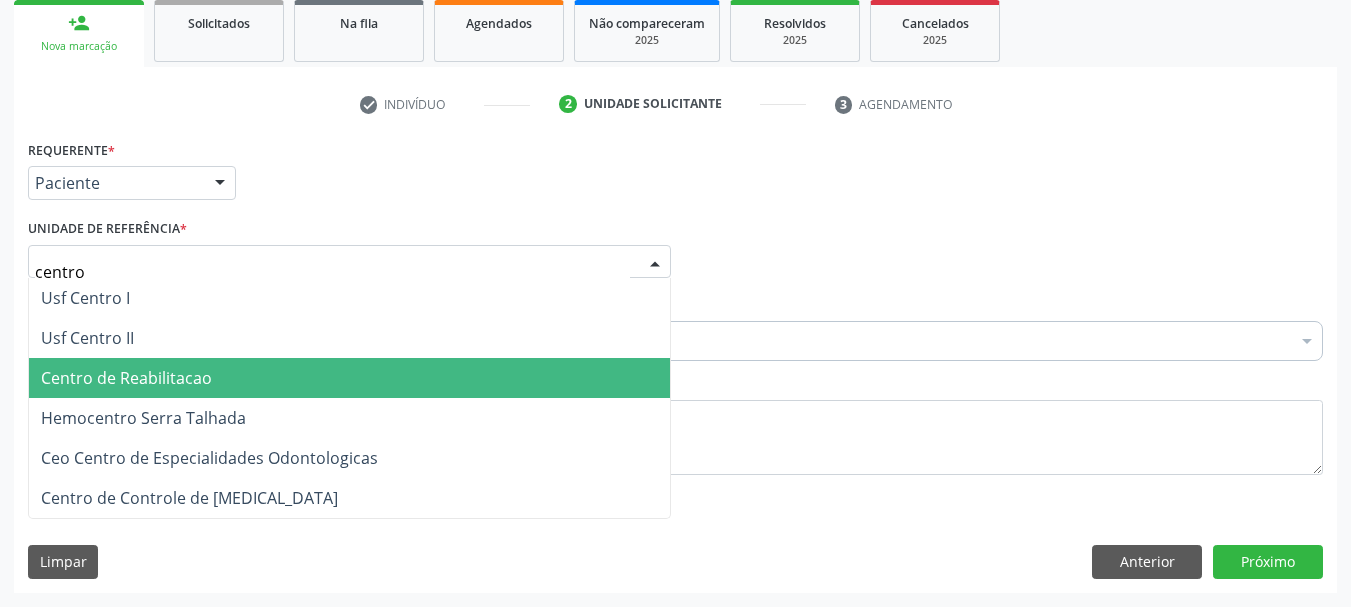 click on "Centro de Reabilitacao" at bounding box center (349, 378) 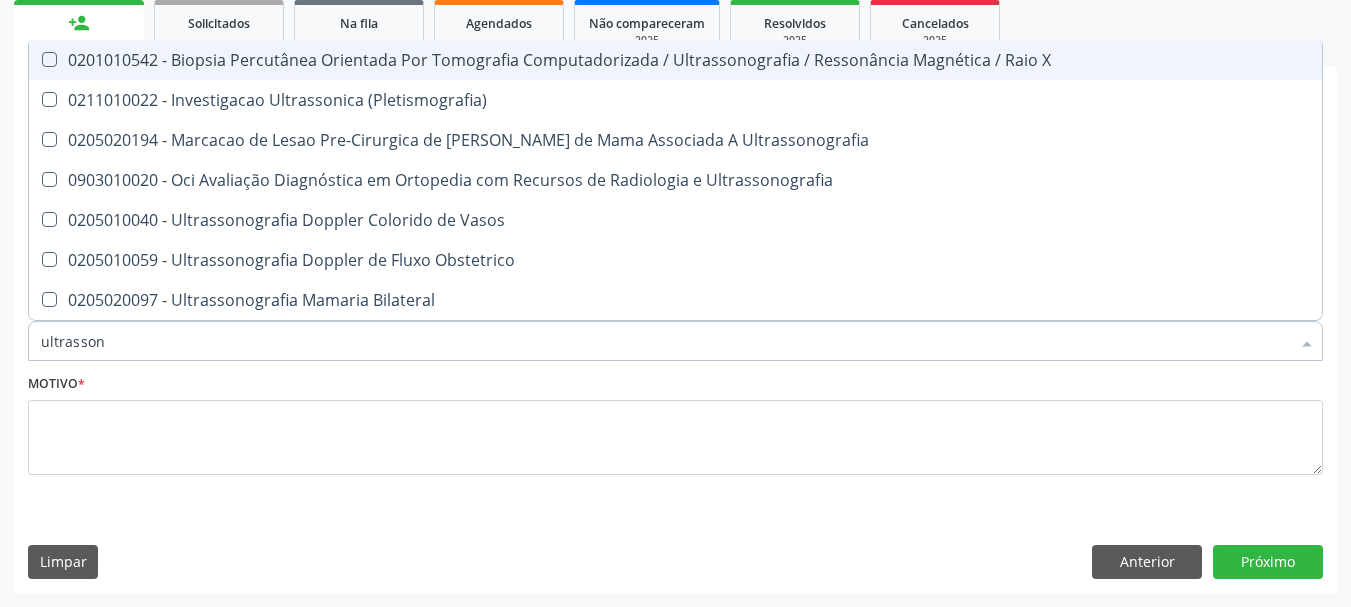 type on "ultrassono" 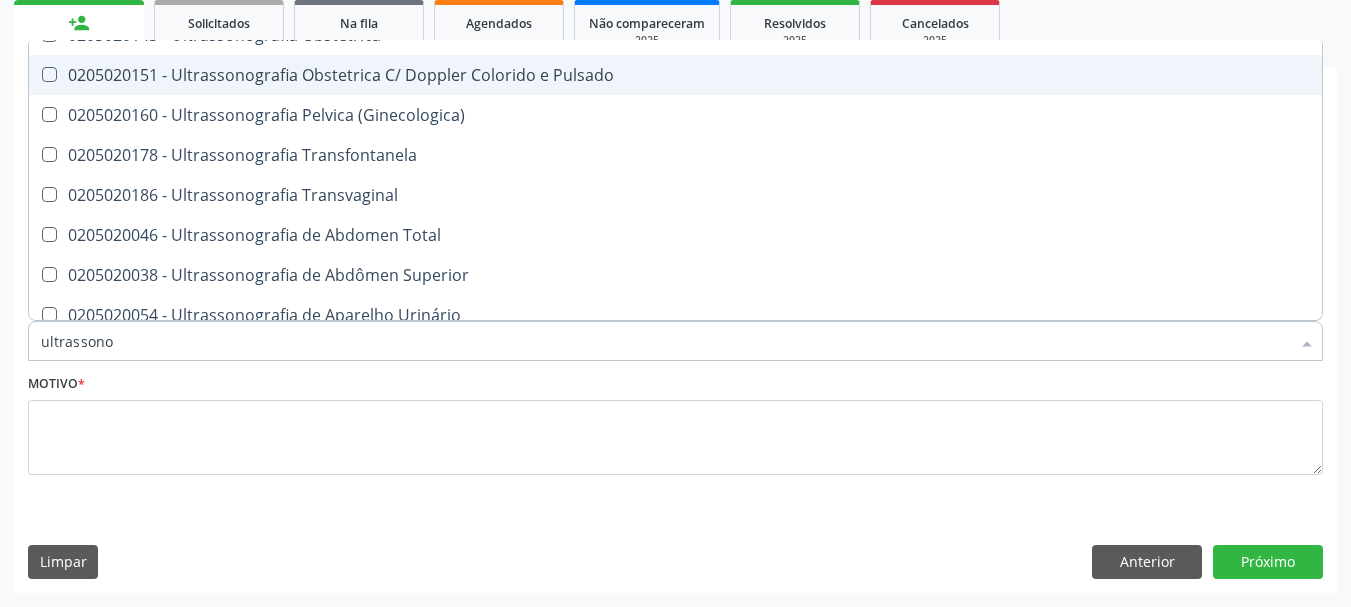 scroll, scrollTop: 300, scrollLeft: 0, axis: vertical 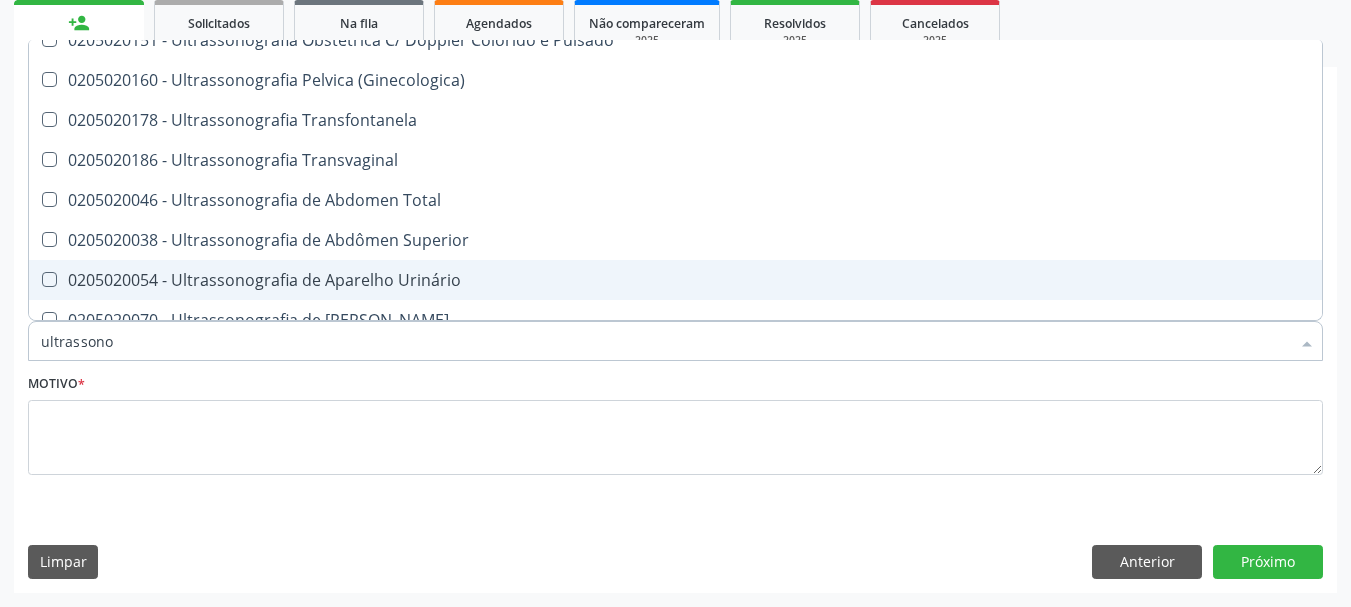 click on "0205020054 - Ultrassonografia de Aparelho Urinário" at bounding box center [675, 280] 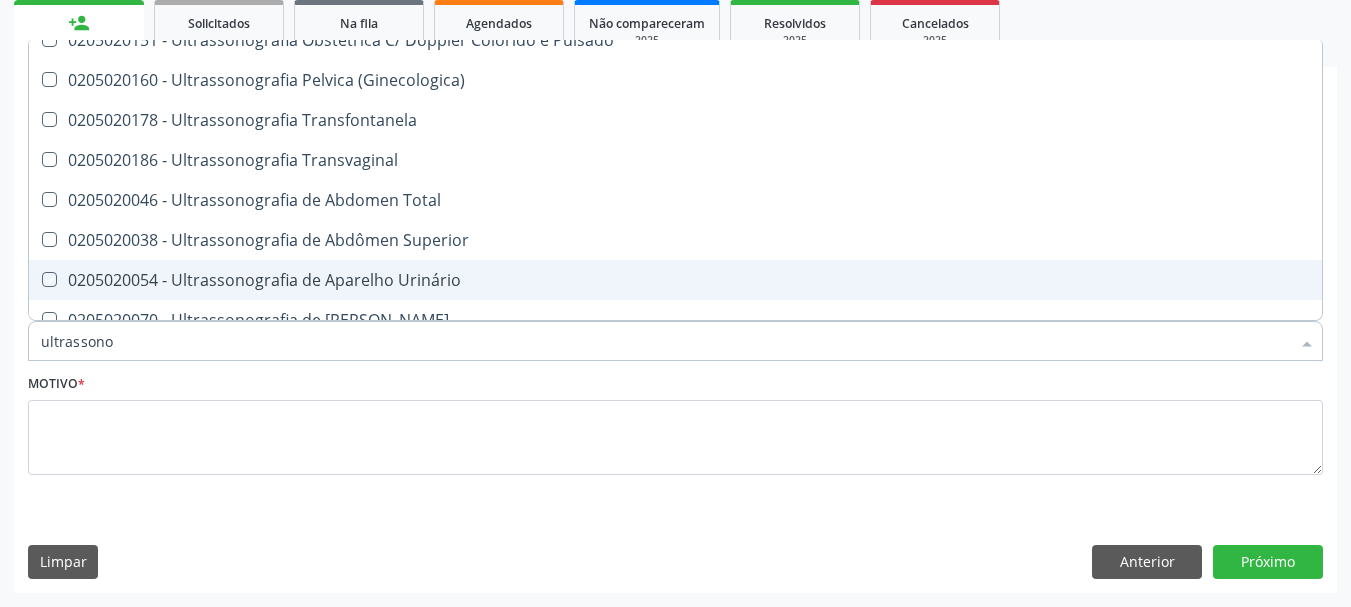 checkbox on "true" 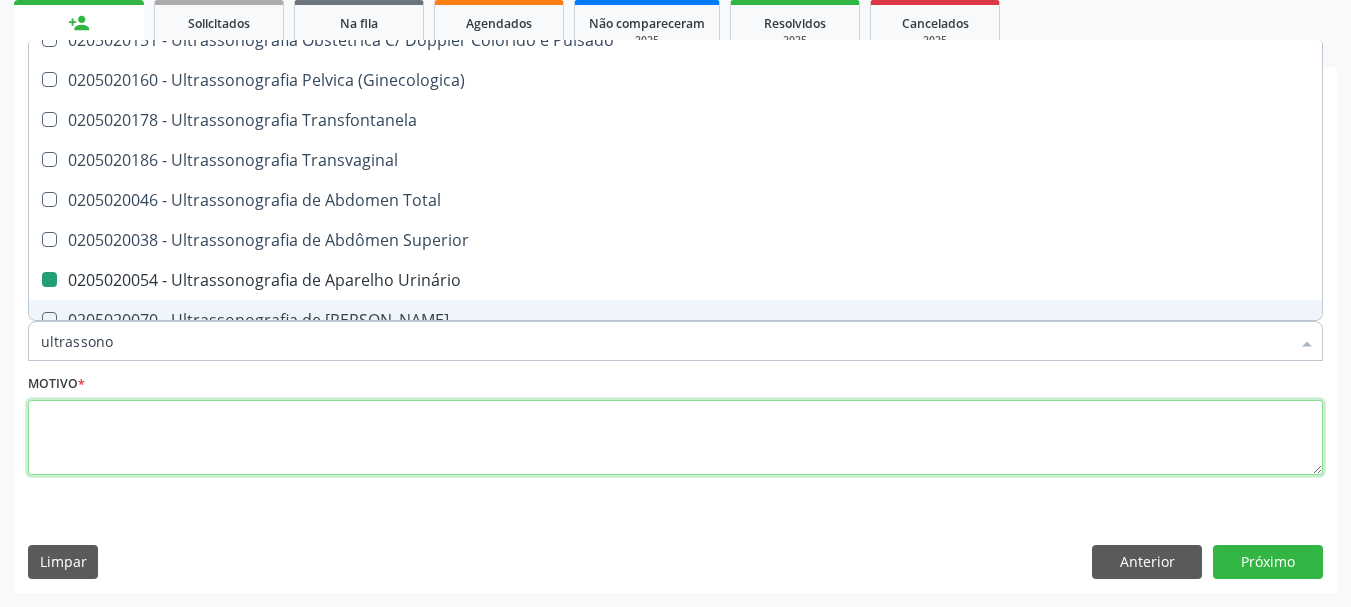 click at bounding box center (675, 438) 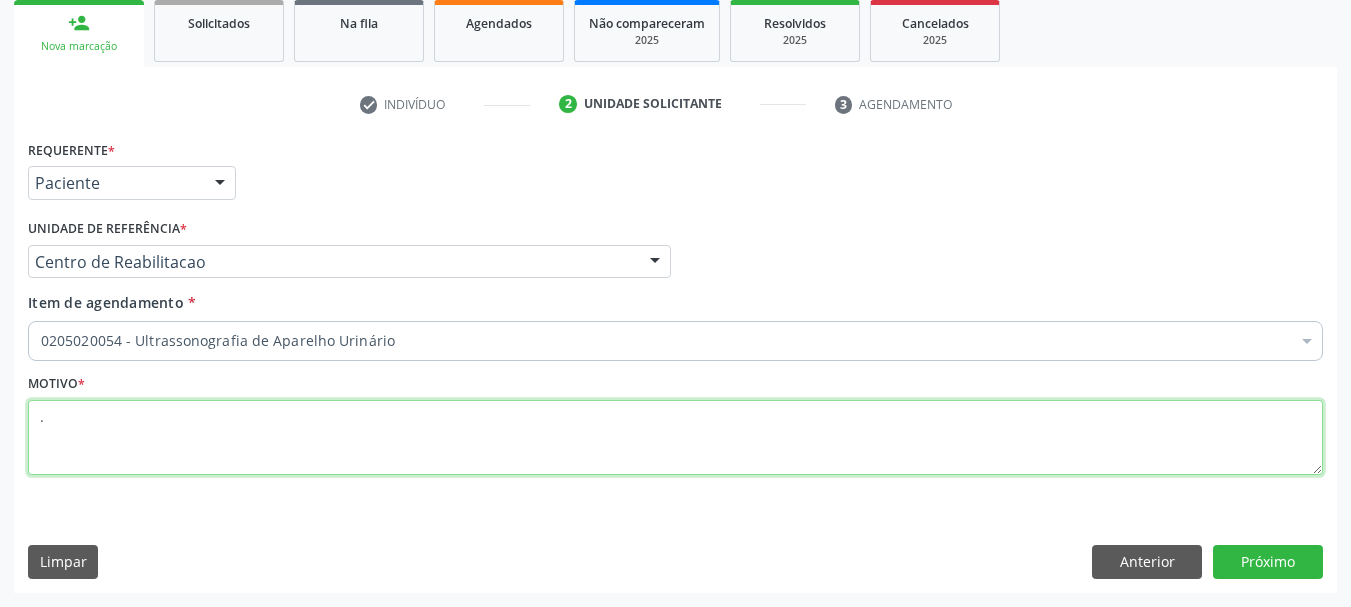 scroll, scrollTop: 0, scrollLeft: 0, axis: both 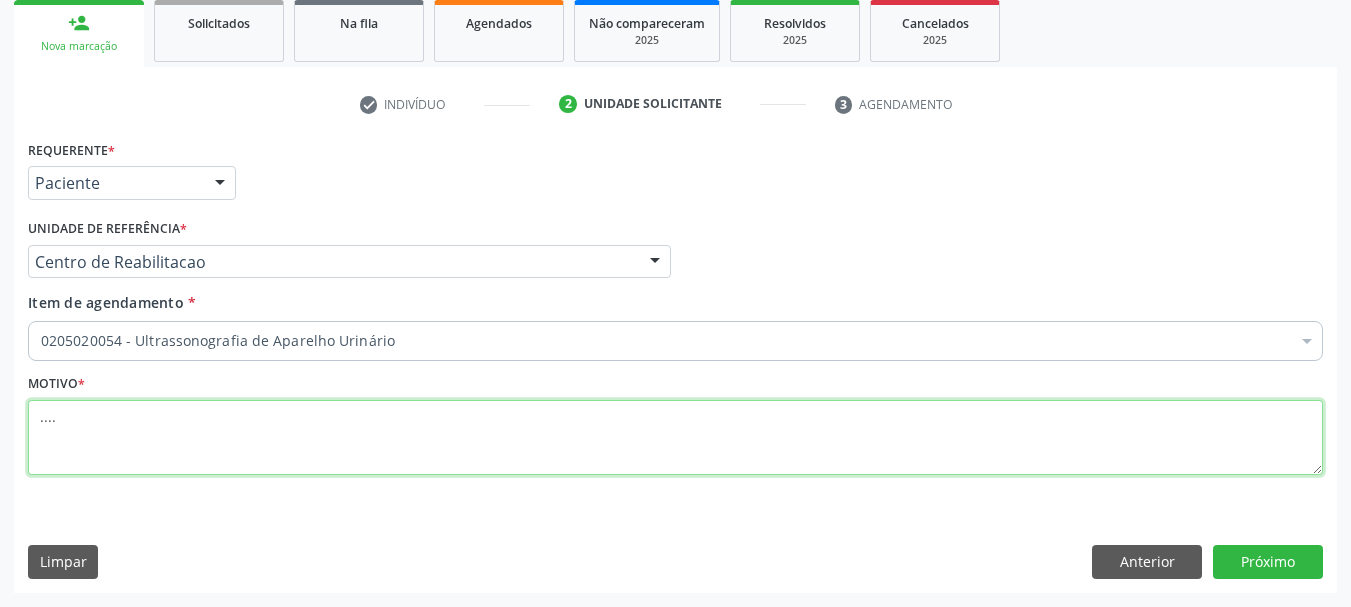 type on "...." 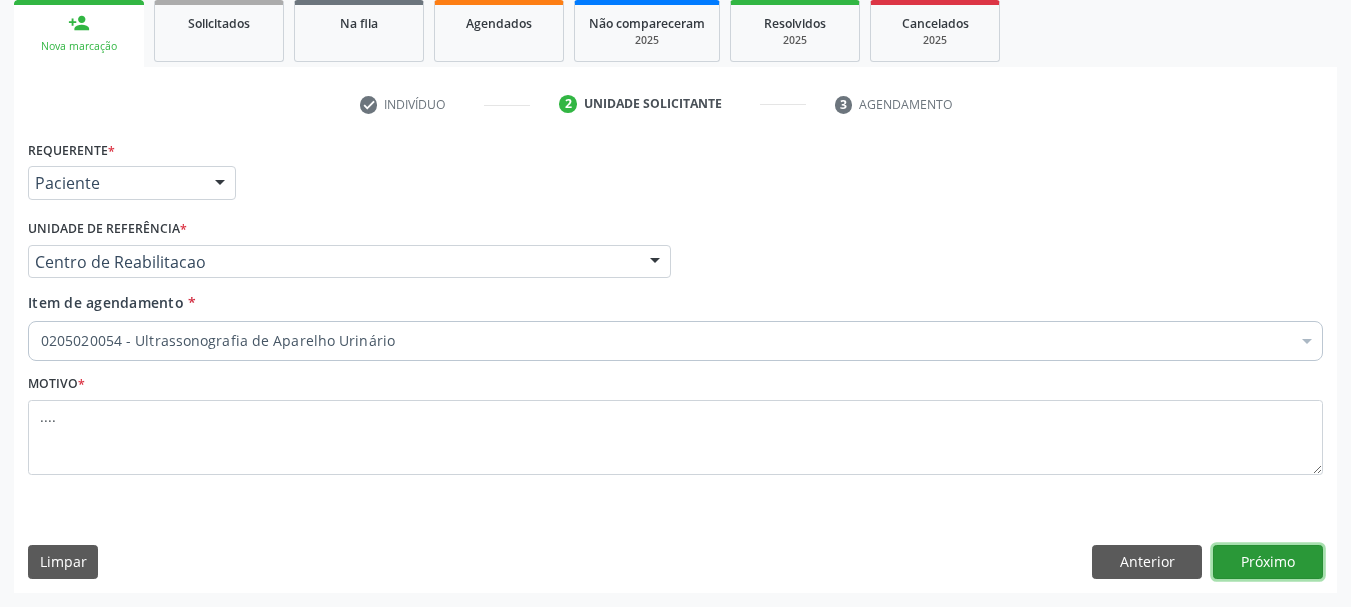 click on "Próximo" at bounding box center (1268, 562) 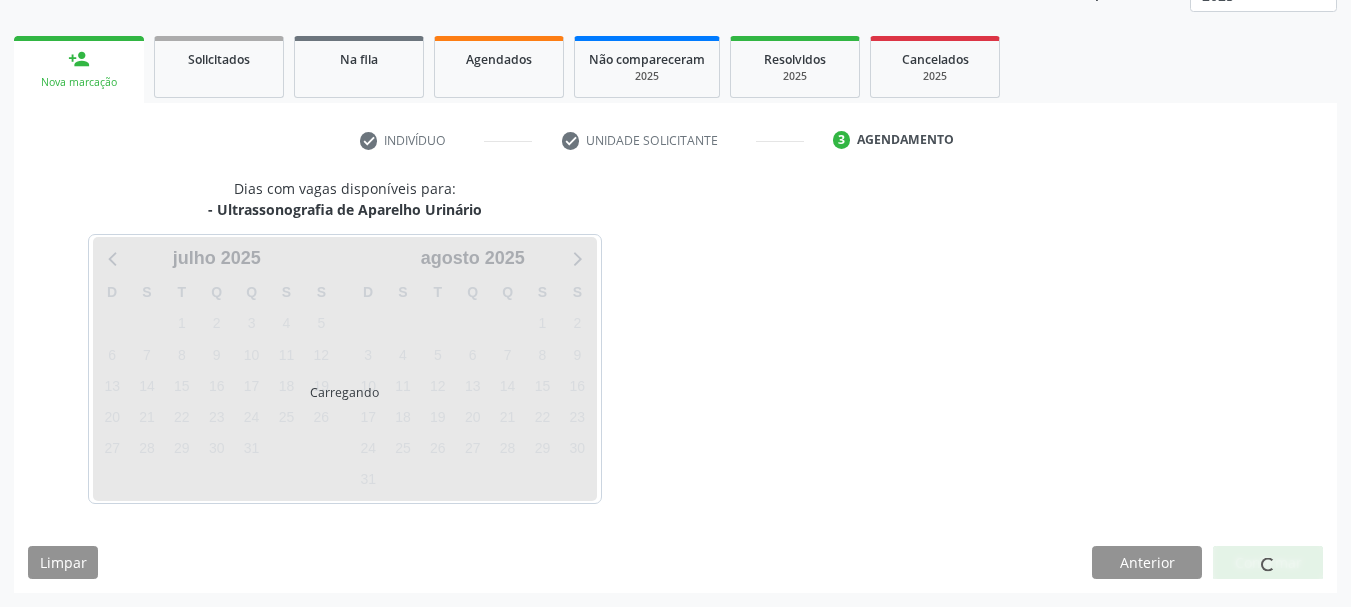 scroll, scrollTop: 263, scrollLeft: 0, axis: vertical 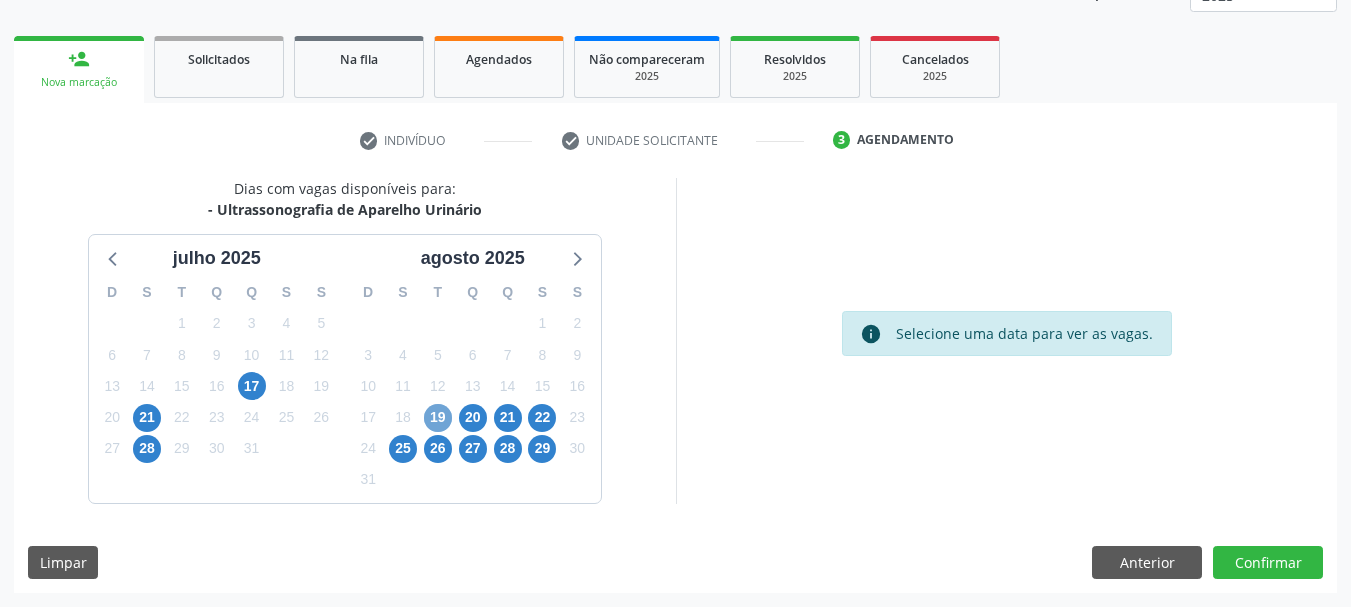 click on "19" at bounding box center [438, 418] 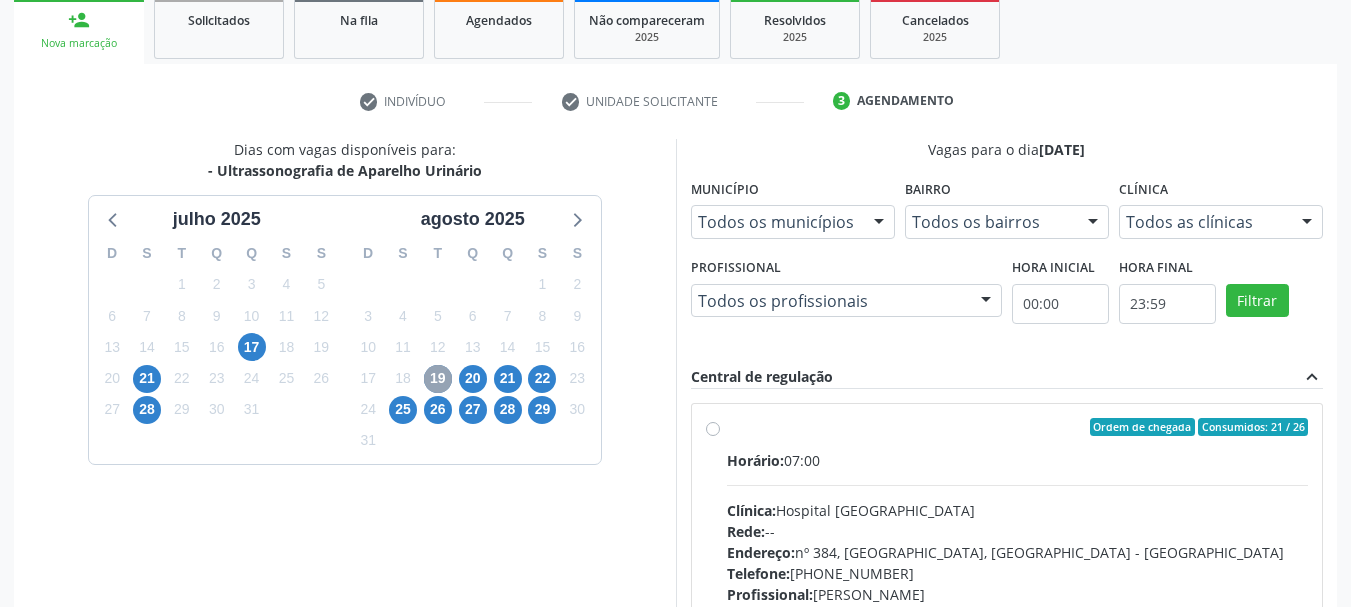 scroll, scrollTop: 363, scrollLeft: 0, axis: vertical 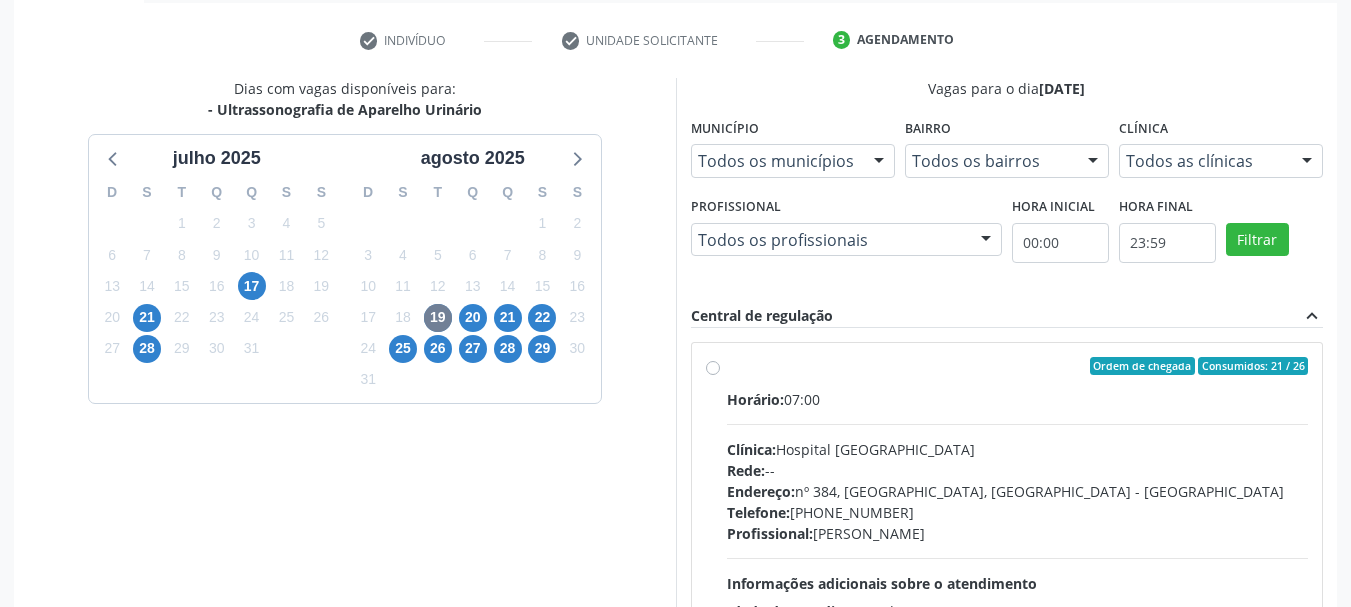 click on "Ordem de chegada
Consumidos: 21 / 26
Horário:   07:00
Clínica:  Hospital Sao Francisco
Rede:
--
Endereço:   nº 384, Varzea, Serra Talhada - PE
Telefone:   (81) 38312142
Profissional:
Yuri Araujo Magalhaes
Informações adicionais sobre o atendimento
Idade de atendimento:
de 0 a 120 anos
Gênero(s) atendido(s):
Masculino e Feminino
Informações adicionais:
--" at bounding box center [1018, 510] 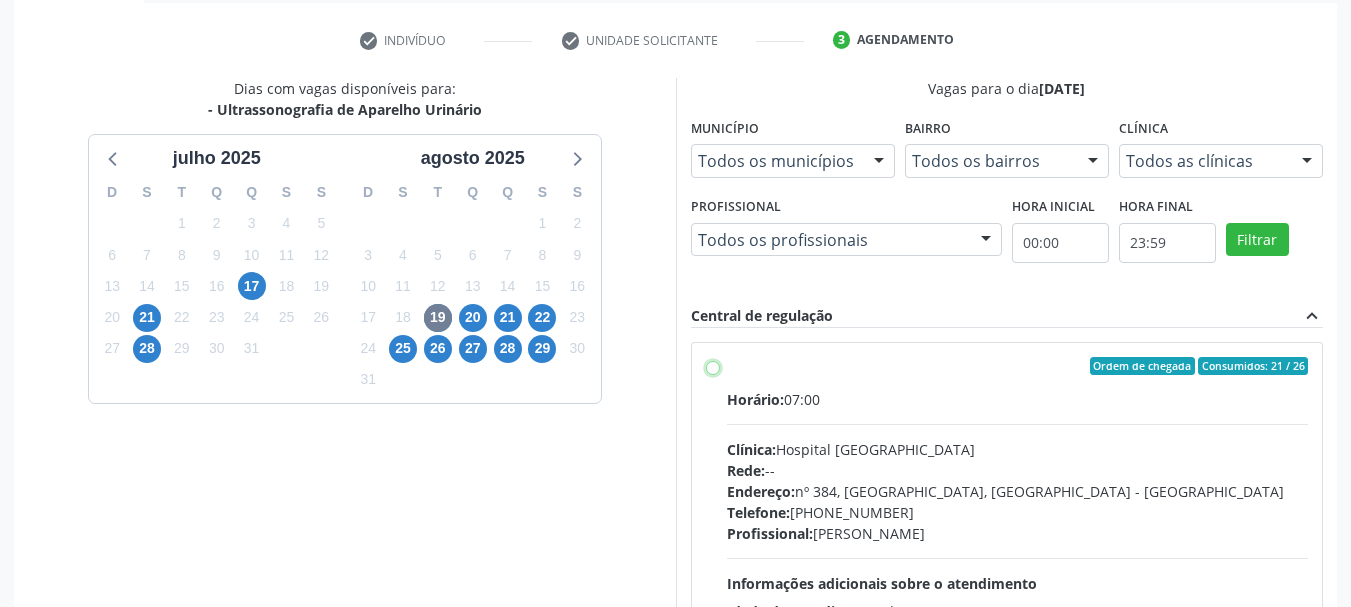 radio on "true" 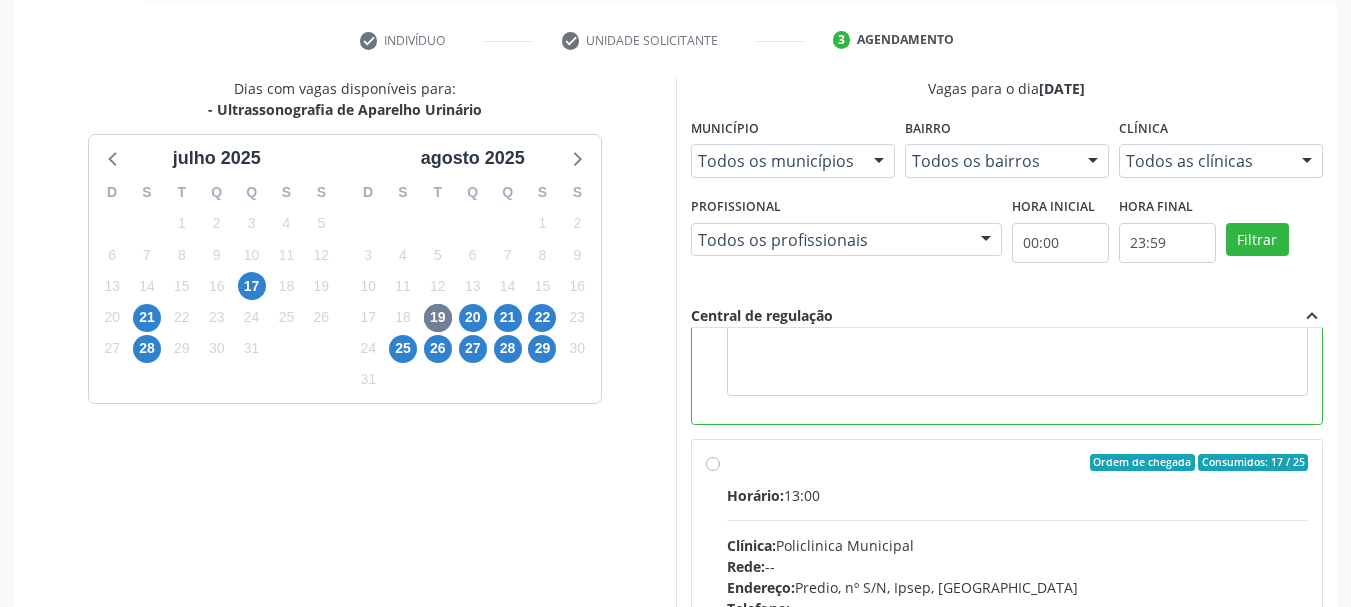 scroll, scrollTop: 450, scrollLeft: 0, axis: vertical 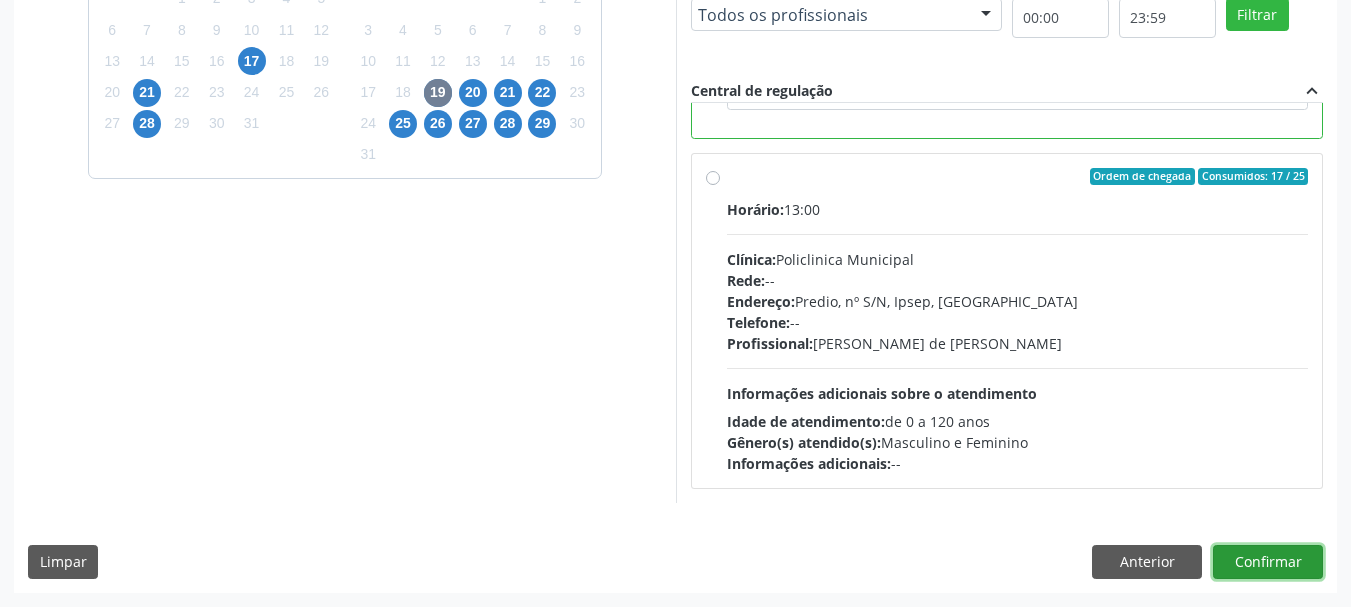 click on "Confirmar" at bounding box center [1268, 562] 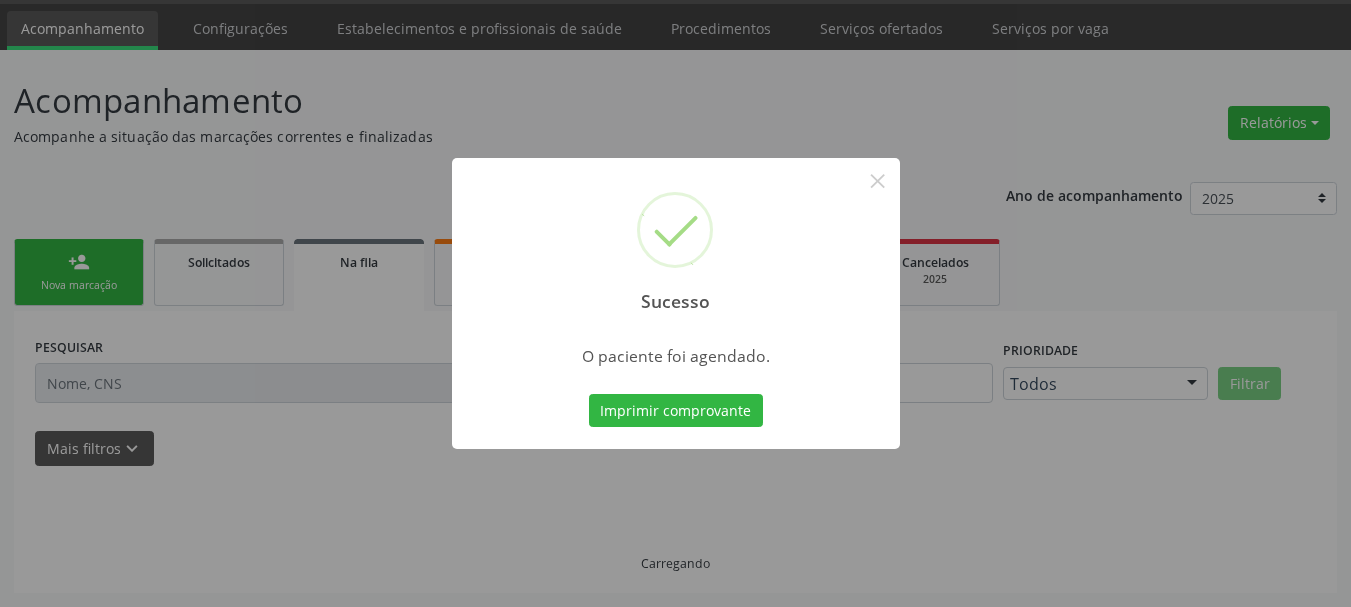 scroll, scrollTop: 60, scrollLeft: 0, axis: vertical 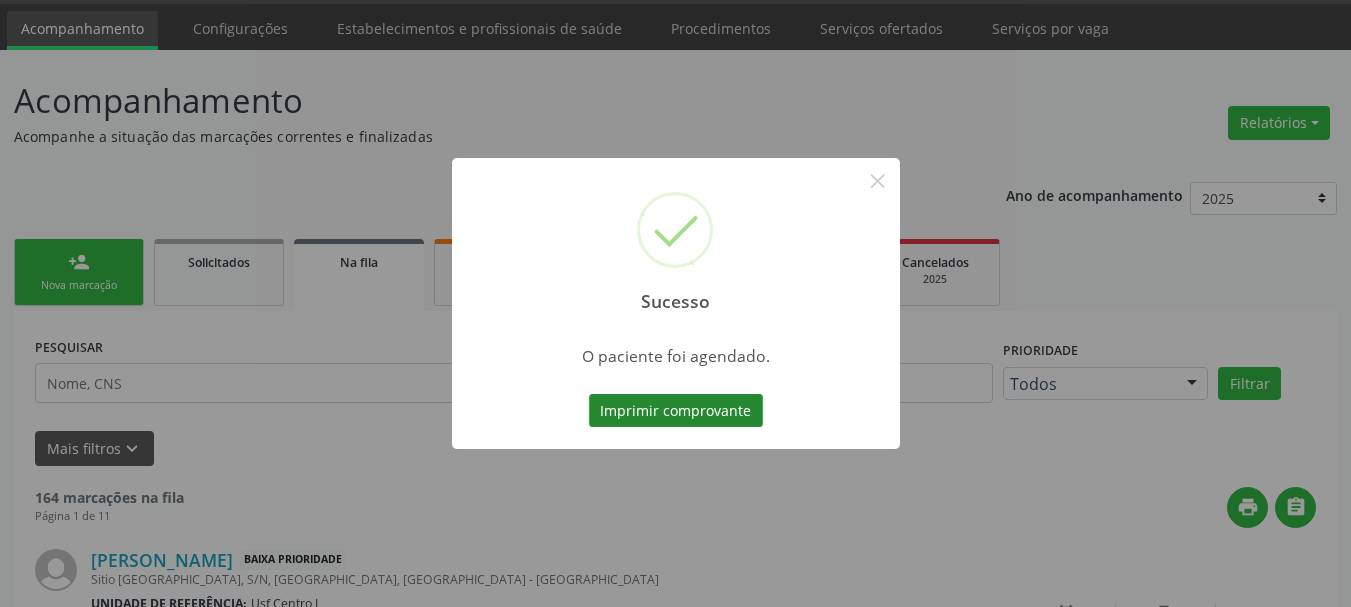 click on "Imprimir comprovante" at bounding box center (676, 411) 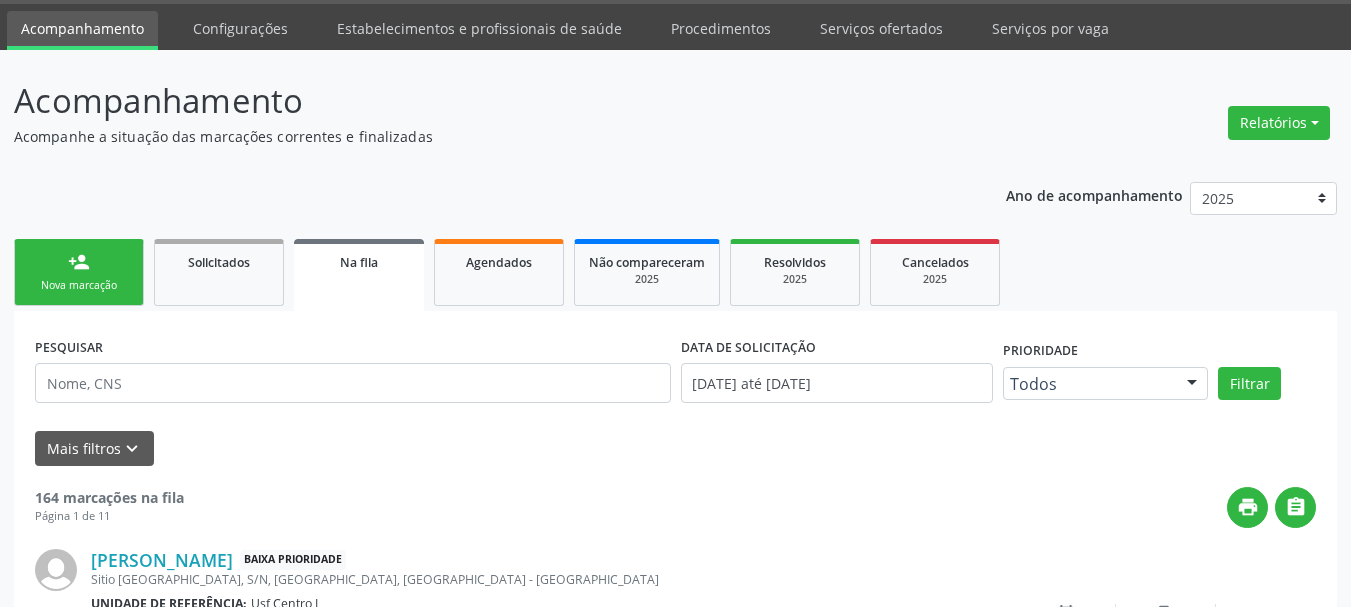scroll, scrollTop: 0, scrollLeft: 0, axis: both 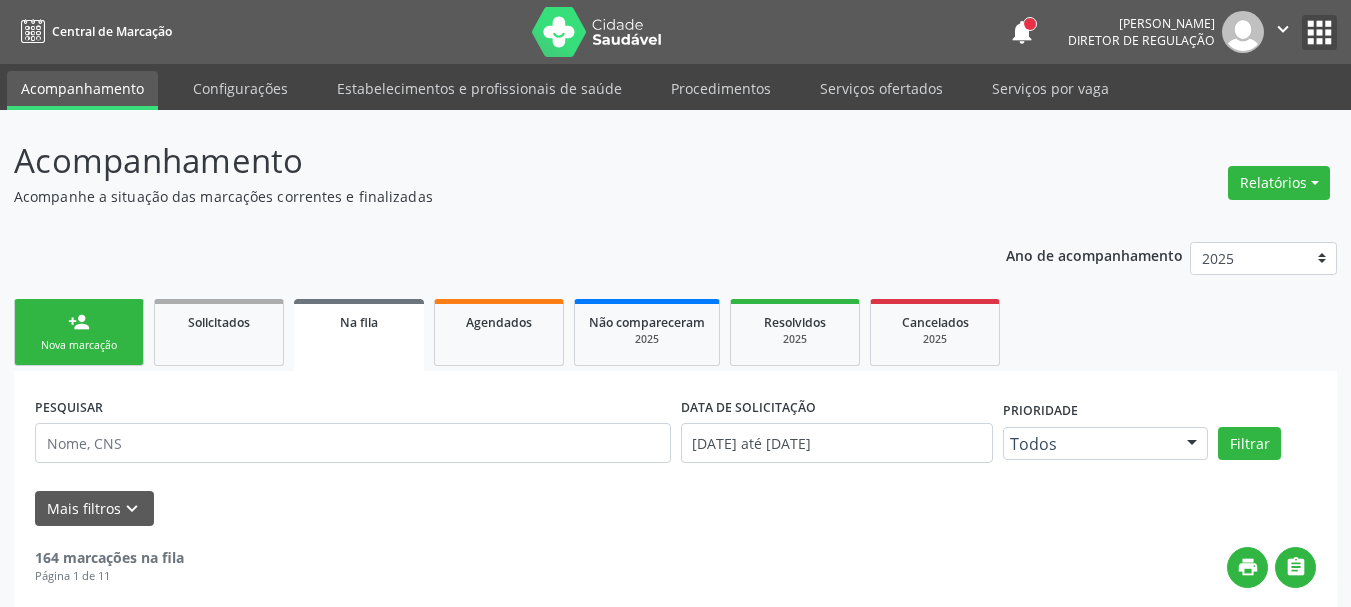click on "apps" at bounding box center [1319, 32] 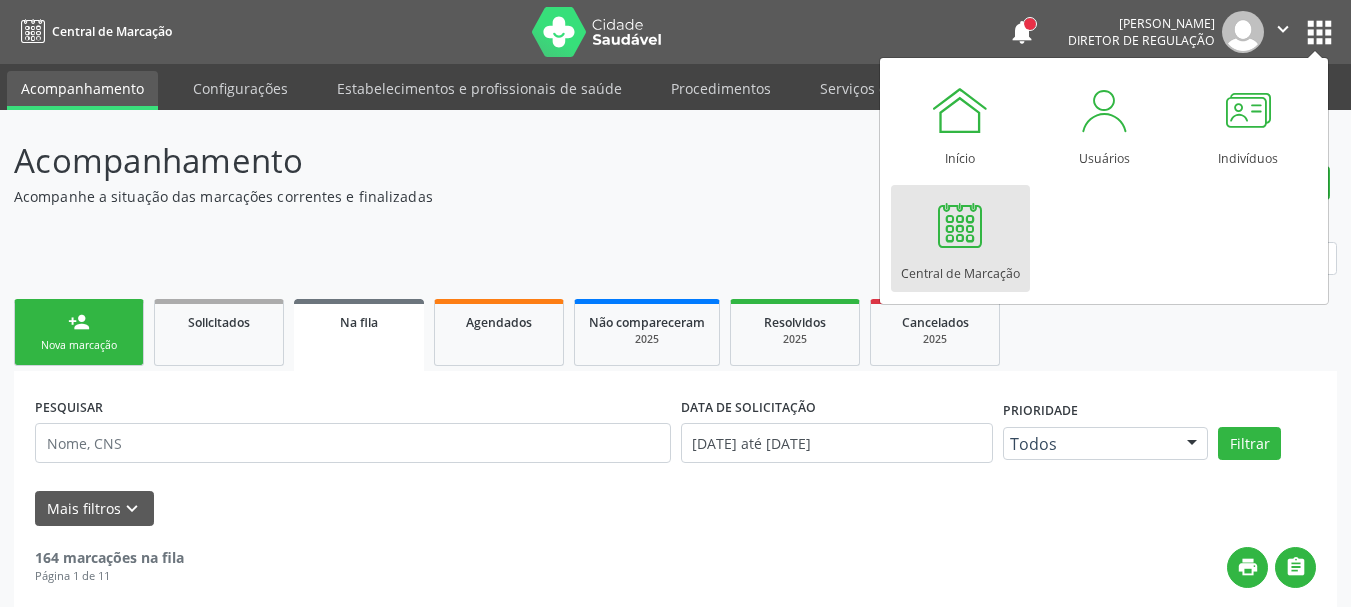 click on "Central de Marcação" at bounding box center (960, 268) 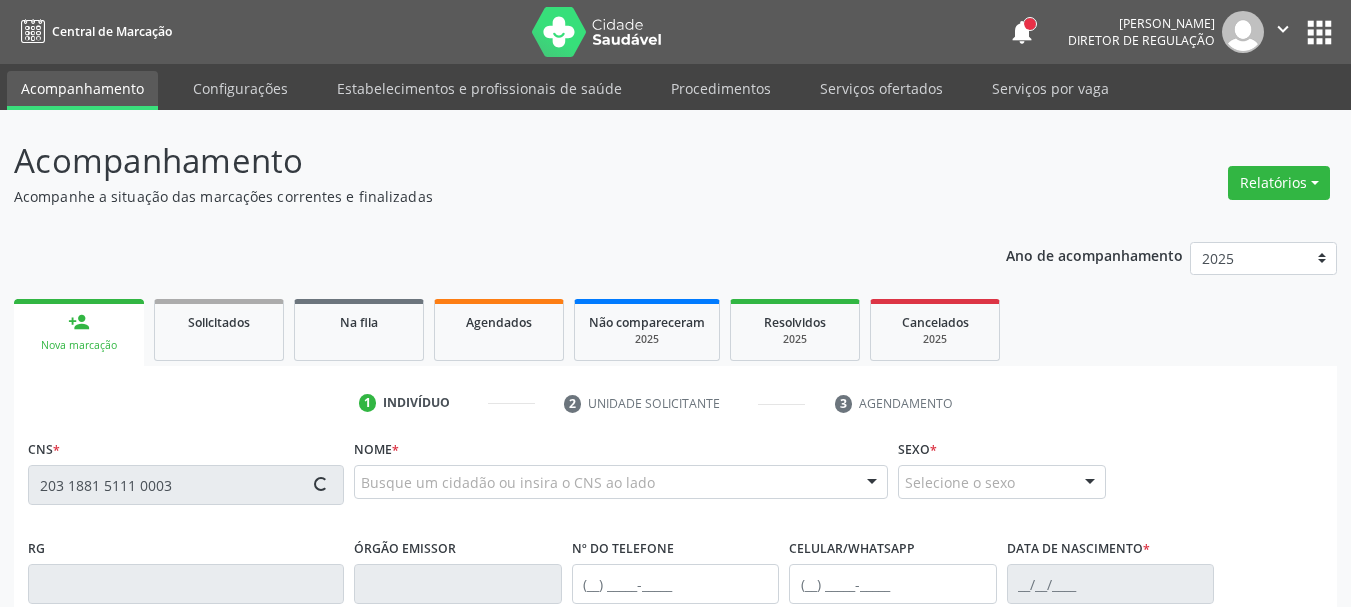 scroll, scrollTop: 100, scrollLeft: 0, axis: vertical 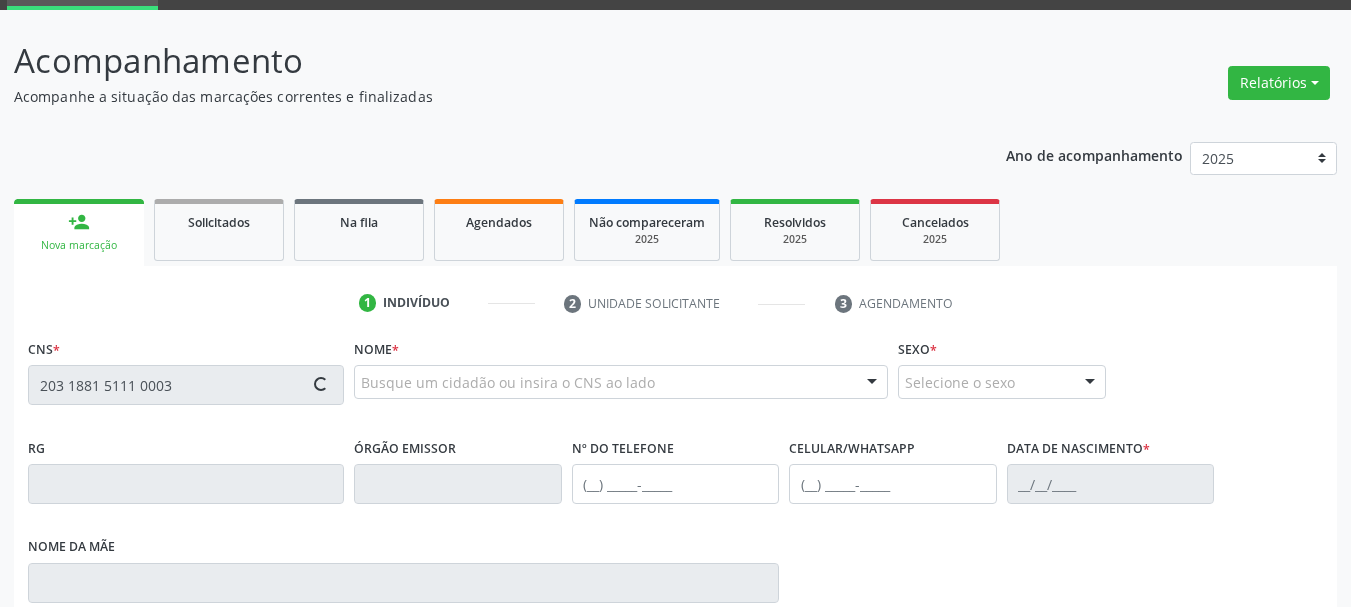 type on "203 1881 5111 0003" 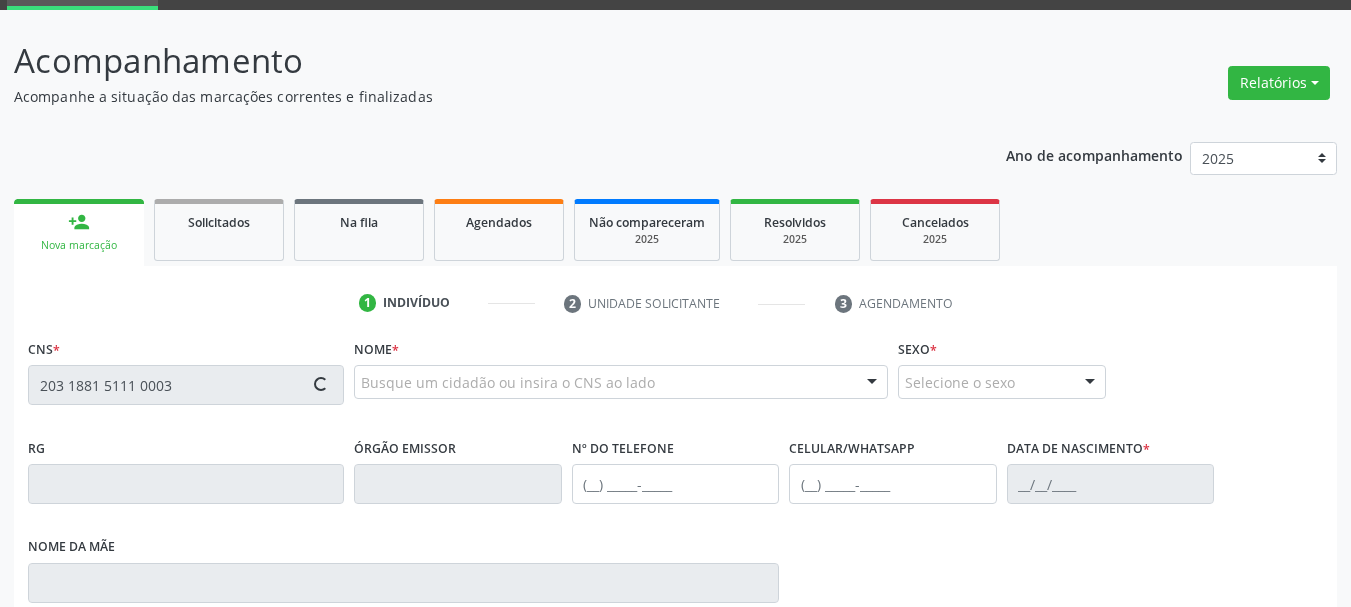 type 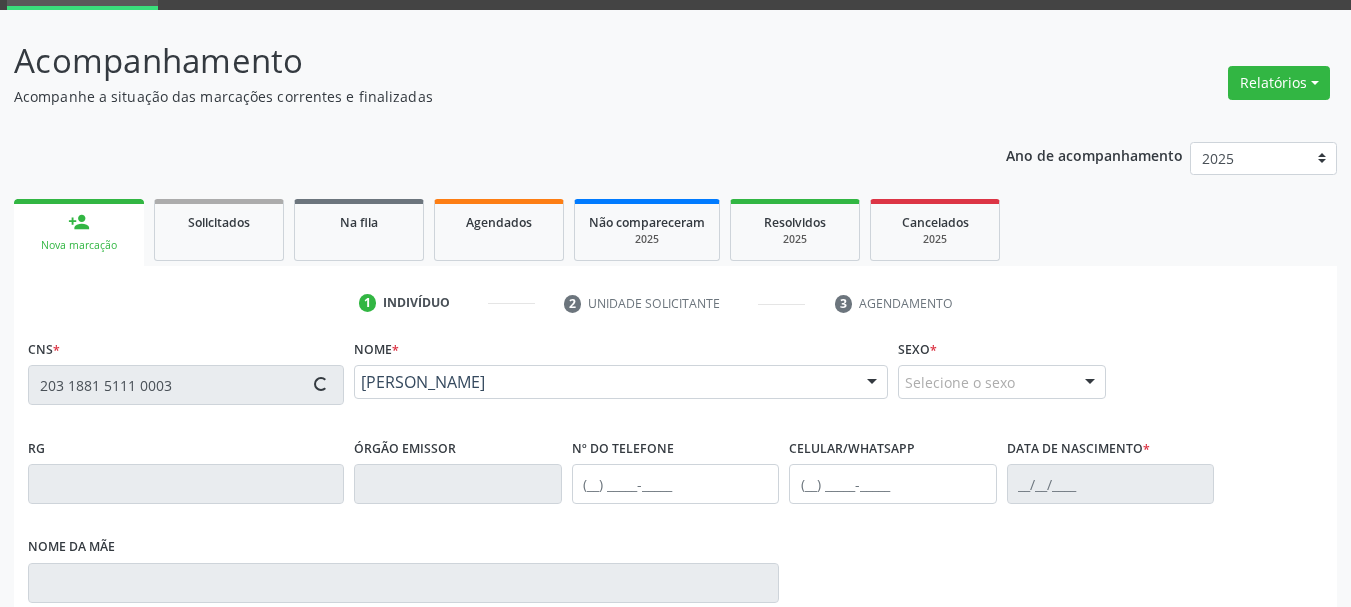 type on "14/03/1985" 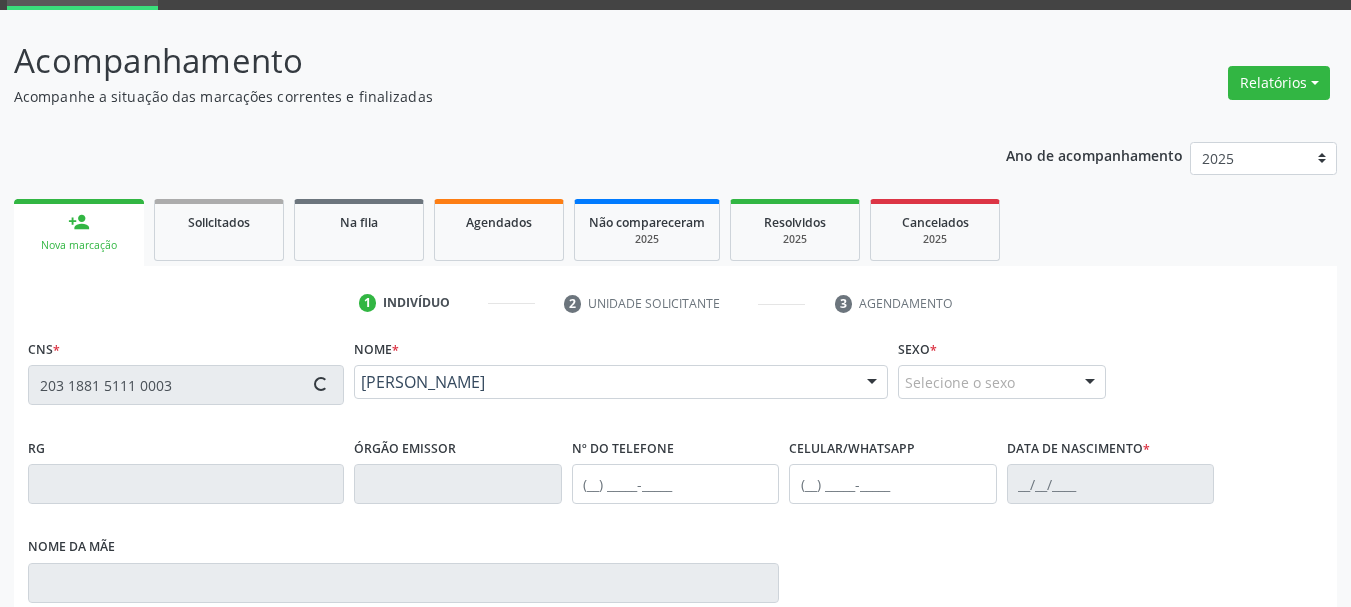 type on "Antonia Albino Pereira de Menezes" 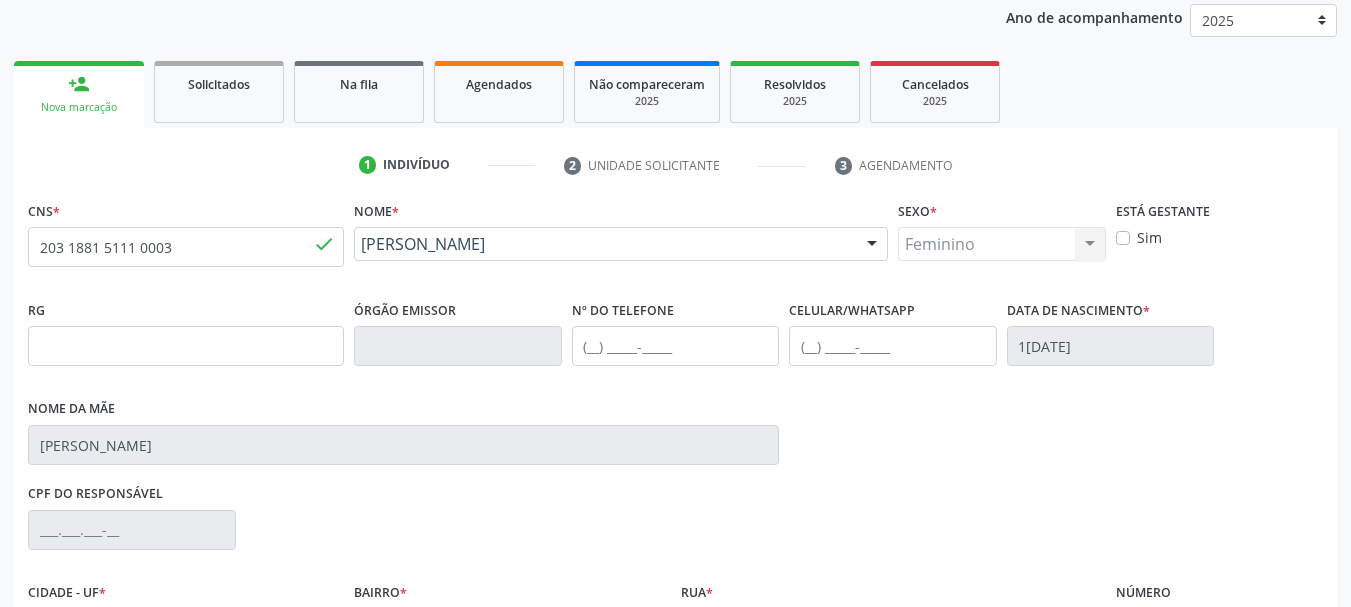 scroll, scrollTop: 300, scrollLeft: 0, axis: vertical 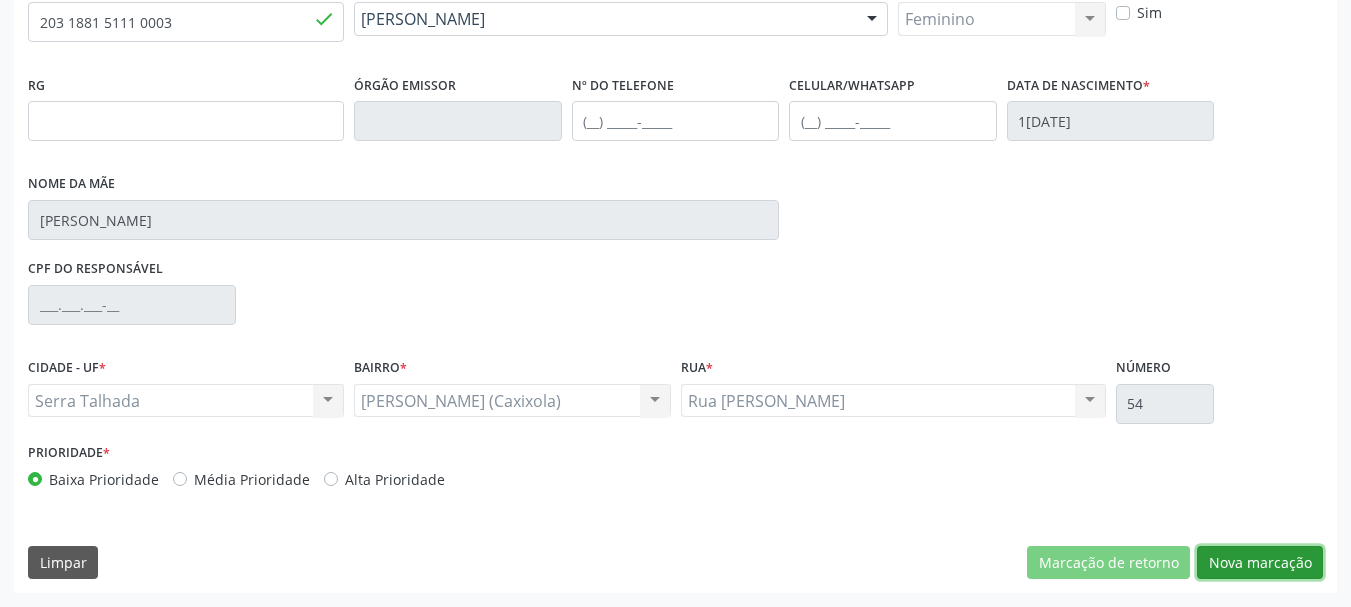 click on "Nova marcação" at bounding box center (1260, 563) 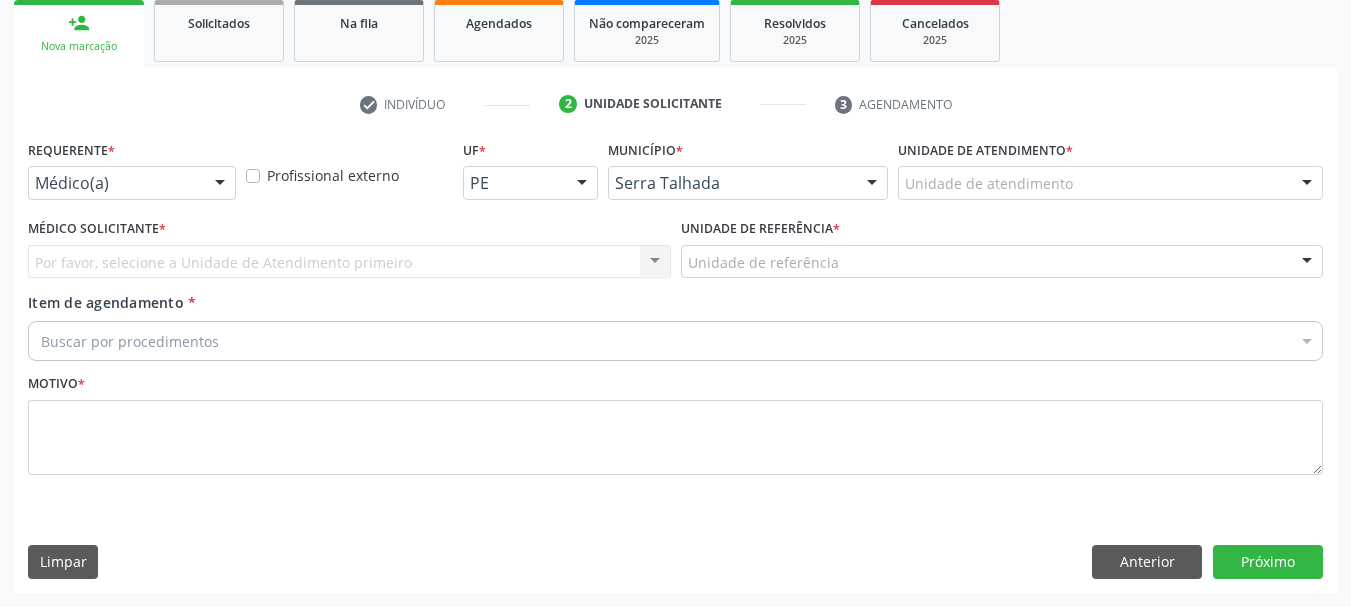 scroll, scrollTop: 299, scrollLeft: 0, axis: vertical 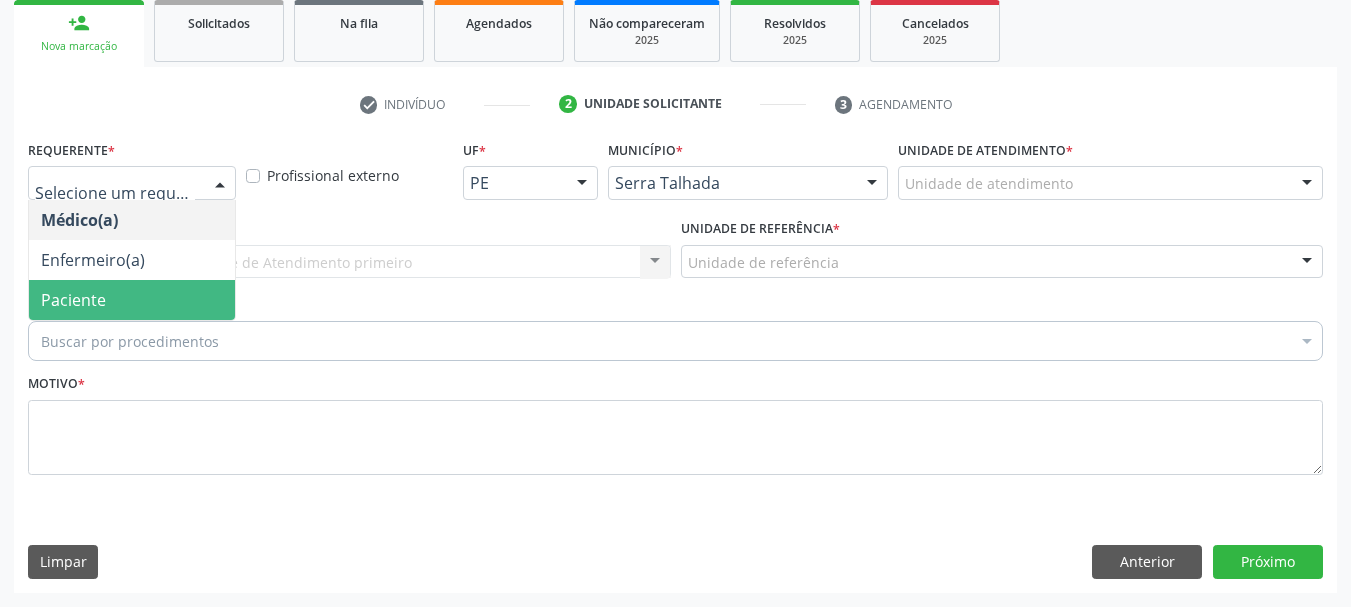 click on "Paciente" at bounding box center [73, 300] 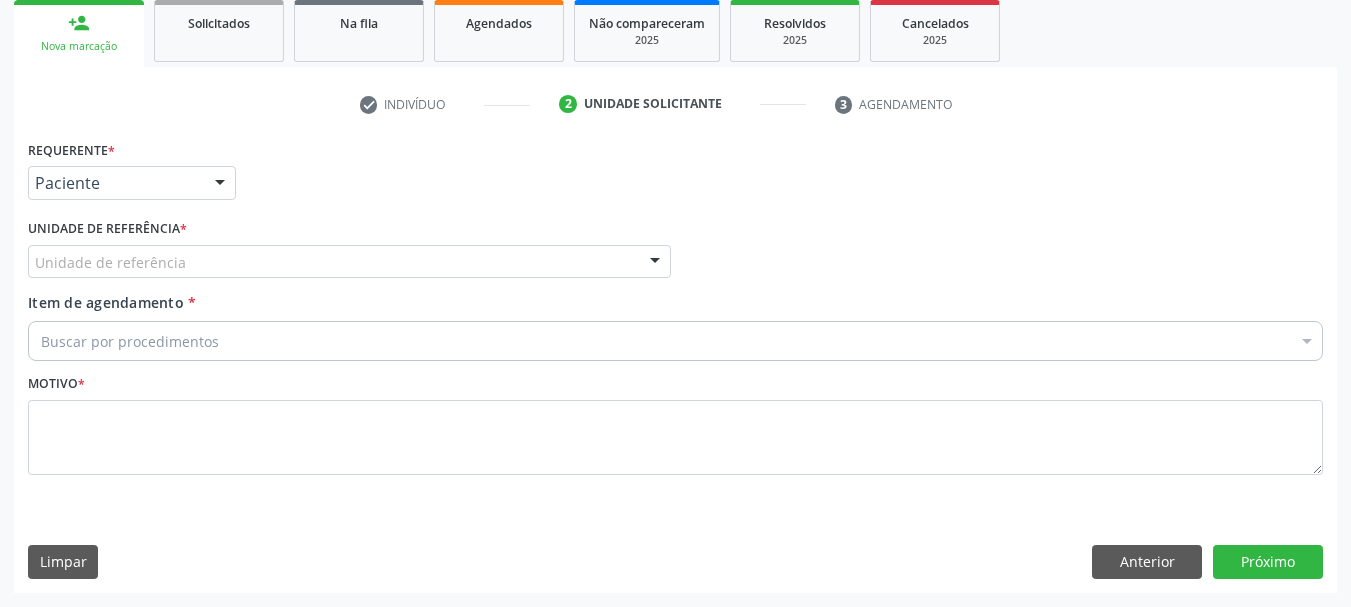 click on "Unidade de referência" at bounding box center (349, 262) 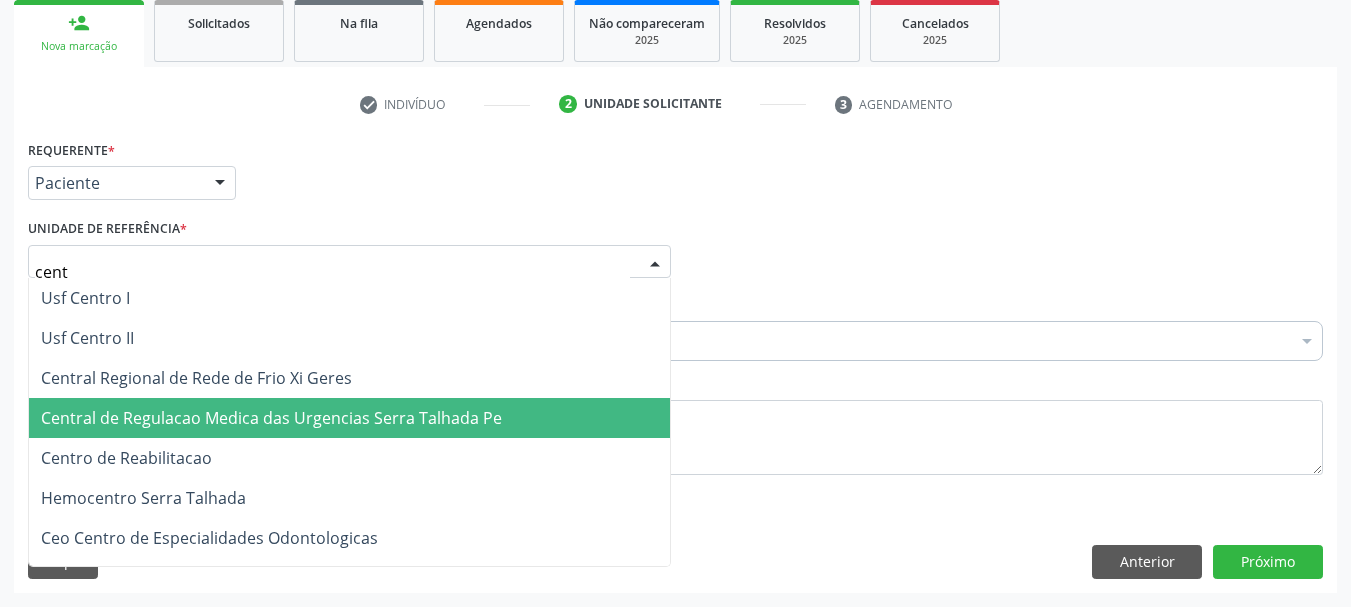 type on "centr" 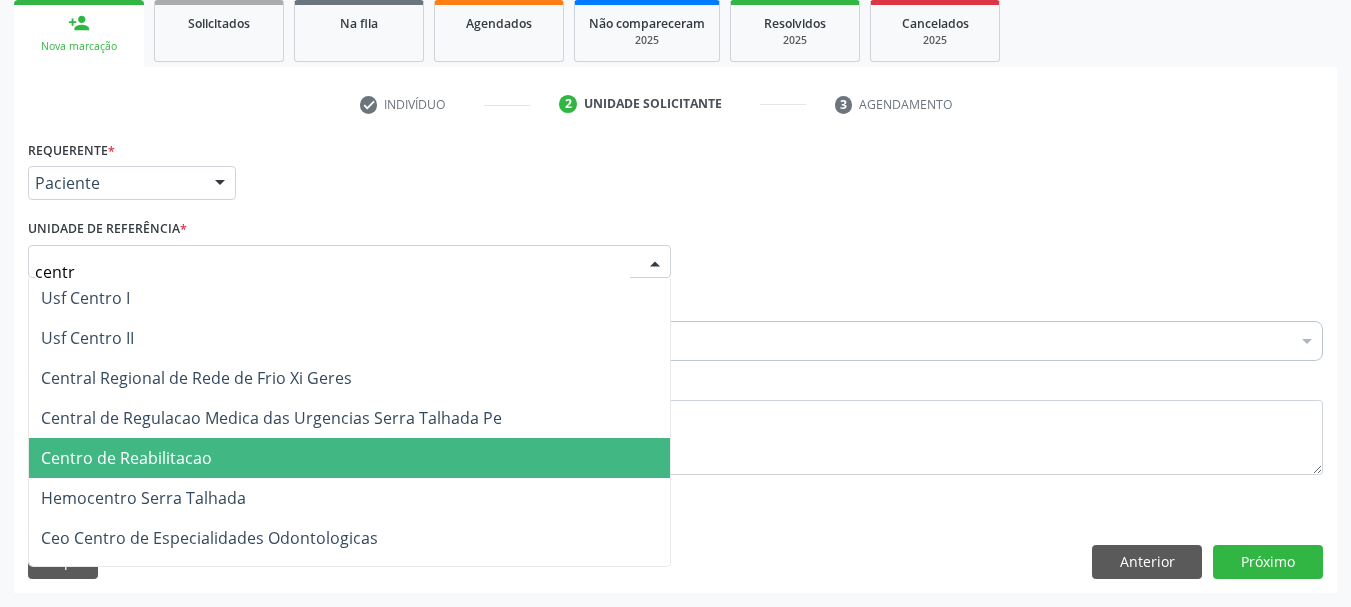 click on "Centro de Reabilitacao" at bounding box center (349, 458) 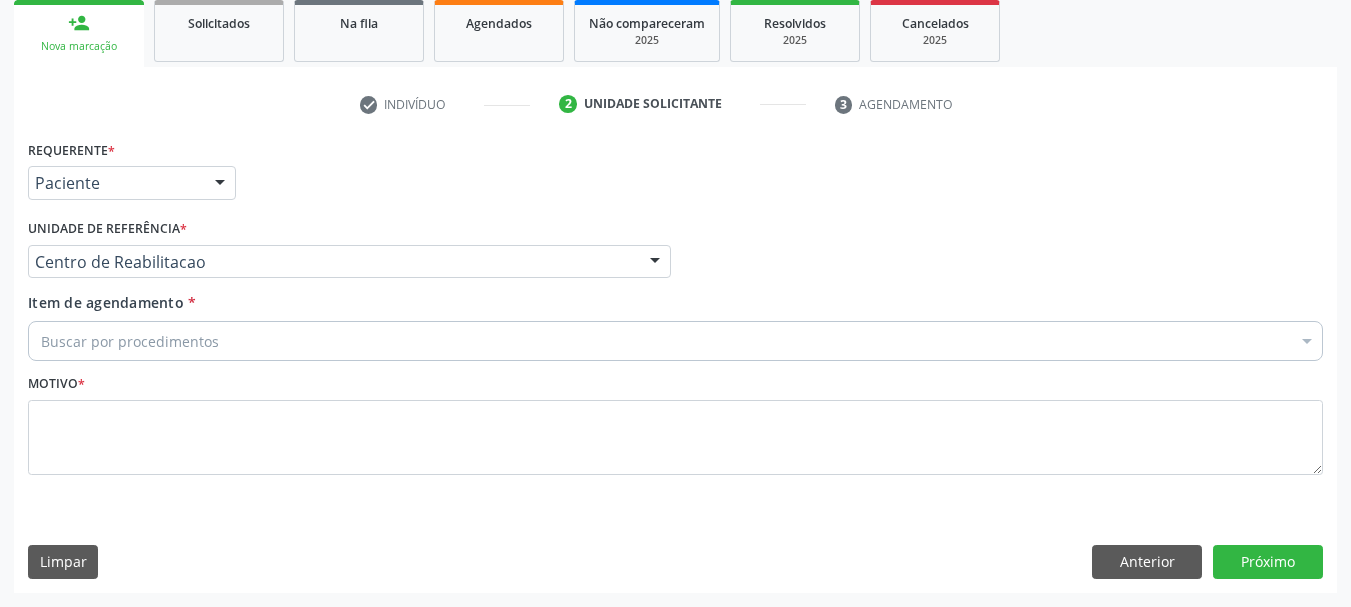 click on "cardio" at bounding box center (41, 341) 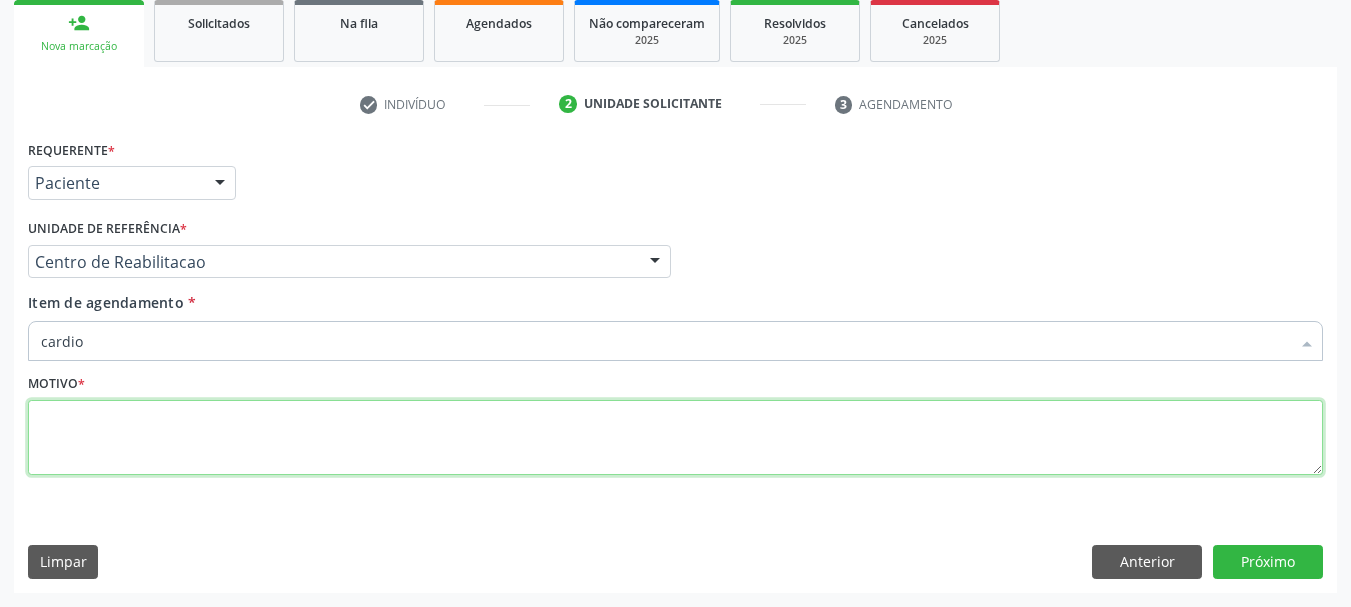 click at bounding box center (675, 438) 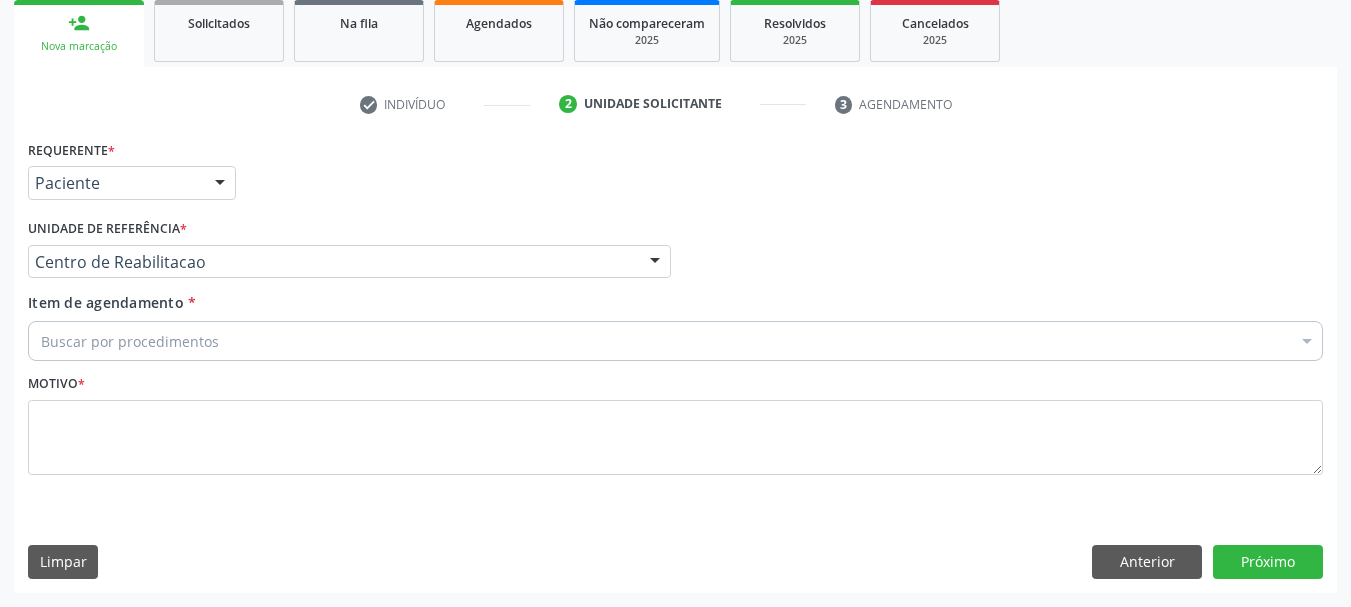 click on "Buscar por procedimentos" at bounding box center [675, 341] 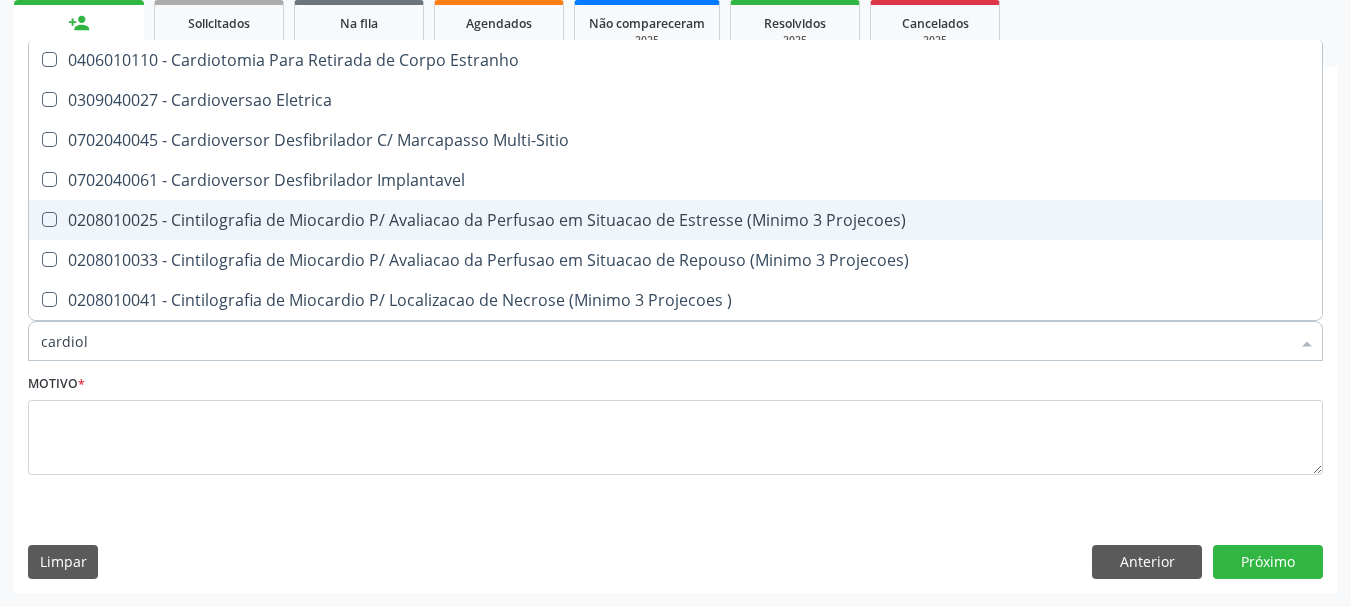 scroll, scrollTop: 0, scrollLeft: 0, axis: both 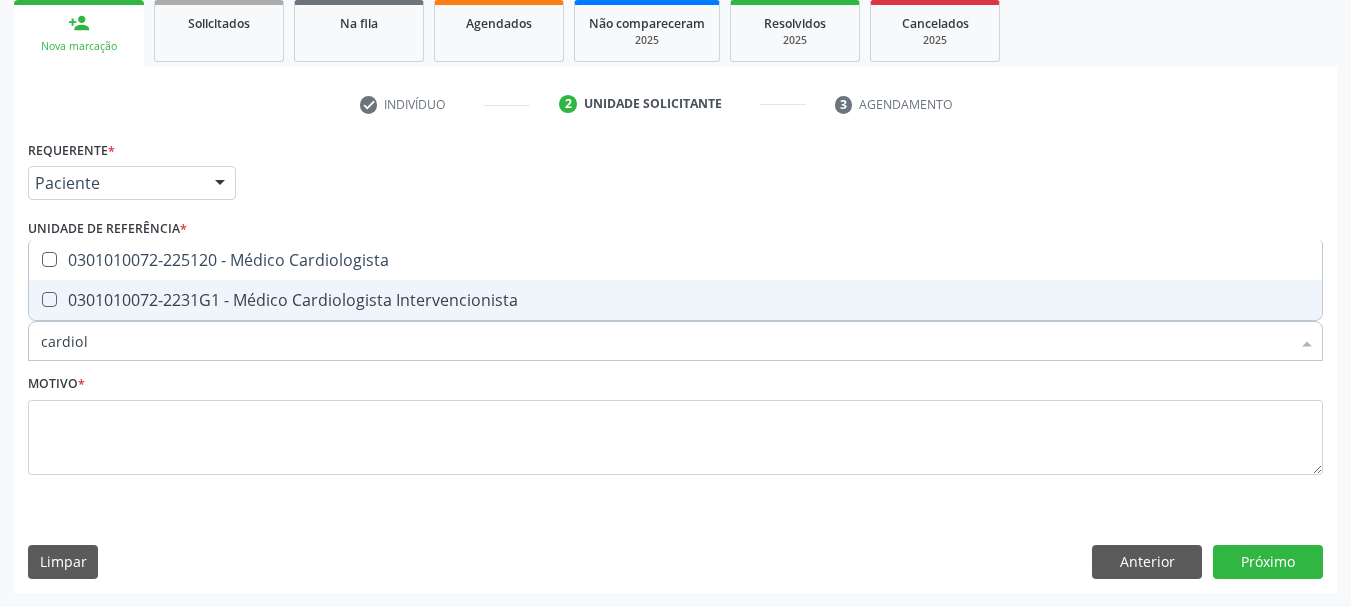 type on "cardiolo" 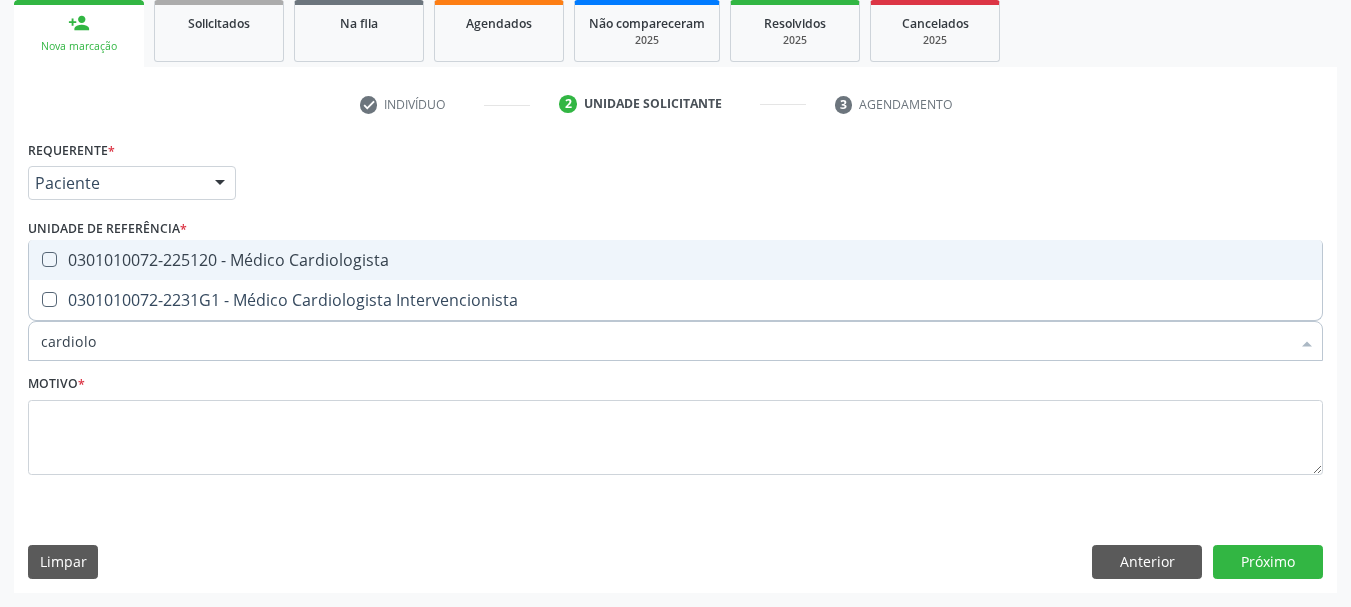 click on "0301010072-225120 - Médico Cardiologista" at bounding box center (675, 260) 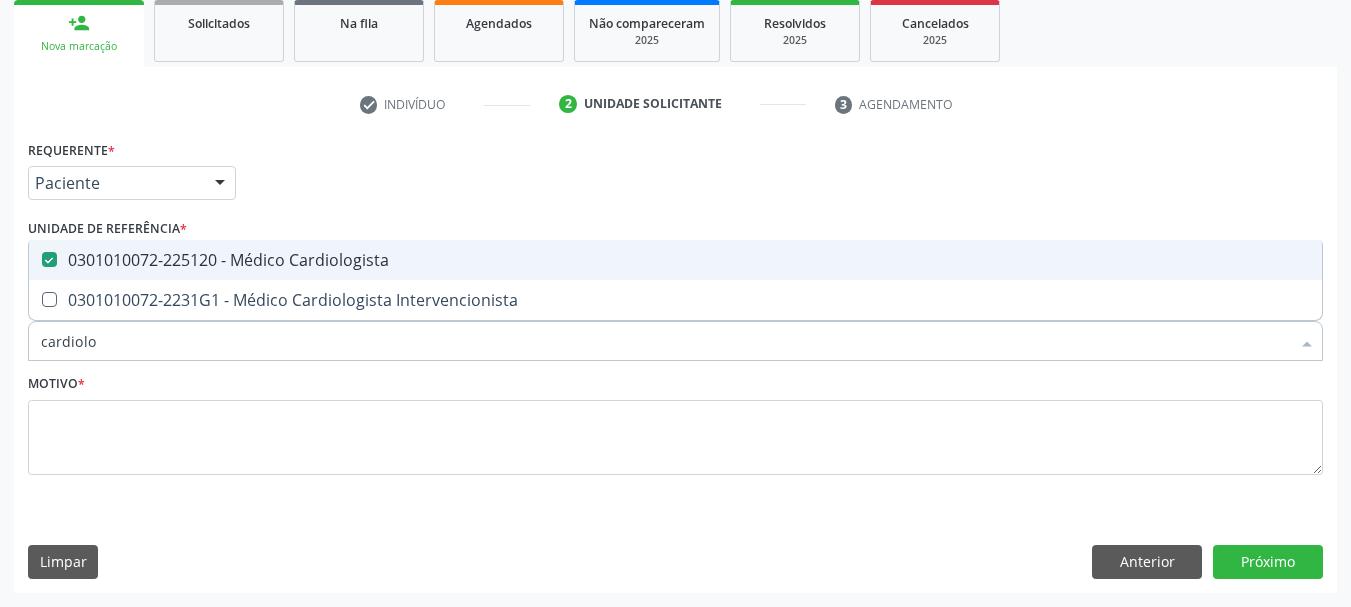 checkbox on "true" 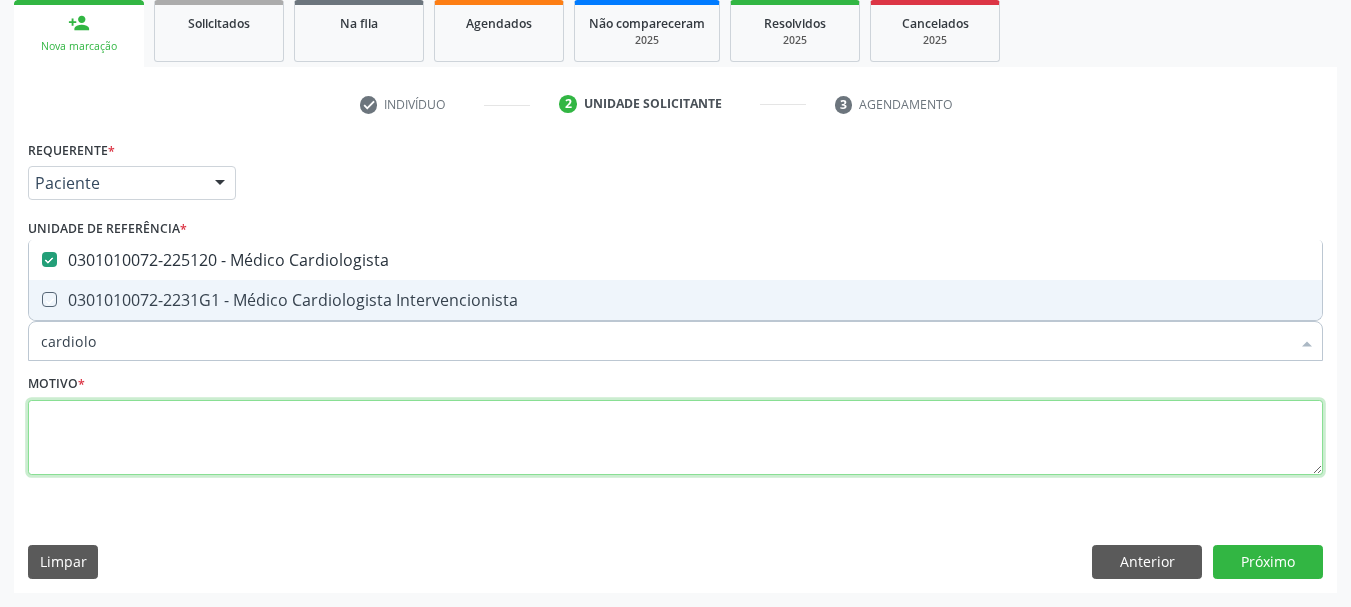 click at bounding box center [675, 438] 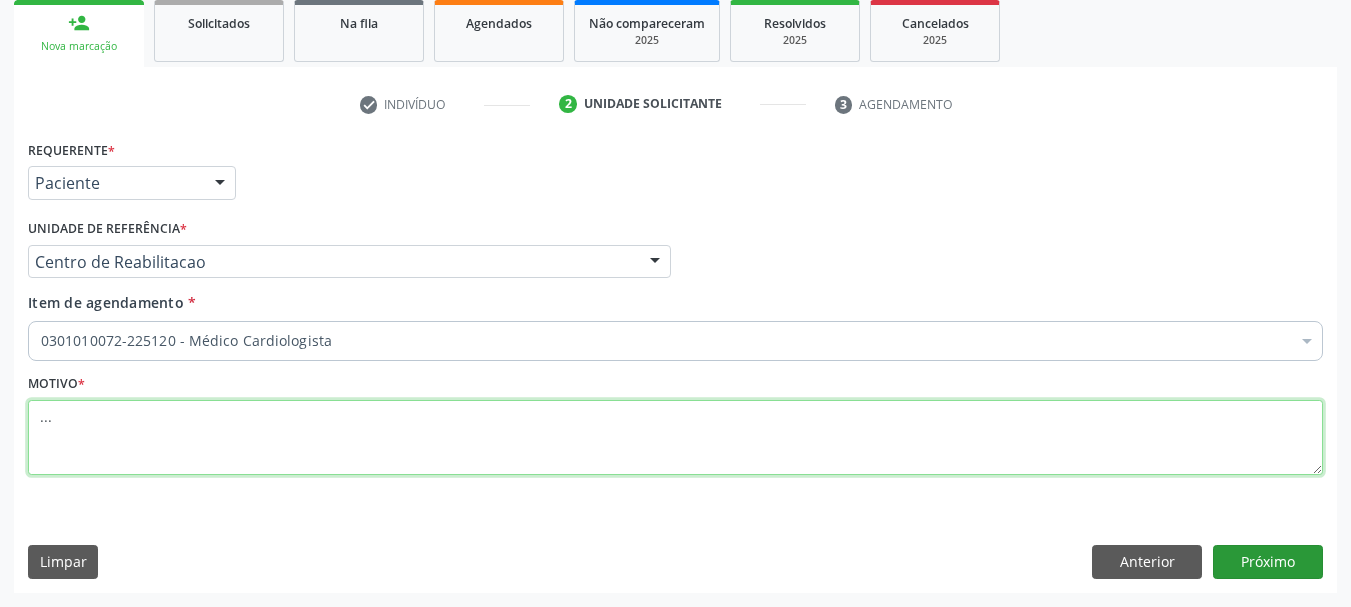 type on "..." 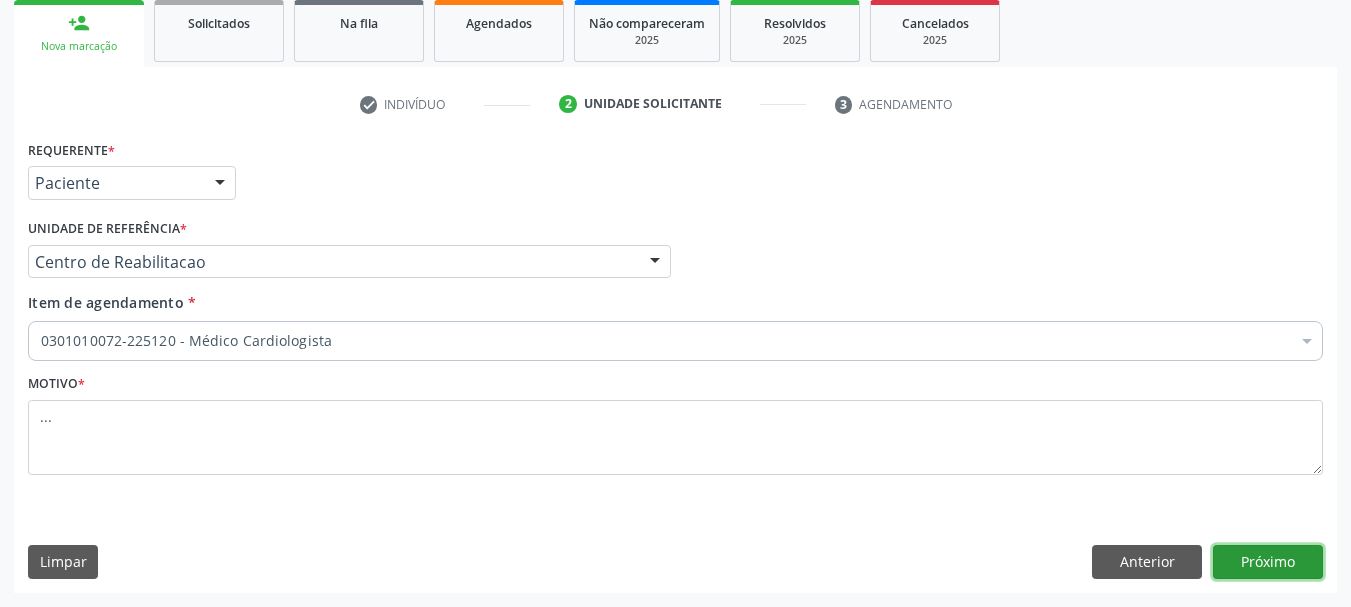 click on "Próximo" at bounding box center [1268, 562] 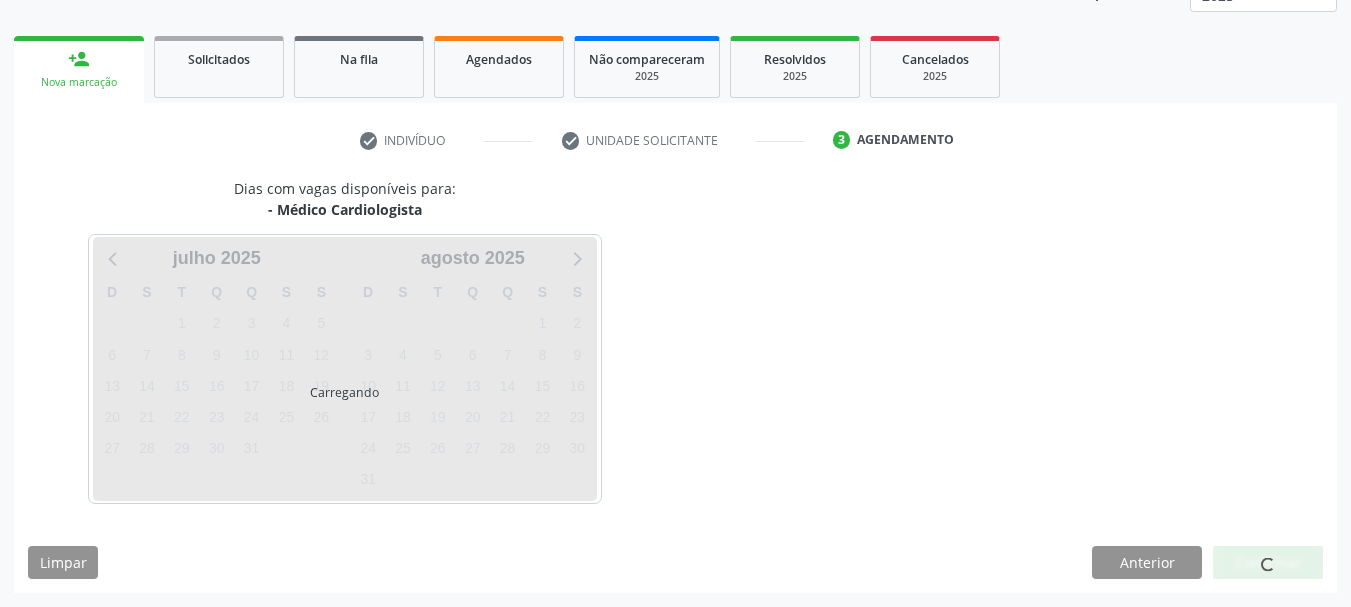 scroll, scrollTop: 263, scrollLeft: 0, axis: vertical 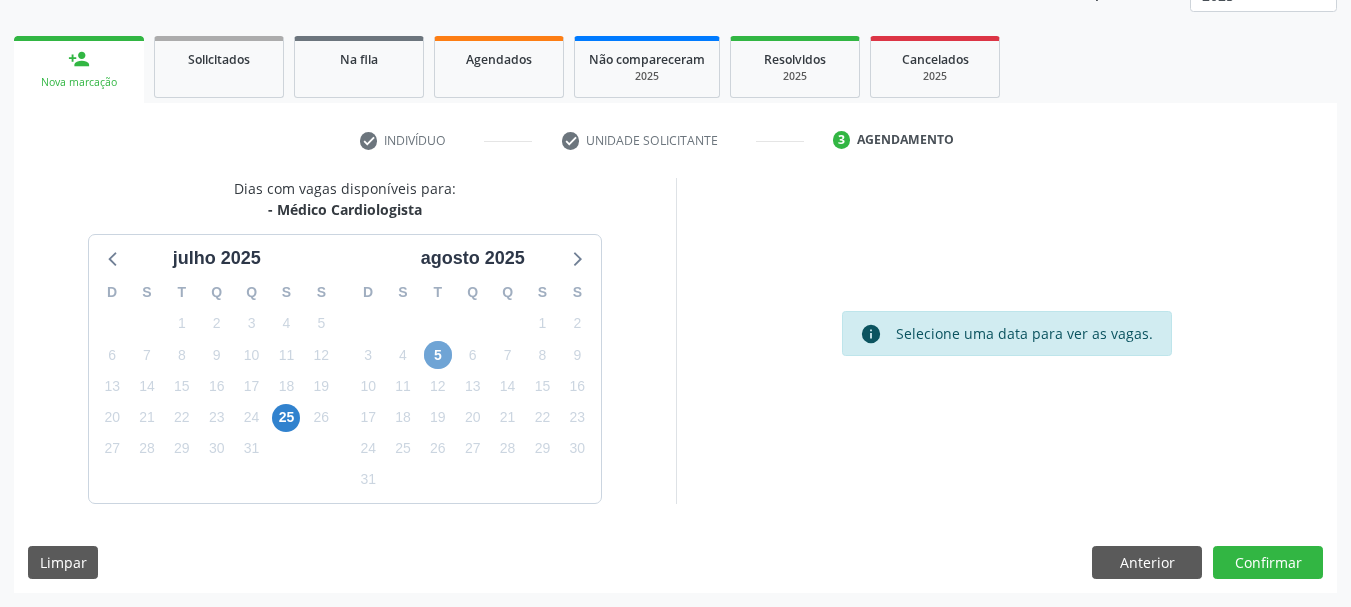 click on "5" at bounding box center (438, 355) 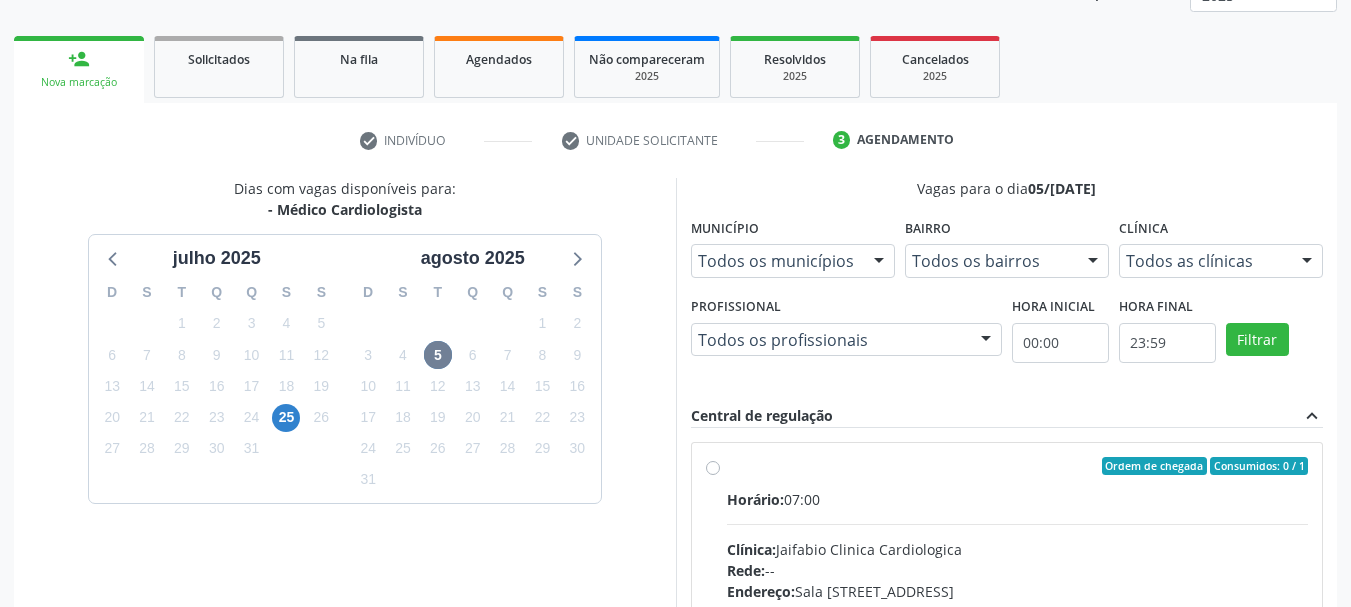 click on "Ordem de chegada
Consumidos: 0 / 1
Horário:   07:00
Clínica:  Jaifabio Clinica Cardiologica
Rede:
--
Endereço:   Sala 03 04 Terreo, nº 312, Nossa Senhora da Pen, Serra Talhada - PE
Telefone:   --
Profissional:
--
Informações adicionais sobre o atendimento
Idade de atendimento:
Sem restrição
Gênero(s) atendido(s):
Sem restrição
Informações adicionais:
--" at bounding box center (1018, 610) 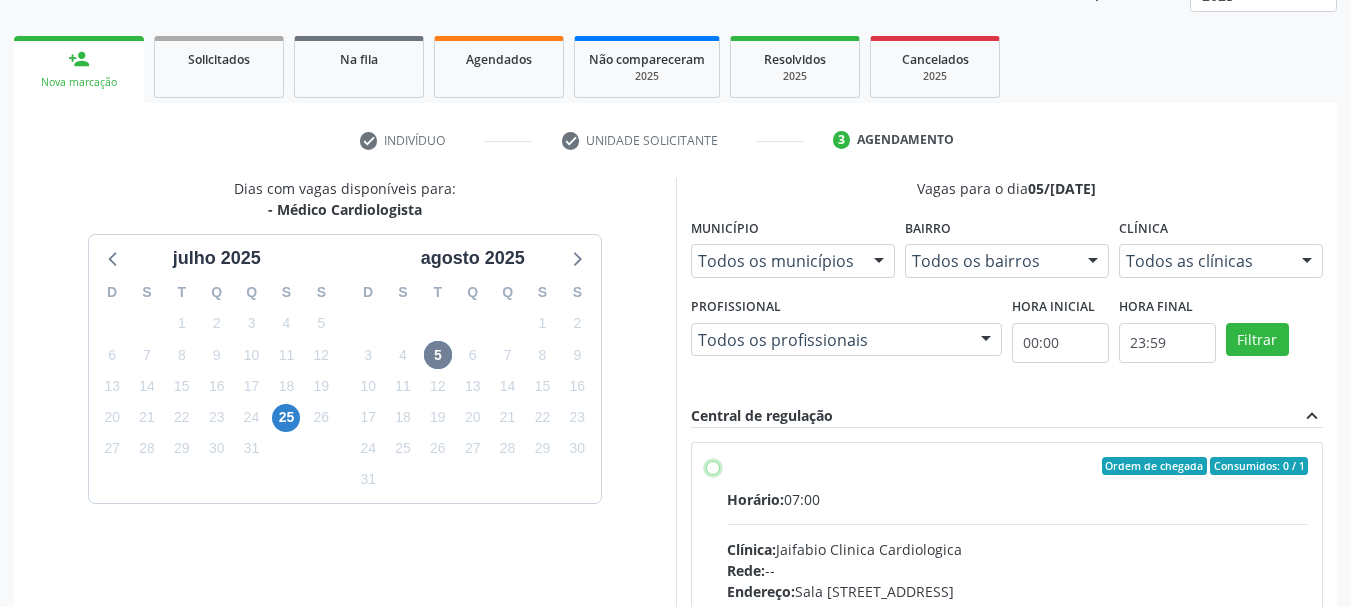 click on "Ordem de chegada
Consumidos: 0 / 1
Horário:   07:00
Clínica:  Jaifabio Clinica Cardiologica
Rede:
--
Endereço:   Sala 03 04 Terreo, nº 312, Nossa Senhora da Pen, Serra Talhada - PE
Telefone:   --
Profissional:
--
Informações adicionais sobre o atendimento
Idade de atendimento:
Sem restrição
Gênero(s) atendido(s):
Sem restrição
Informações adicionais:
--" at bounding box center (713, 466) 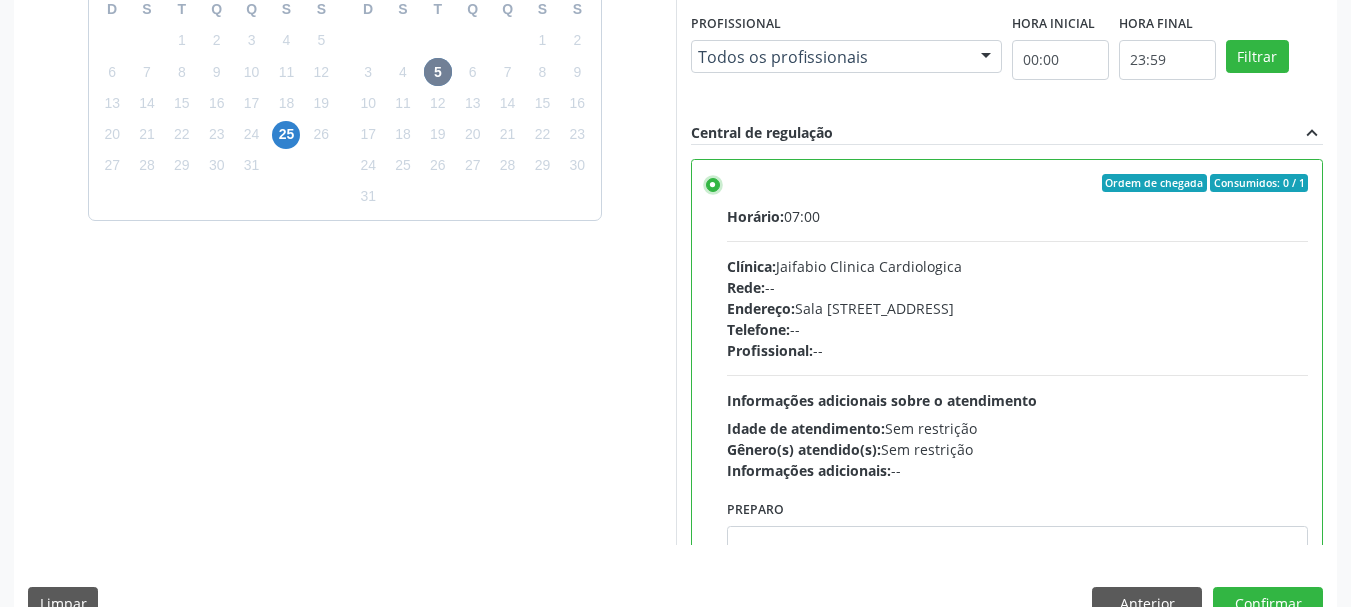 scroll, scrollTop: 588, scrollLeft: 0, axis: vertical 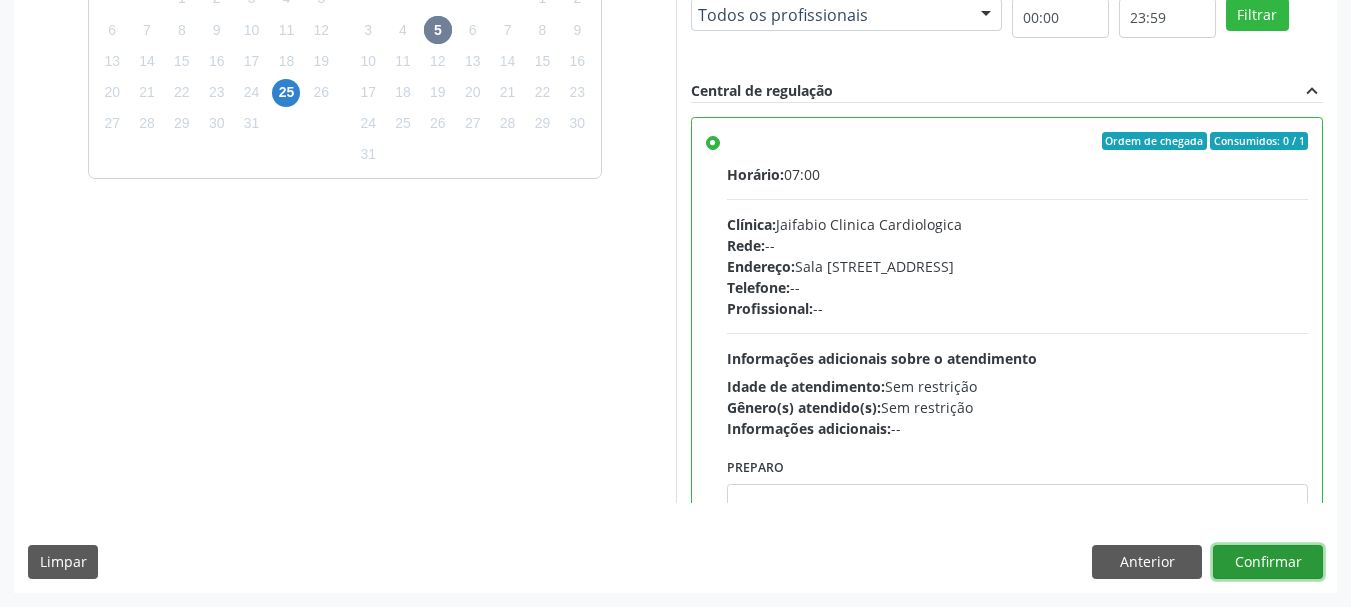 click on "Confirmar" at bounding box center (1268, 562) 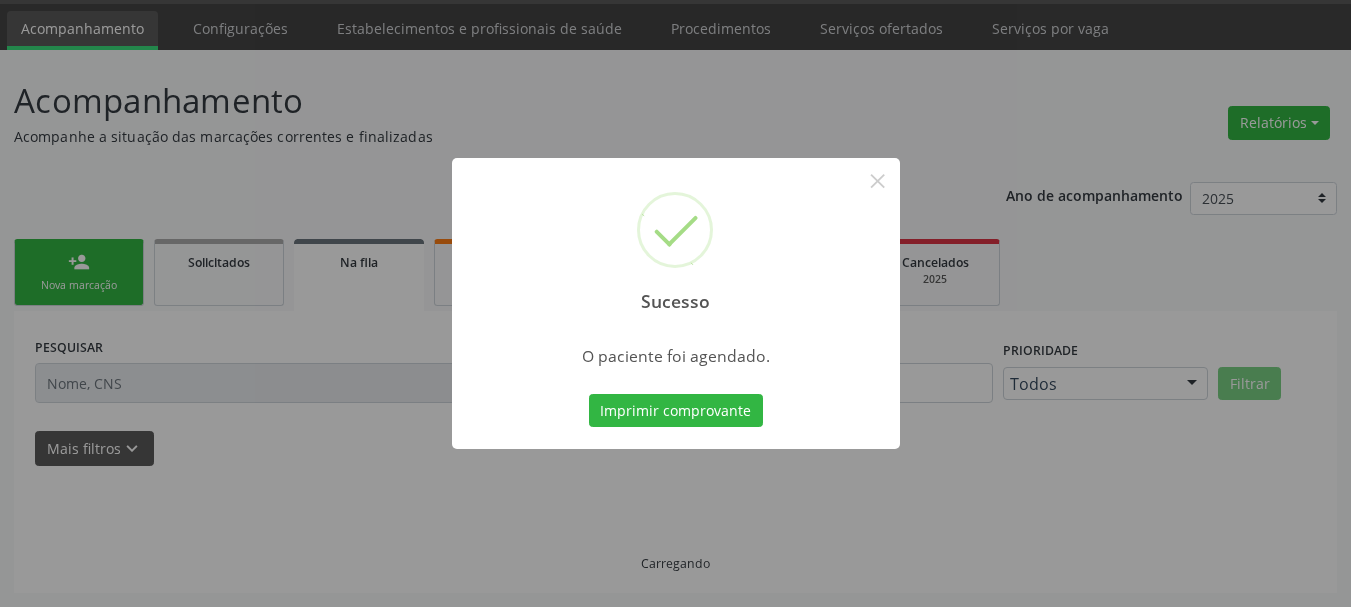 scroll, scrollTop: 60, scrollLeft: 0, axis: vertical 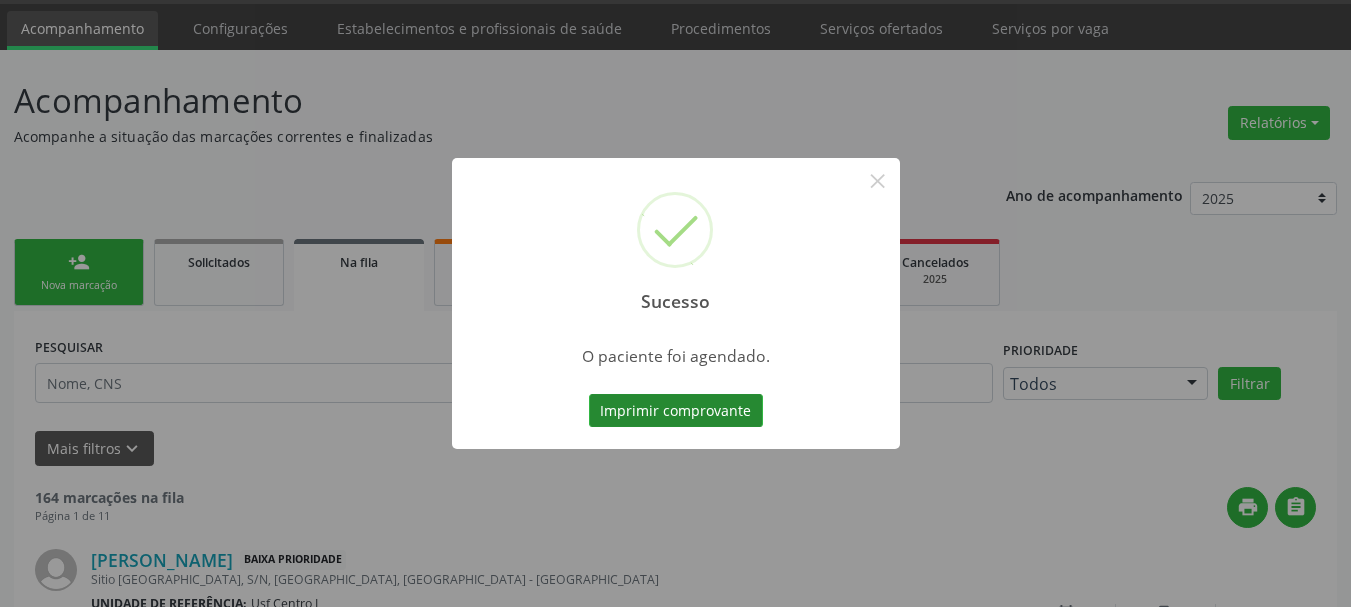 click on "Imprimir comprovante" at bounding box center (676, 411) 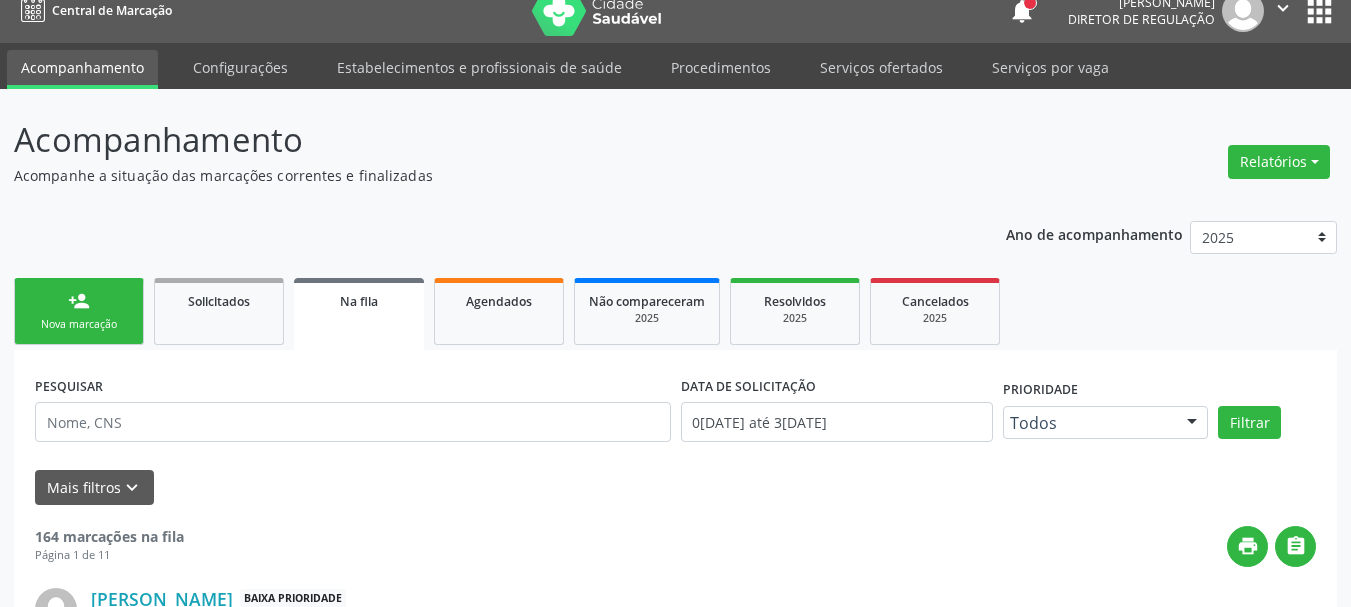 scroll, scrollTop: 0, scrollLeft: 0, axis: both 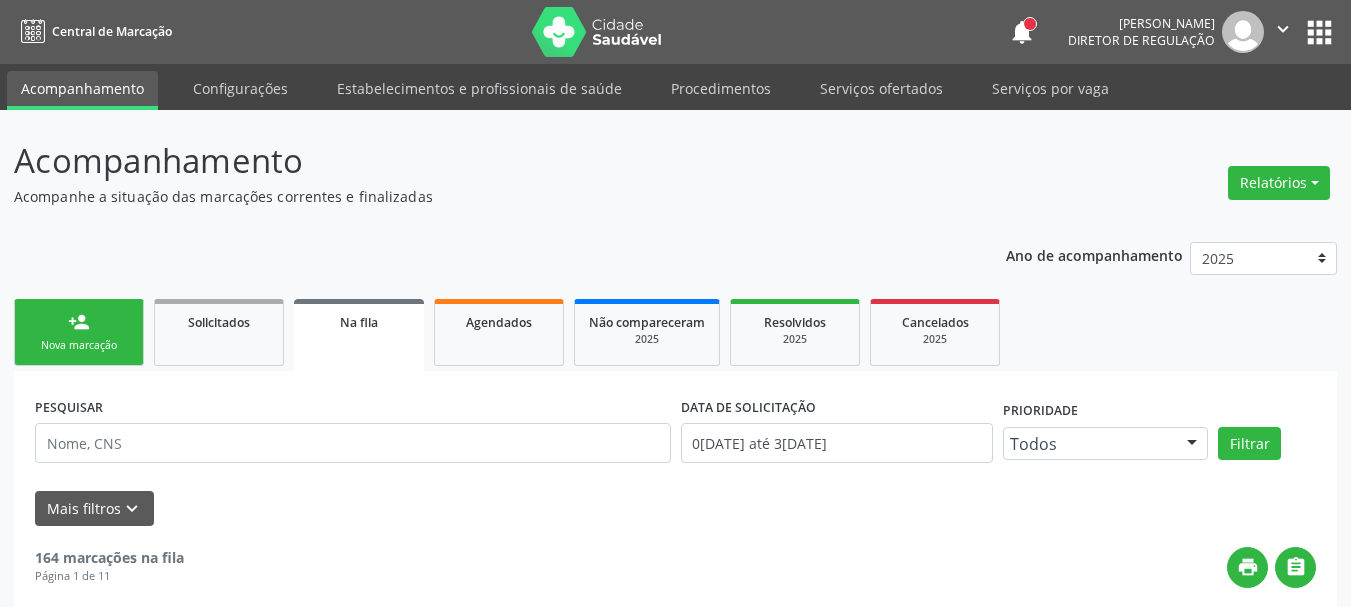 click on "apps" at bounding box center (1319, 32) 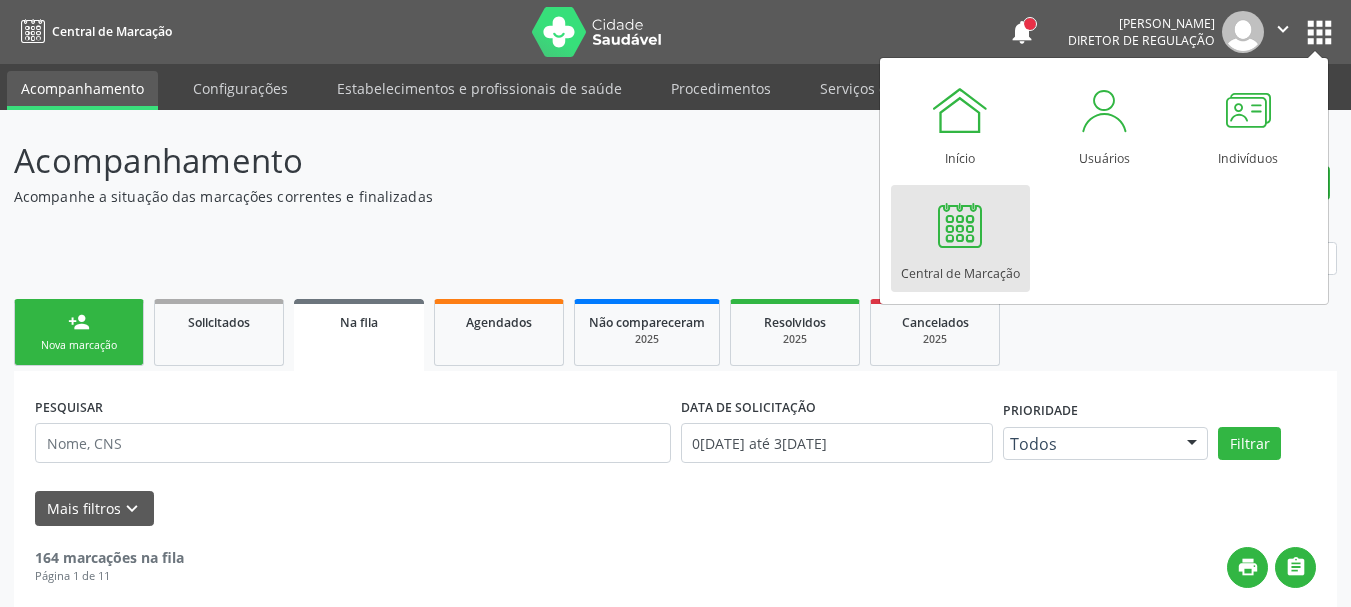 click on "Central de Marcação" at bounding box center [960, 268] 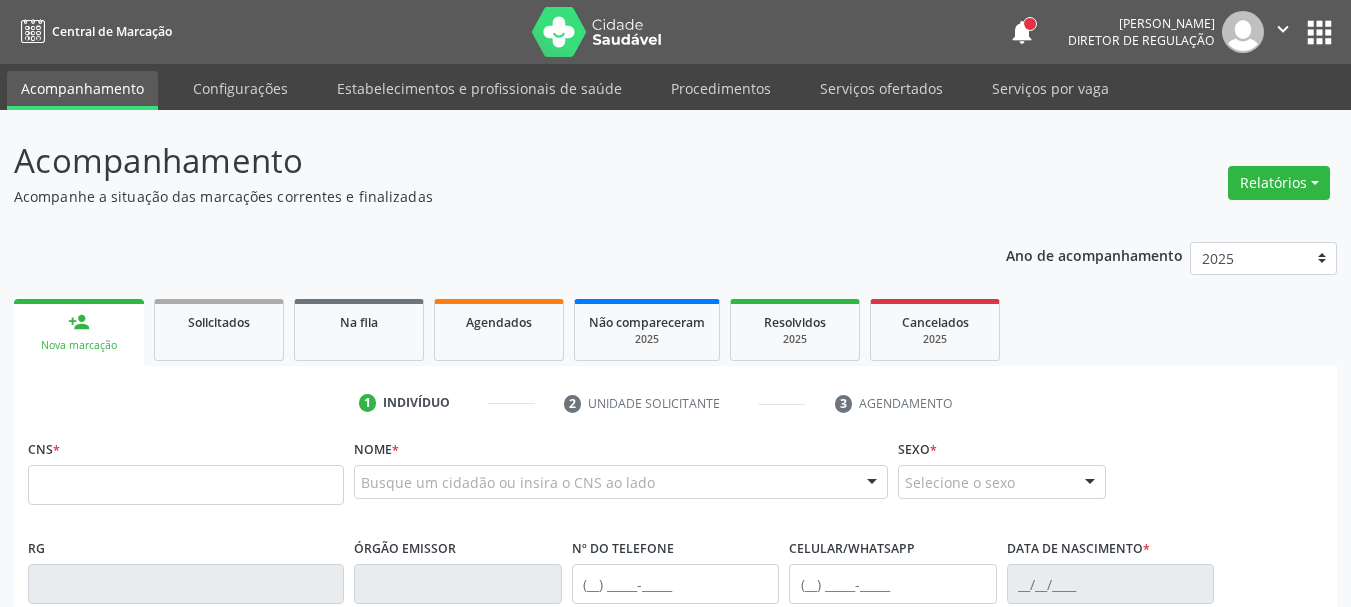 scroll, scrollTop: 0, scrollLeft: 0, axis: both 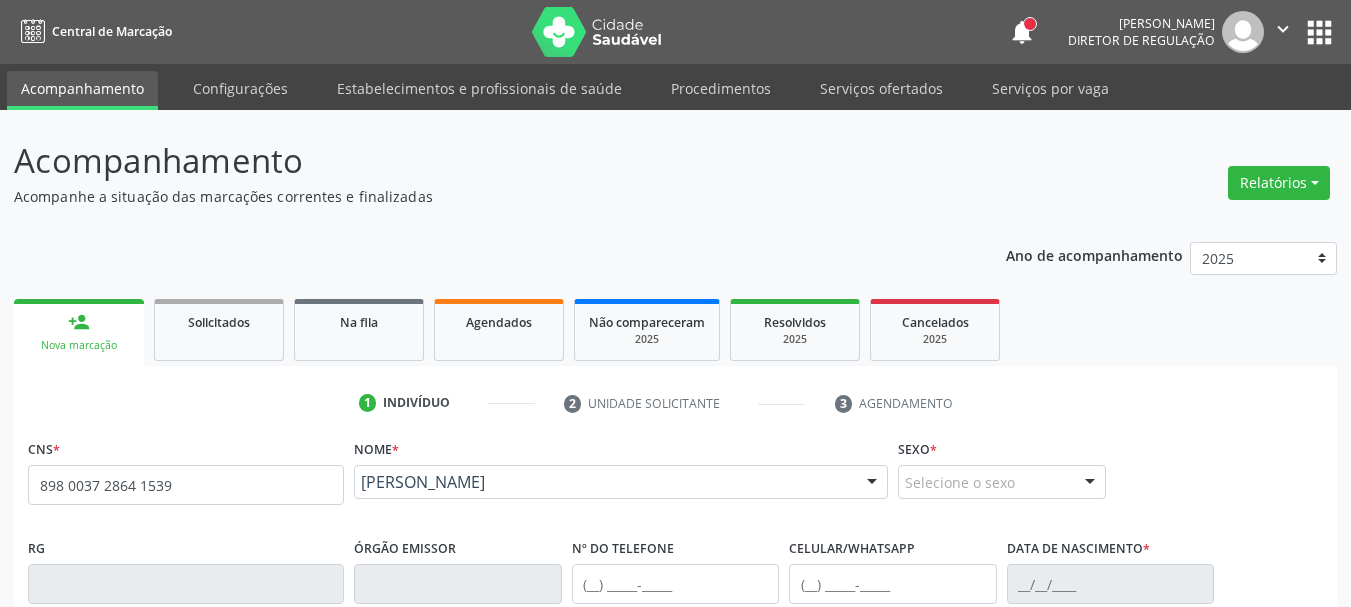 type on "898 0037 2864 1539" 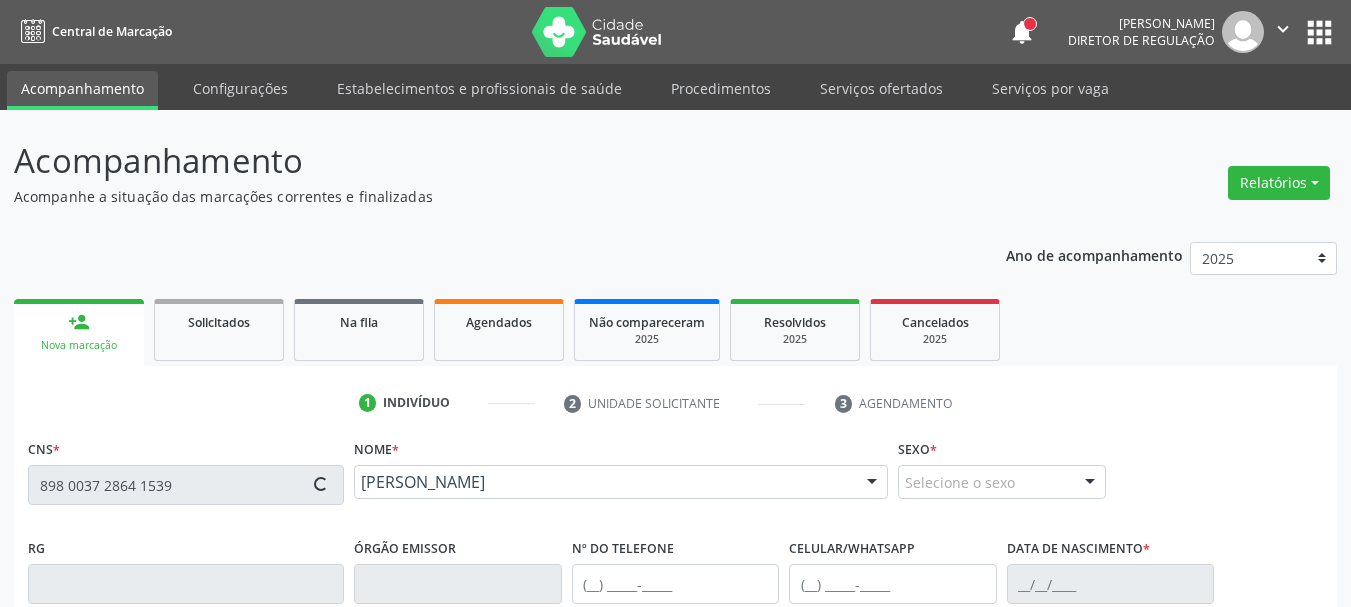 type on "(87) 98852-3690" 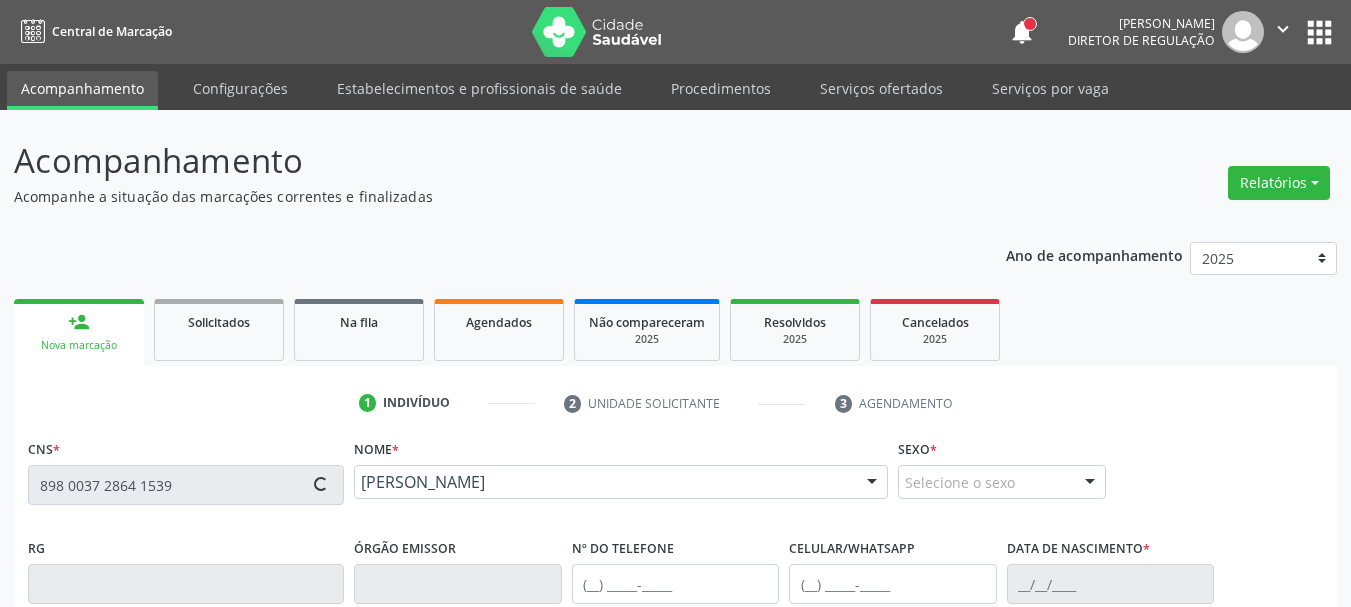 type on "26/03/1938" 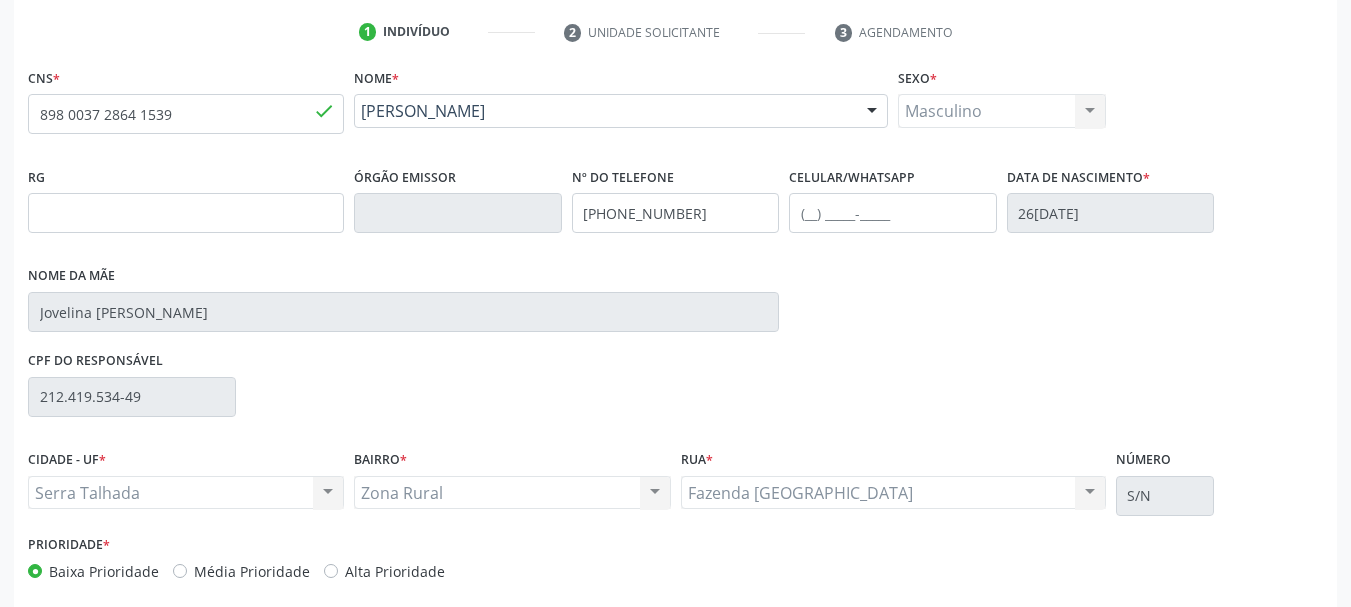 scroll, scrollTop: 400, scrollLeft: 0, axis: vertical 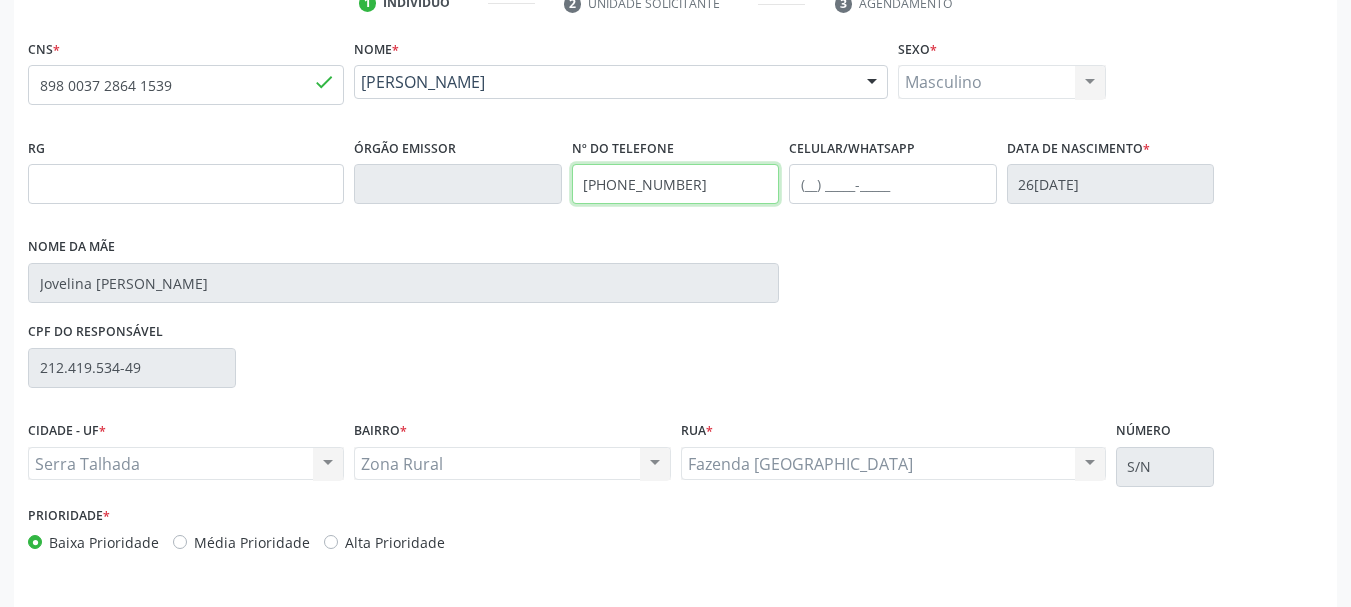 click on "RG
Órgão emissor
Nº do Telefone
(87) 98852-3690
Celular/WhatsApp
Data de nascimento
*
26/03/1938
Nome da mãe
Jovelina Julia de Lima" at bounding box center [675, 225] 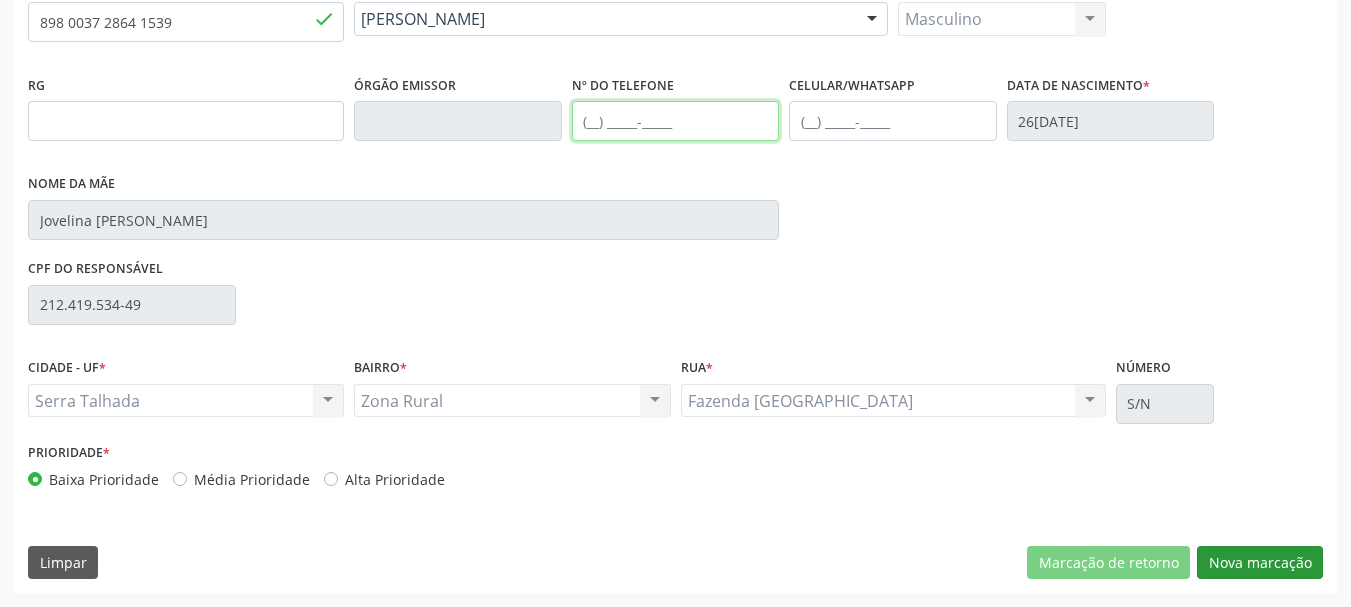 type 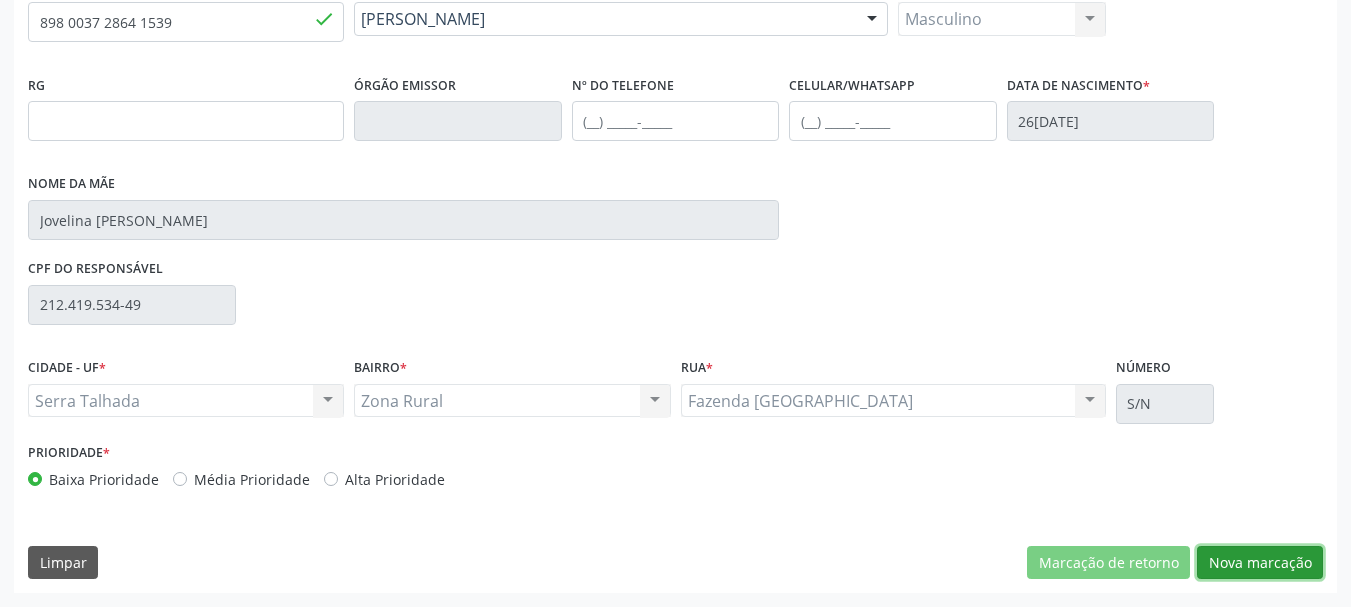 click on "Nova marcação" at bounding box center (1260, 563) 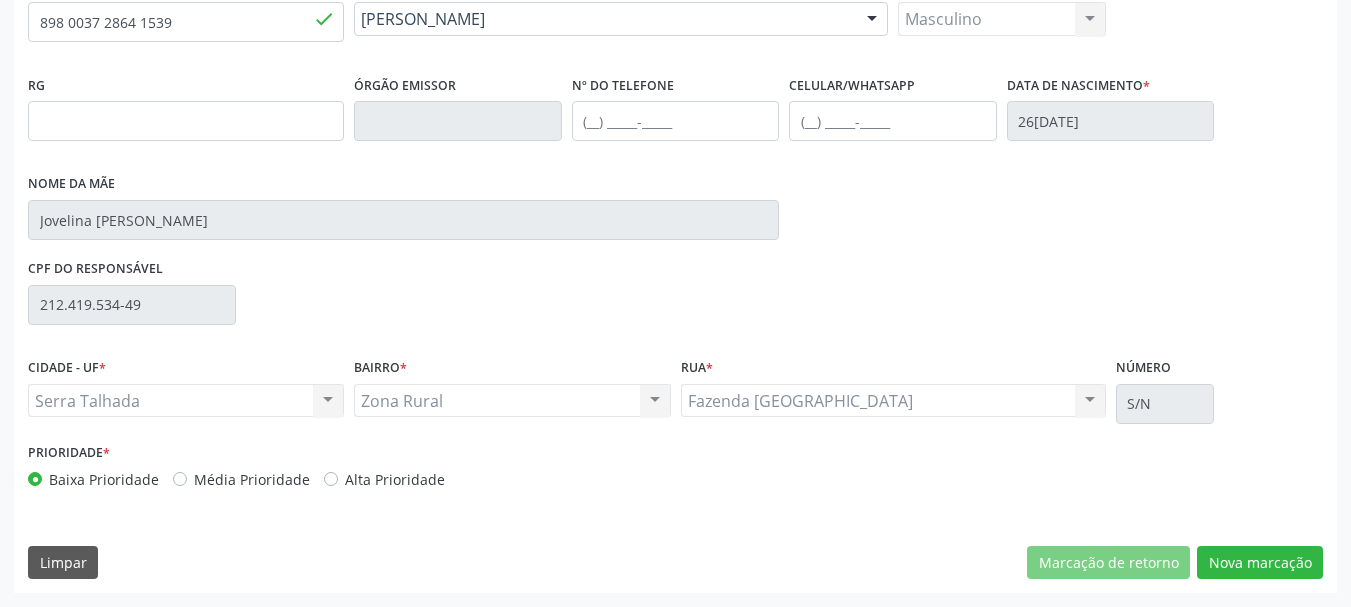 scroll, scrollTop: 299, scrollLeft: 0, axis: vertical 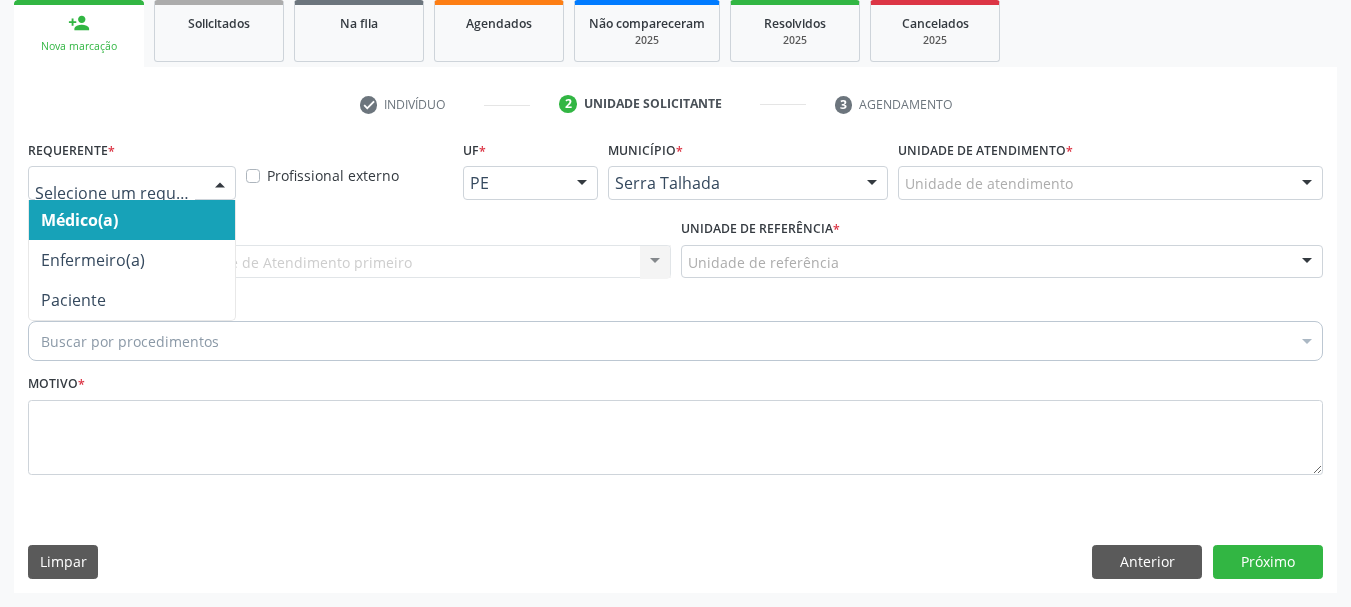 click at bounding box center (132, 183) 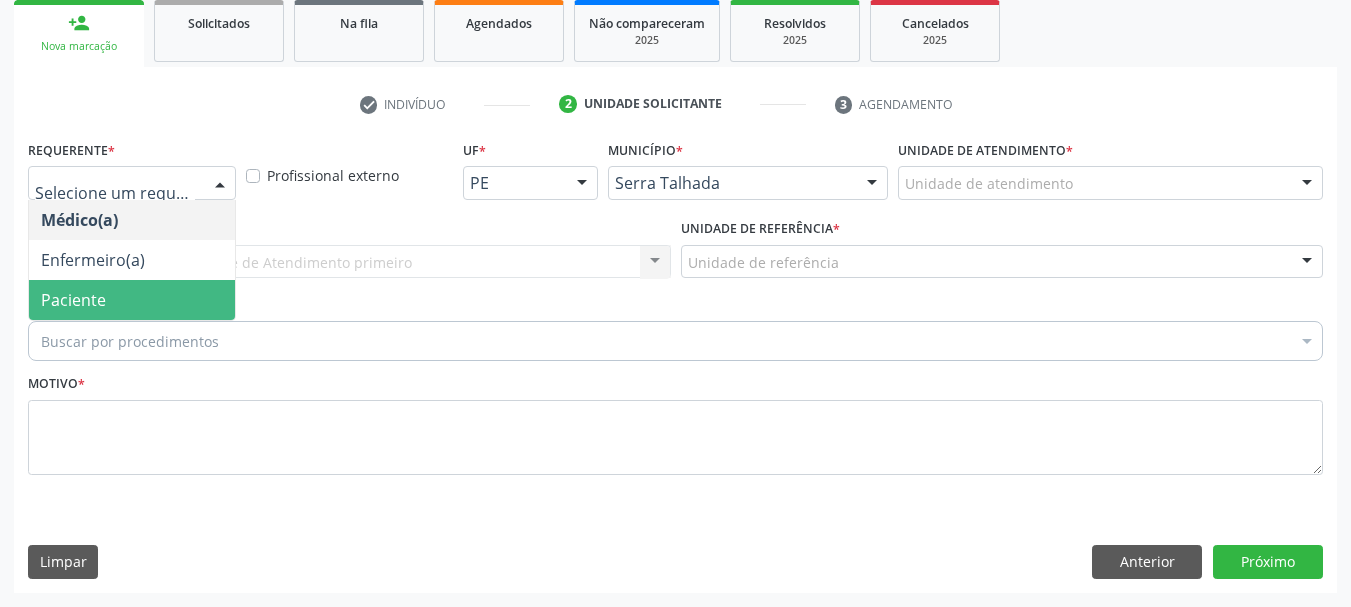 click on "Paciente" at bounding box center [132, 300] 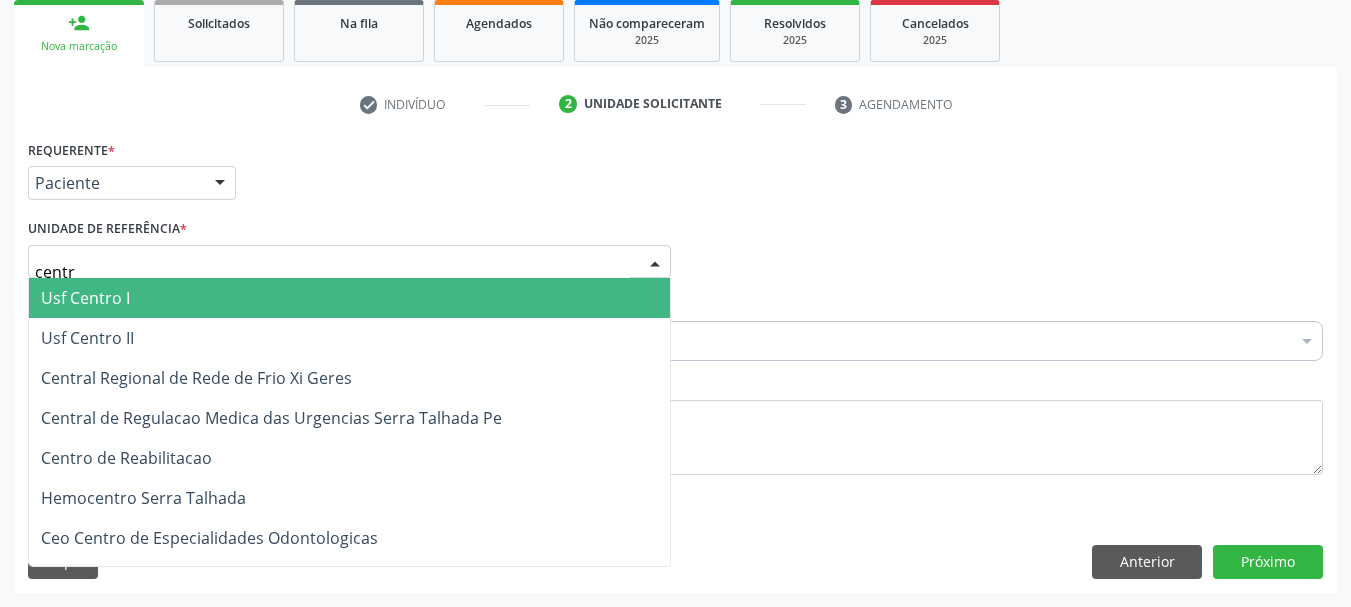 type on "centro" 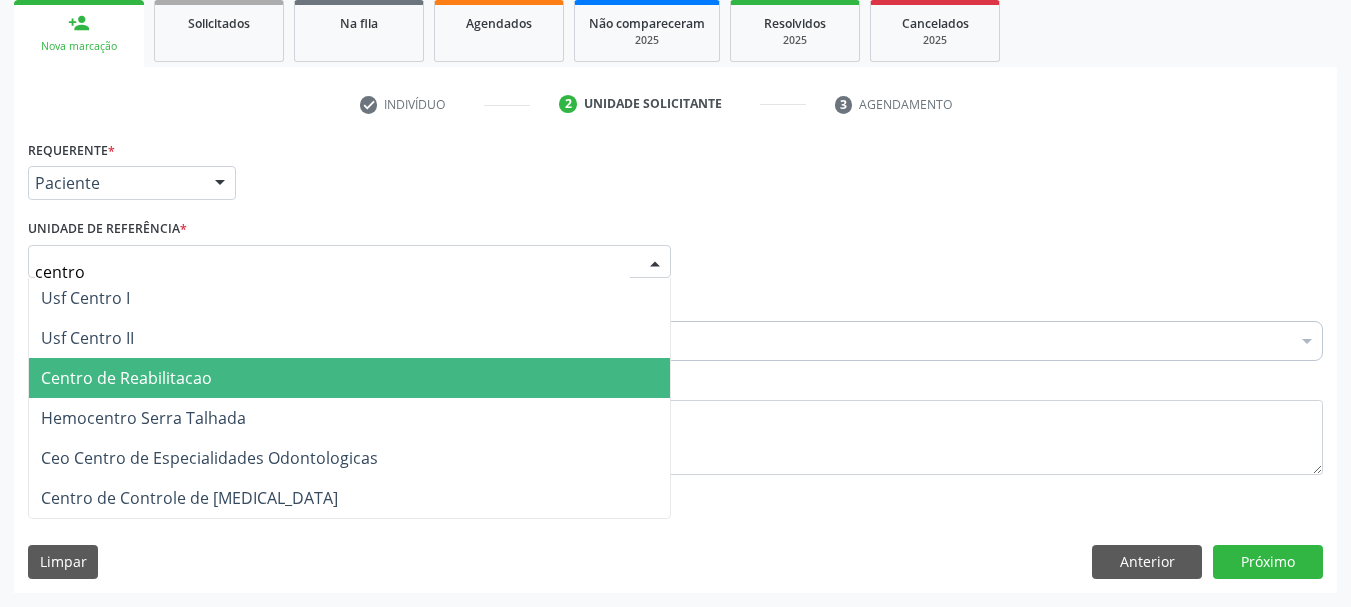 click on "Centro de Reabilitacao" at bounding box center [349, 378] 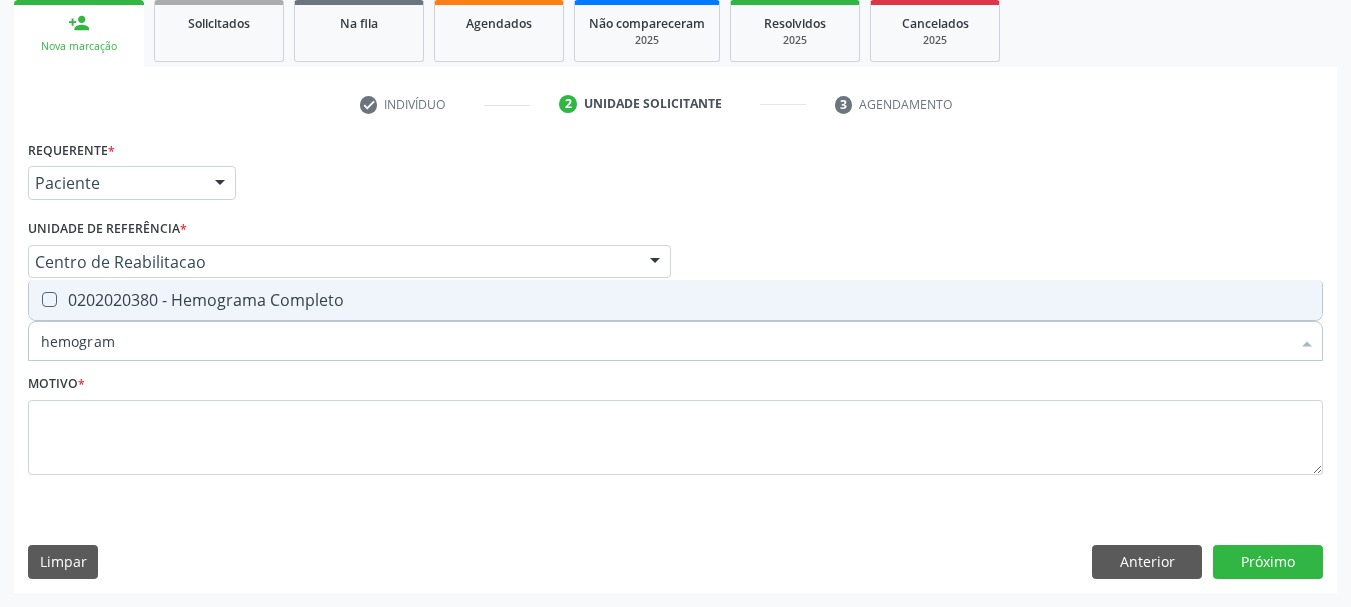 type on "hemograma" 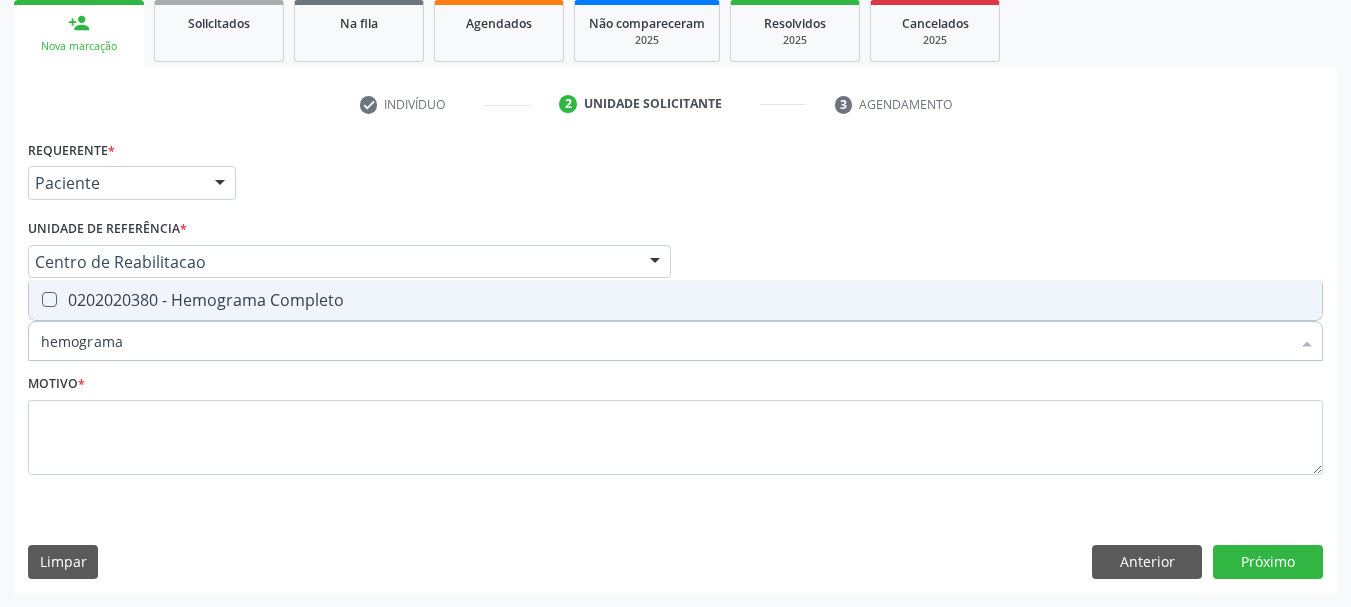 click on "0202020380 - Hemograma Completo" at bounding box center (675, 300) 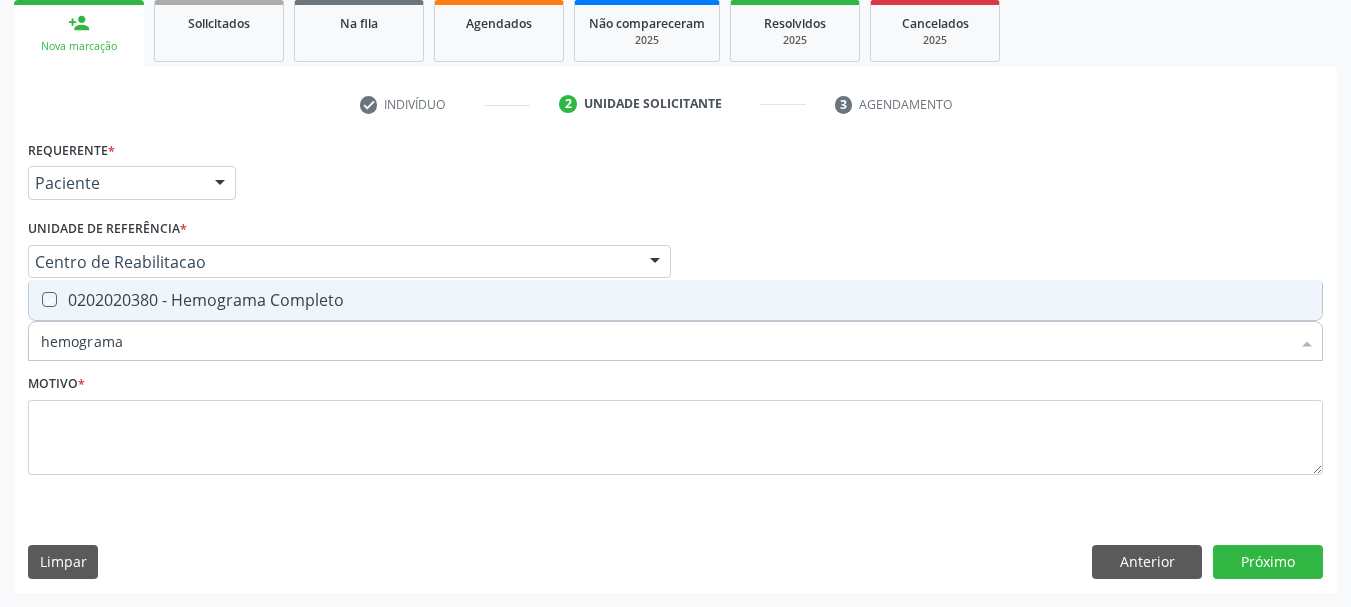 checkbox on "true" 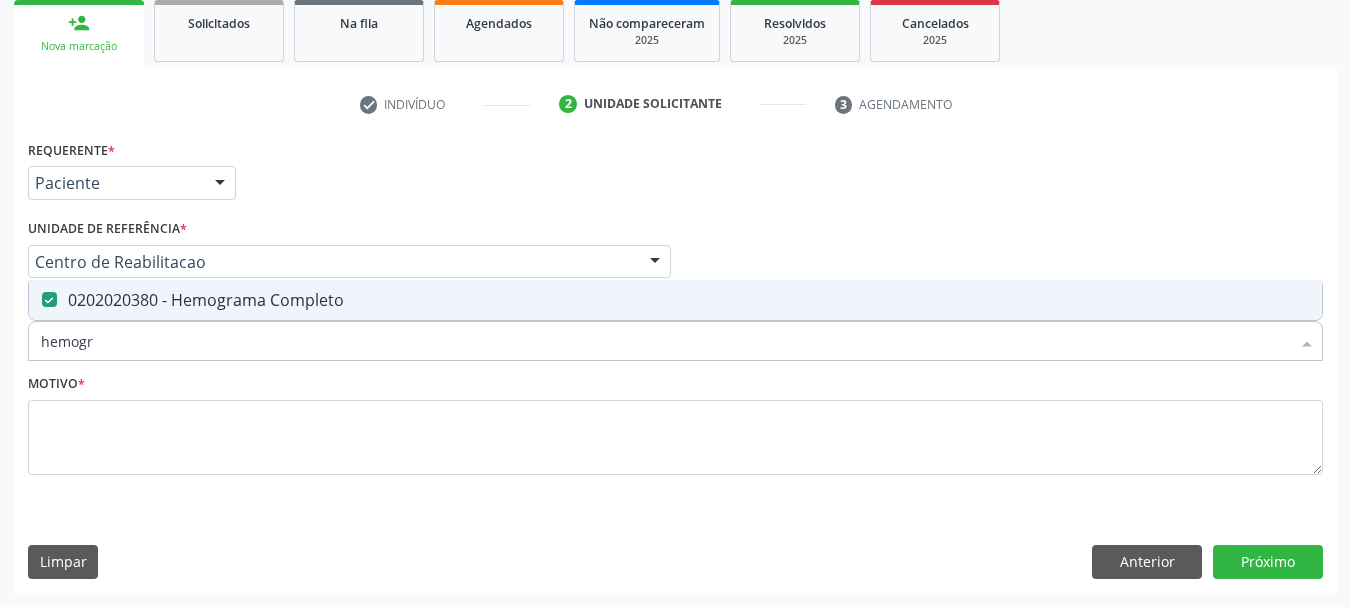 type on "hemog" 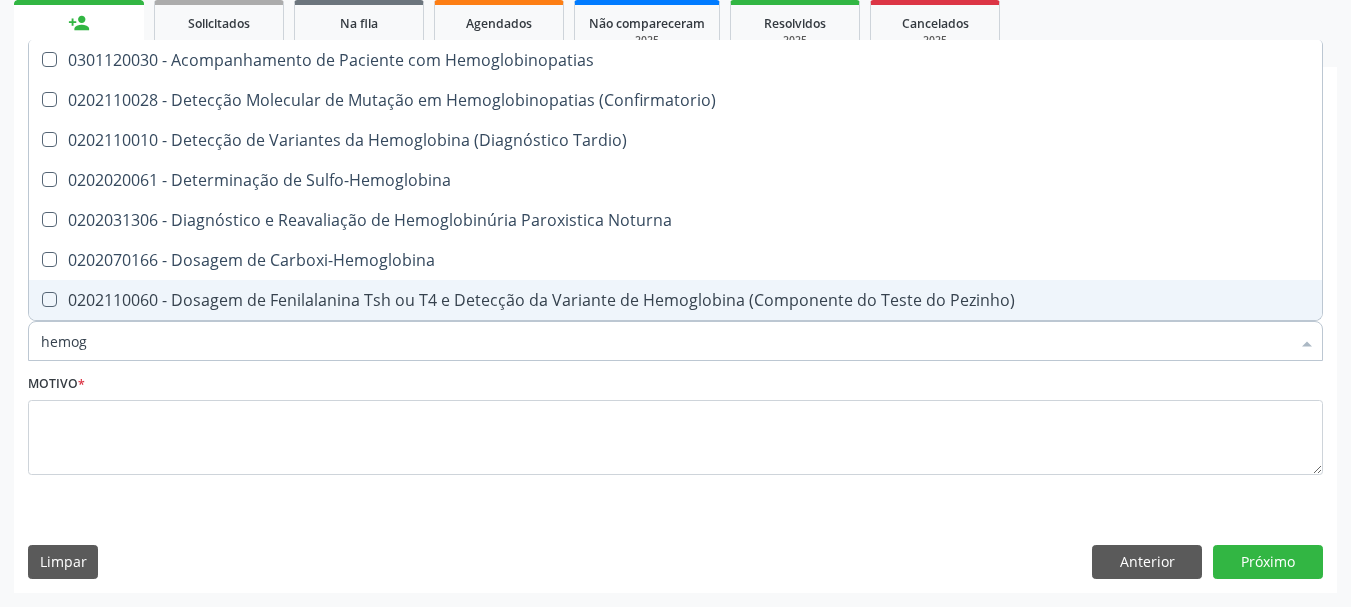 type on "hemo" 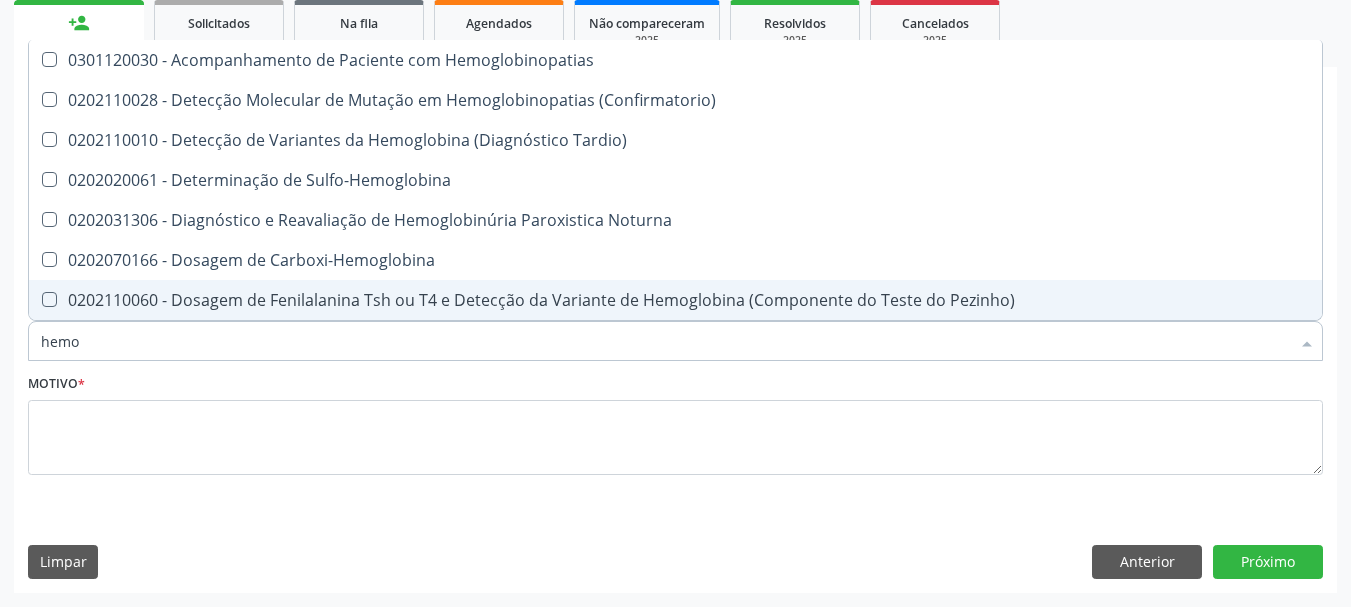 checkbox on "false" 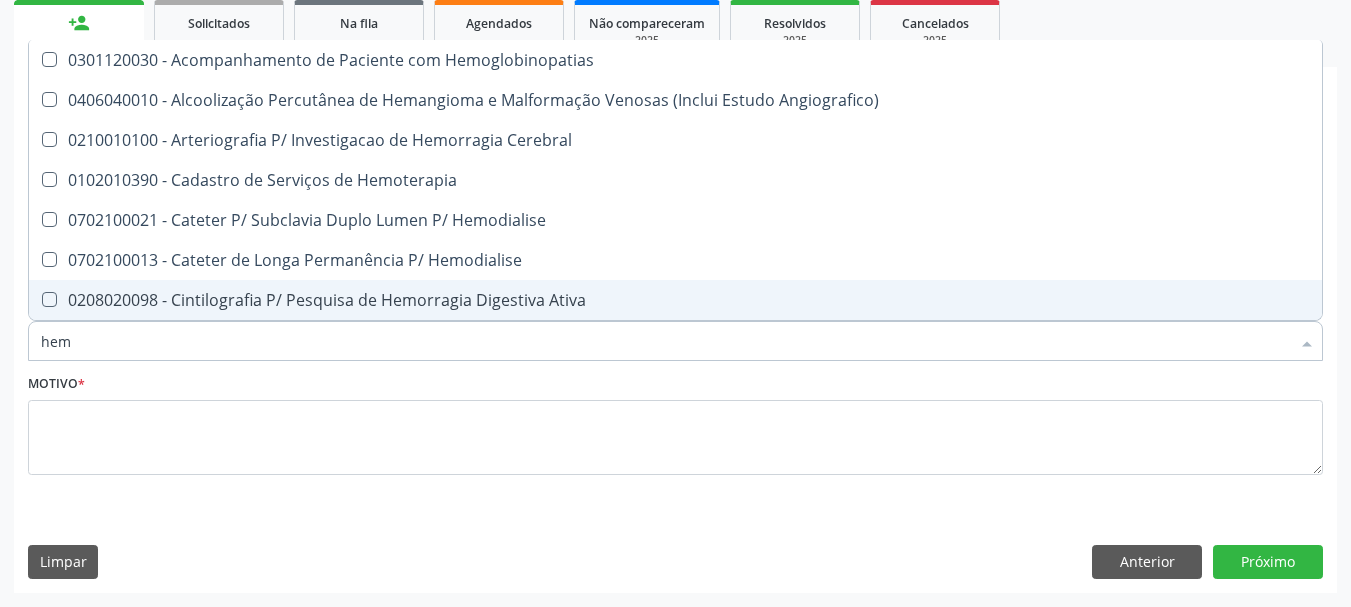 type on "he" 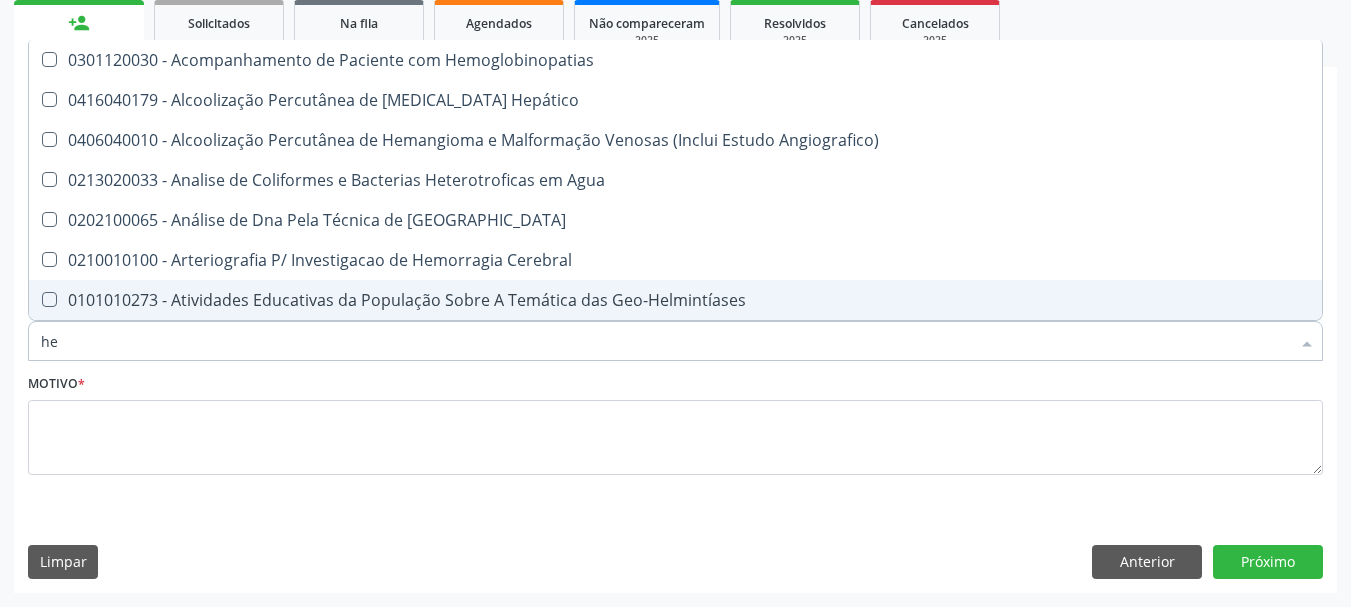 type on "h" 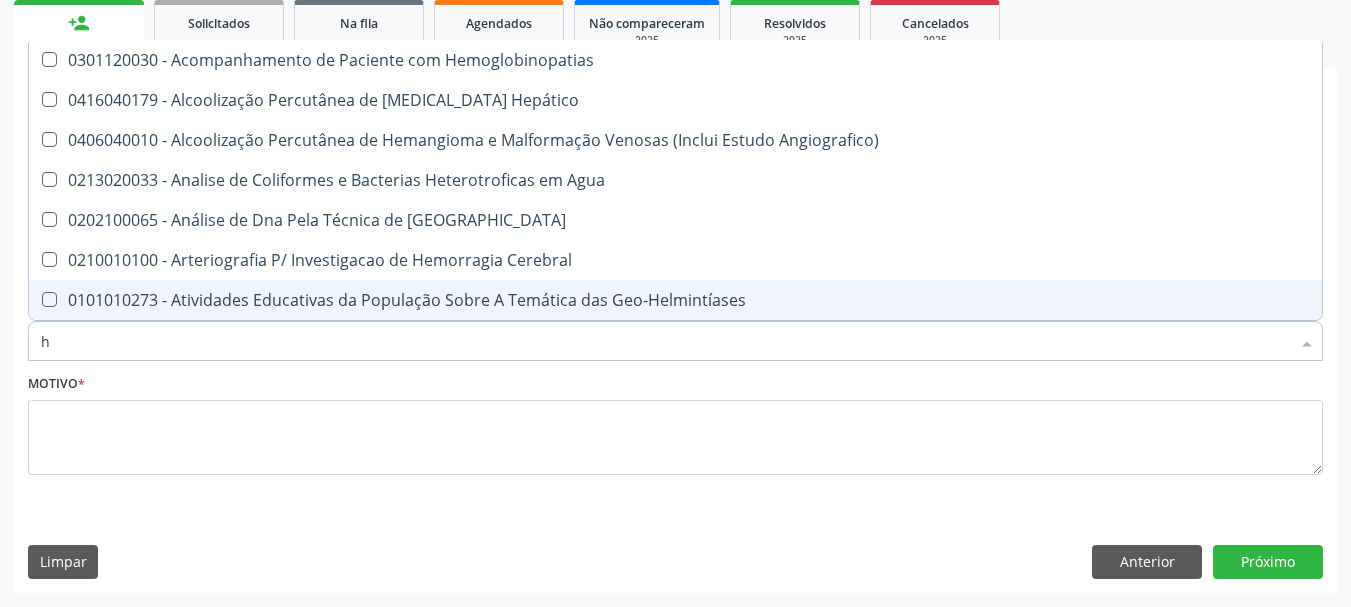 type 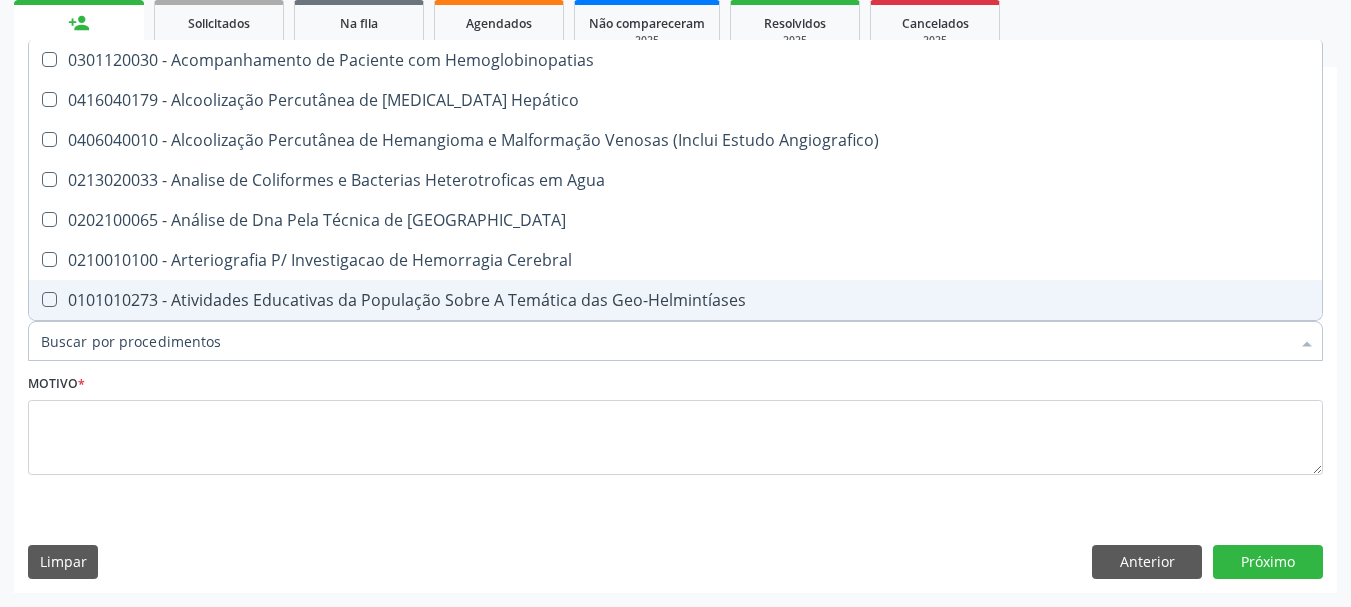 checkbox on "false" 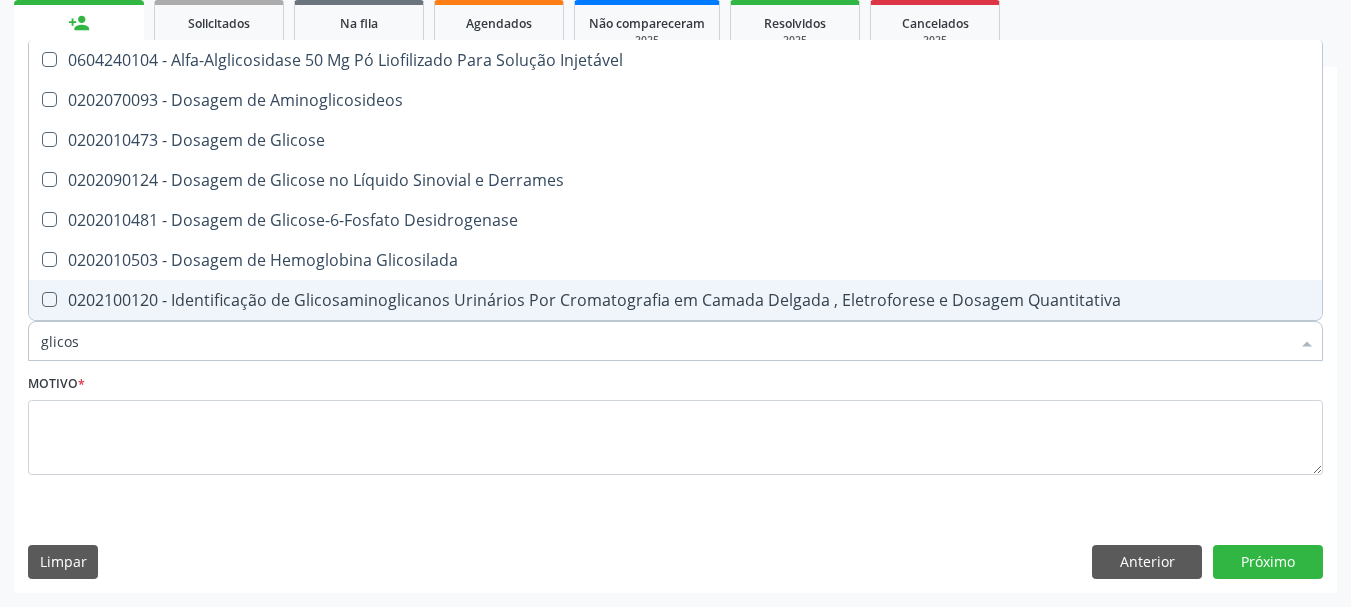 type on "glicose" 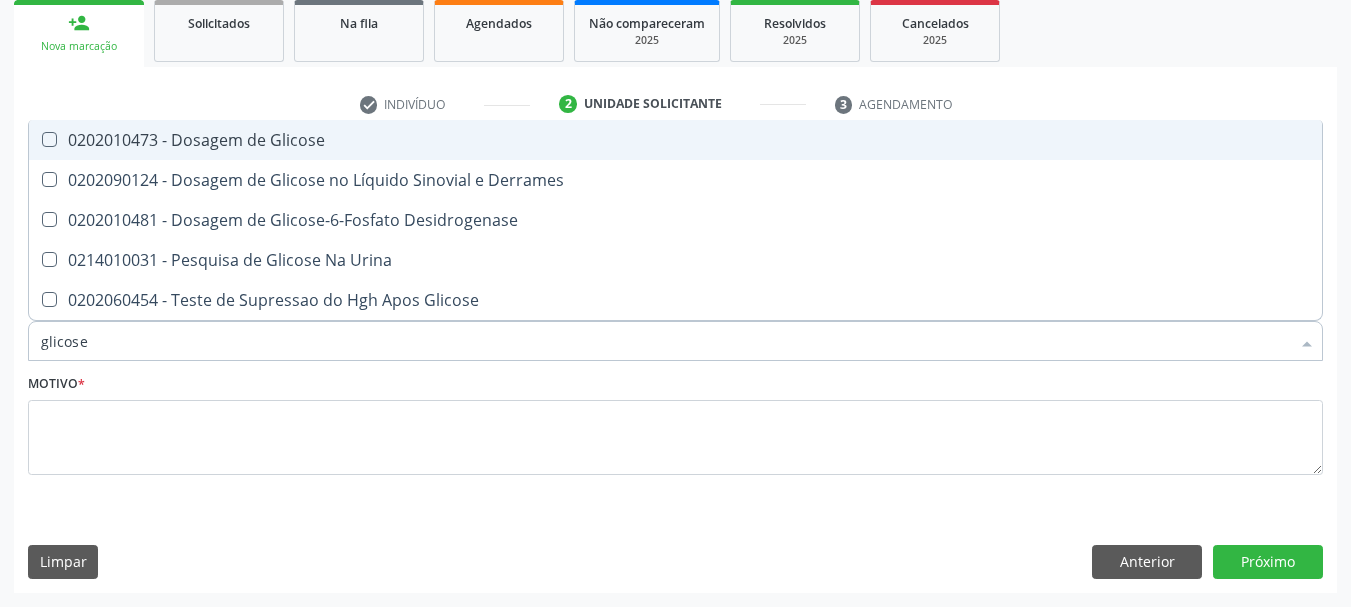 click at bounding box center [49, 139] 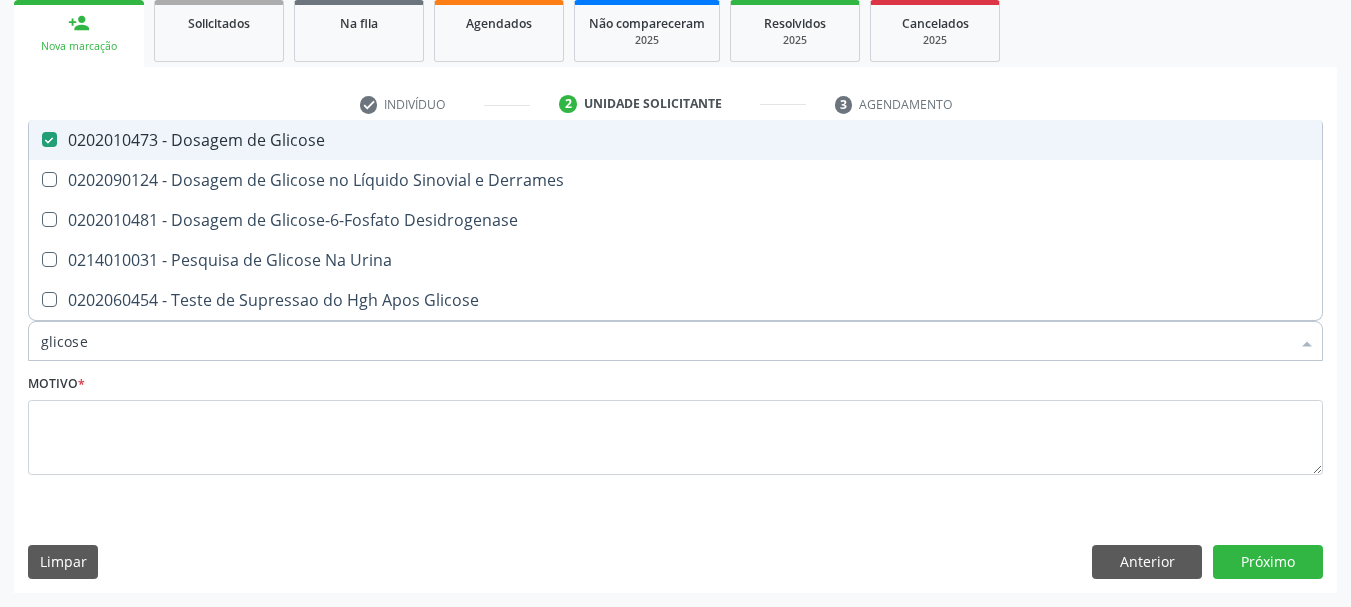 type on "glicos" 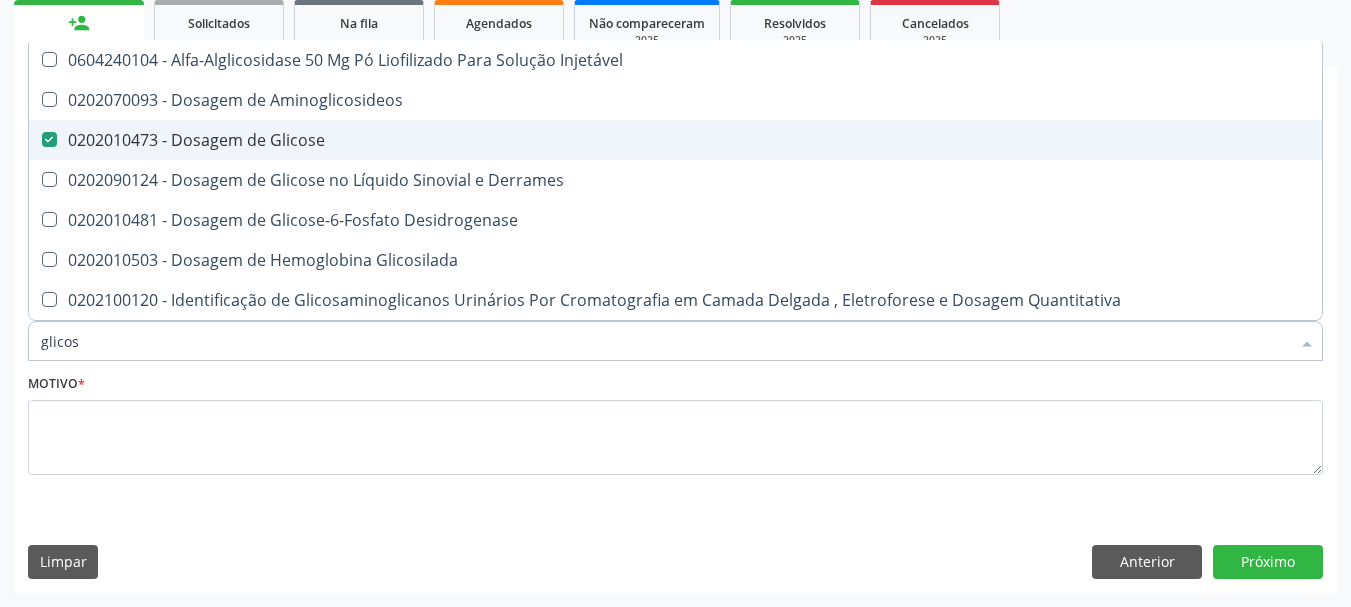 type on "glico" 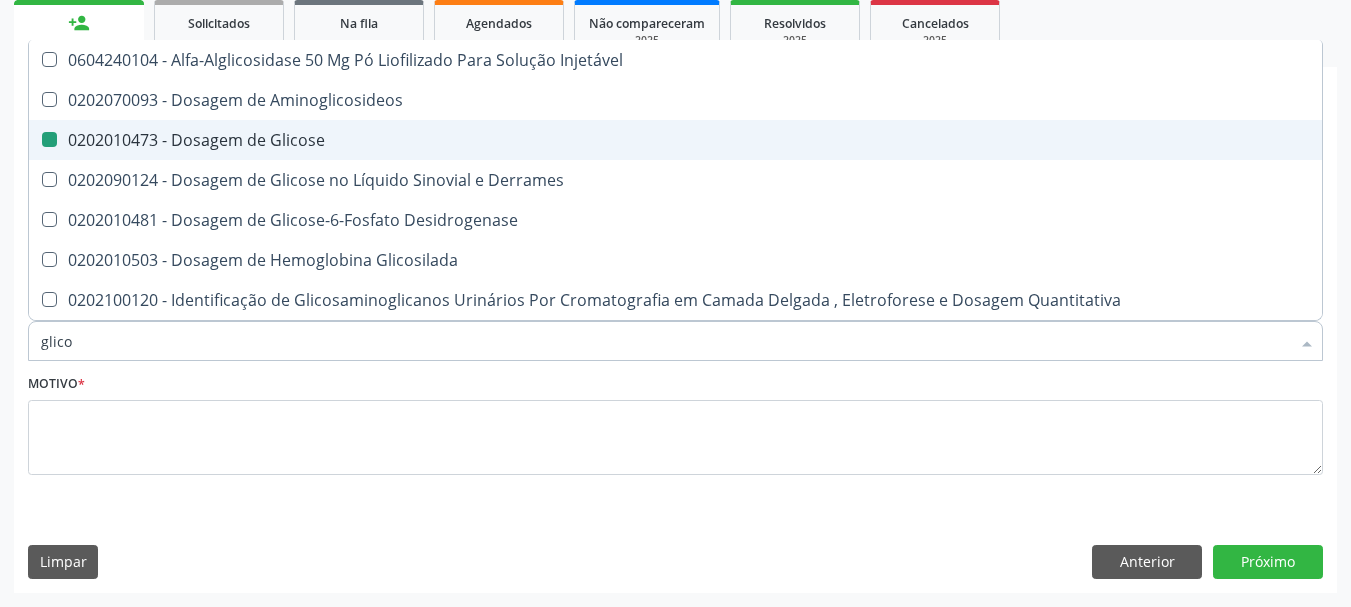 type on "glic" 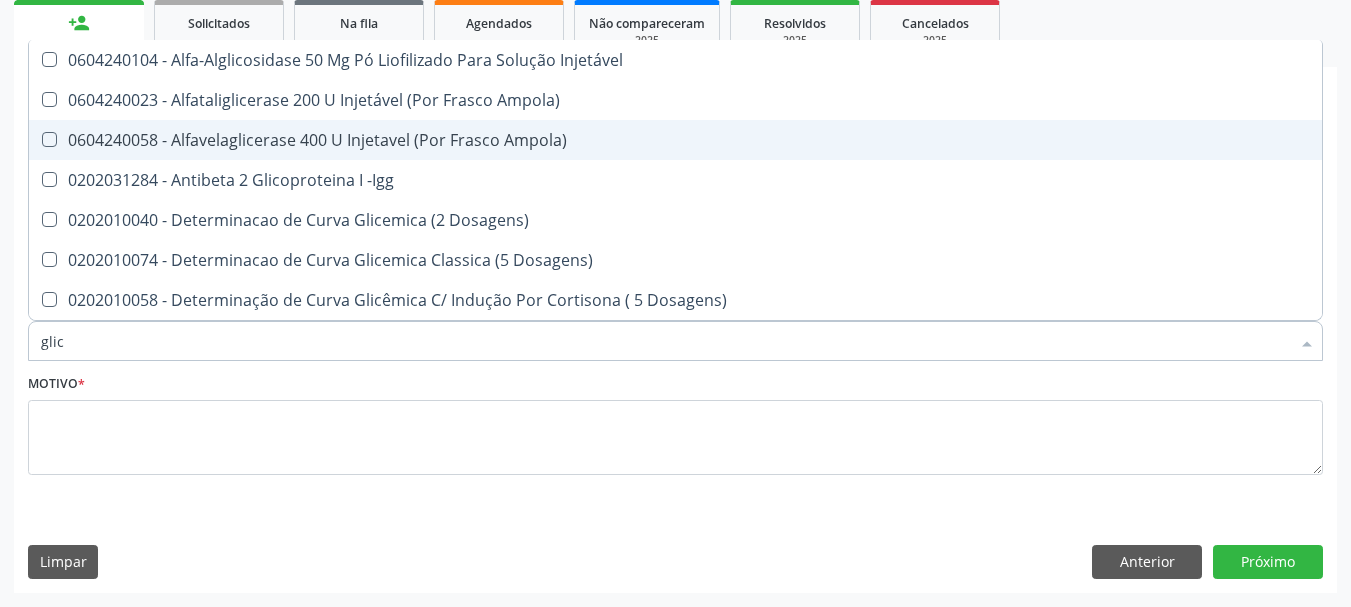 type on "gli" 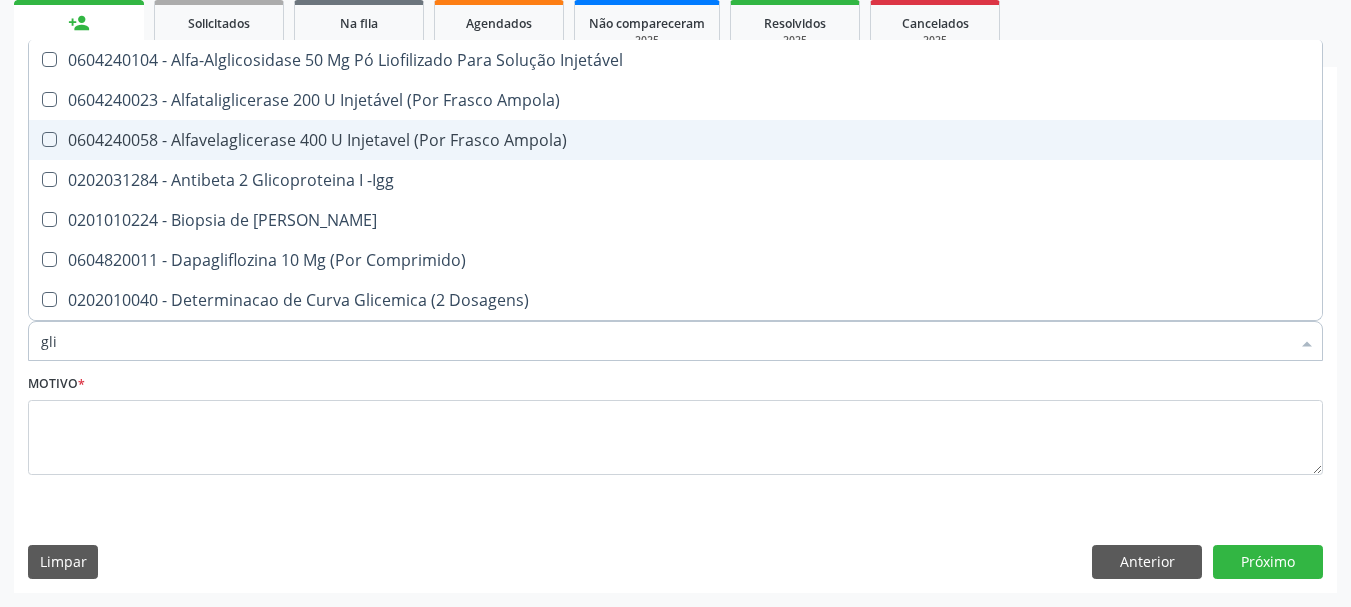type on "gl" 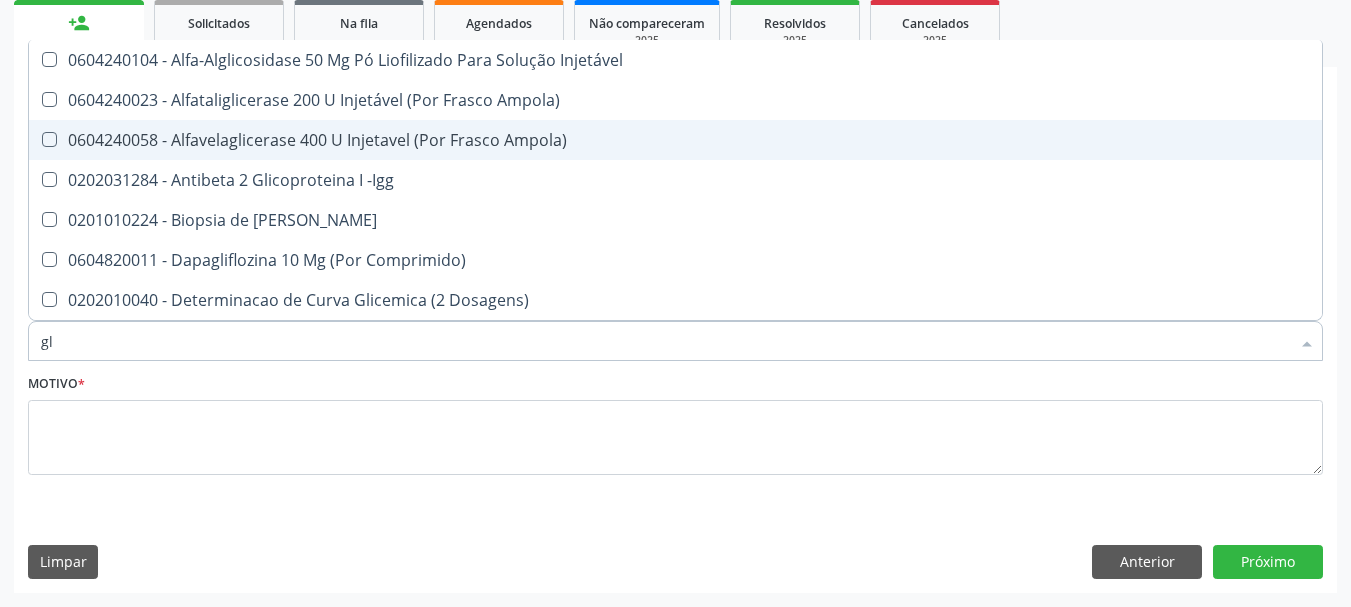 type on "g" 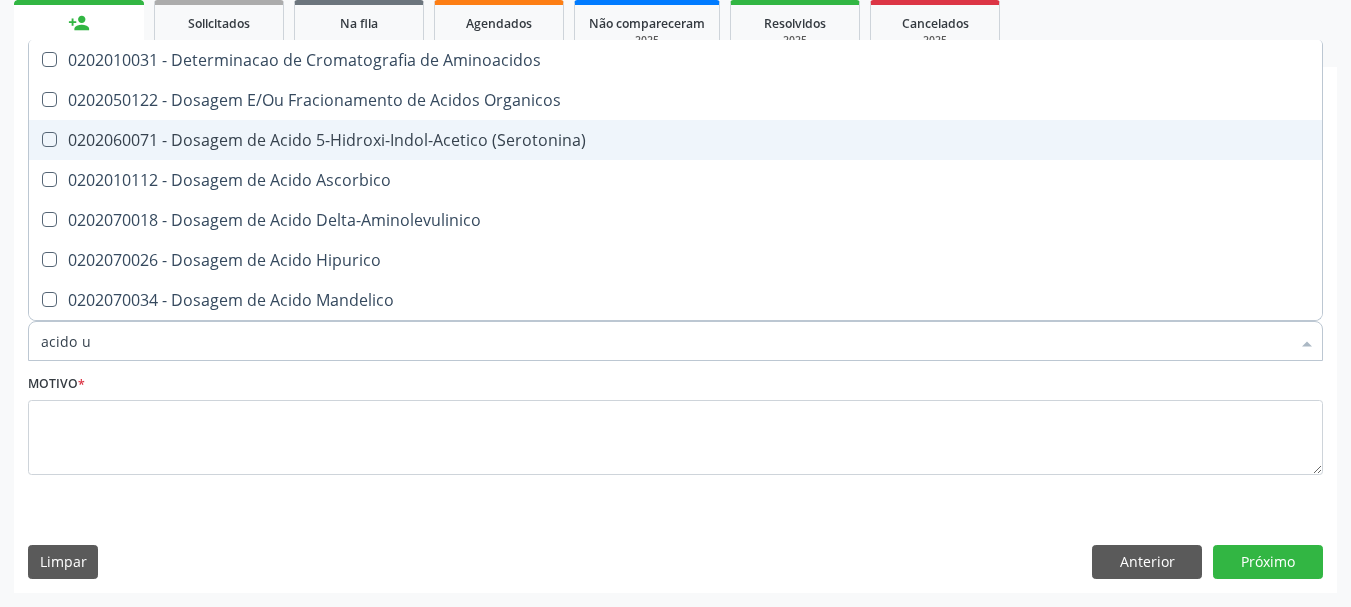 type on "acido ur" 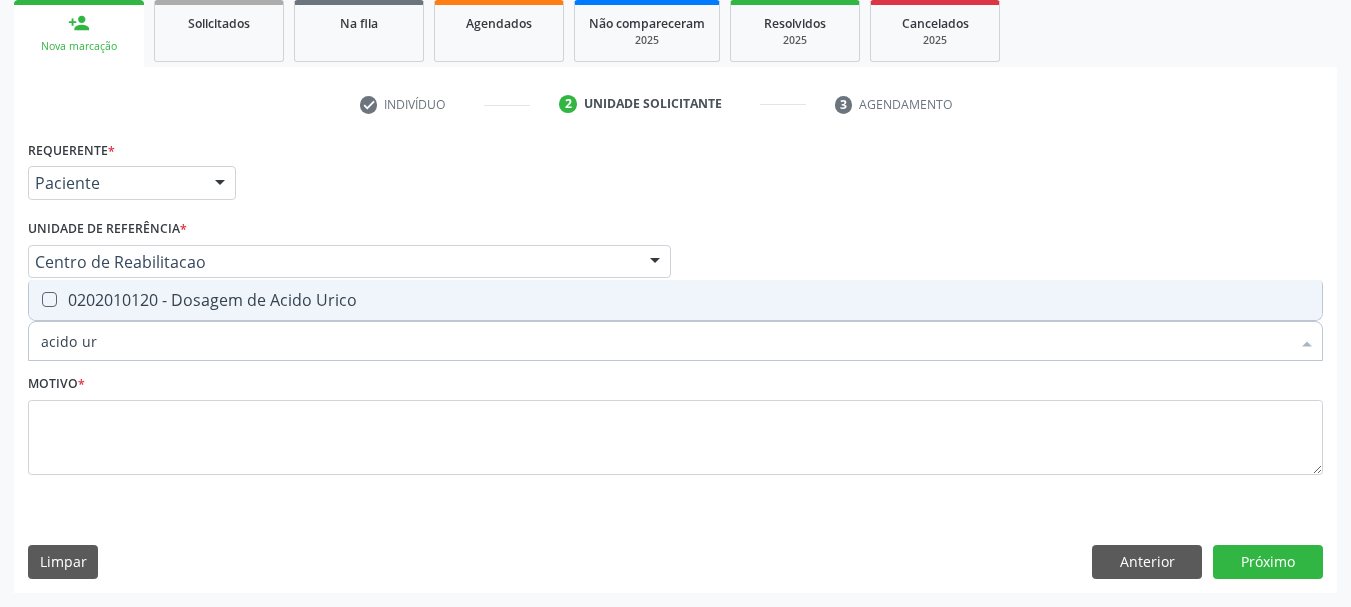 click on "0202010120 - Dosagem de Acido Urico" at bounding box center [675, 300] 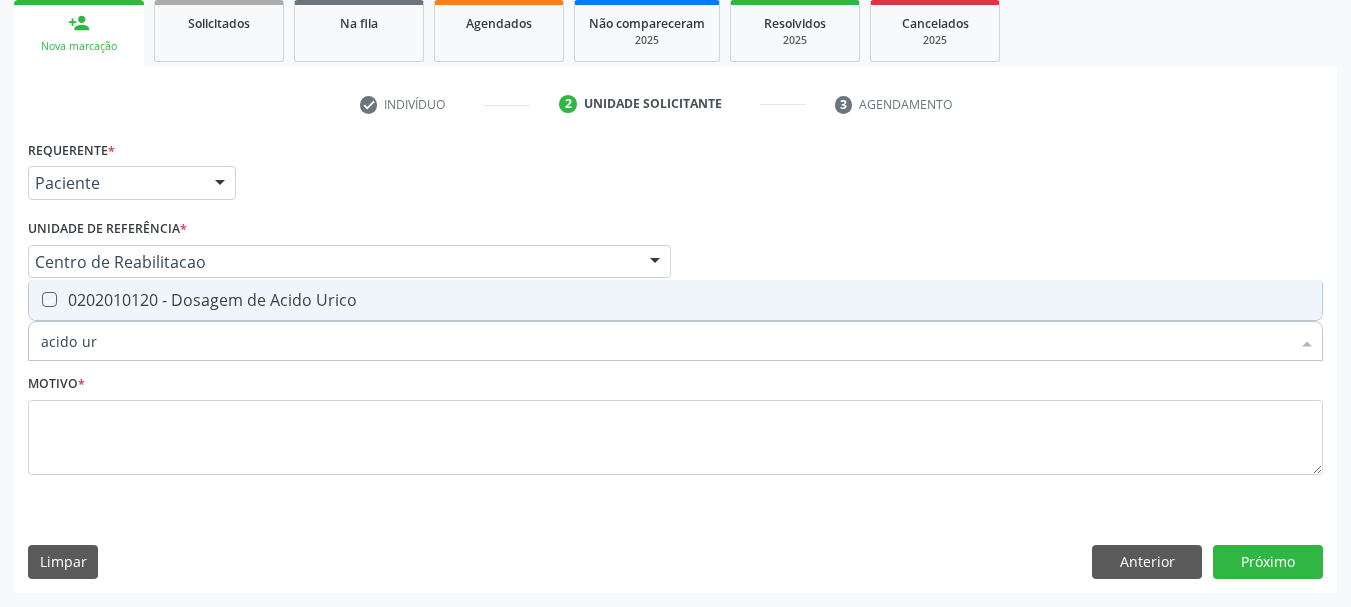 checkbox on "true" 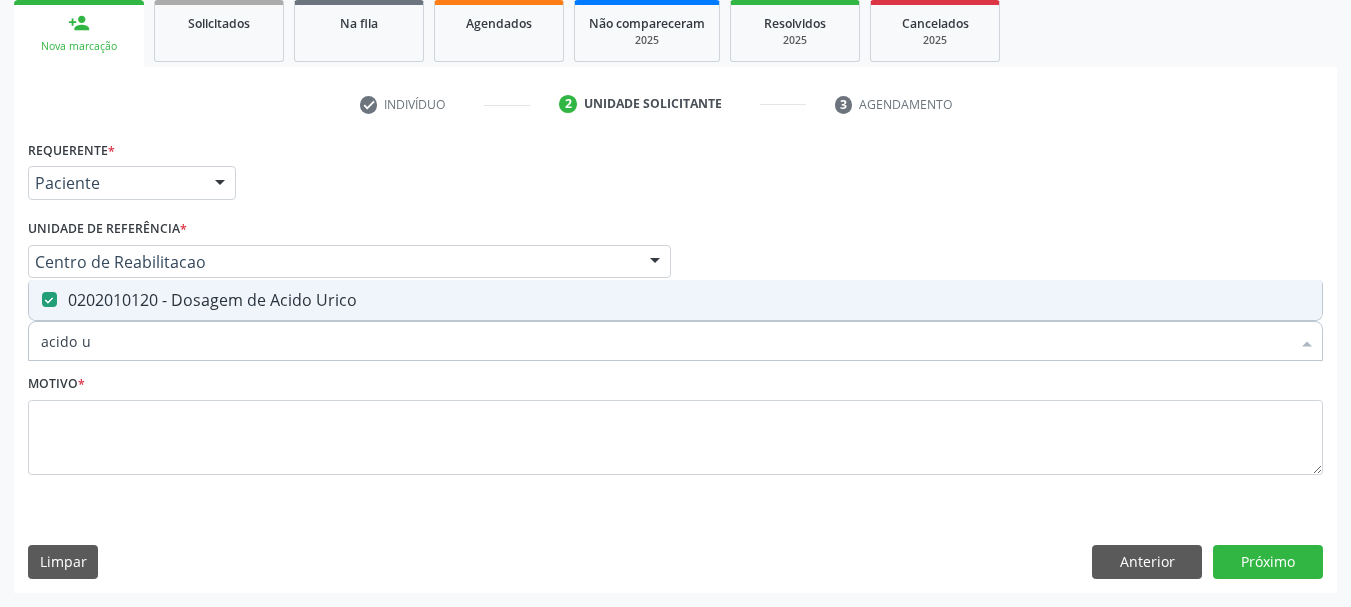 type on "acido" 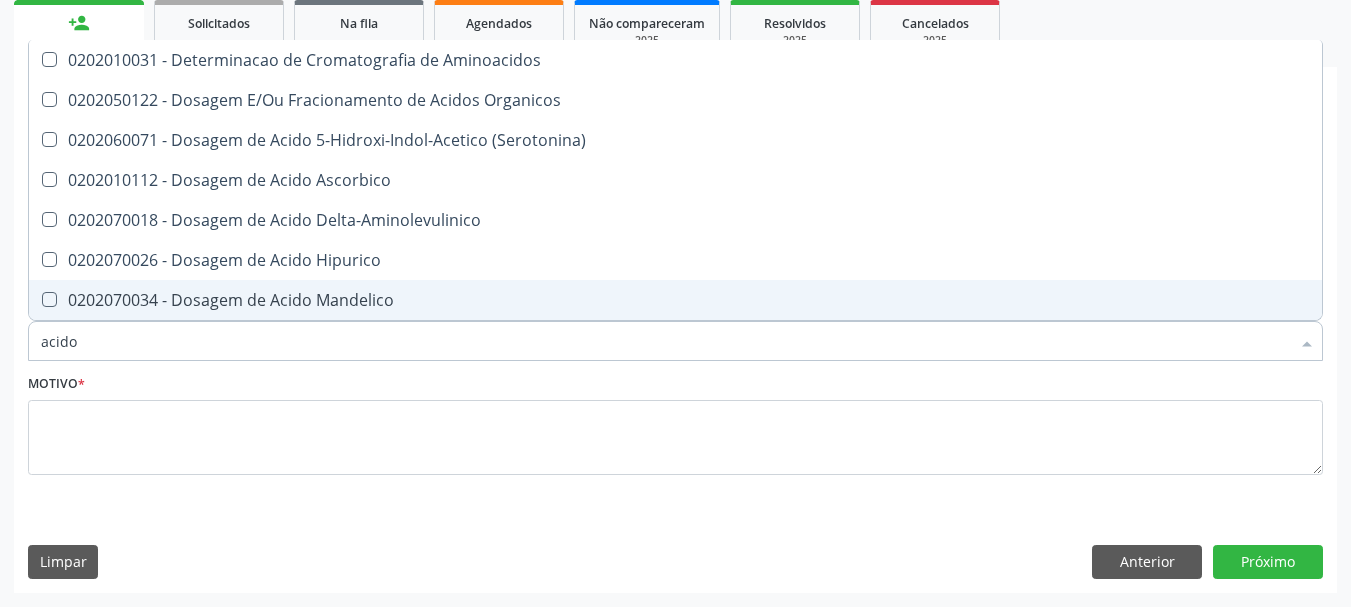 type on "acid" 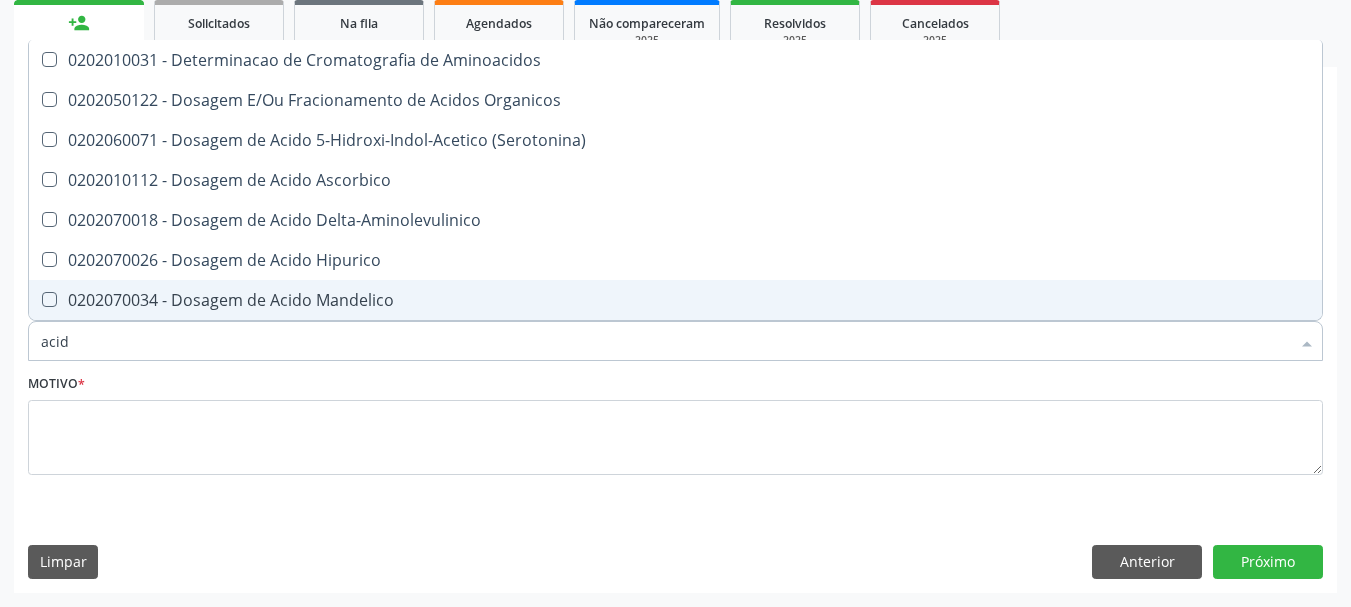 type on "aci" 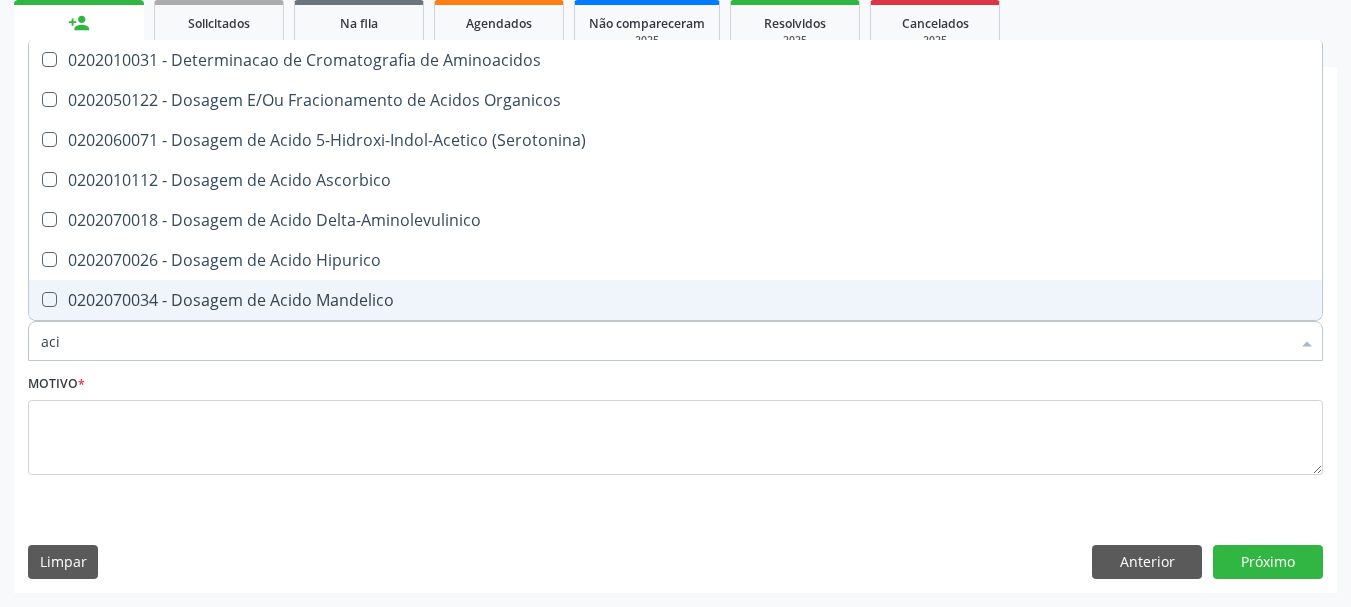 checkbox on "false" 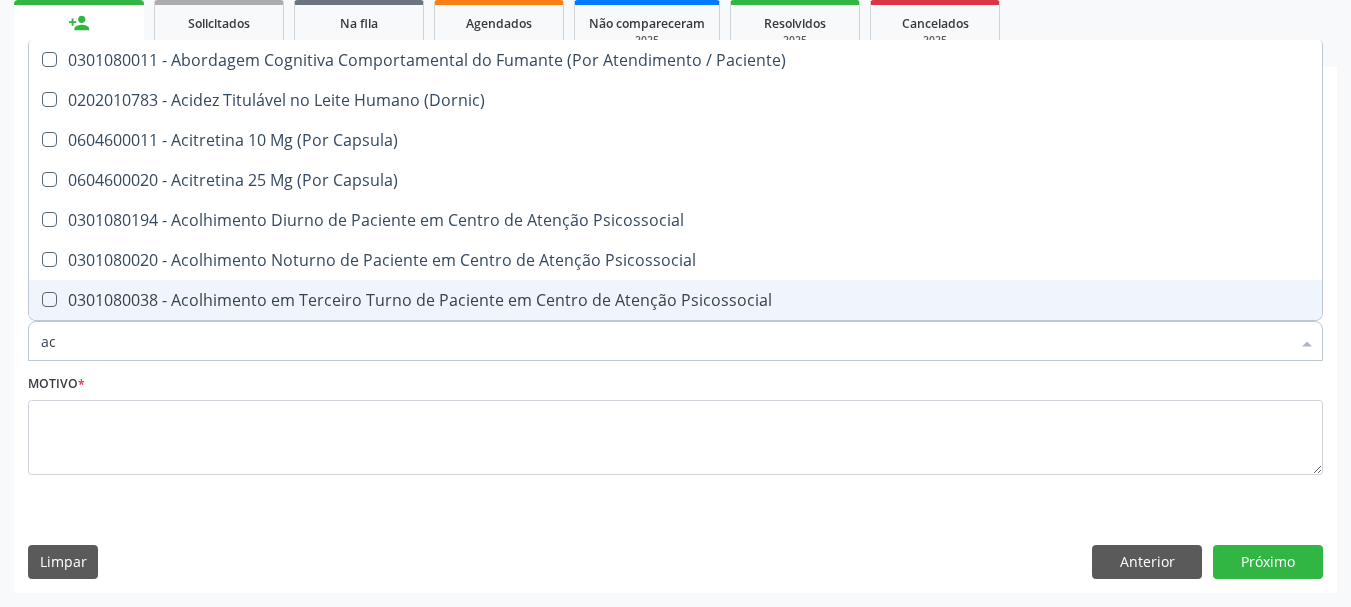 type on "a" 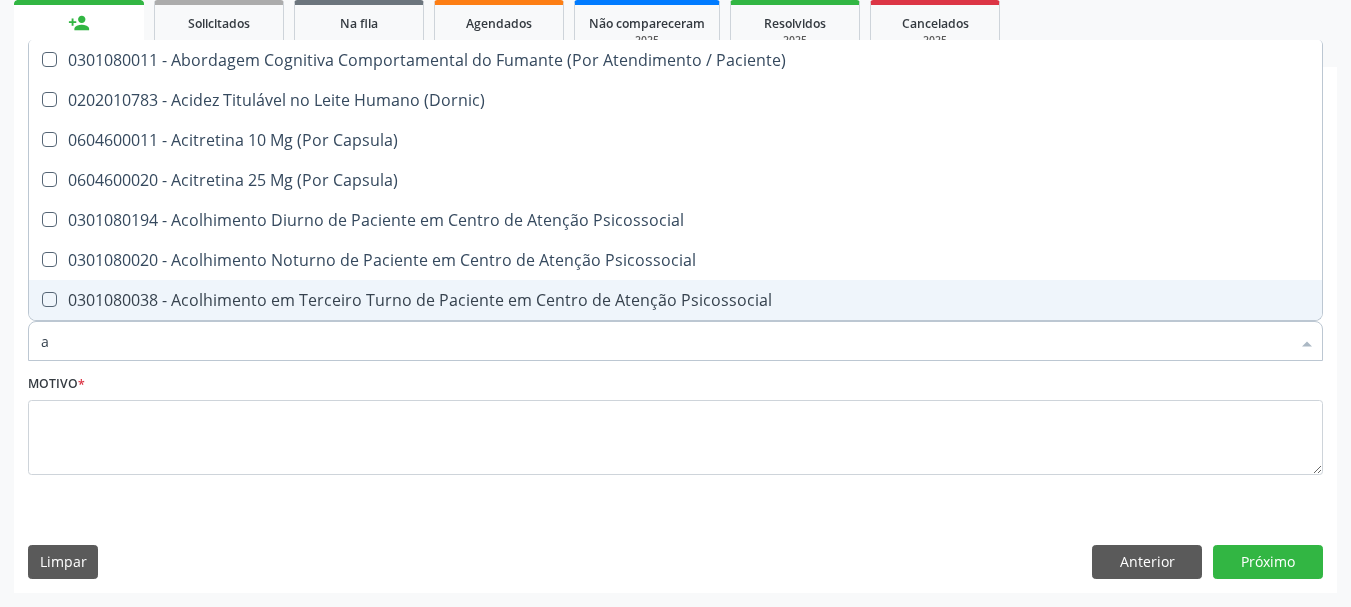 checkbox on "false" 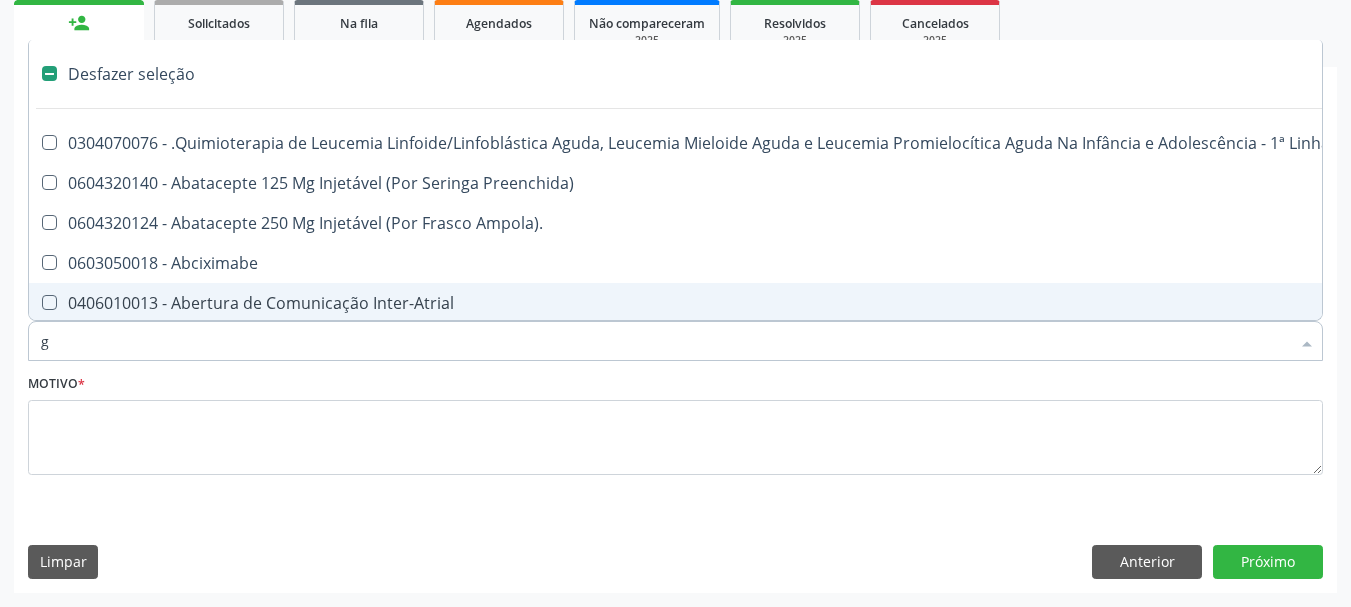 type on "gl" 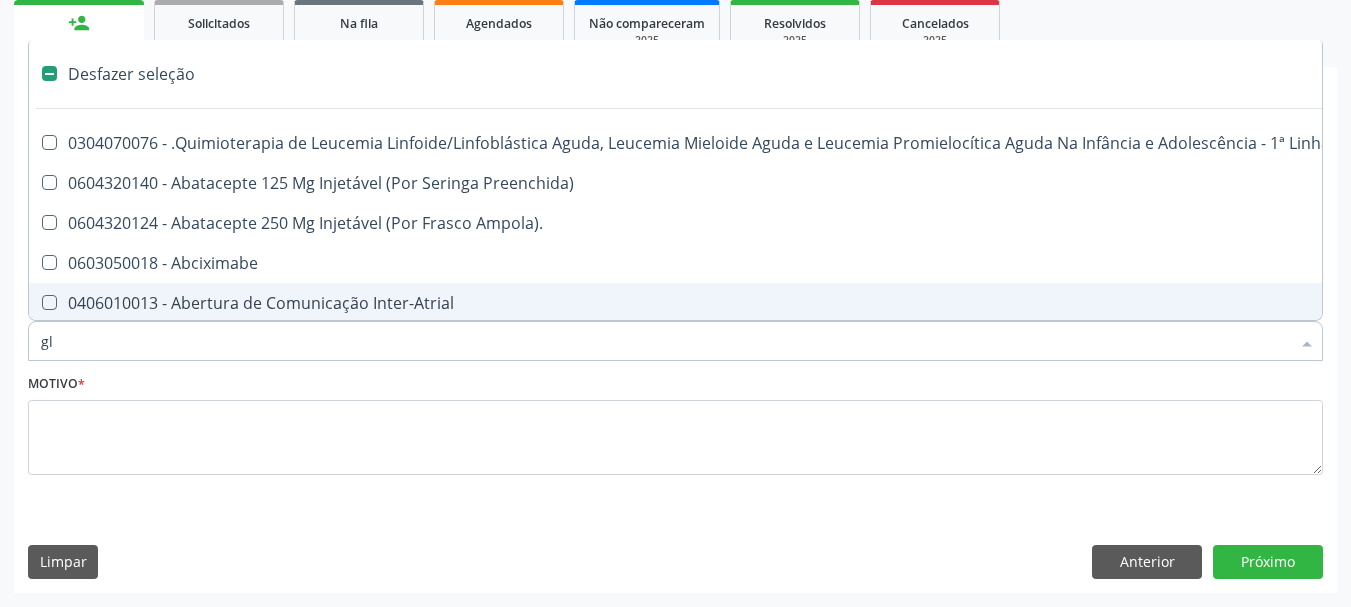 checkbox on "true" 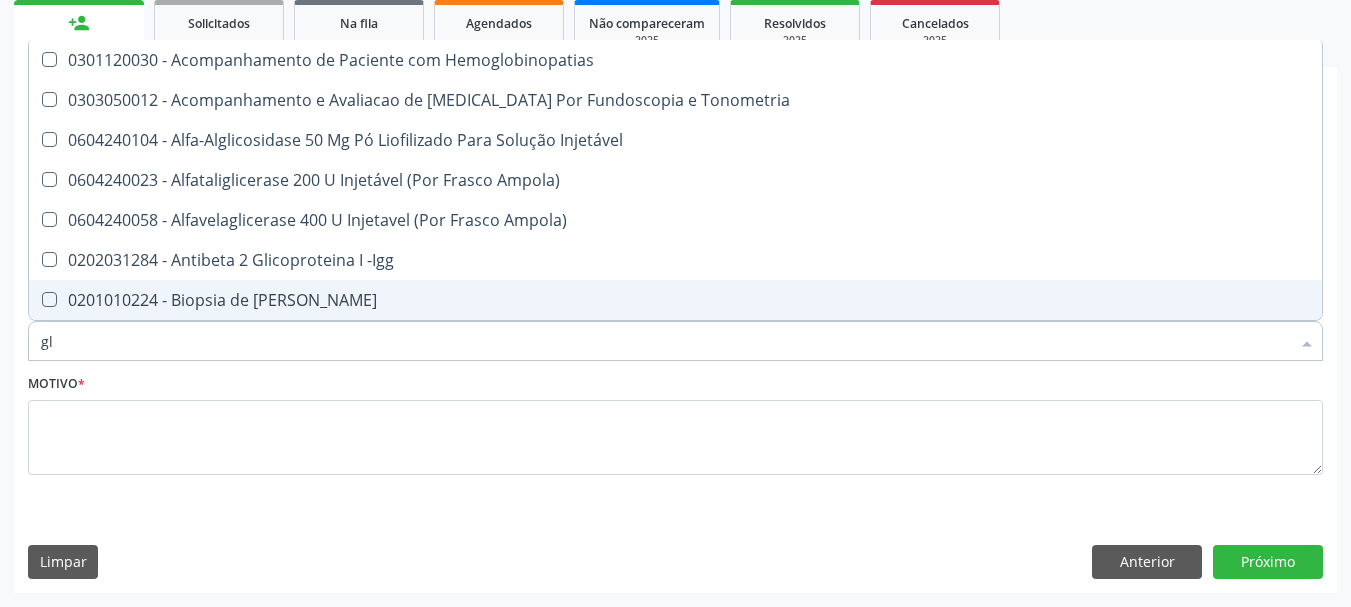 type on "gli" 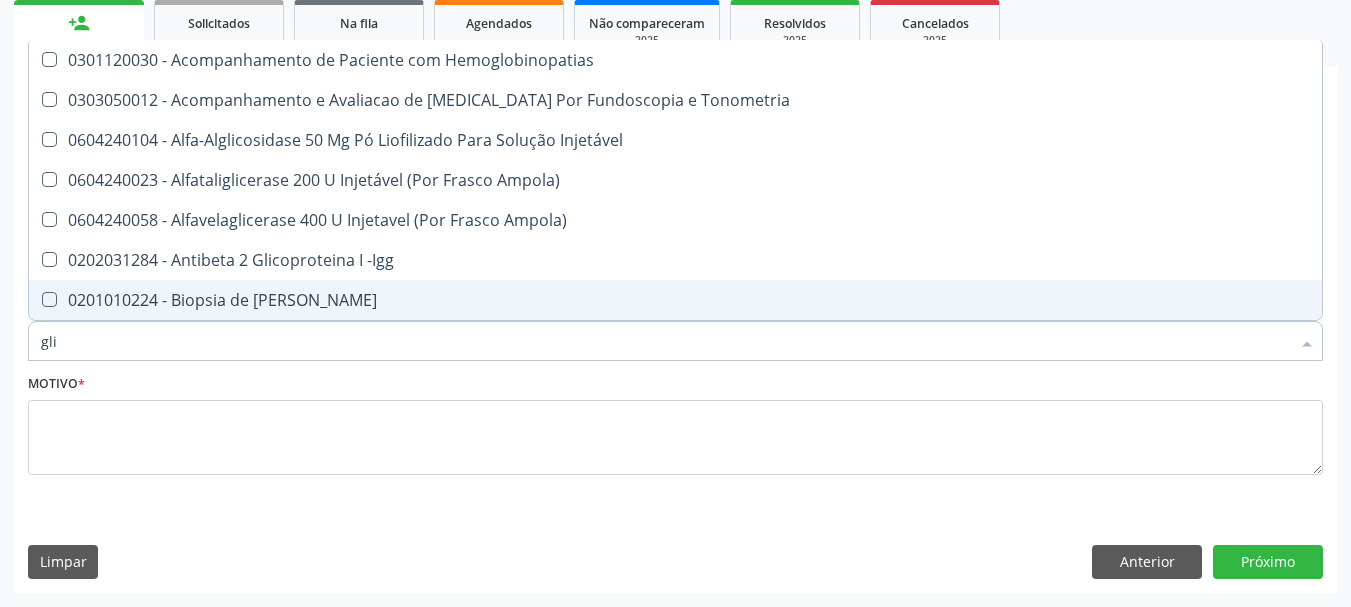 type on "glic" 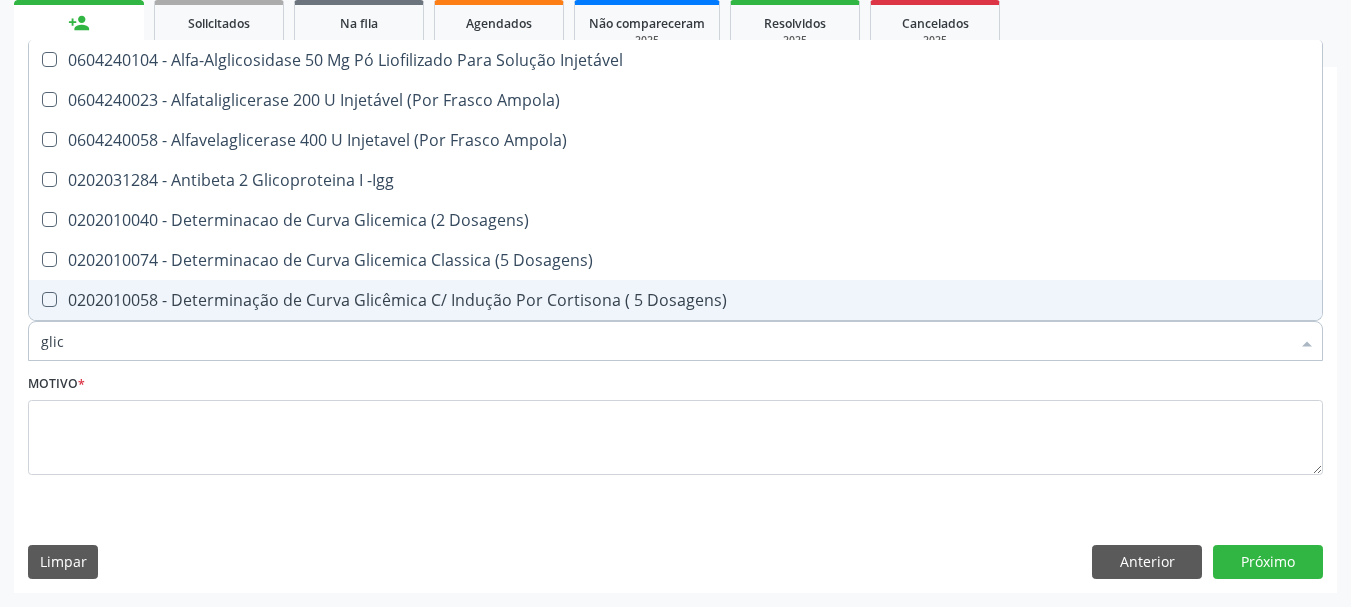 type on "glico" 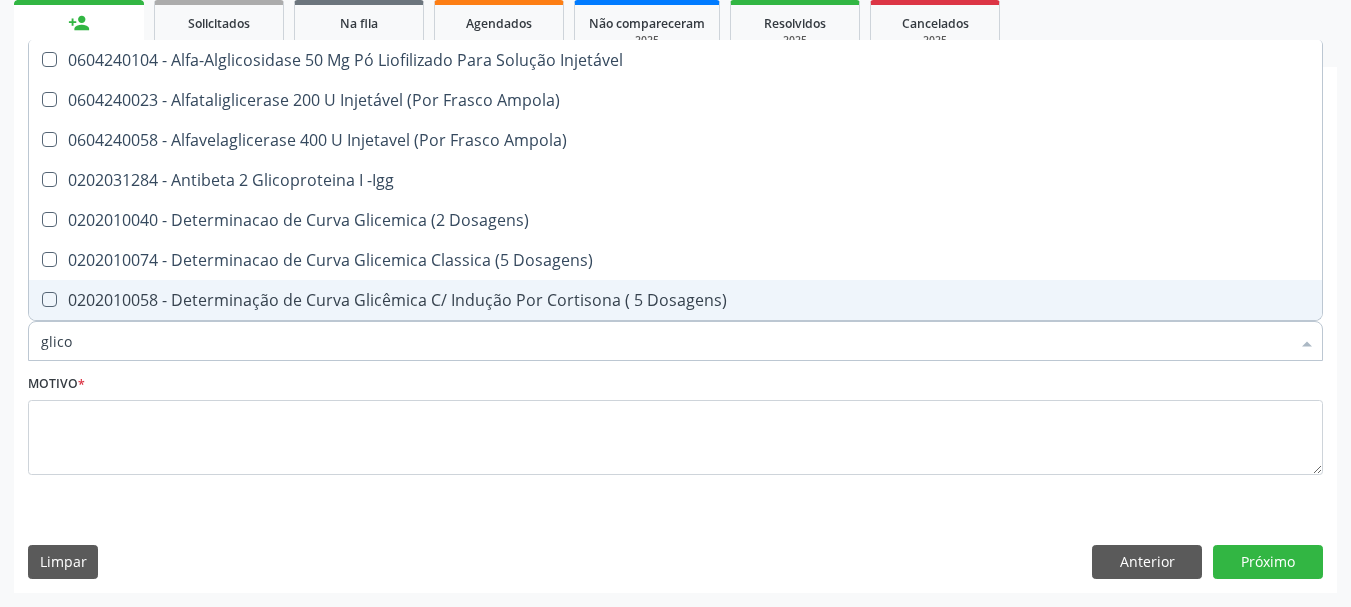 type on "glicos" 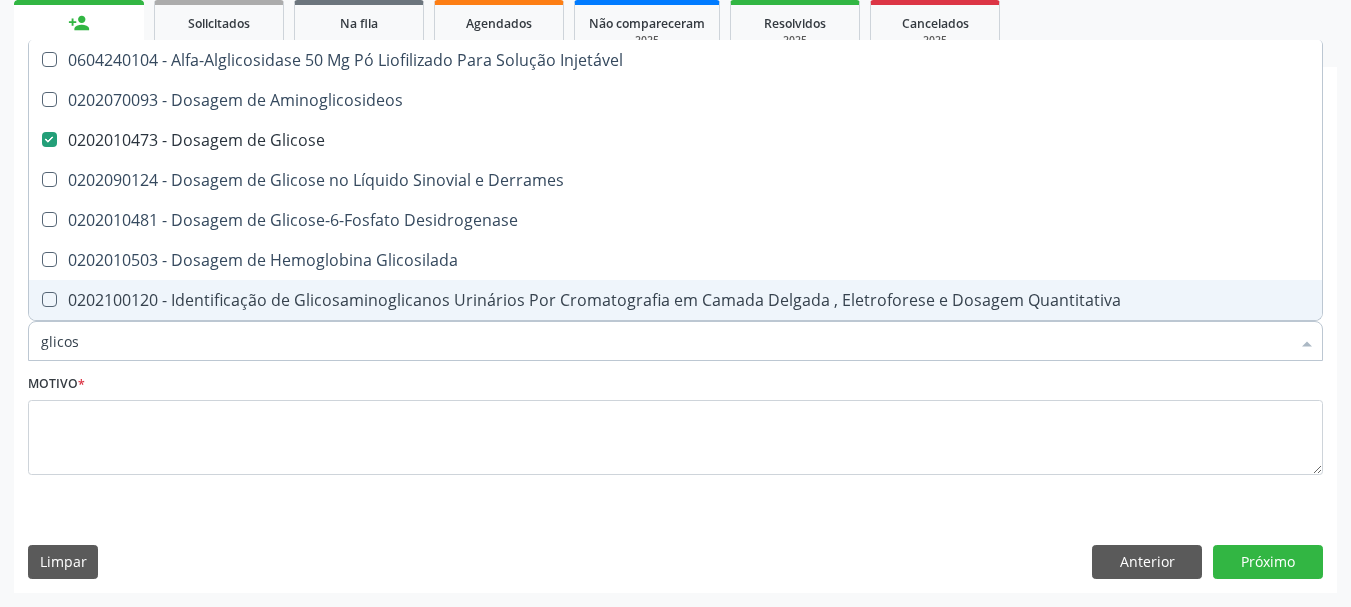 type on "glicosi" 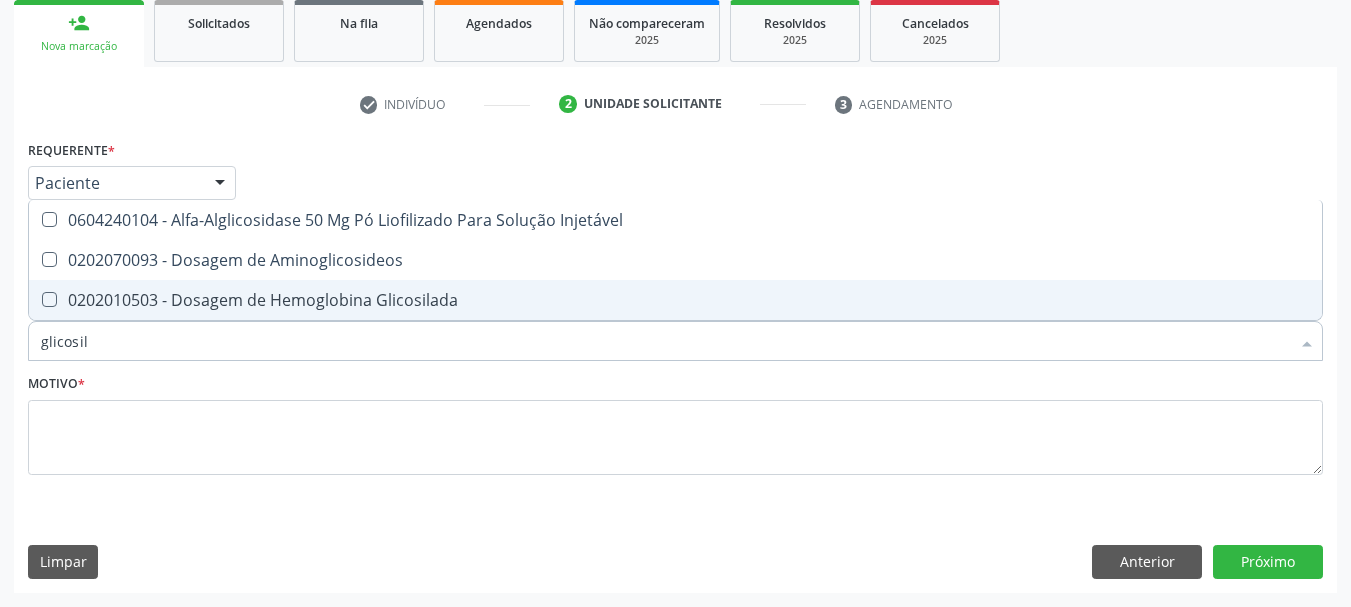 type on "glicosila" 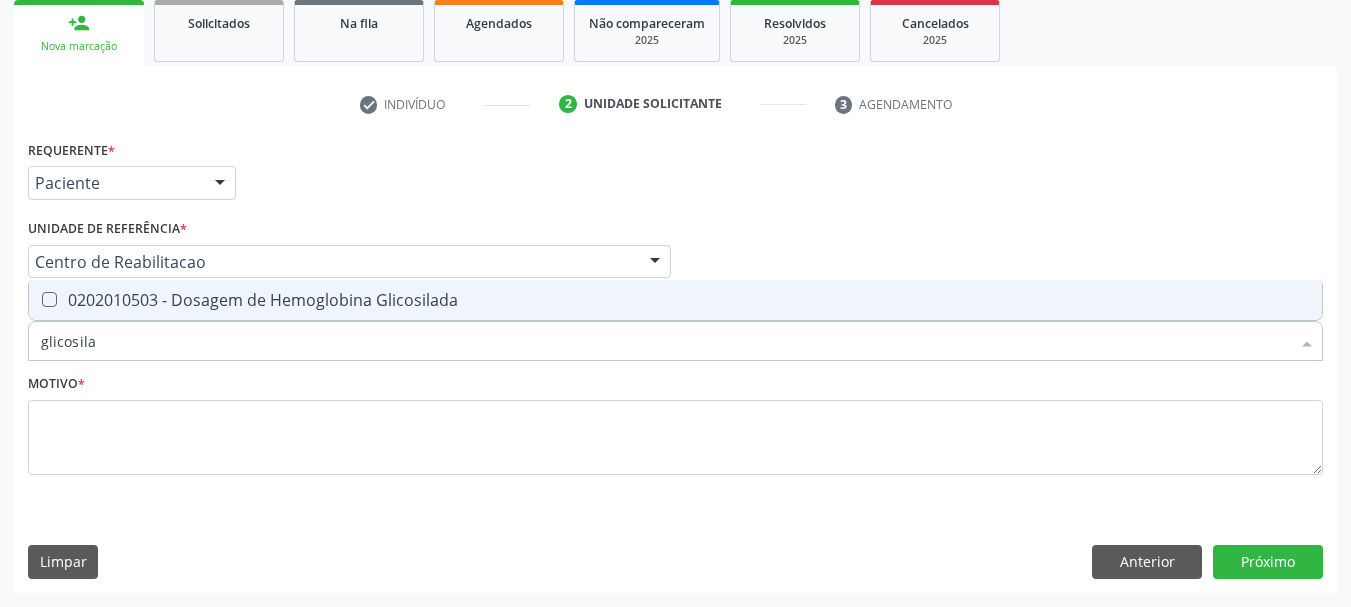 click on "0202010503 - Dosagem de Hemoglobina Glicosilada" at bounding box center (675, 300) 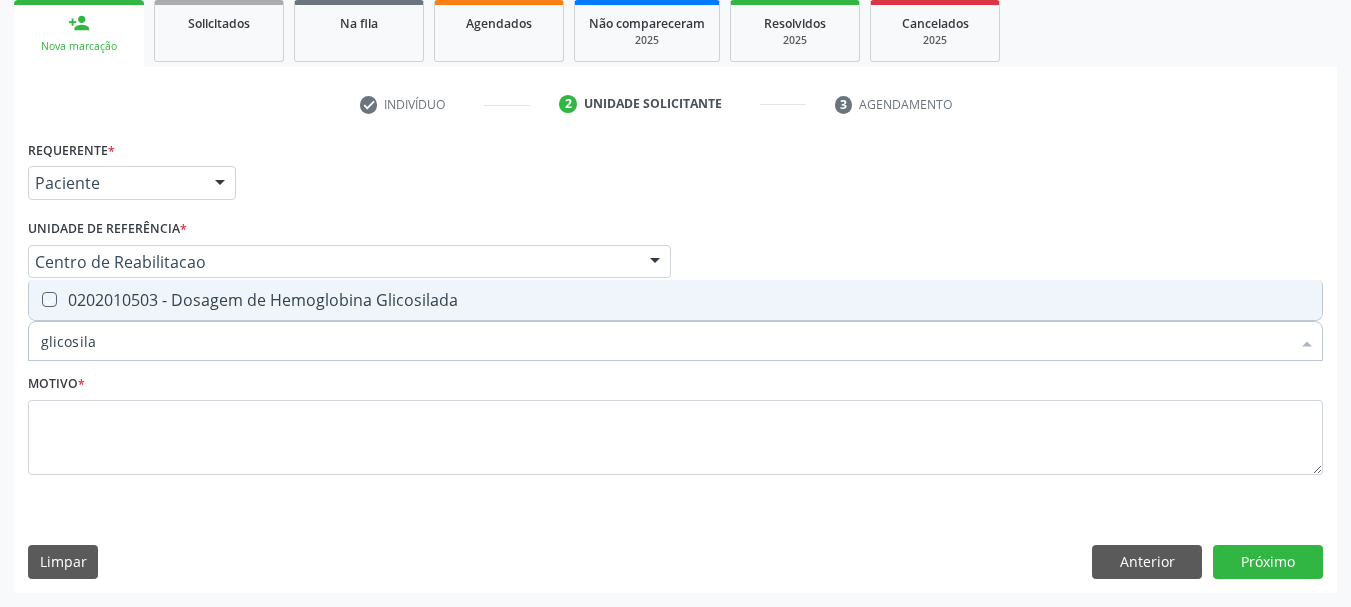 checkbox on "true" 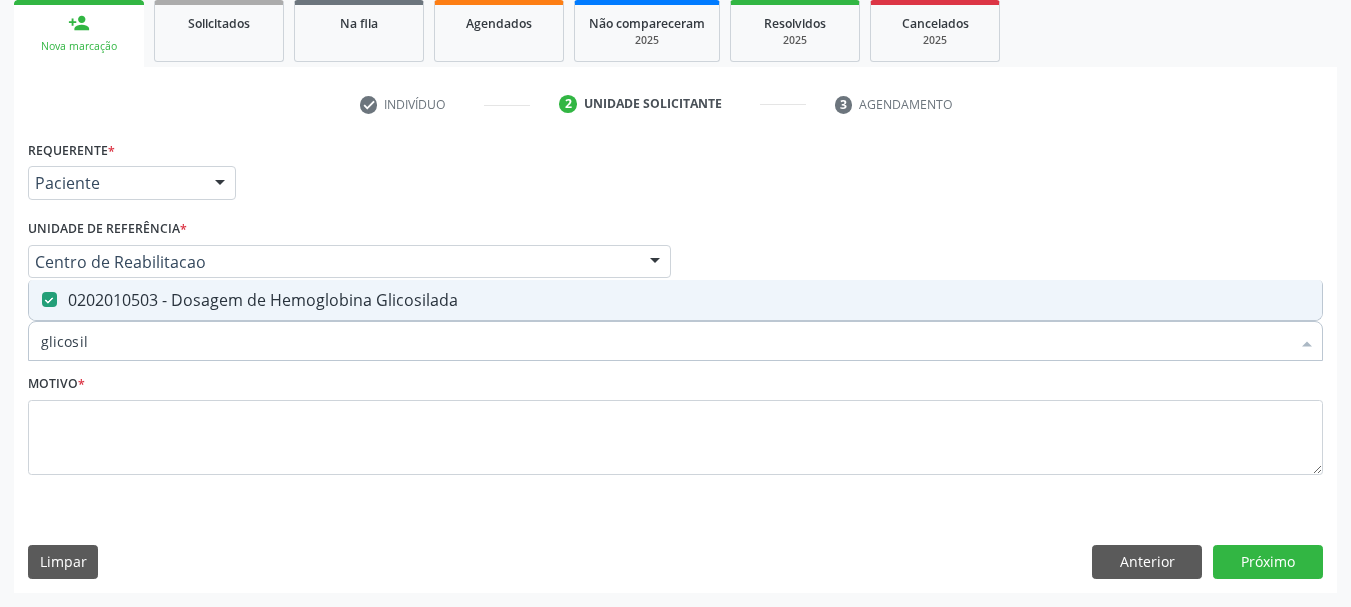type on "glicosi" 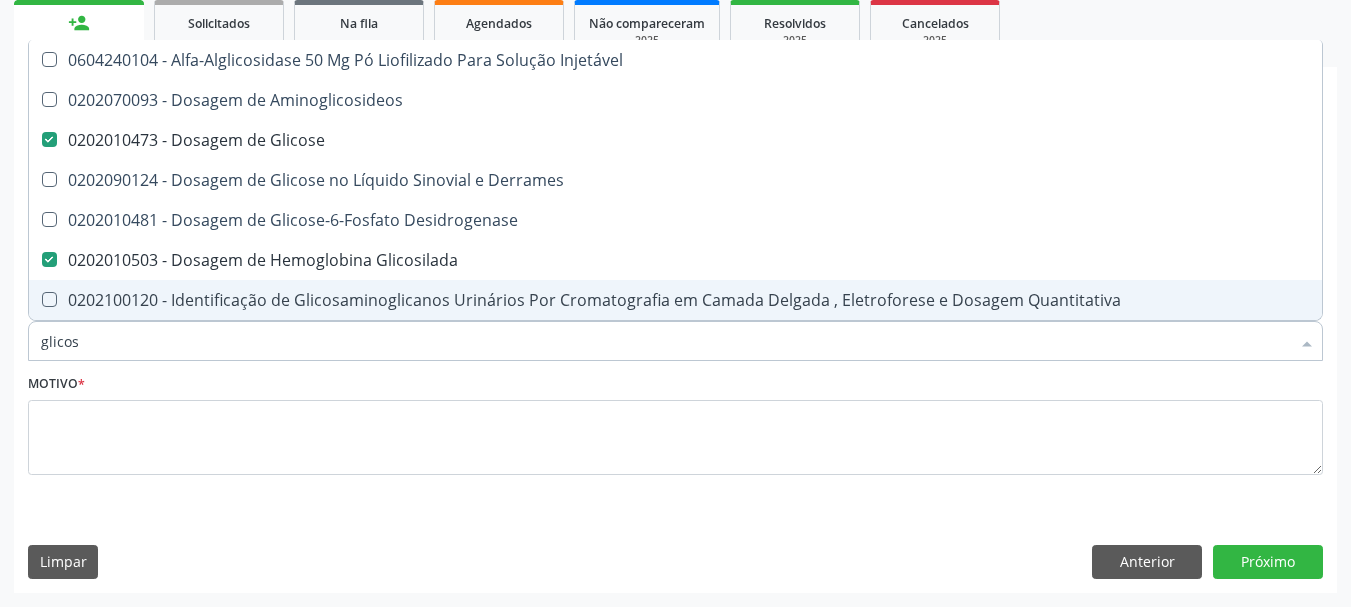 type on "glico" 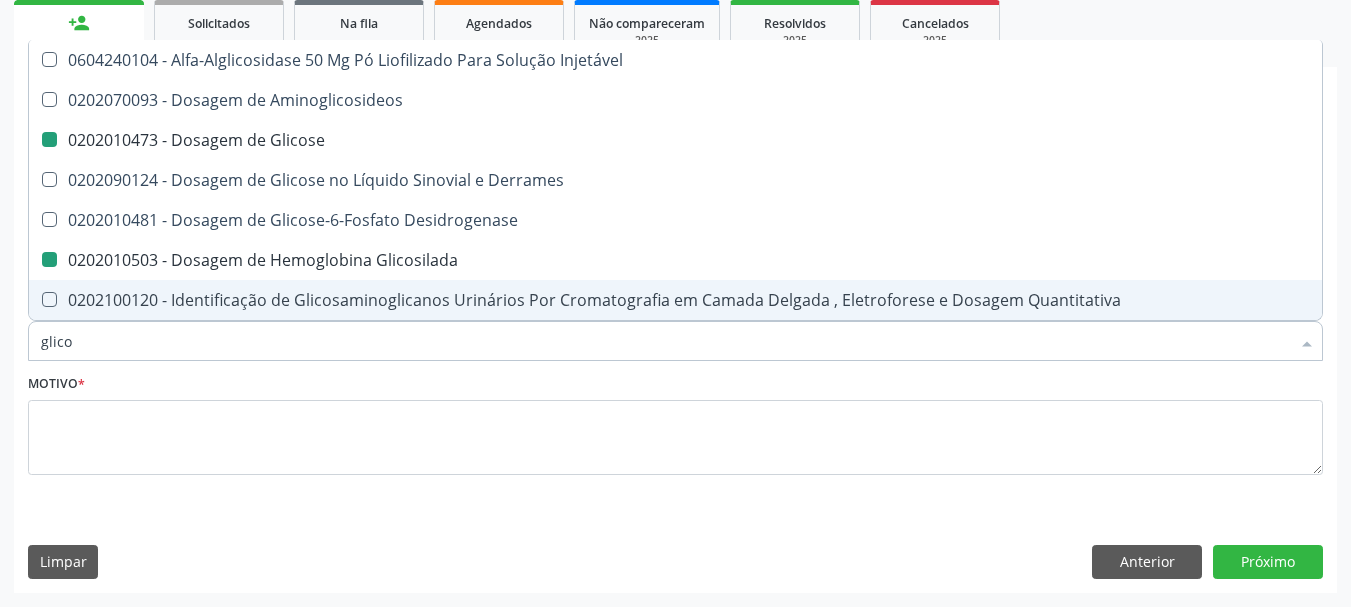 type on "glic" 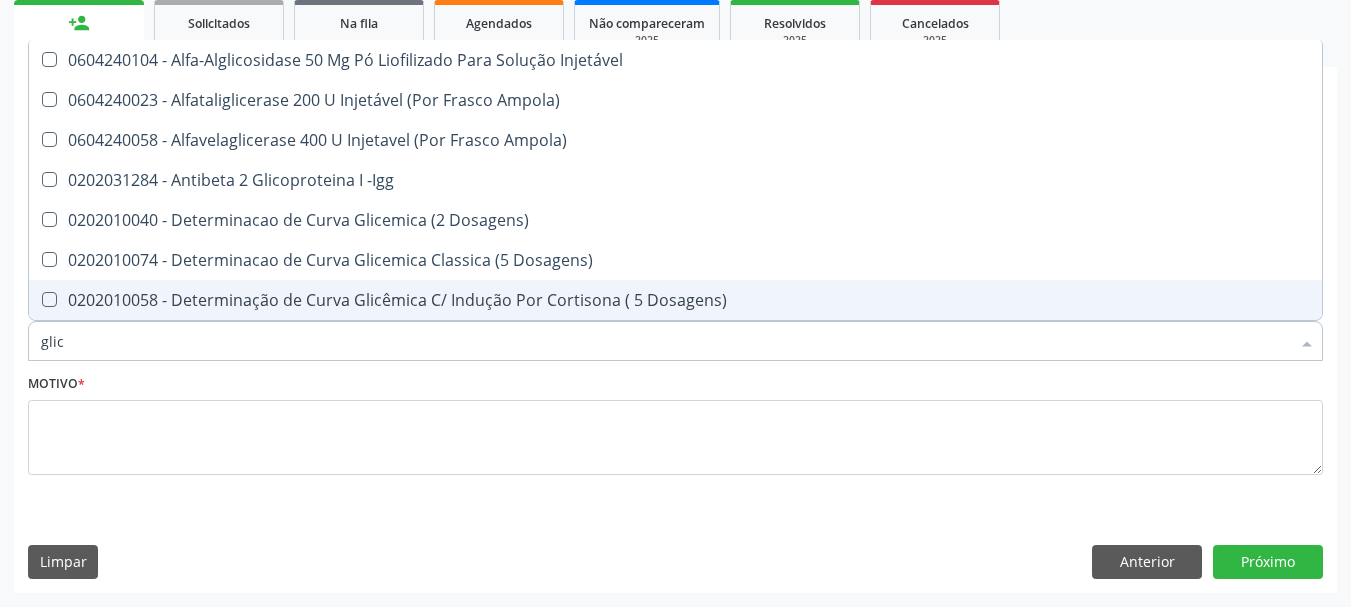 type on "gli" 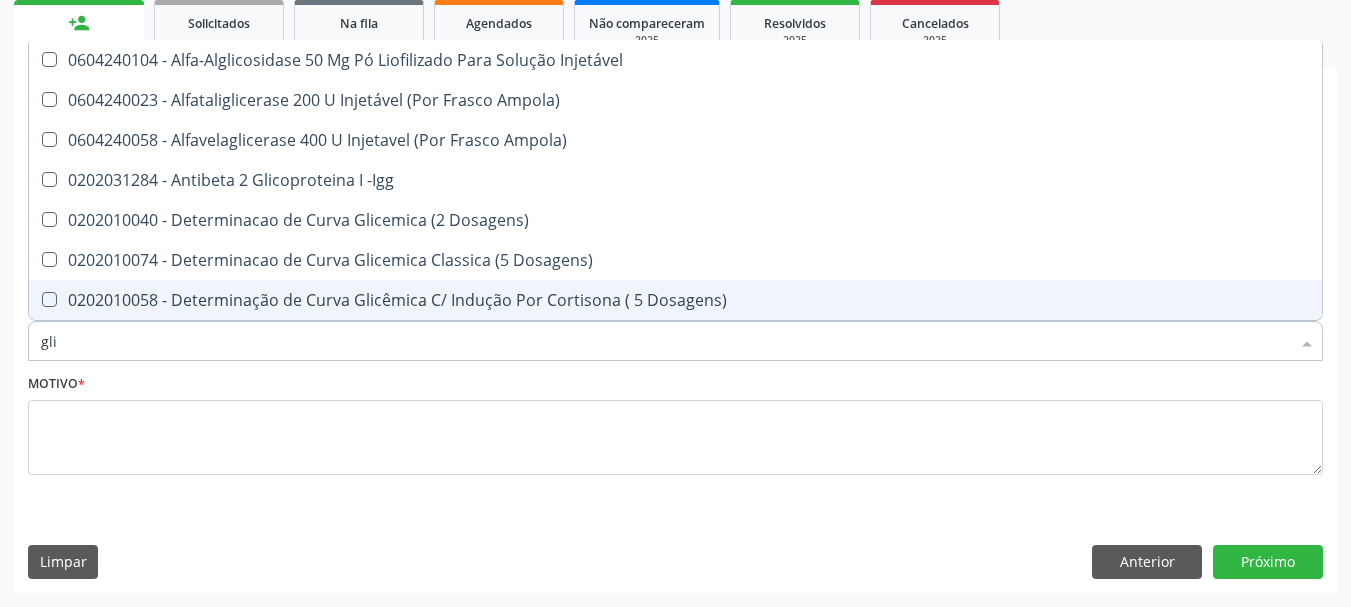 type on "gl" 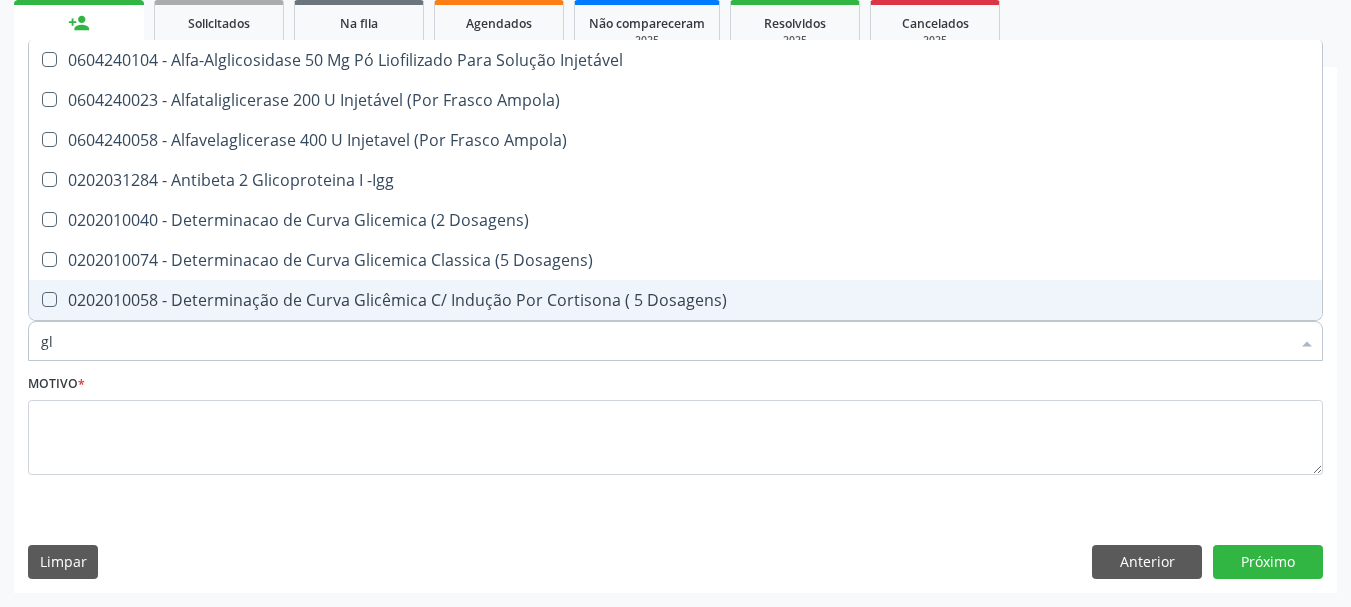 checkbox on "false" 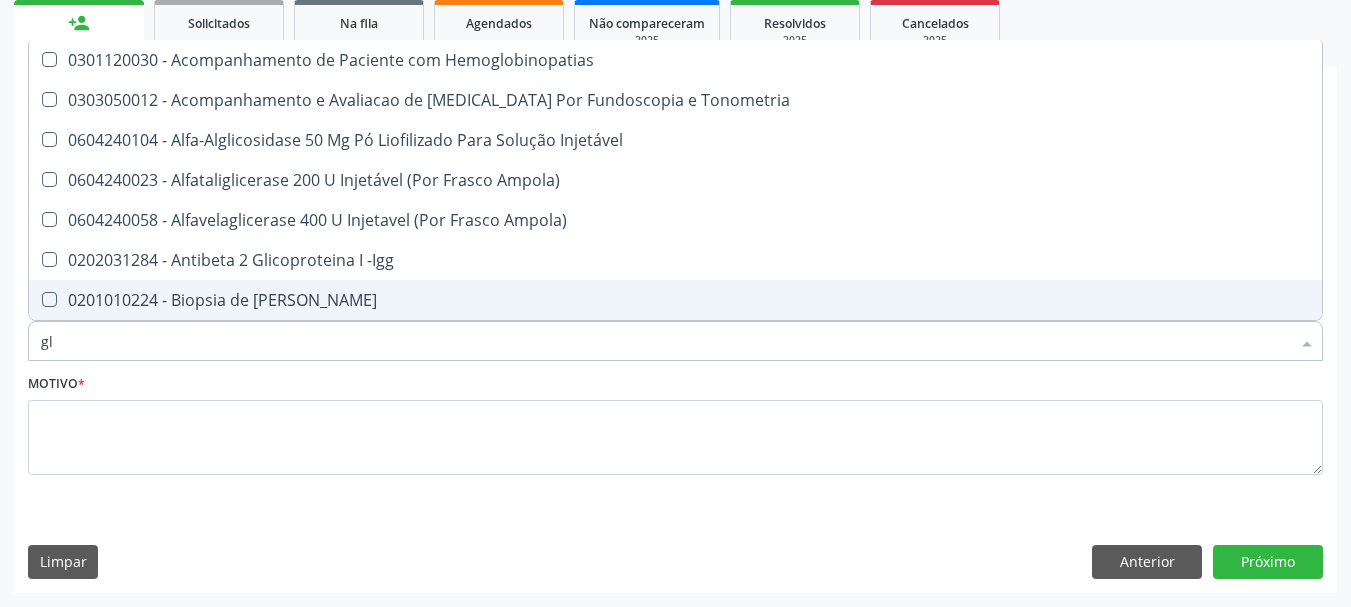 type on "g" 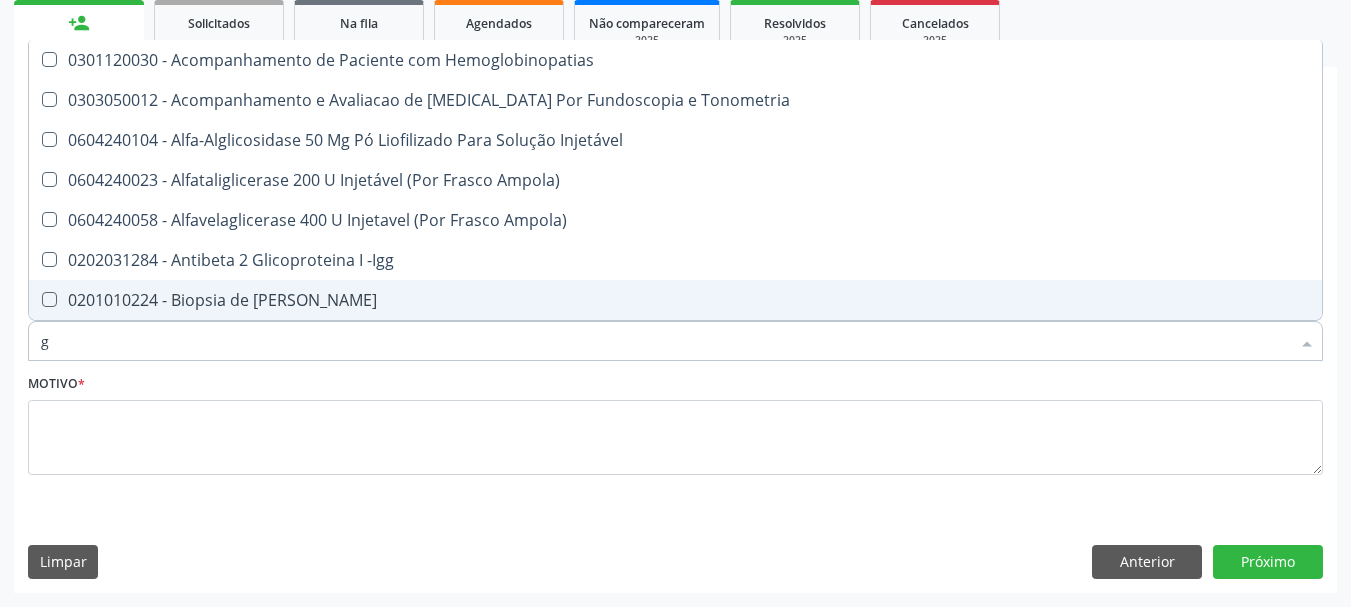 type 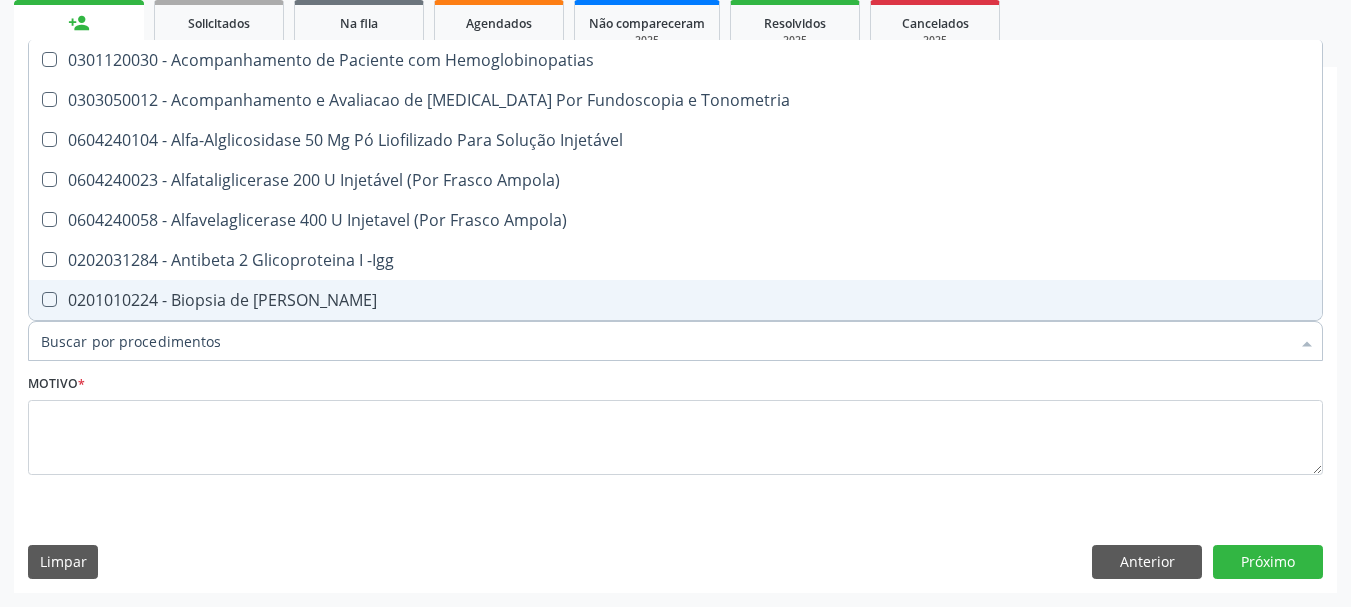 checkbox on "false" 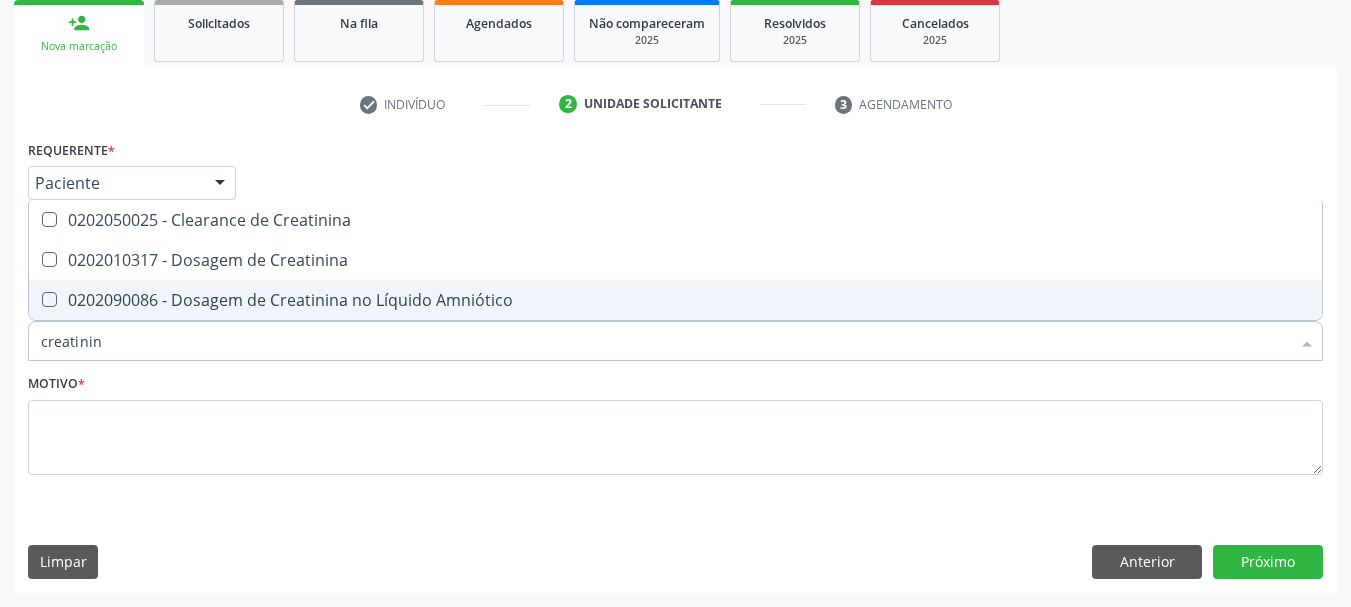 type on "creatinina" 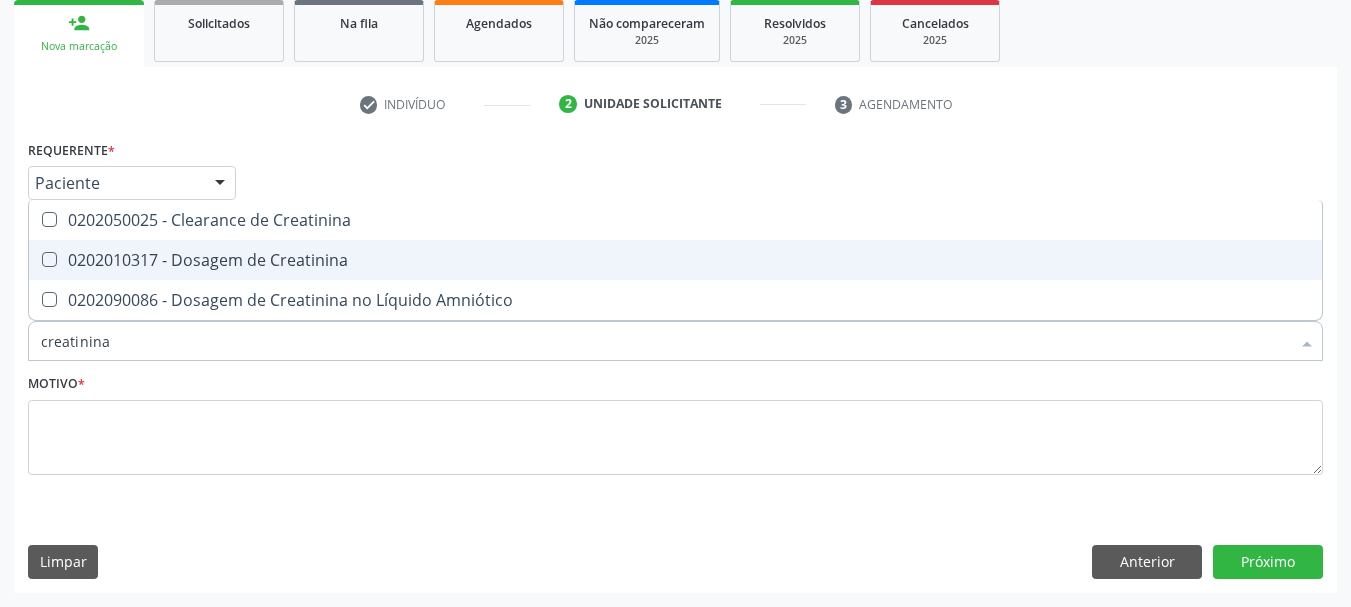 click on "0202010317 - Dosagem de Creatinina" at bounding box center (675, 260) 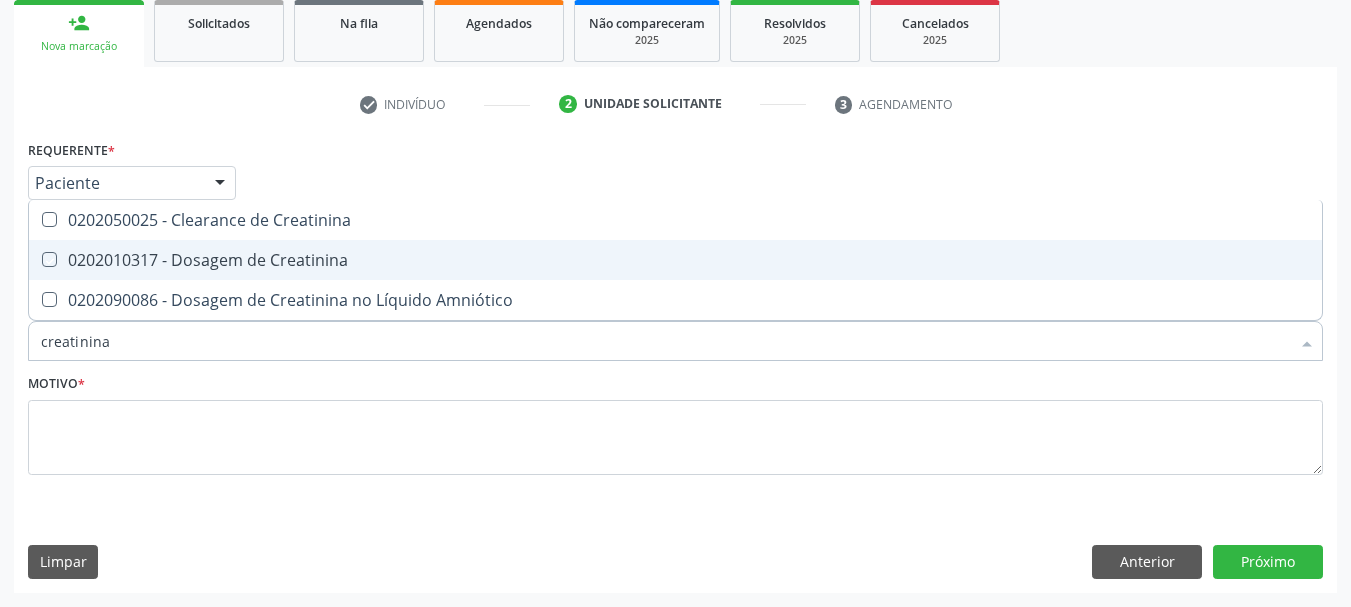 checkbox on "true" 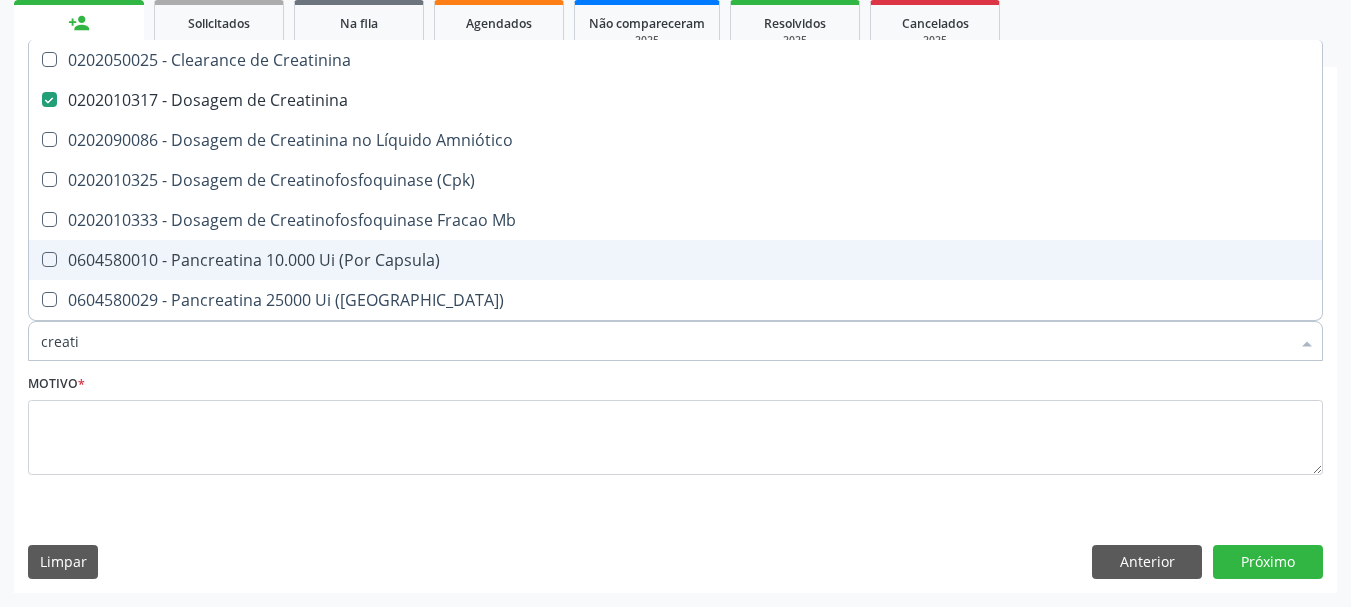 type on "creat" 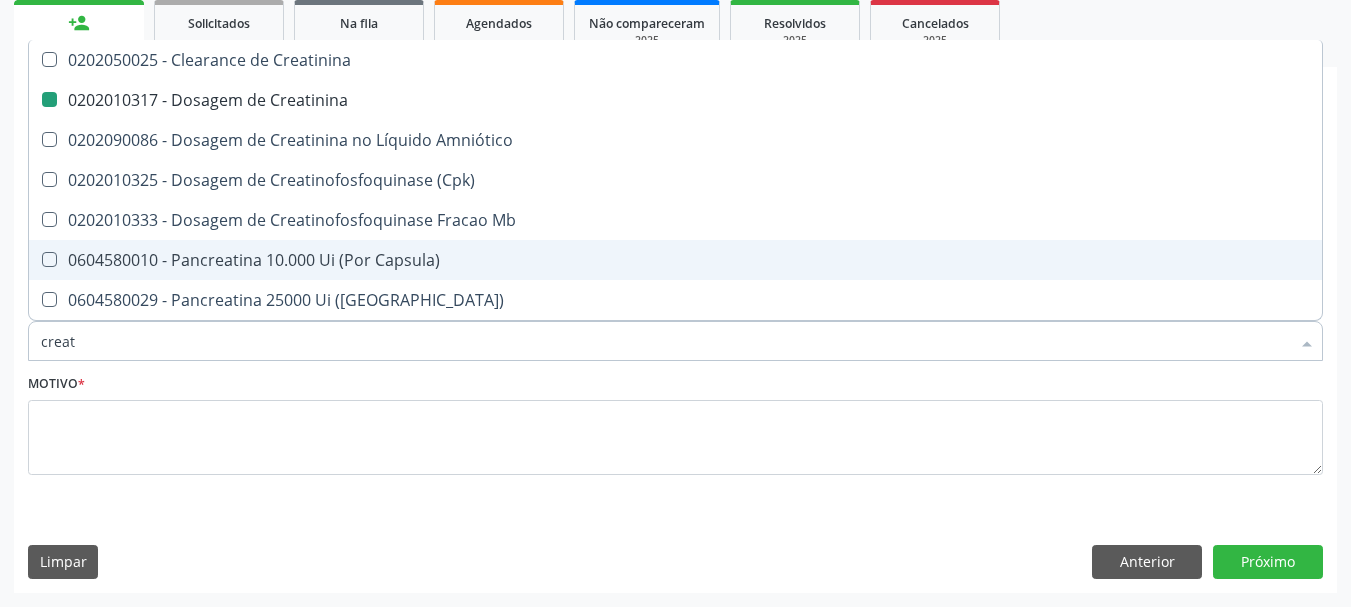 type on "crea" 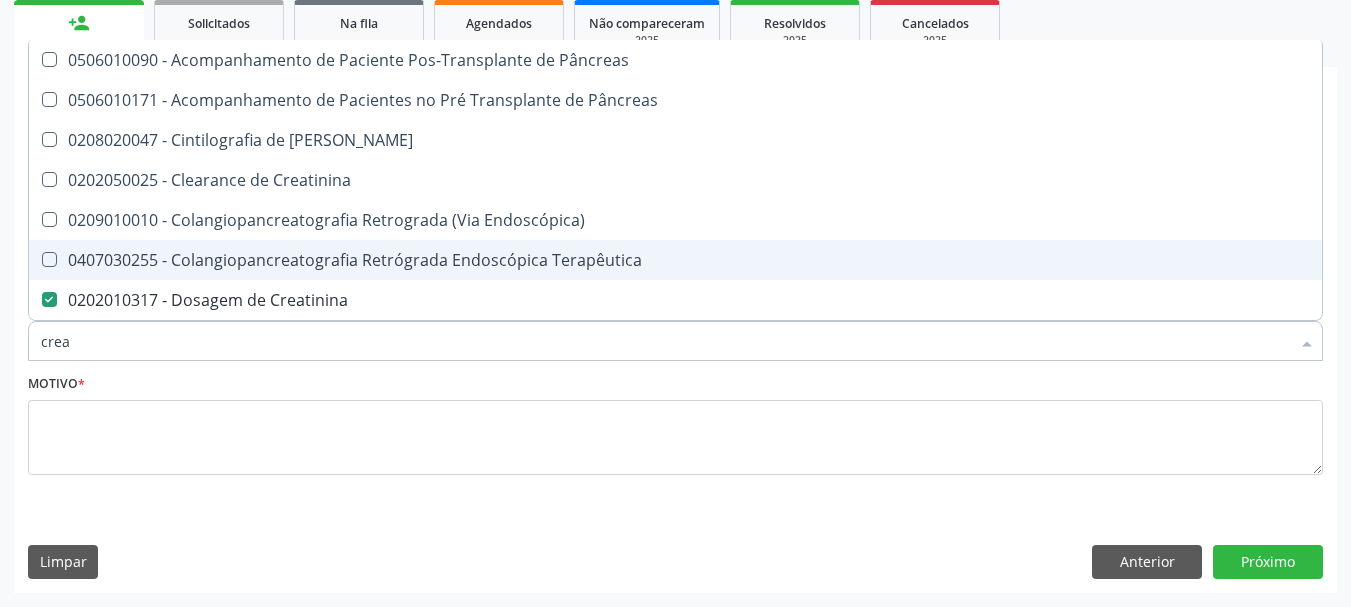 checkbox on "false" 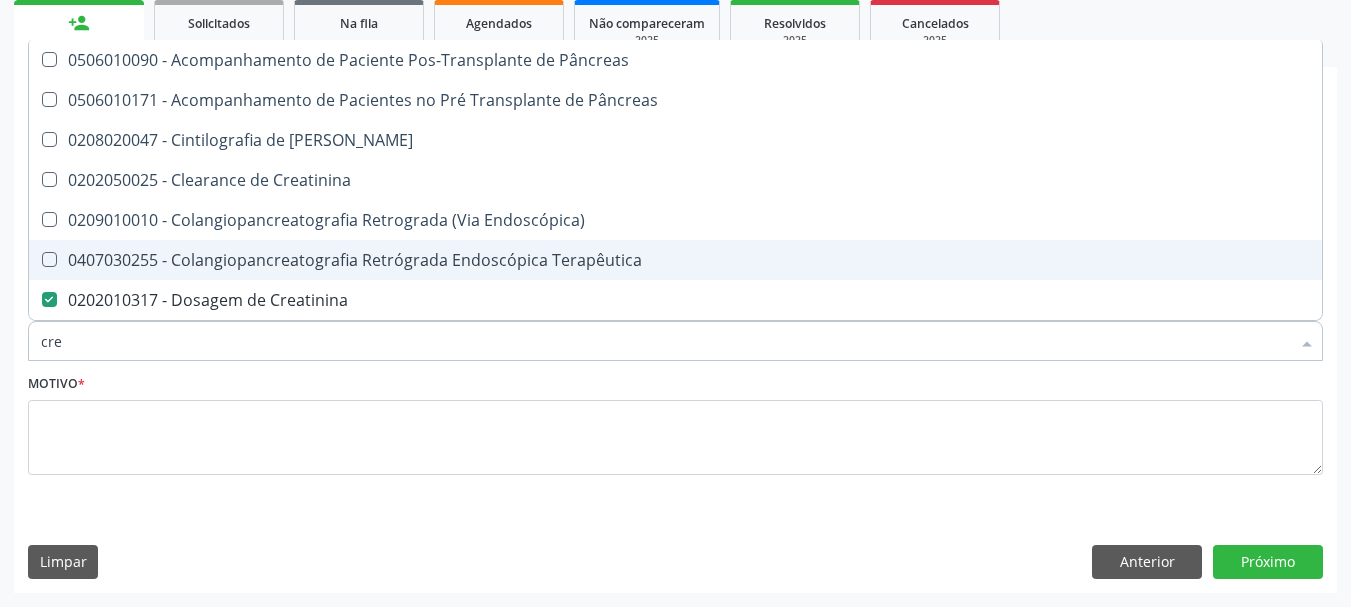 checkbox on "false" 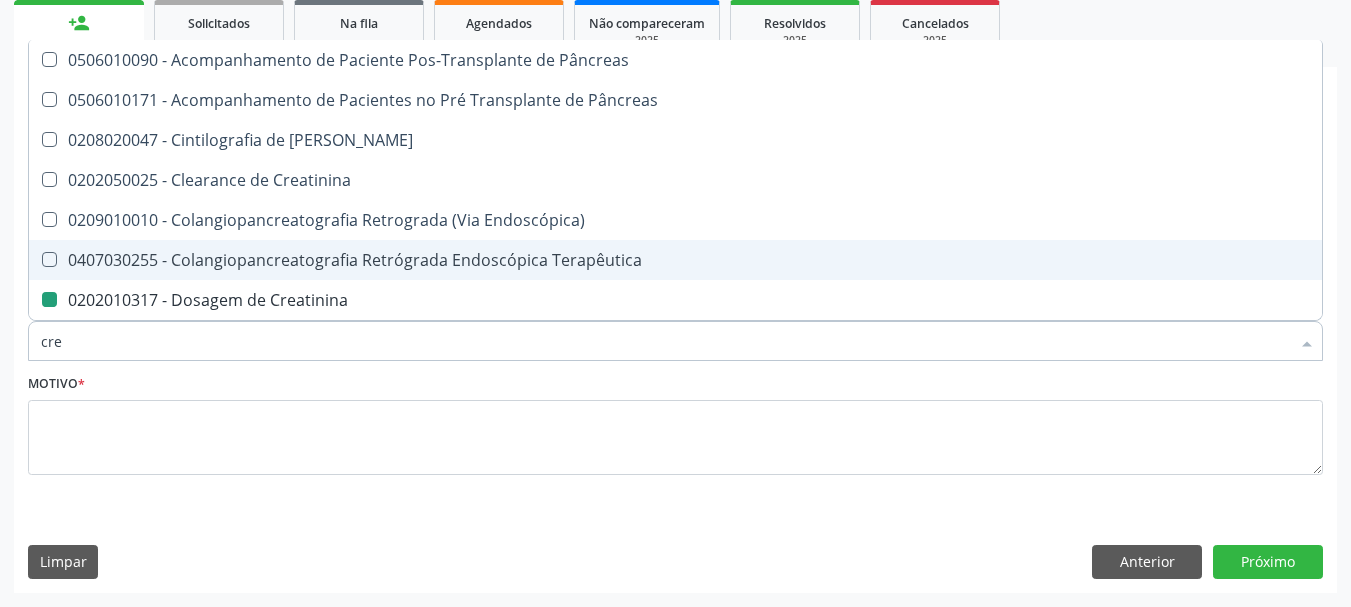 type on "cr" 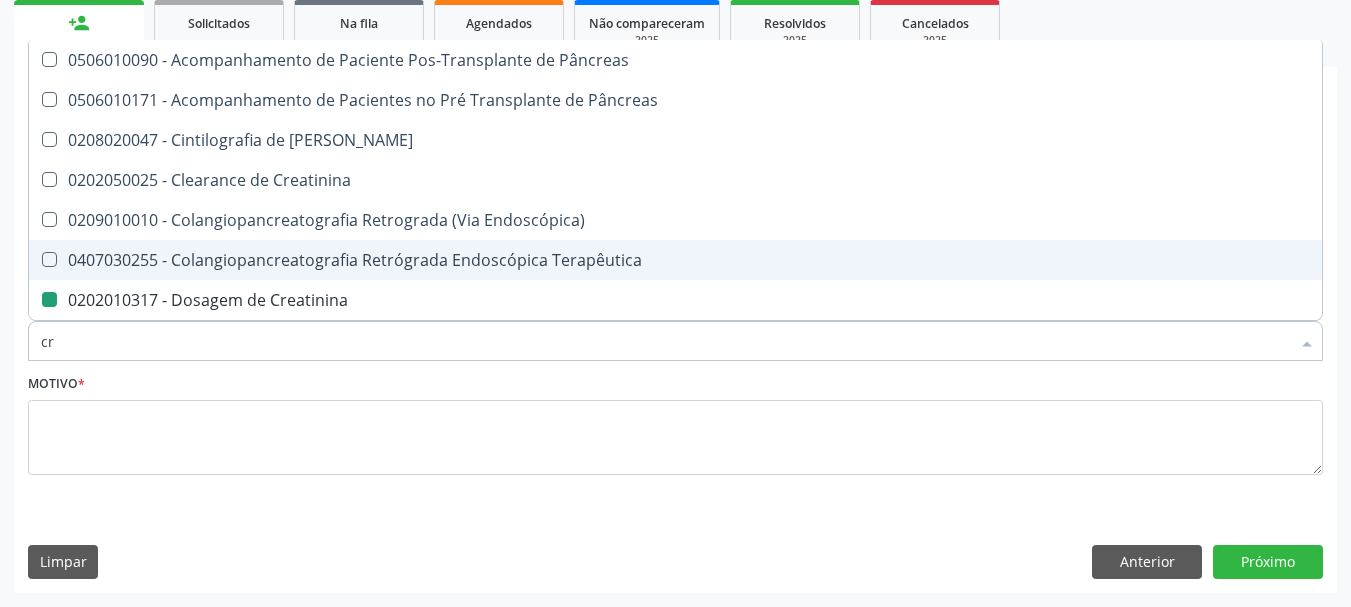 checkbox on "false" 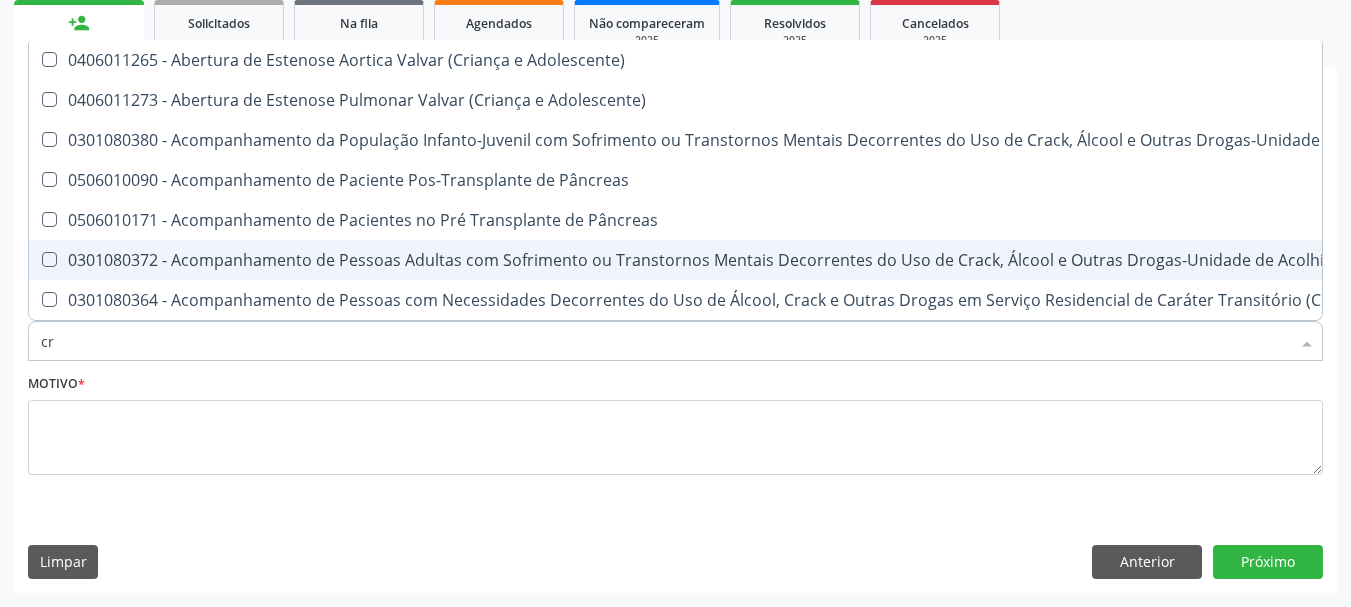 type on "c" 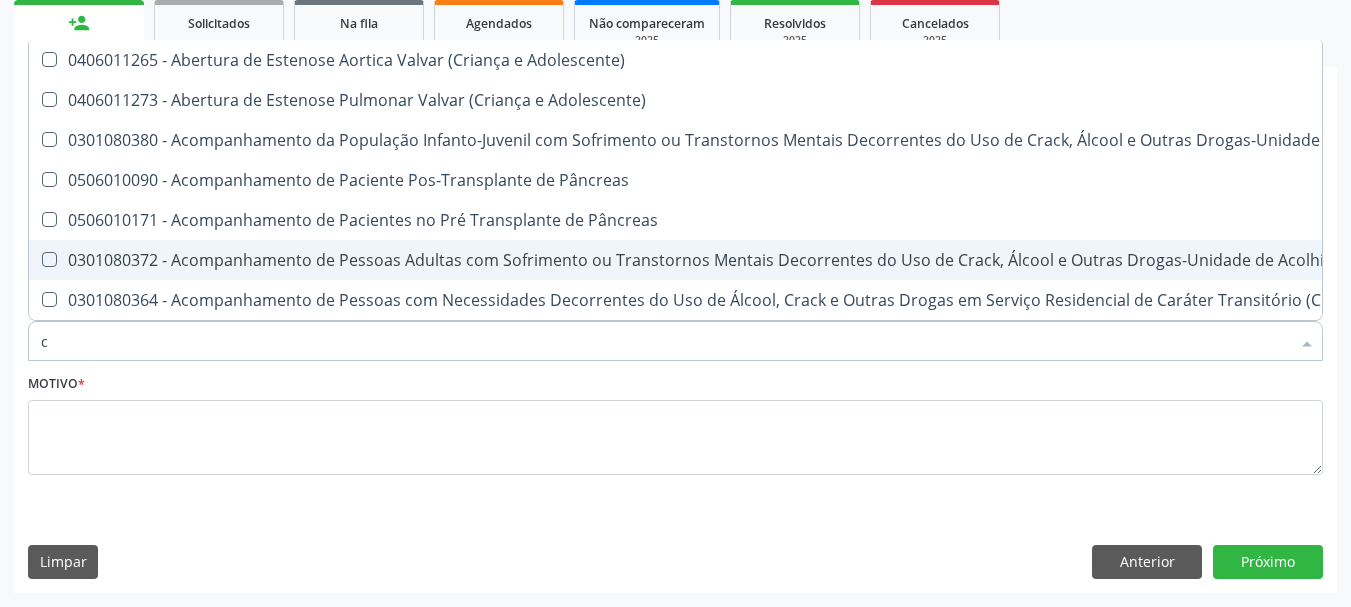 checkbox on "false" 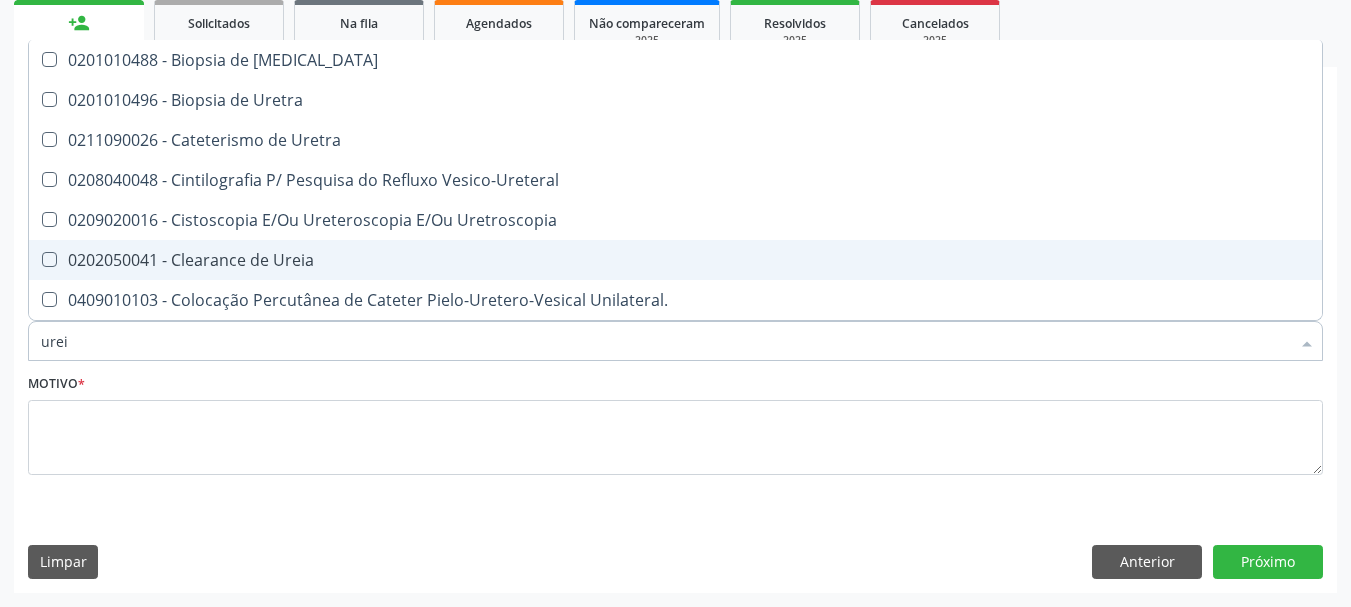 type on "ureia" 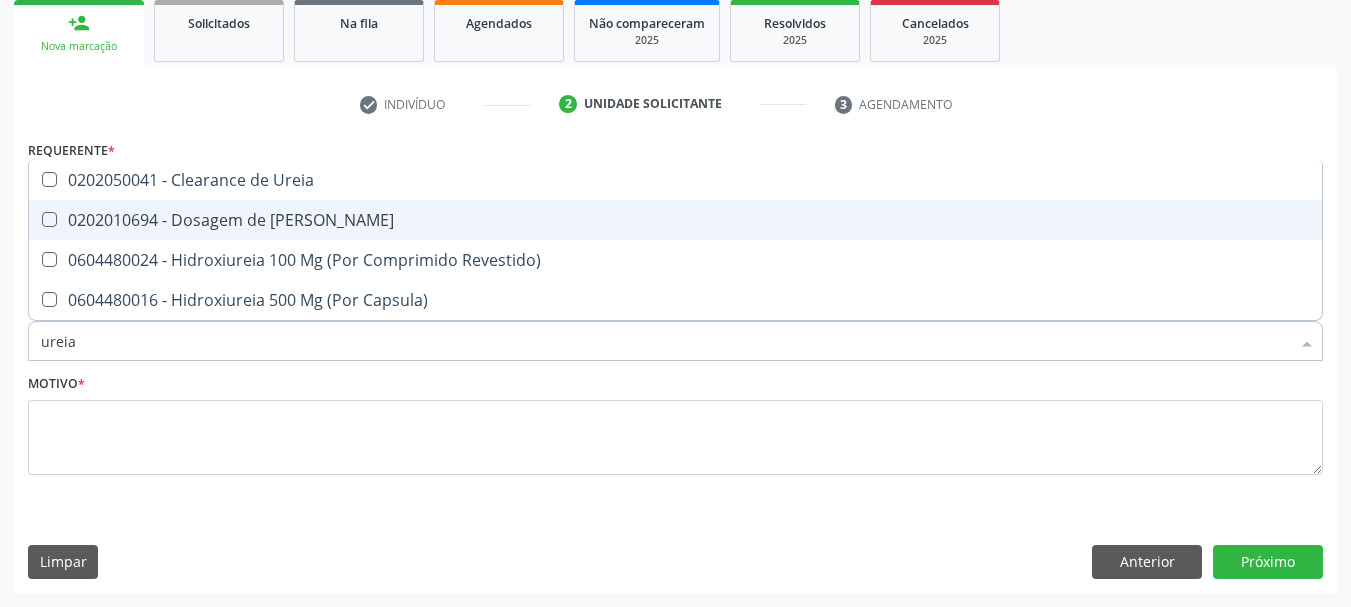click on "0202010694 - Dosagem de [PERSON_NAME]" at bounding box center (675, 220) 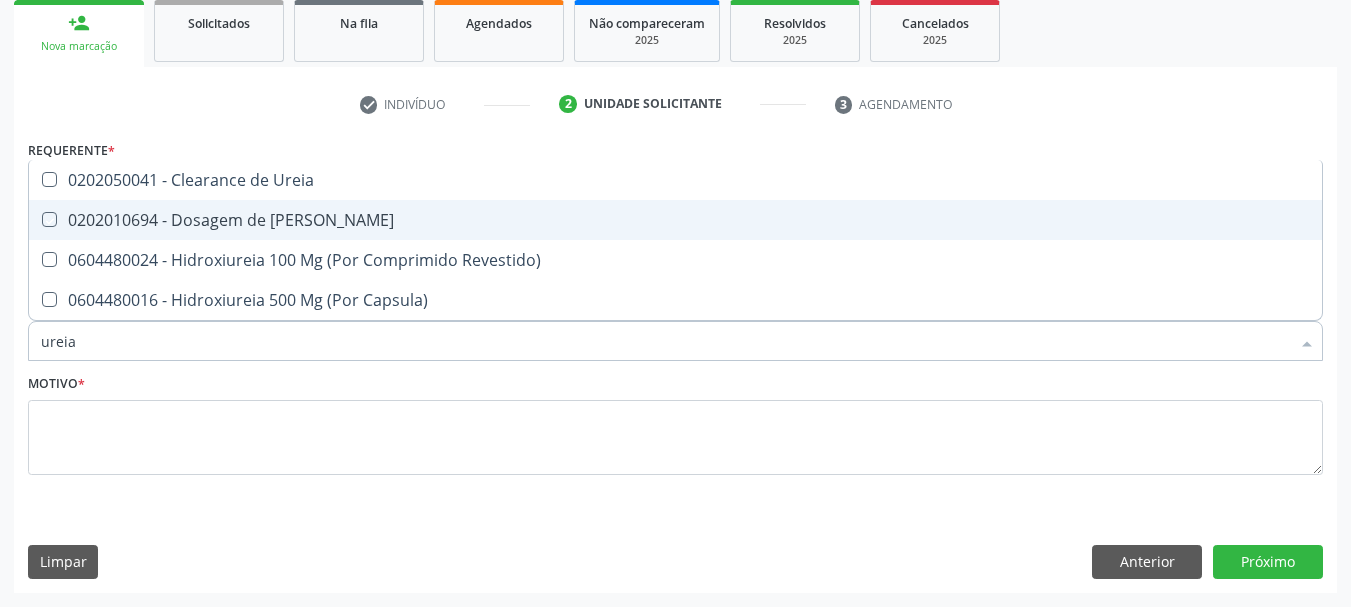 checkbox on "true" 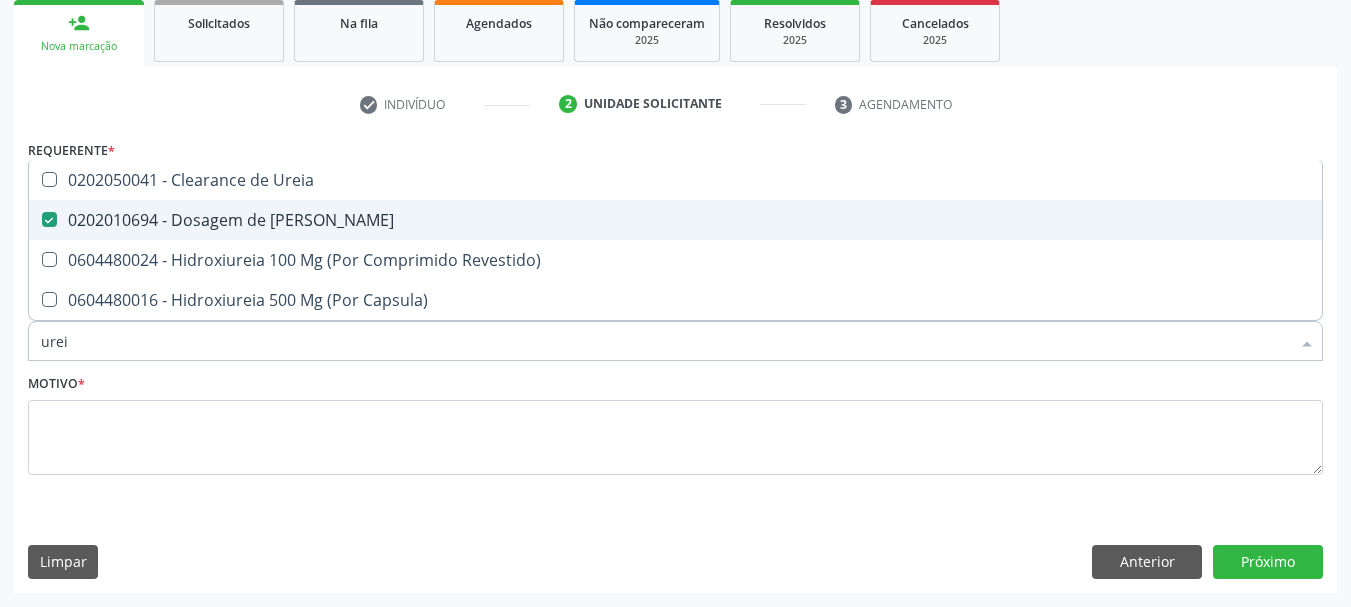 type on "ure" 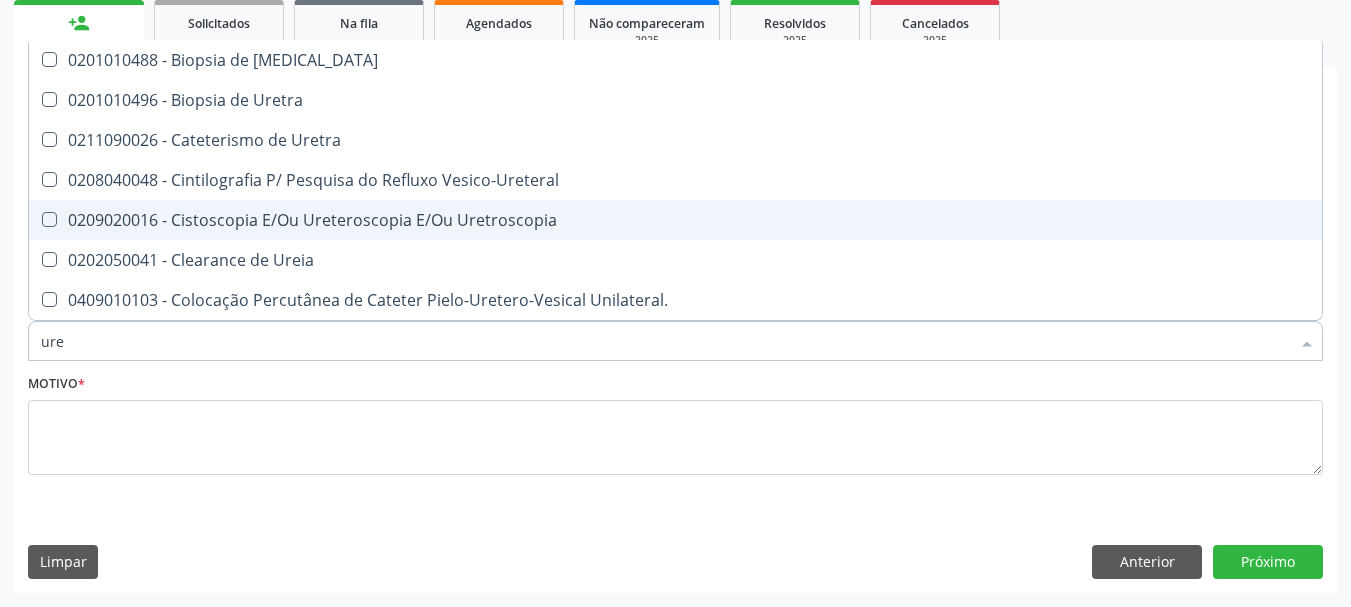 type on "ur" 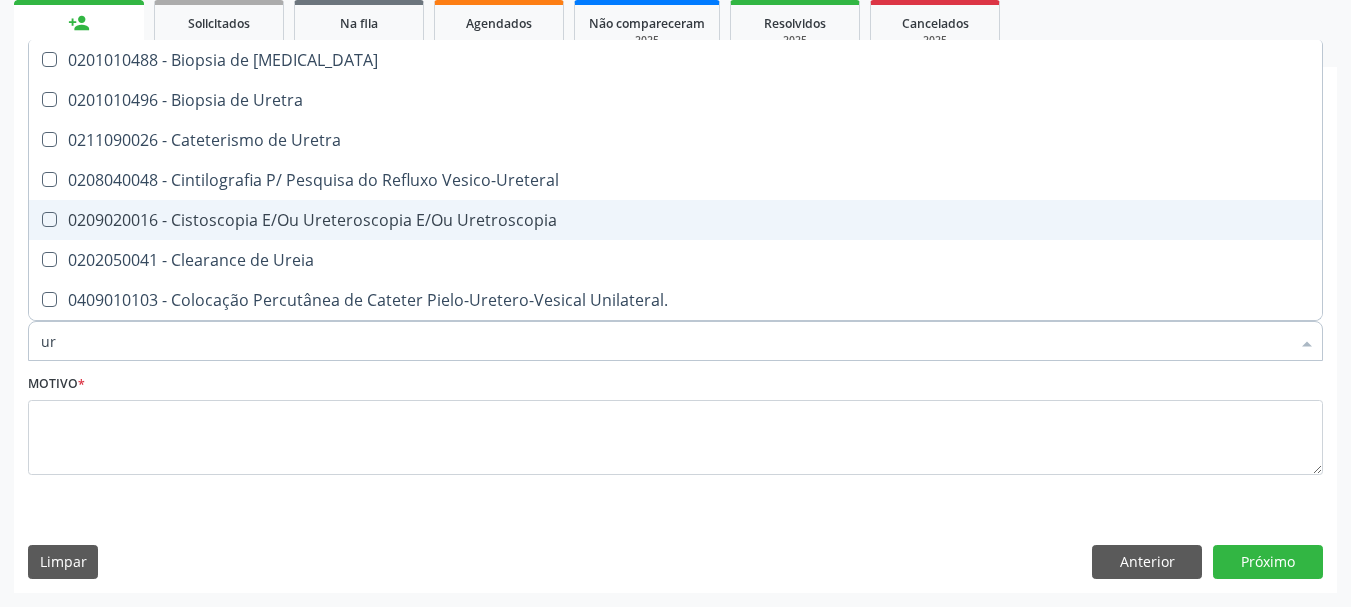 checkbox on "false" 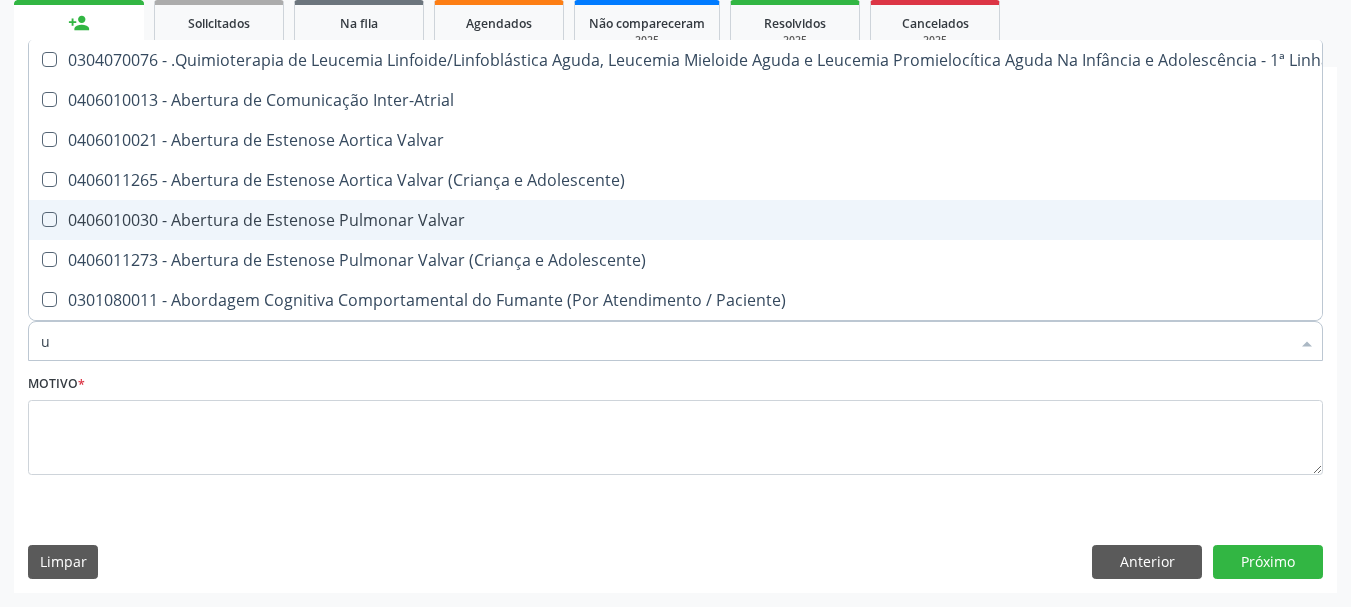 type 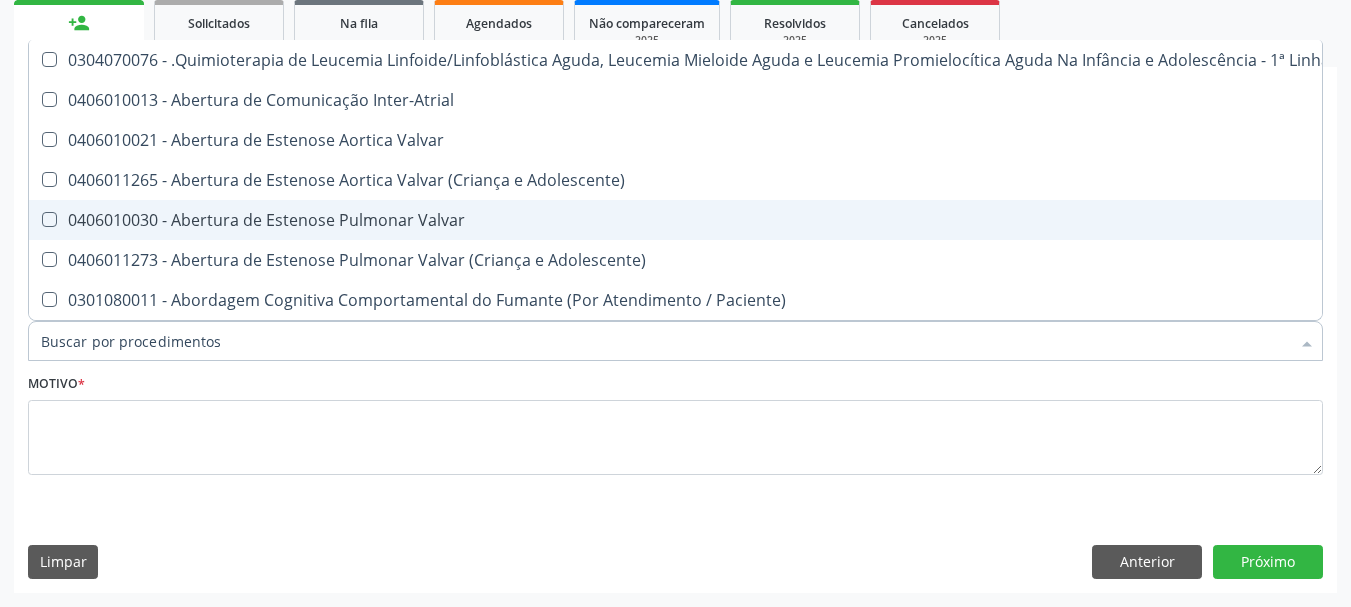 checkbox on "false" 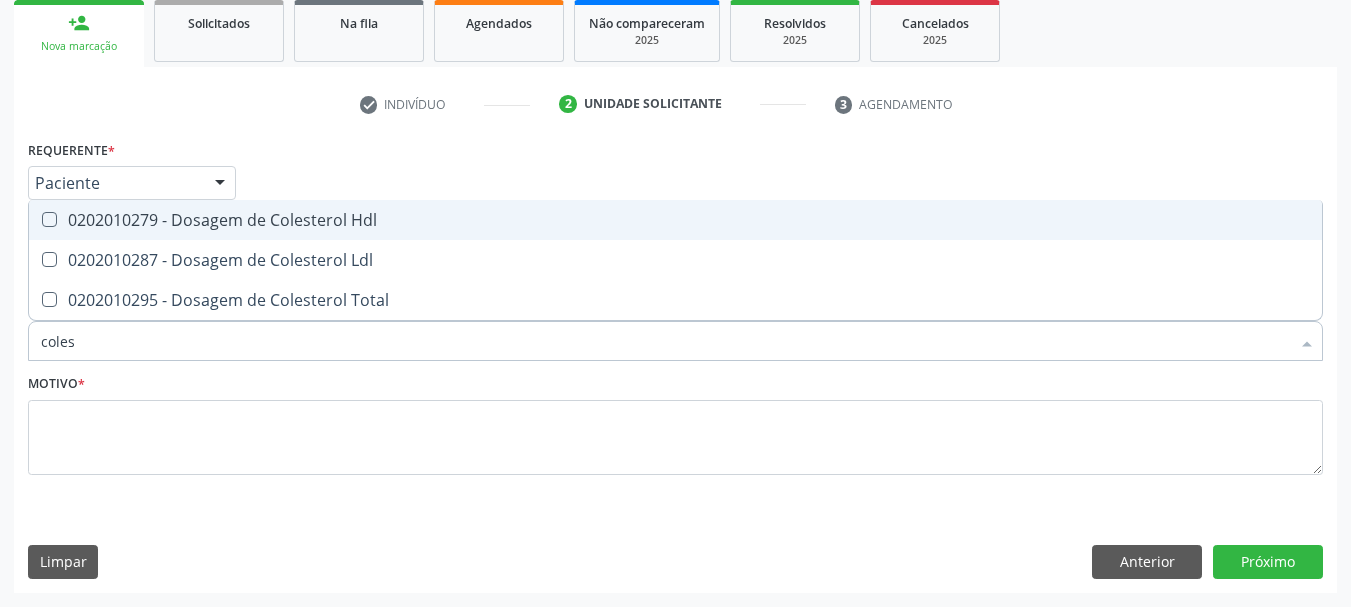 type on "colest" 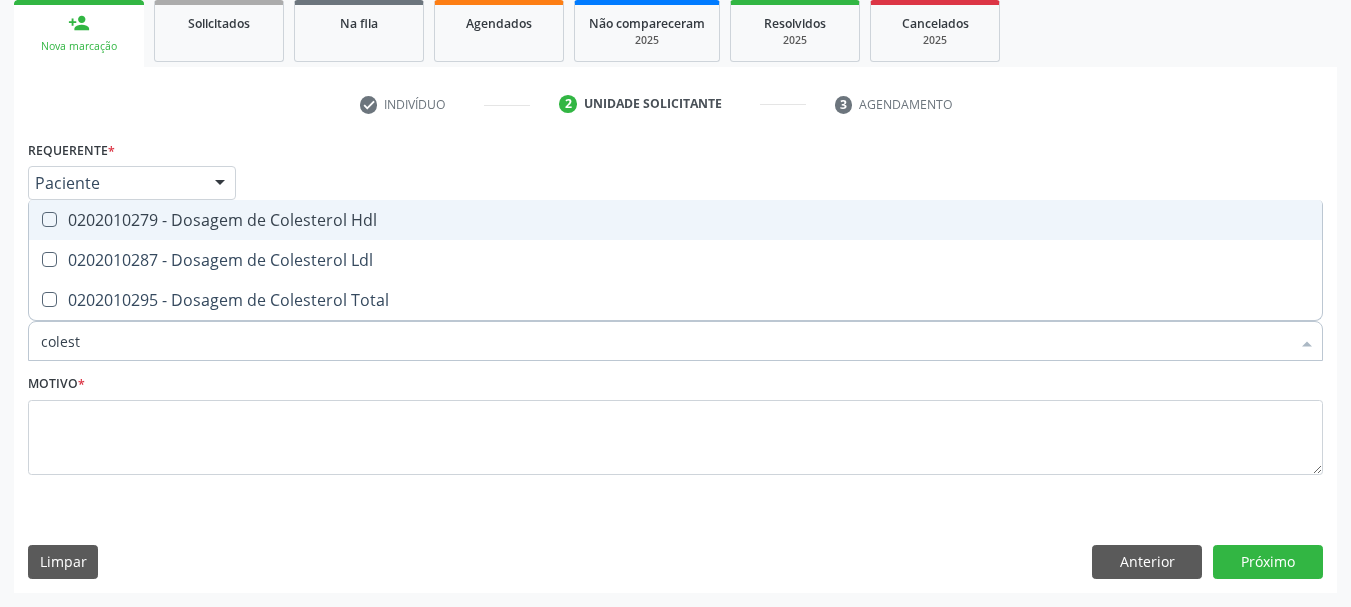 click on "0202010279 - Dosagem de Colesterol Hdl" at bounding box center [675, 220] 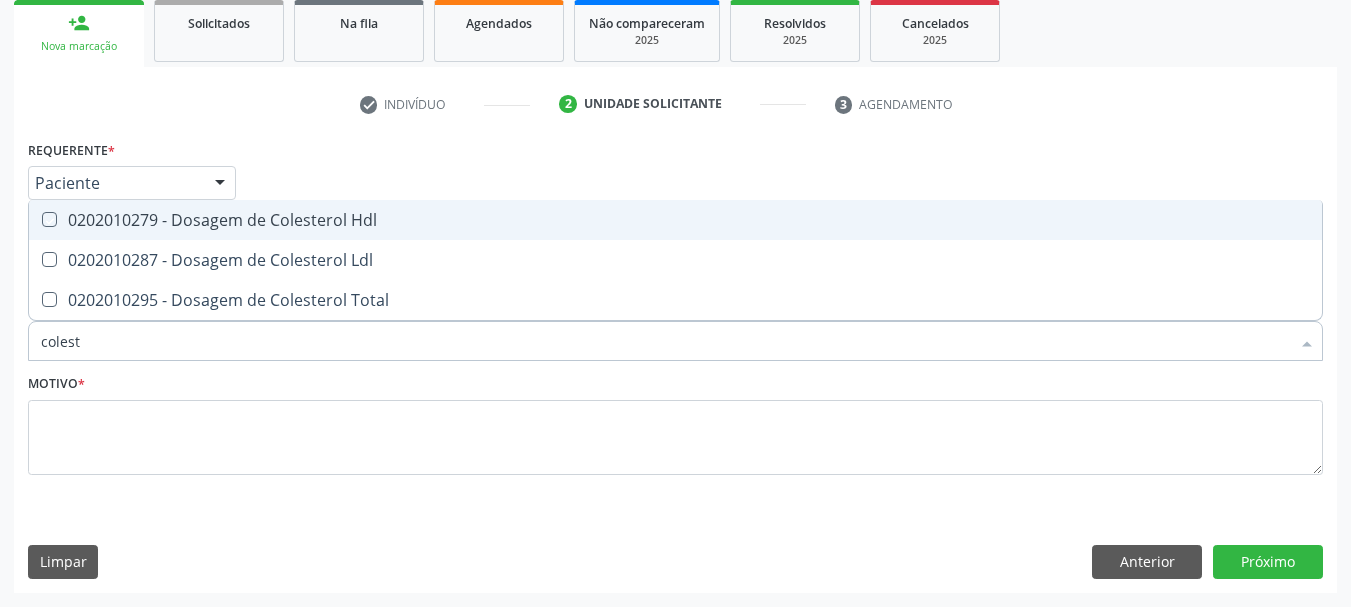 checkbox on "true" 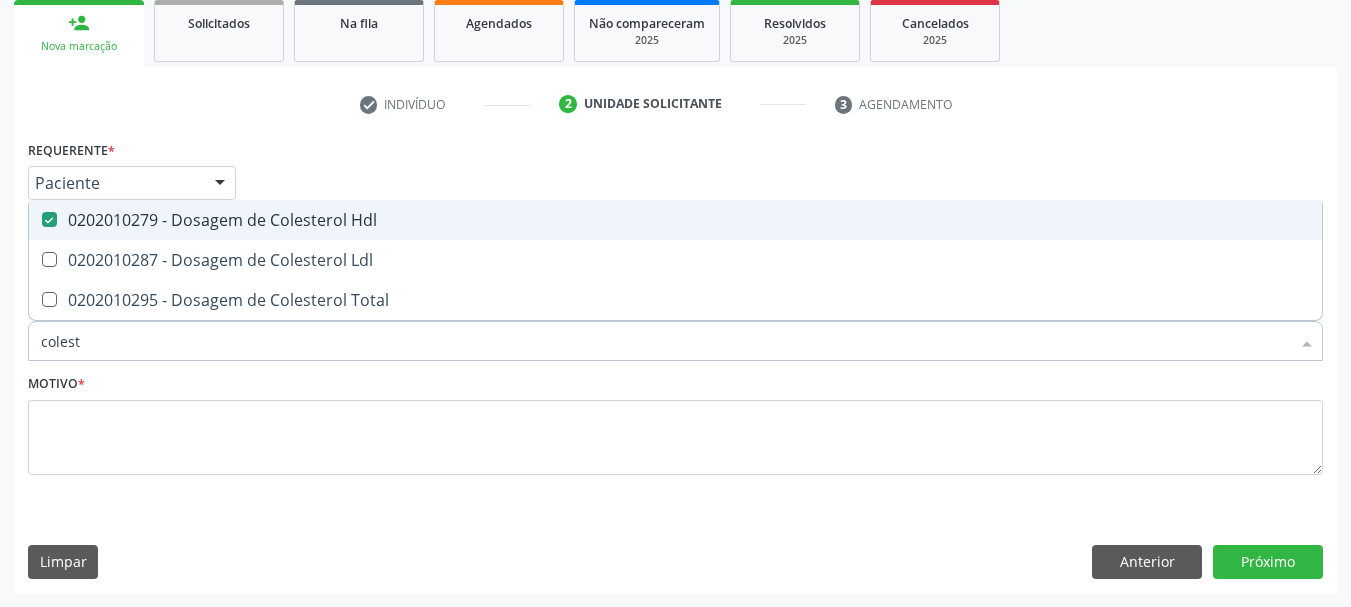 click on "0202010287 - Dosagem de Colesterol Ldl" at bounding box center (675, 260) 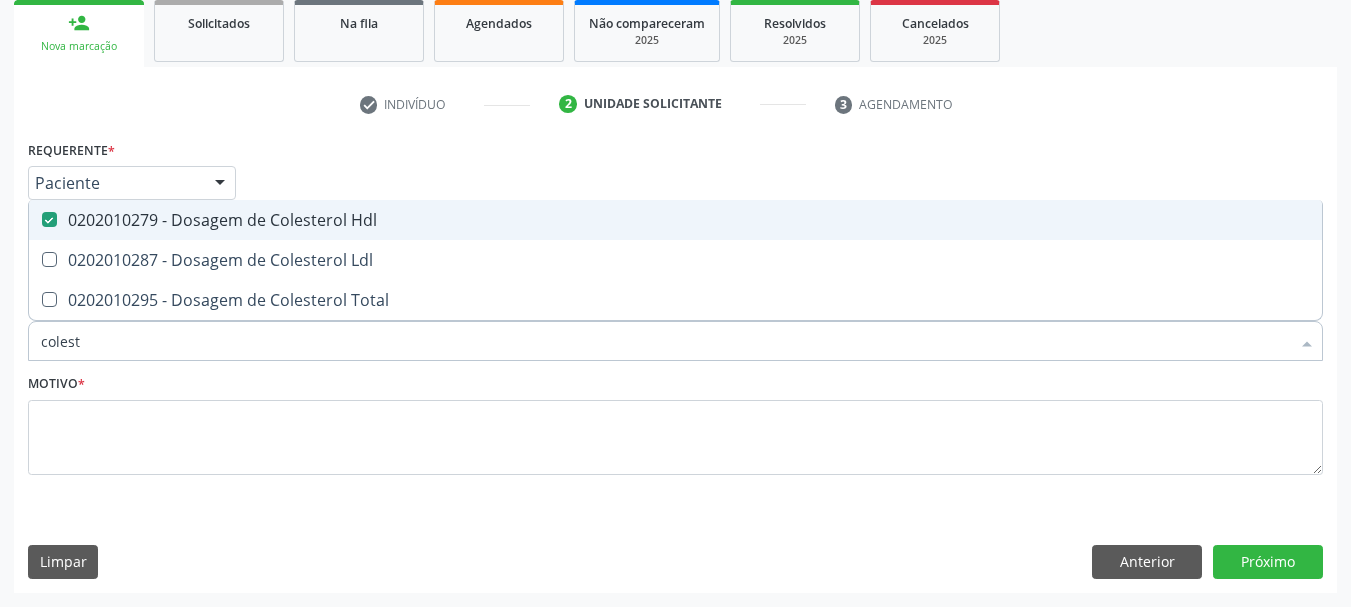 checkbox on "true" 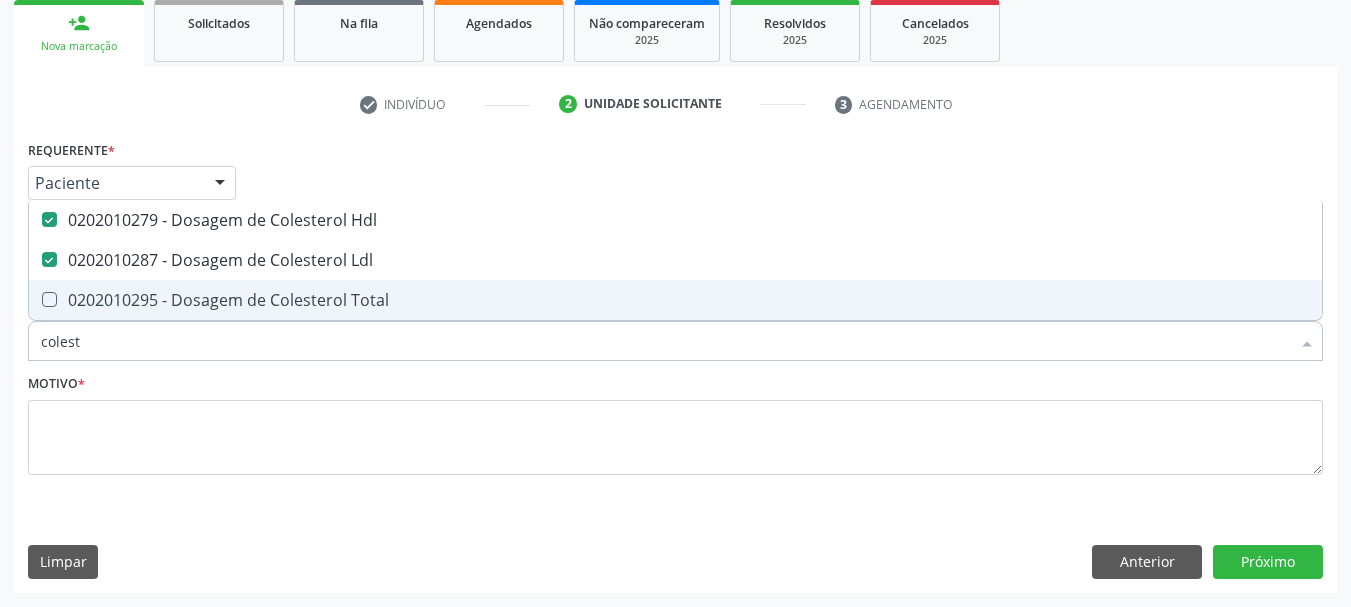 click on "0202010295 - Dosagem de Colesterol Total" at bounding box center (675, 300) 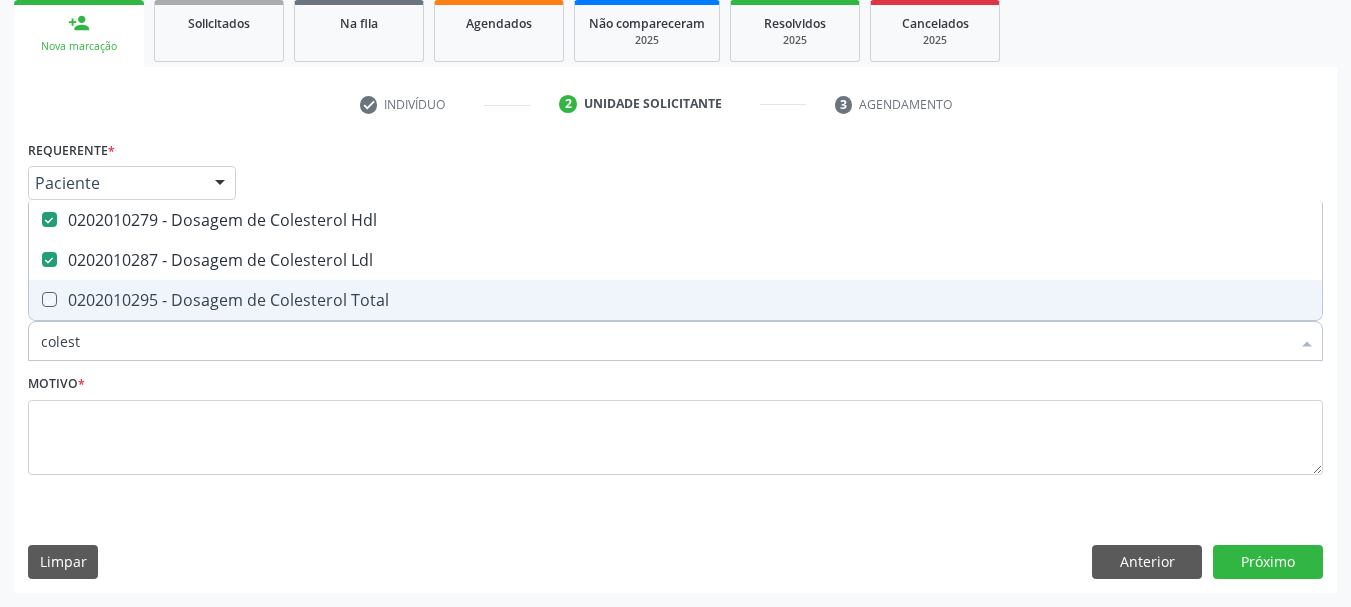 checkbox on "true" 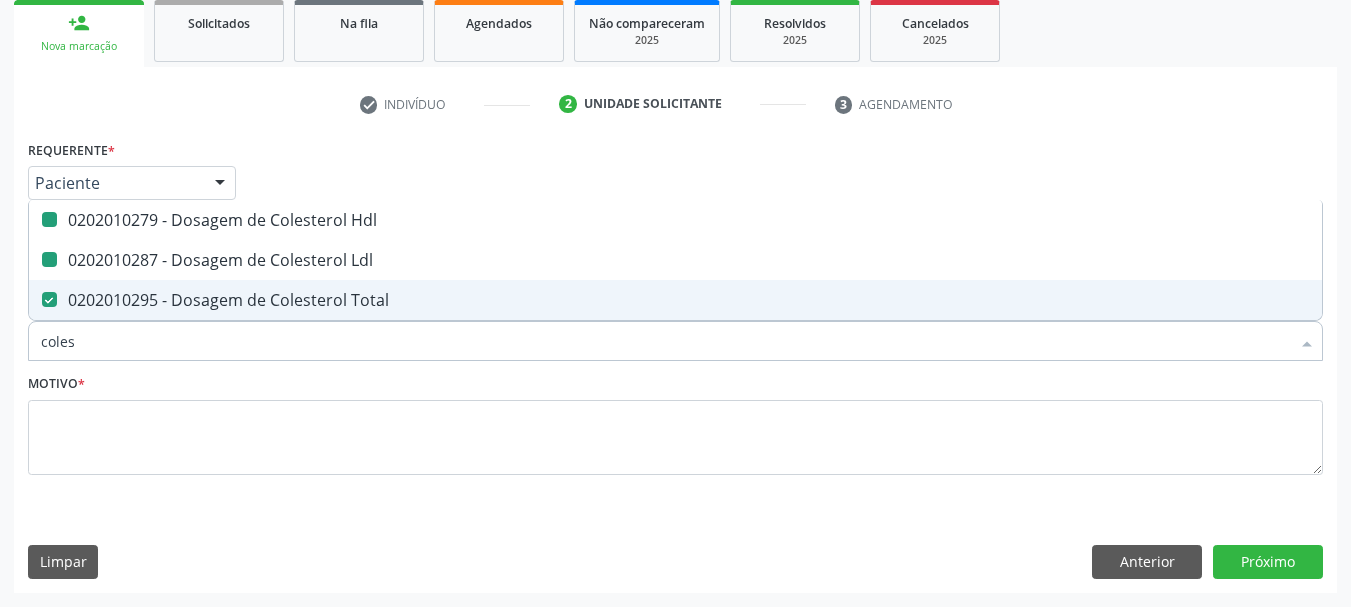 type on "cole" 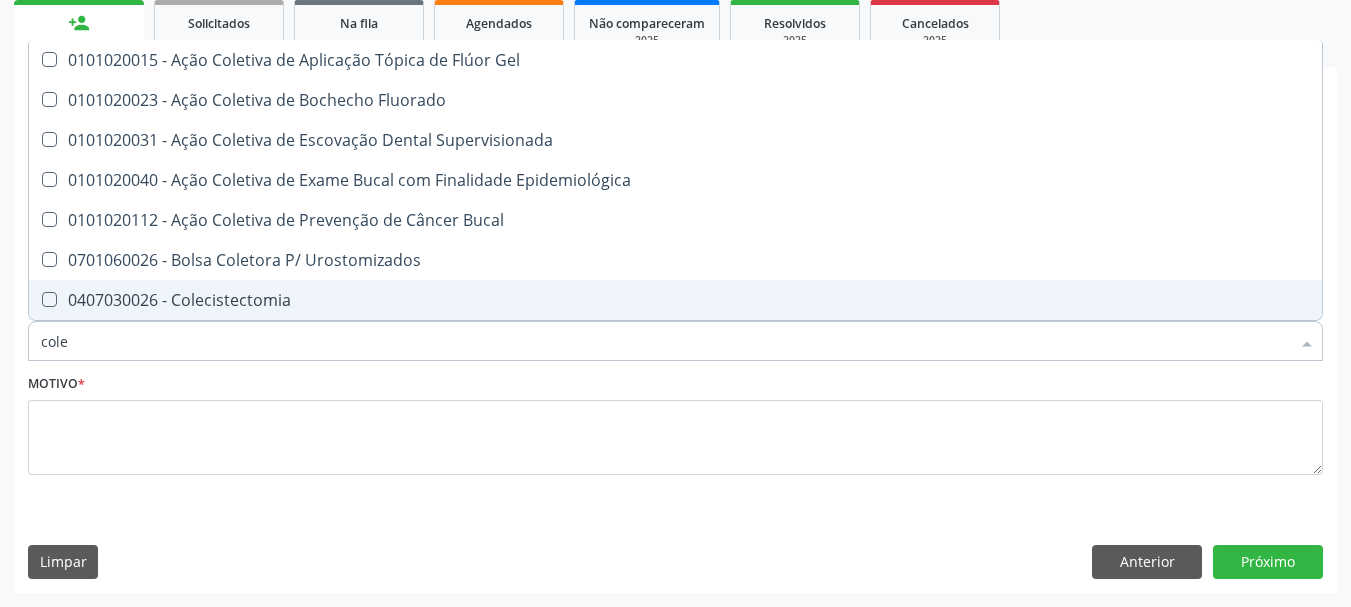 type on "col" 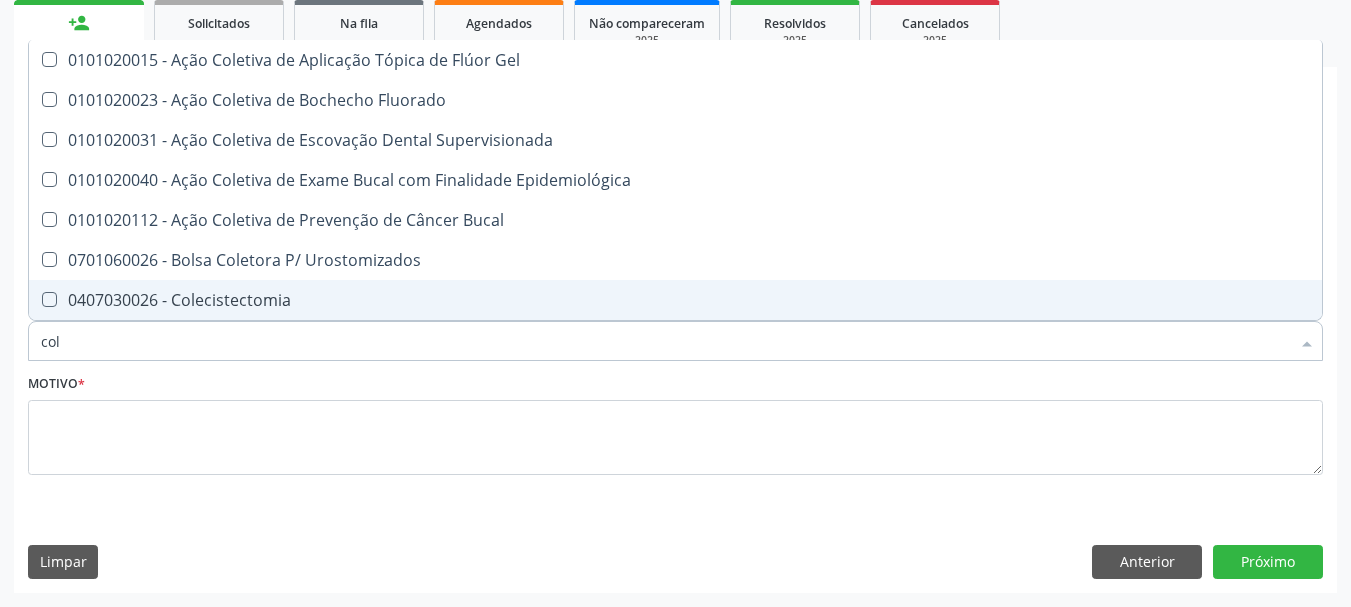 checkbox on "false" 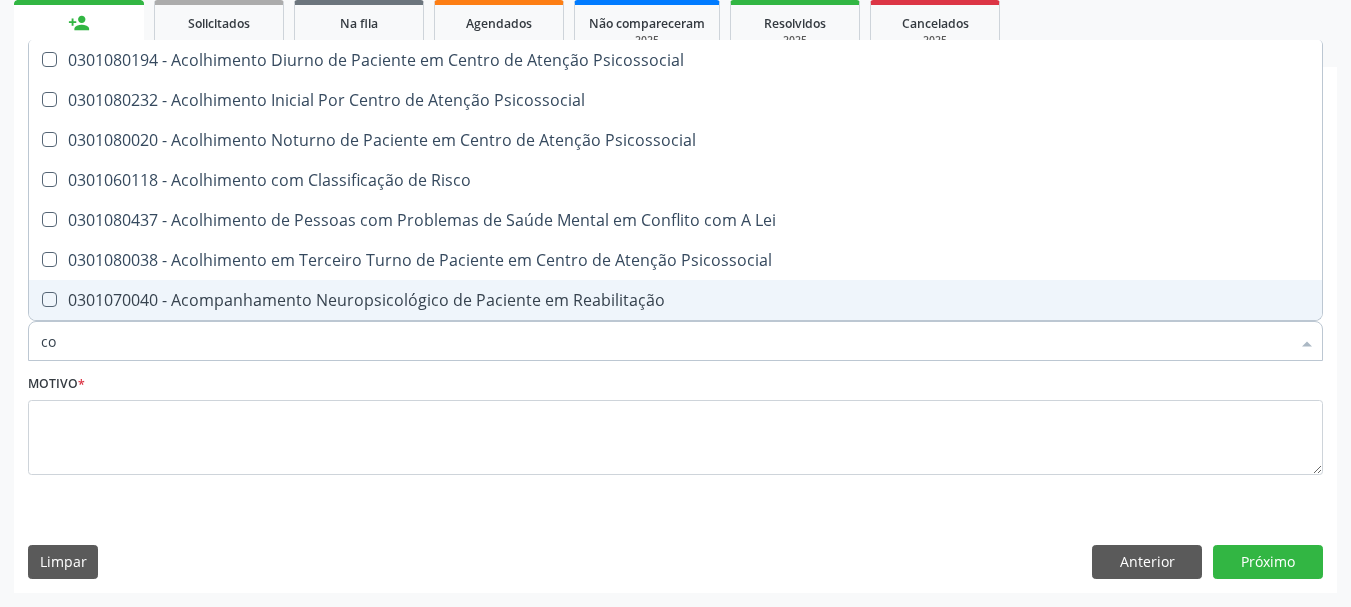 type on "c" 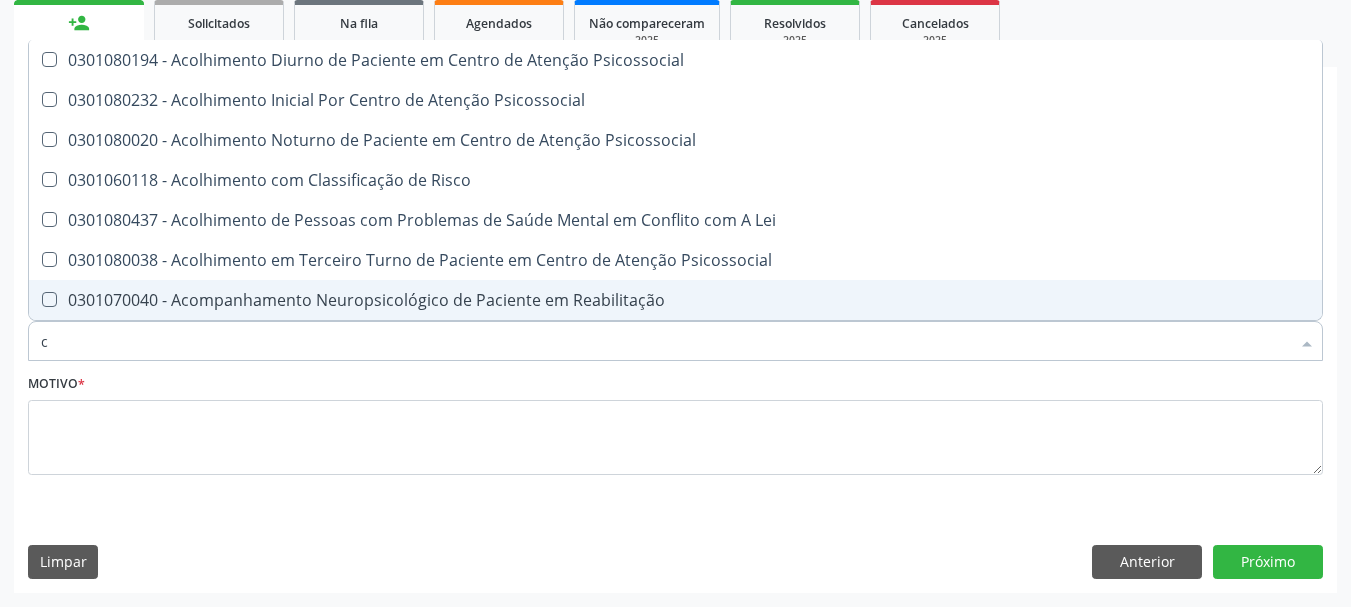 checkbox on "false" 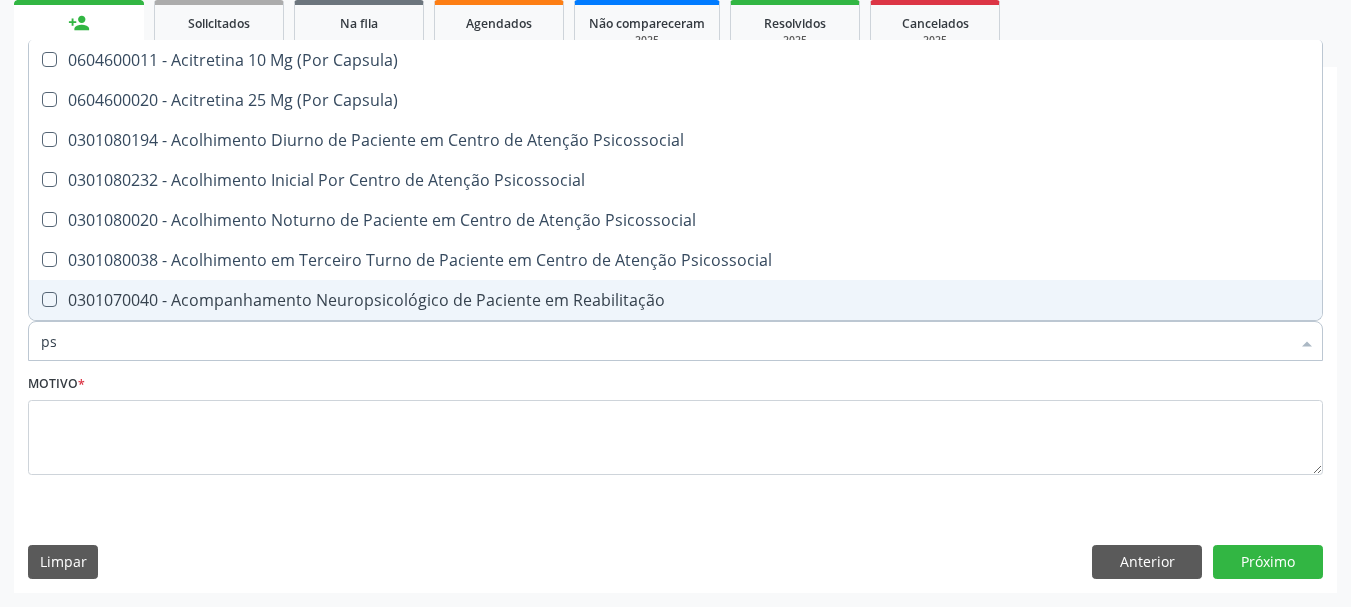 type on "psa" 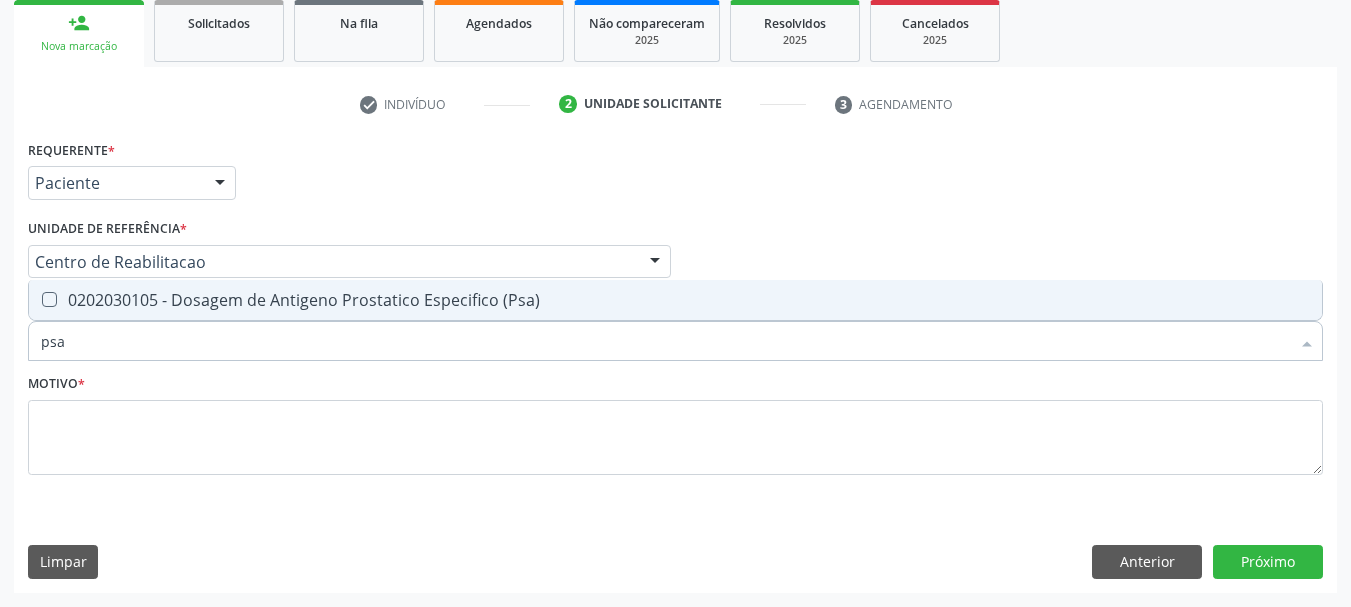 click on "0202030105 - Dosagem de Antigeno Prostatico Especifico (Psa)" at bounding box center [675, 300] 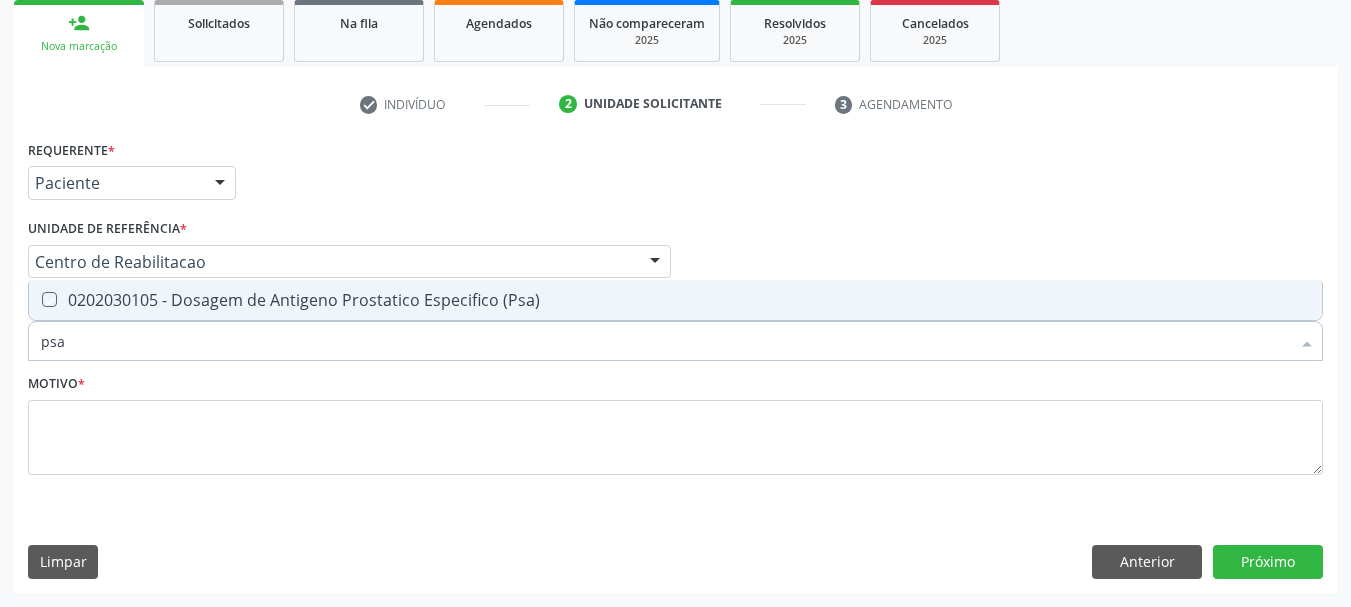 checkbox on "true" 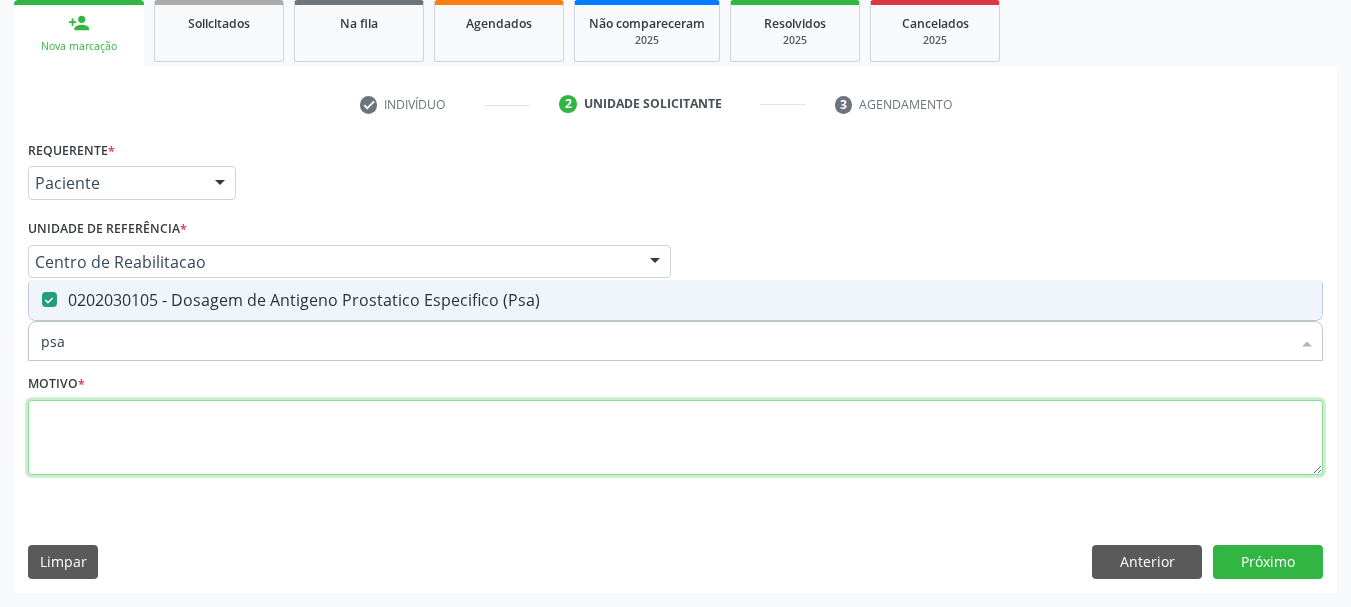 click at bounding box center (675, 438) 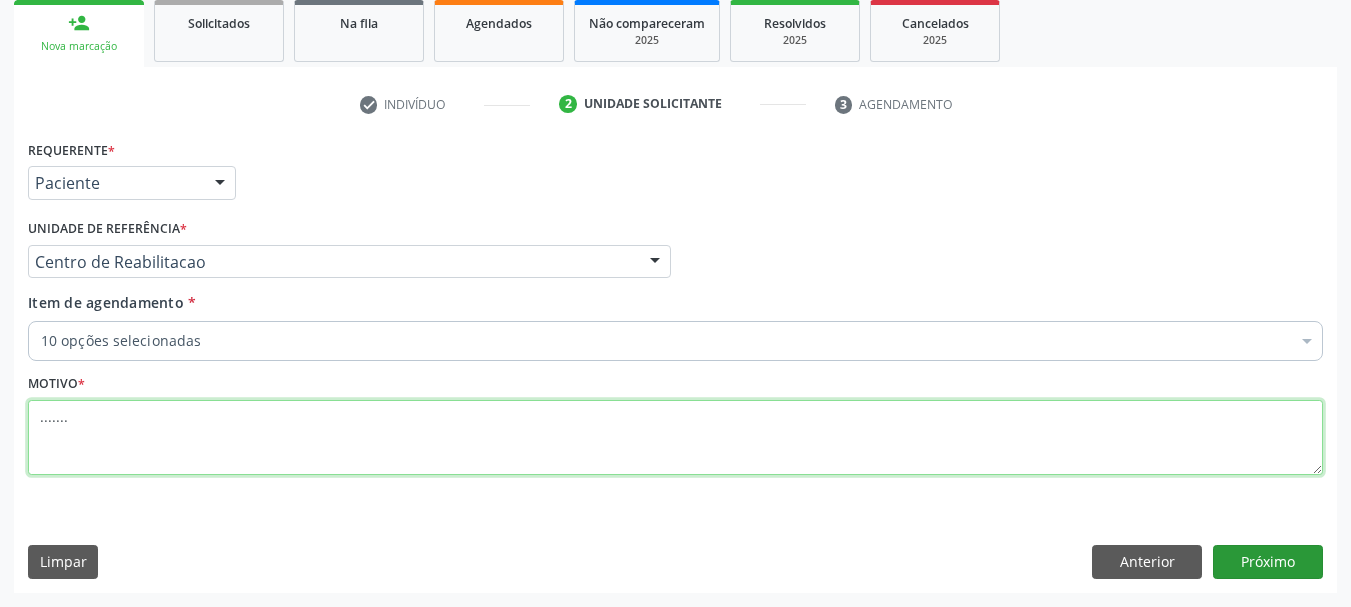 type on "......." 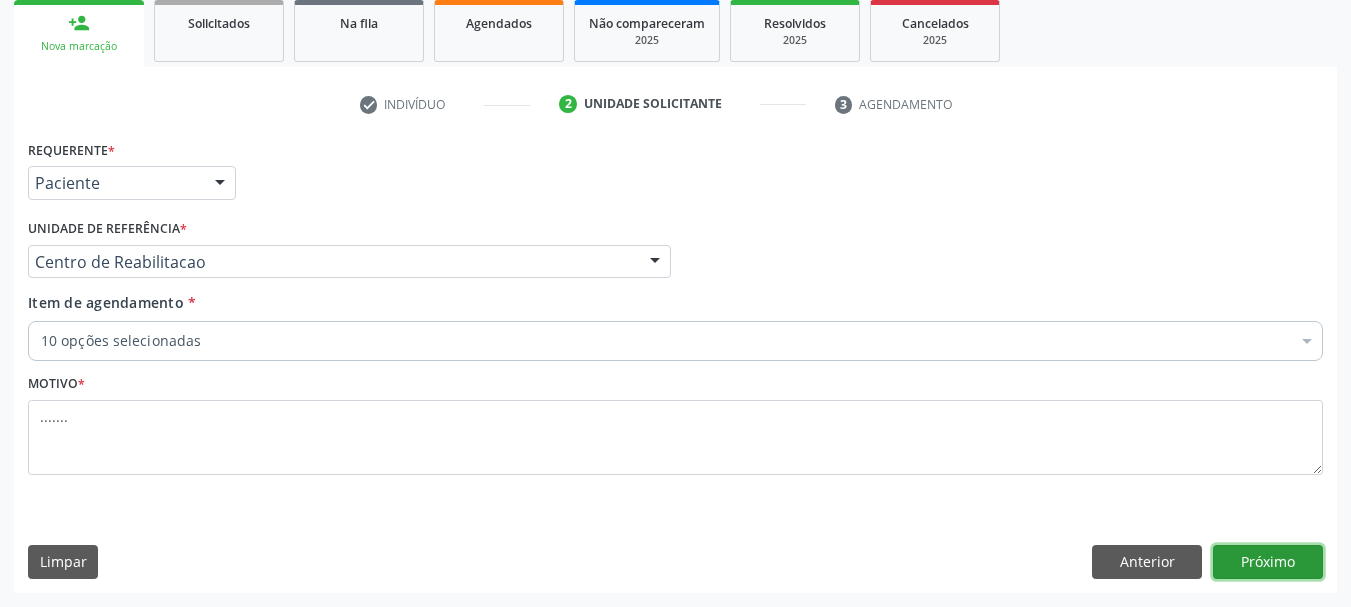 click on "Próximo" at bounding box center [1268, 562] 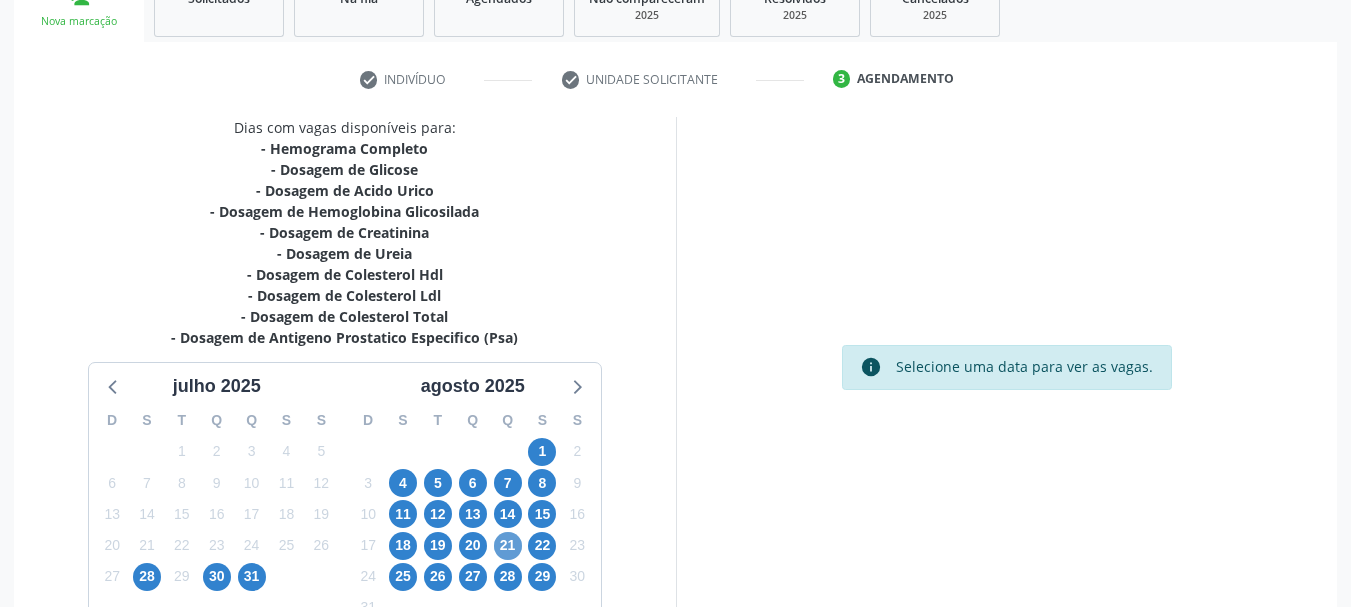 scroll, scrollTop: 399, scrollLeft: 0, axis: vertical 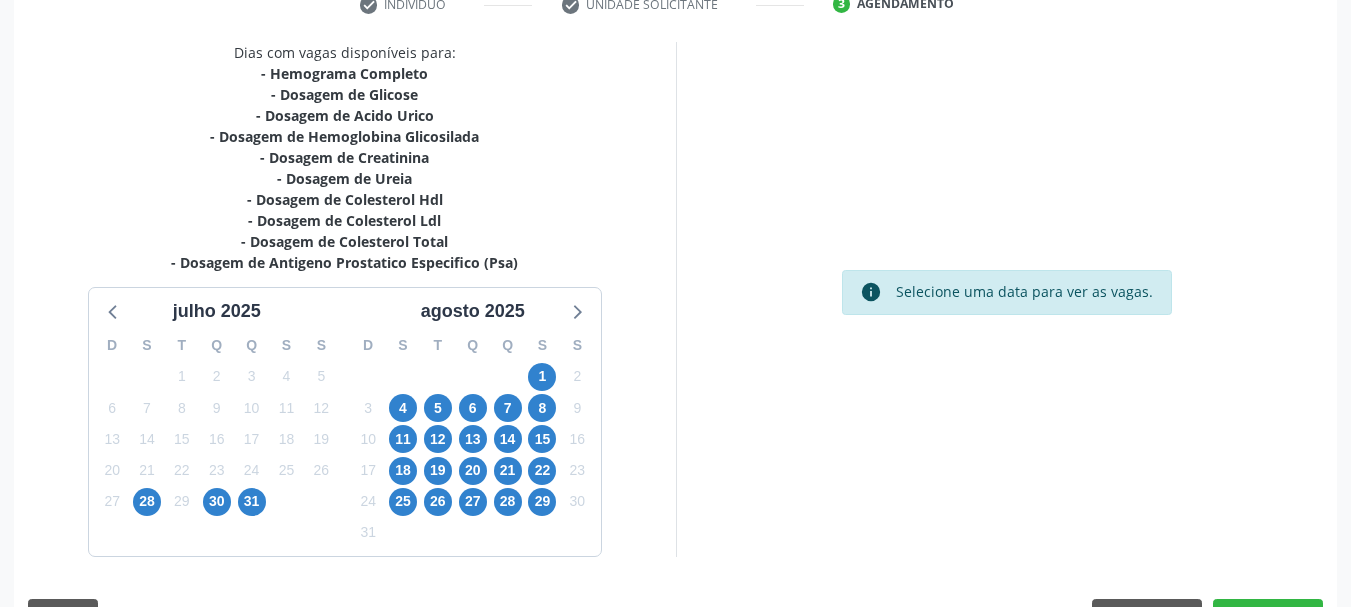 click on "11" at bounding box center (403, 439) 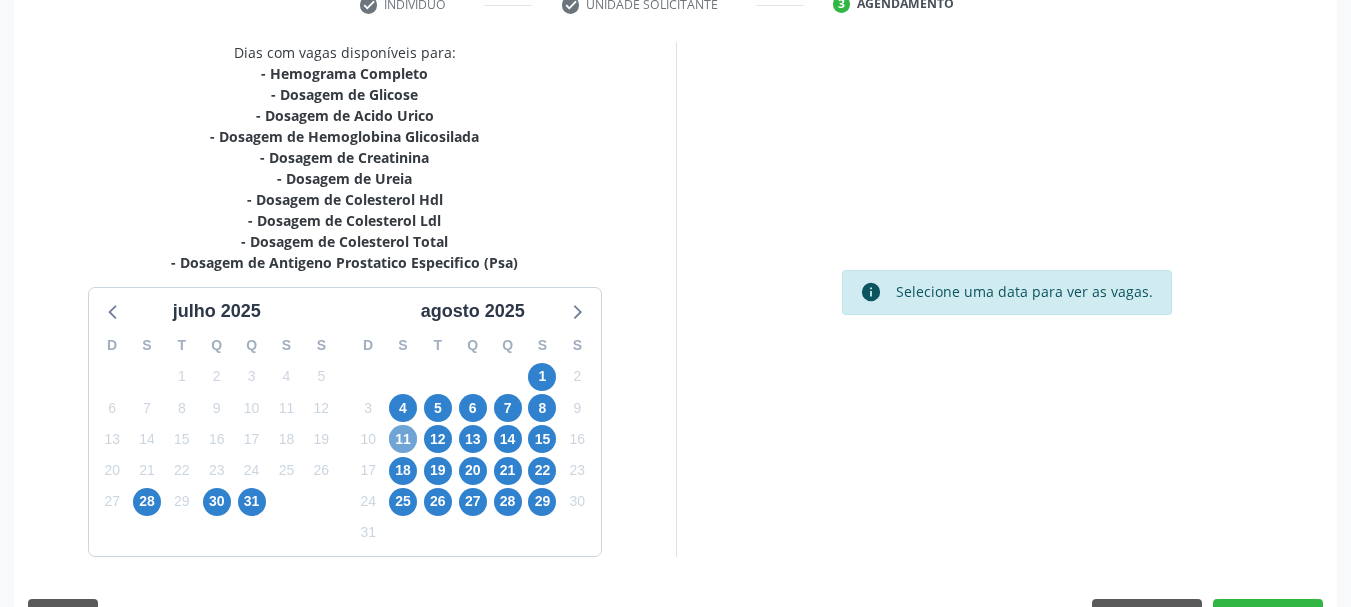 click on "11" at bounding box center (403, 439) 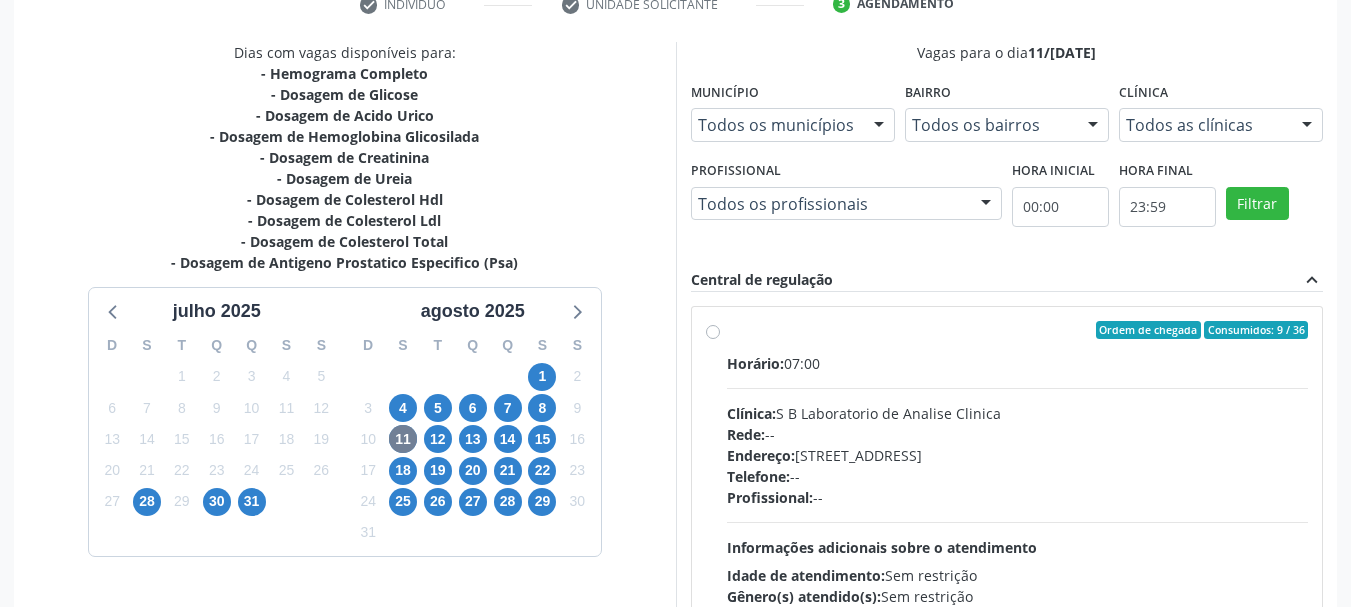 click on "Ordem de chegada
Consumidos: 9 / 36
Horário:   07:00
Clínica:  S B Laboratorio de Analise Clinica
Rede:
--
Endereço:   Casa, nº 679, Centro, Serra Talhada - PE
Telefone:   --
Profissional:
--
Informações adicionais sobre o atendimento
Idade de atendimento:
Sem restrição
Gênero(s) atendido(s):
Sem restrição
Informações adicionais:
--" at bounding box center (1018, 474) 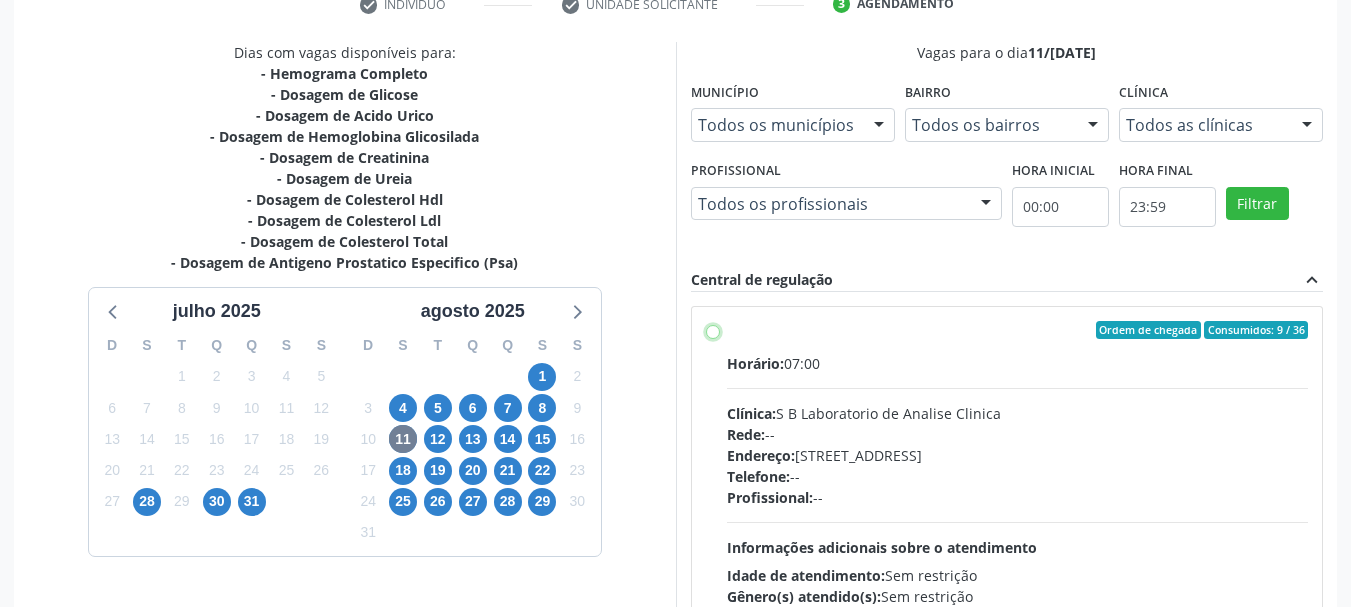 click on "Ordem de chegada
Consumidos: 9 / 36
Horário:   07:00
Clínica:  S B Laboratorio de Analise Clinica
Rede:
--
Endereço:   Casa, nº 679, Centro, Serra Talhada - PE
Telefone:   --
Profissional:
--
Informações adicionais sobre o atendimento
Idade de atendimento:
Sem restrição
Gênero(s) atendido(s):
Sem restrição
Informações adicionais:
--" at bounding box center (713, 330) 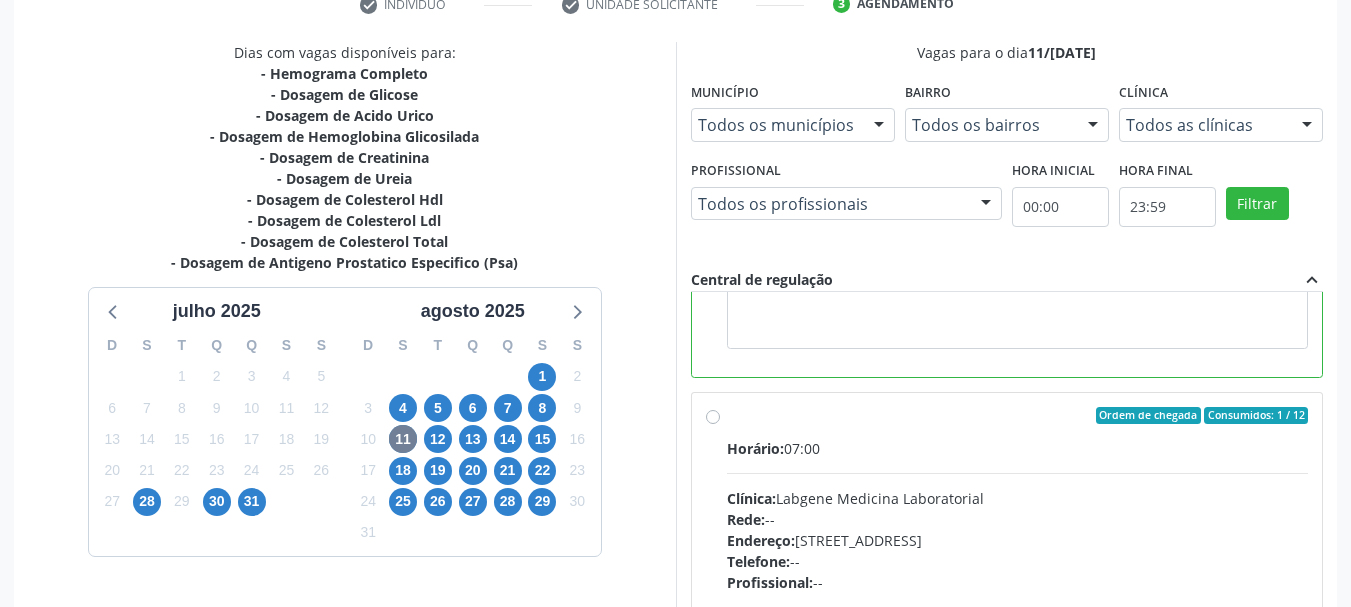 scroll, scrollTop: 800, scrollLeft: 0, axis: vertical 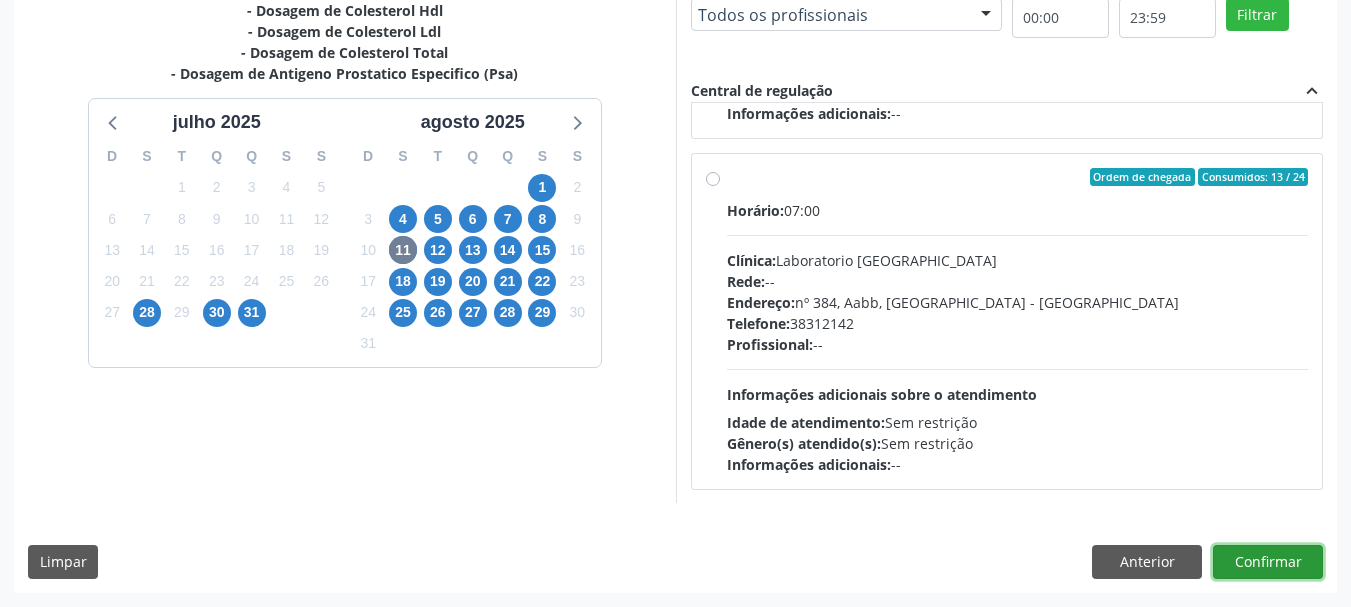 click on "Confirmar" at bounding box center [1268, 562] 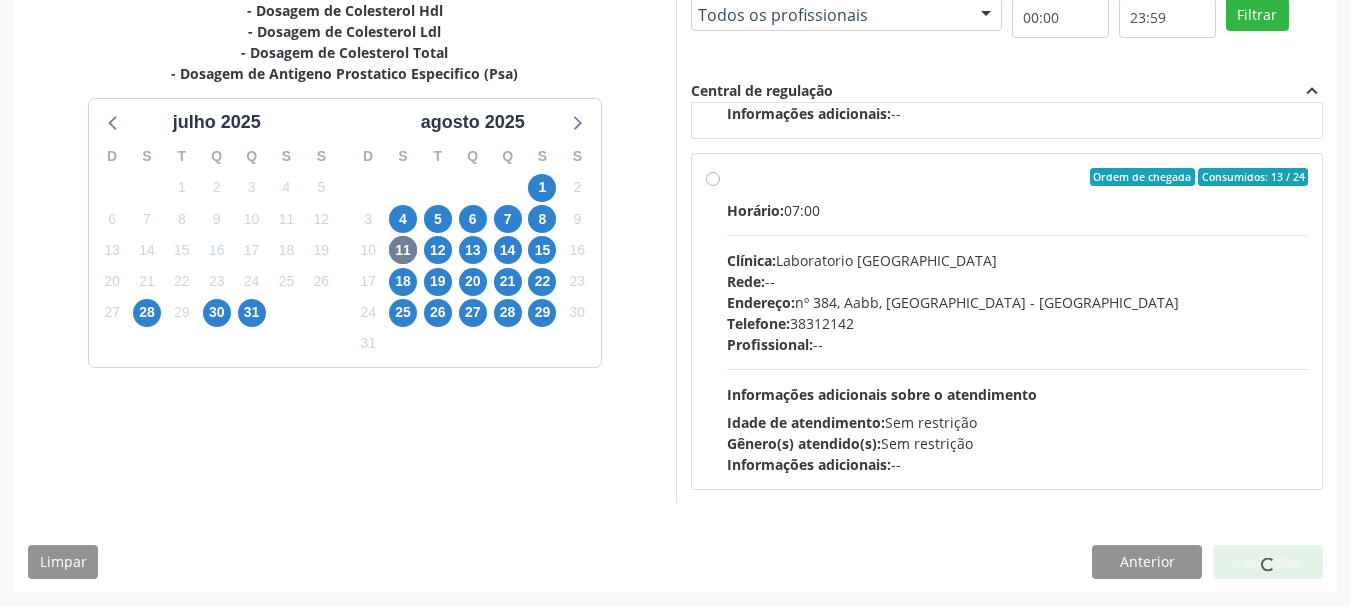 scroll, scrollTop: 60, scrollLeft: 0, axis: vertical 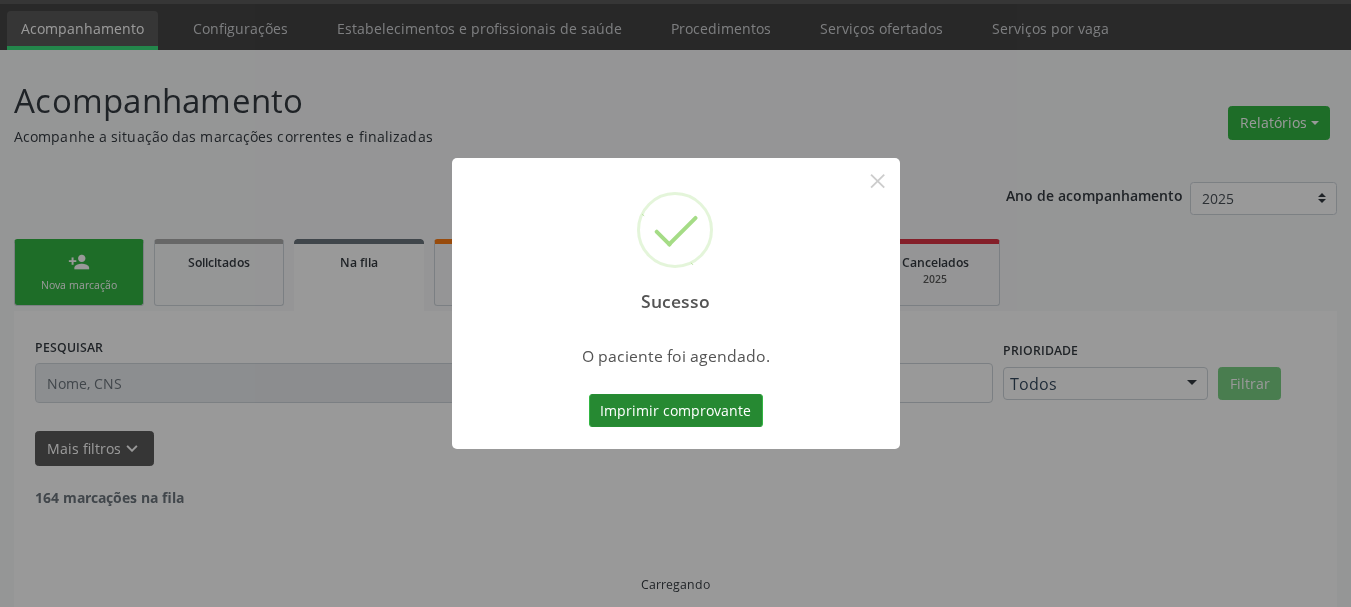 click on "Imprimir comprovante" at bounding box center [676, 411] 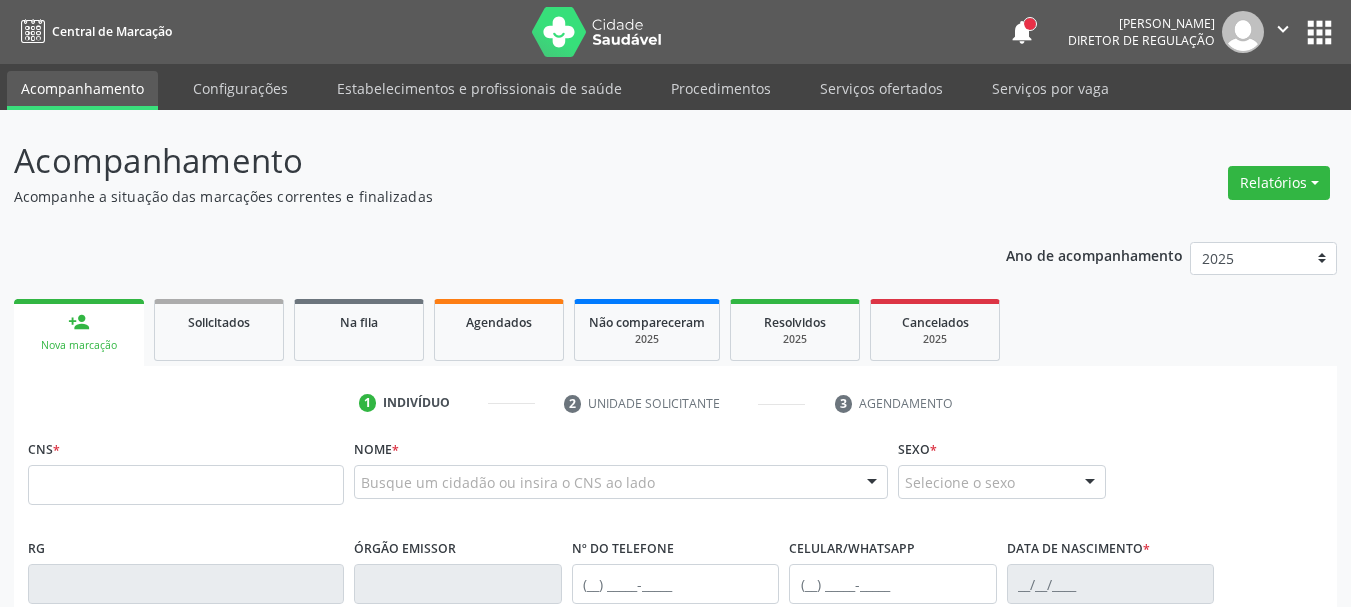 scroll, scrollTop: 0, scrollLeft: 0, axis: both 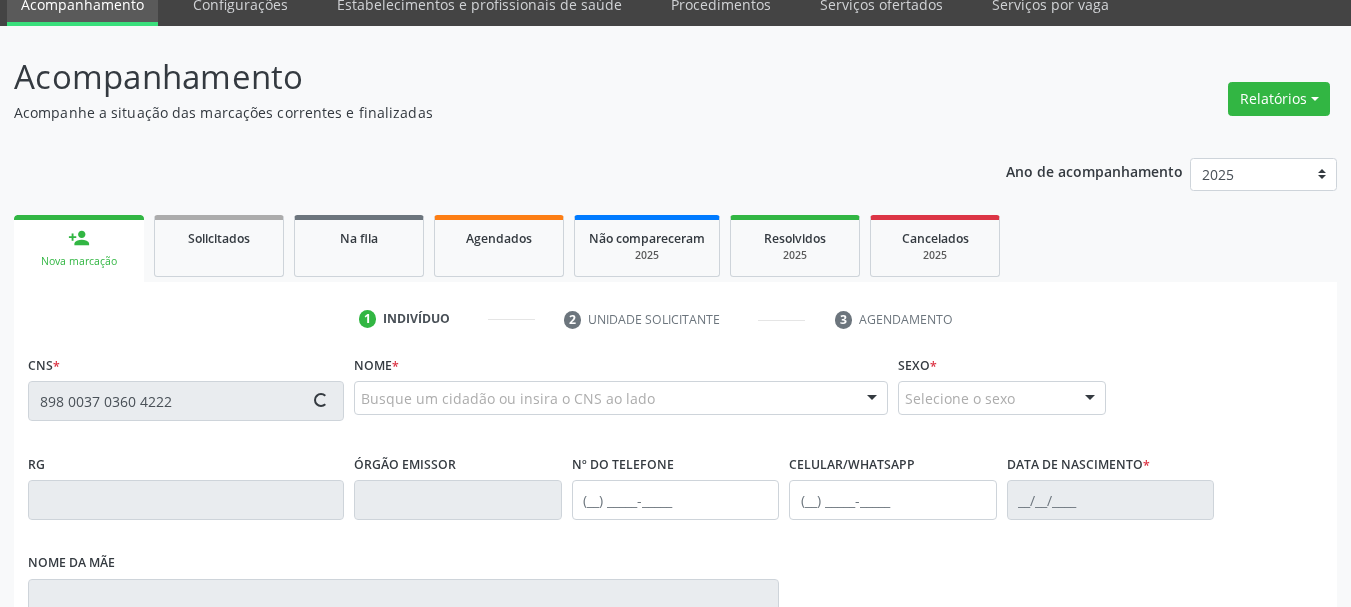 type on "898 0037 0360 4222" 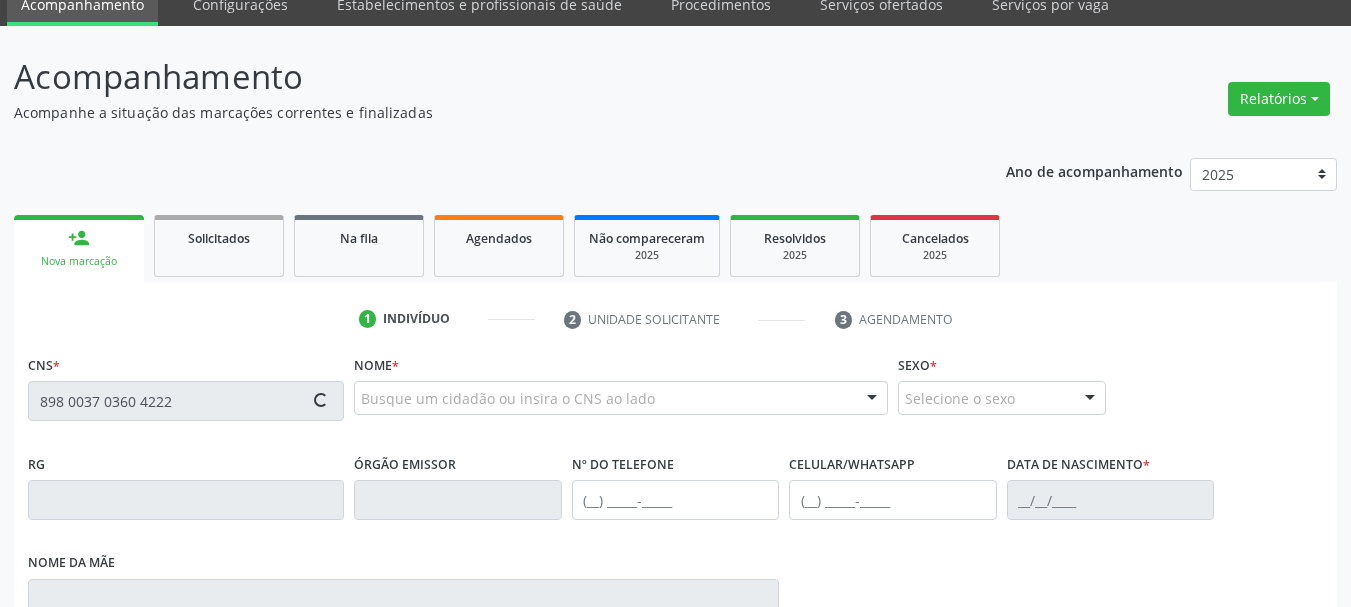 type 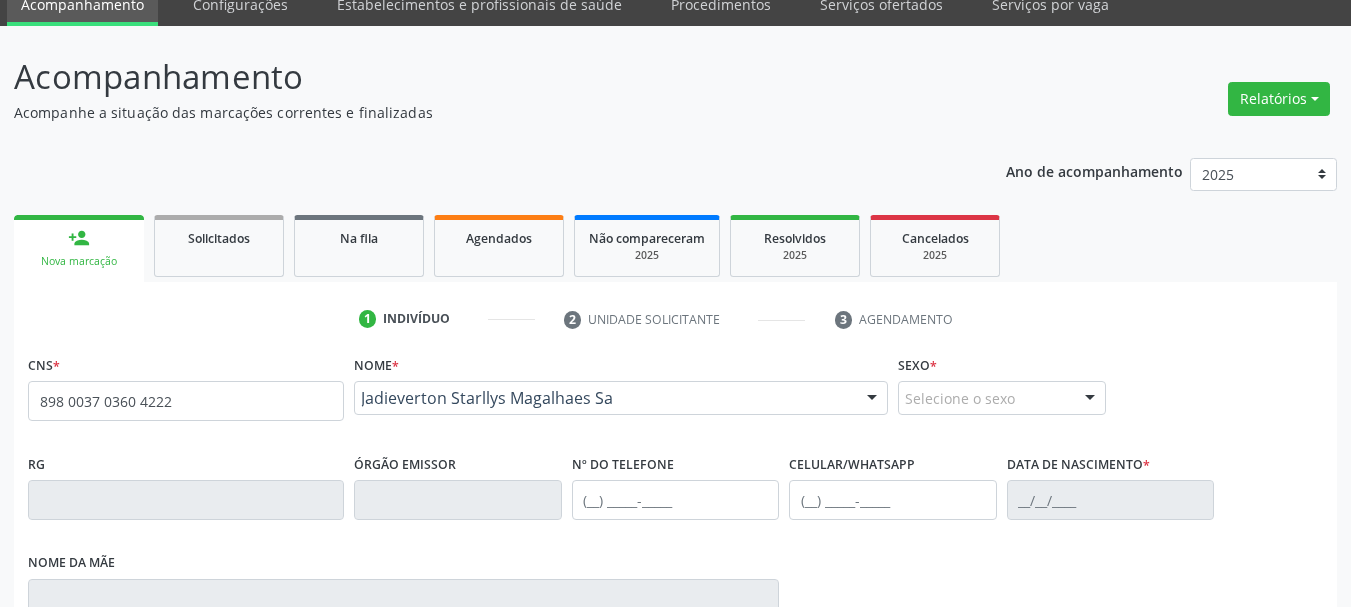 scroll, scrollTop: 200, scrollLeft: 0, axis: vertical 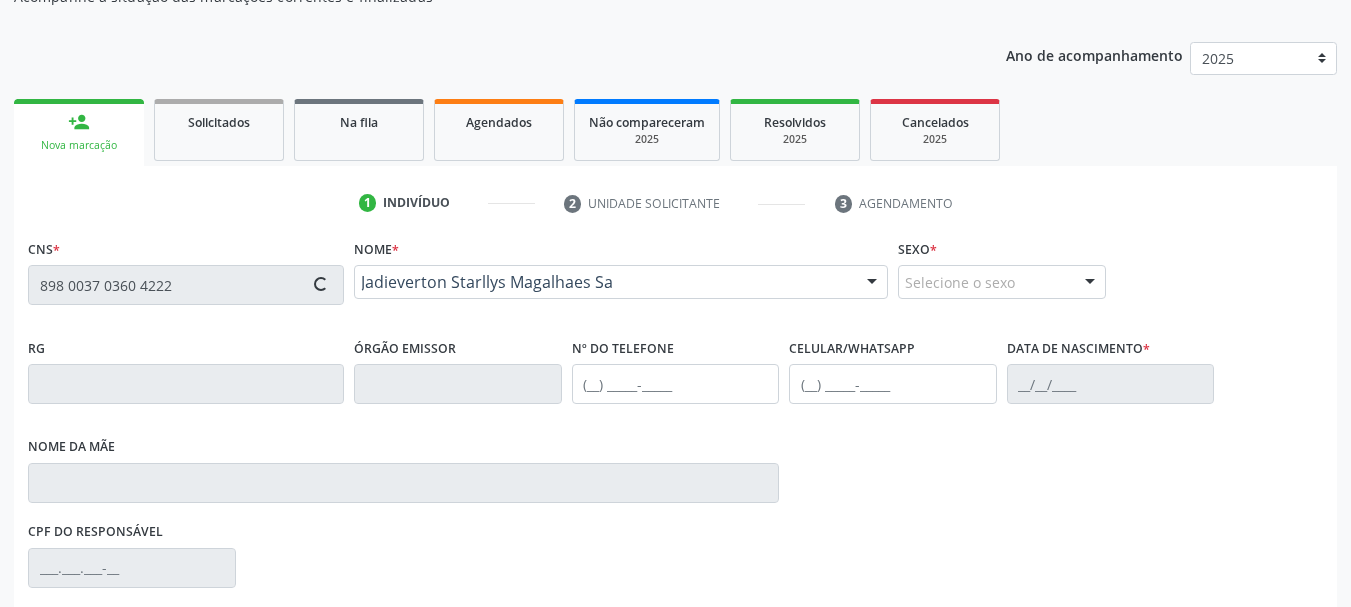 type on "[PHONE_NUMBER]" 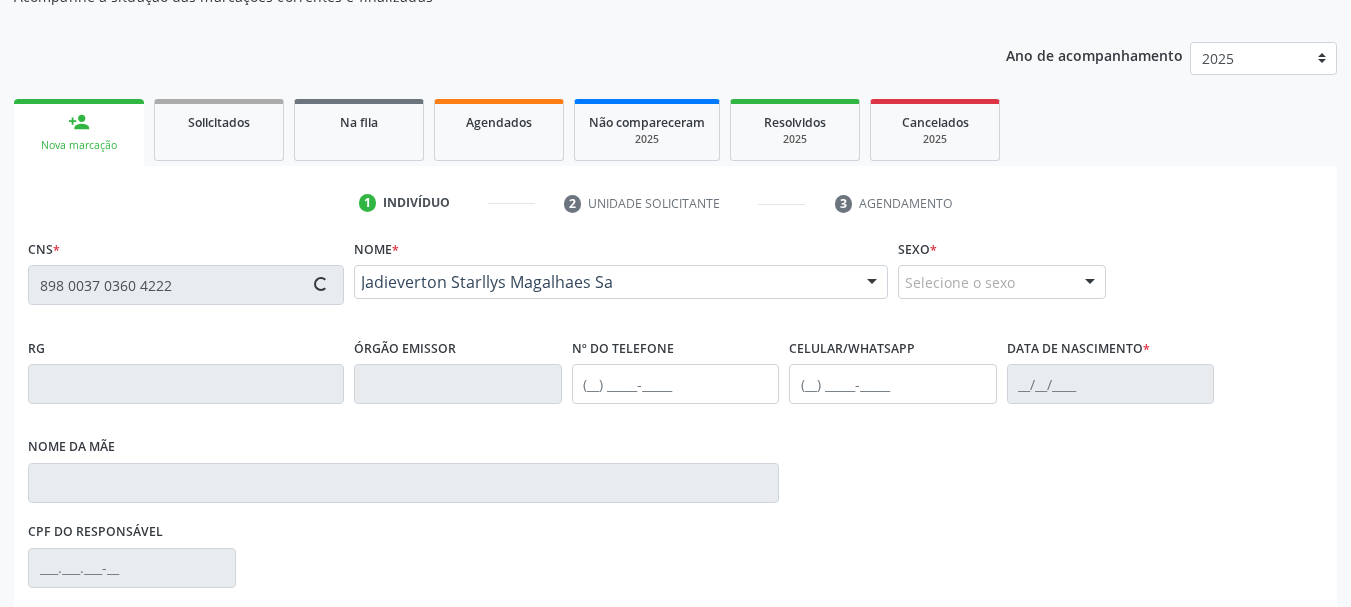 type on "[DATE]" 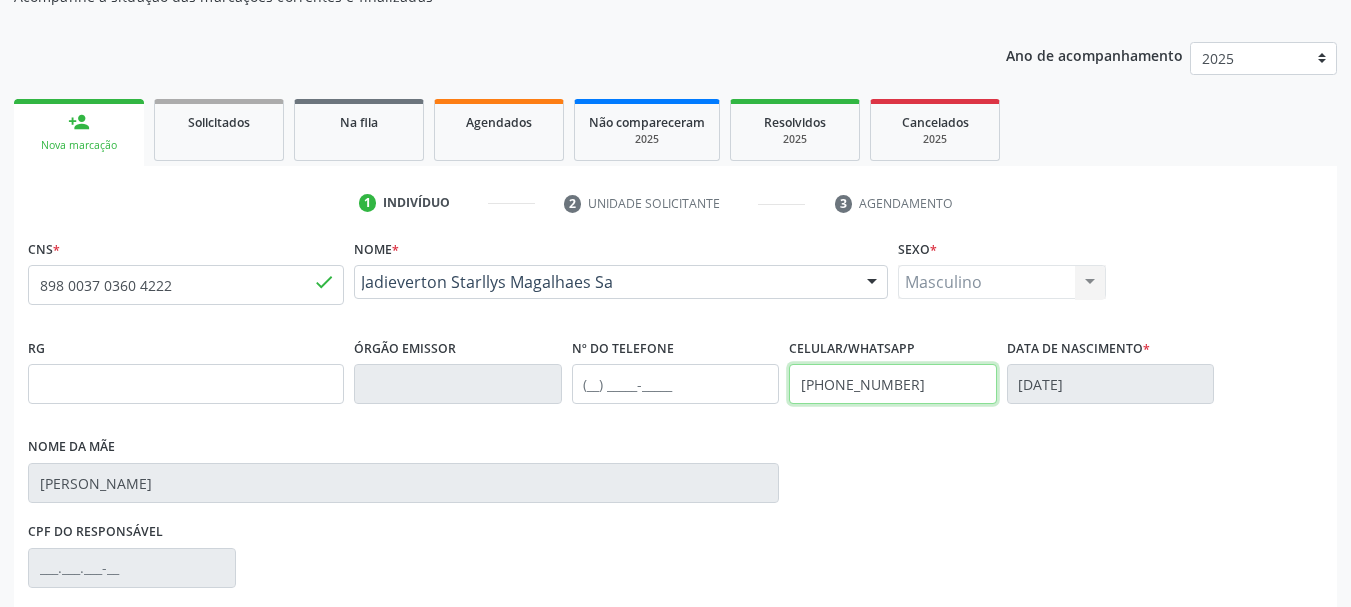 drag, startPoint x: 939, startPoint y: 381, endPoint x: 761, endPoint y: 438, distance: 186.90372 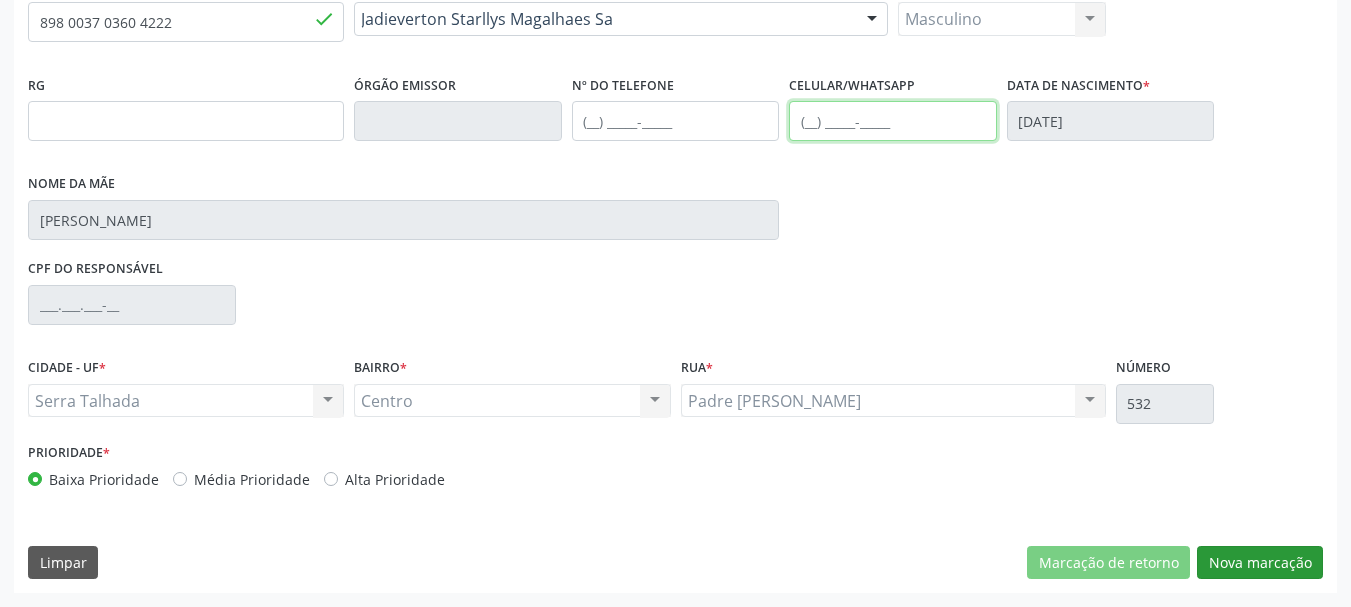 type 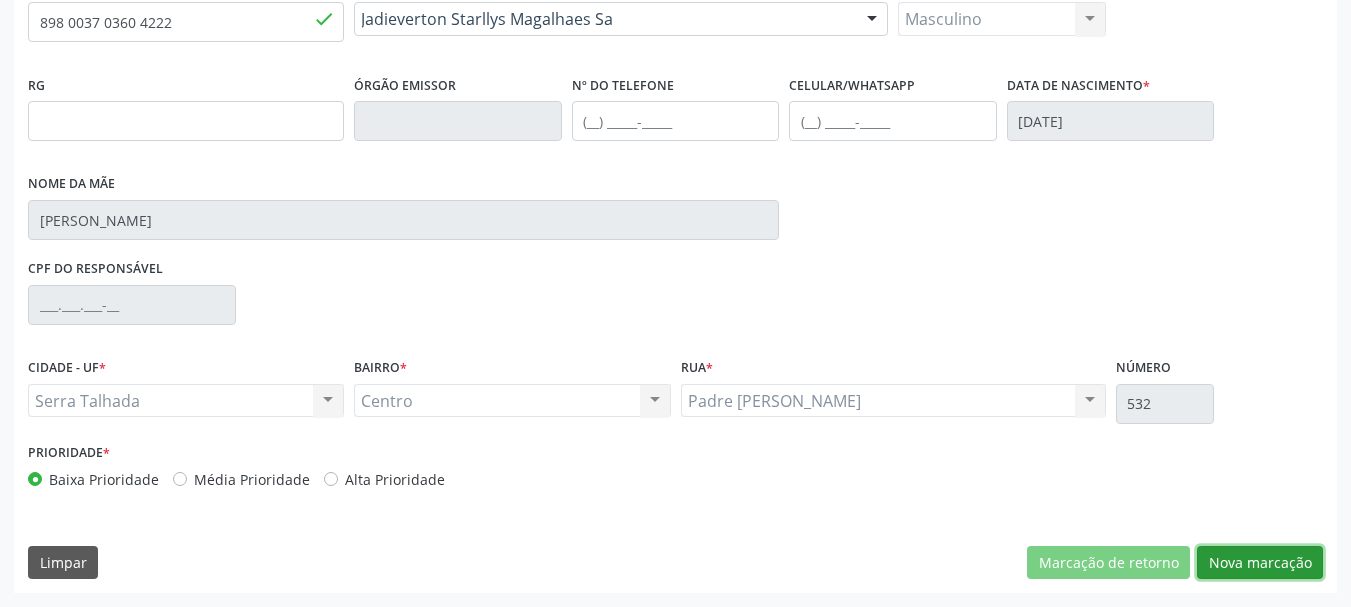 click on "Nova marcação" at bounding box center [1260, 563] 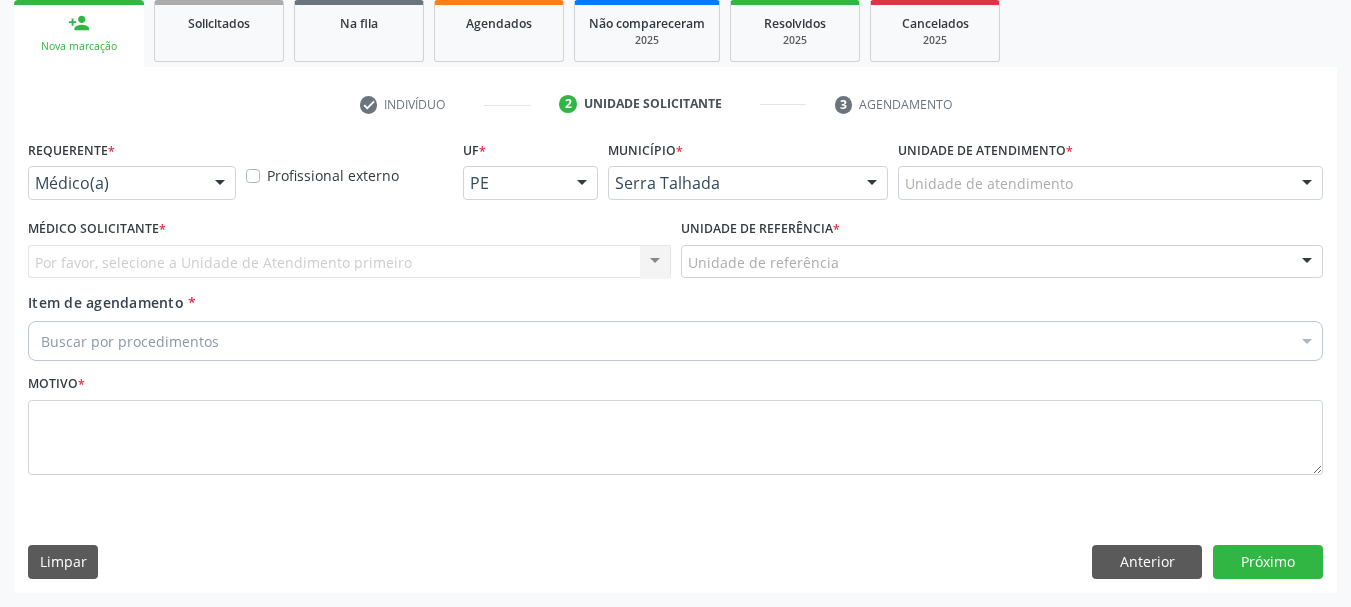 scroll, scrollTop: 299, scrollLeft: 0, axis: vertical 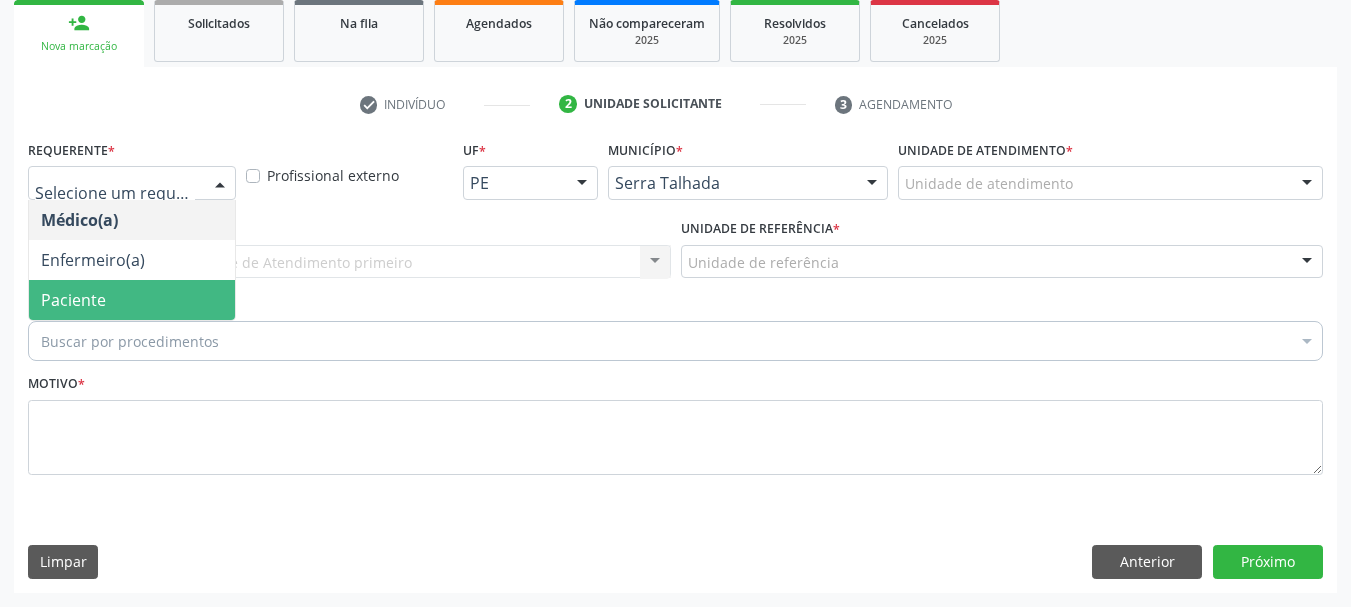 click on "Paciente" at bounding box center [132, 300] 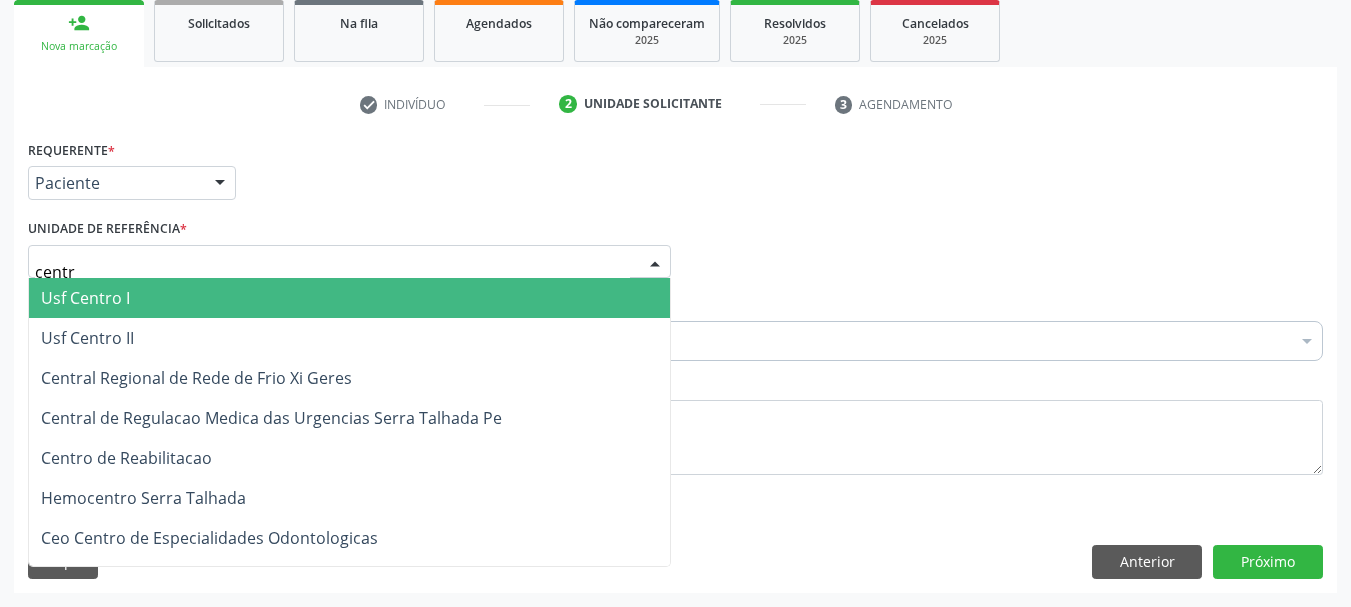 type on "centro" 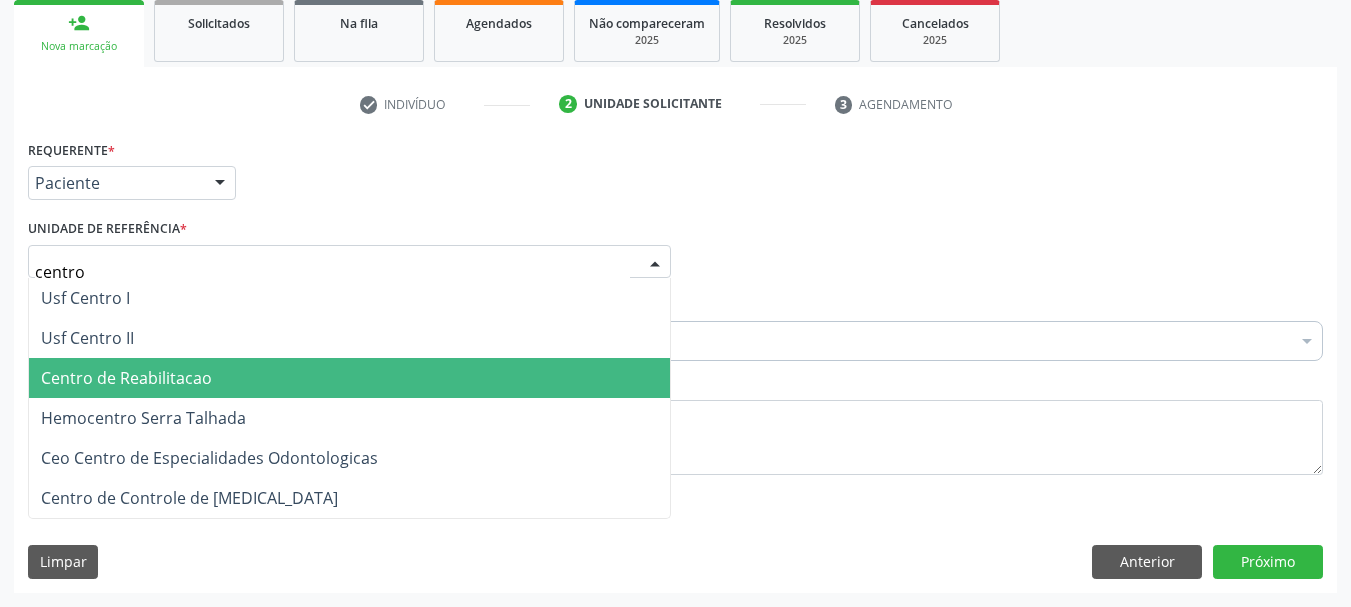 click on "Centro de Reabilitacao" at bounding box center (126, 378) 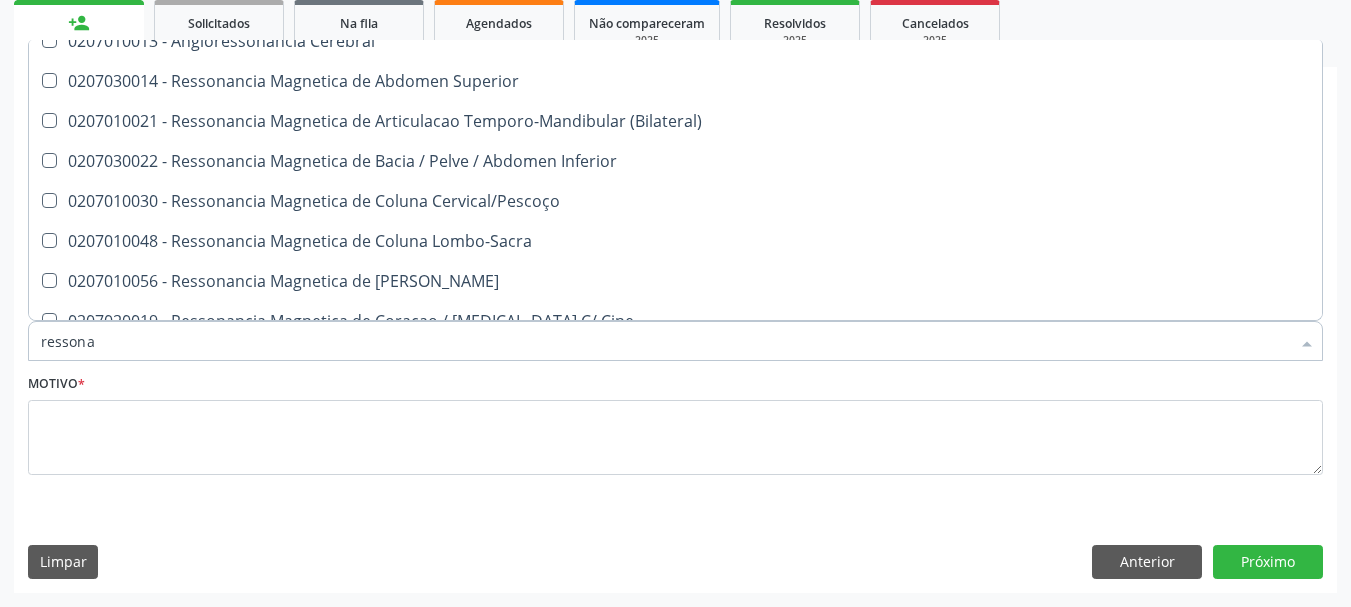 scroll, scrollTop: 0, scrollLeft: 0, axis: both 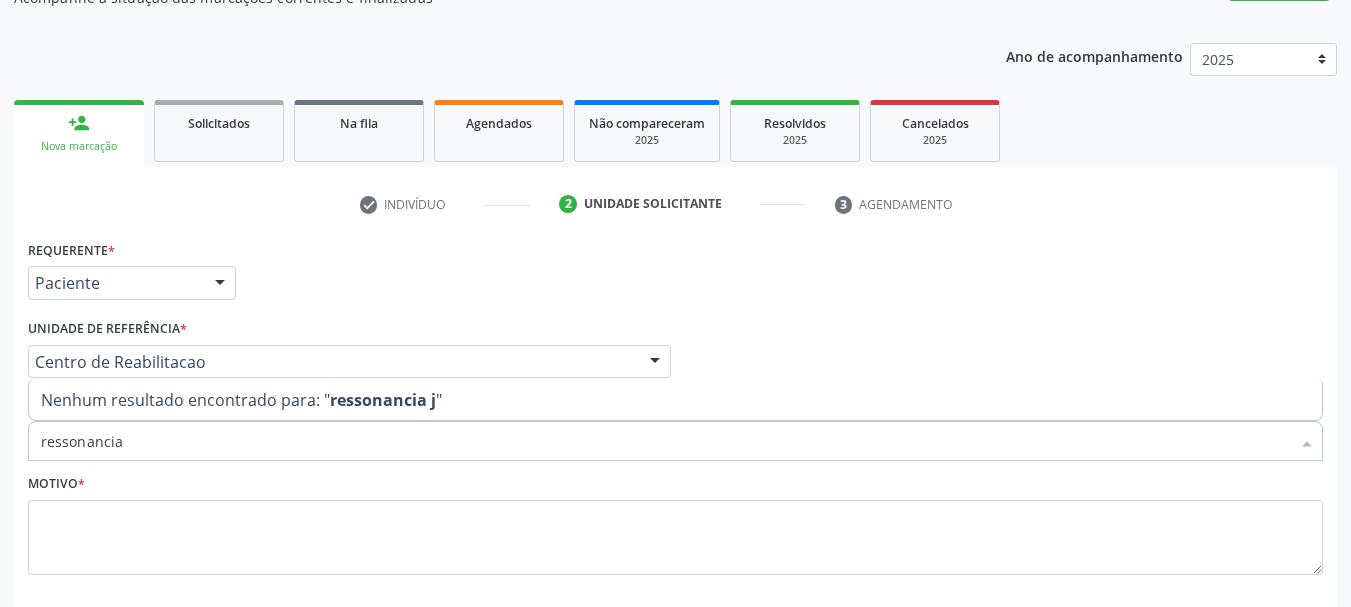 type on "ressonancia" 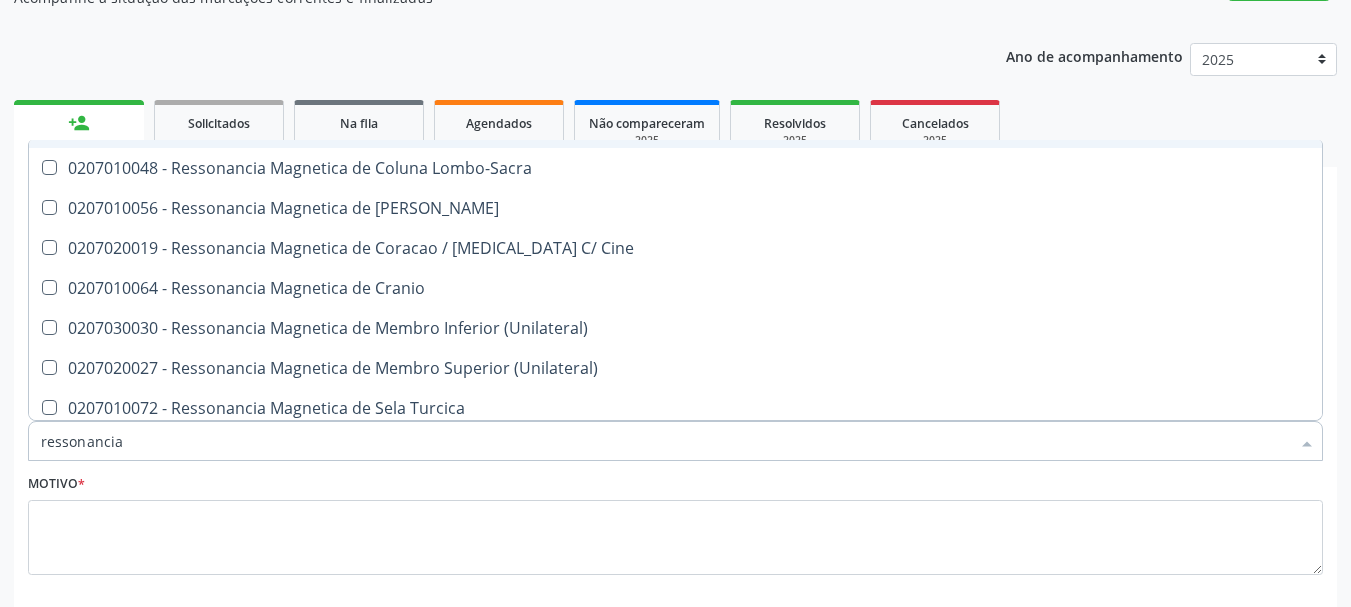 scroll, scrollTop: 200, scrollLeft: 0, axis: vertical 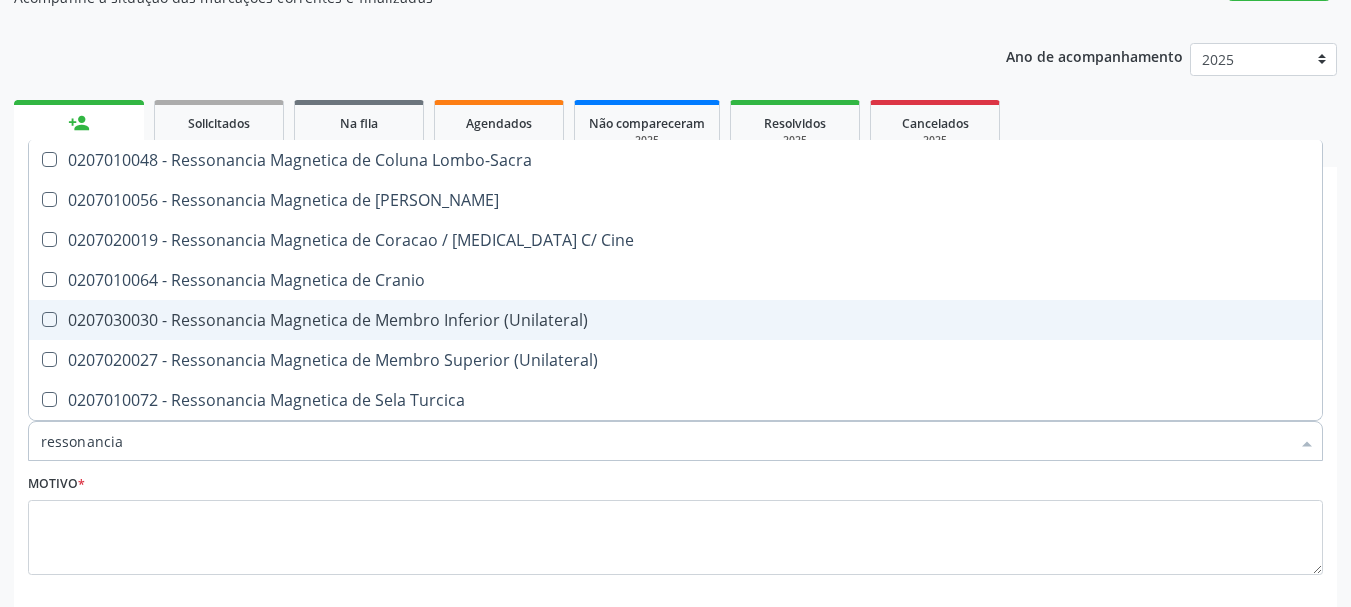 click on "0207030030 - Ressonancia Magnetica de Membro Inferior (Unilateral)" at bounding box center (675, 320) 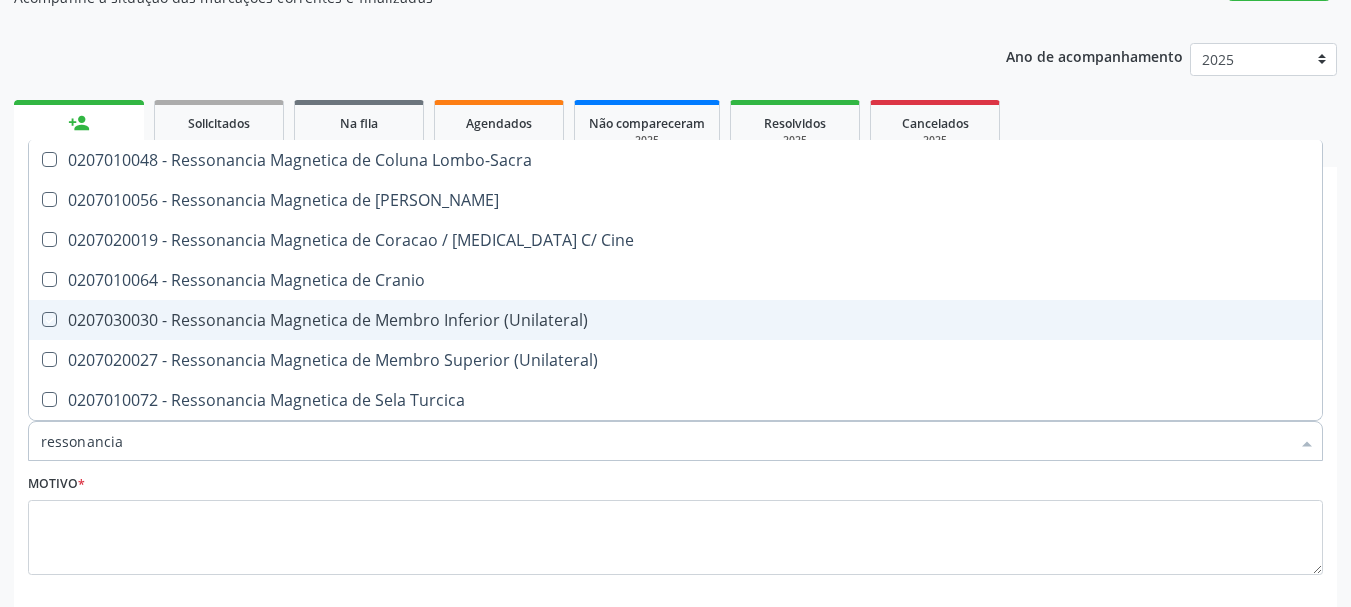 checkbox on "true" 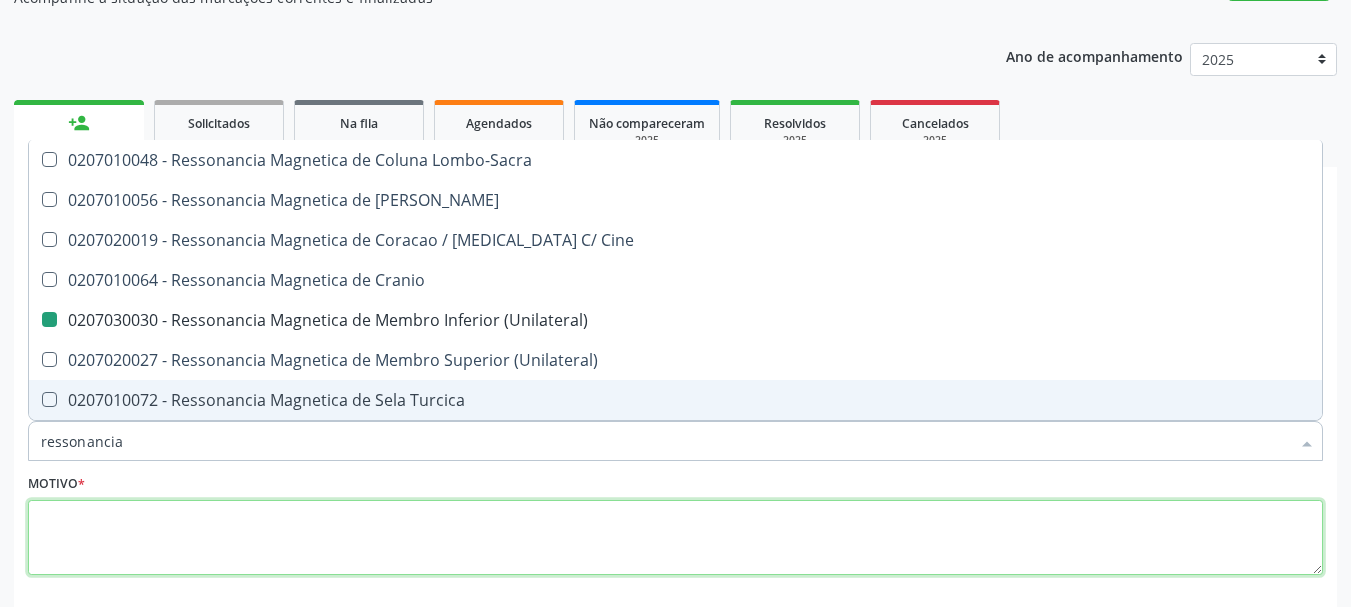 click at bounding box center [675, 538] 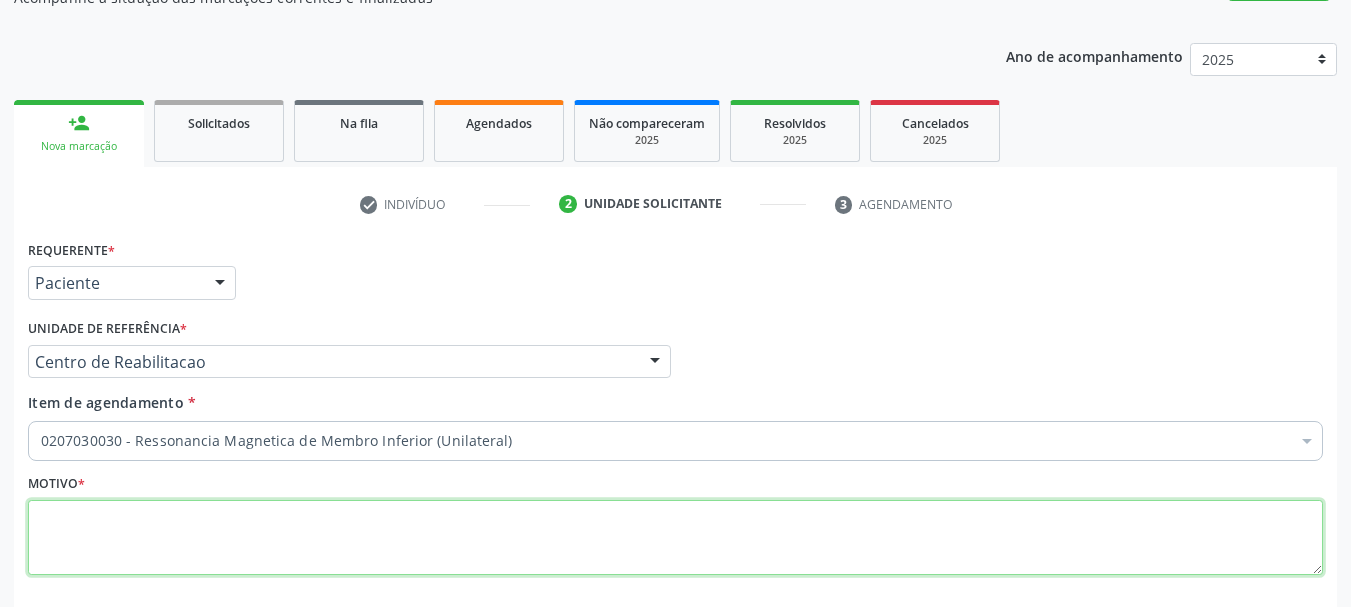 scroll, scrollTop: 0, scrollLeft: 0, axis: both 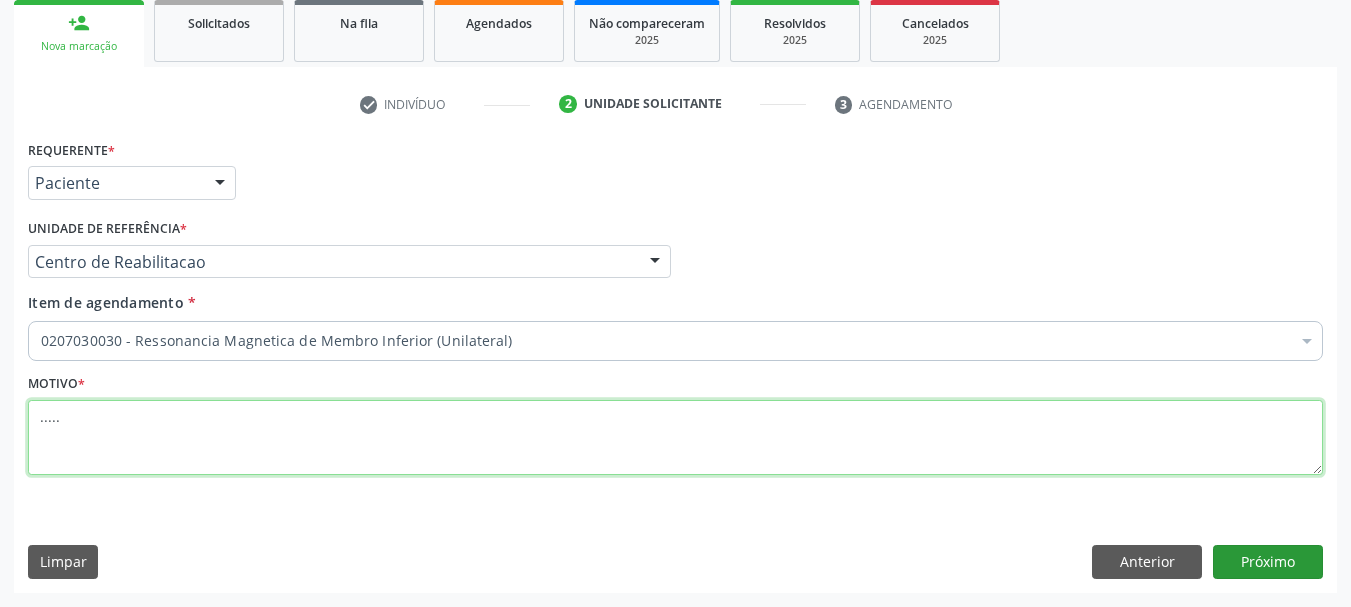 type on "....." 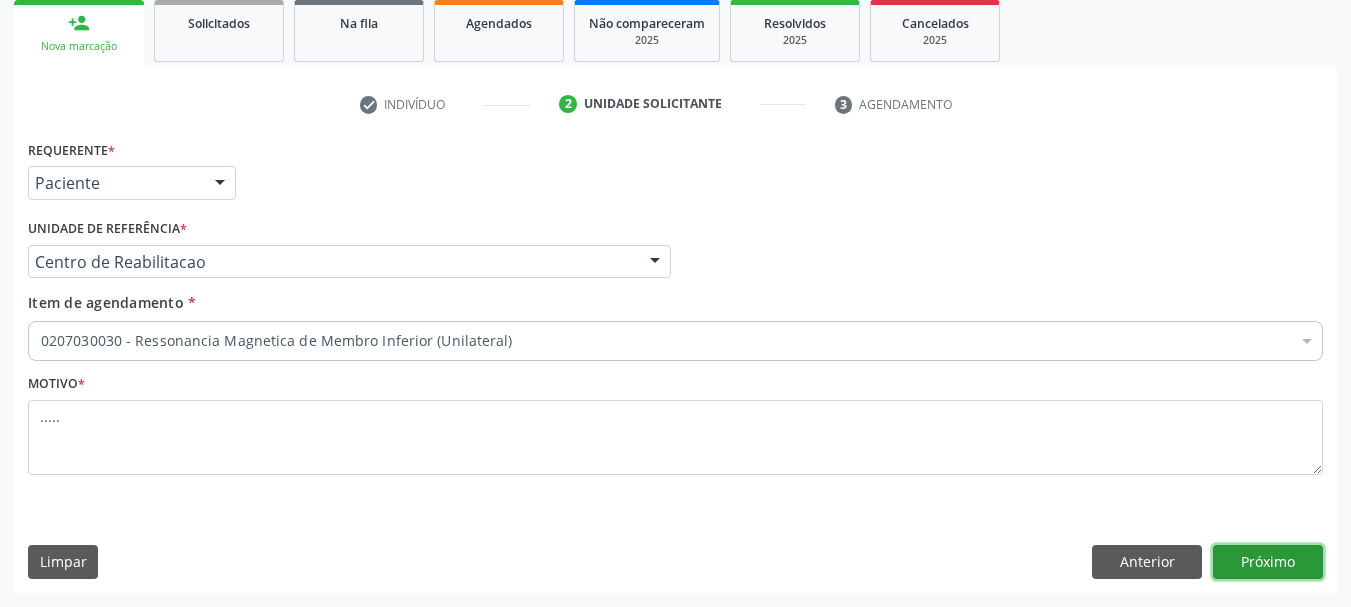 click on "Próximo" at bounding box center (1268, 562) 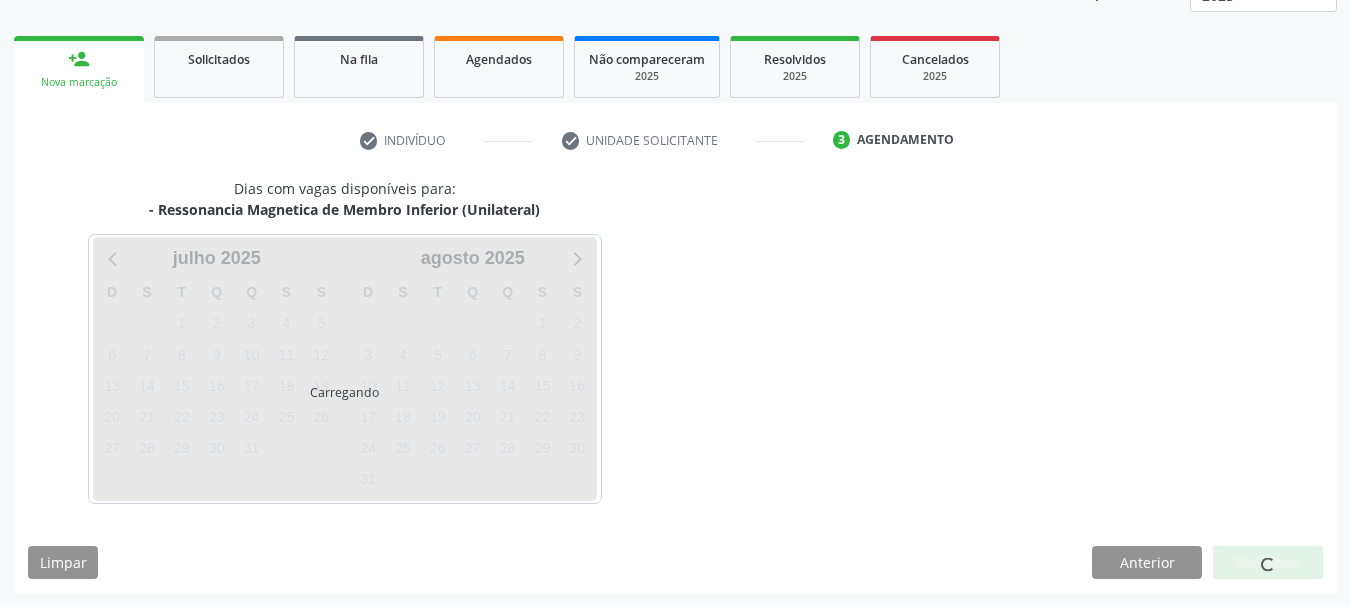 scroll, scrollTop: 263, scrollLeft: 0, axis: vertical 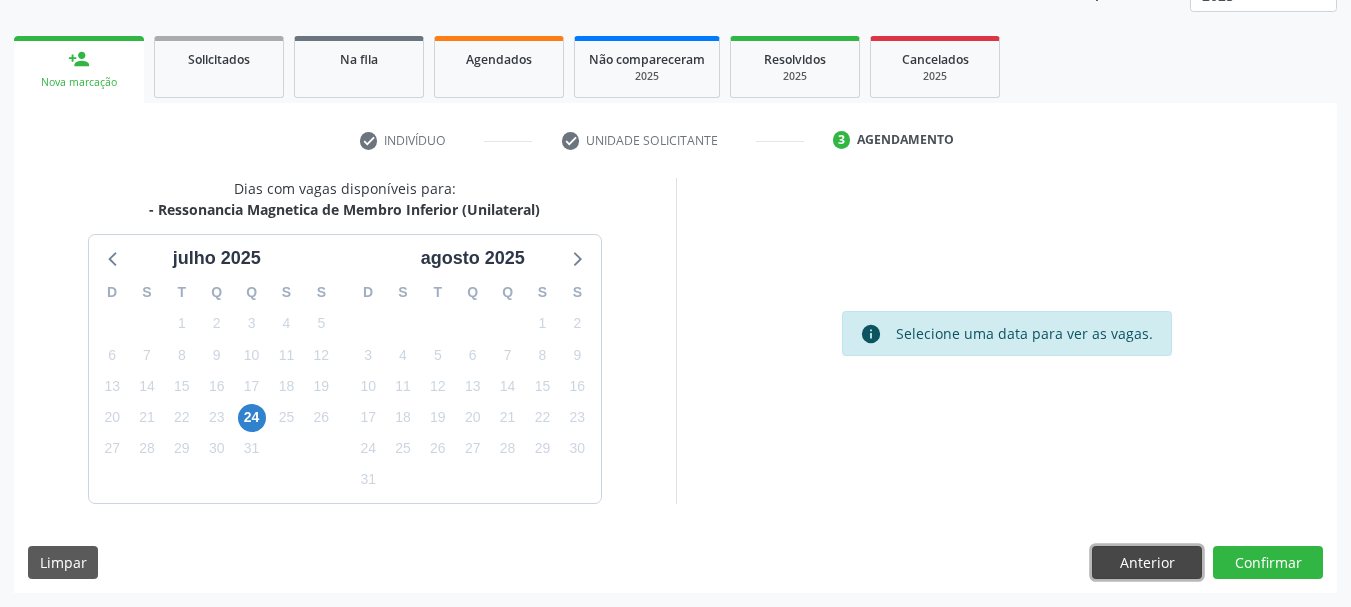 click on "Anterior" at bounding box center [1147, 563] 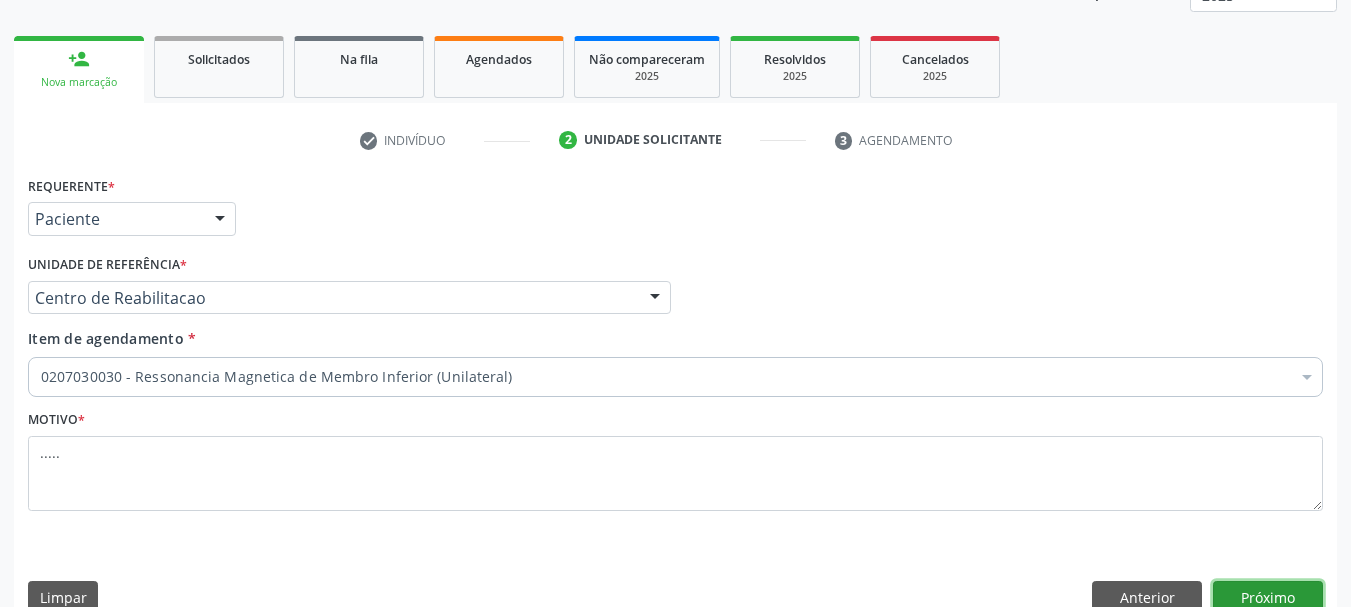 click on "Próximo" at bounding box center (1268, 598) 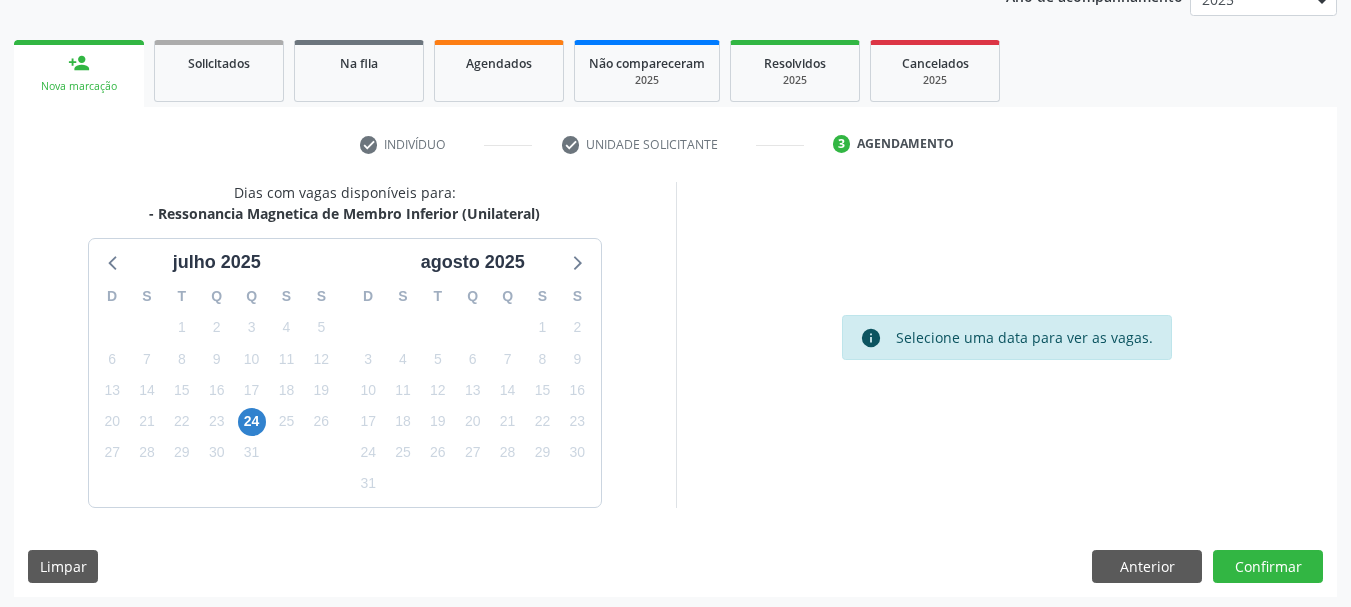 scroll, scrollTop: 263, scrollLeft: 0, axis: vertical 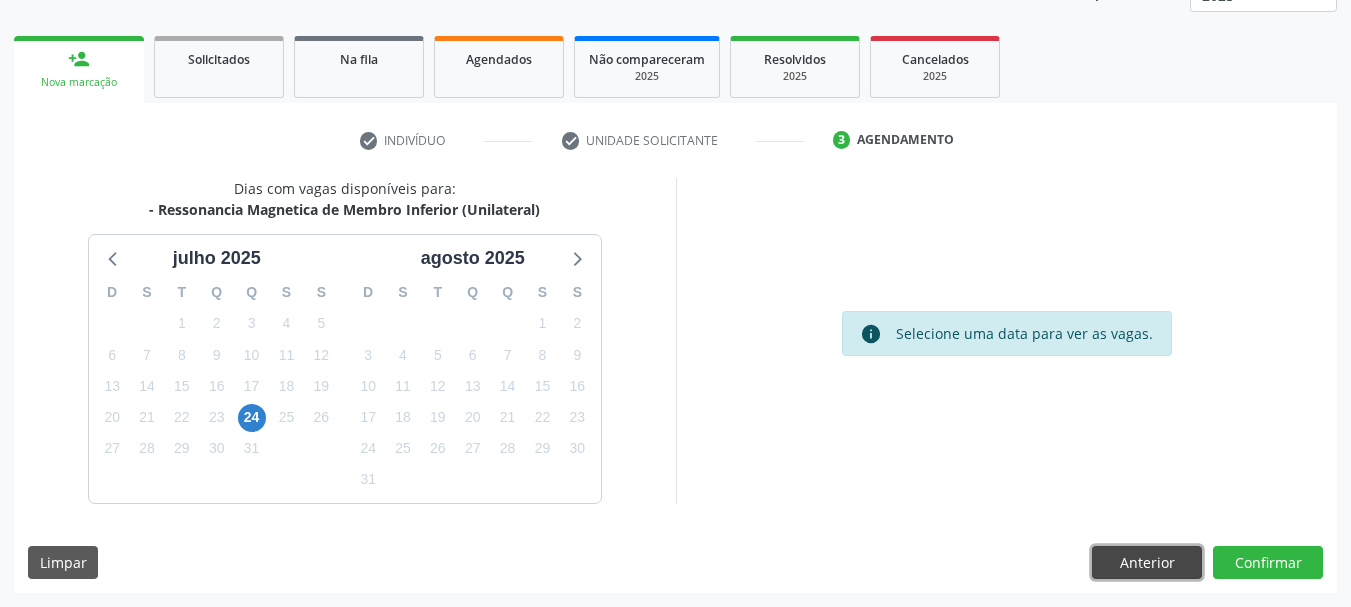 click on "Anterior" at bounding box center (1147, 563) 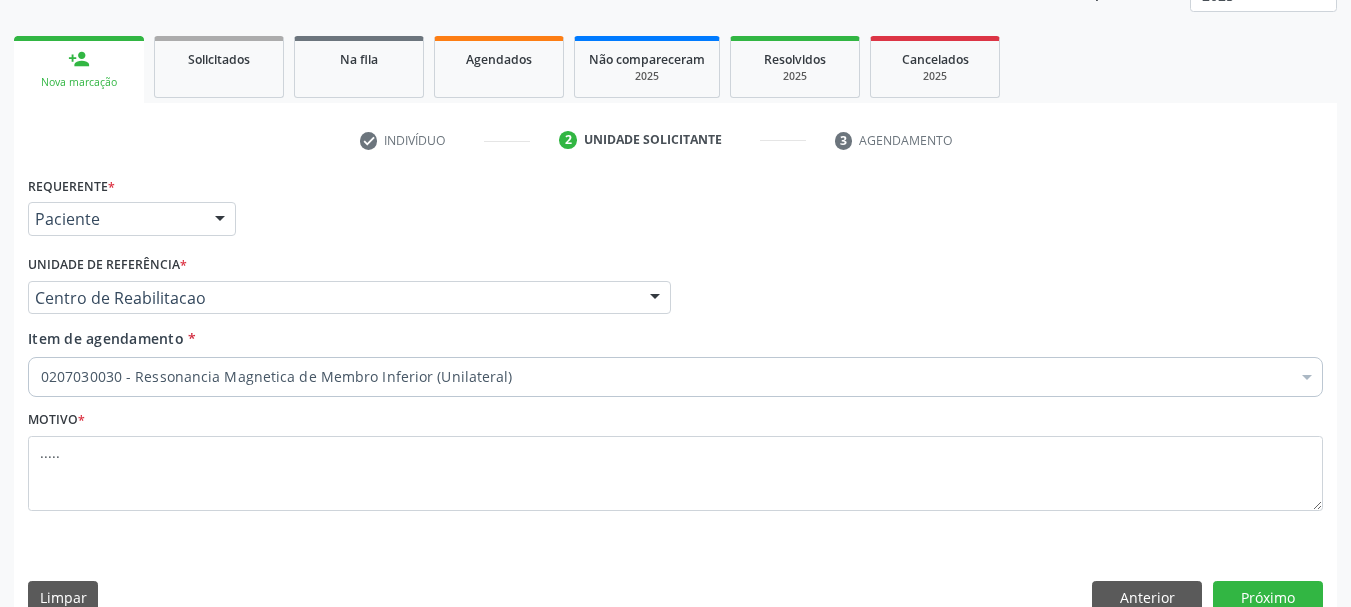 click on "Requerente
*
Paciente         Médico(a)   Enfermeiro(a)   Paciente
Nenhum resultado encontrado para: "   "
Não há nenhuma opção para ser exibida.
UF
PE         PE
Nenhum resultado encontrado para: "   "
Não há nenhuma opção para ser exibida.
Município
Serra Talhada         Serra Talhada
Nenhum resultado encontrado para: "   "
Não há nenhuma opção para ser exibida.
Médico Solicitante
Por favor, selecione a Unidade de Atendimento primeiro
Nenhum resultado encontrado para: "   "
Não há nenhuma opção para ser exibida.
Unidade de referência
*
Centro de Reabilitacao         Usf do Mutirao   Usf Cohab   Usf Caicarinha da Penha Tauapiranga   Posto de Saude Bernardo Vieira   Usf Borborema   Usf Bom Jesus I   Usf Ipsep   Usf Sao Cristovao" at bounding box center (675, 399) 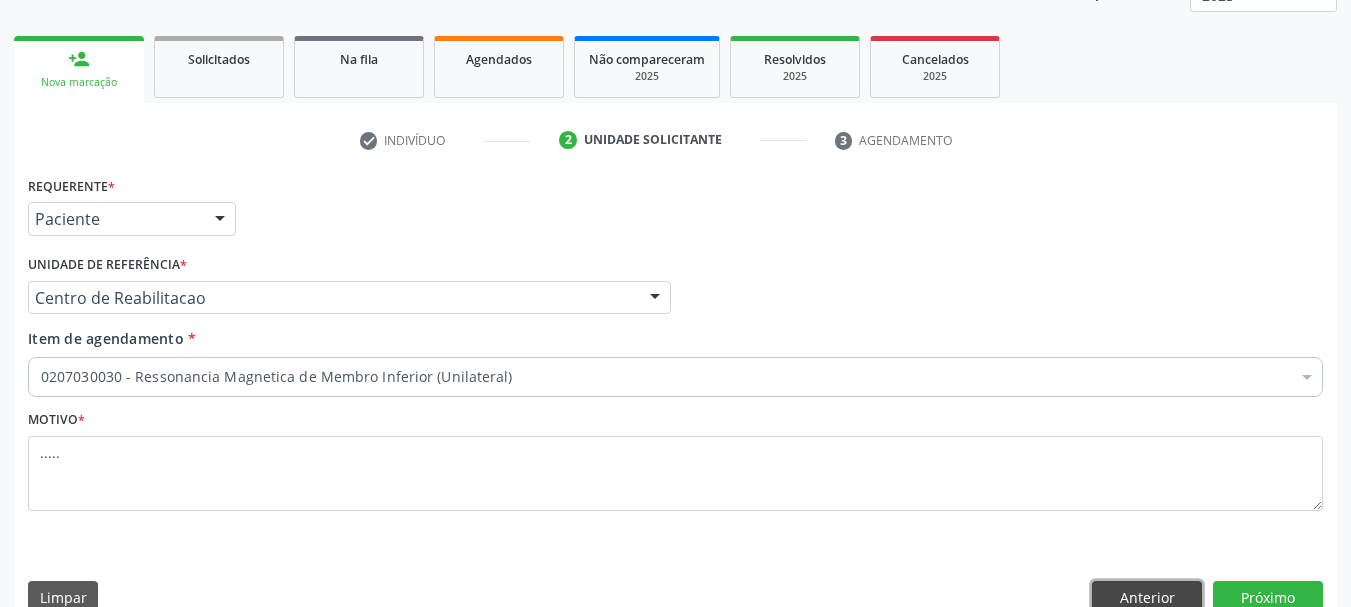click on "Anterior" at bounding box center (1147, 598) 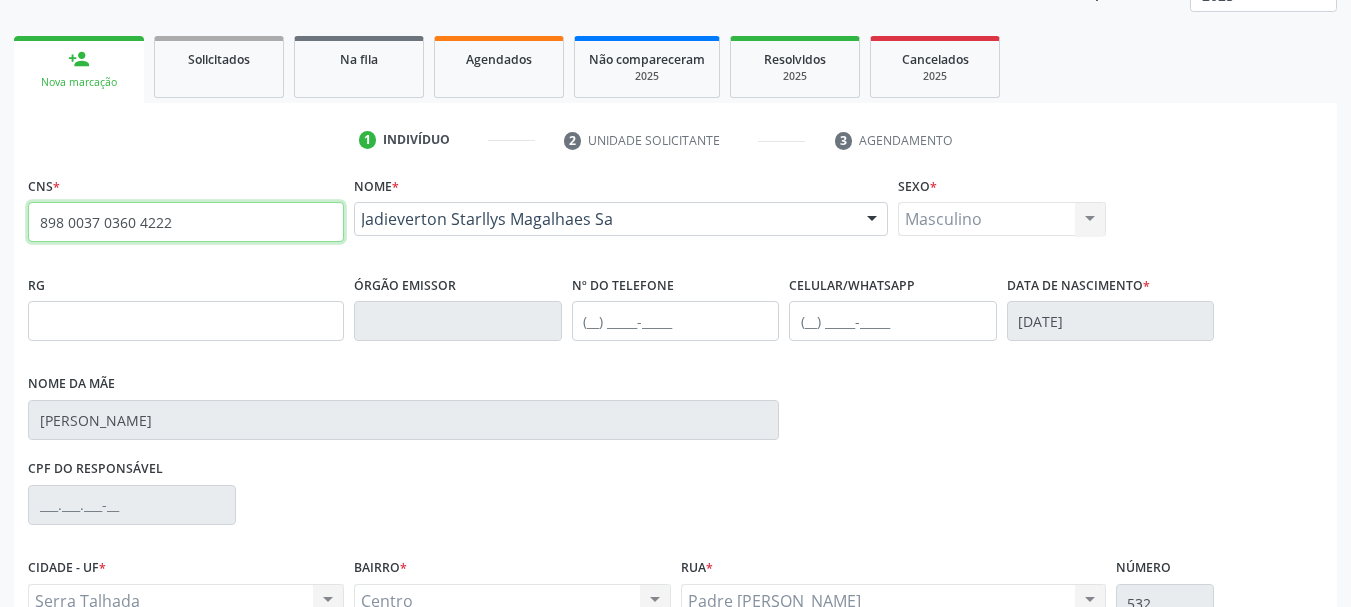 drag, startPoint x: 208, startPoint y: 235, endPoint x: 4, endPoint y: 222, distance: 204.4138 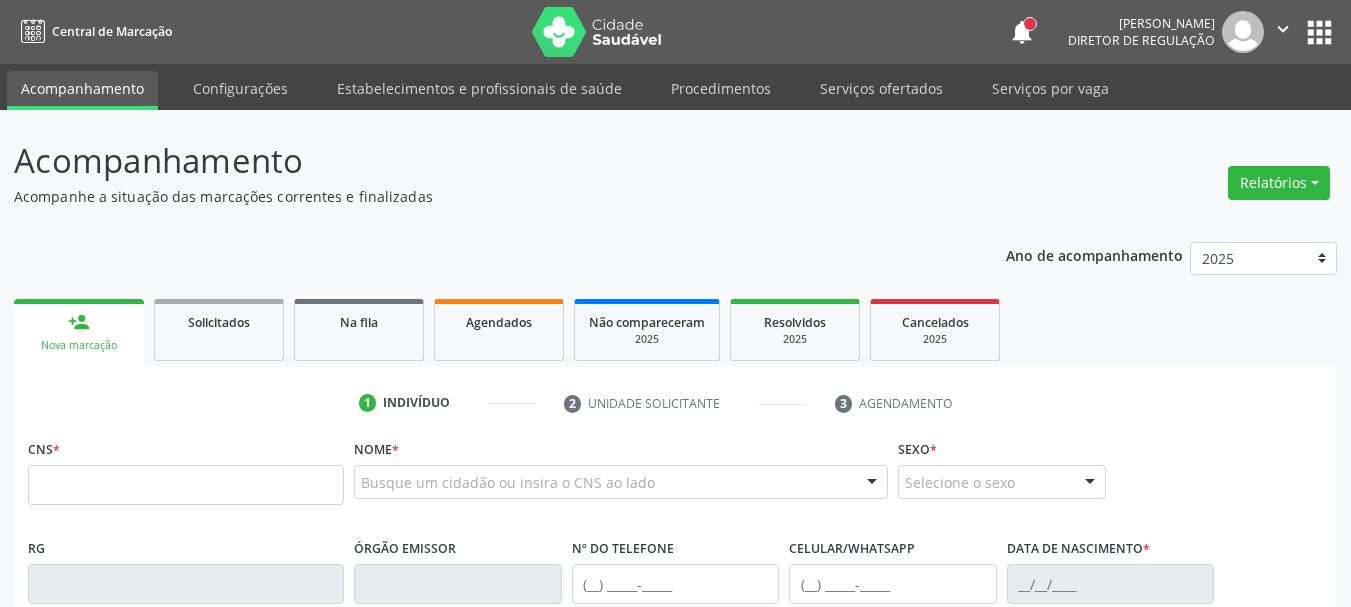 scroll, scrollTop: 329, scrollLeft: 0, axis: vertical 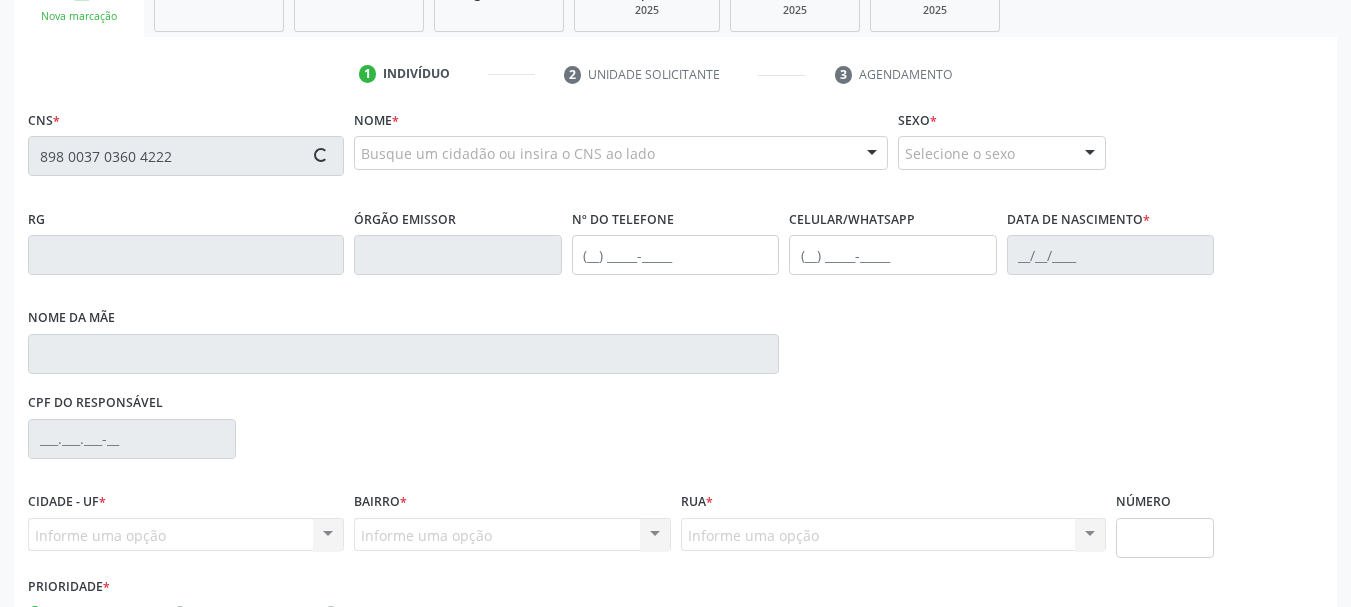 type on "898 0037 0360 4222" 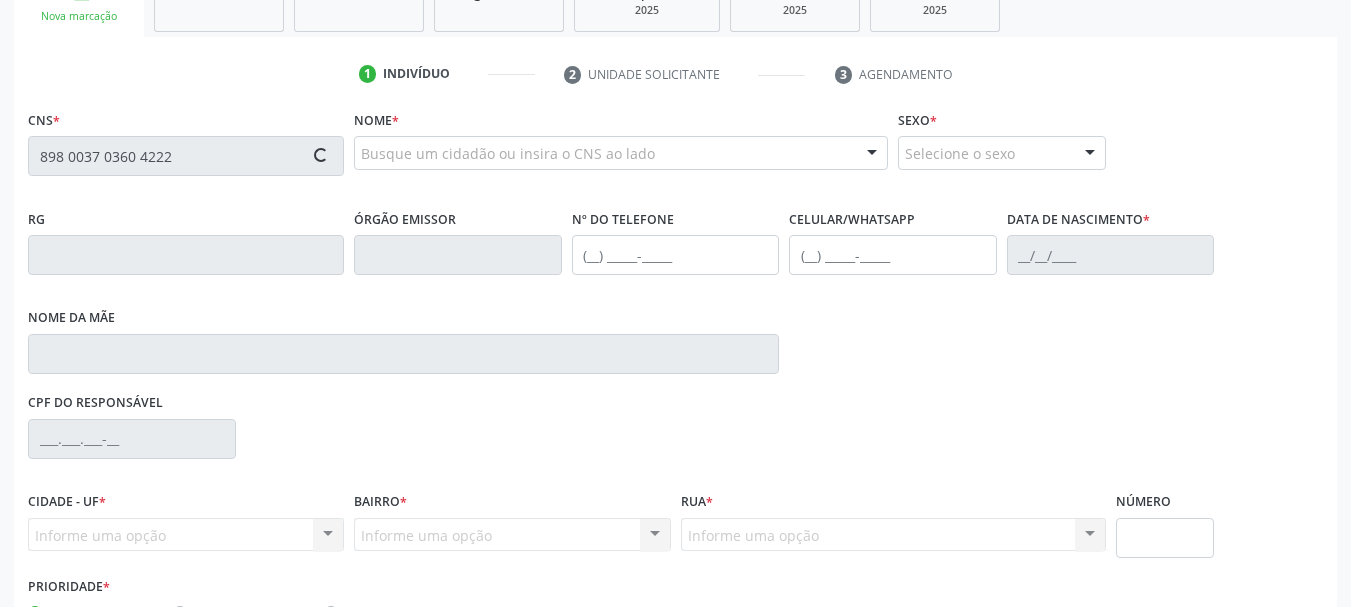 type 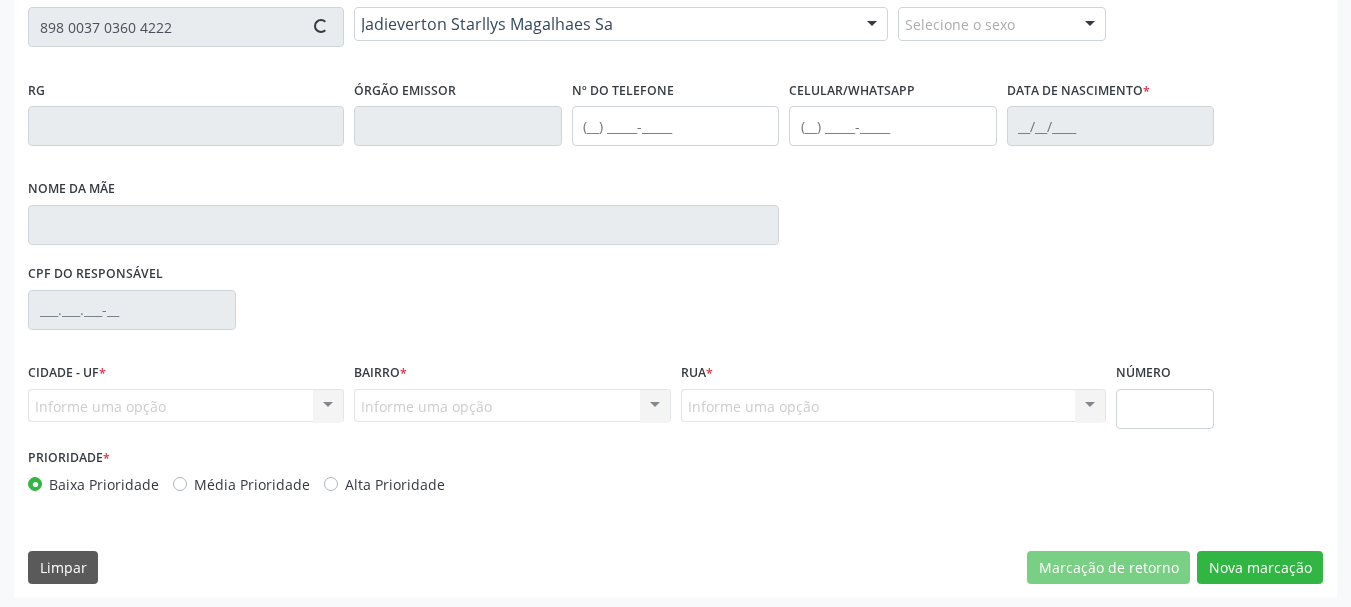 scroll, scrollTop: 463, scrollLeft: 0, axis: vertical 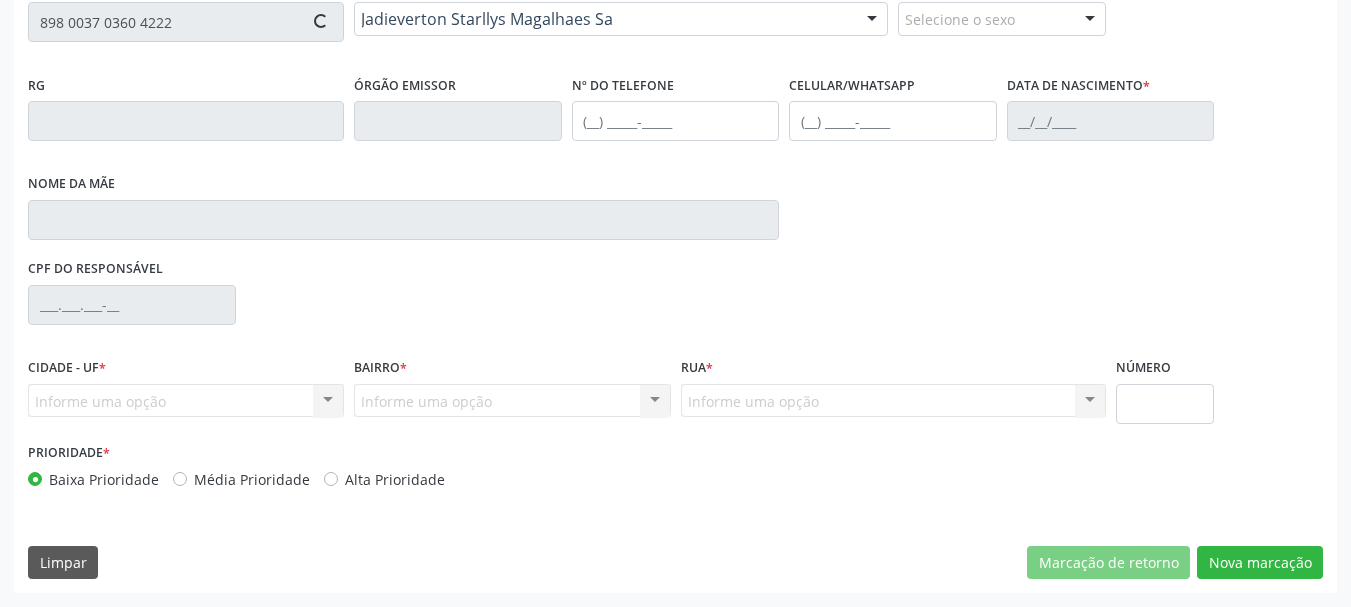 type on "(87) 99954-5885" 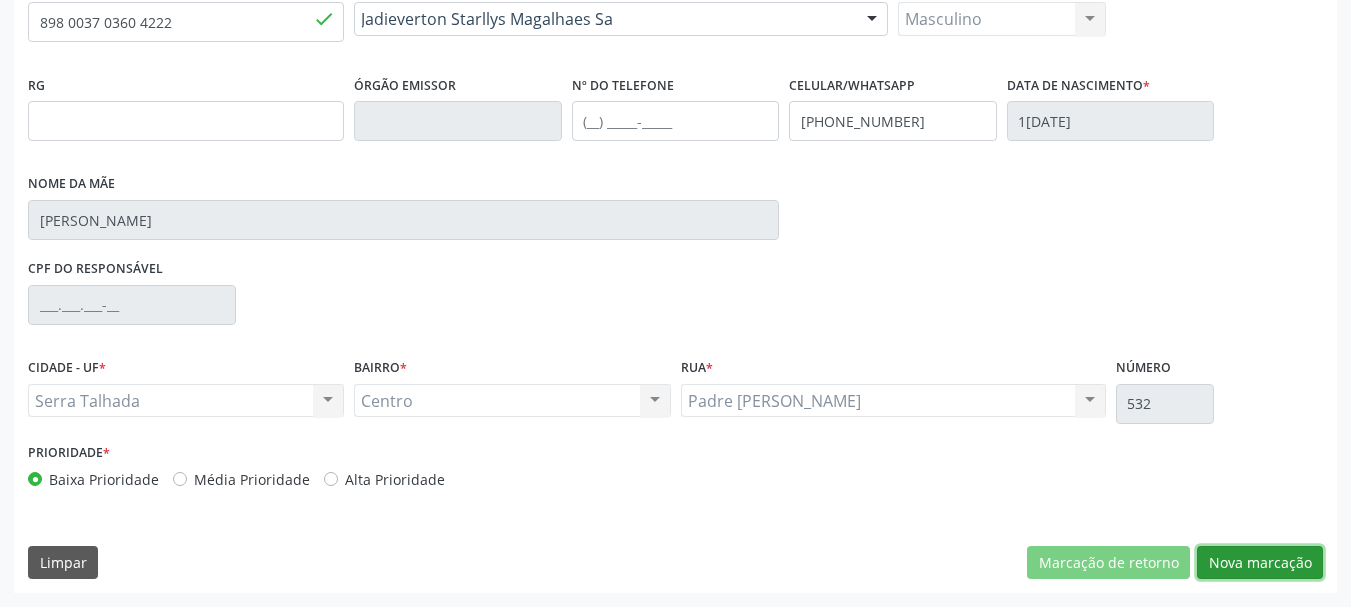 click on "Nova marcação" at bounding box center [1260, 563] 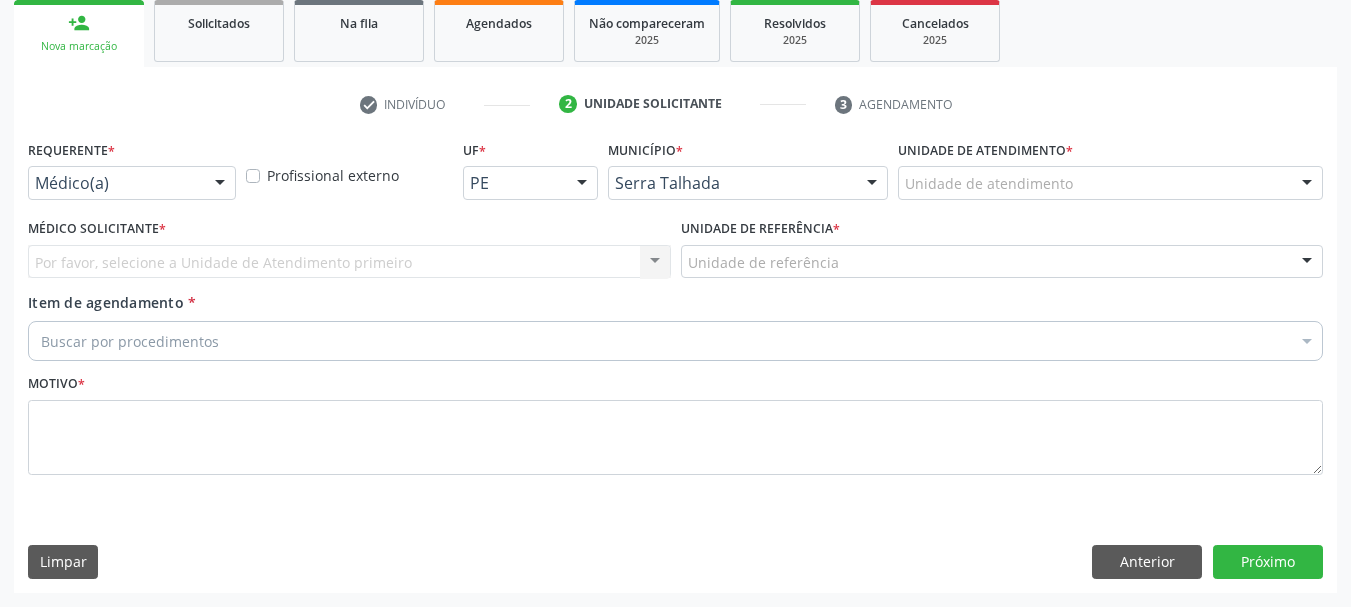 scroll, scrollTop: 299, scrollLeft: 0, axis: vertical 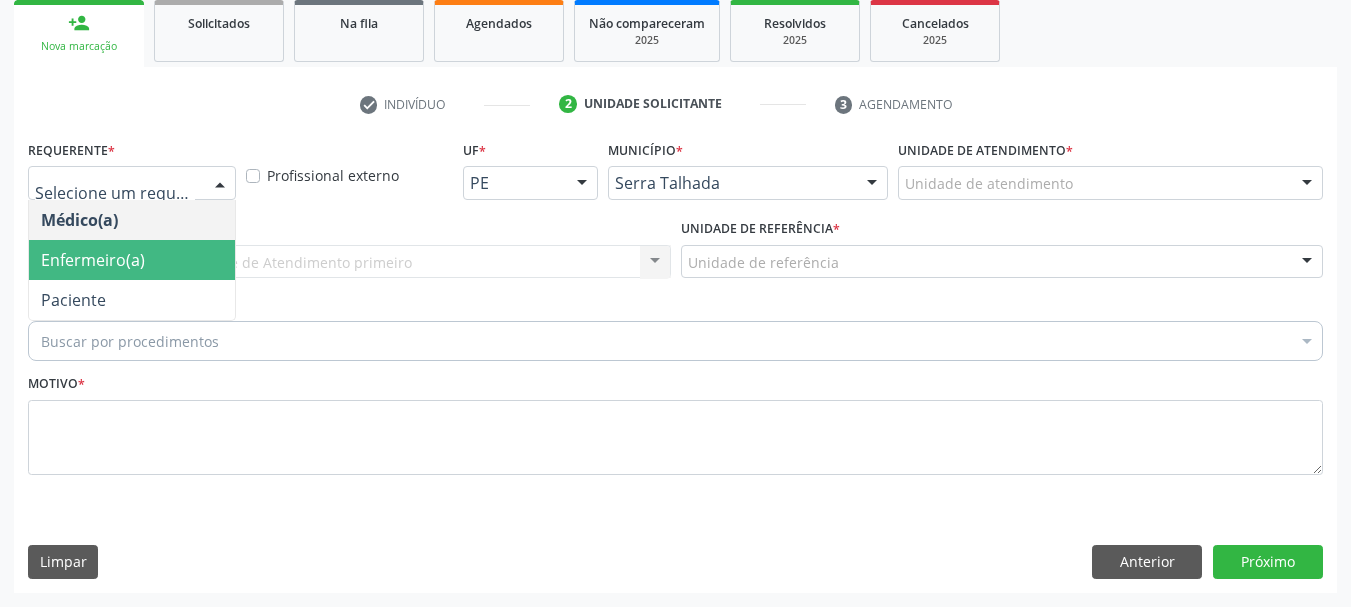 click on "Paciente" at bounding box center [132, 300] 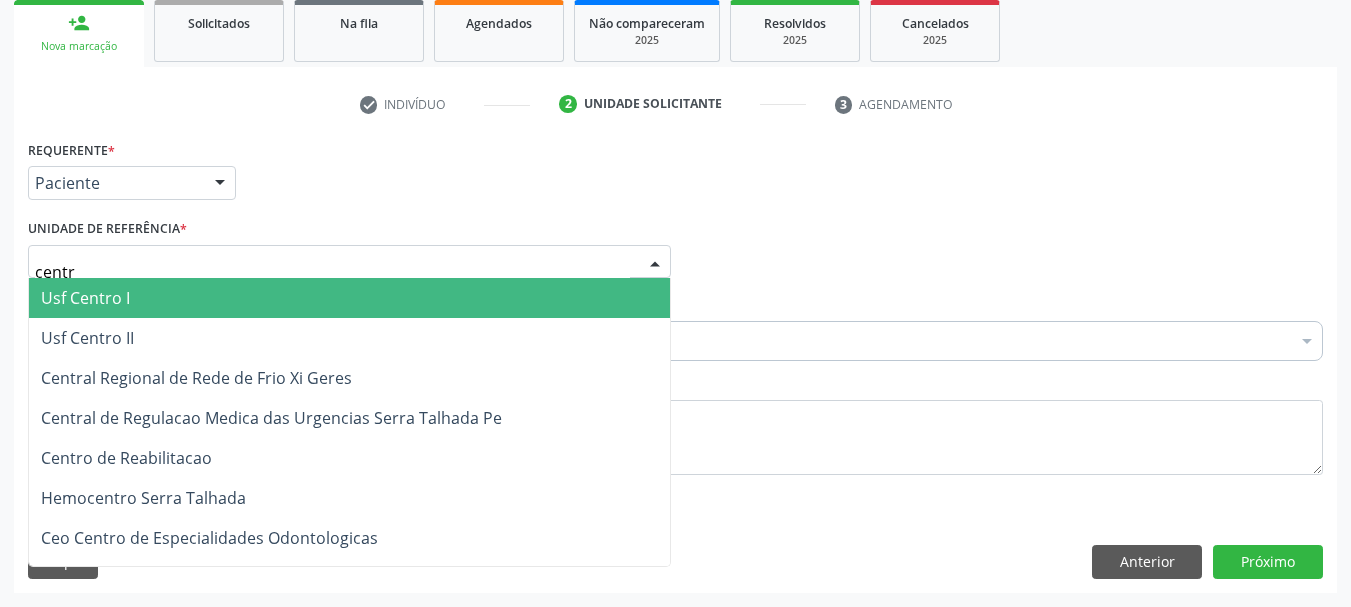 type on "centro" 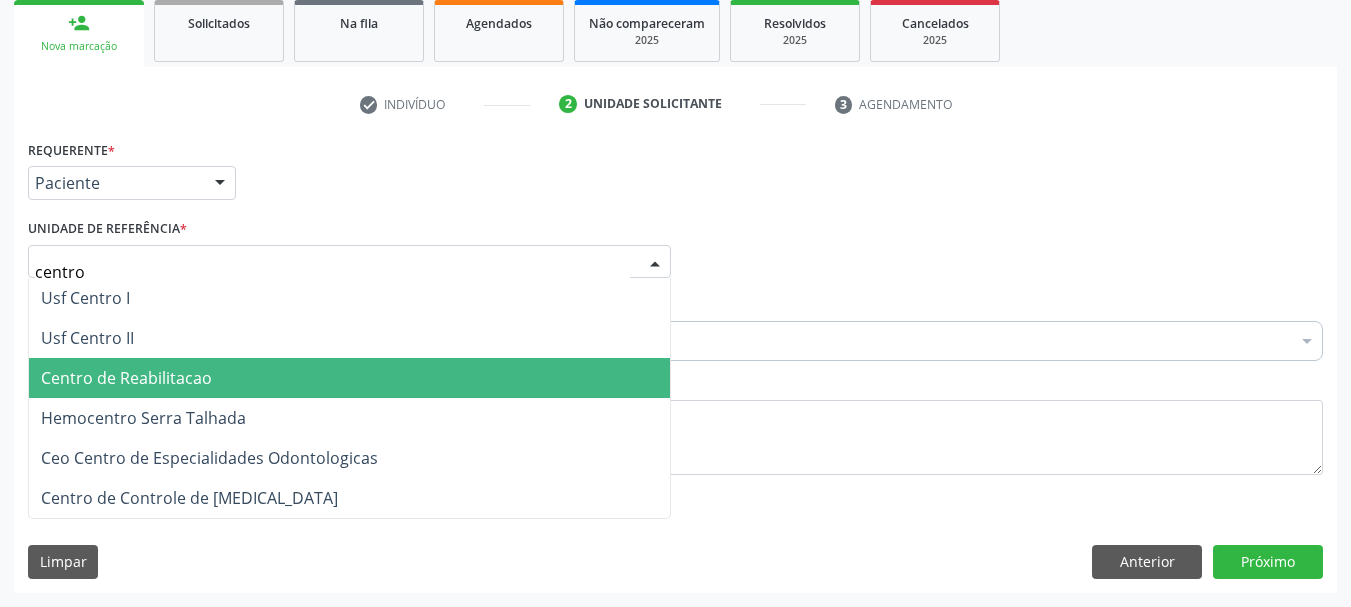 click on "Centro de Reabilitacao" at bounding box center (349, 378) 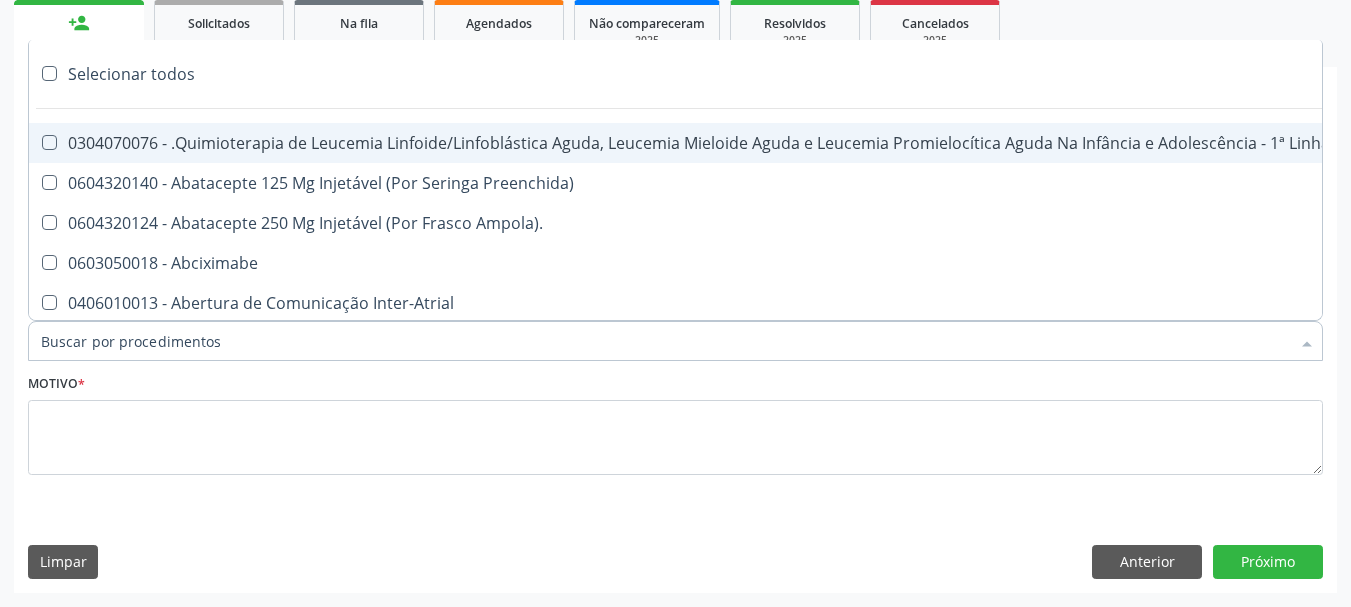 click at bounding box center (675, 341) 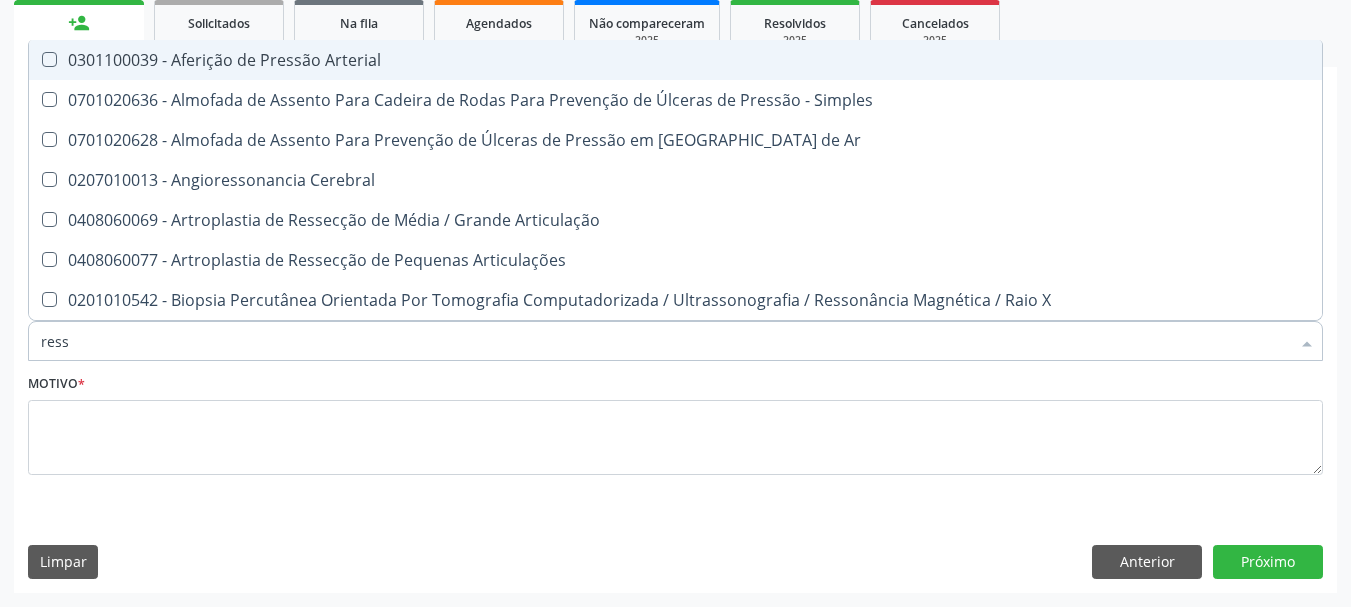 type on "resso" 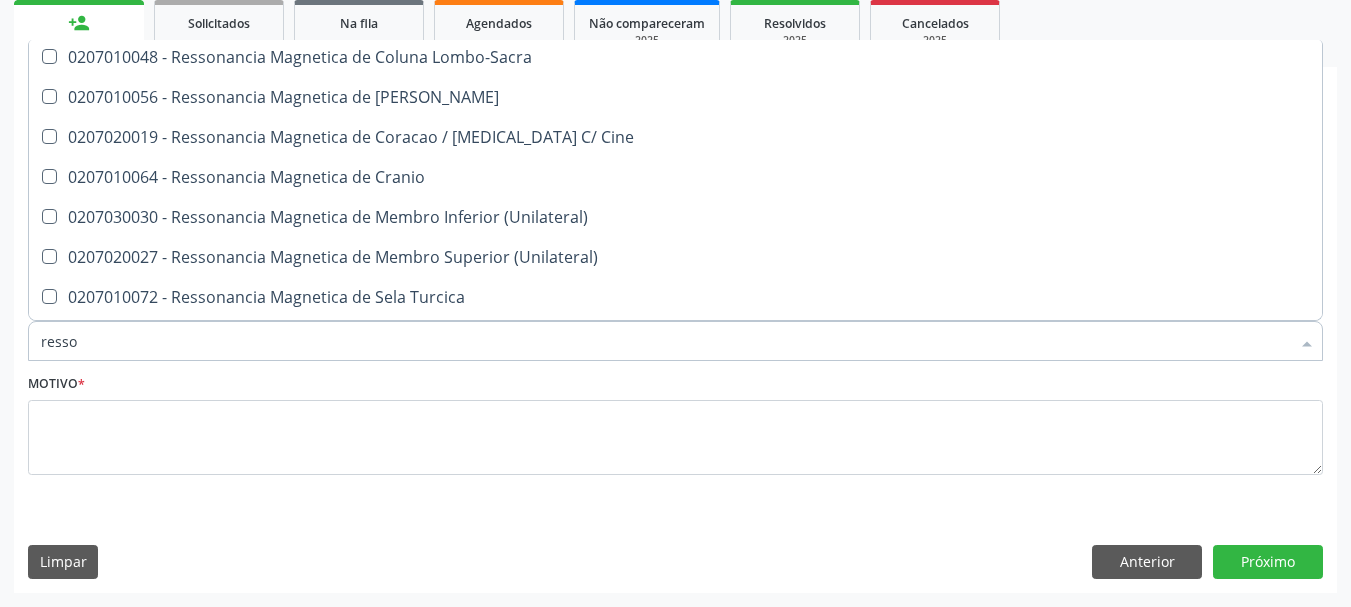 scroll, scrollTop: 300, scrollLeft: 0, axis: vertical 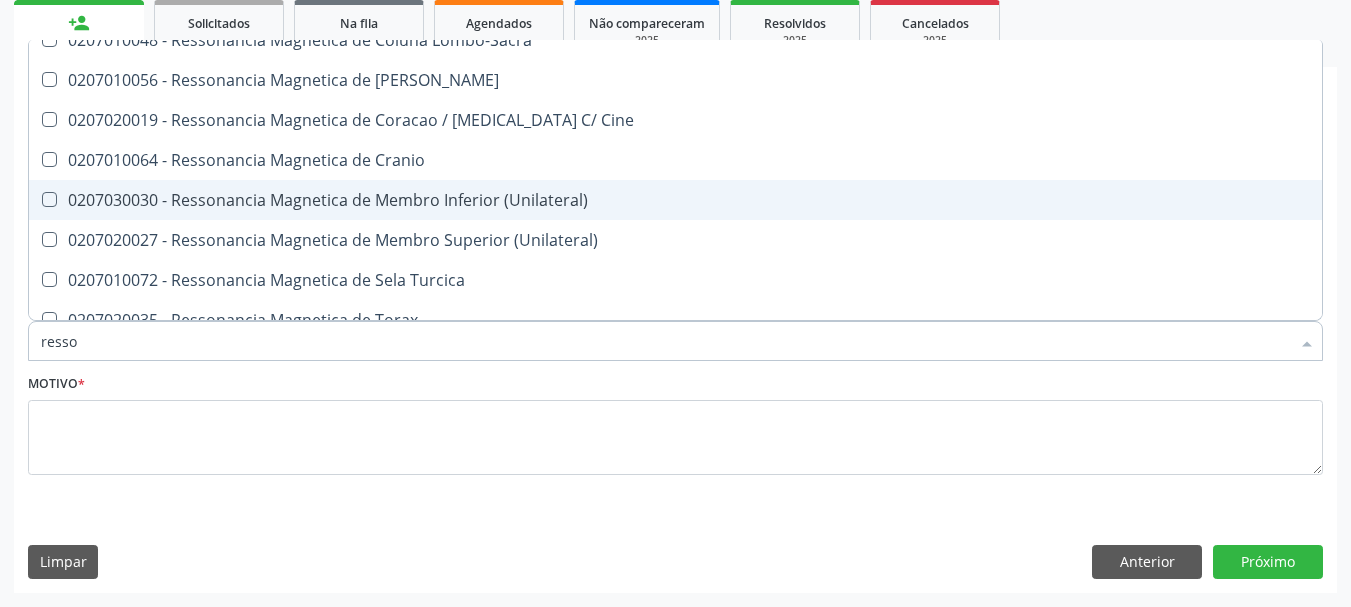click on "0207030030 - Ressonancia Magnetica de Membro Inferior (Unilateral)" at bounding box center [675, 200] 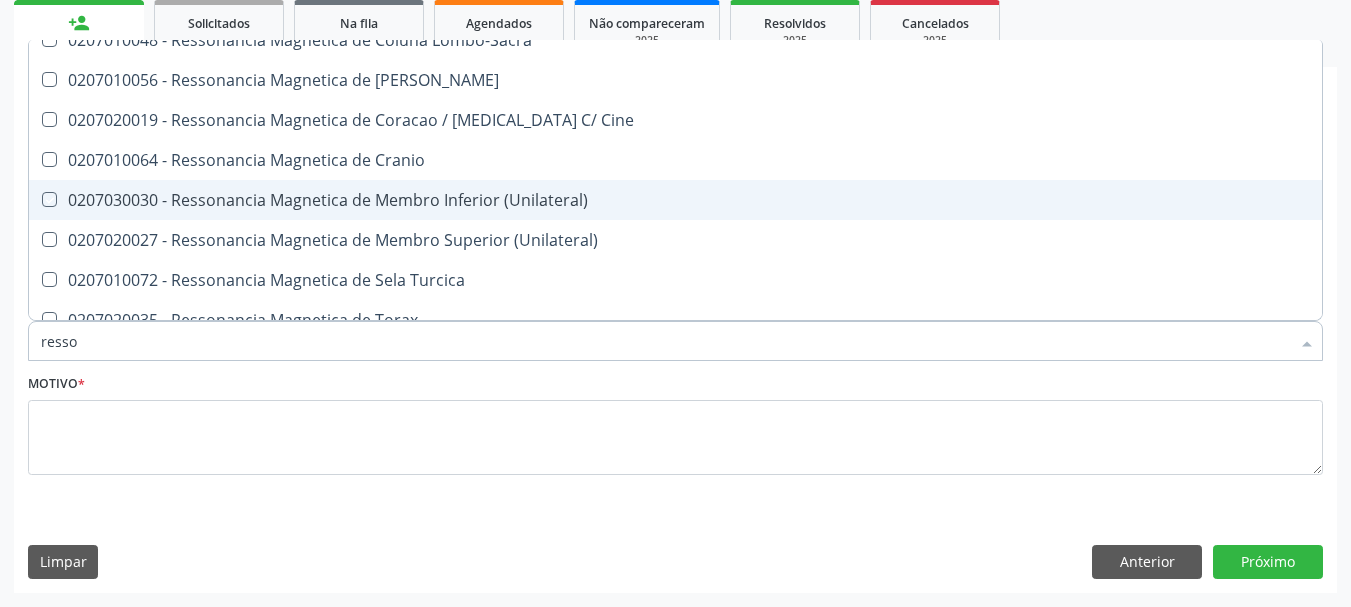 checkbox on "true" 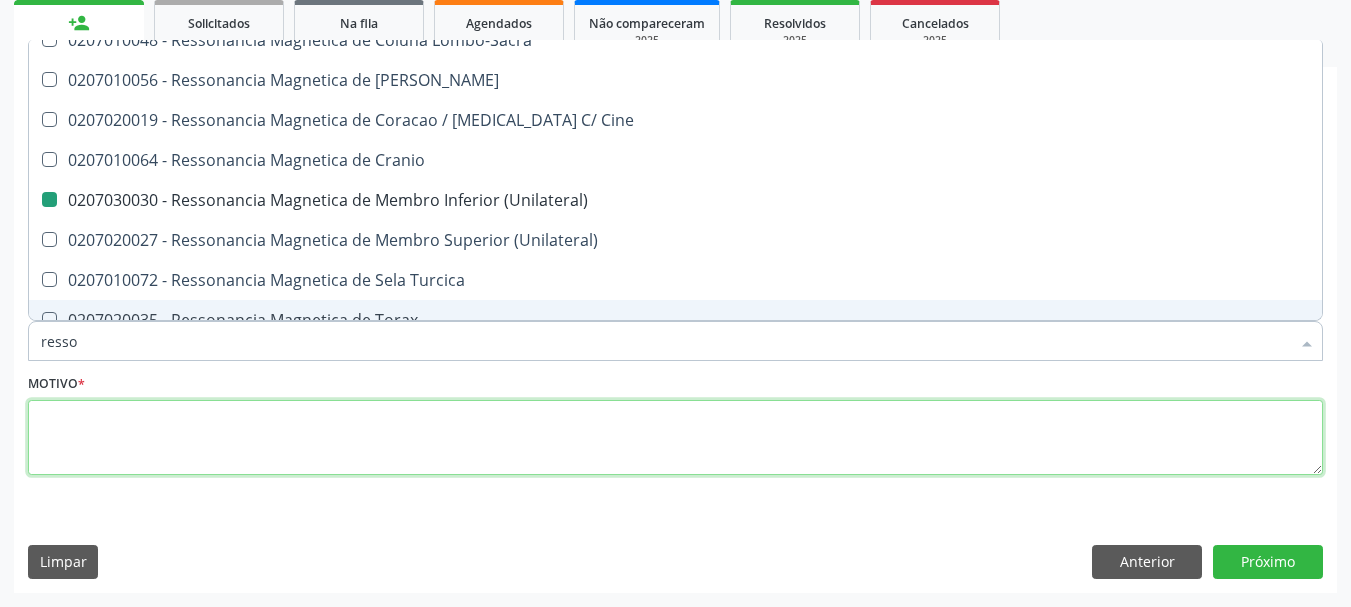 click at bounding box center (675, 438) 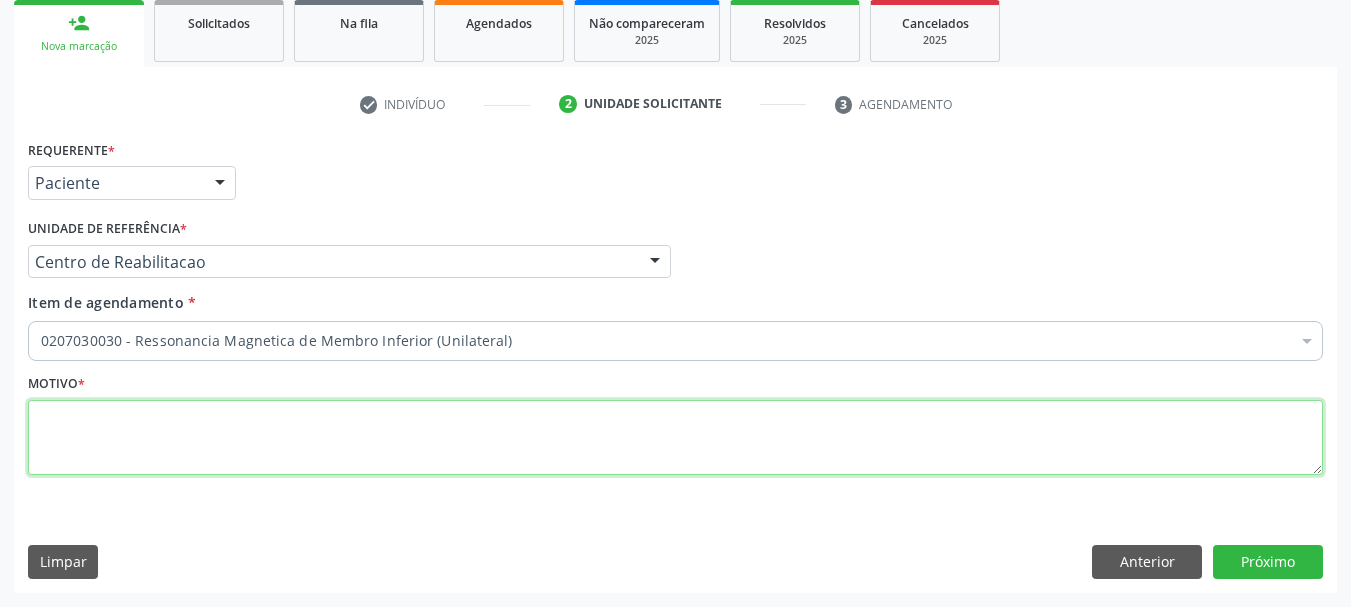 scroll, scrollTop: 0, scrollLeft: 0, axis: both 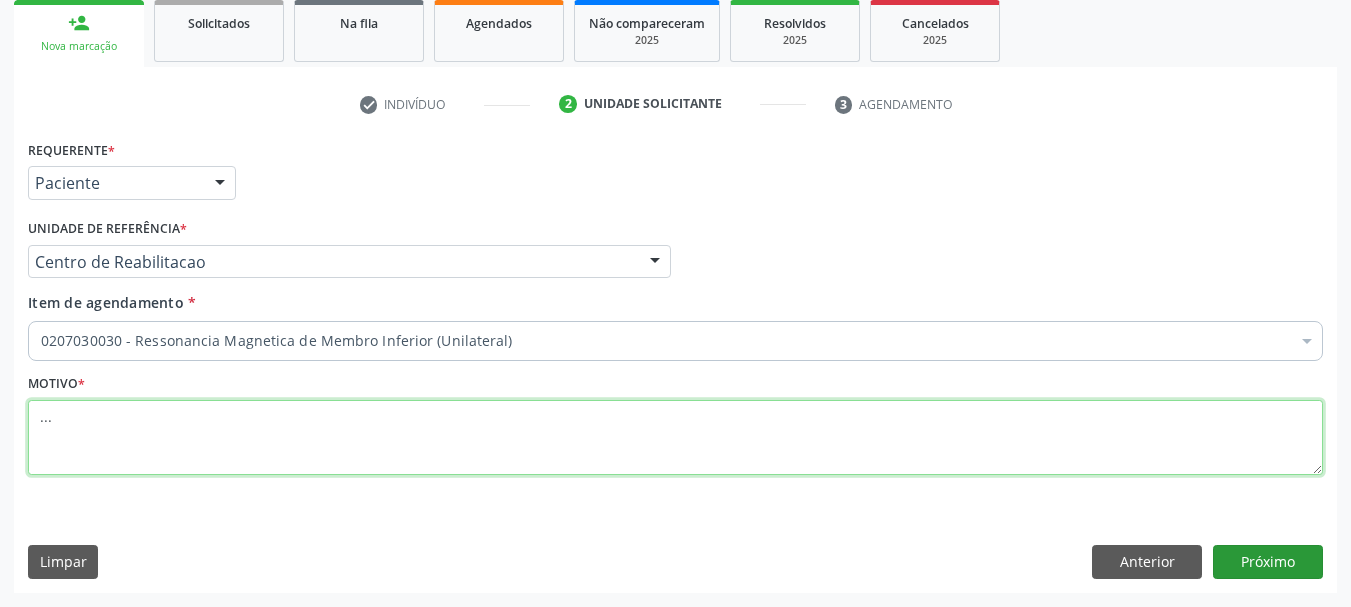 type on "..." 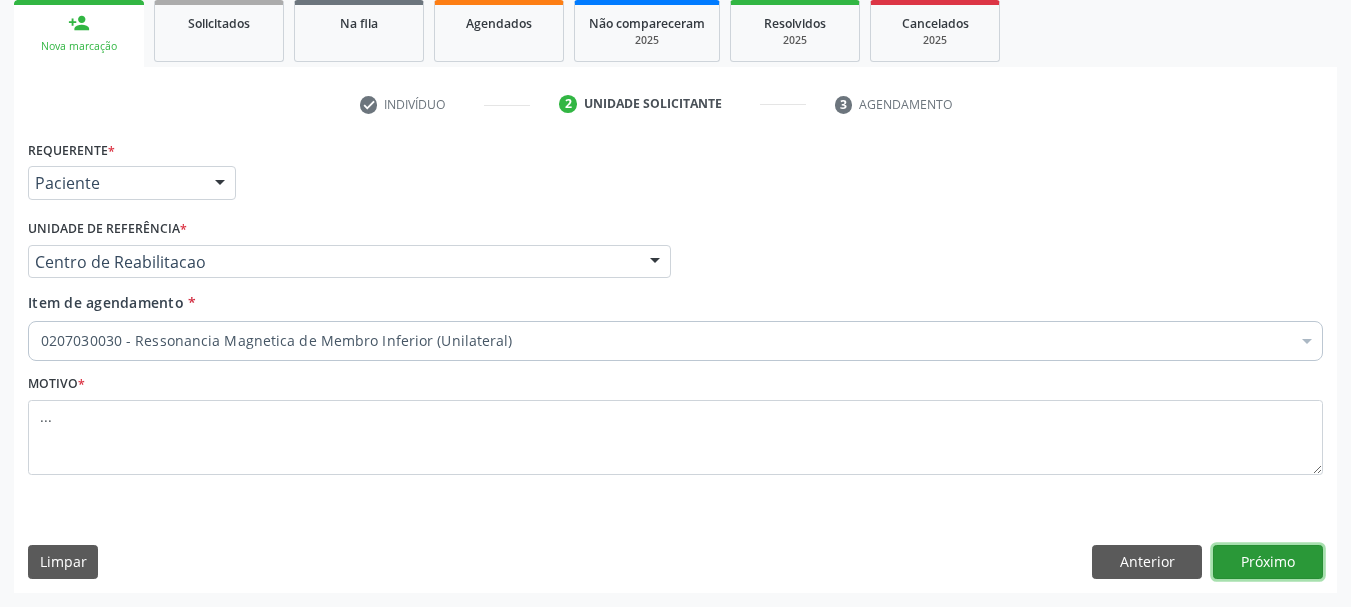 click on "Próximo" at bounding box center [1268, 562] 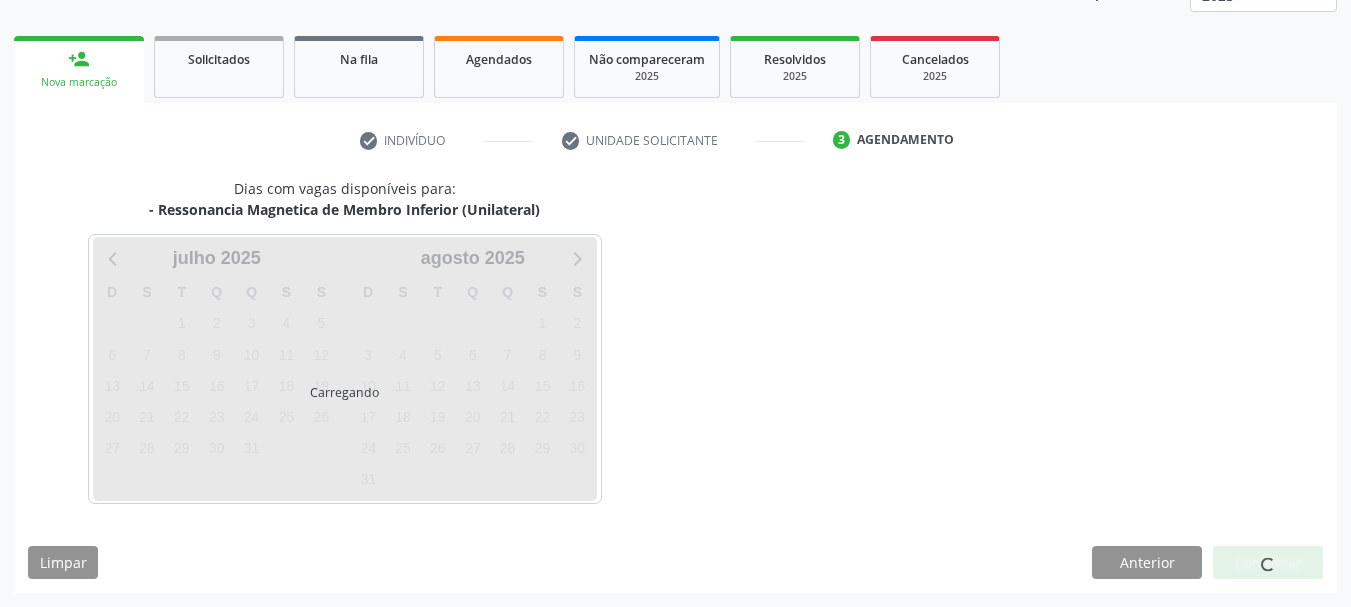 scroll, scrollTop: 263, scrollLeft: 0, axis: vertical 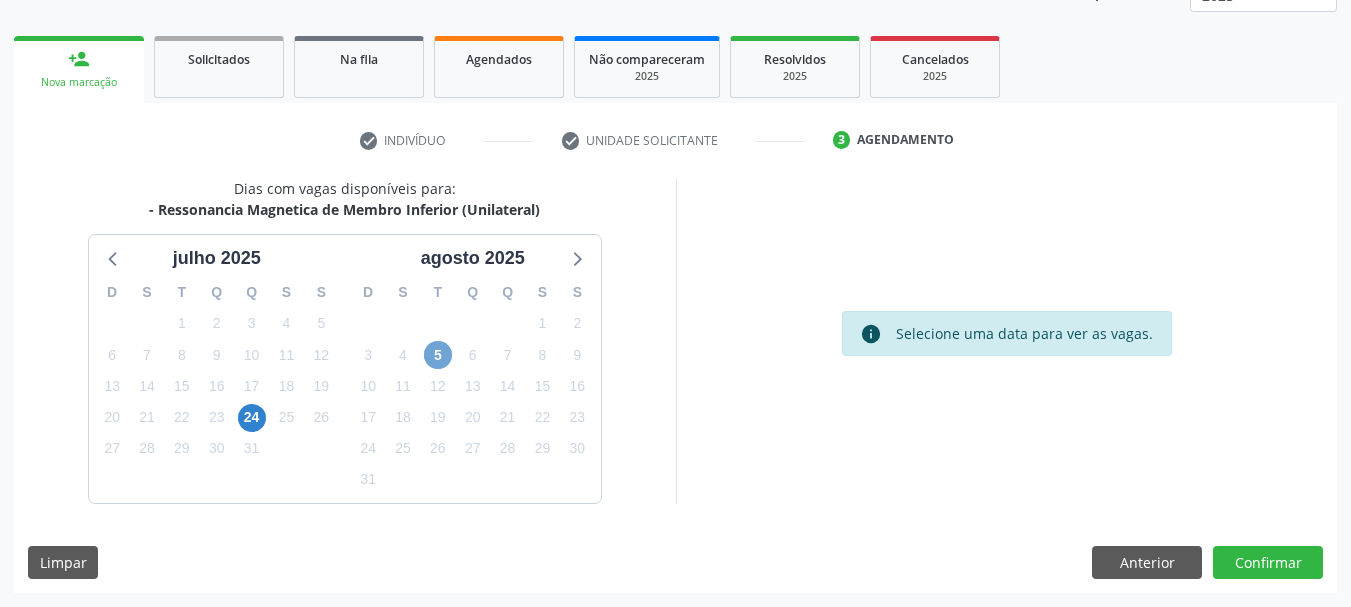 click on "5" at bounding box center (438, 355) 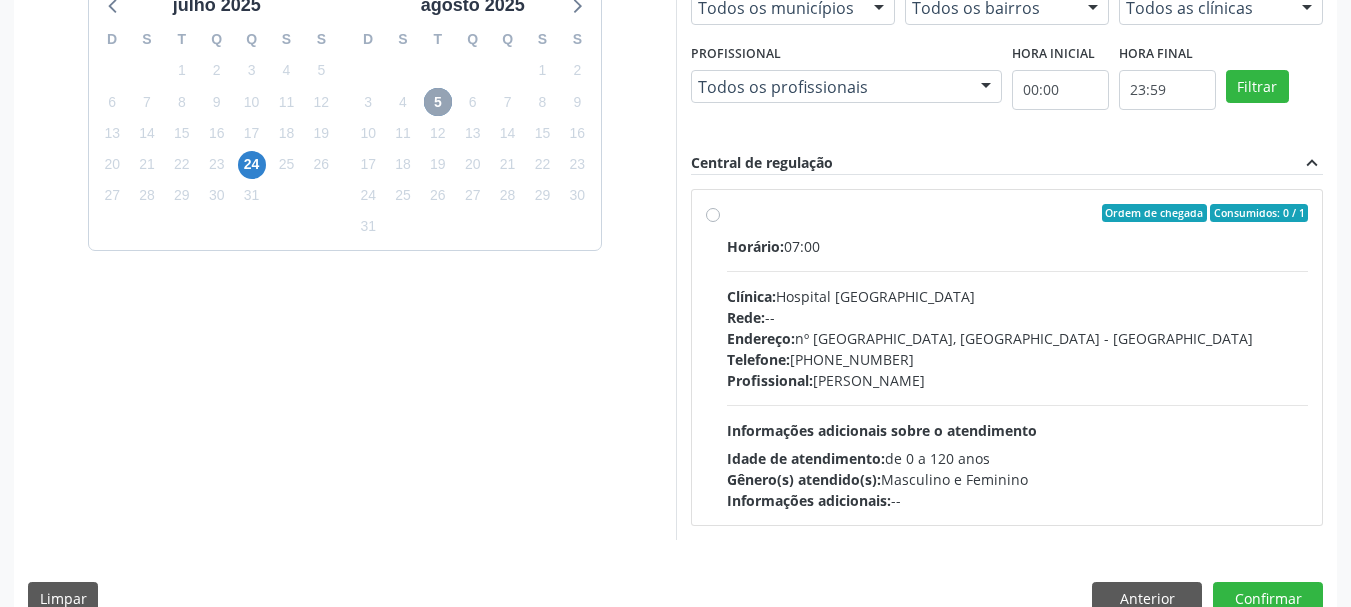 scroll, scrollTop: 552, scrollLeft: 0, axis: vertical 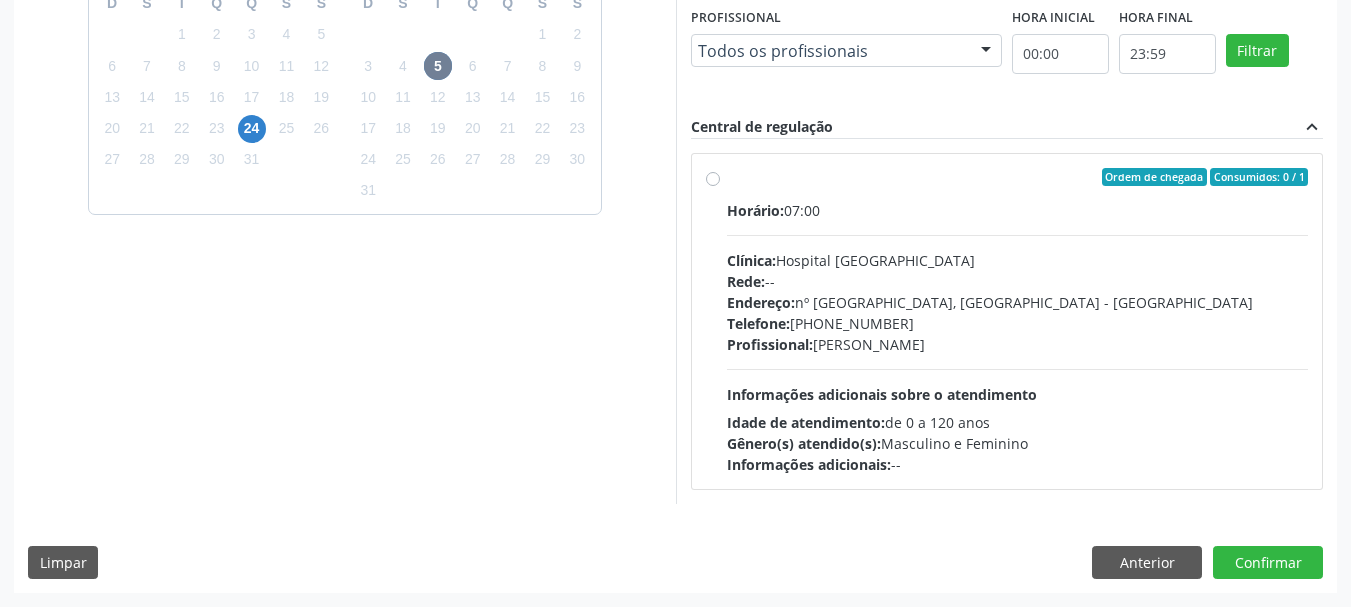 drag, startPoint x: 719, startPoint y: 182, endPoint x: 741, endPoint y: 209, distance: 34.828148 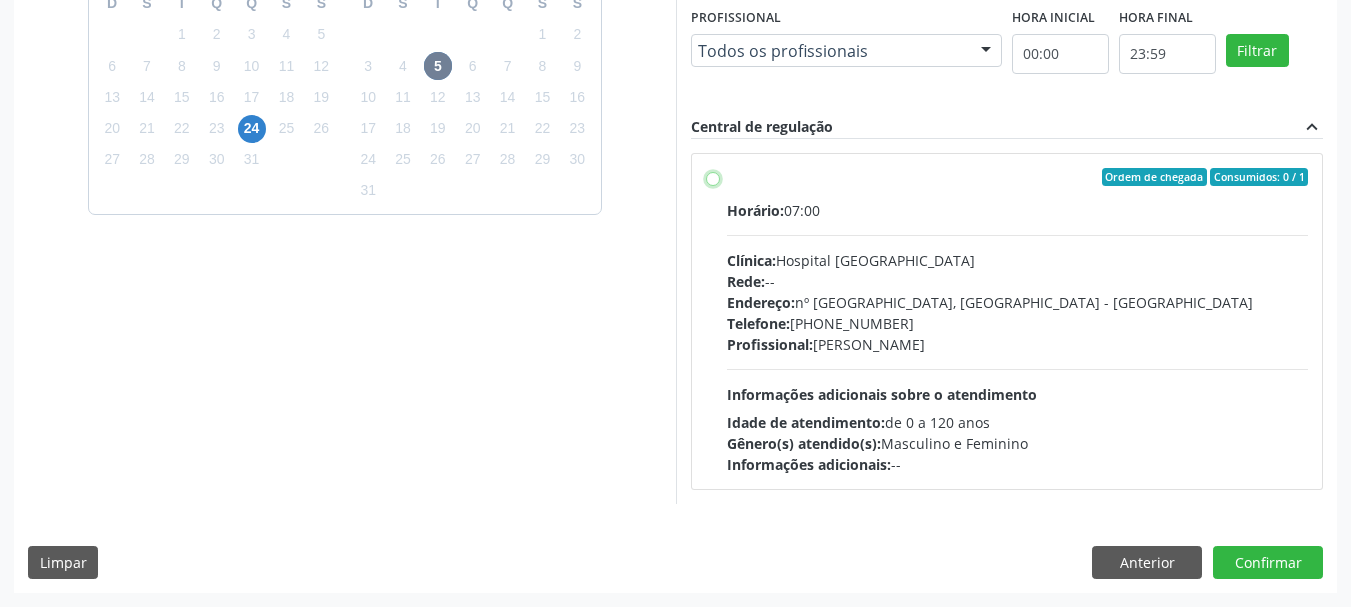 radio on "true" 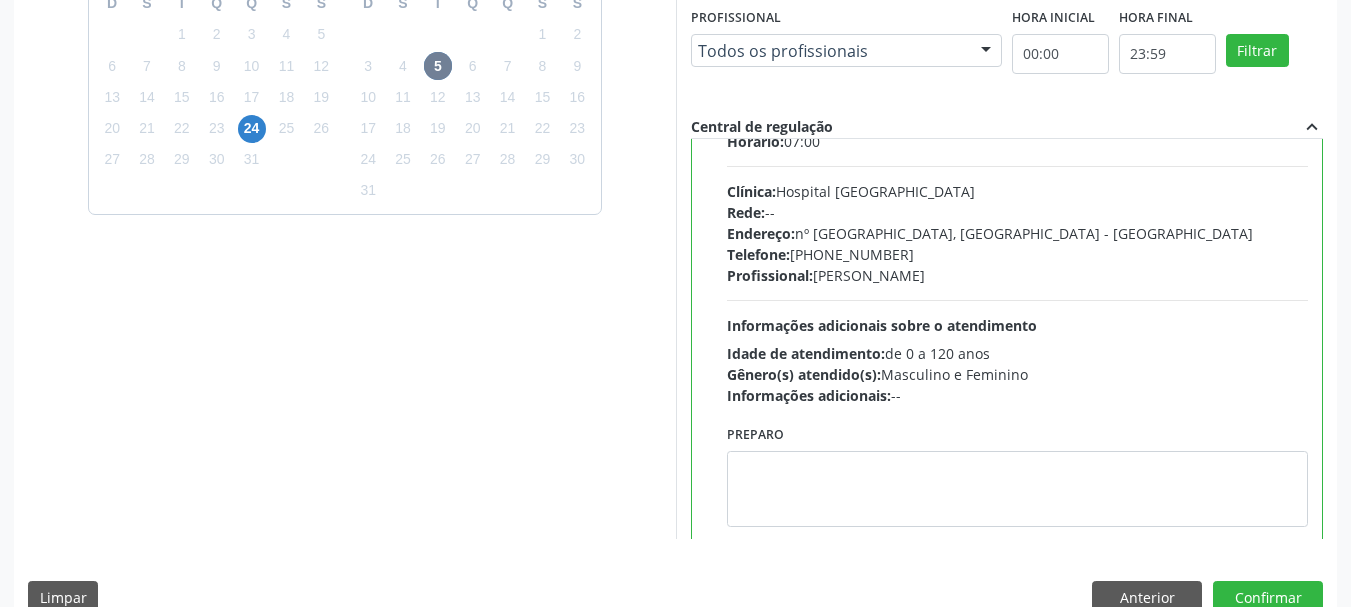 scroll, scrollTop: 99, scrollLeft: 0, axis: vertical 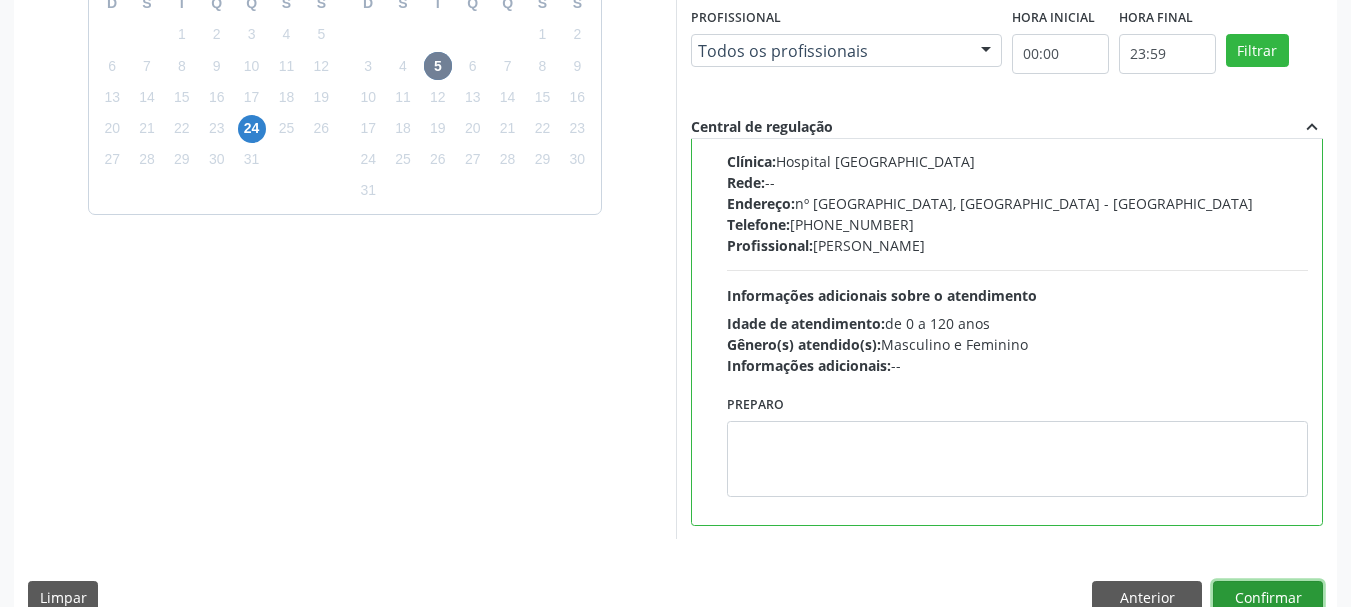 click on "Confirmar" at bounding box center (1268, 598) 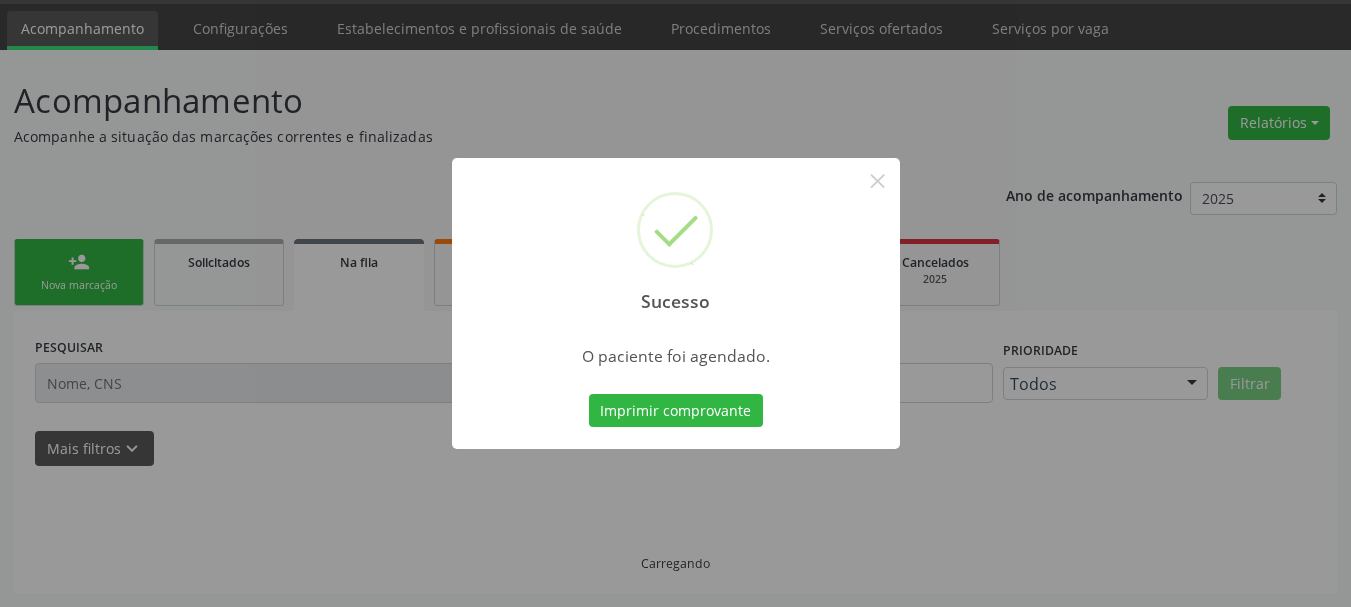 scroll, scrollTop: 60, scrollLeft: 0, axis: vertical 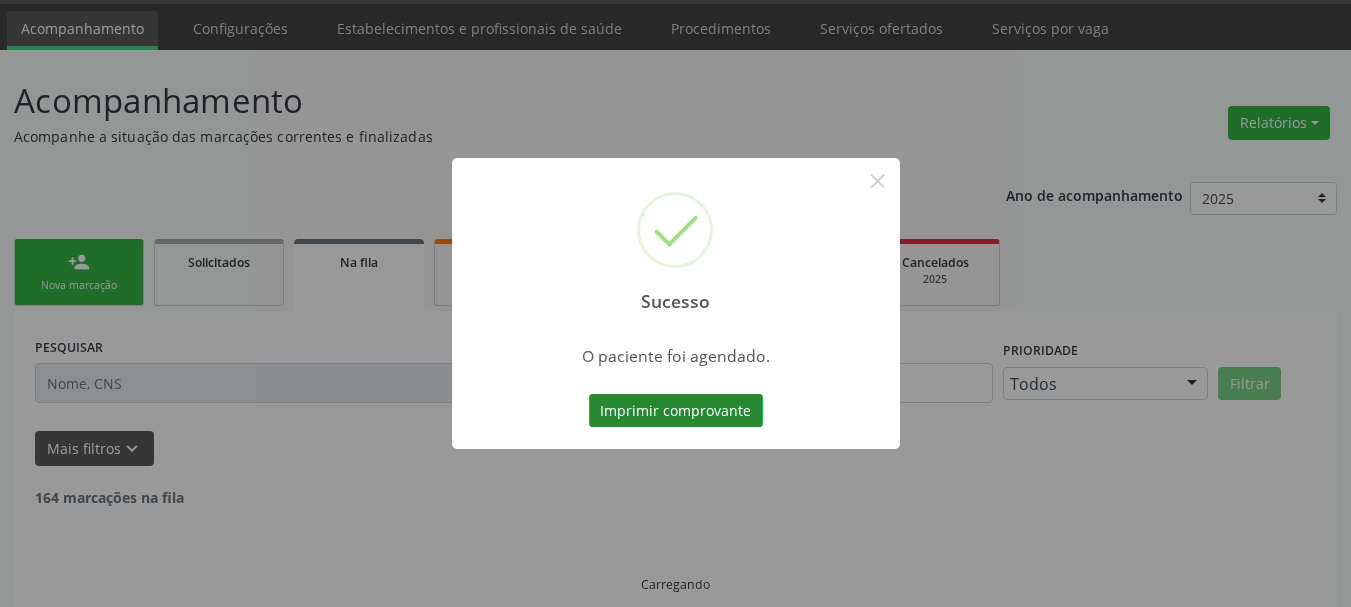click on "Imprimir comprovante" at bounding box center [676, 411] 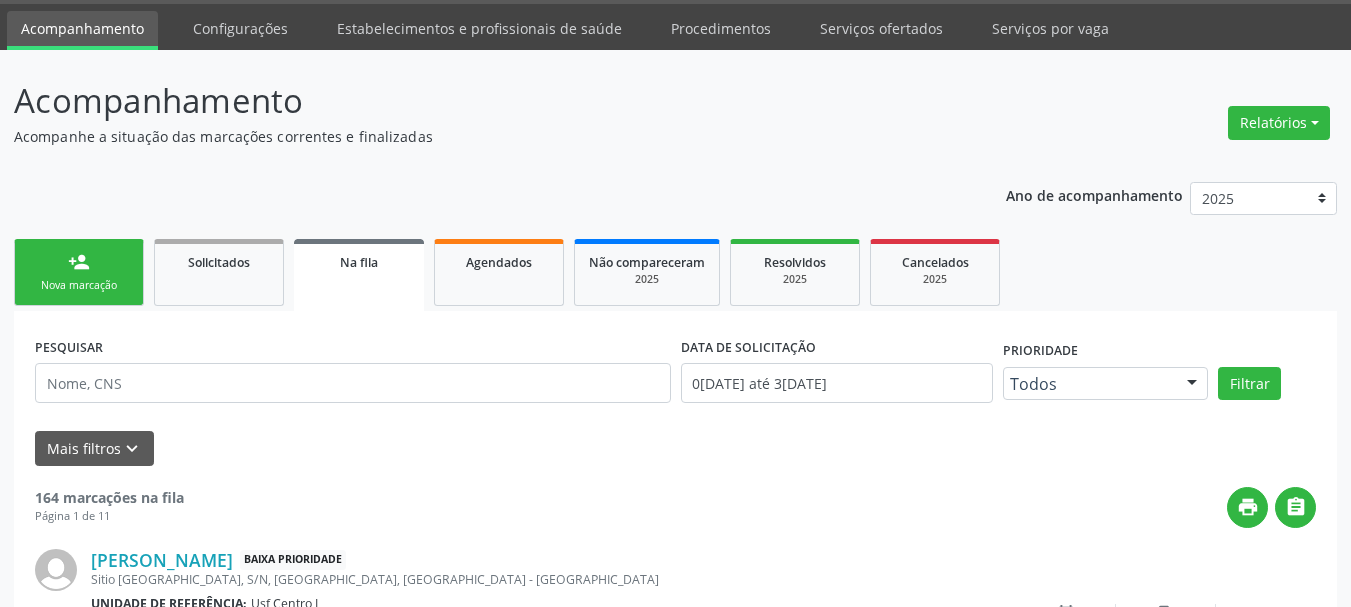 scroll, scrollTop: 0, scrollLeft: 0, axis: both 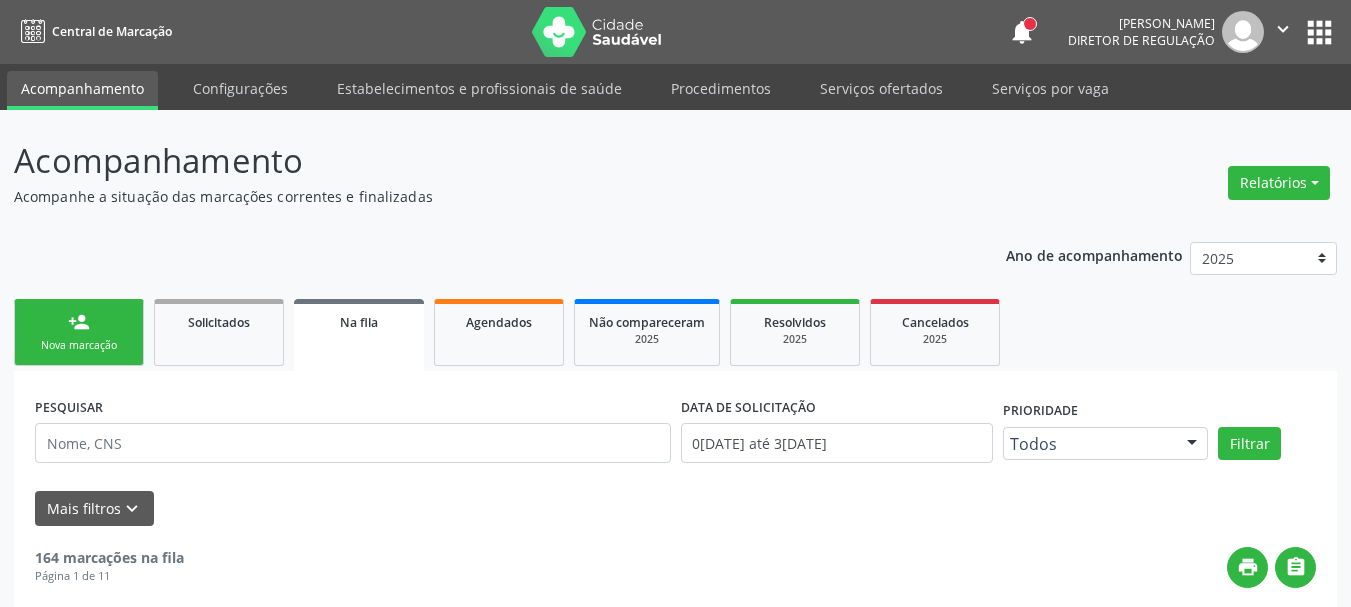 click on "apps" at bounding box center (1319, 32) 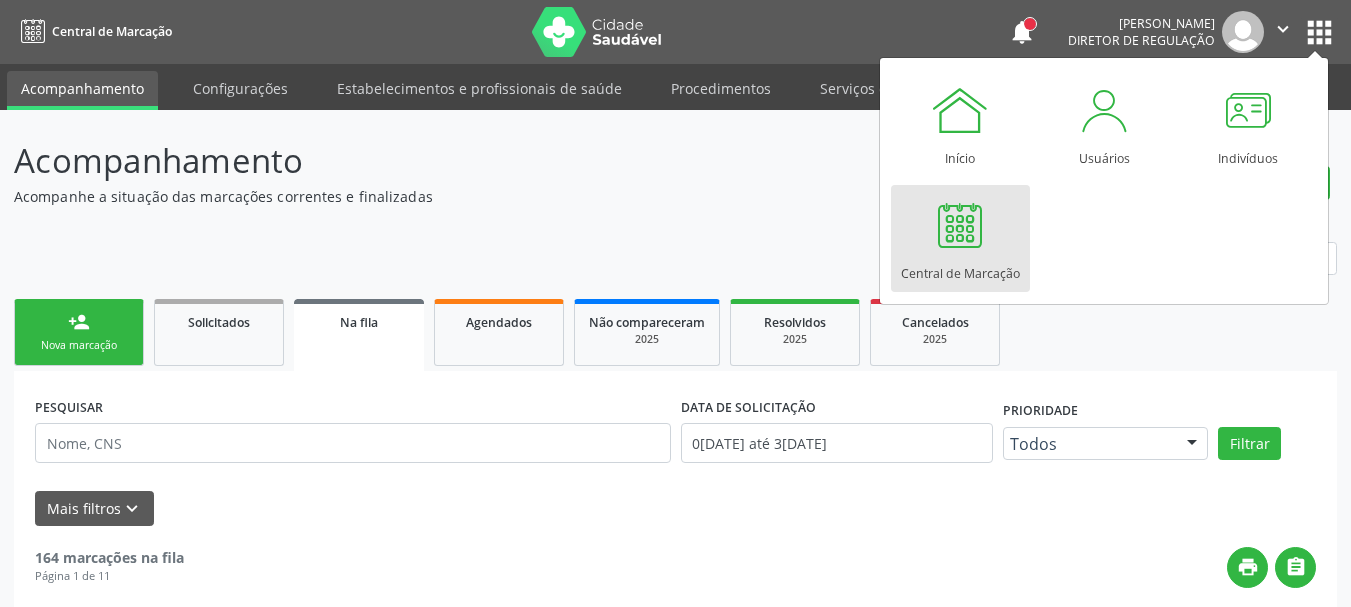 click at bounding box center [960, 225] 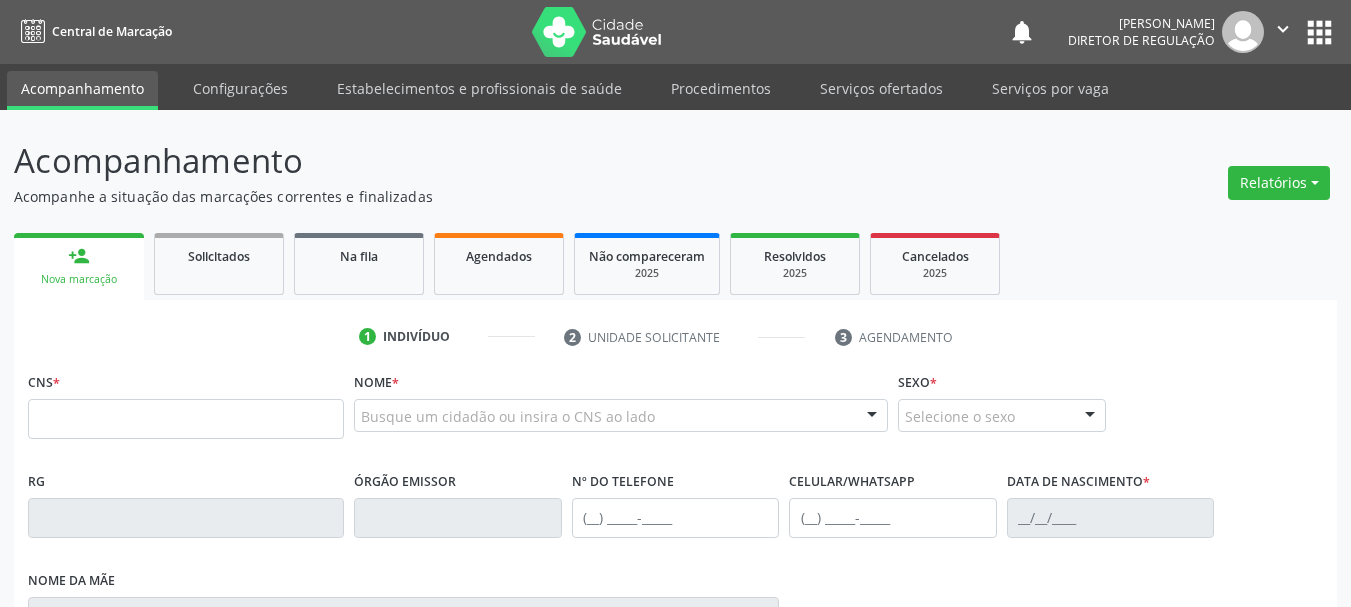 scroll, scrollTop: 0, scrollLeft: 0, axis: both 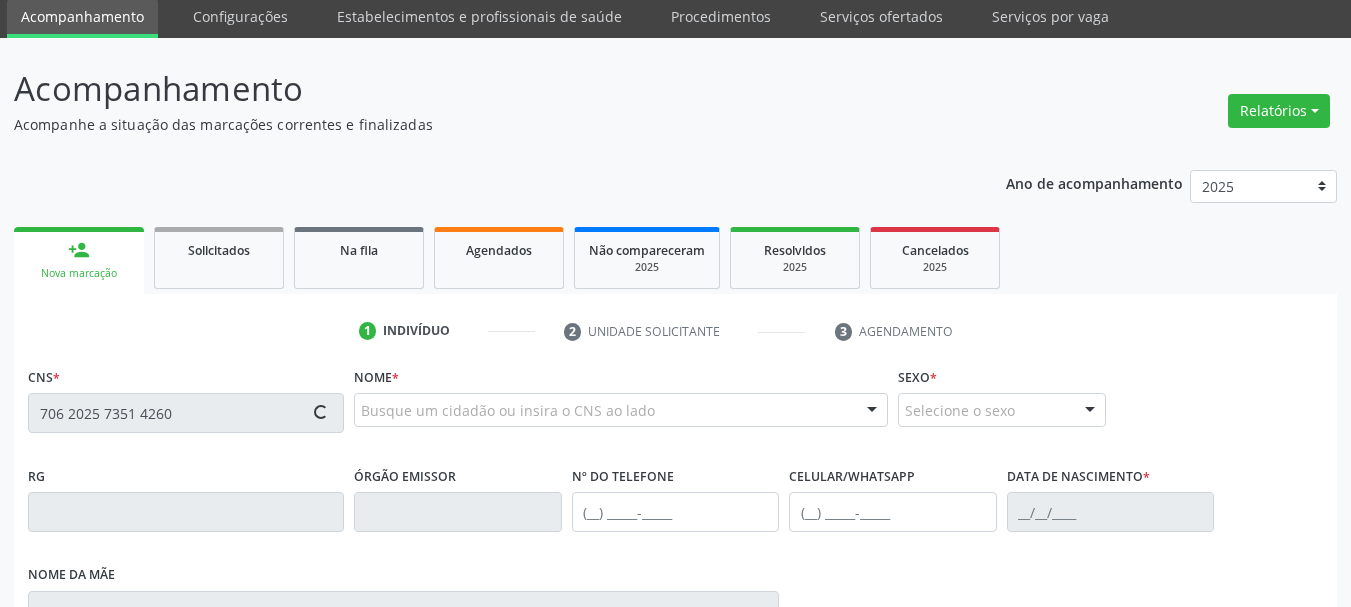 type on "706 2025 7351 4260" 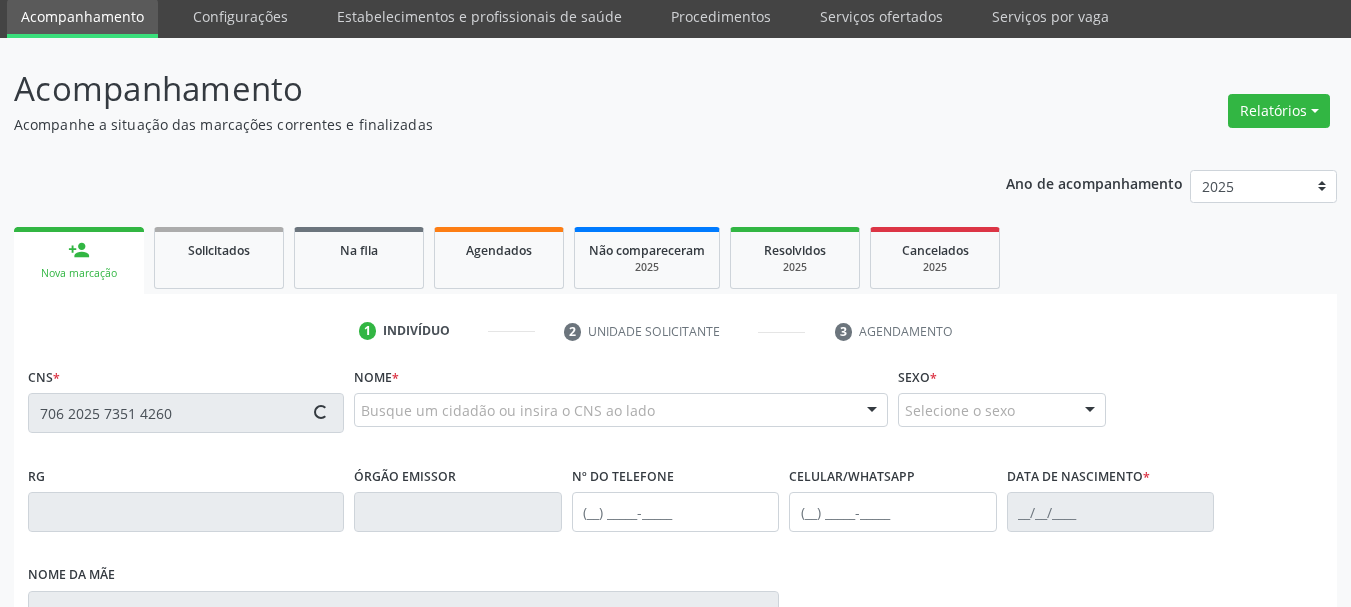 type 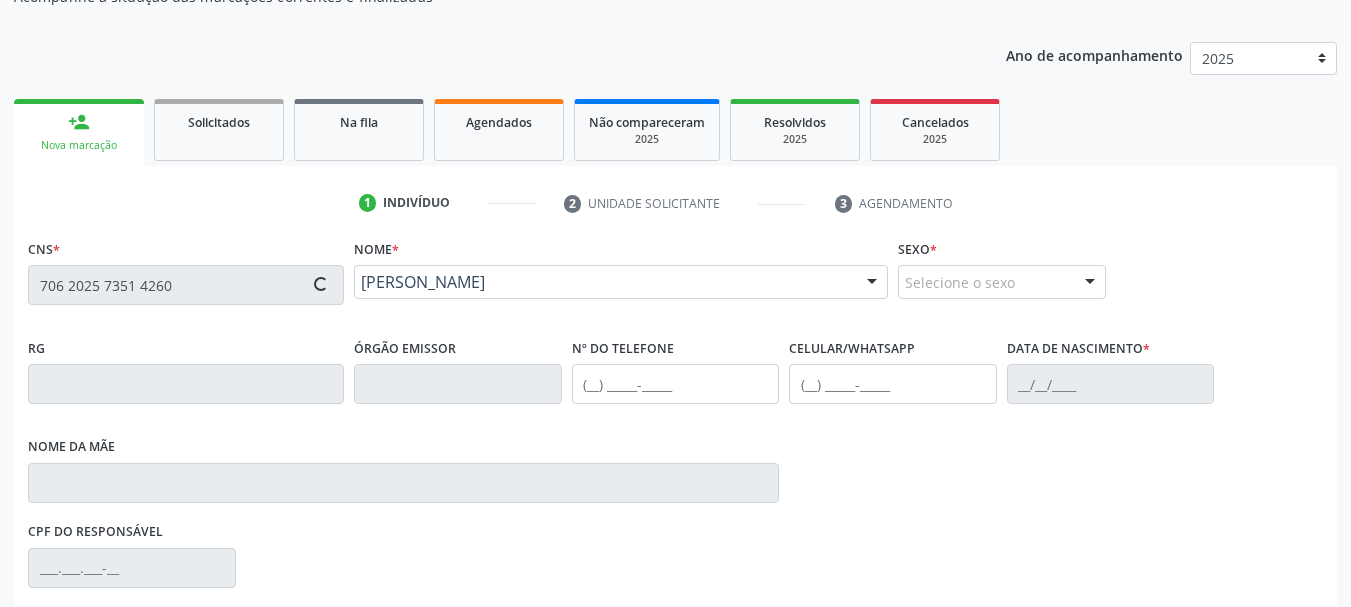 type on "(87) 98135-4207" 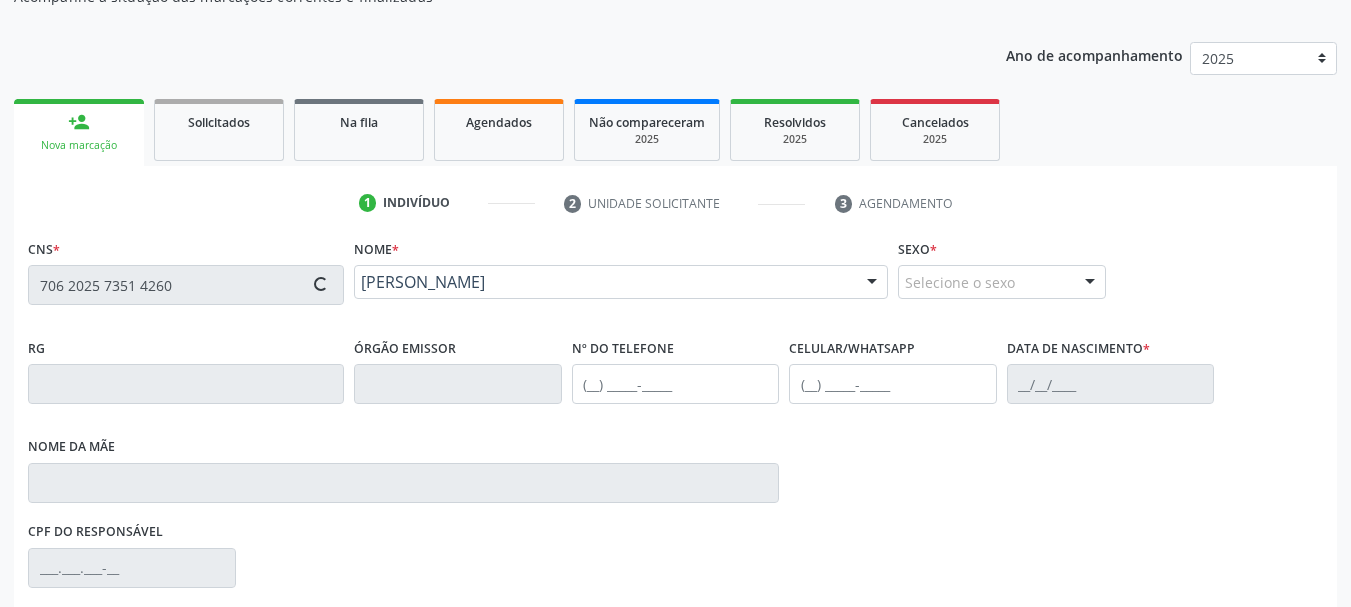 type on "05/02/1978" 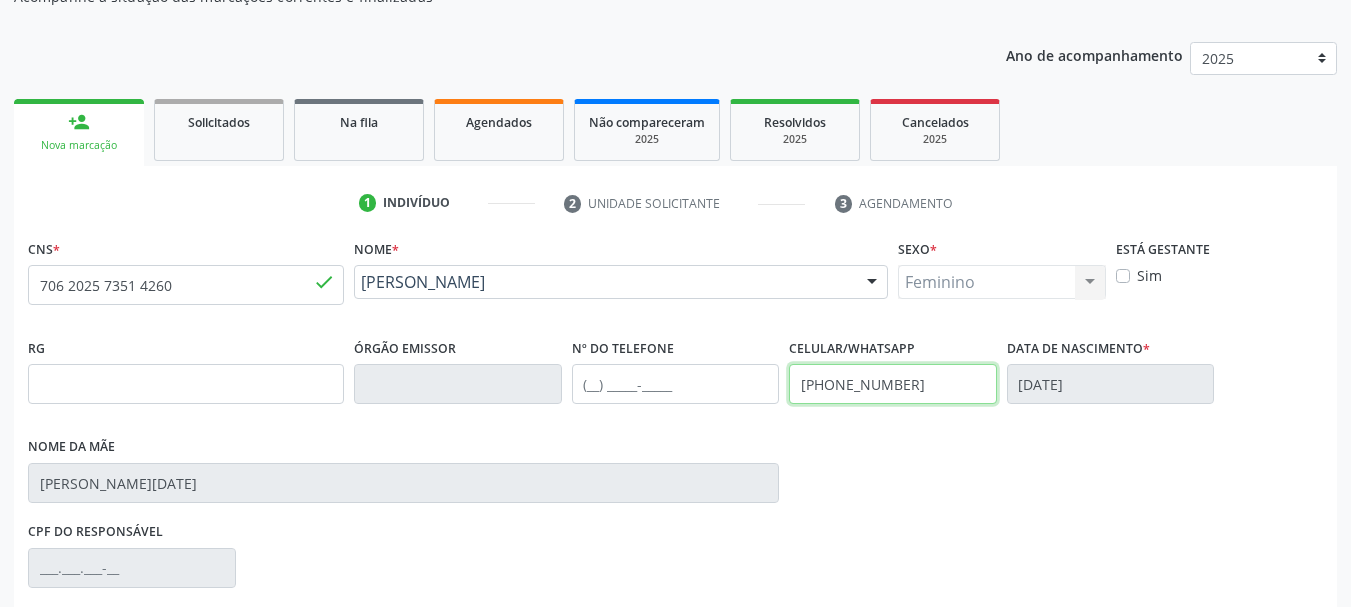 drag, startPoint x: 921, startPoint y: 386, endPoint x: 634, endPoint y: 389, distance: 287.0157 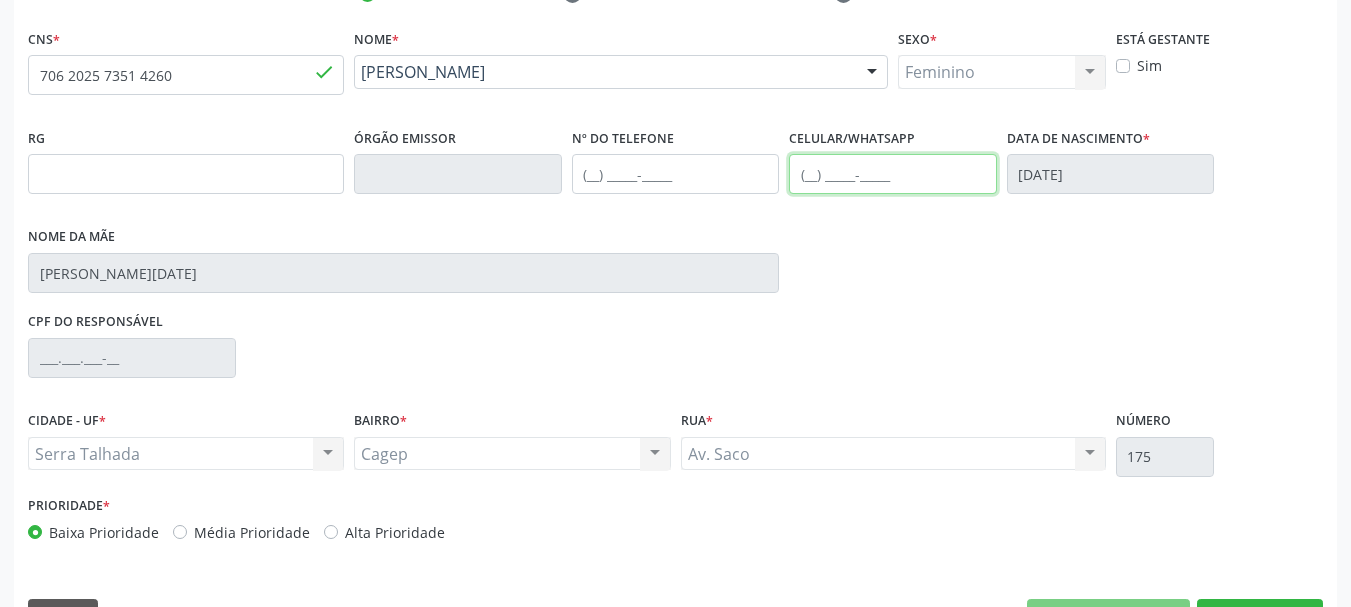 scroll, scrollTop: 463, scrollLeft: 0, axis: vertical 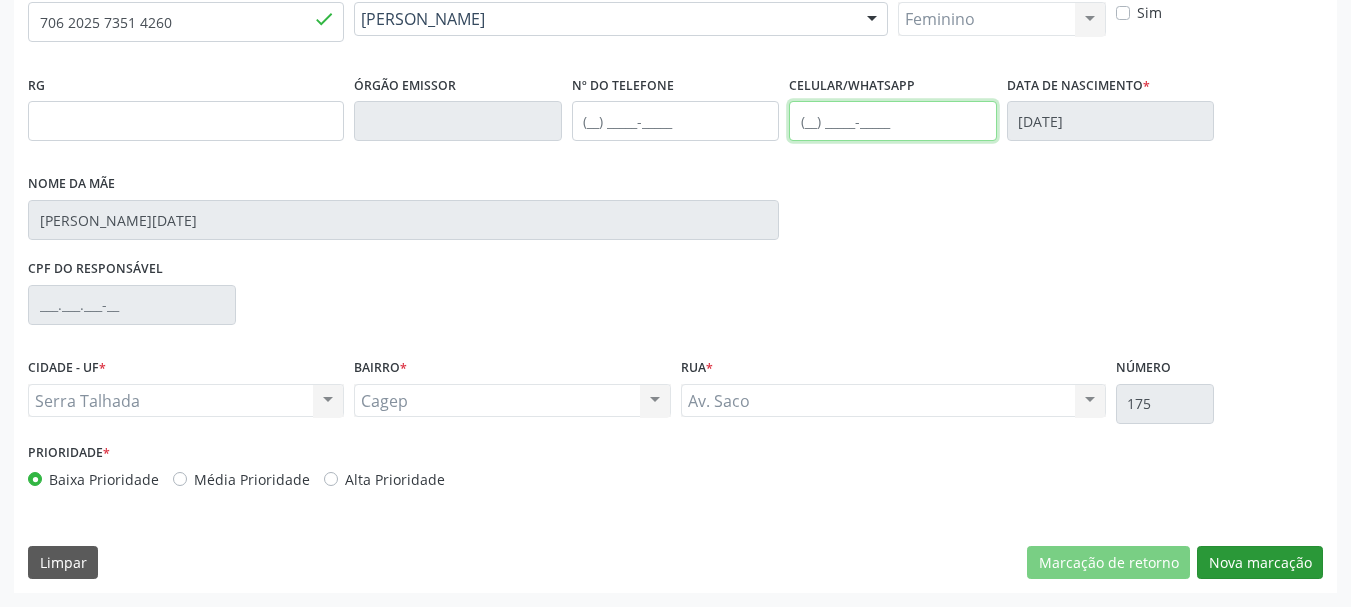 type 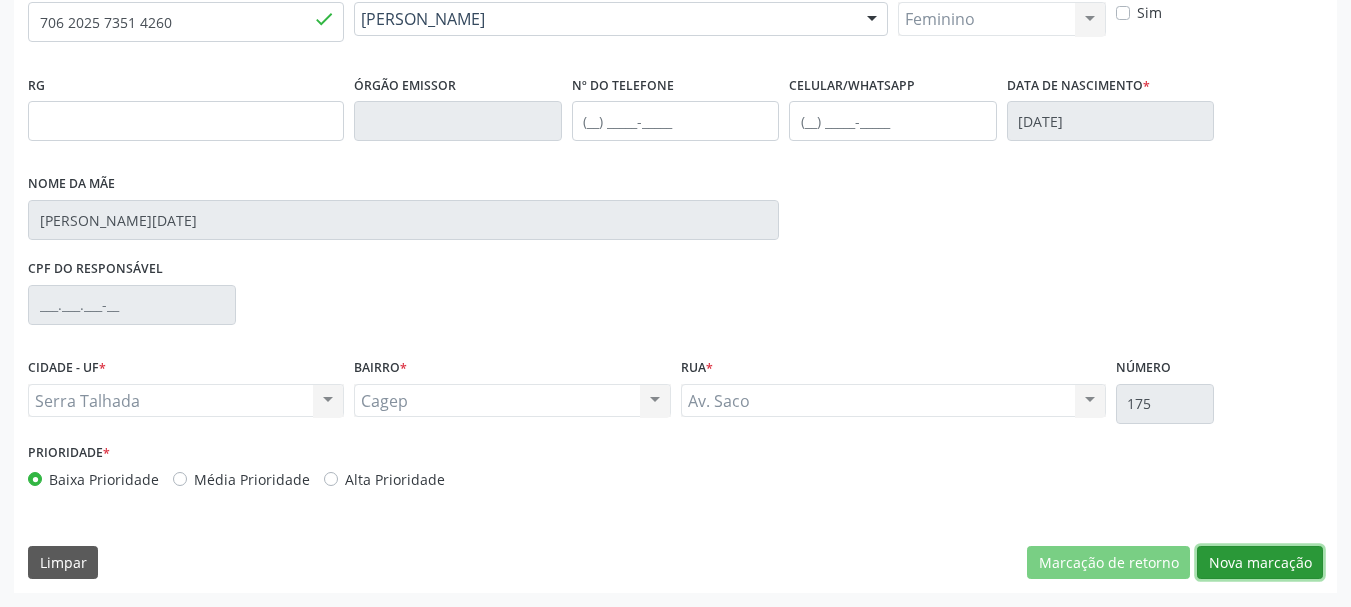 click on "Nova marcação" at bounding box center (1260, 563) 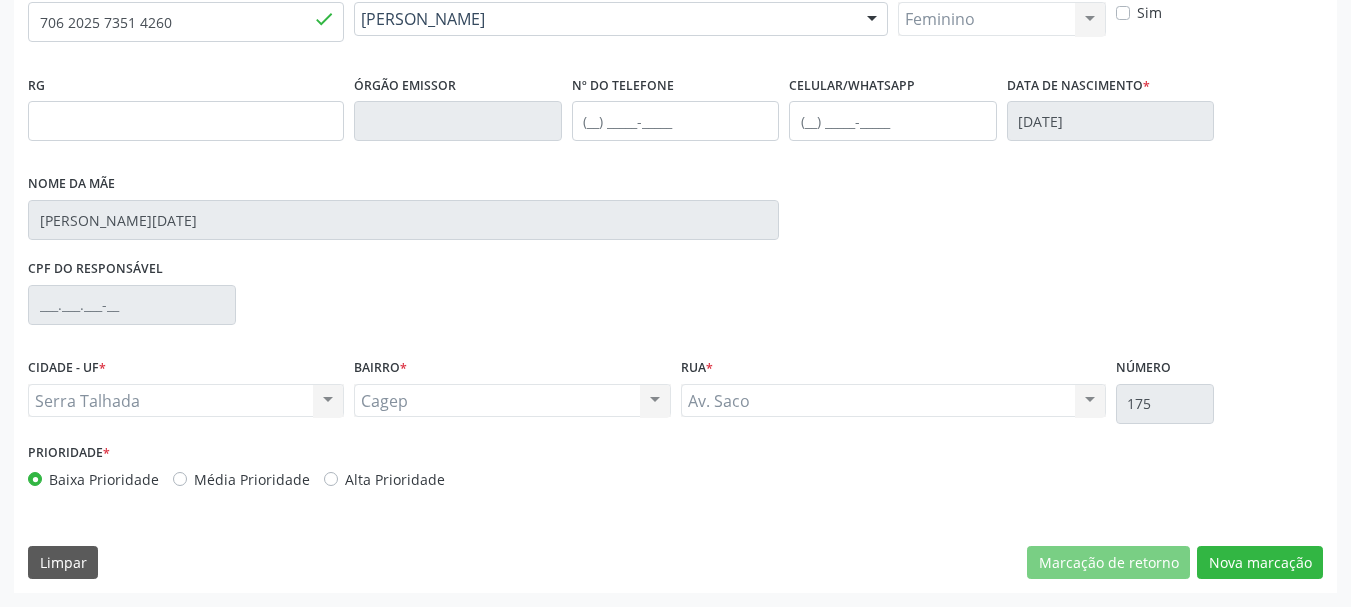 scroll, scrollTop: 299, scrollLeft: 0, axis: vertical 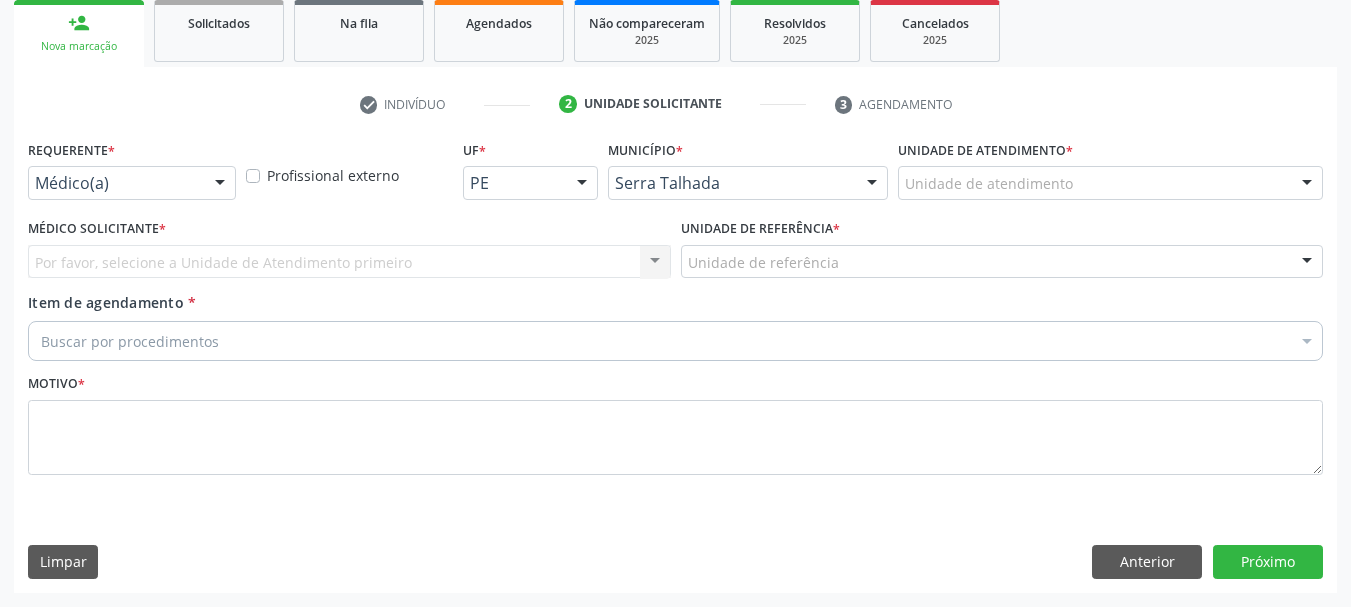click on "Médico(a)         Médico(a)   Enfermeiro(a)   Paciente
Nenhum resultado encontrado para: "   "
Não há nenhuma opção para ser exibida." at bounding box center [132, 183] 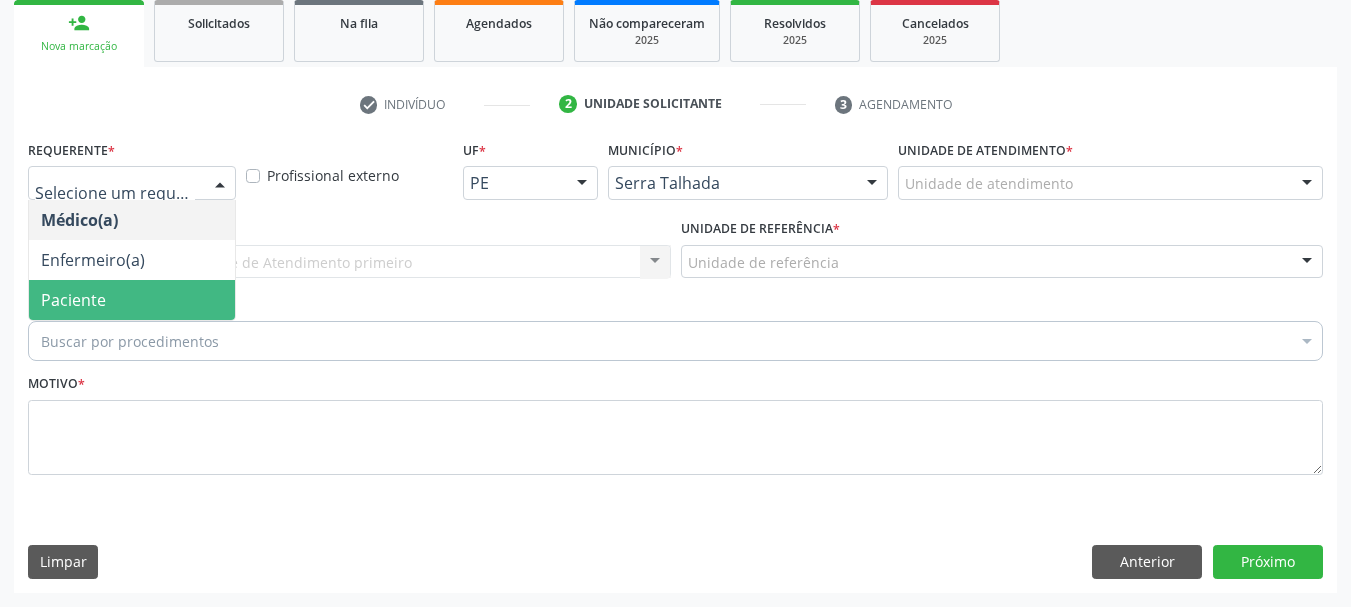 click on "Paciente" at bounding box center [132, 300] 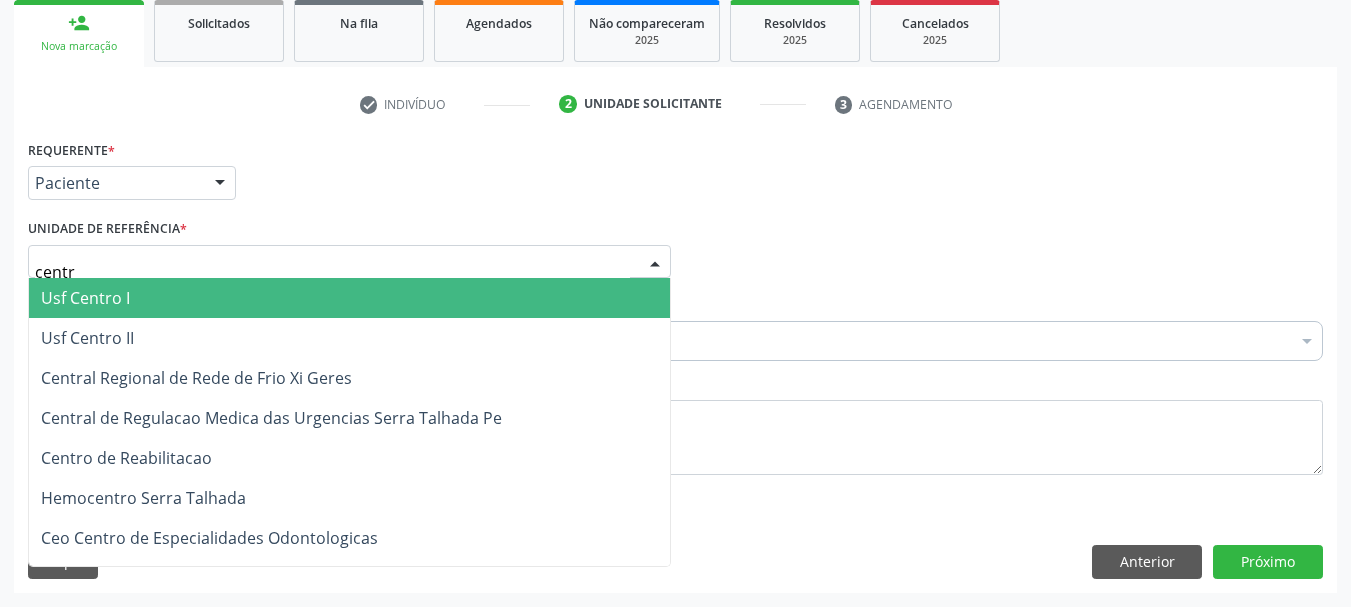 type on "centro" 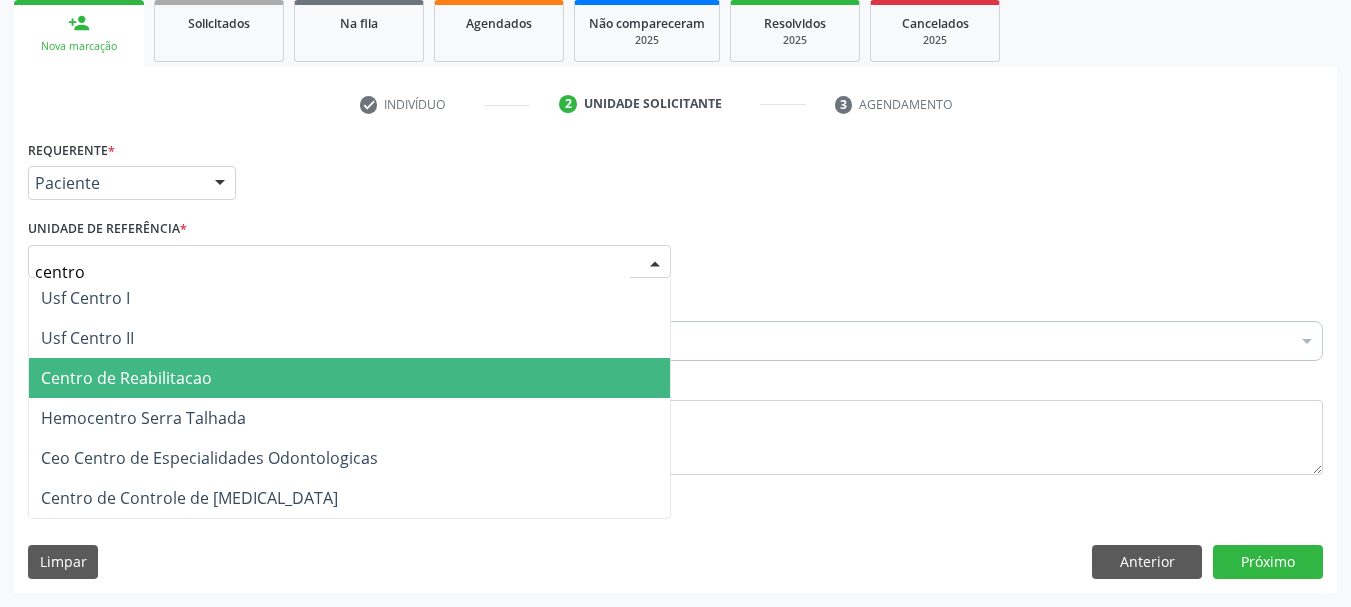 click on "Centro de Reabilitacao" at bounding box center [349, 378] 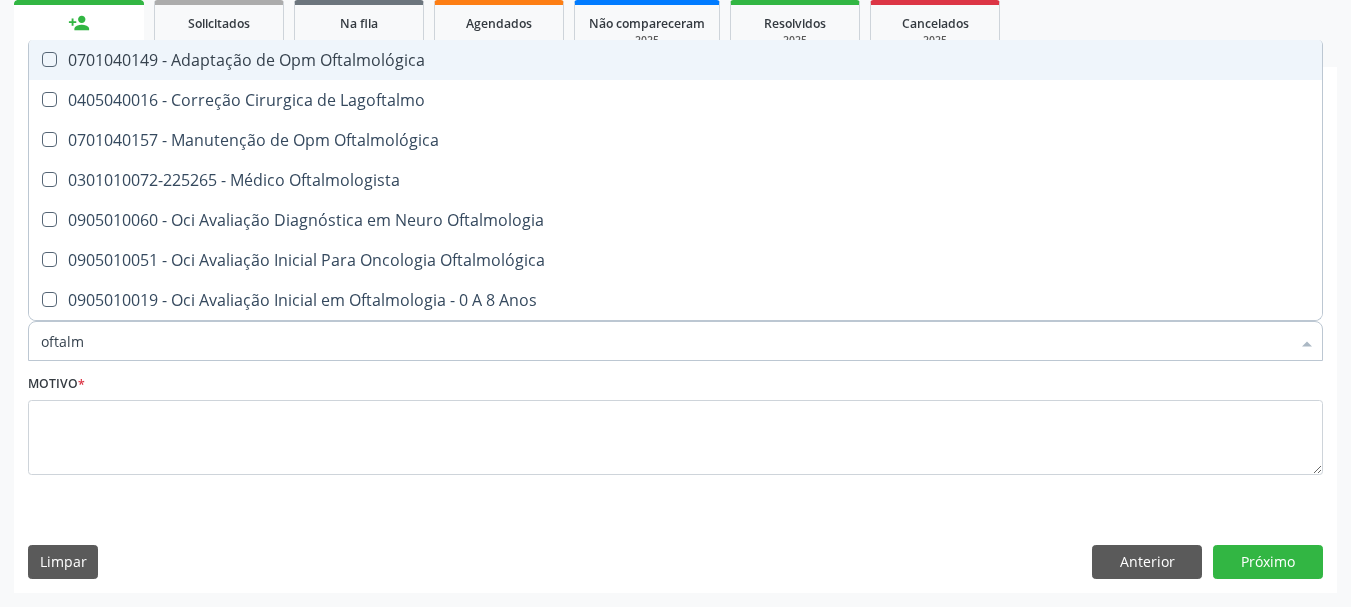 type on "oftalmo" 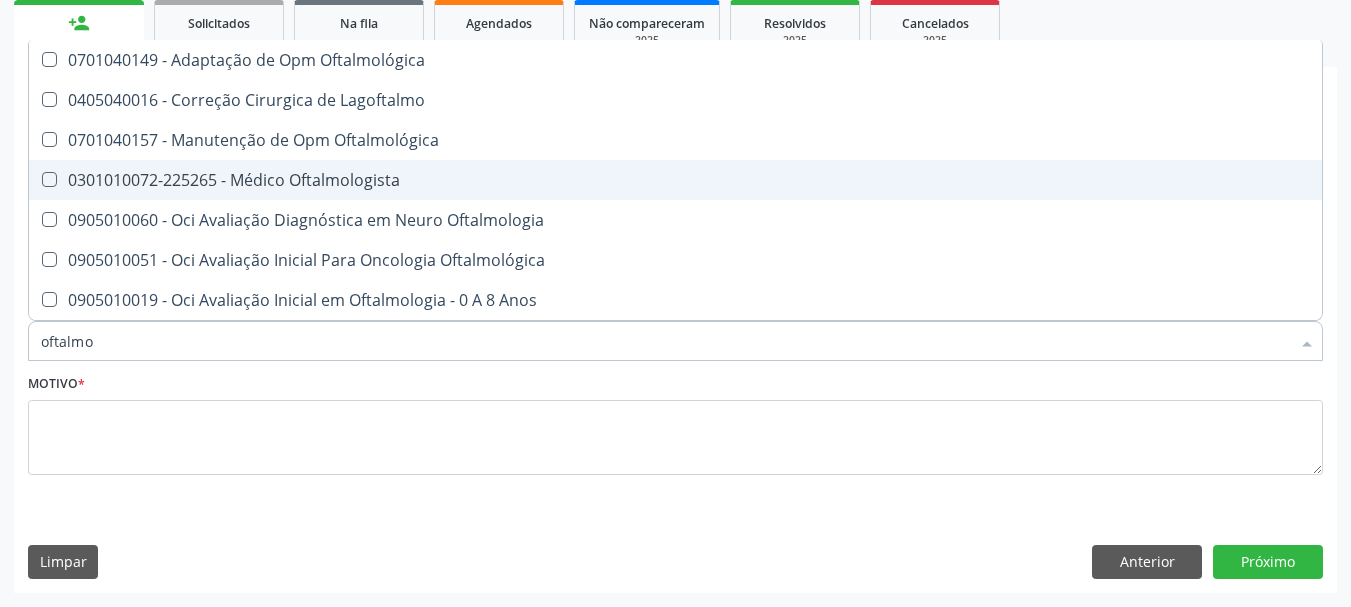 click on "0301010072-225265 - Médico Oftalmologista" at bounding box center (675, 180) 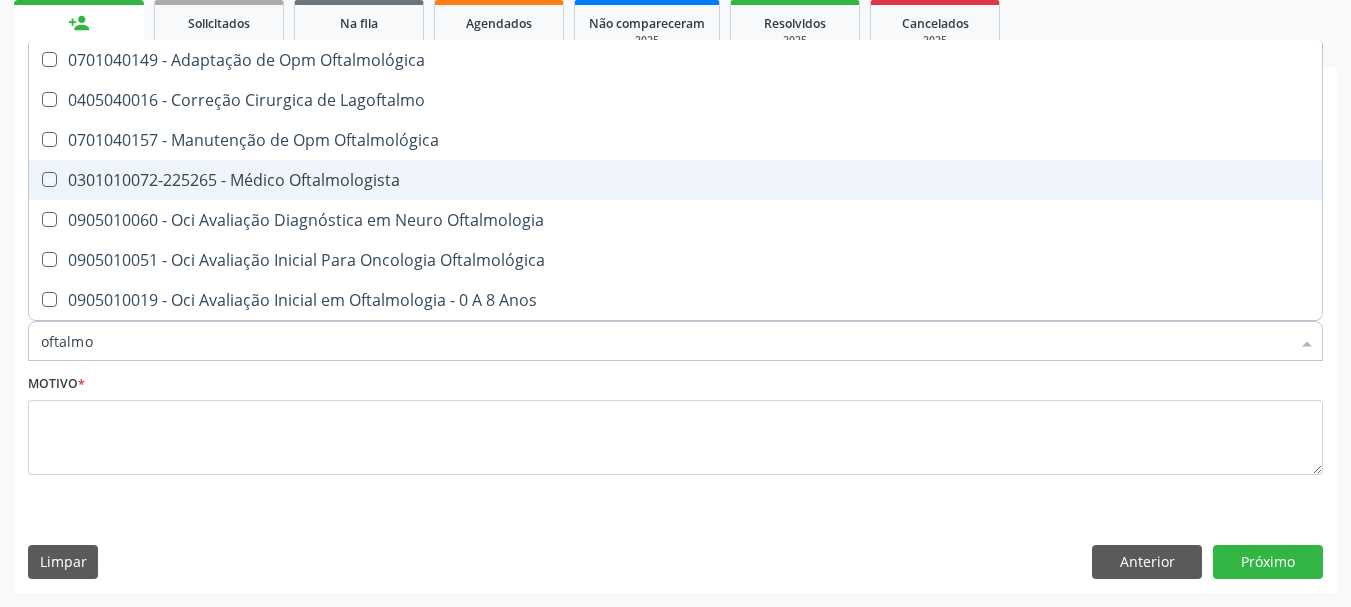 checkbox on "true" 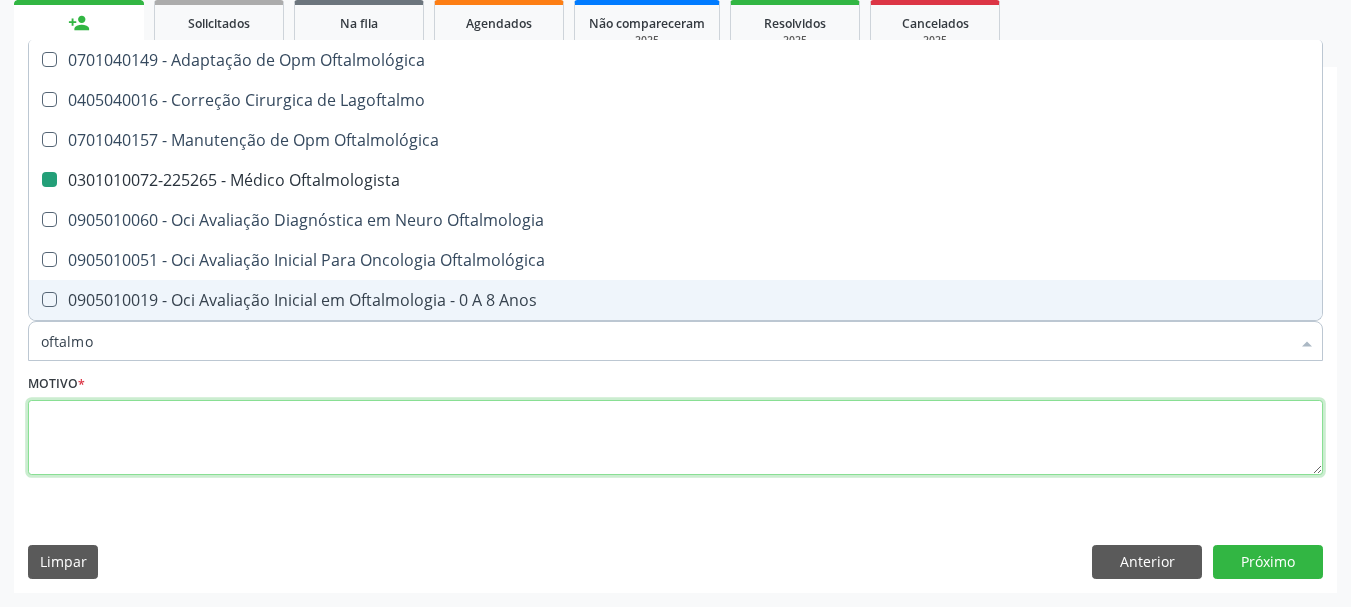 click at bounding box center [675, 438] 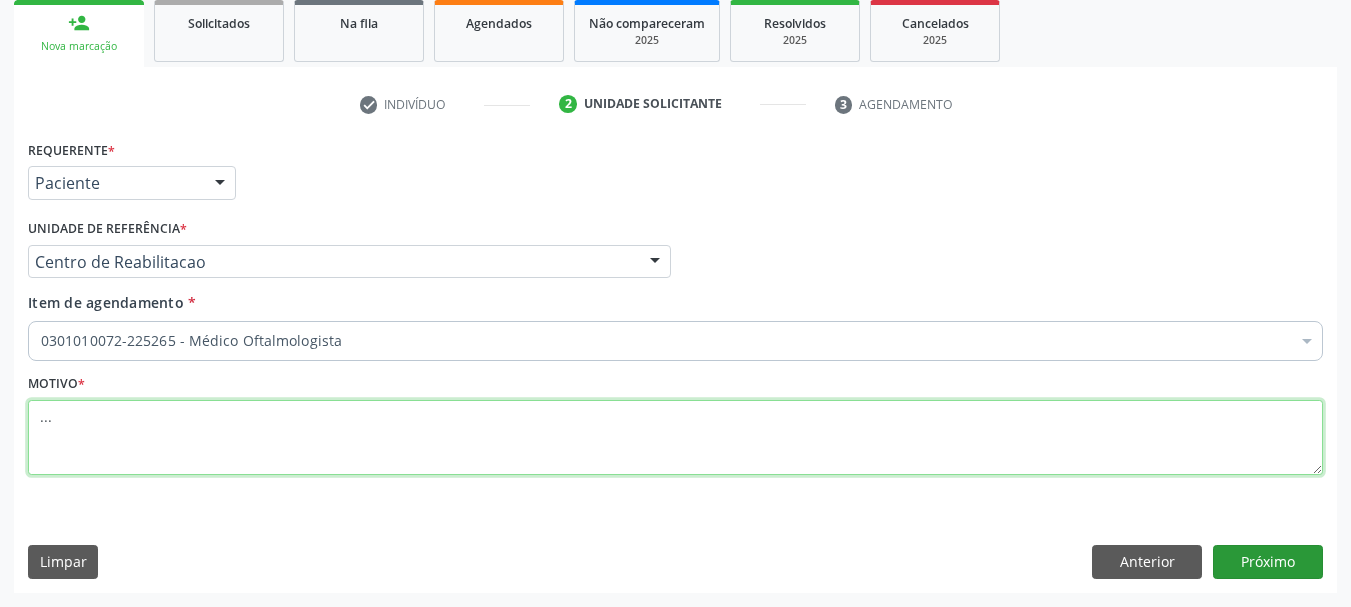 type on "..." 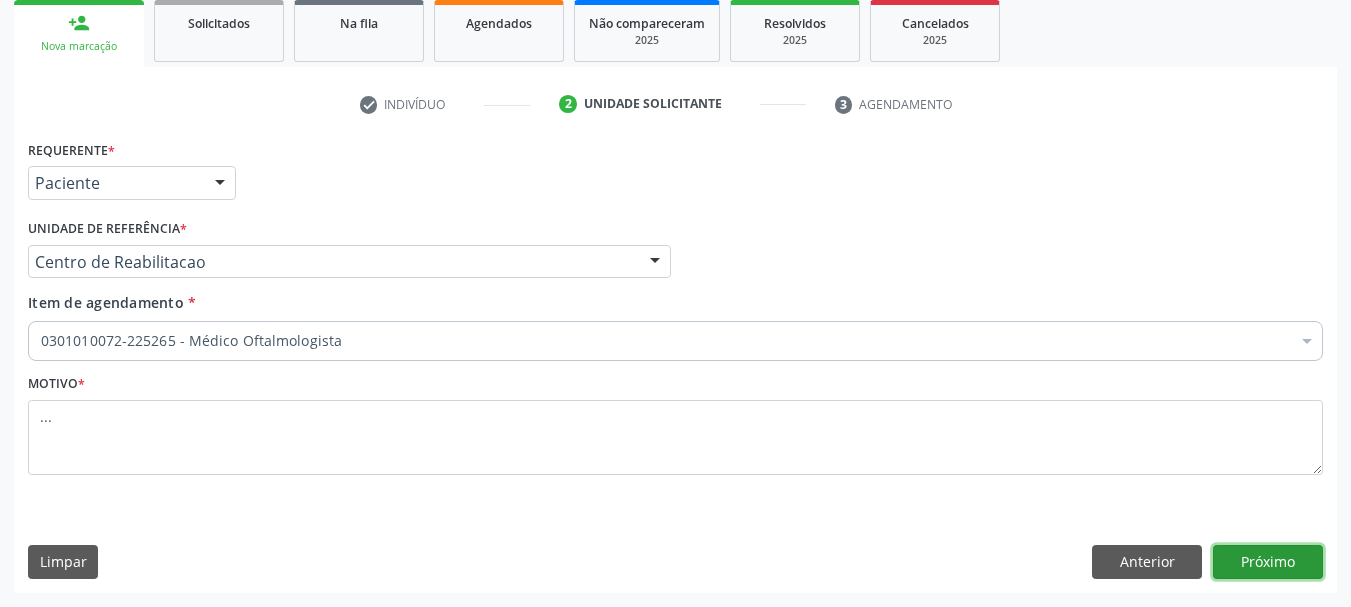 click on "Próximo" at bounding box center (1268, 562) 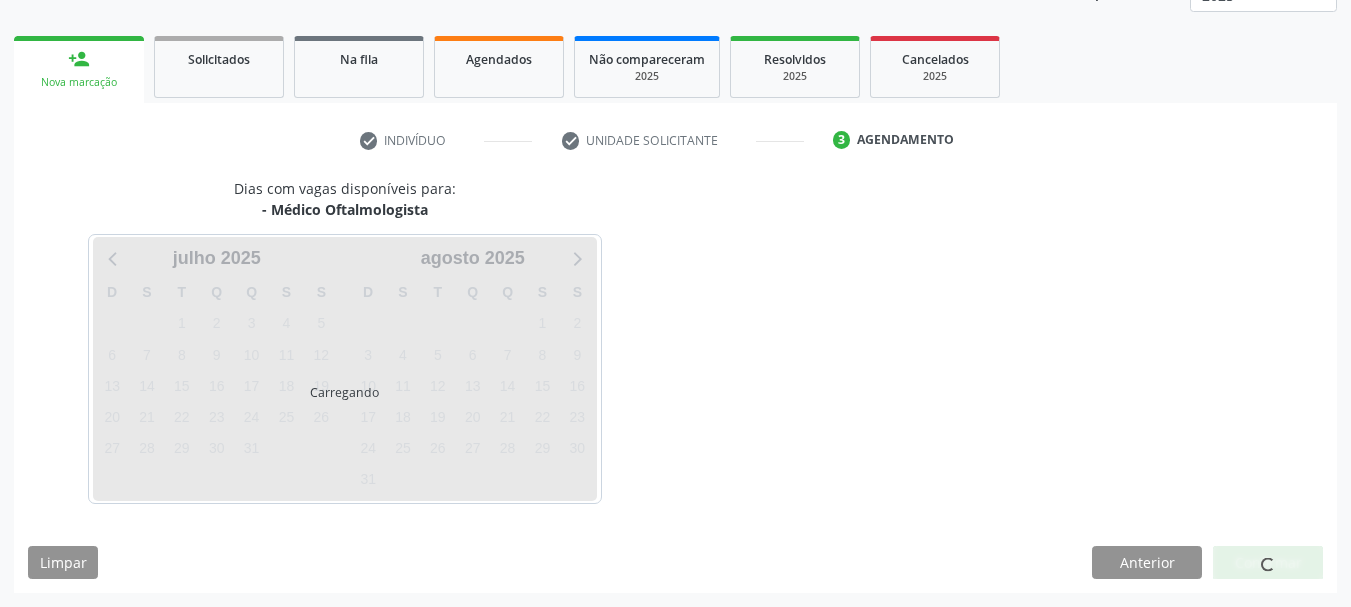 scroll, scrollTop: 263, scrollLeft: 0, axis: vertical 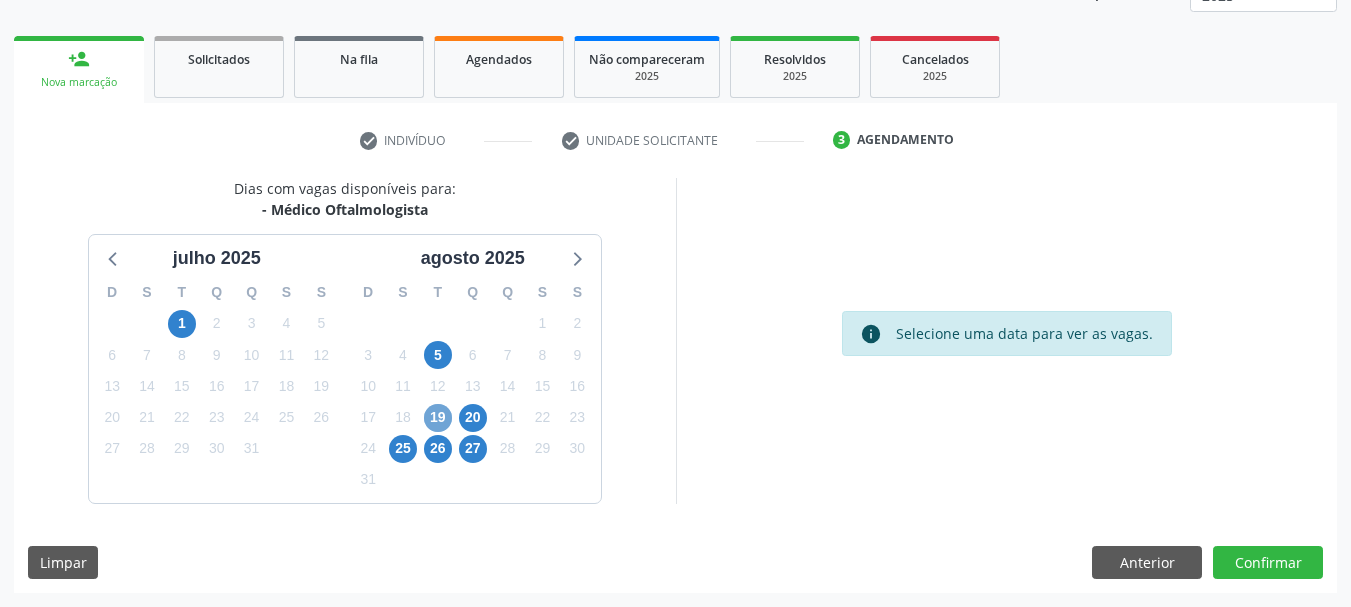 click on "19" at bounding box center (438, 418) 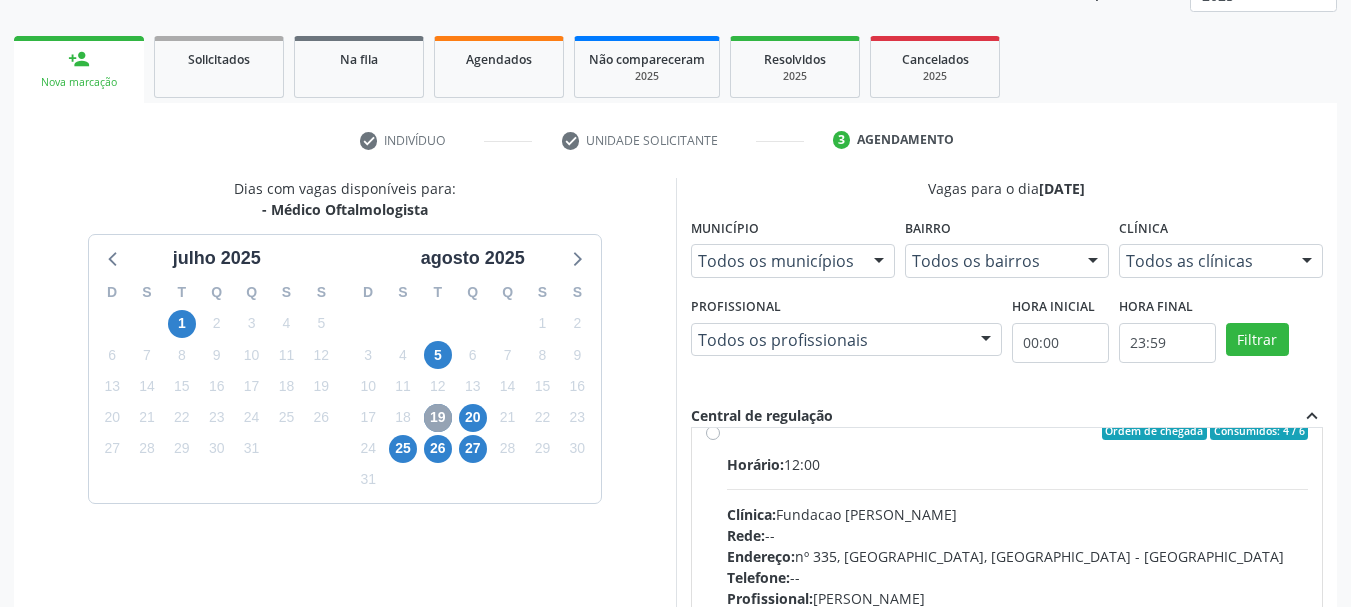 scroll, scrollTop: 0, scrollLeft: 0, axis: both 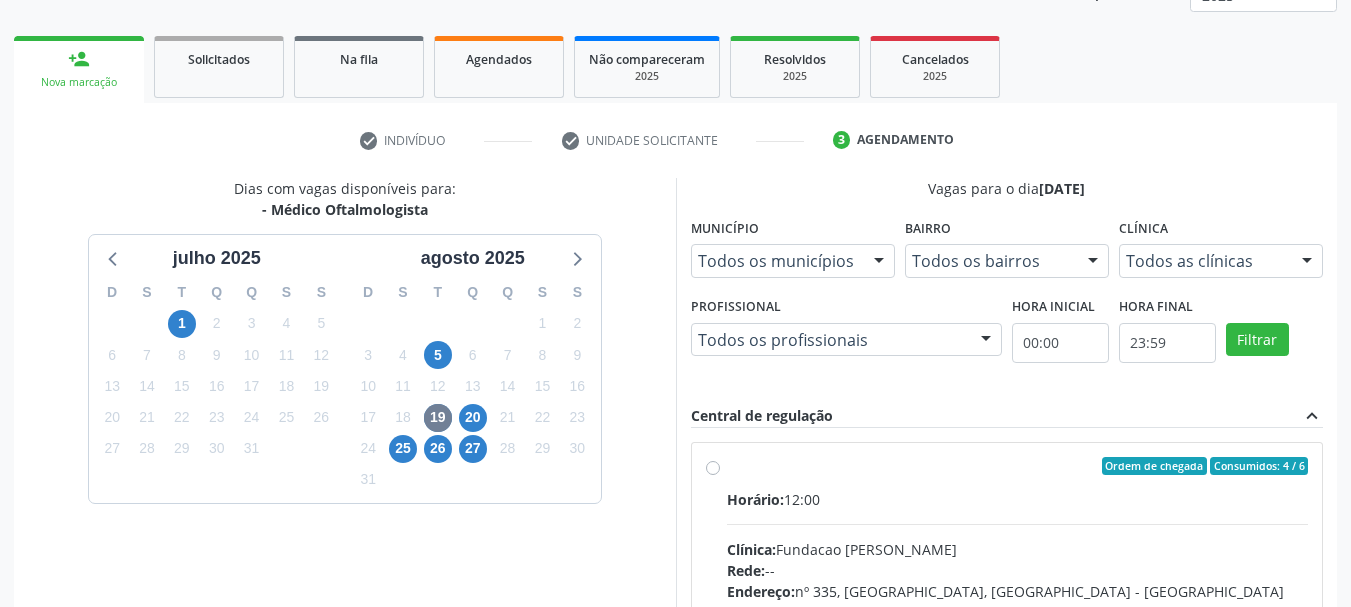 click on "Ordem de chegada
Consumidos: 4 / 6
Horário:   12:00
Clínica:  Fundacao Altino Ventura
Rede:
--
Endereço:   nº 335, Nossa Senhora da Con, Serra Talhada - PE
Telefone:   --
Profissional:
Bruna Vieira Oliveira Carvalho Ventura
Informações adicionais sobre o atendimento
Idade de atendimento:
de 0 a 120 anos
Gênero(s) atendido(s):
Masculino e Feminino
Informações adicionais:
--" at bounding box center [1018, 610] 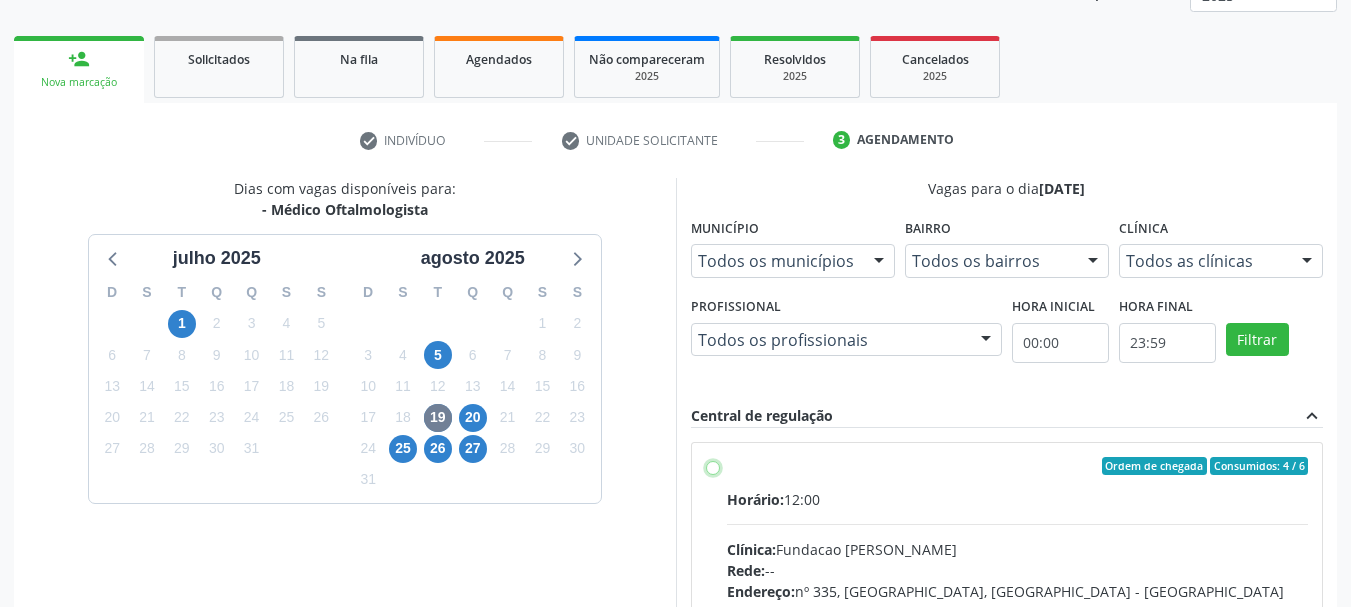 click on "Ordem de chegada
Consumidos: 4 / 6
Horário:   12:00
Clínica:  Fundacao Altino Ventura
Rede:
--
Endereço:   nº 335, Nossa Senhora da Con, Serra Talhada - PE
Telefone:   --
Profissional:
Bruna Vieira Oliveira Carvalho Ventura
Informações adicionais sobre o atendimento
Idade de atendimento:
de 0 a 120 anos
Gênero(s) atendido(s):
Masculino e Feminino
Informações adicionais:
--" at bounding box center (713, 466) 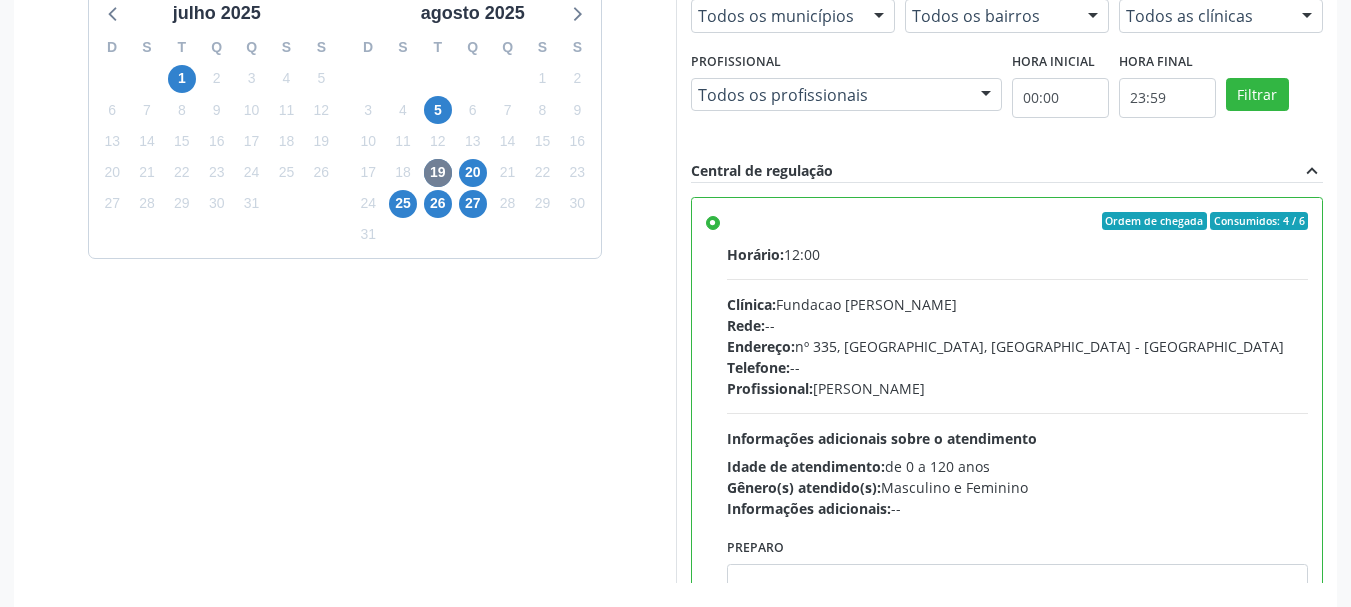 scroll, scrollTop: 588, scrollLeft: 0, axis: vertical 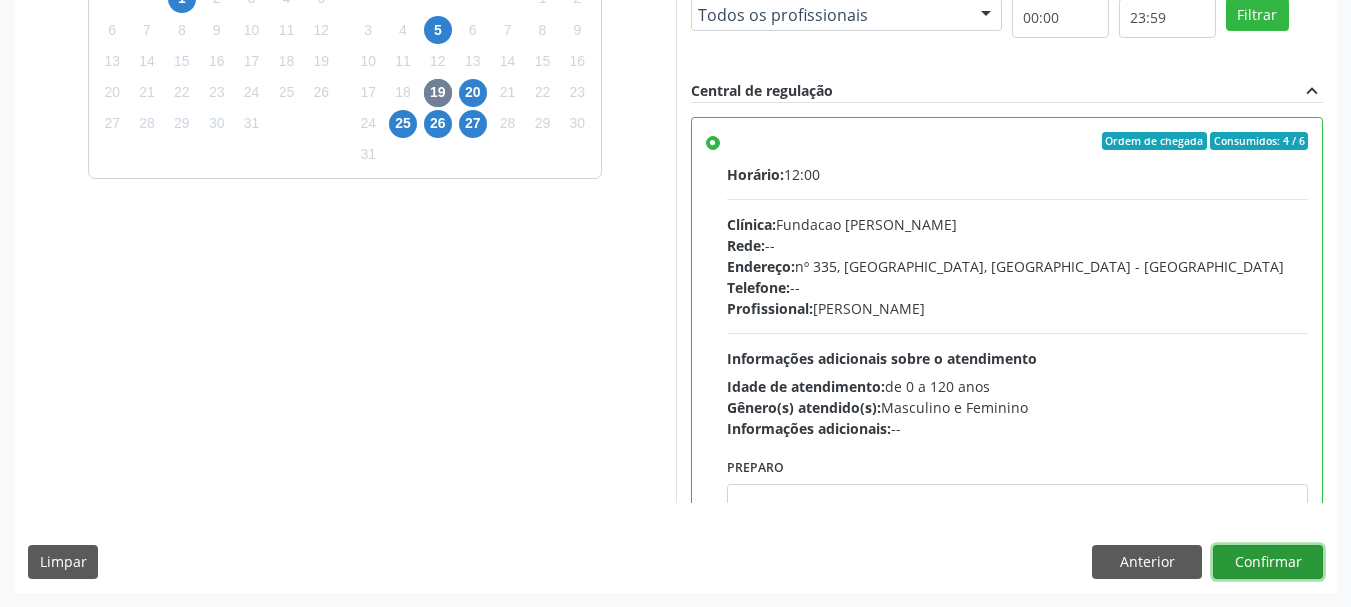 click on "Confirmar" at bounding box center [1268, 562] 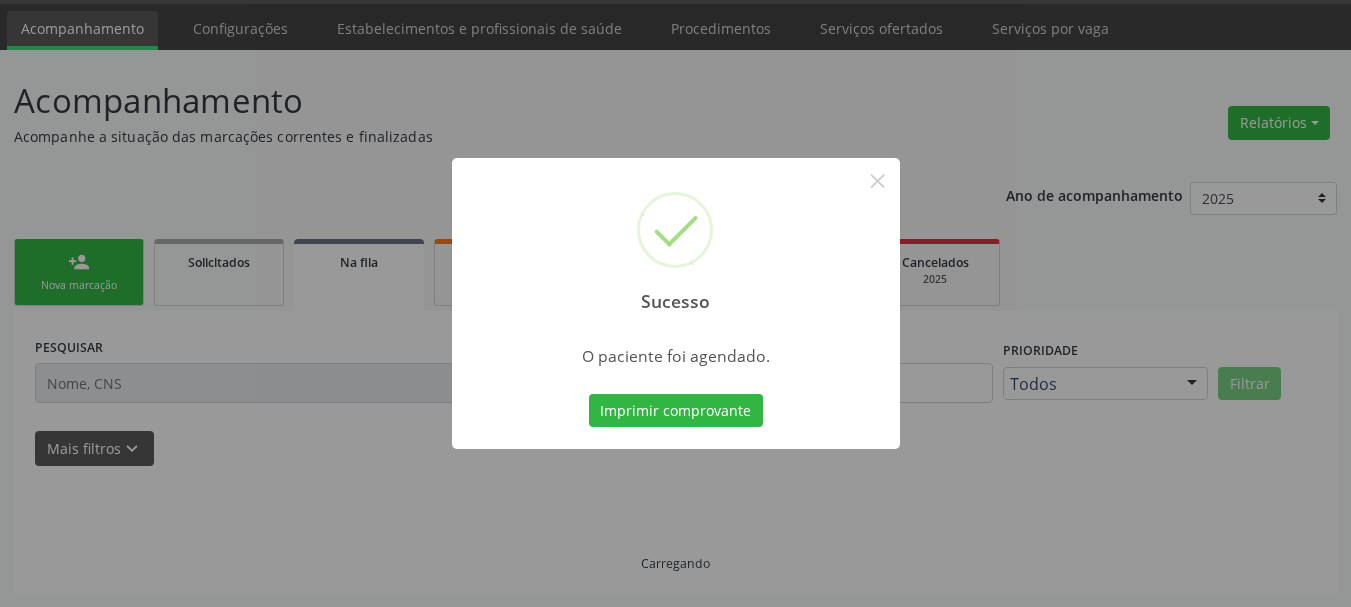 scroll, scrollTop: 60, scrollLeft: 0, axis: vertical 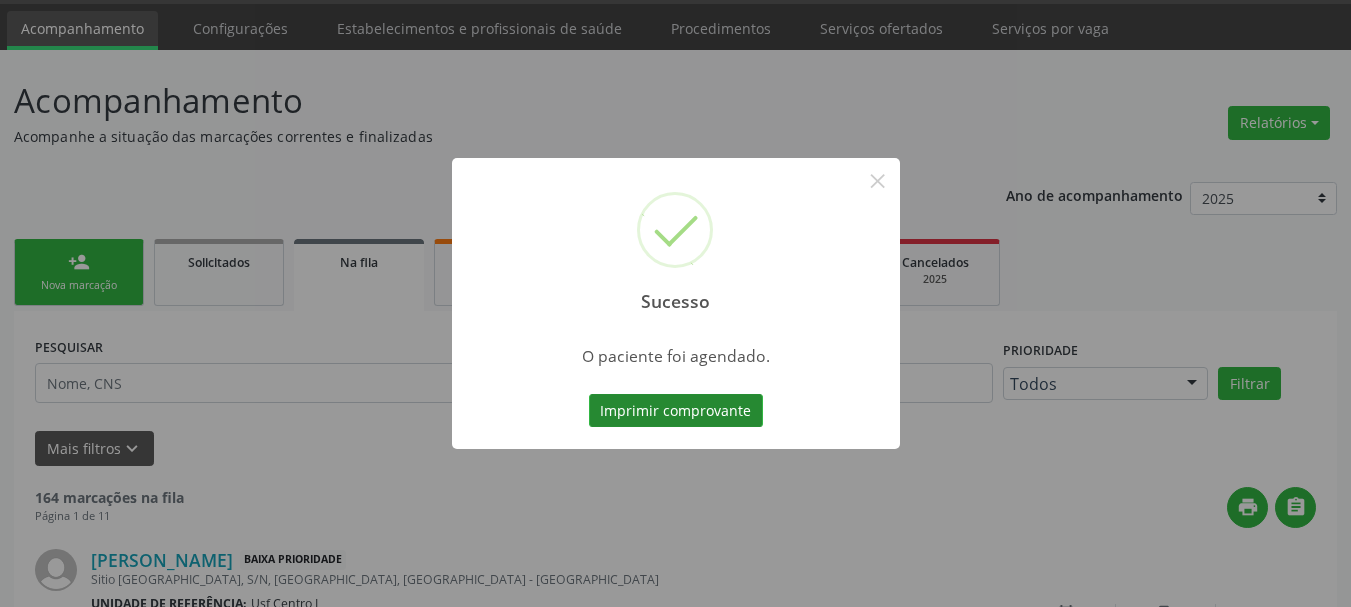 click on "Imprimir comprovante" at bounding box center (676, 411) 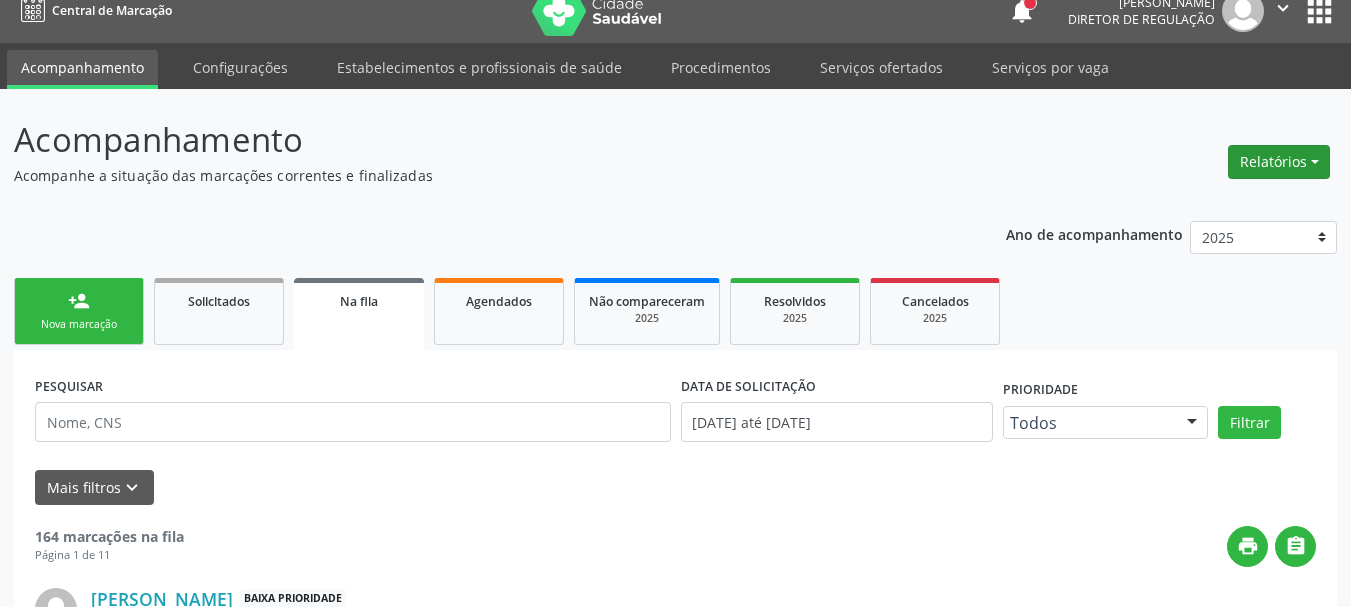 scroll, scrollTop: 0, scrollLeft: 0, axis: both 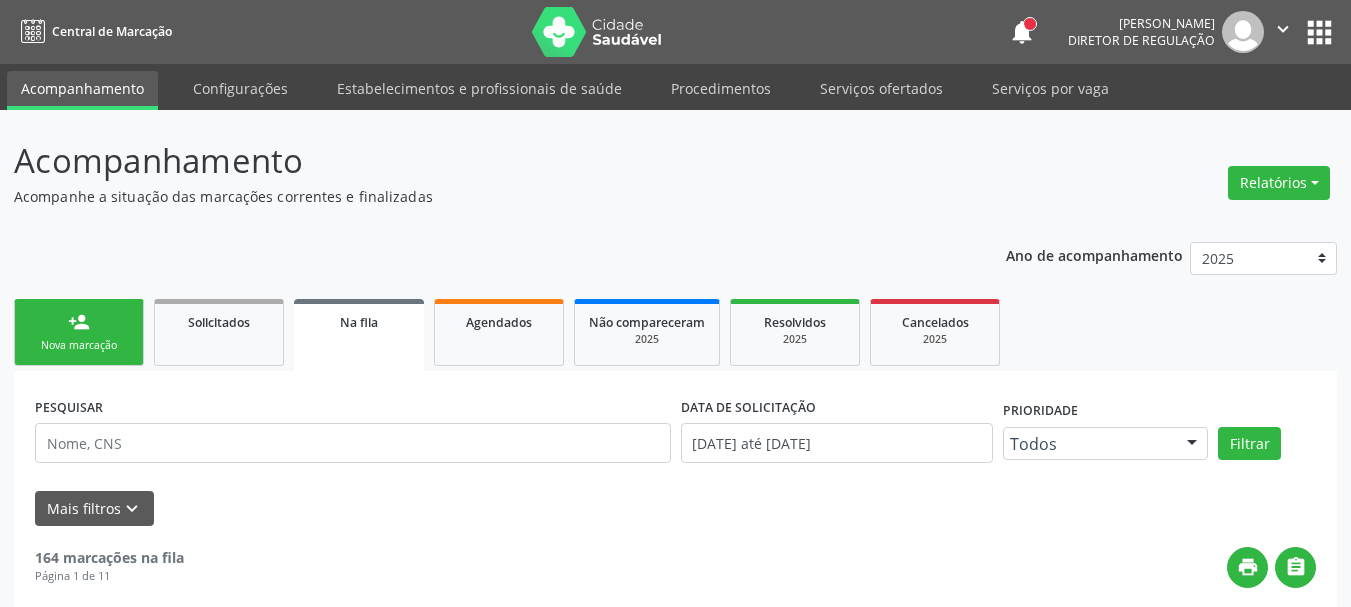 drag, startPoint x: 1318, startPoint y: 38, endPoint x: 1308, endPoint y: 46, distance: 12.806249 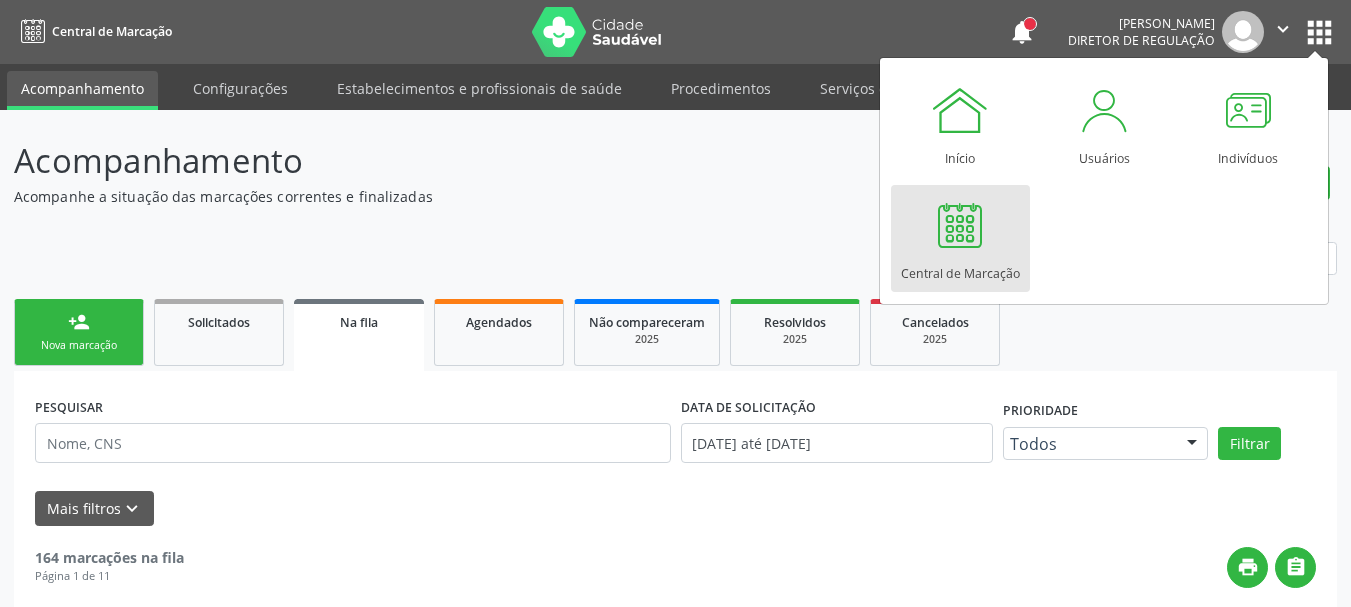 drag, startPoint x: 985, startPoint y: 227, endPoint x: 903, endPoint y: 267, distance: 91.235954 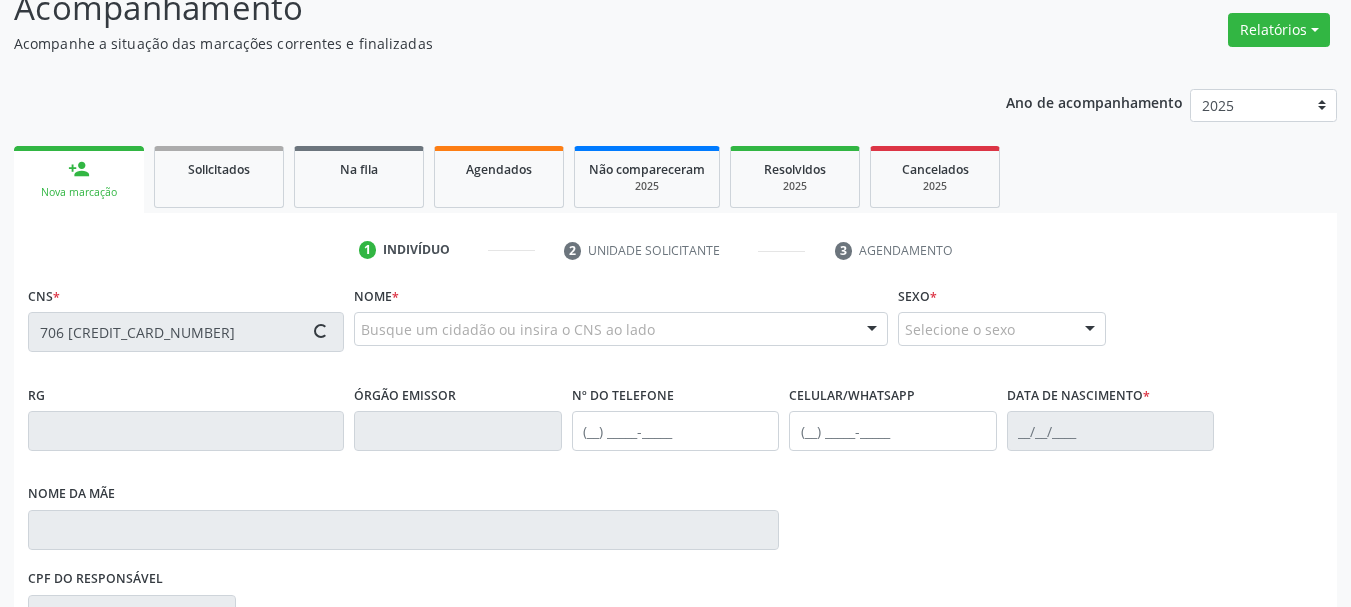 scroll, scrollTop: 200, scrollLeft: 0, axis: vertical 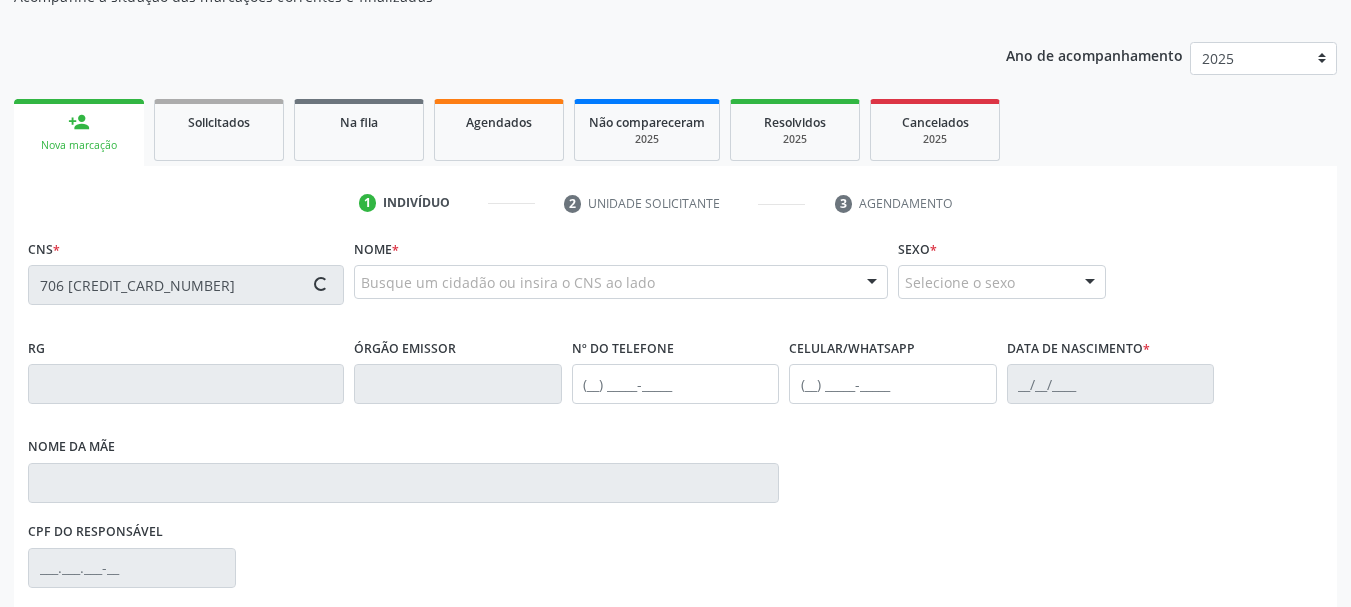 type on "706 [CREDIT_CARD_NUMBER]" 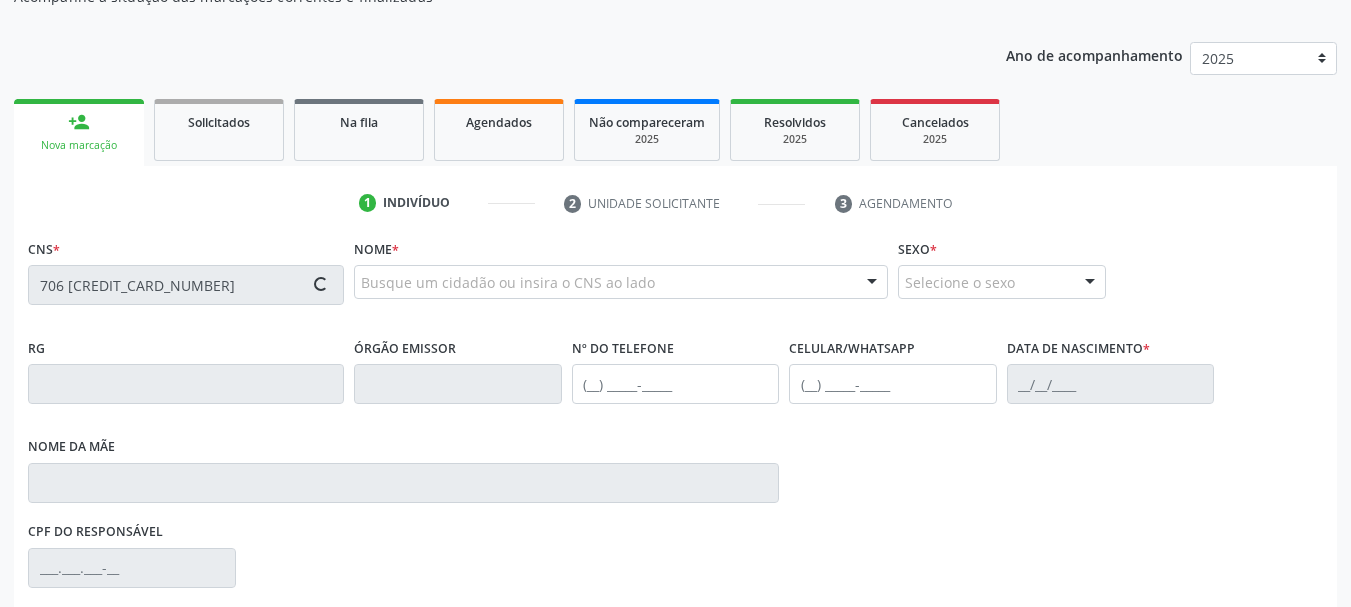 type 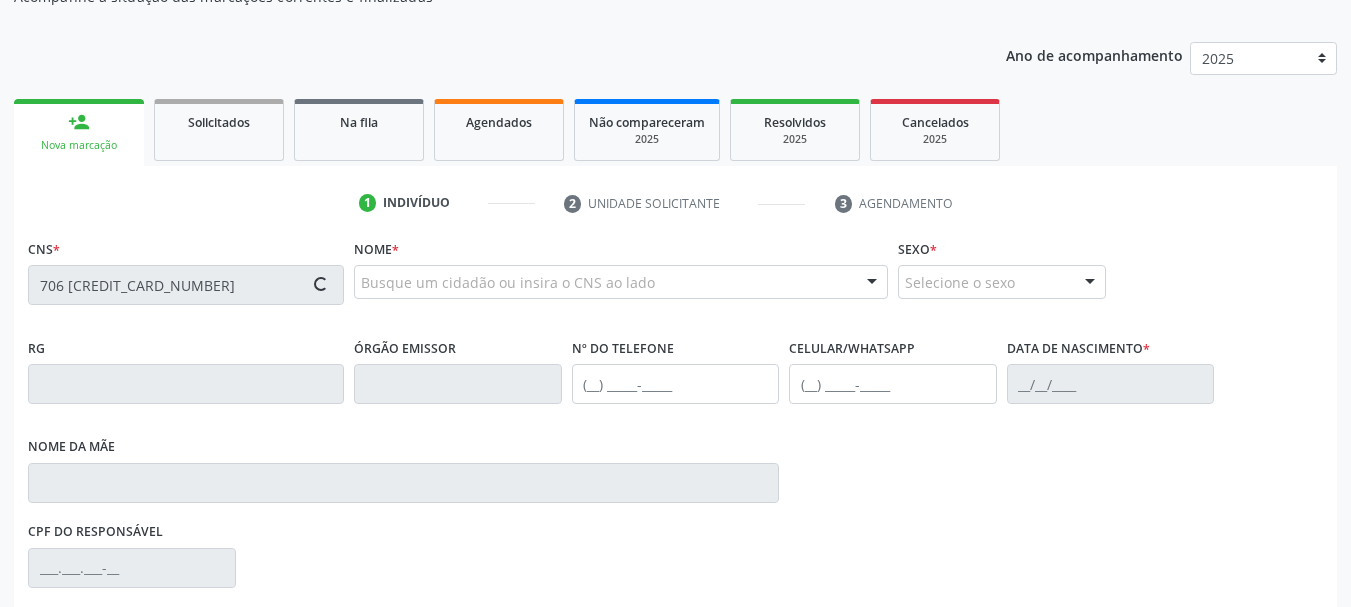 type 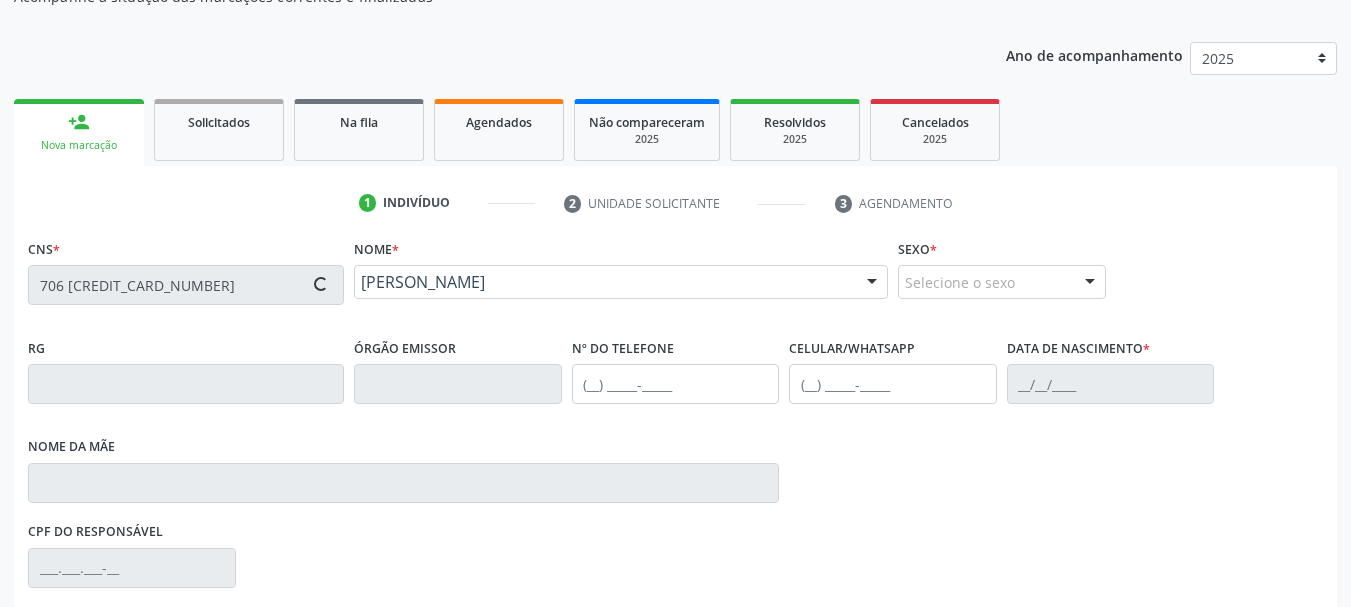 type on "[PHONE_NUMBER]" 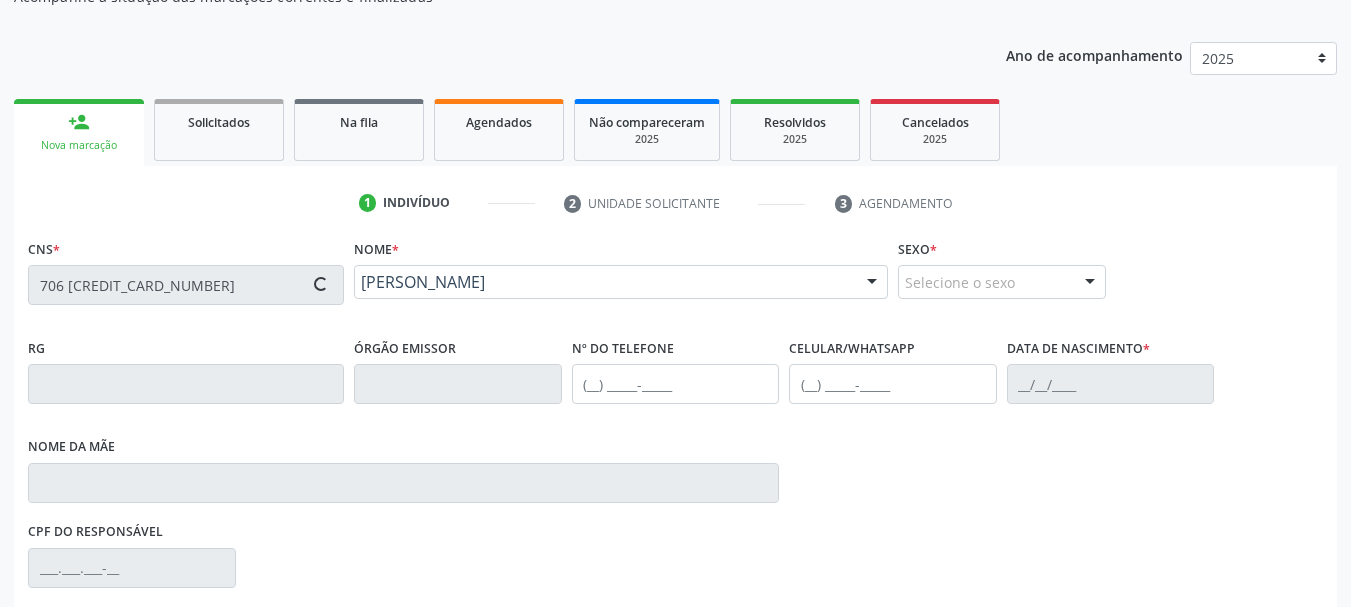 type on "[DATE]" 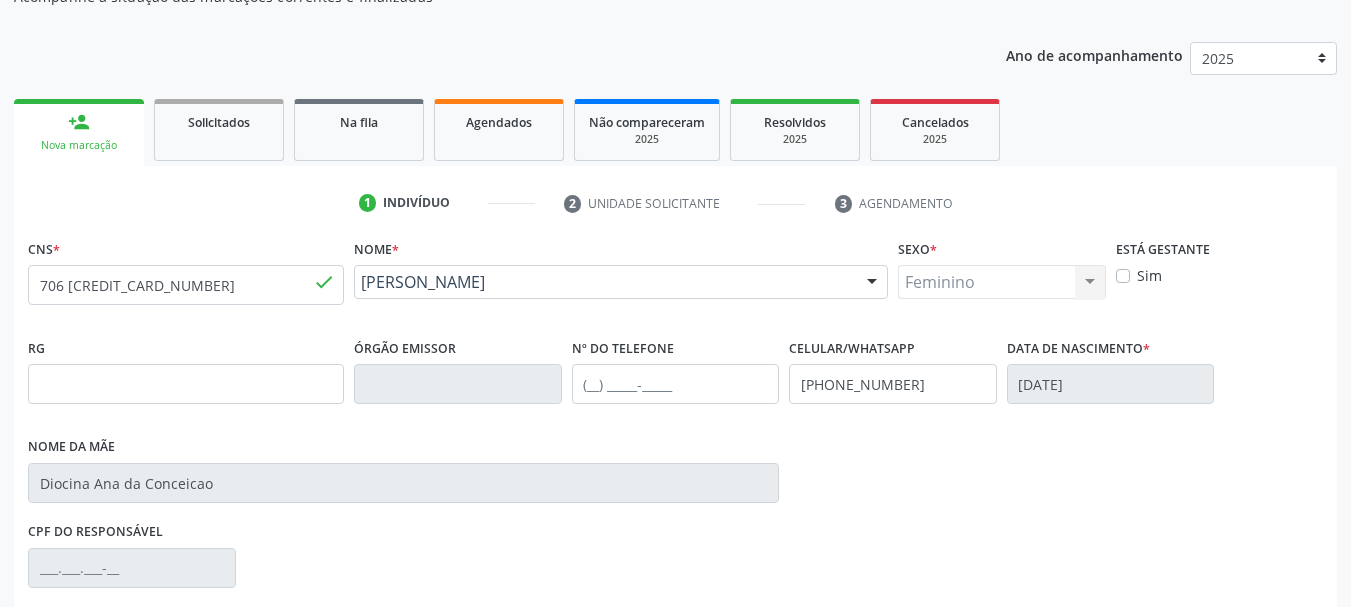 drag, startPoint x: 989, startPoint y: 405, endPoint x: 900, endPoint y: 394, distance: 89.6772 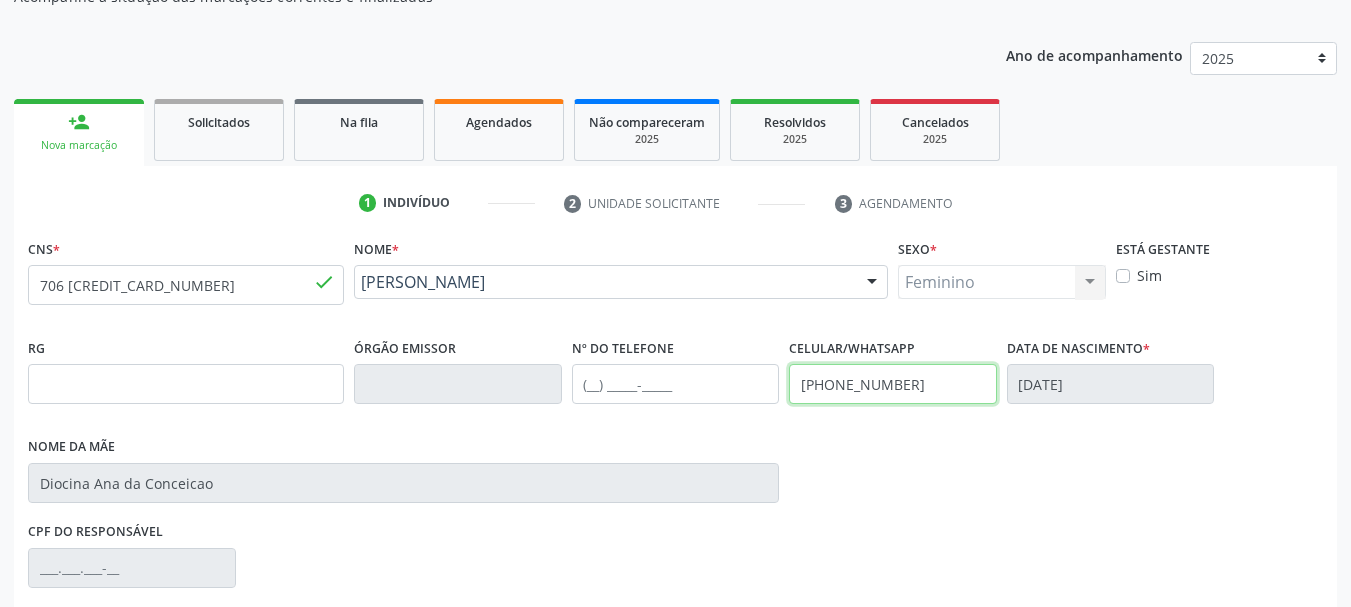 drag, startPoint x: 925, startPoint y: 377, endPoint x: 727, endPoint y: 428, distance: 204.4627 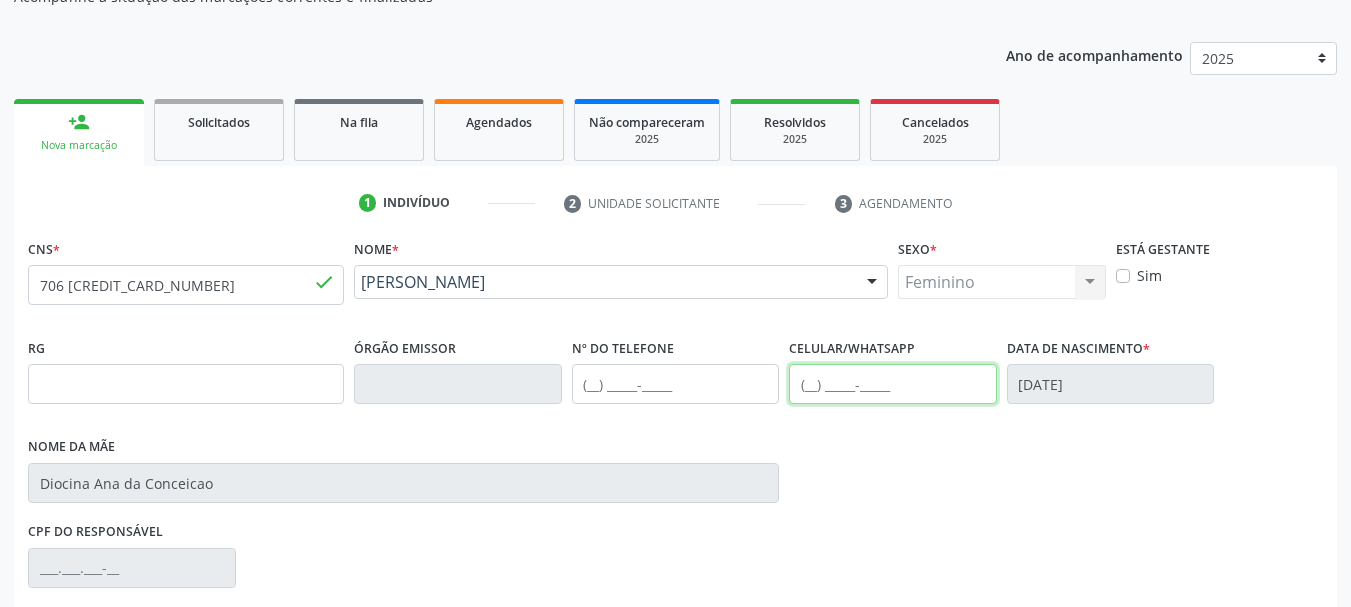 type 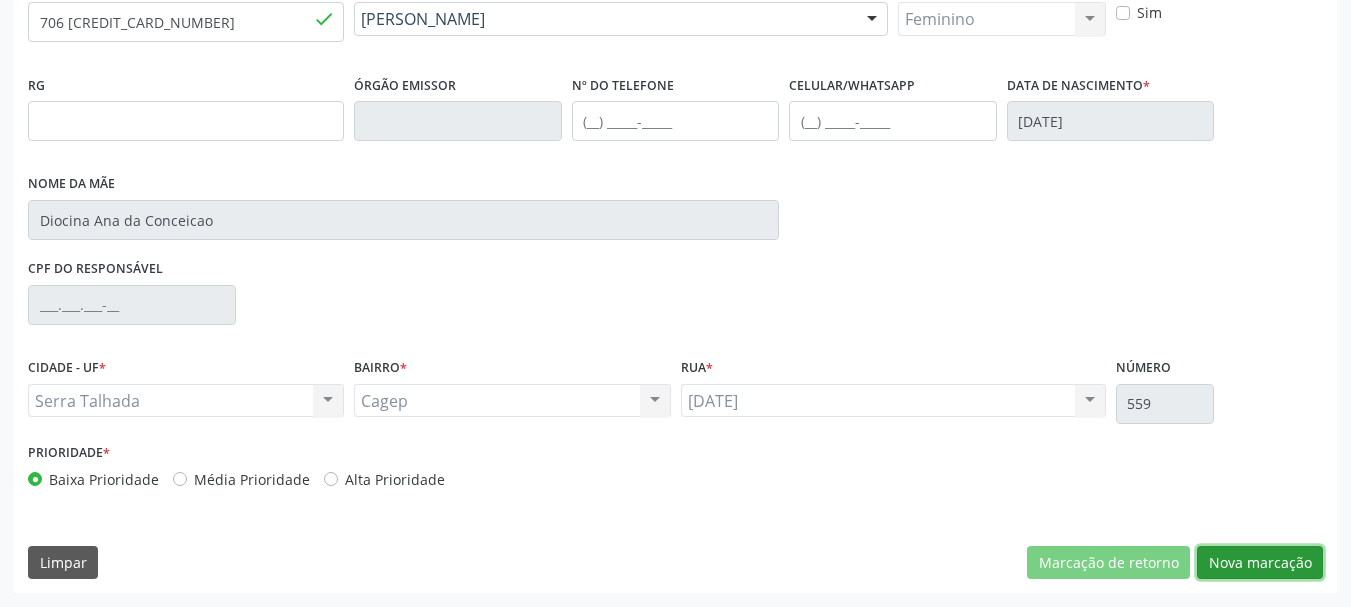 drag, startPoint x: 1242, startPoint y: 550, endPoint x: 1234, endPoint y: 557, distance: 10.630146 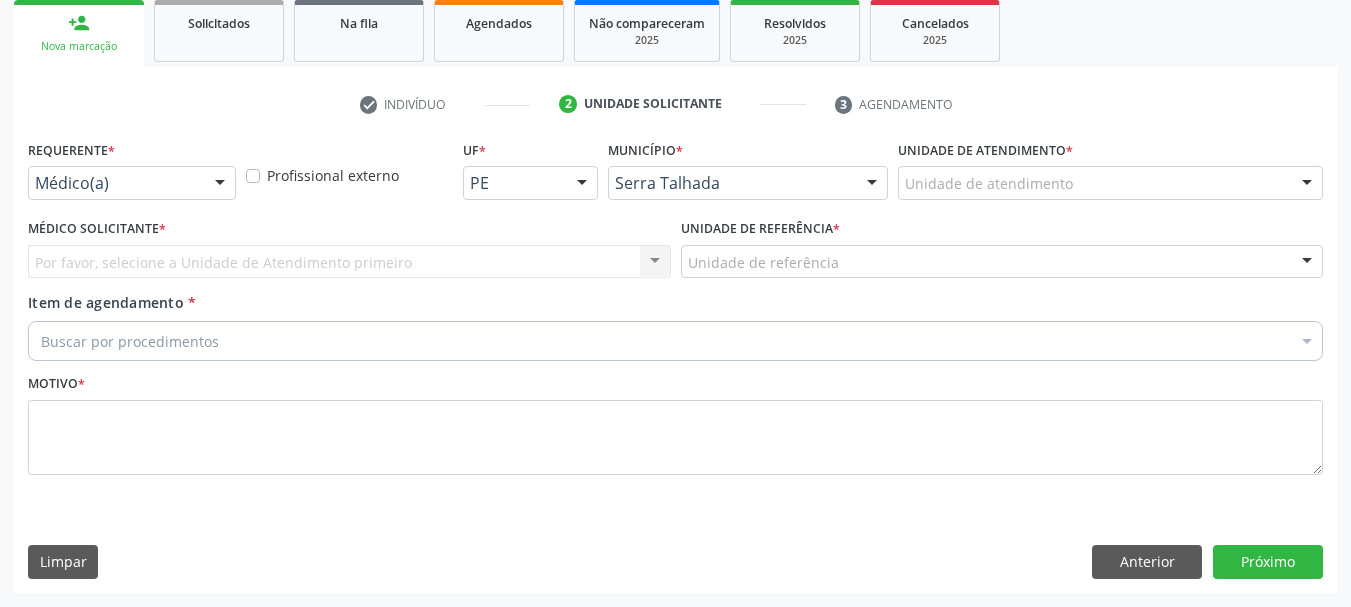 scroll, scrollTop: 299, scrollLeft: 0, axis: vertical 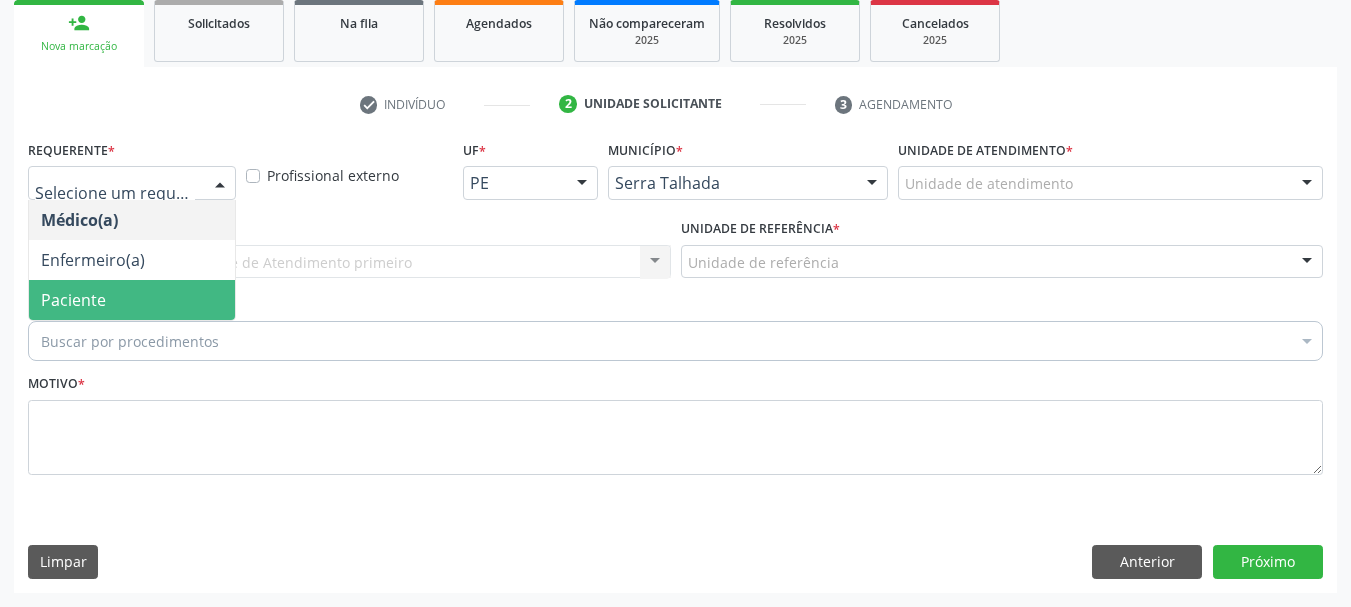 drag, startPoint x: 179, startPoint y: 289, endPoint x: 181, endPoint y: 257, distance: 32.06244 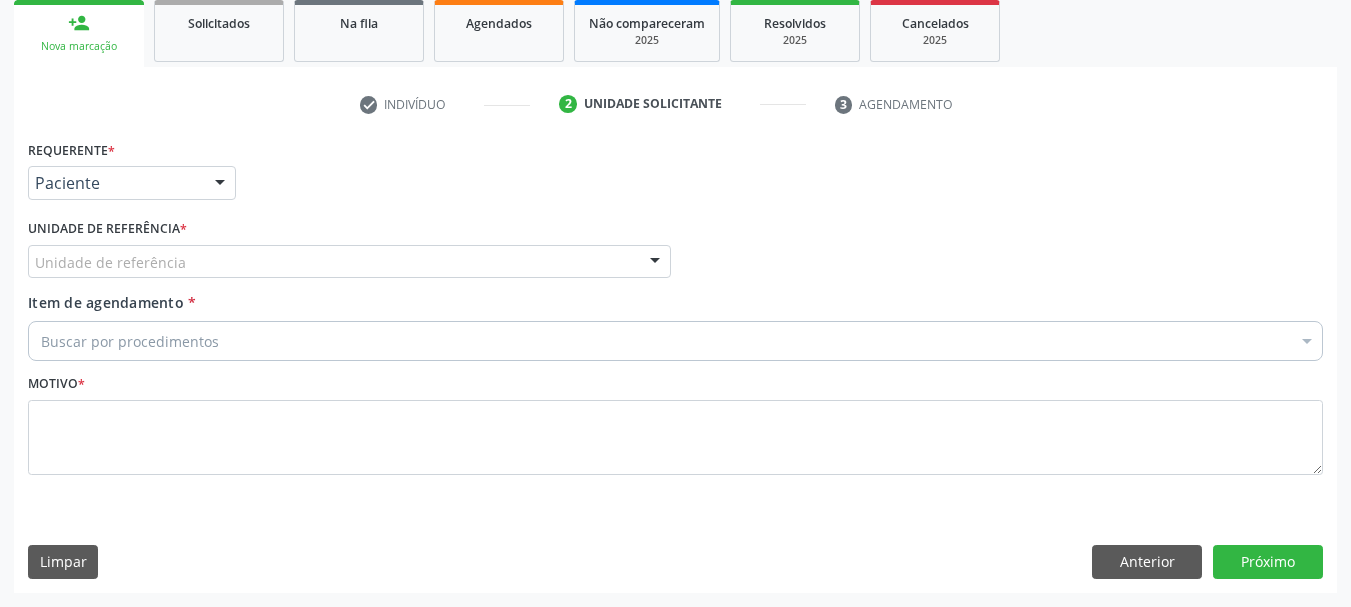 click on "Unidade de referência
*" at bounding box center (107, 229) 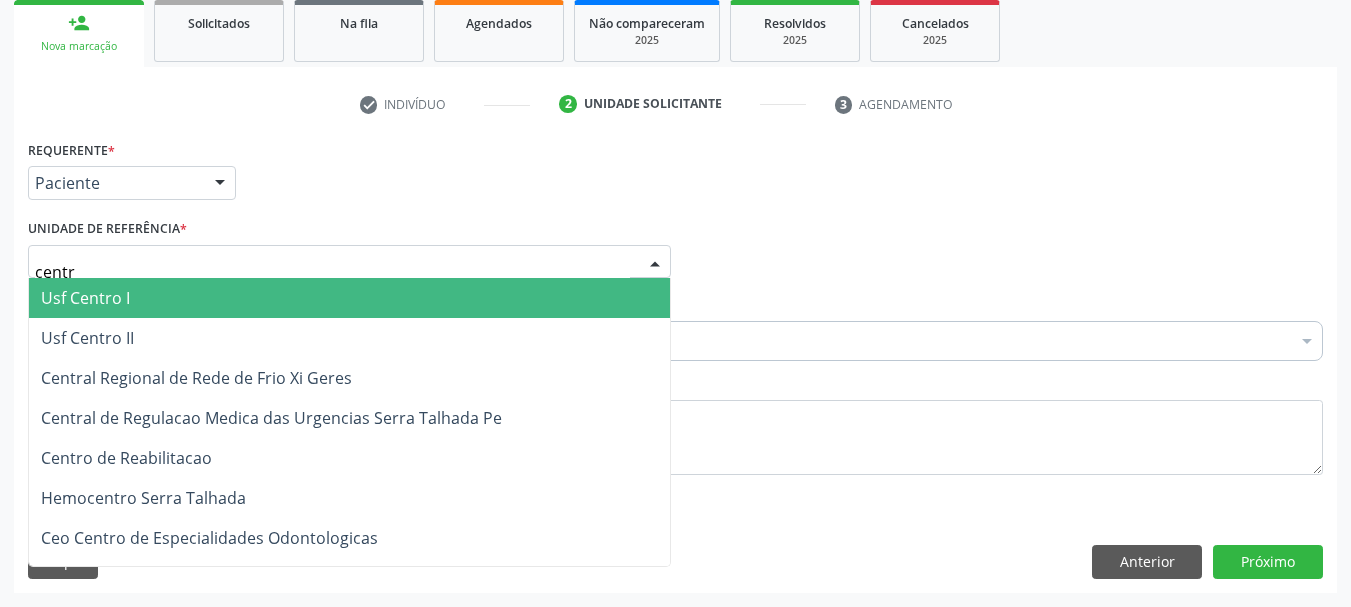 type on "centro" 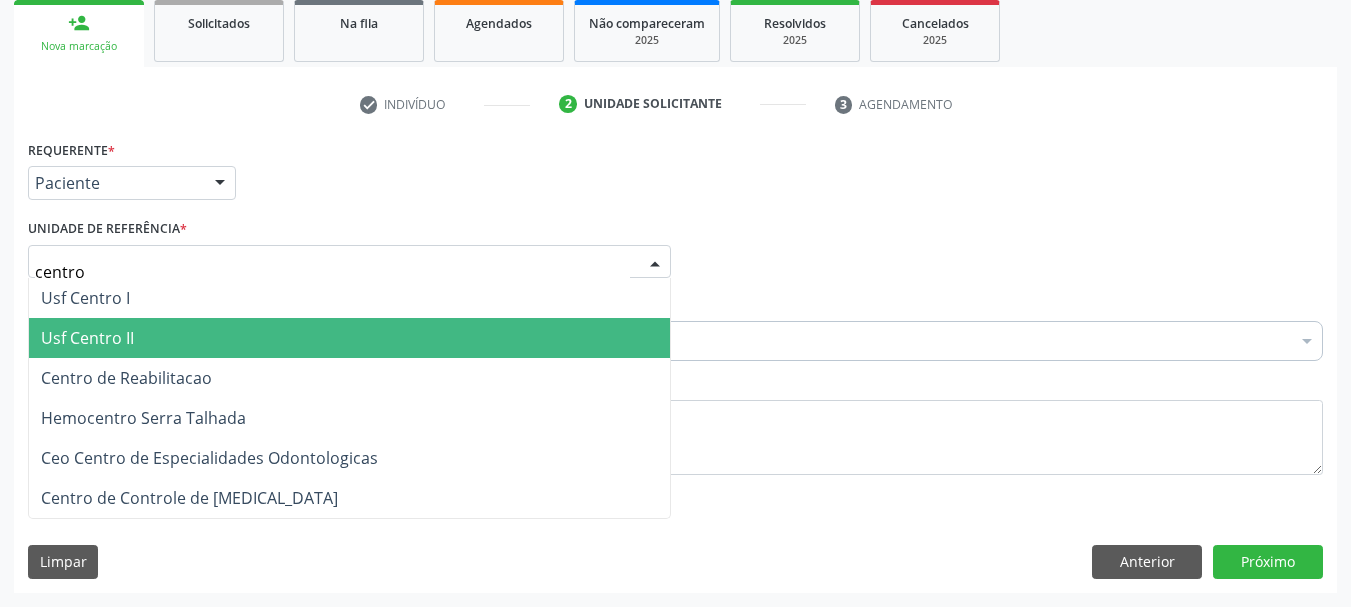 click on "Centro de Reabilitacao" at bounding box center [126, 378] 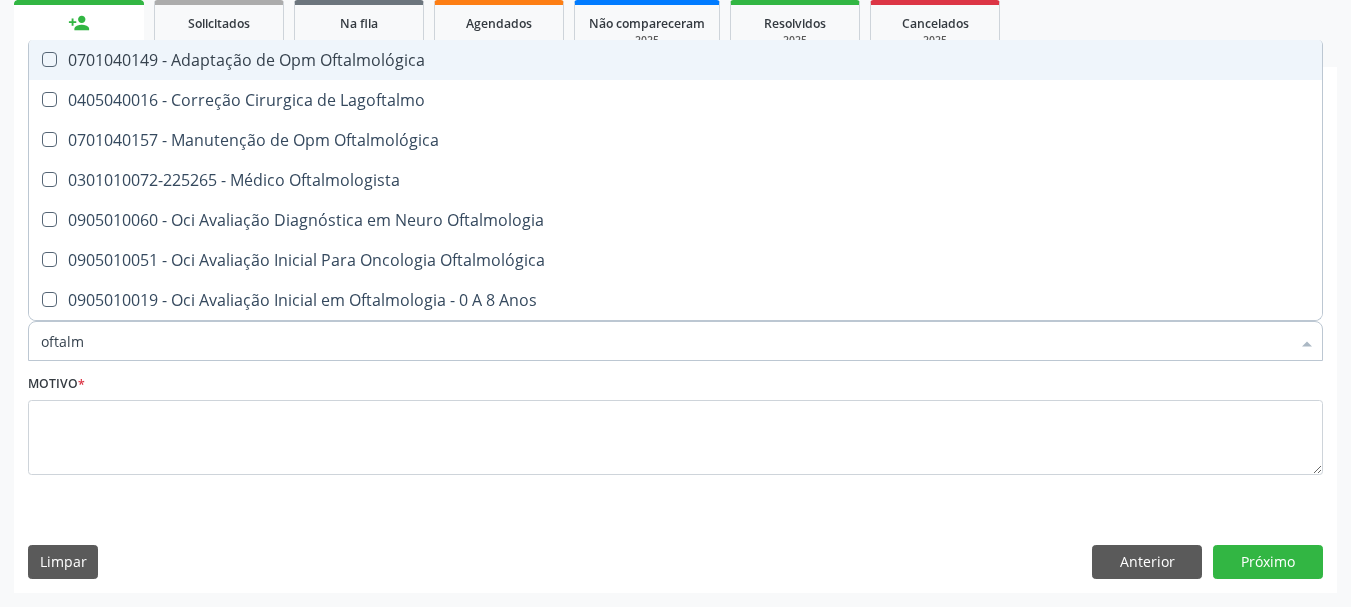 type on "oftalmo" 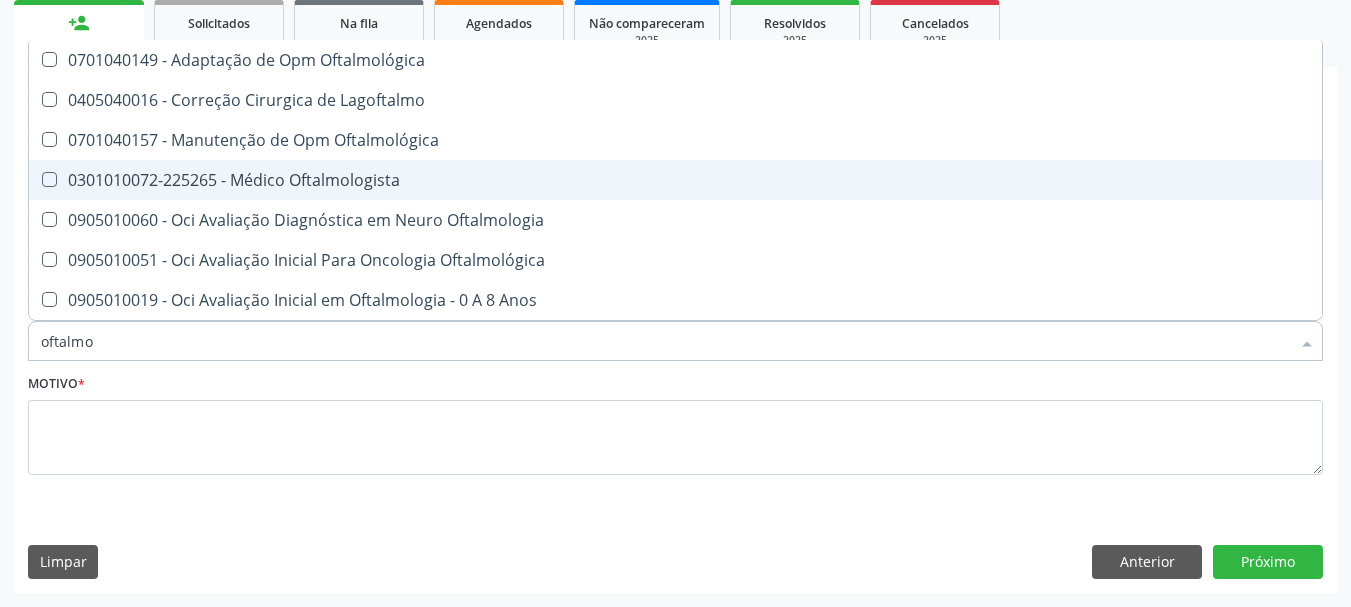 click on "0301010072-225265 - Médico Oftalmologista" at bounding box center [675, 180] 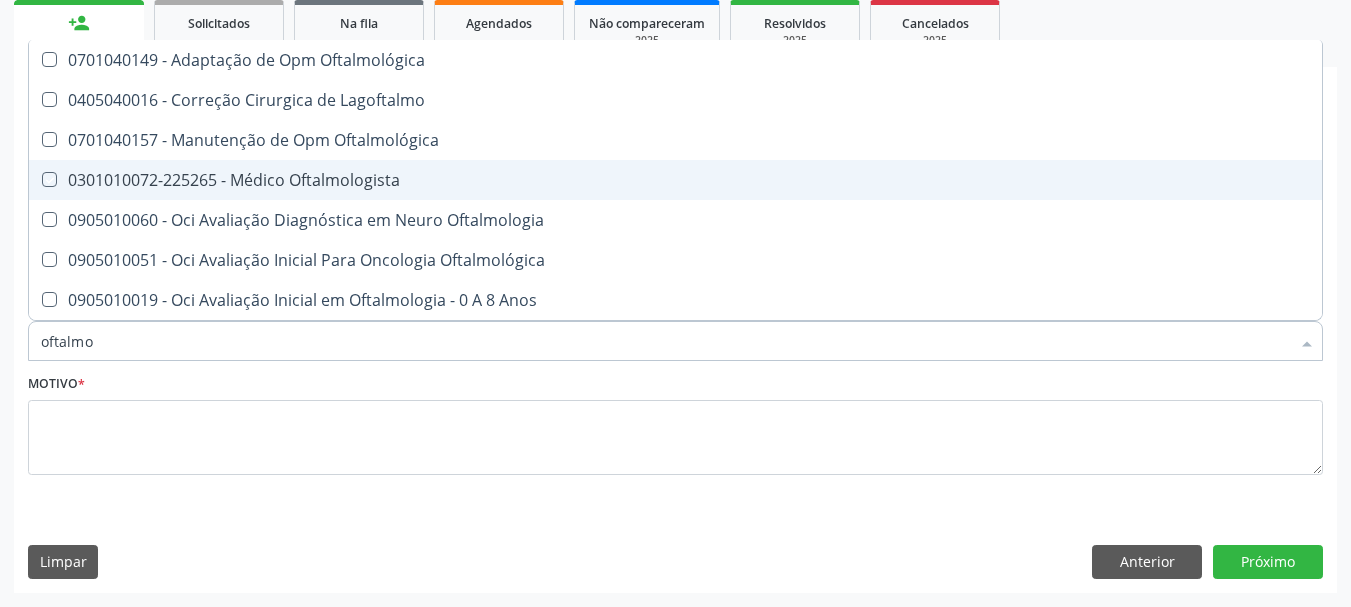 checkbox on "true" 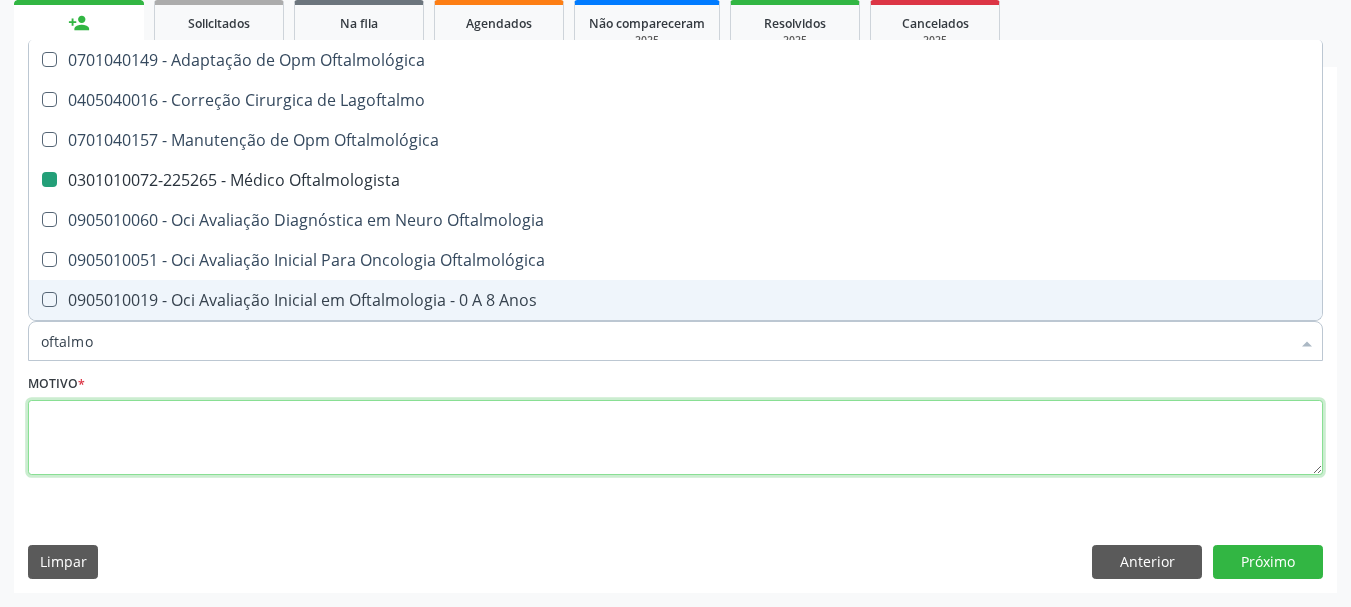 click at bounding box center (675, 438) 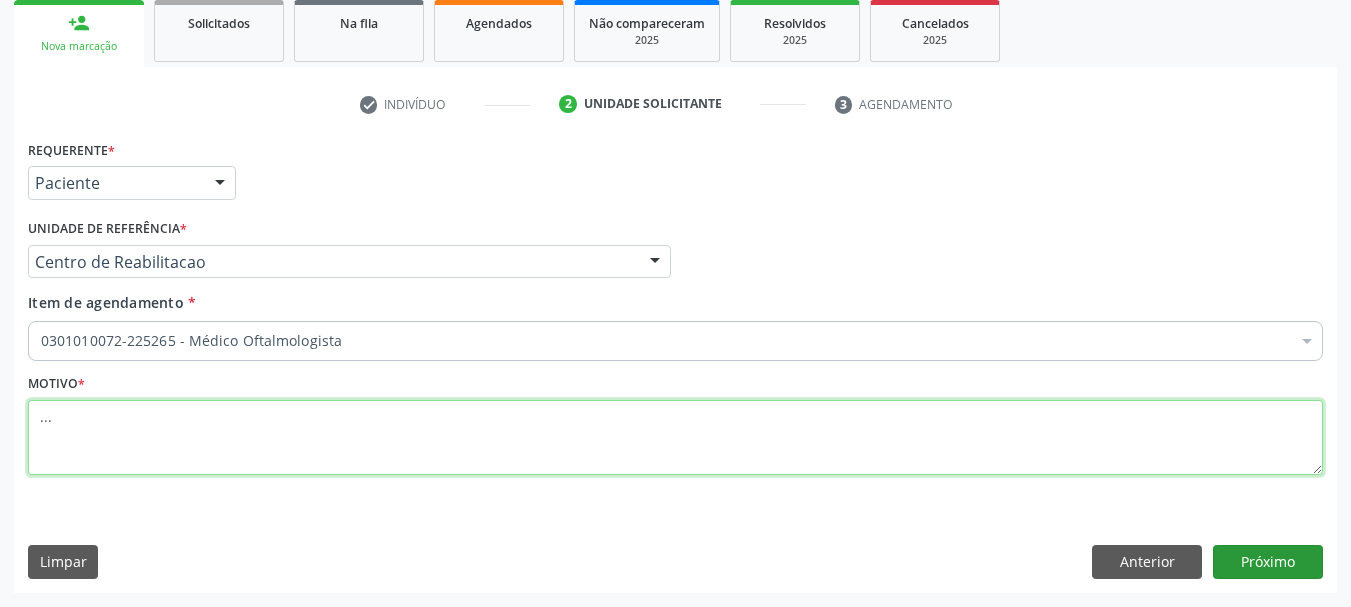 type on "..." 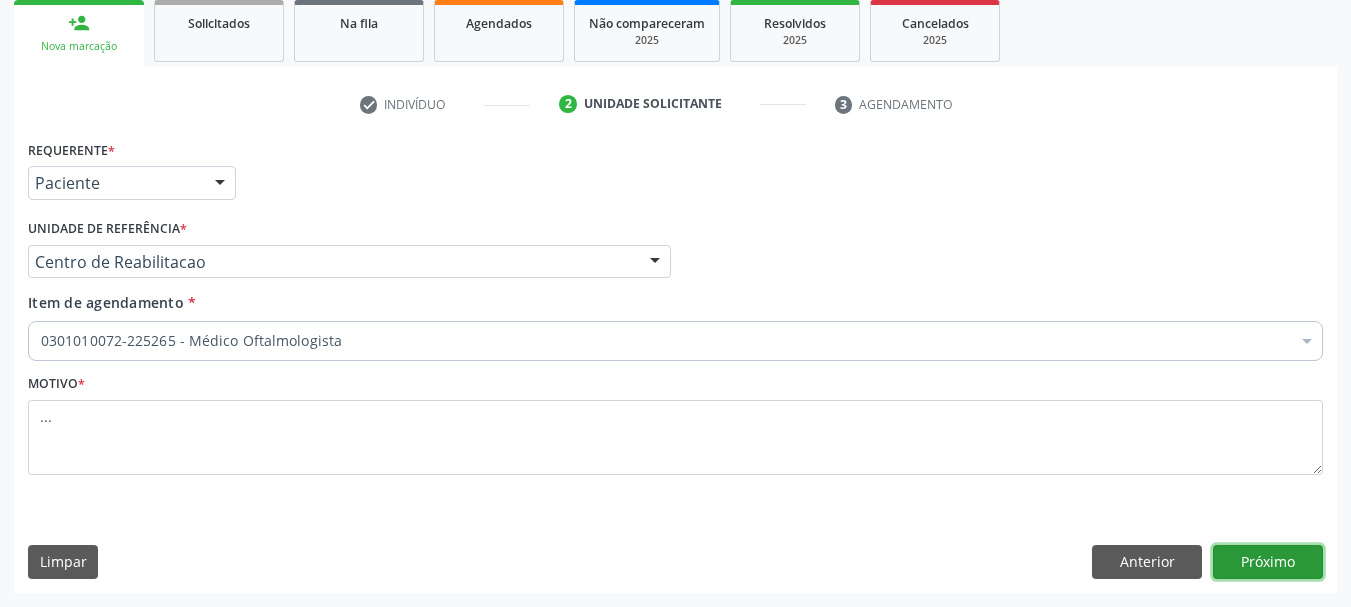click on "Próximo" at bounding box center (1268, 562) 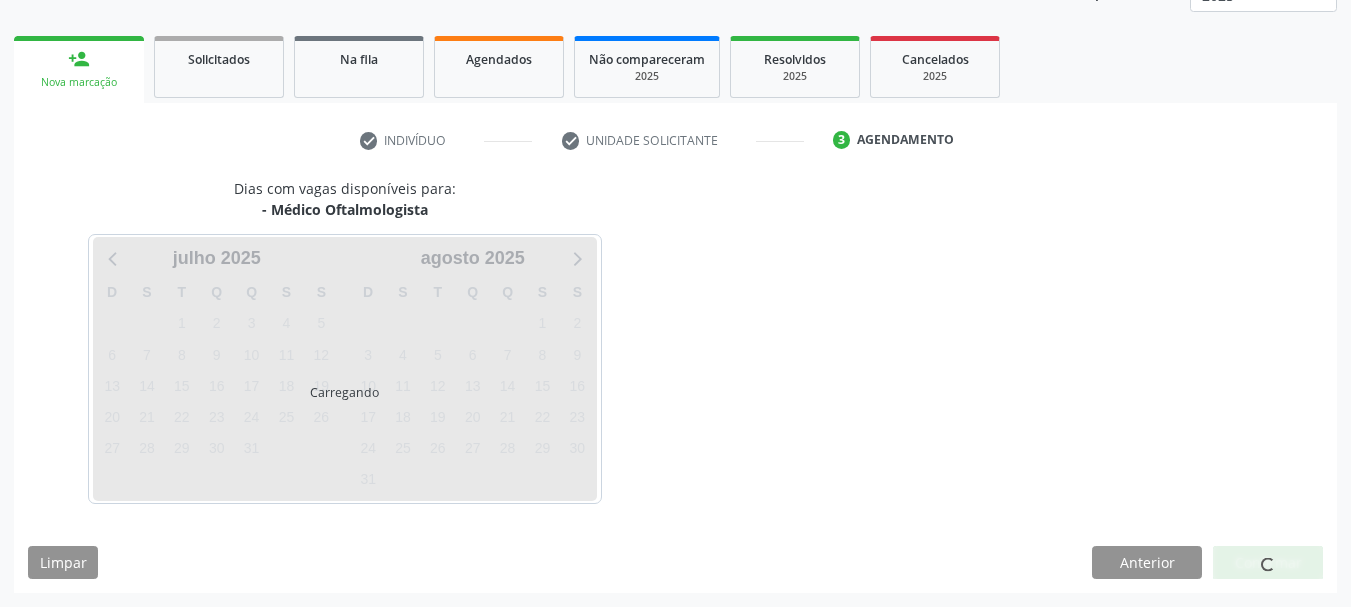 scroll, scrollTop: 263, scrollLeft: 0, axis: vertical 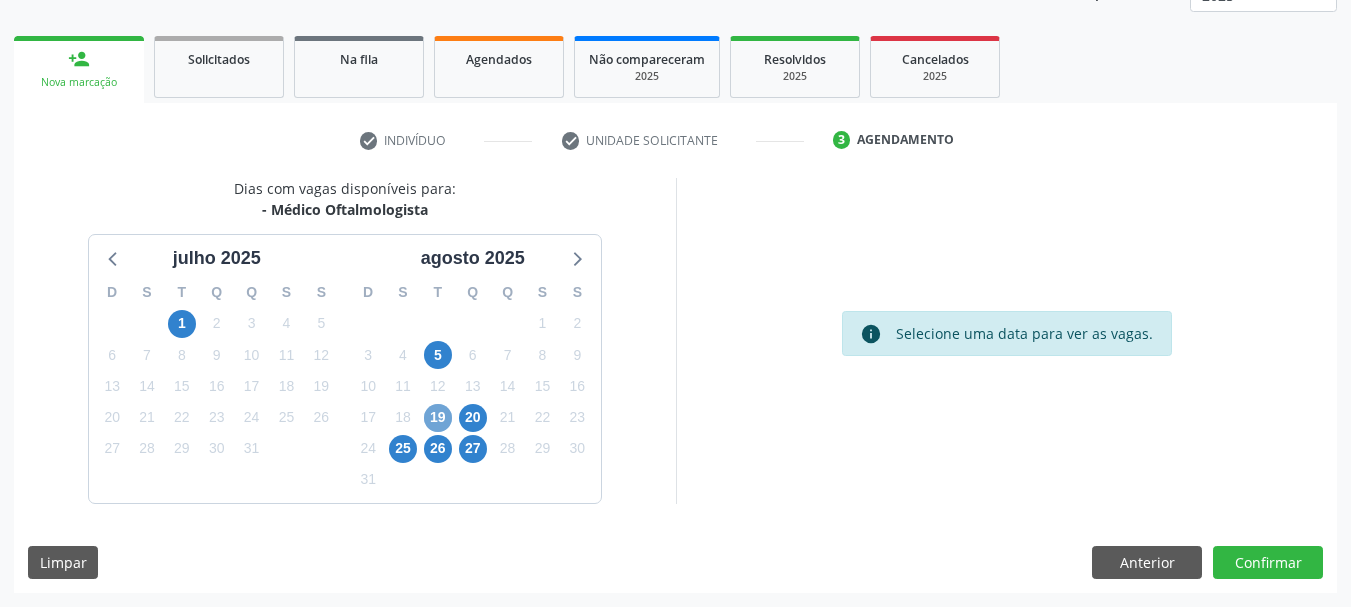 click on "19" at bounding box center (438, 418) 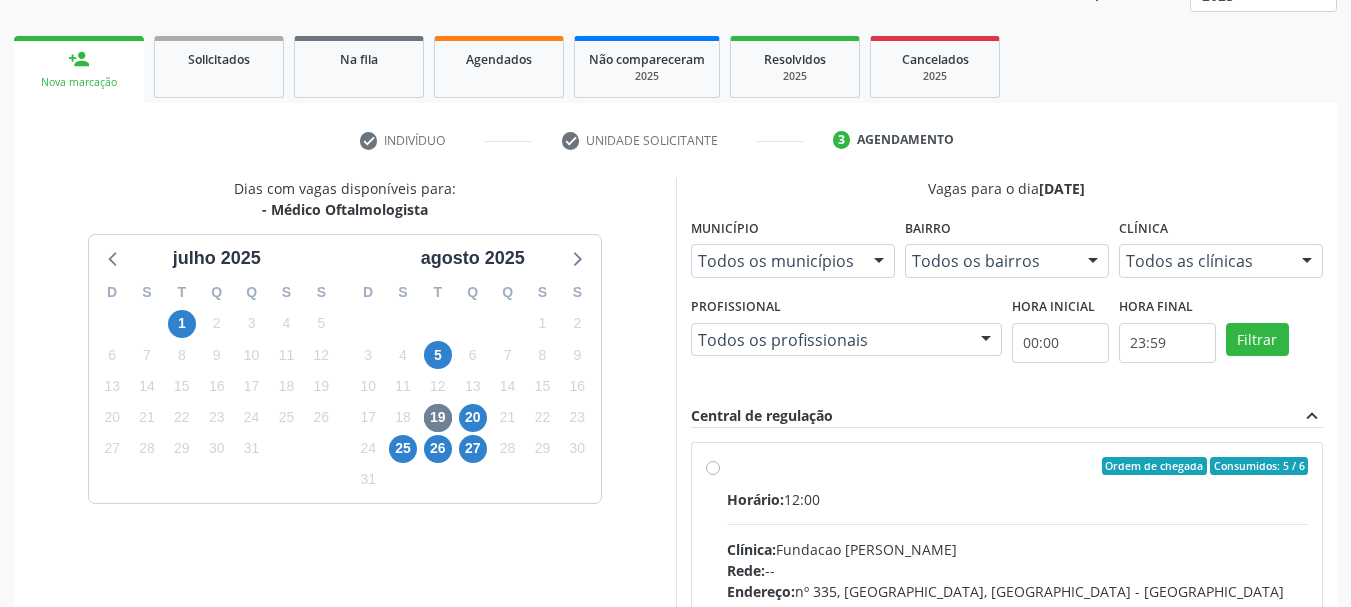 click on "Ordem de chegada
Consumidos: 5 / 6
Horário:   12:00
Clínica:  Fundacao Altino Ventura
Rede:
--
Endereço:   nº 335, Nossa Senhora da Con, Serra Talhada - PE
Telefone:   --
Profissional:
Bruna Vieira Oliveira Carvalho Ventura
Informações adicionais sobre o atendimento
Idade de atendimento:
de 0 a 120 anos
Gênero(s) atendido(s):
Masculino e Feminino
Informações adicionais:
--" at bounding box center (1018, 610) 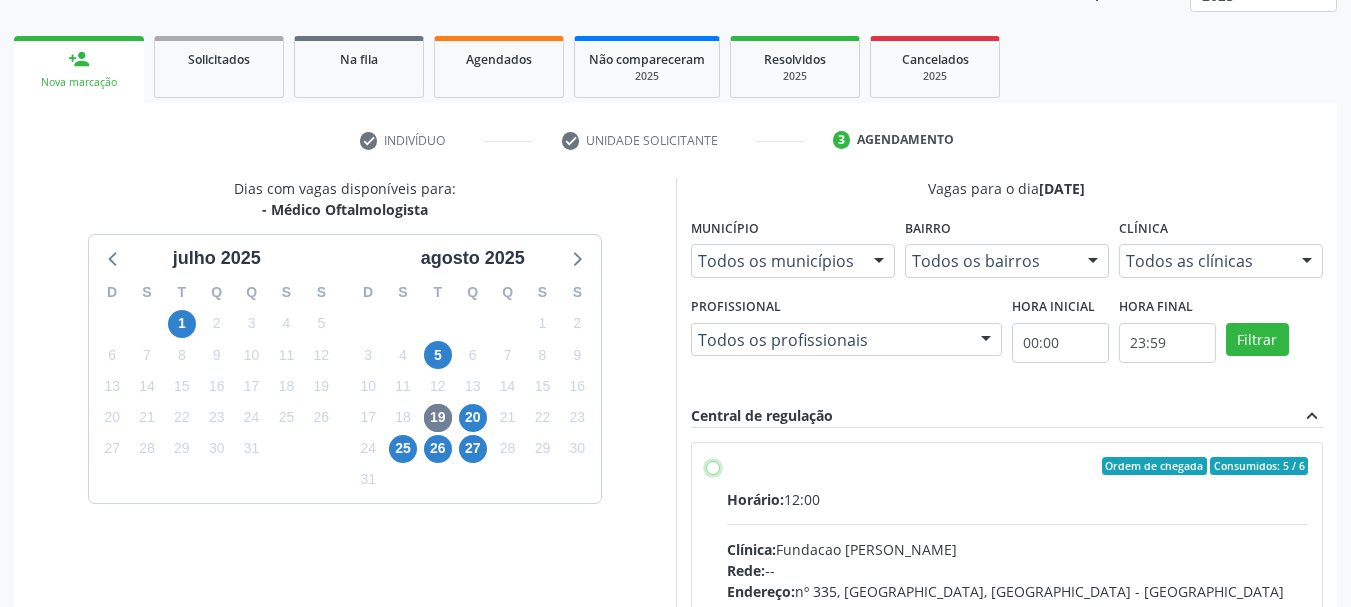 click on "Ordem de chegada
Consumidos: 5 / 6
Horário:   12:00
Clínica:  Fundacao Altino Ventura
Rede:
--
Endereço:   nº 335, Nossa Senhora da Con, Serra Talhada - PE
Telefone:   --
Profissional:
Bruna Vieira Oliveira Carvalho Ventura
Informações adicionais sobre o atendimento
Idade de atendimento:
de 0 a 120 anos
Gênero(s) atendido(s):
Masculino e Feminino
Informações adicionais:
--" at bounding box center [713, 466] 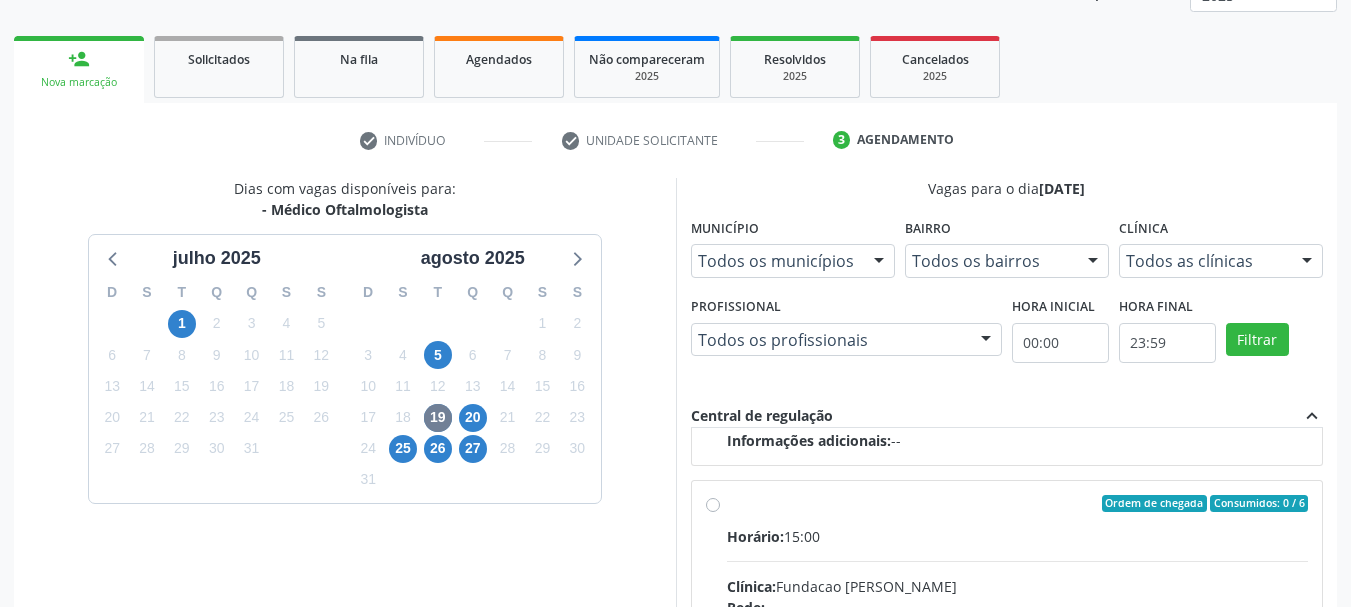 scroll, scrollTop: 1151, scrollLeft: 0, axis: vertical 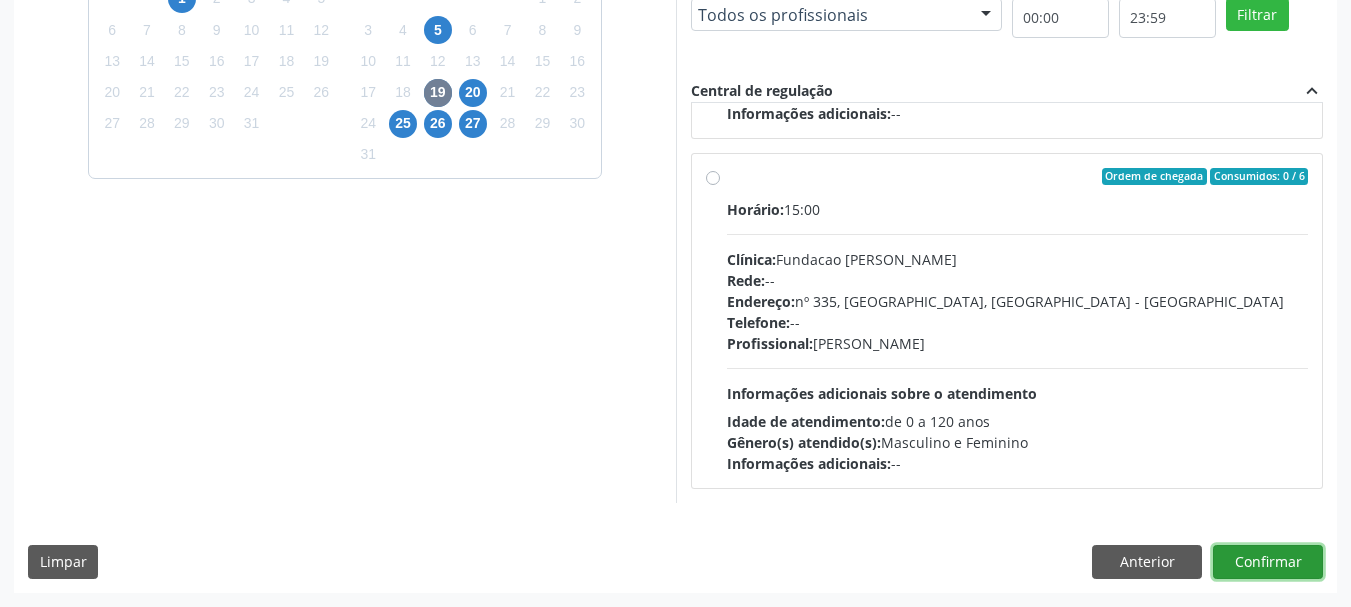 click on "Confirmar" at bounding box center [1268, 562] 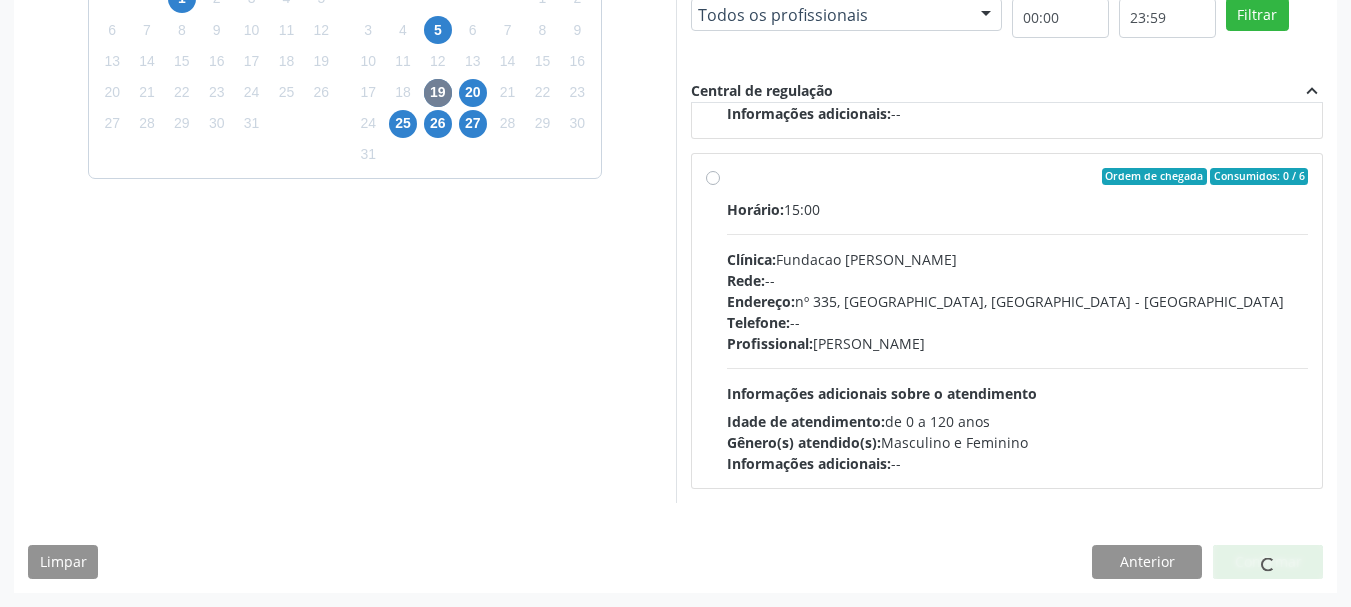 scroll, scrollTop: 60, scrollLeft: 0, axis: vertical 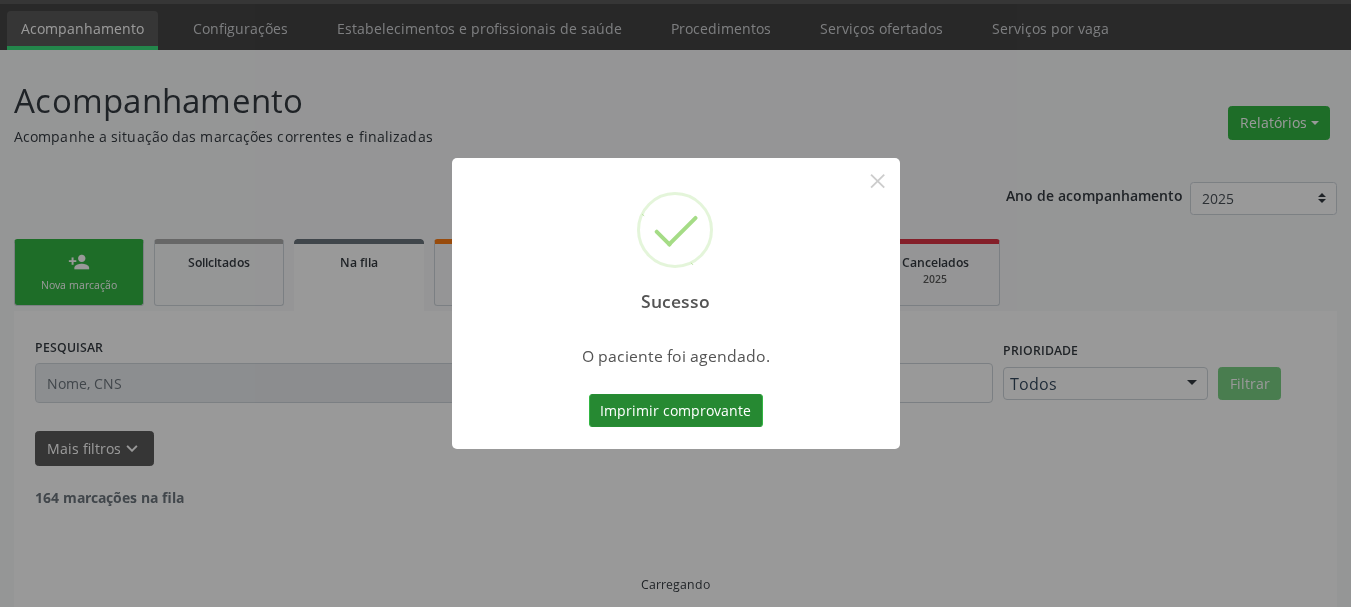 click on "Imprimir comprovante" at bounding box center [676, 411] 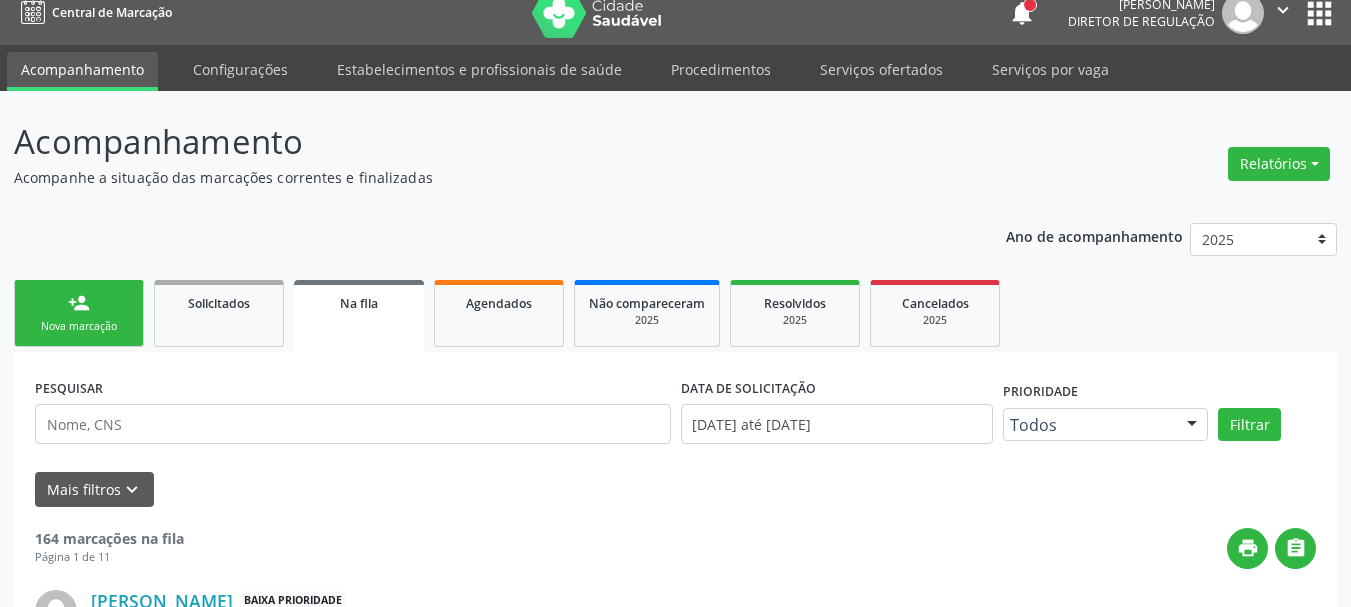 scroll, scrollTop: 0, scrollLeft: 0, axis: both 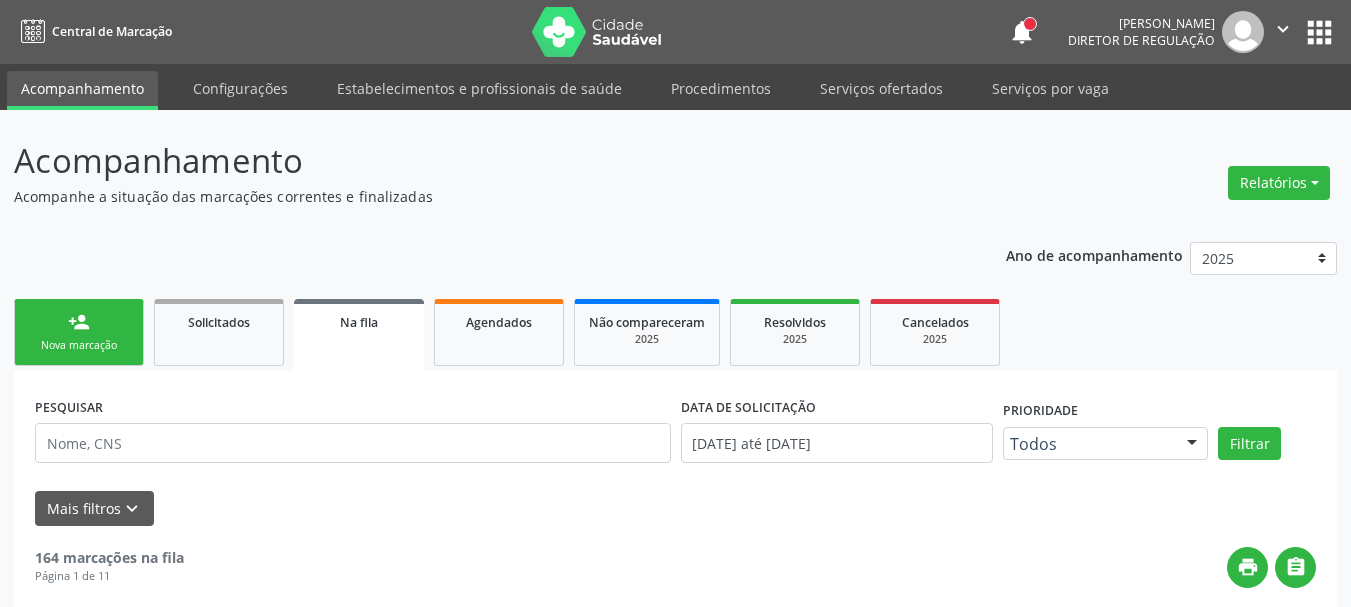 click on "apps" at bounding box center [1319, 32] 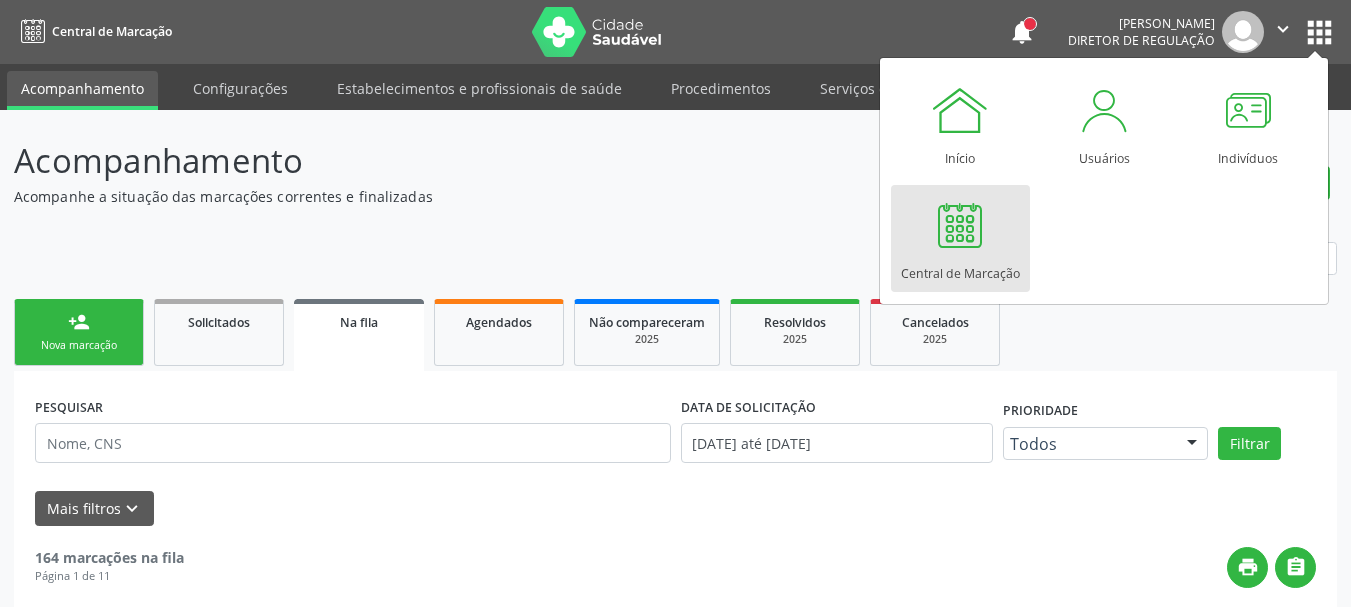 click at bounding box center [960, 225] 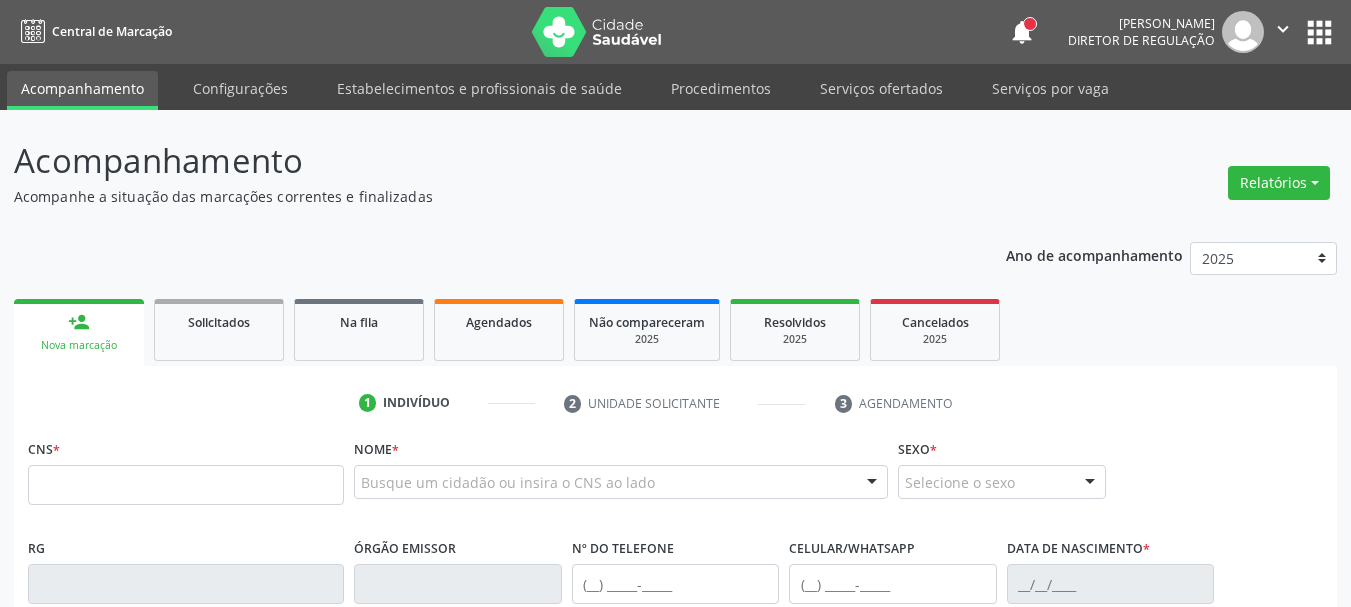 scroll, scrollTop: 0, scrollLeft: 0, axis: both 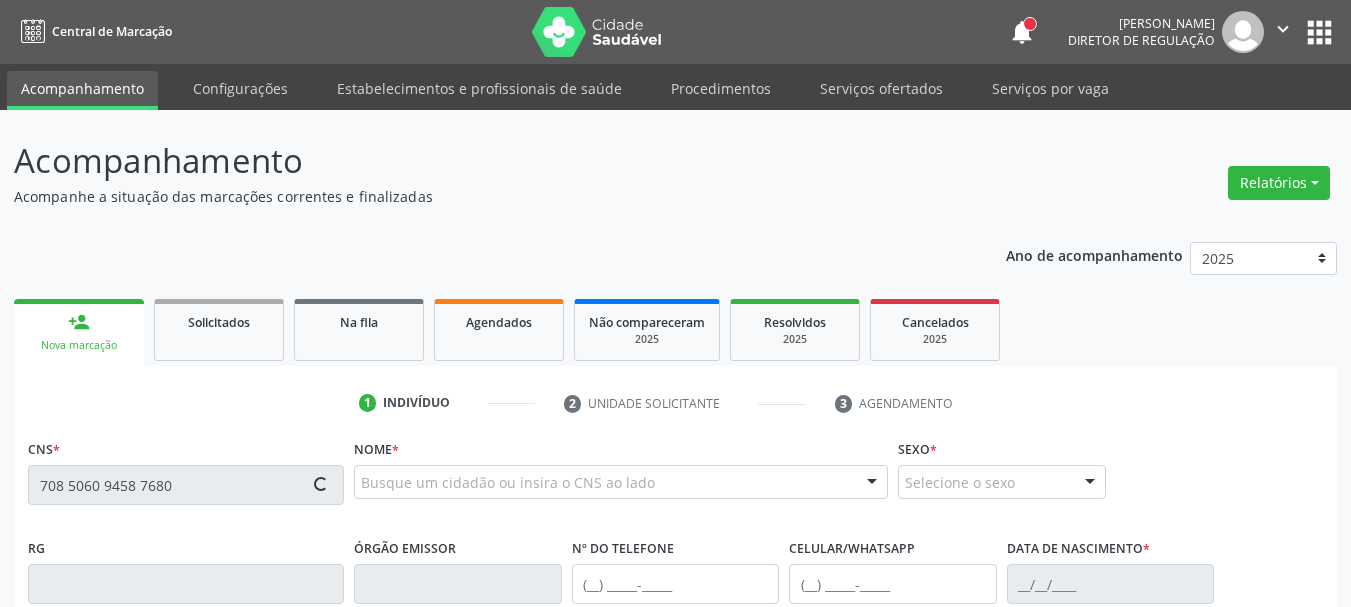 type on "708 5060 9458 7680" 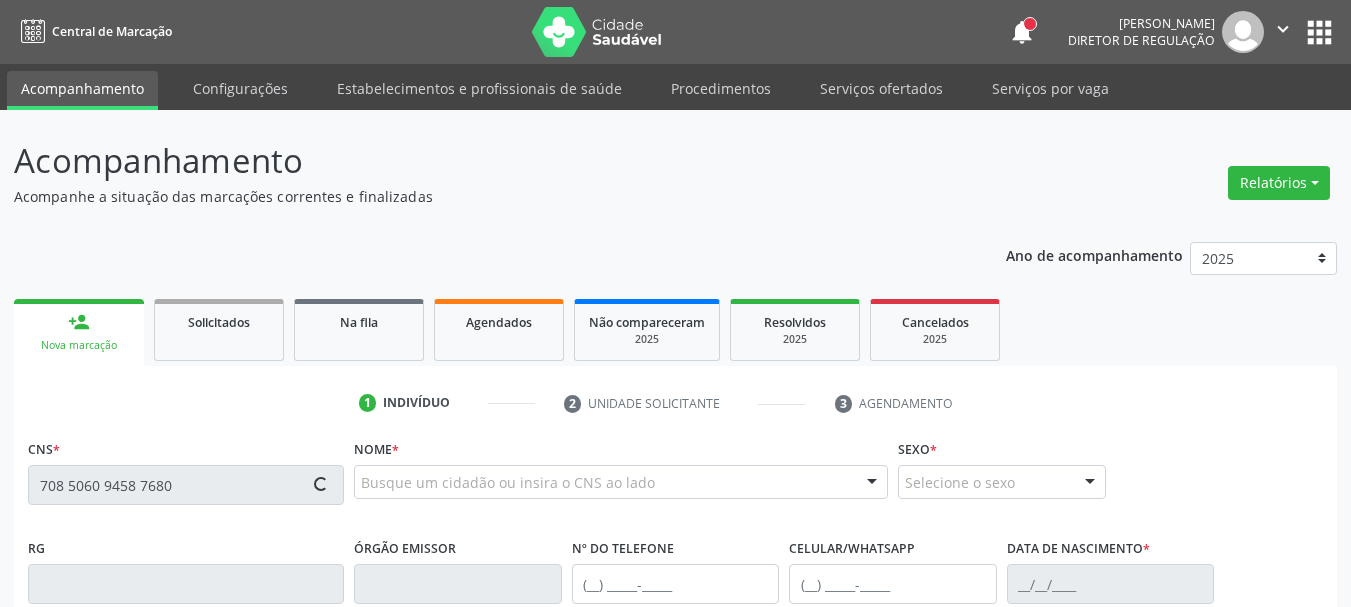 type 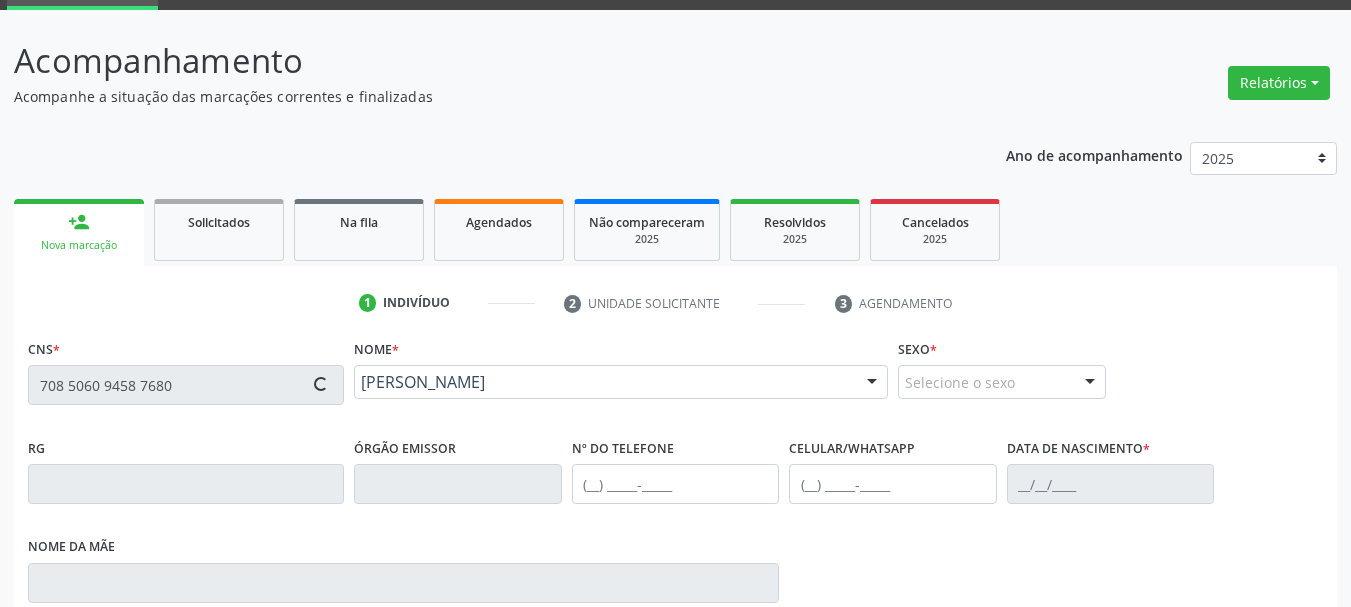 type on "[PHONE_NUMBER]" 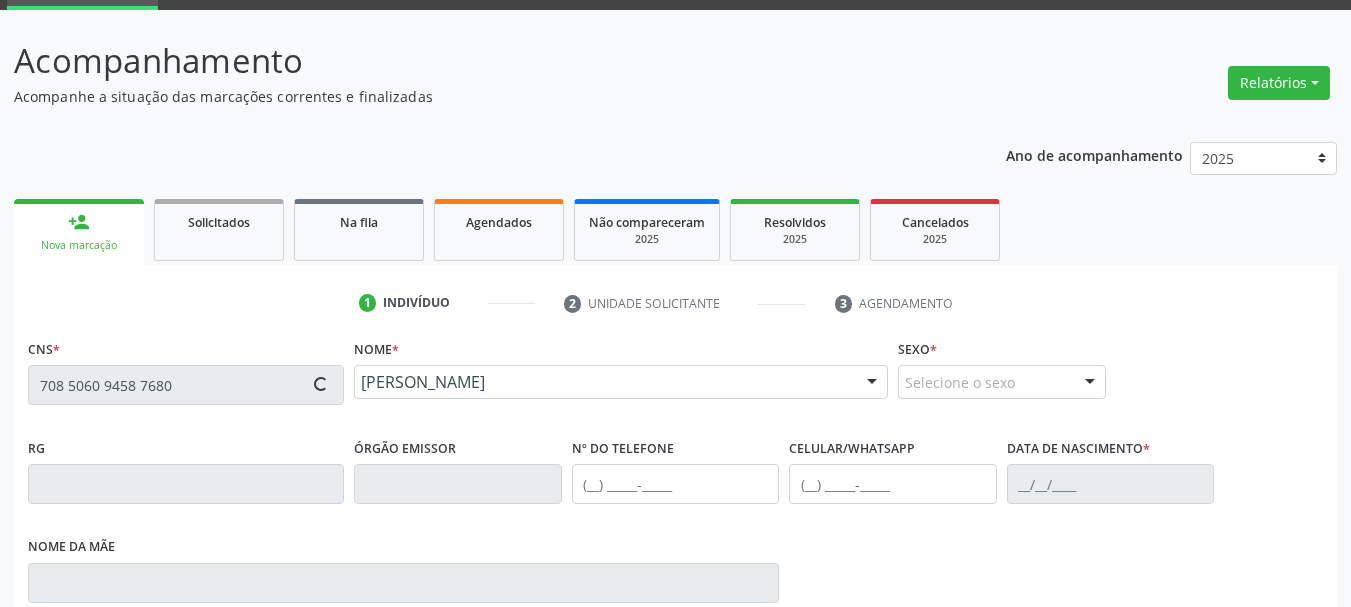 type on "0[DATE]" 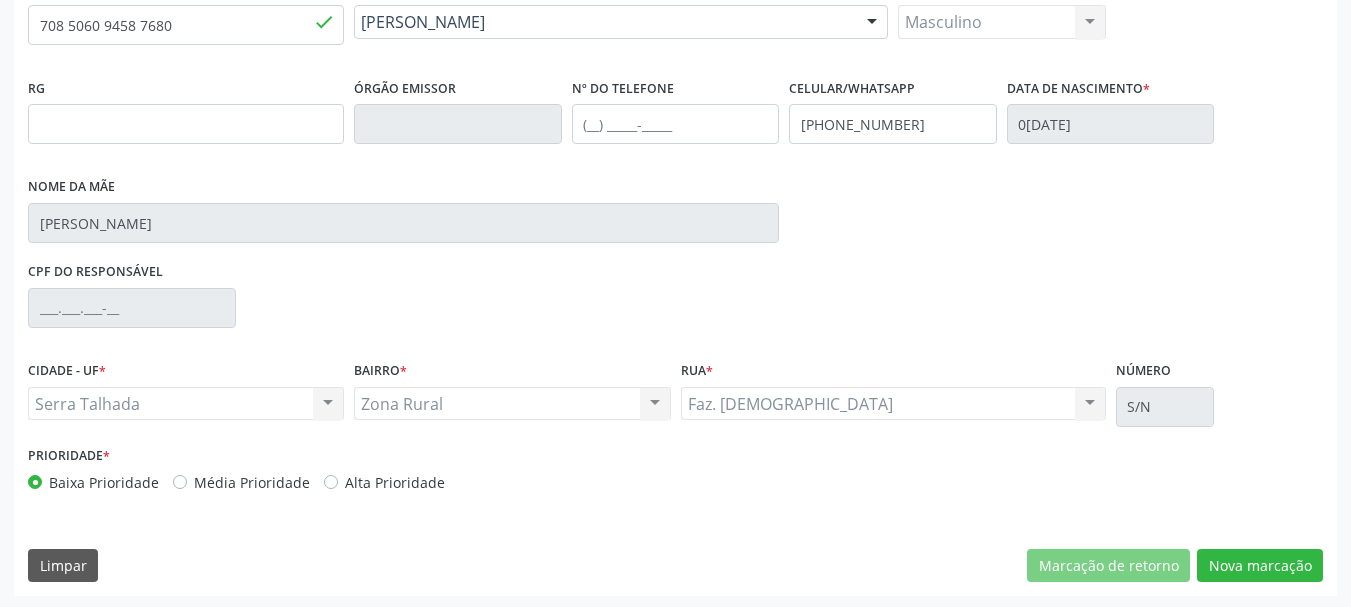 scroll, scrollTop: 463, scrollLeft: 0, axis: vertical 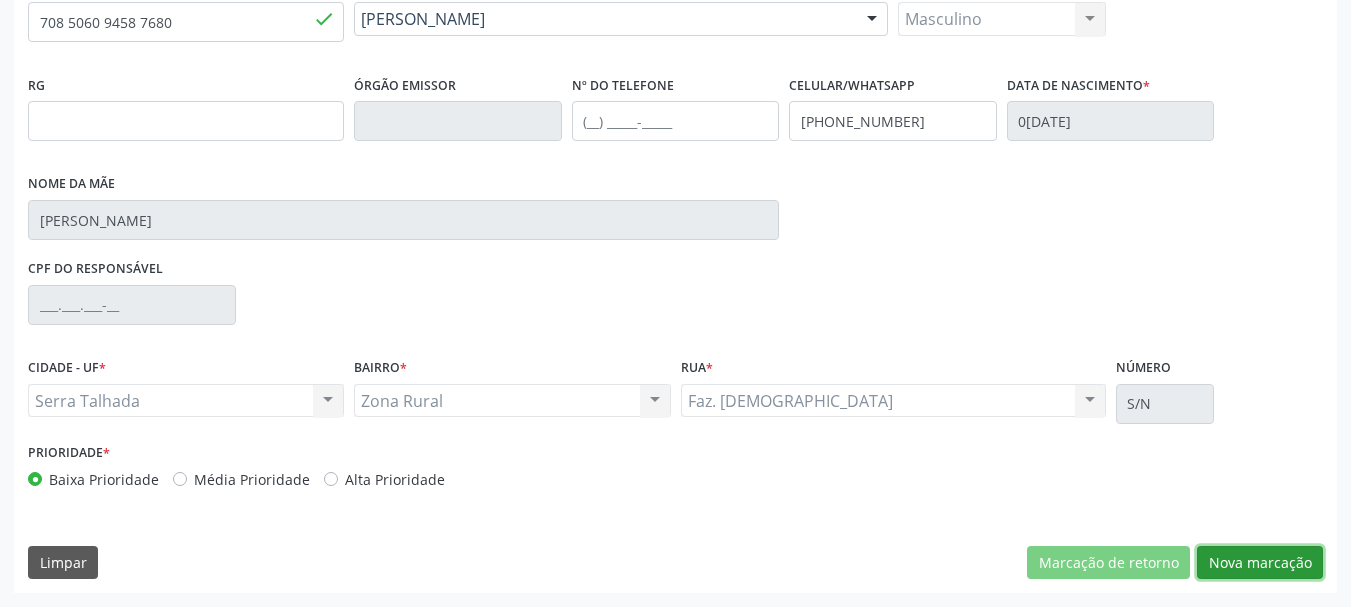 click on "Nova marcação" at bounding box center (1260, 563) 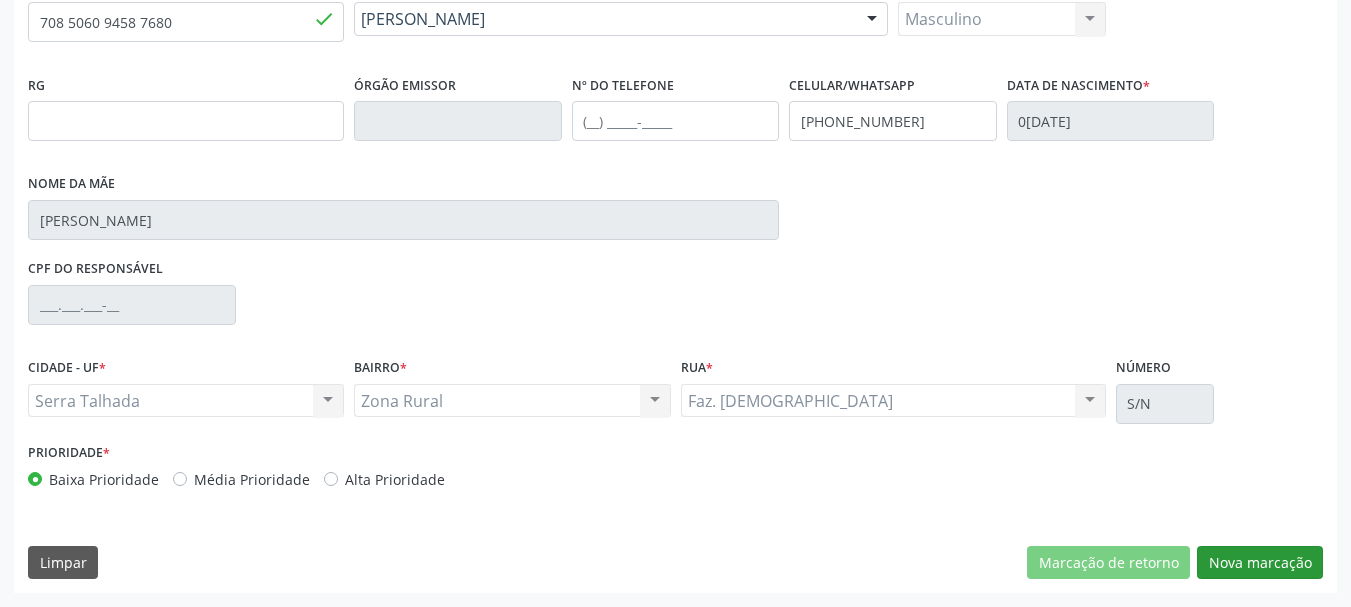 scroll, scrollTop: 299, scrollLeft: 0, axis: vertical 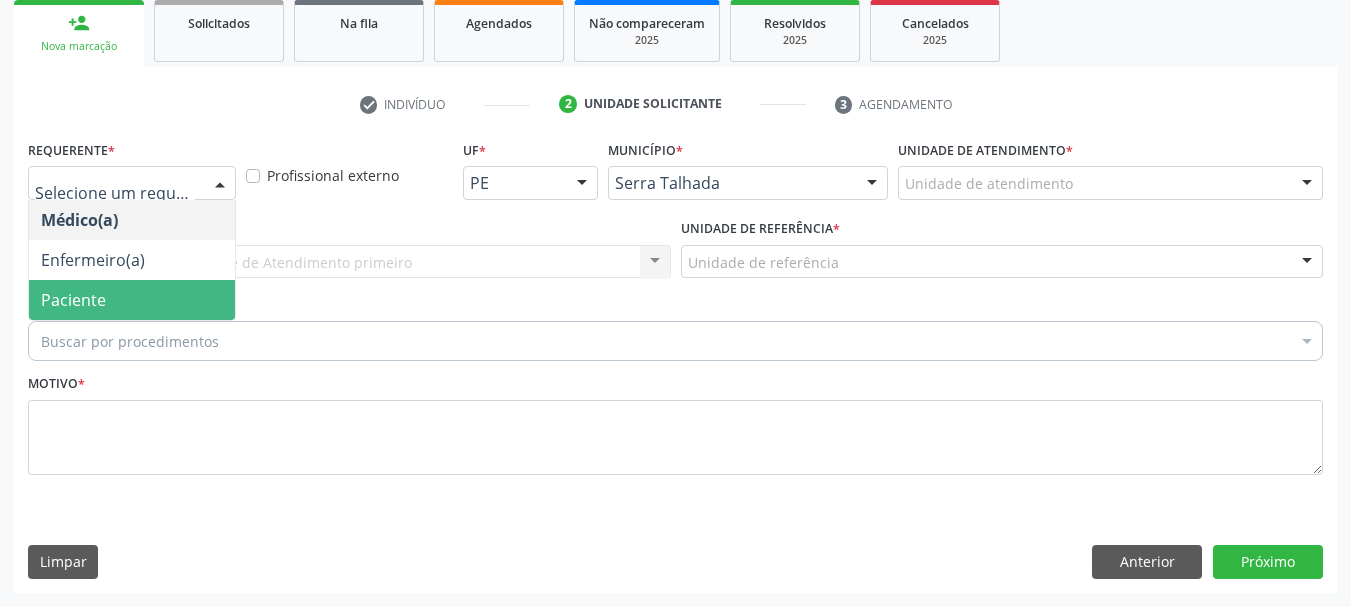 click on "Paciente" at bounding box center [132, 300] 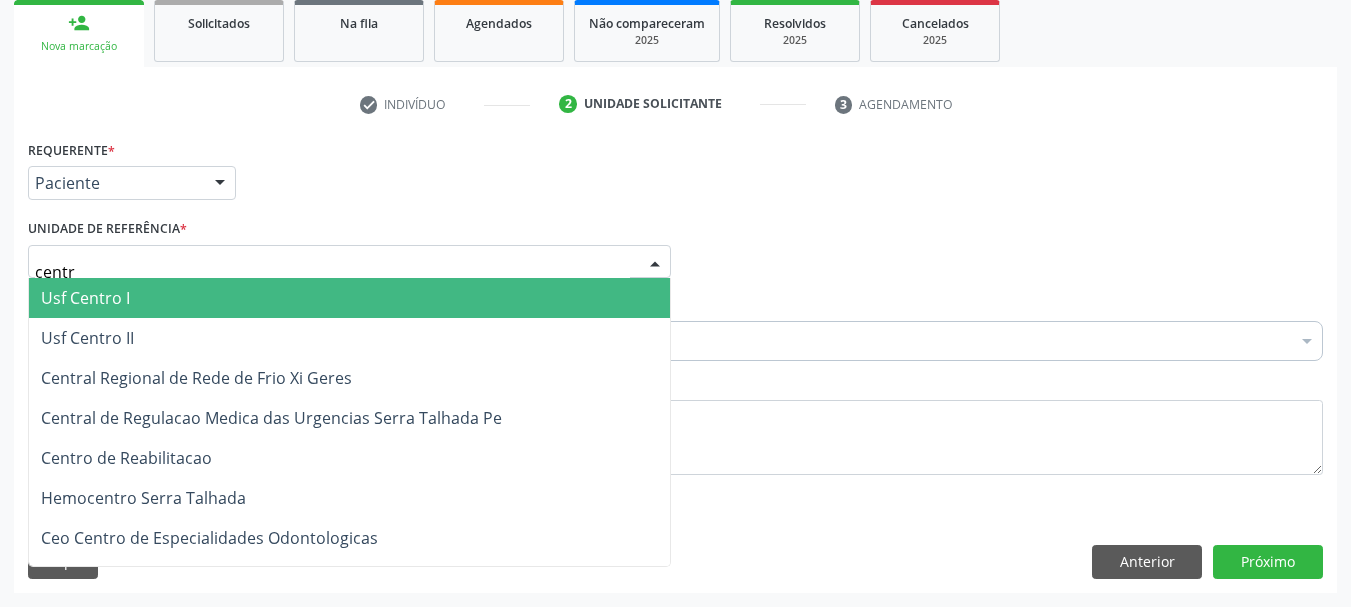 type on "centro" 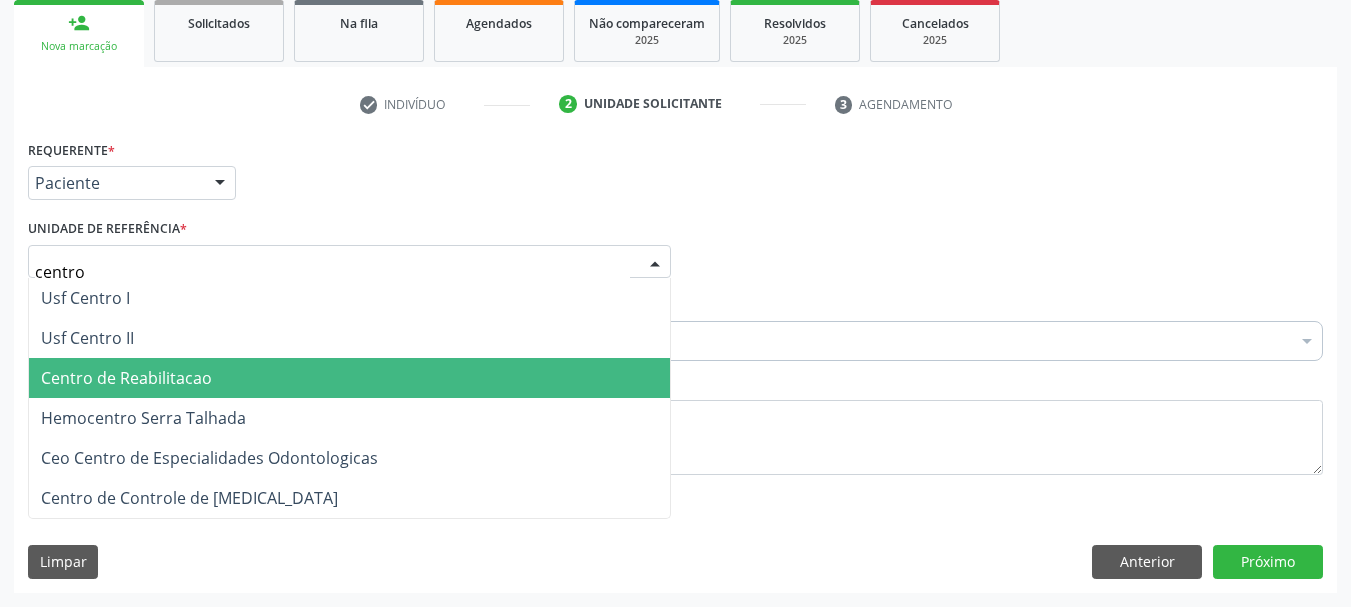 click on "Centro de Reabilitacao" at bounding box center (126, 378) 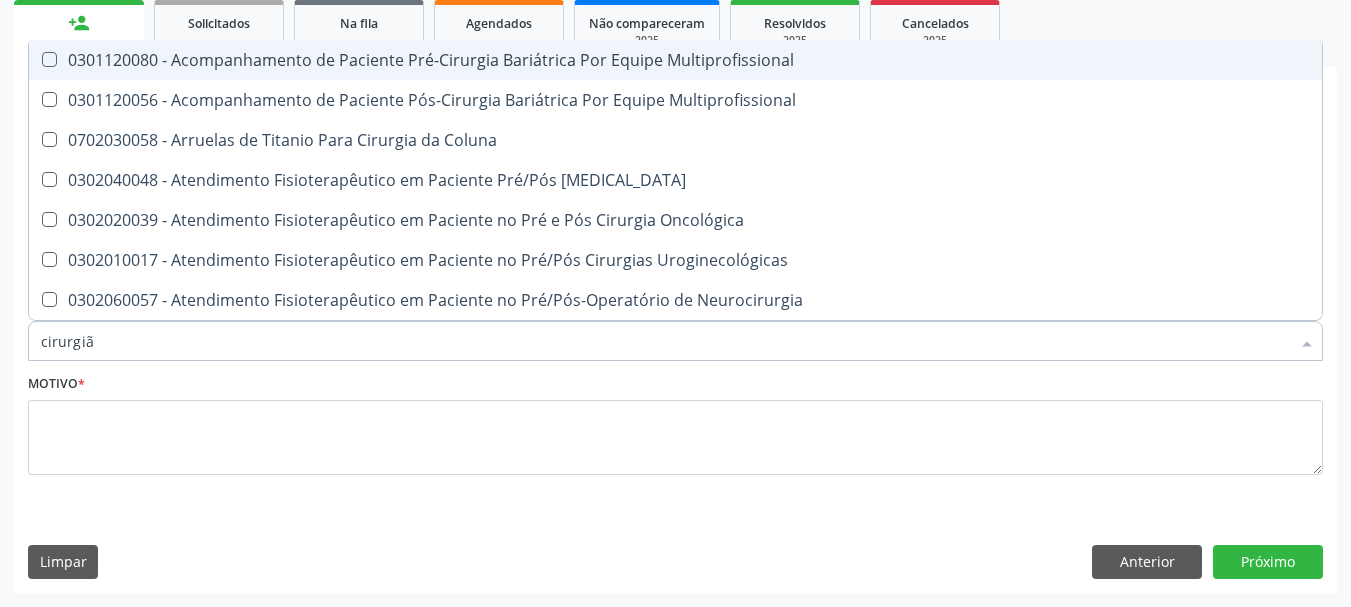 type on "cirurgião" 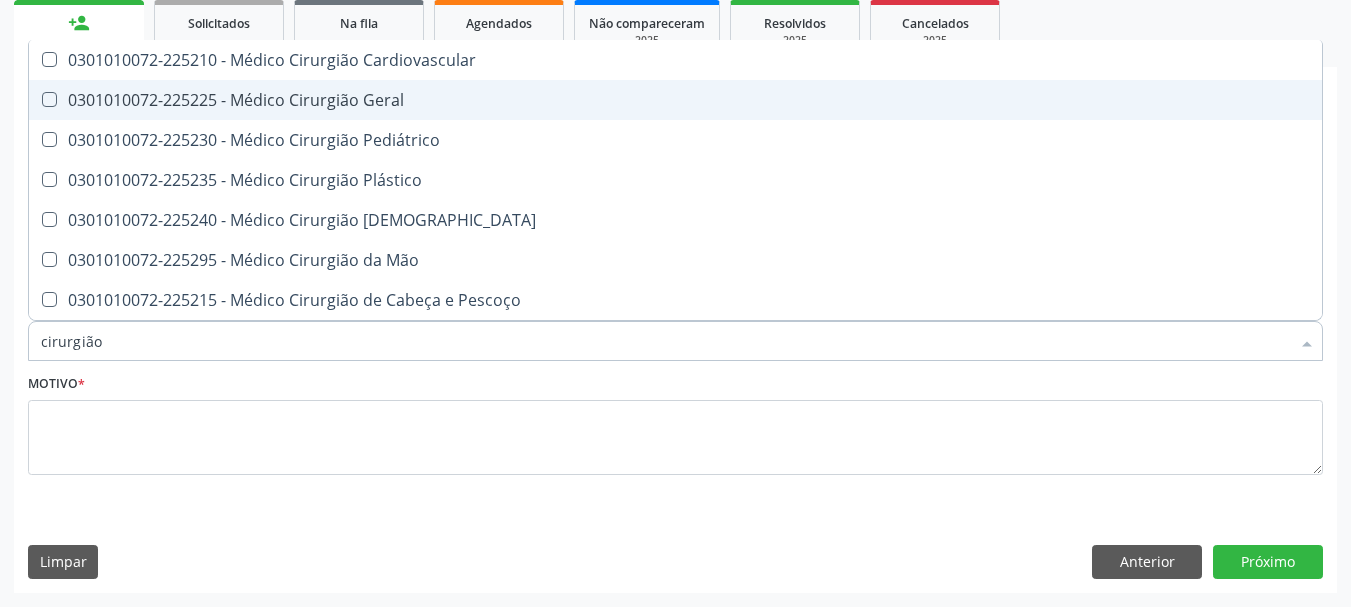 click on "0301010072-225225 - Médico Cirurgião Geral" at bounding box center (675, 100) 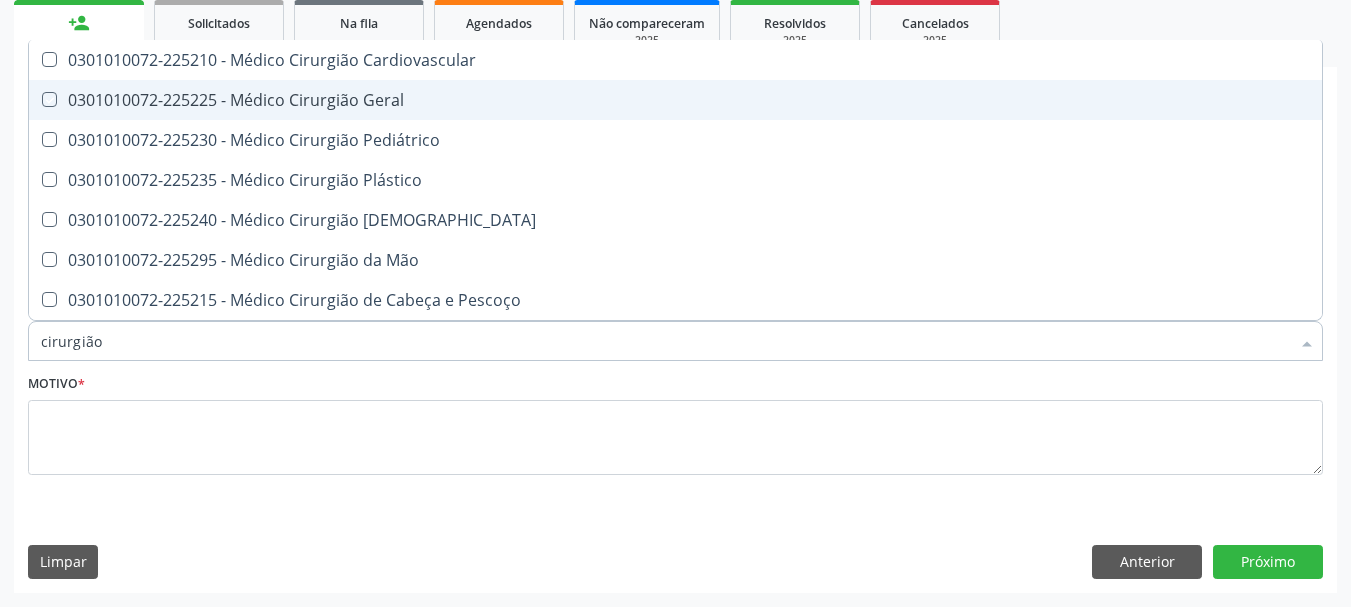checkbox on "true" 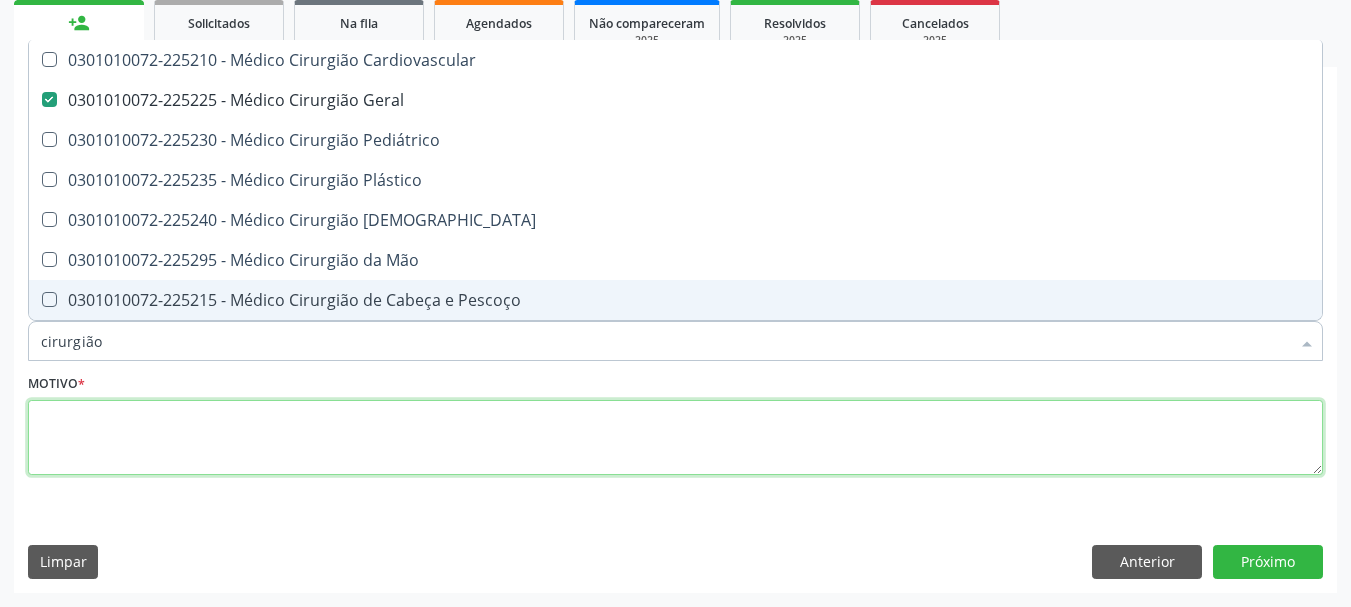 click at bounding box center (675, 438) 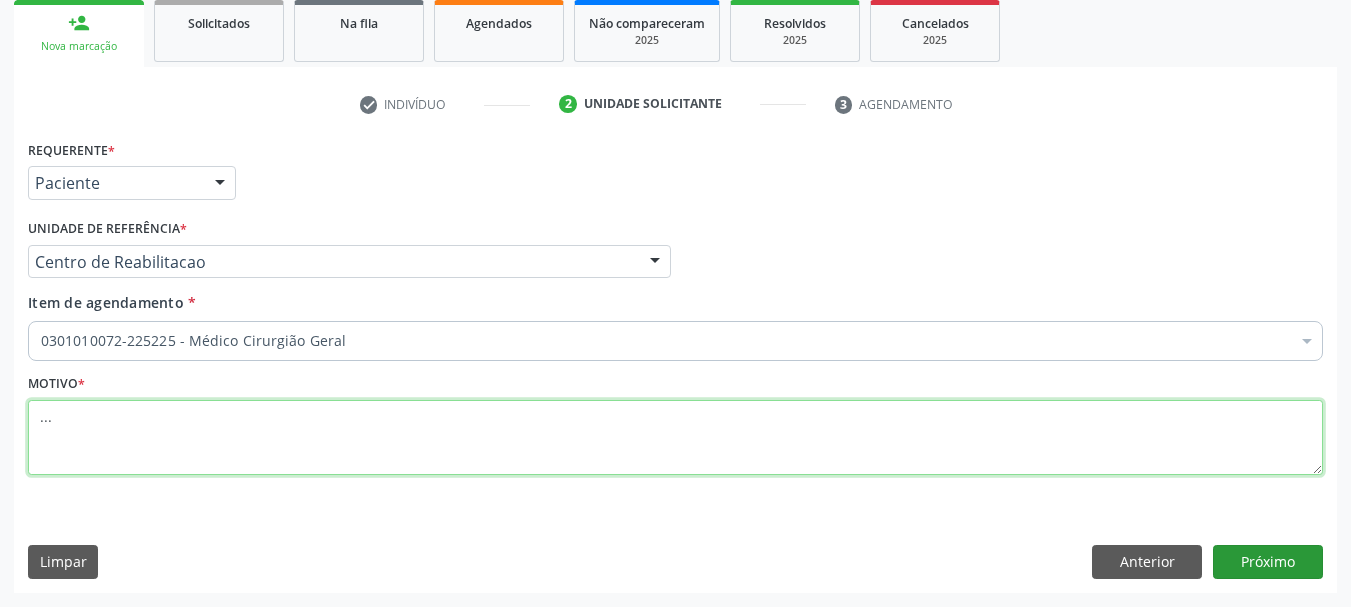 type on "..." 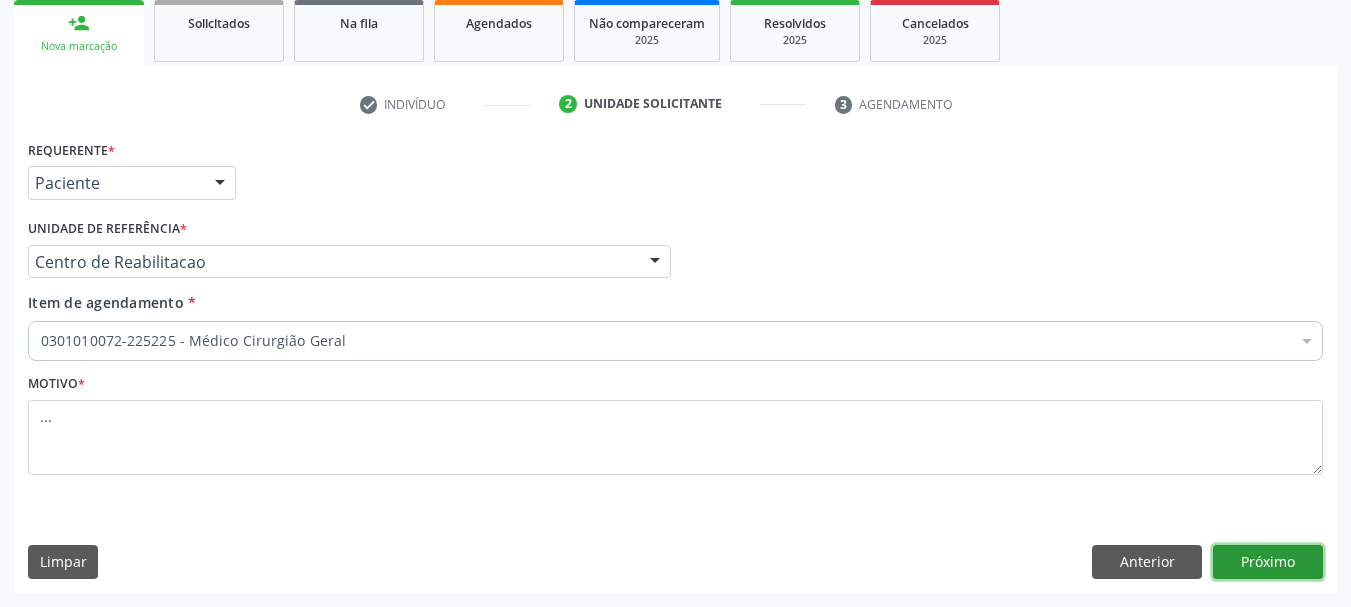 click on "Próximo" at bounding box center [1268, 562] 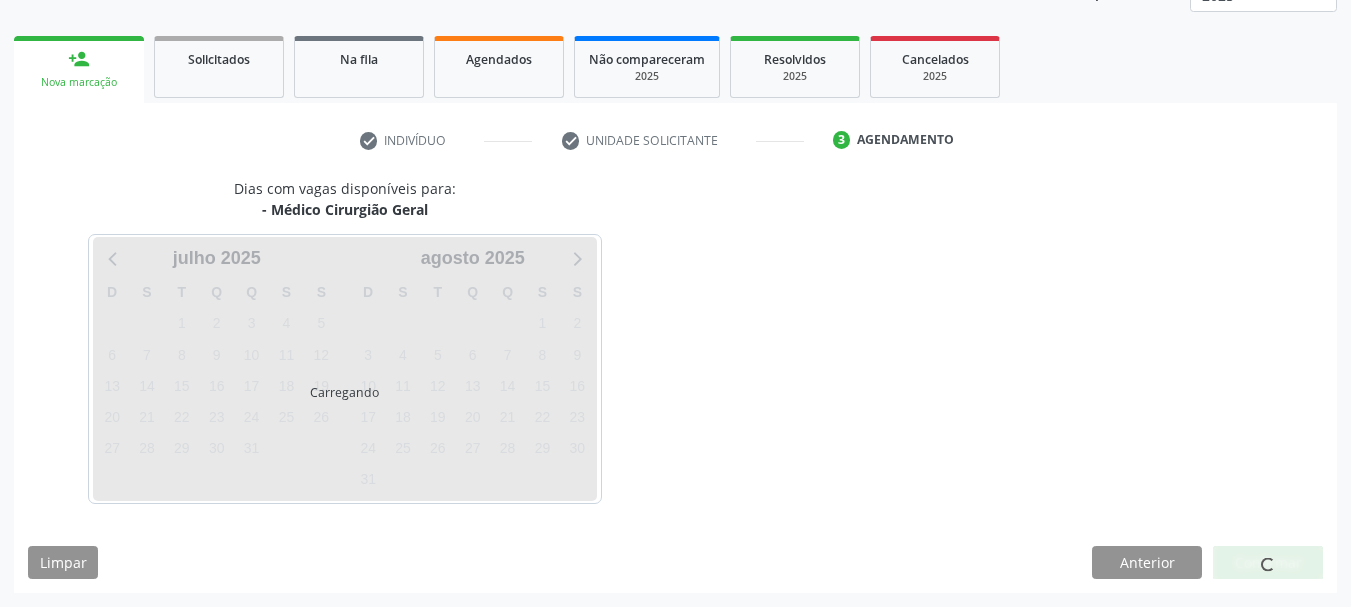 scroll, scrollTop: 263, scrollLeft: 0, axis: vertical 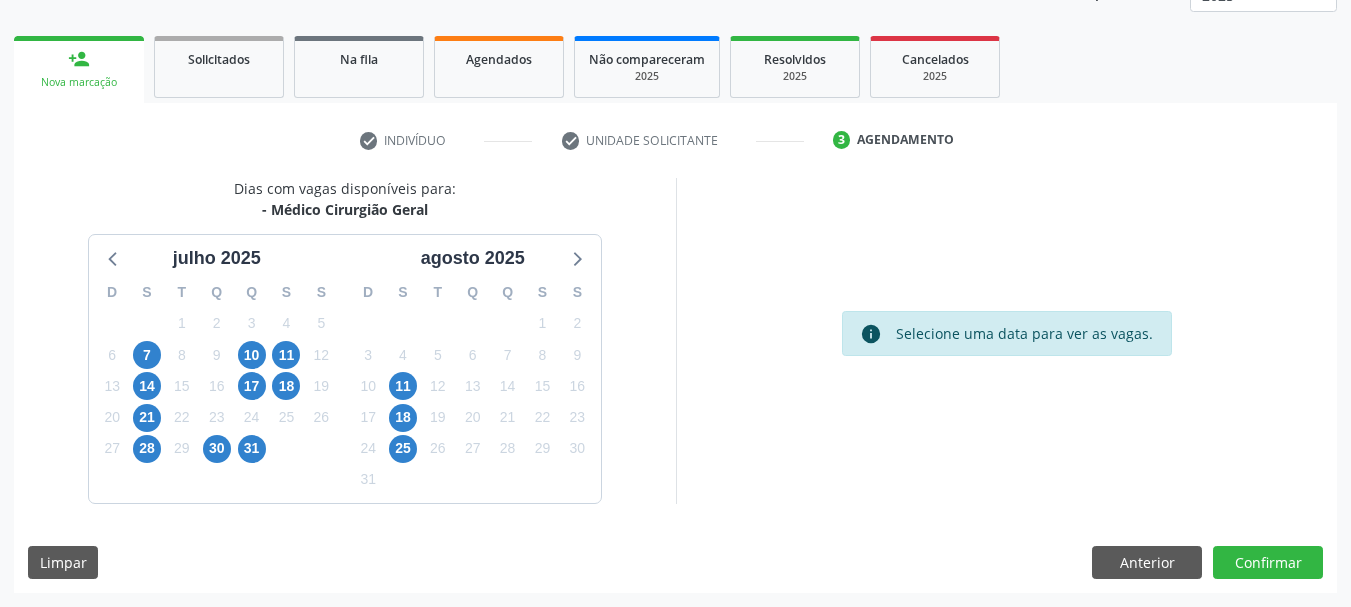 click on "12" at bounding box center (437, 386) 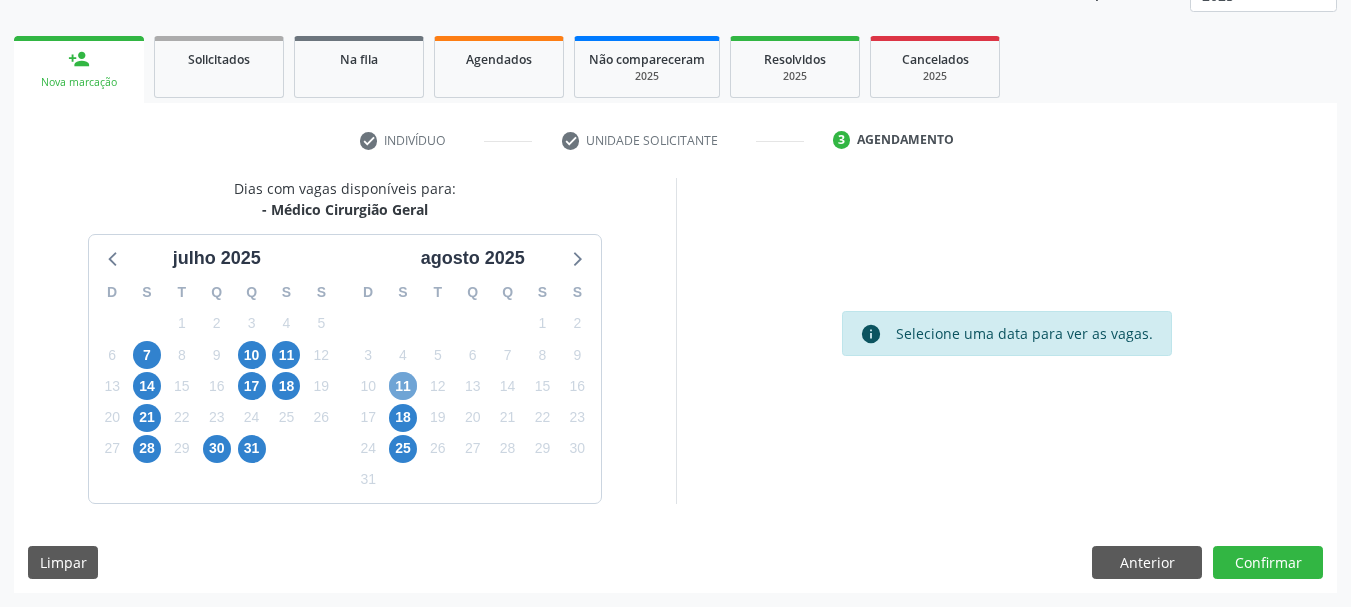 click on "11" at bounding box center (403, 386) 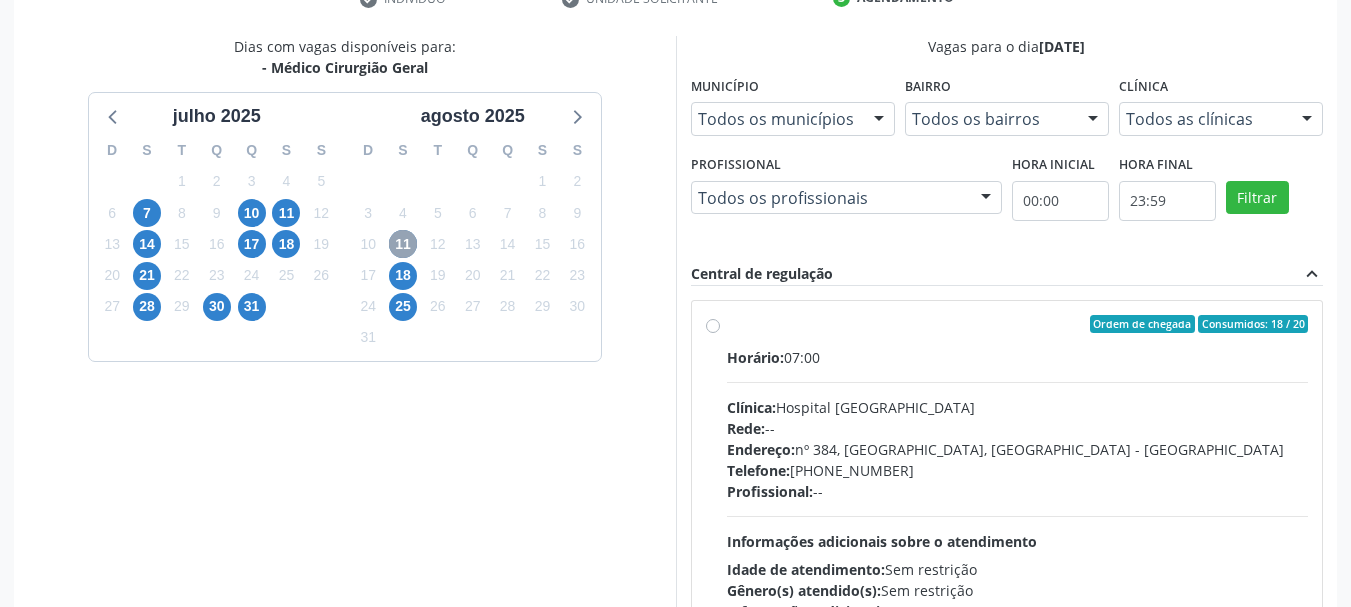scroll, scrollTop: 552, scrollLeft: 0, axis: vertical 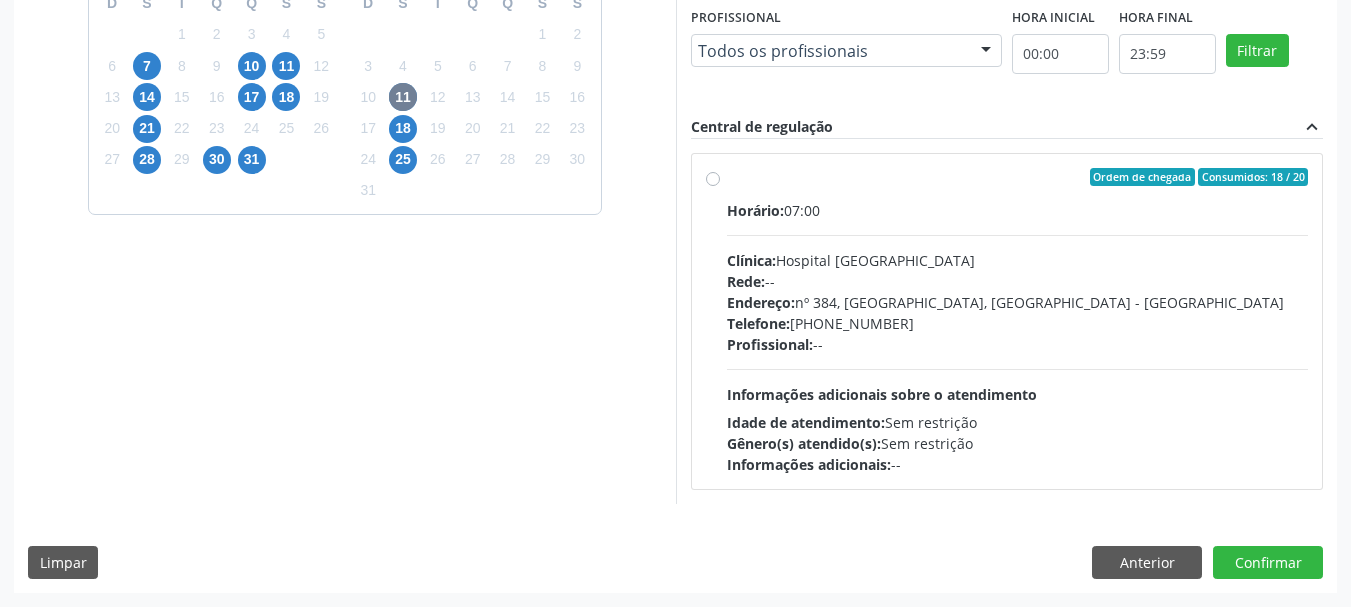 click on "Ordem de chegada
Consumidos: 18 / 20
Horário:   07:00
Clínica:  Hospital Sao Francisco
Rede:
--
Endereço:   nº 384, Varzea, Serra Talhada - PE
Telefone:   (81) 38312142
Profissional:
--
Informações adicionais sobre o atendimento
Idade de atendimento:
Sem restrição
Gênero(s) atendido(s):
Sem restrição
Informações adicionais:
--" at bounding box center [1018, 321] 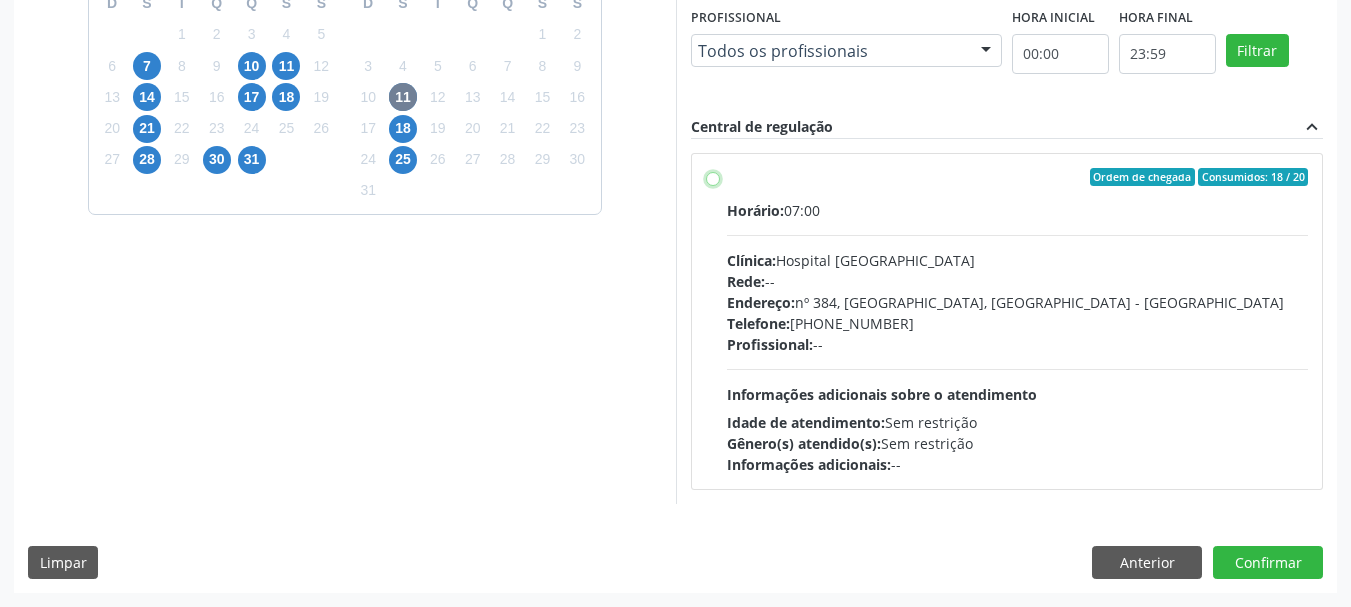 click on "Ordem de chegada
Consumidos: 18 / 20
Horário:   07:00
Clínica:  Hospital Sao Francisco
Rede:
--
Endereço:   nº 384, Varzea, Serra Talhada - PE
Telefone:   (81) 38312142
Profissional:
--
Informações adicionais sobre o atendimento
Idade de atendimento:
Sem restrição
Gênero(s) atendido(s):
Sem restrição
Informações adicionais:
--" at bounding box center [713, 177] 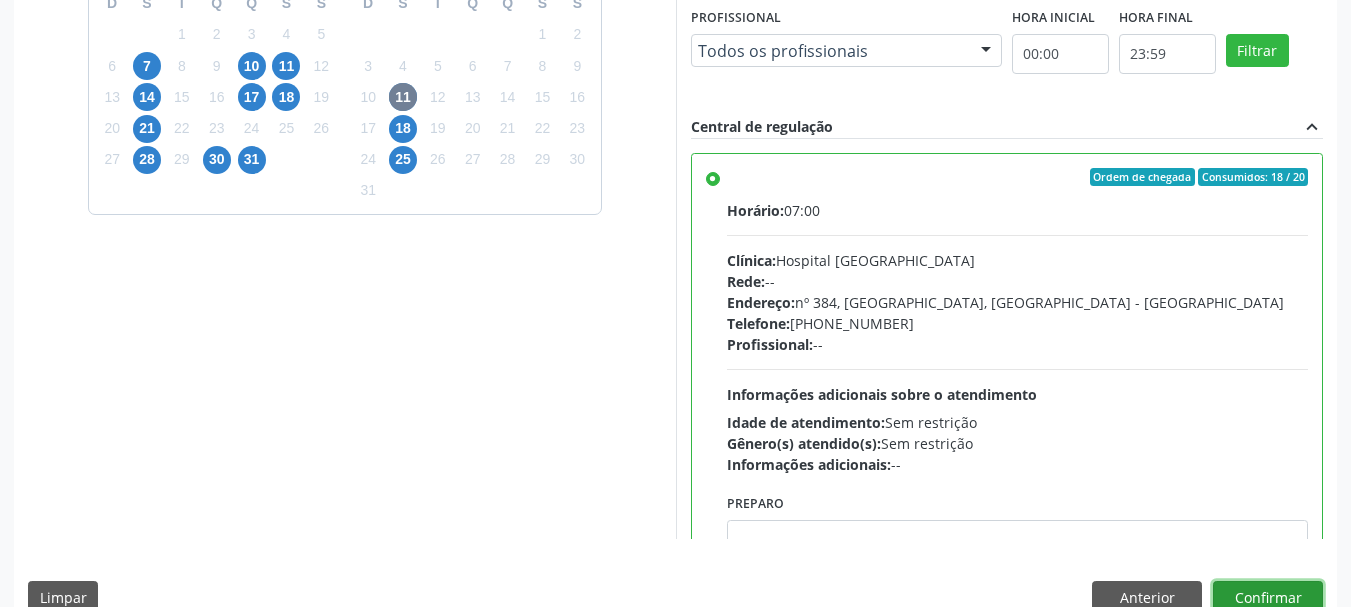 click on "Confirmar" at bounding box center [1268, 598] 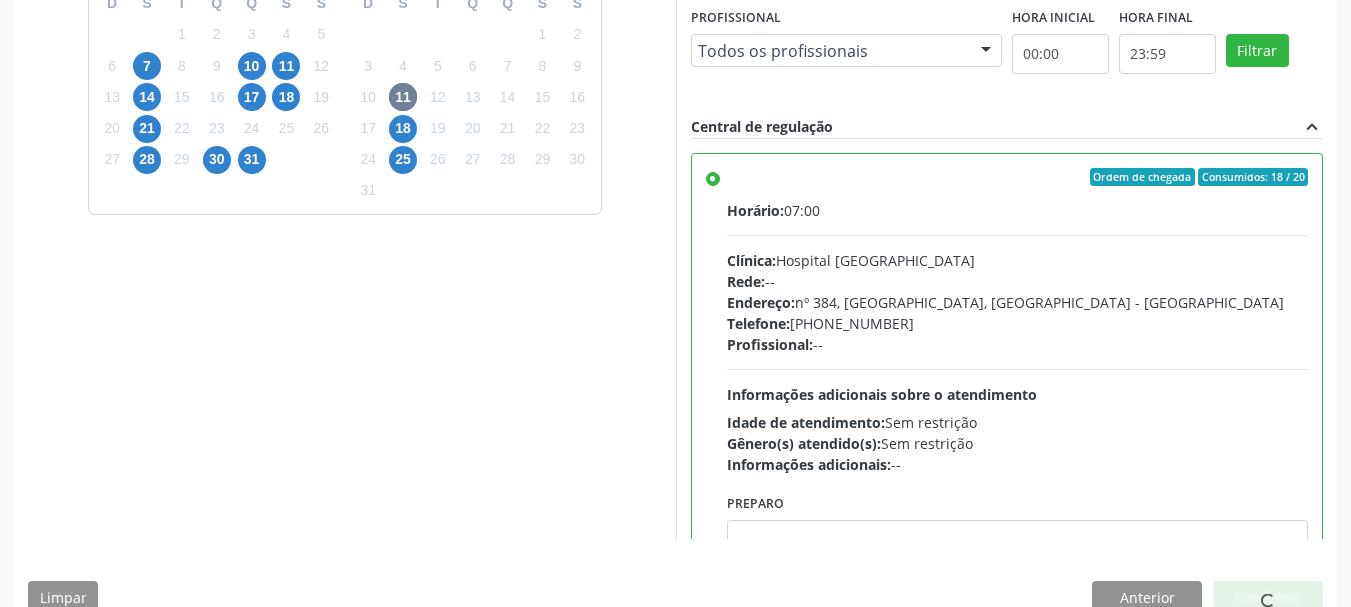 scroll, scrollTop: 60, scrollLeft: 0, axis: vertical 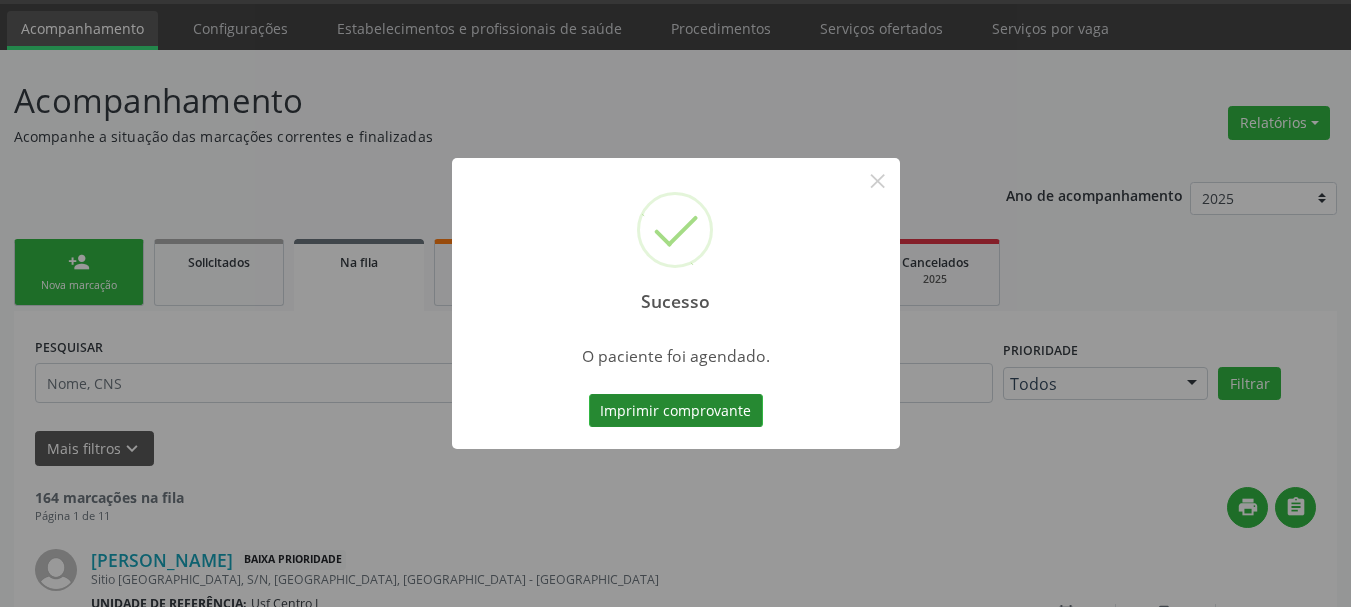 click on "Imprimir comprovante" at bounding box center [676, 411] 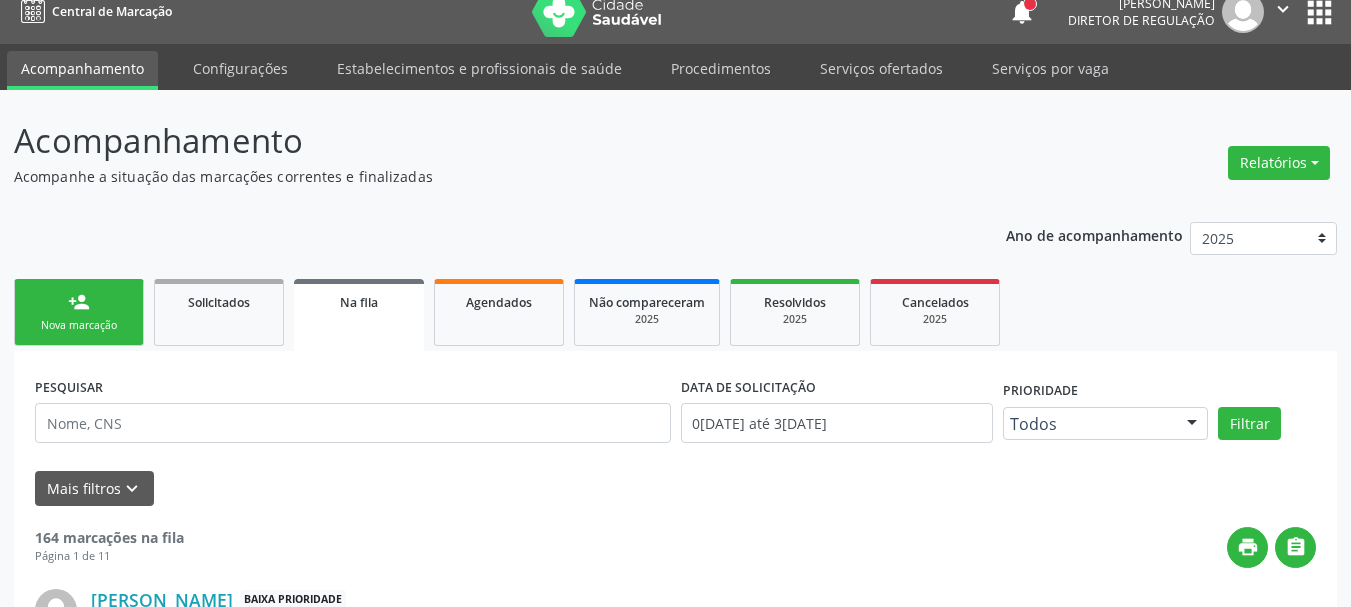 scroll, scrollTop: 0, scrollLeft: 0, axis: both 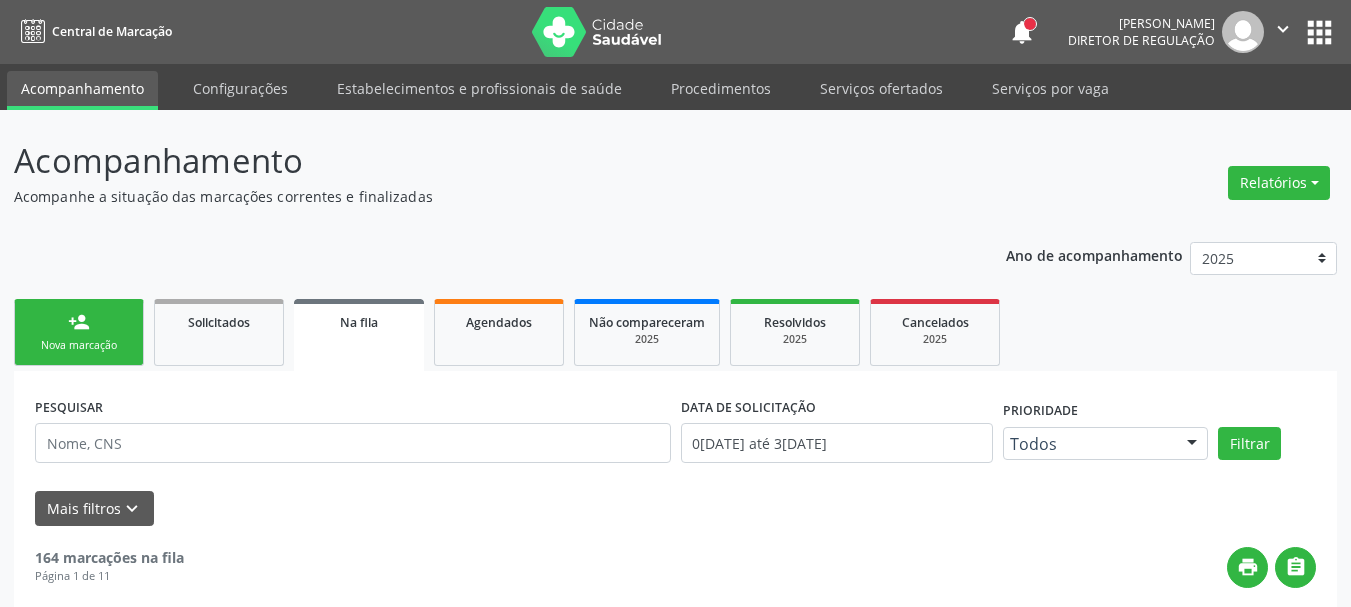 click on "apps" at bounding box center (1319, 32) 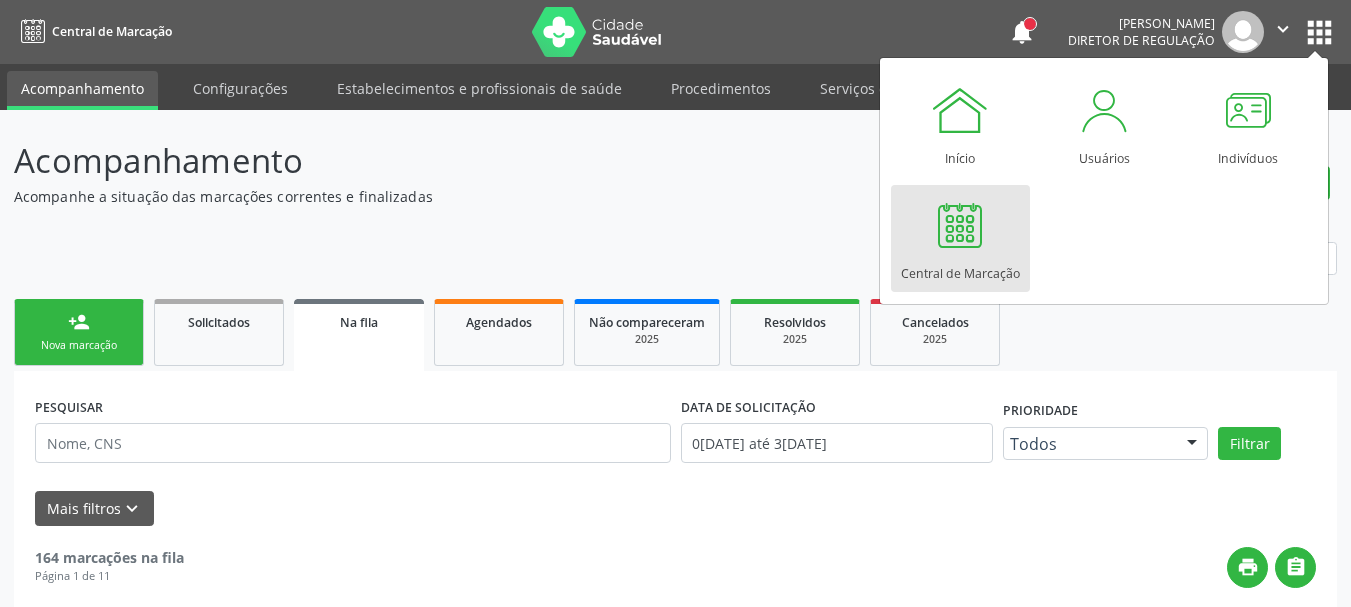 click on "Central de Marcação" at bounding box center (960, 268) 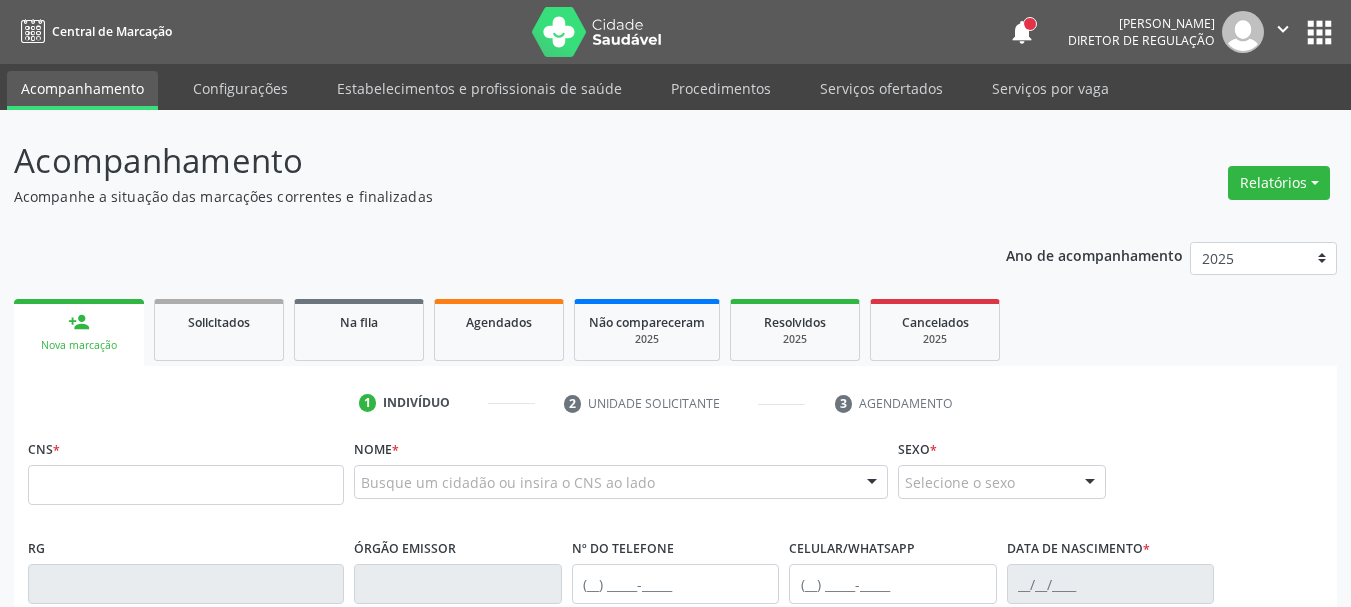 scroll, scrollTop: 0, scrollLeft: 0, axis: both 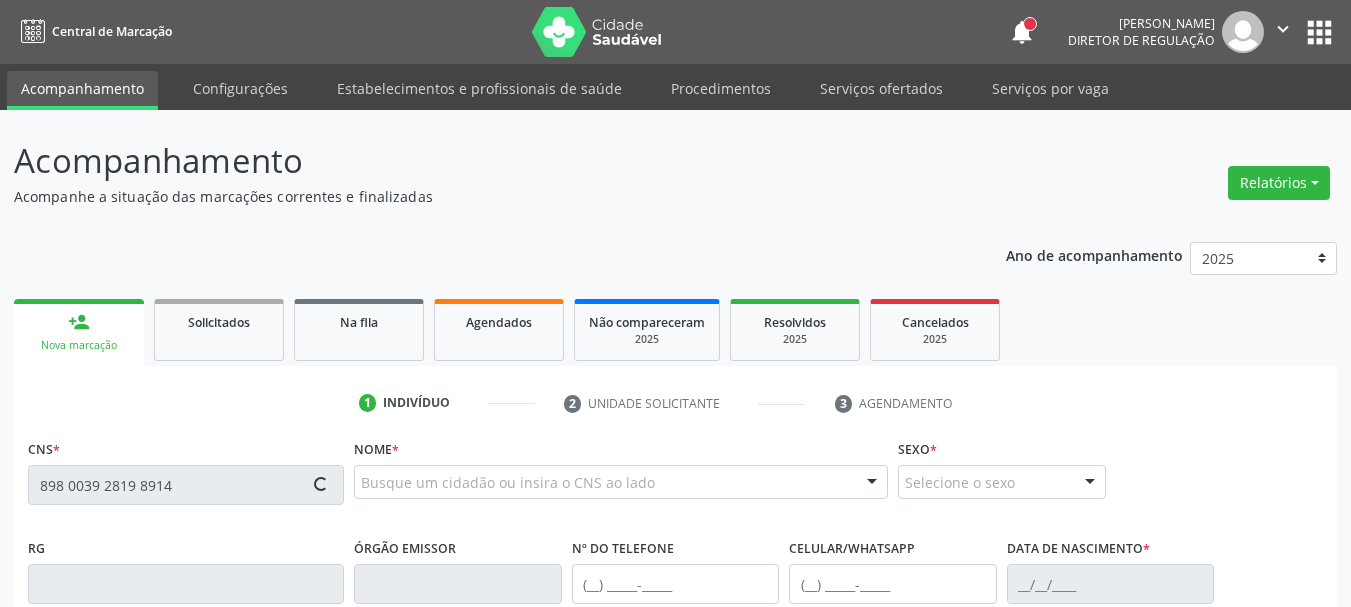 type on "898 0039 2819 8914" 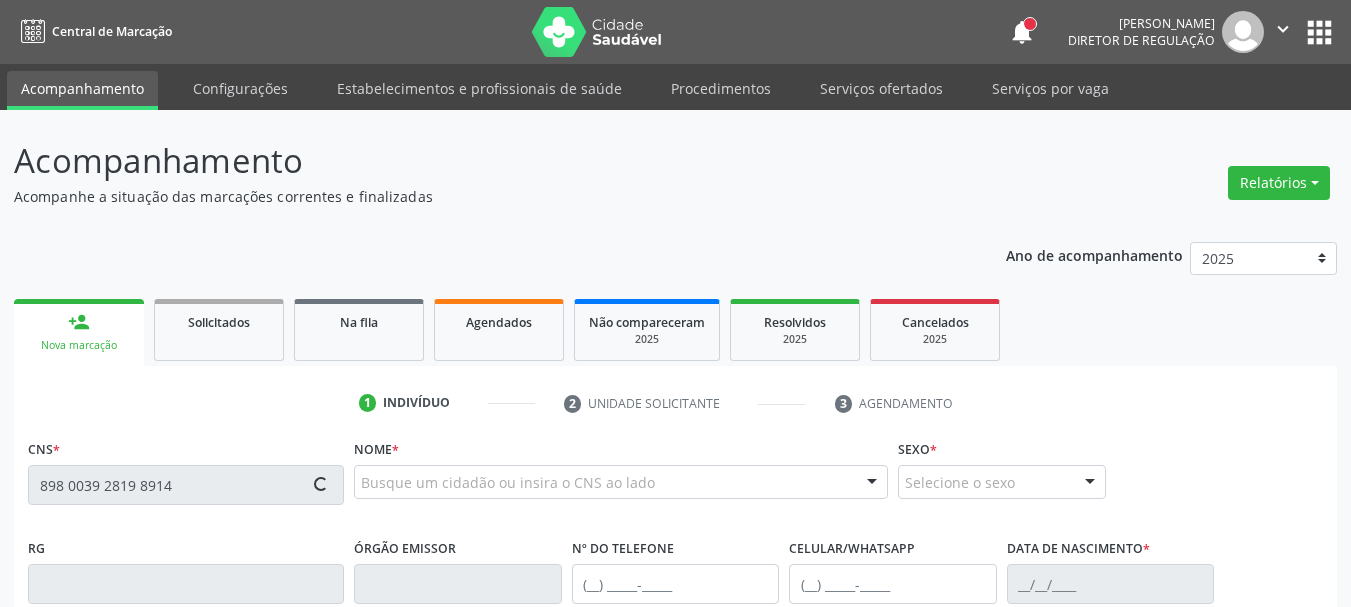 type 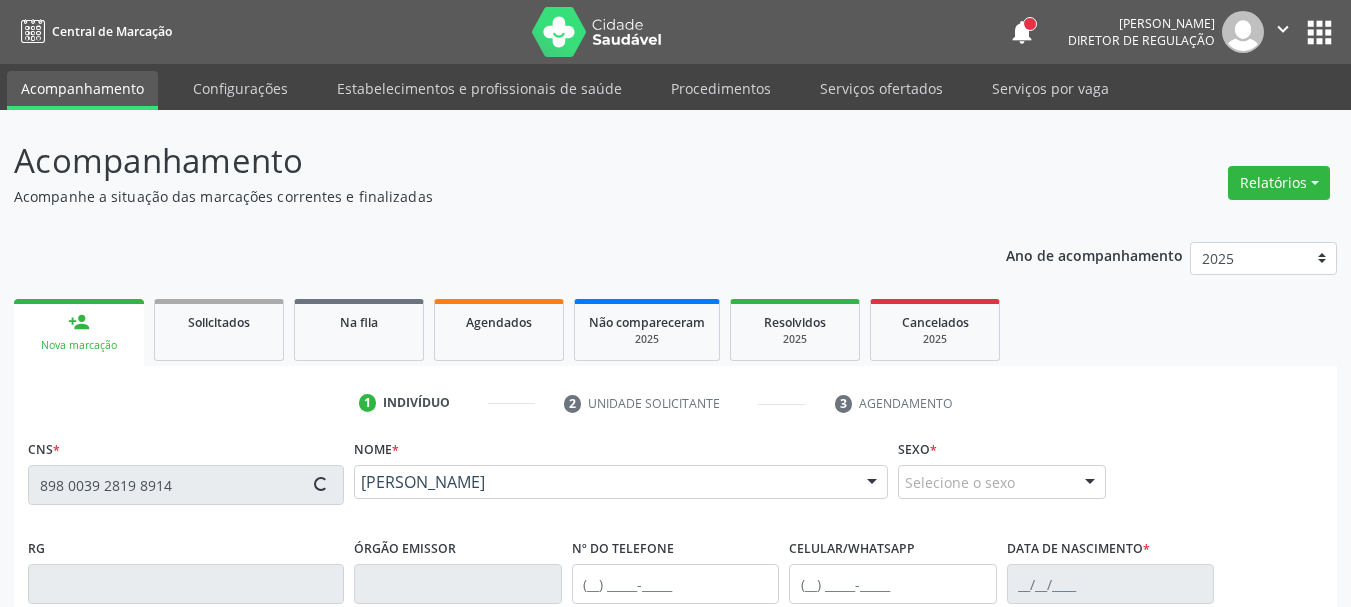 type on "[PHONE_NUMBER]" 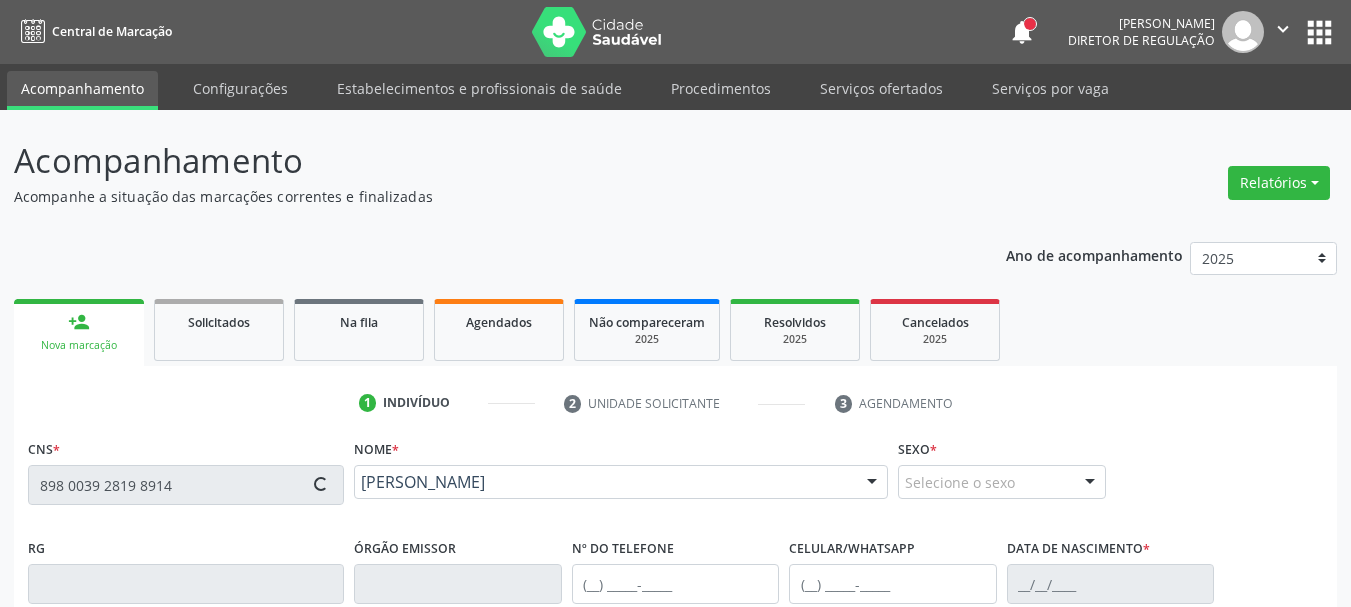 type on "[DATE]" 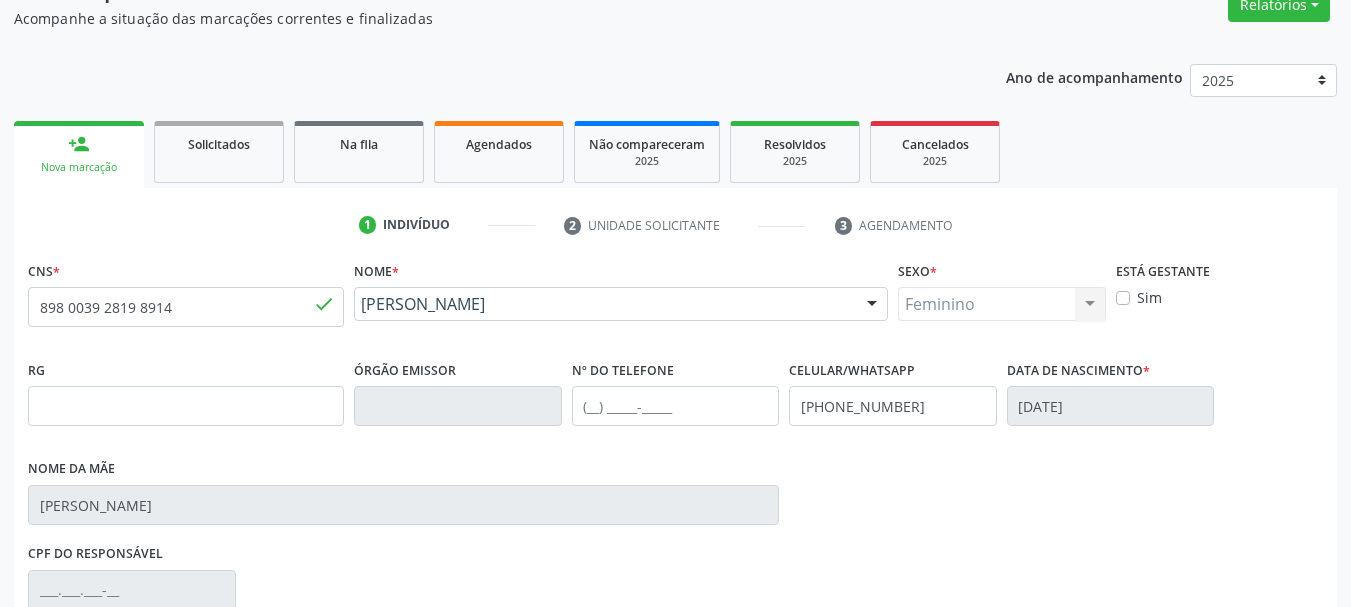 scroll, scrollTop: 200, scrollLeft: 0, axis: vertical 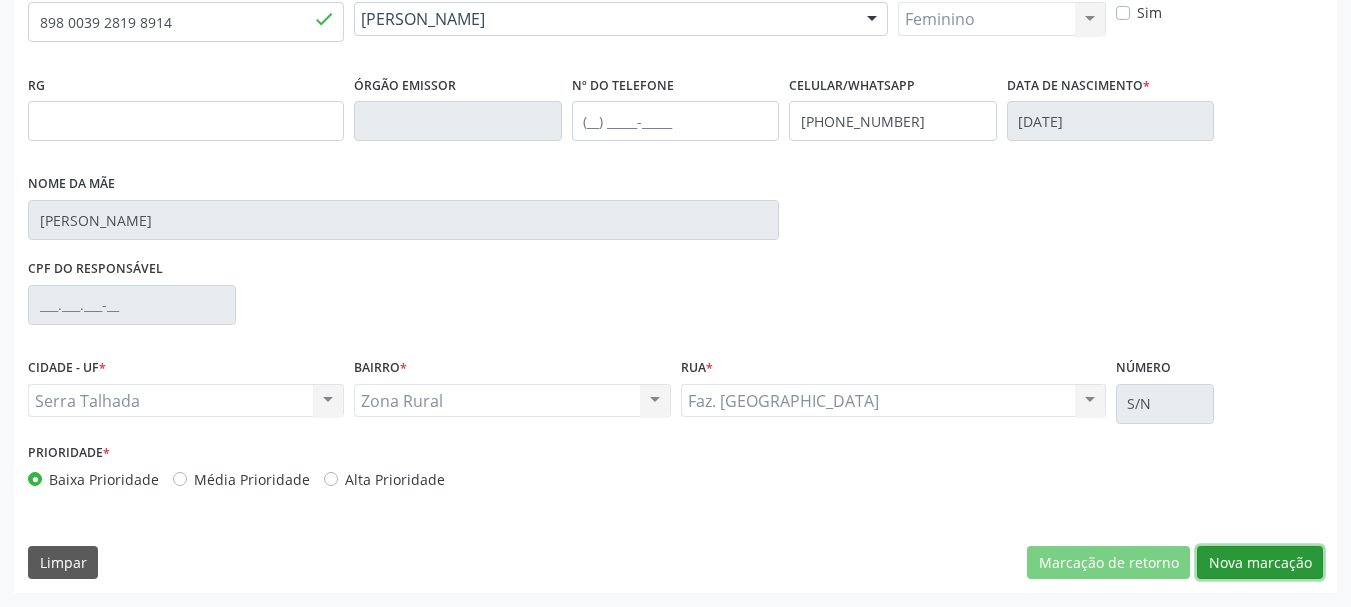click on "Nova marcação" at bounding box center [1260, 563] 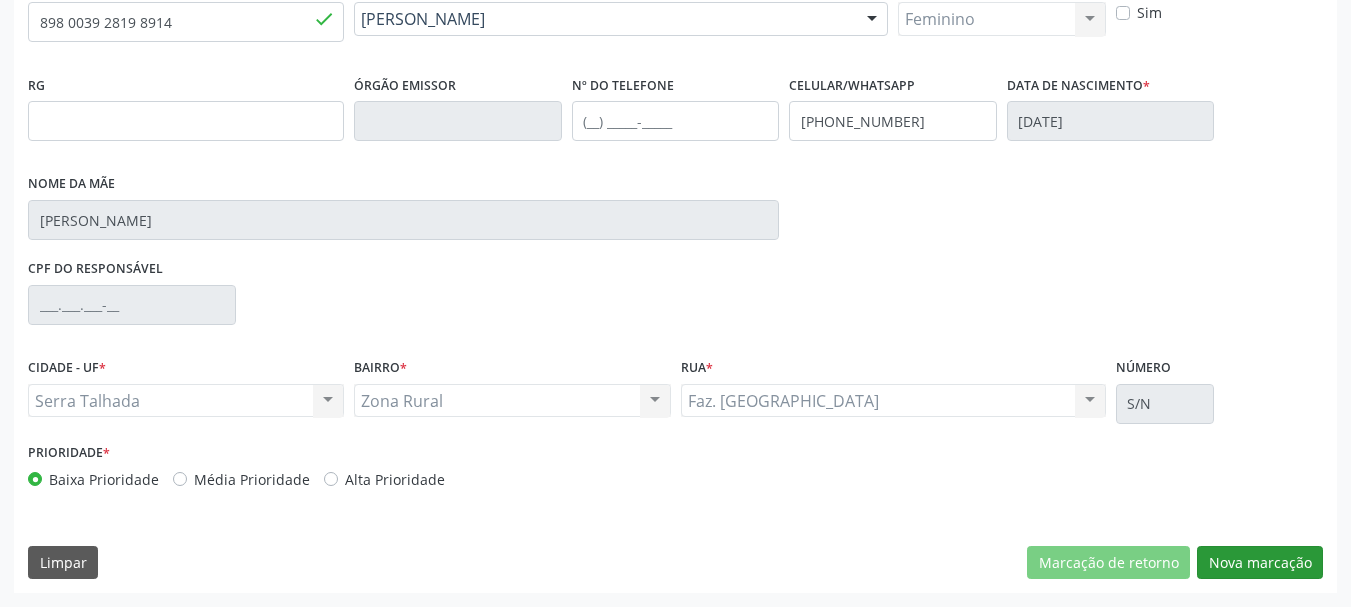 scroll, scrollTop: 299, scrollLeft: 0, axis: vertical 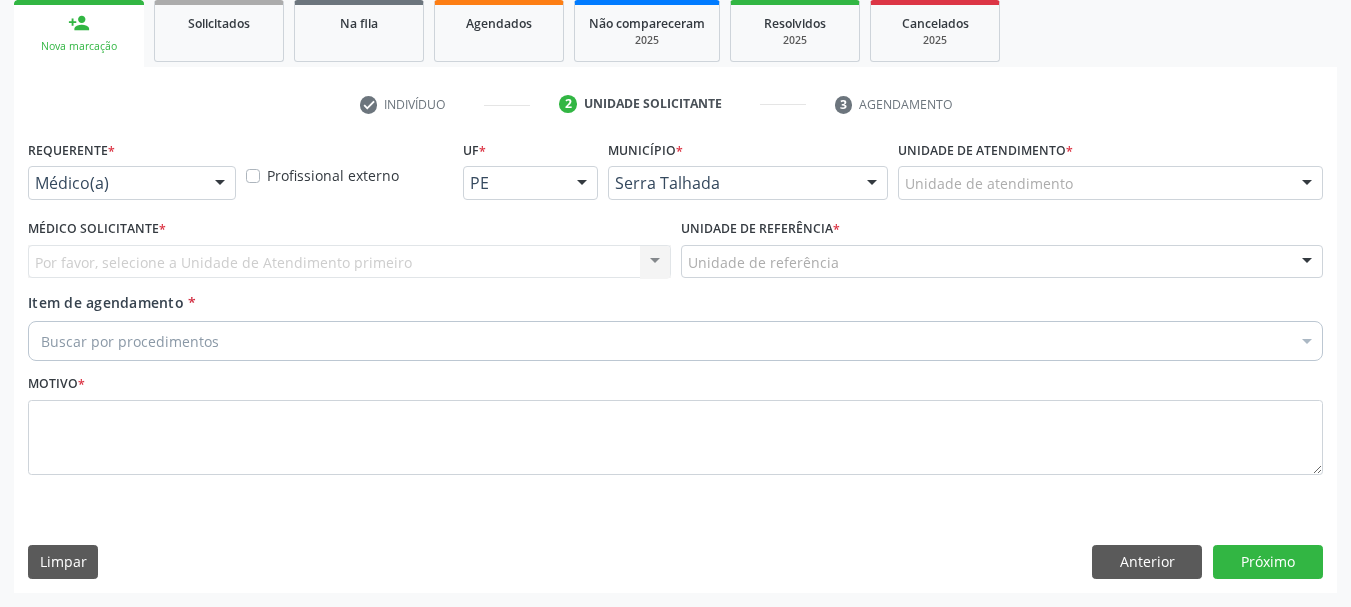 drag, startPoint x: 121, startPoint y: 180, endPoint x: 117, endPoint y: 191, distance: 11.7046995 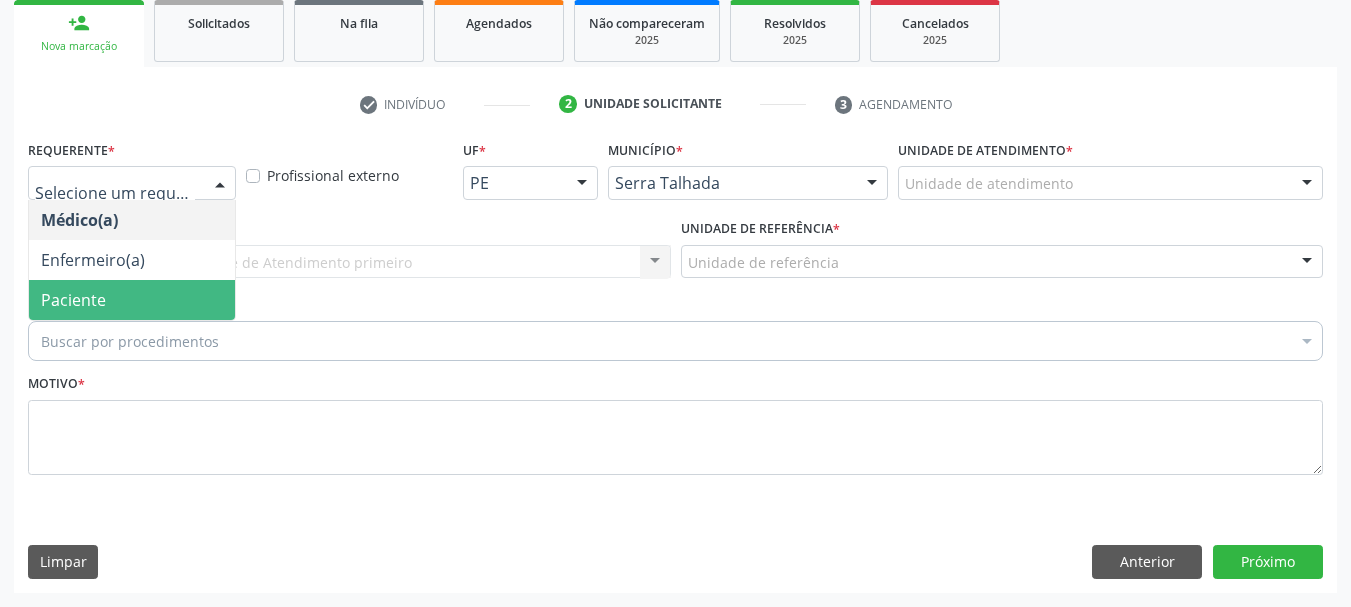 click on "Paciente" at bounding box center [132, 300] 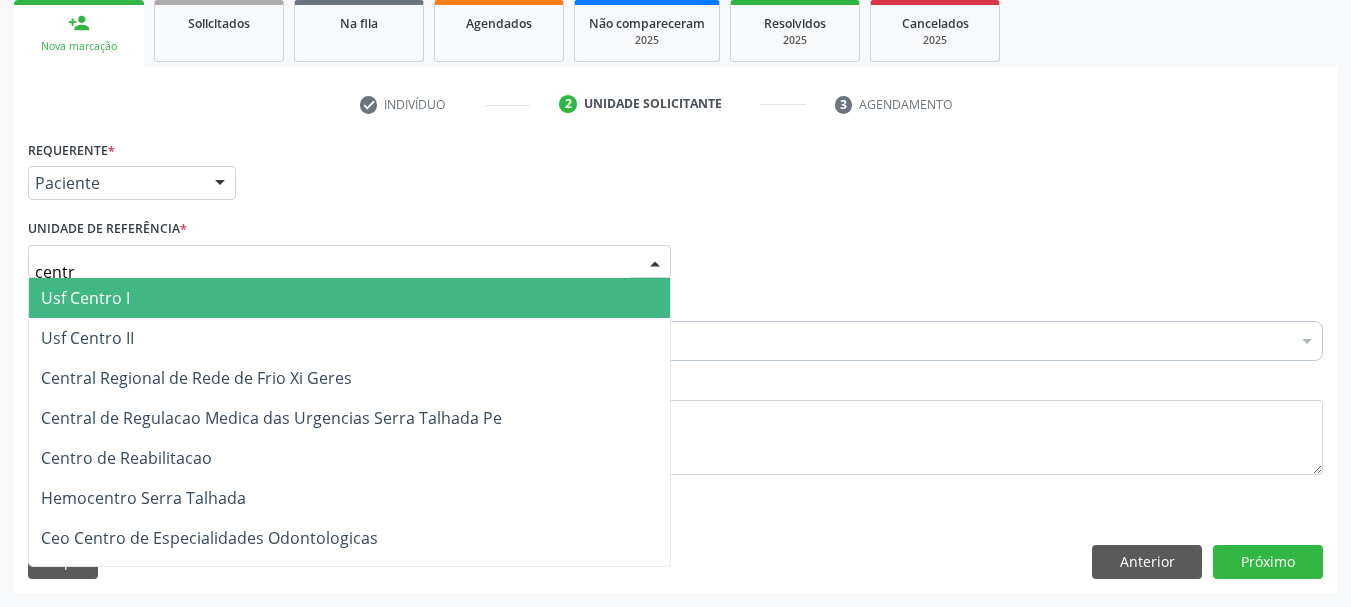type on "centro" 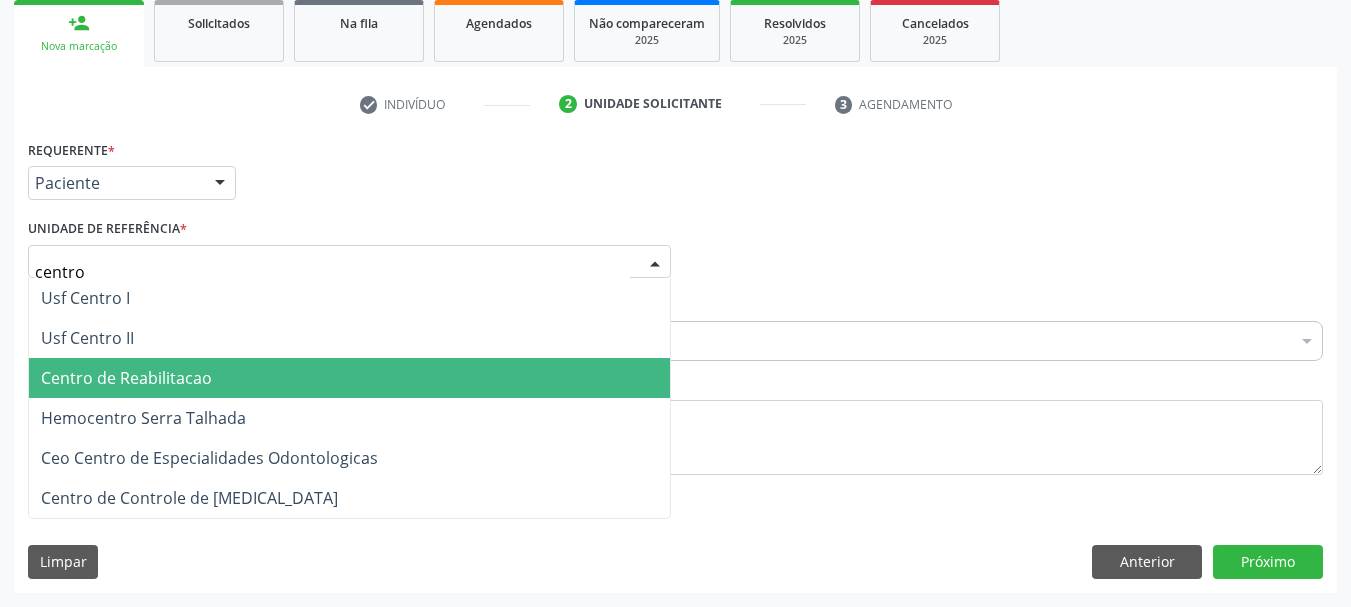 click on "Centro de Reabilitacao" at bounding box center [126, 378] 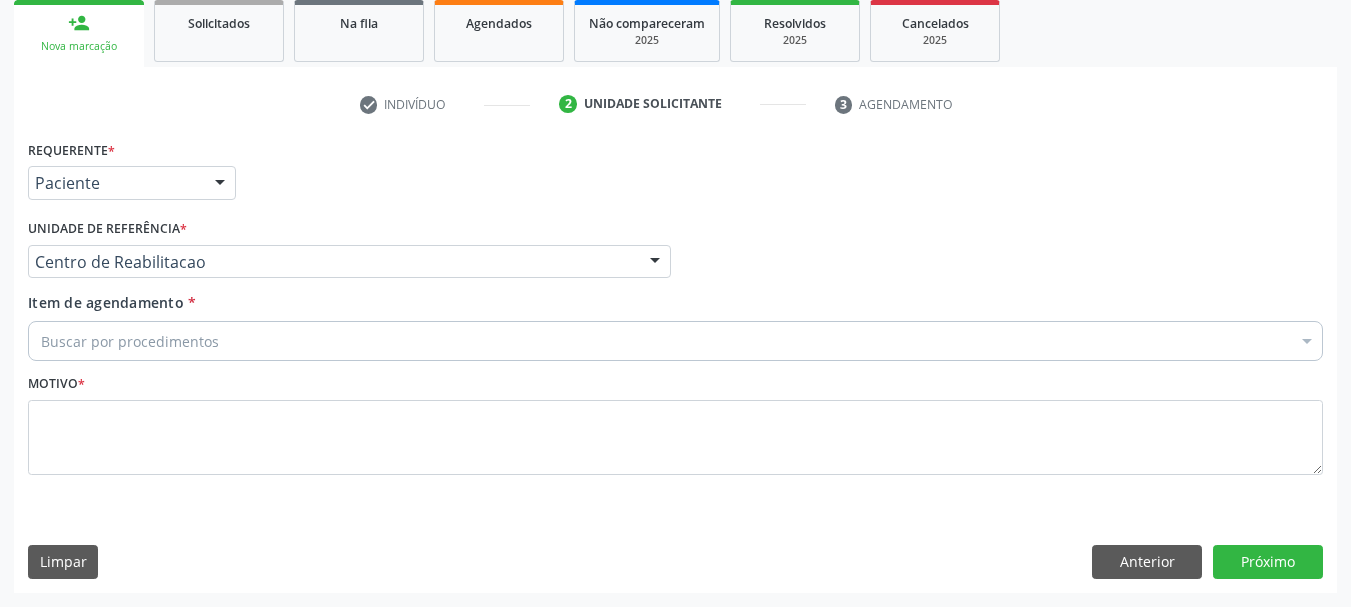 click on "Buscar por procedimentos" at bounding box center (675, 341) 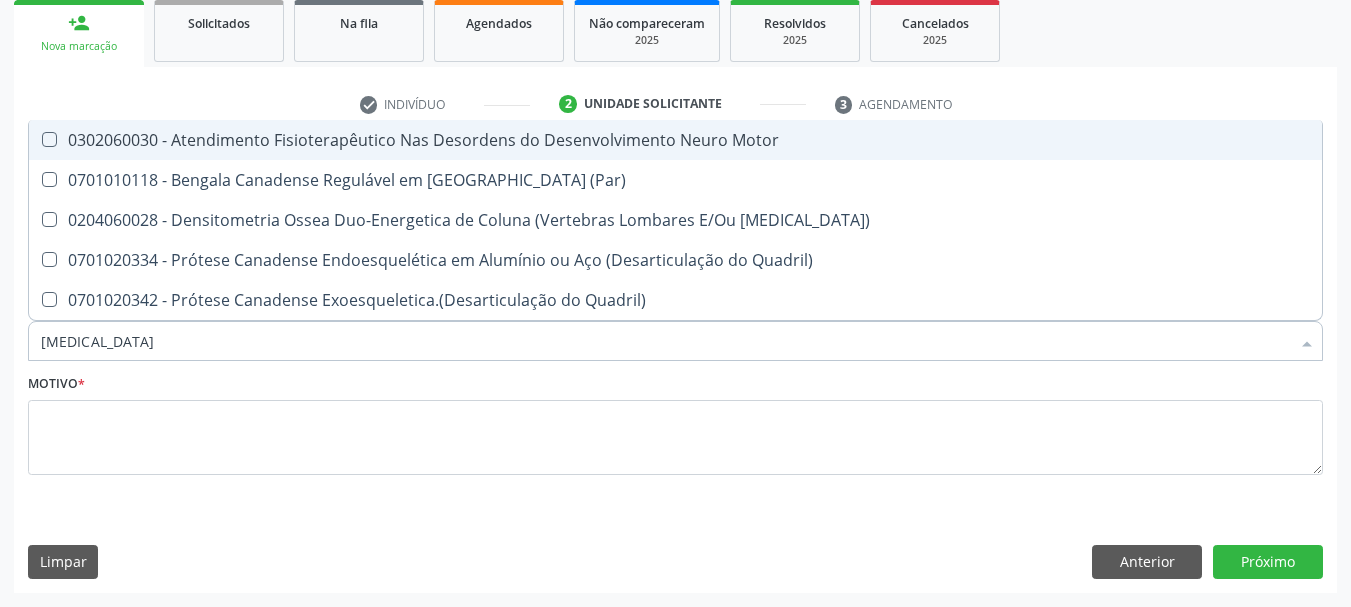 type on "densi" 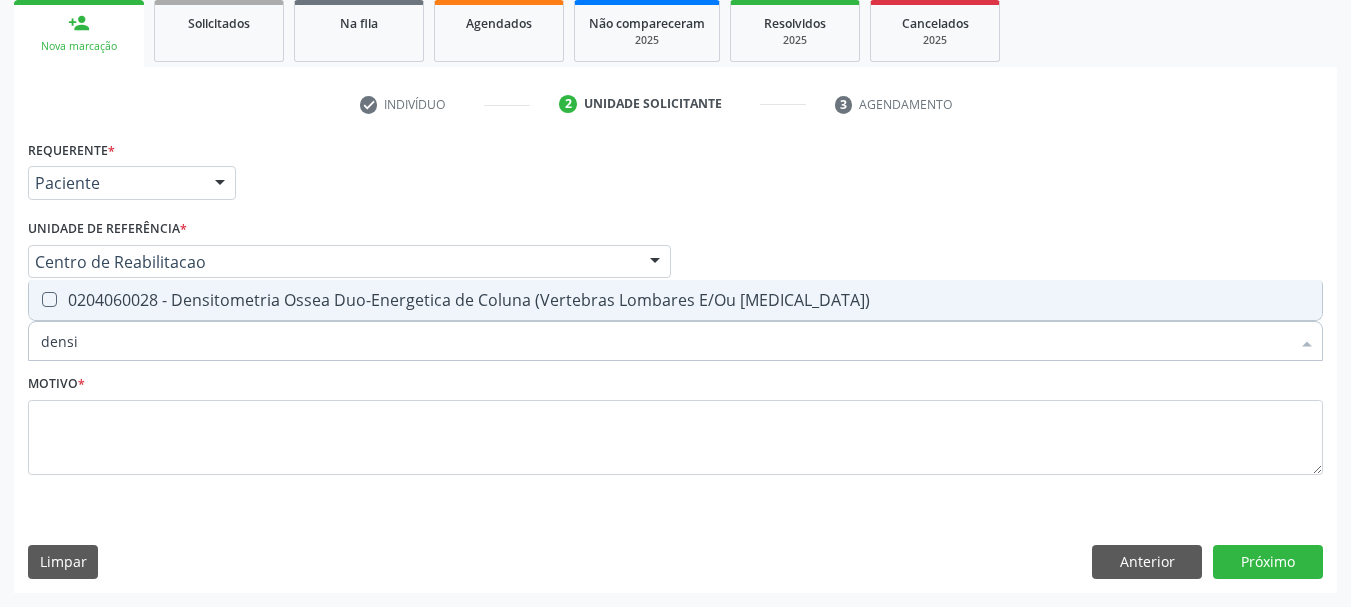 click on "0204060028 - Densitometria Ossea Duo-Energetica de Coluna (Vertebras Lombares E/Ou Femur)" at bounding box center (675, 300) 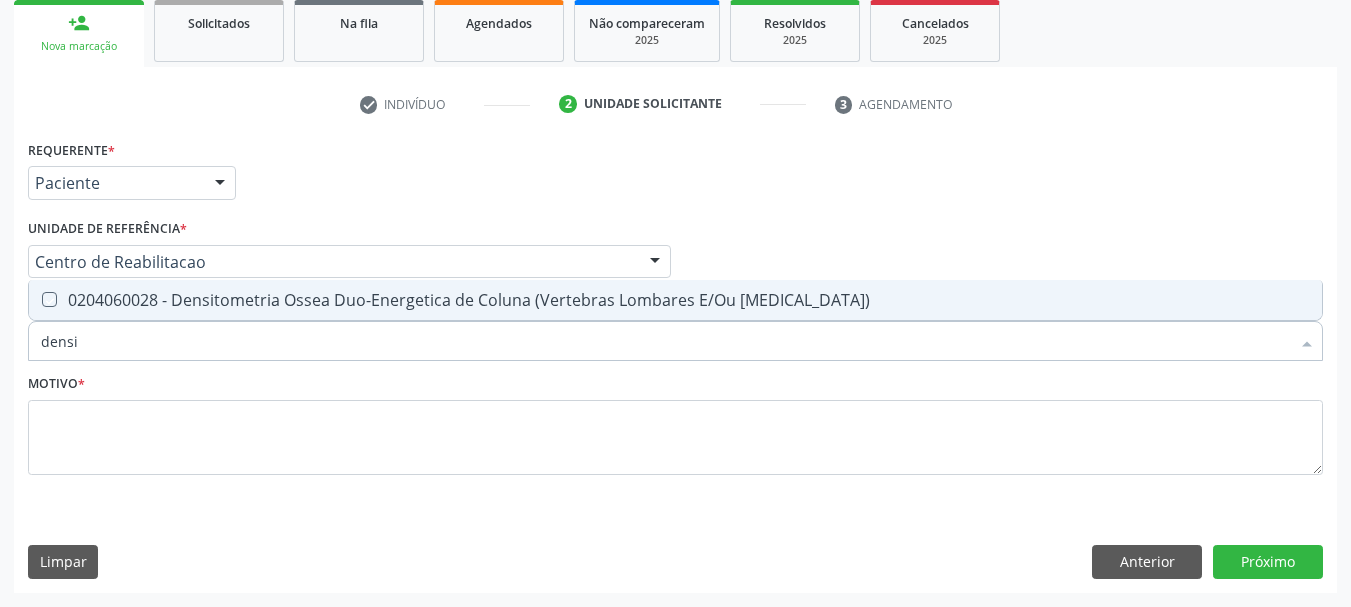 checkbox on "true" 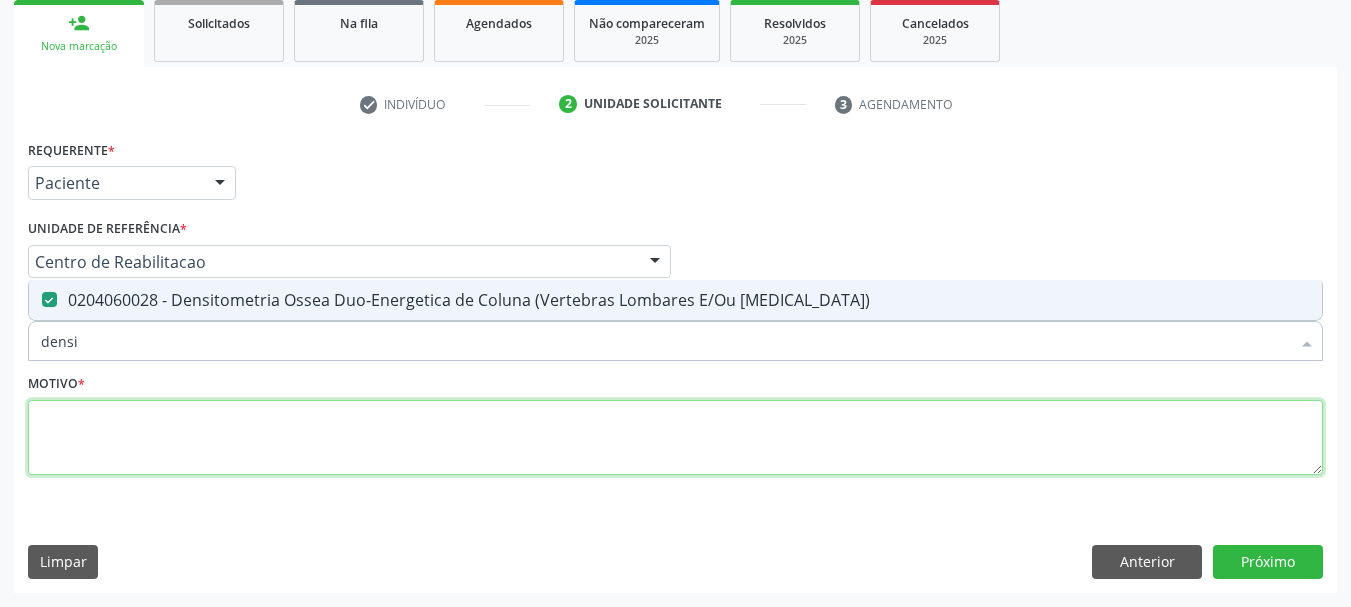 click at bounding box center (675, 438) 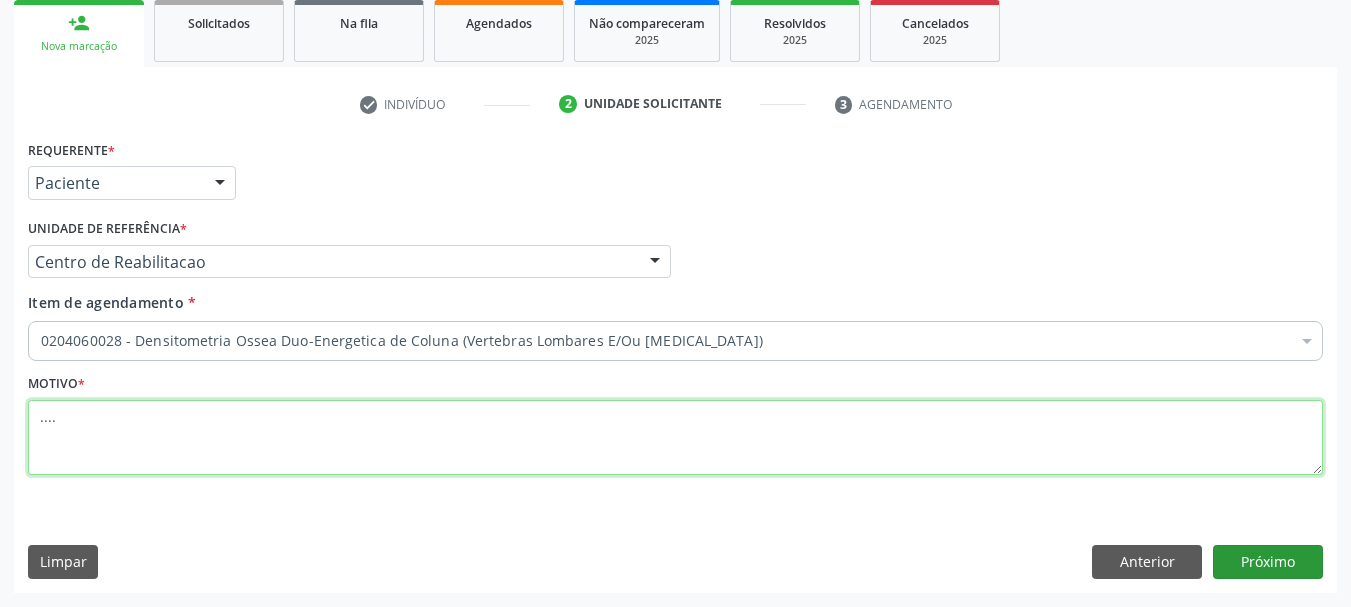 type on "...." 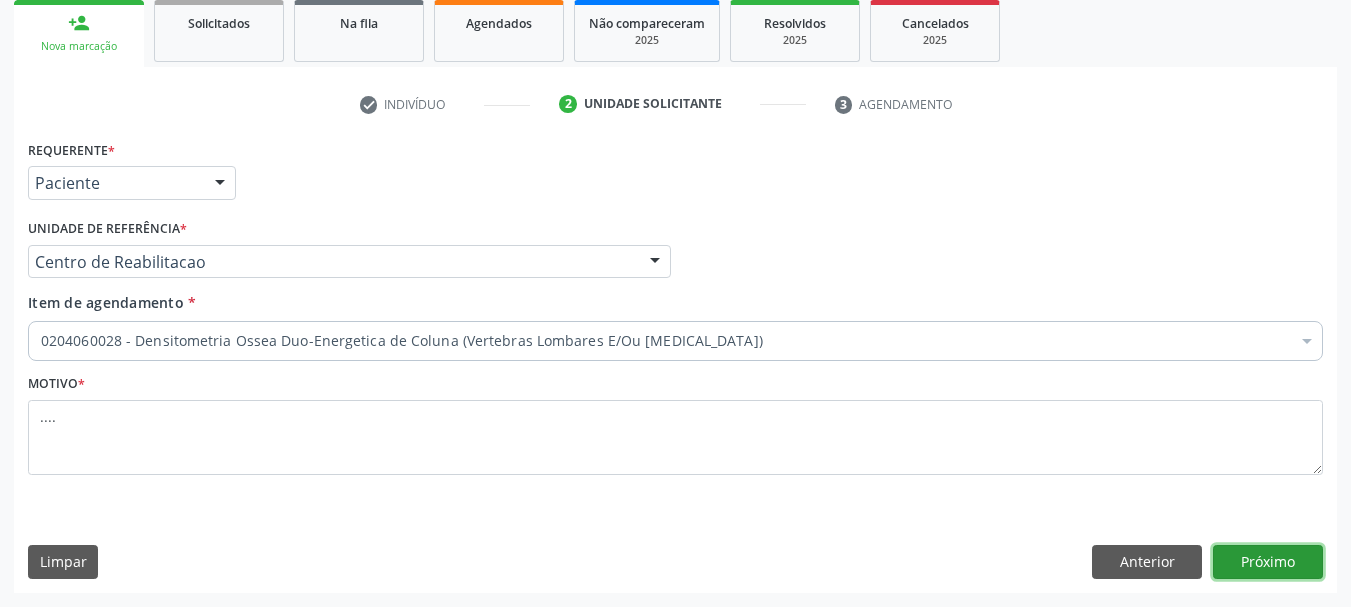 click on "Próximo" at bounding box center [1268, 562] 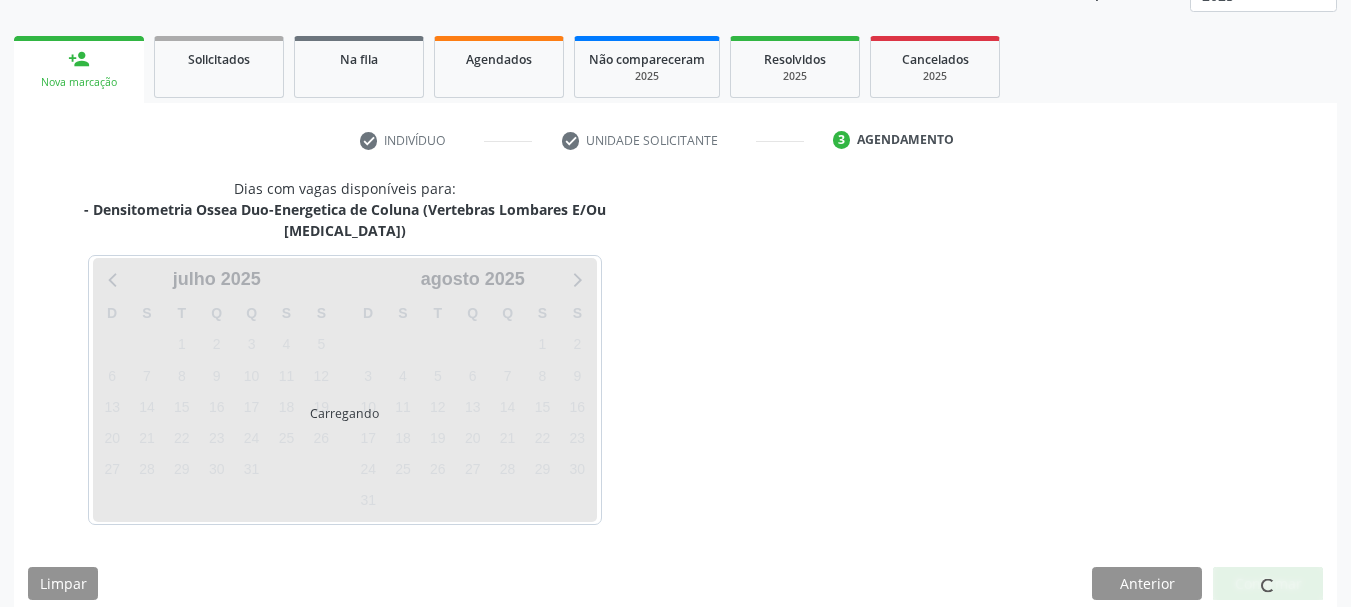 scroll, scrollTop: 299, scrollLeft: 0, axis: vertical 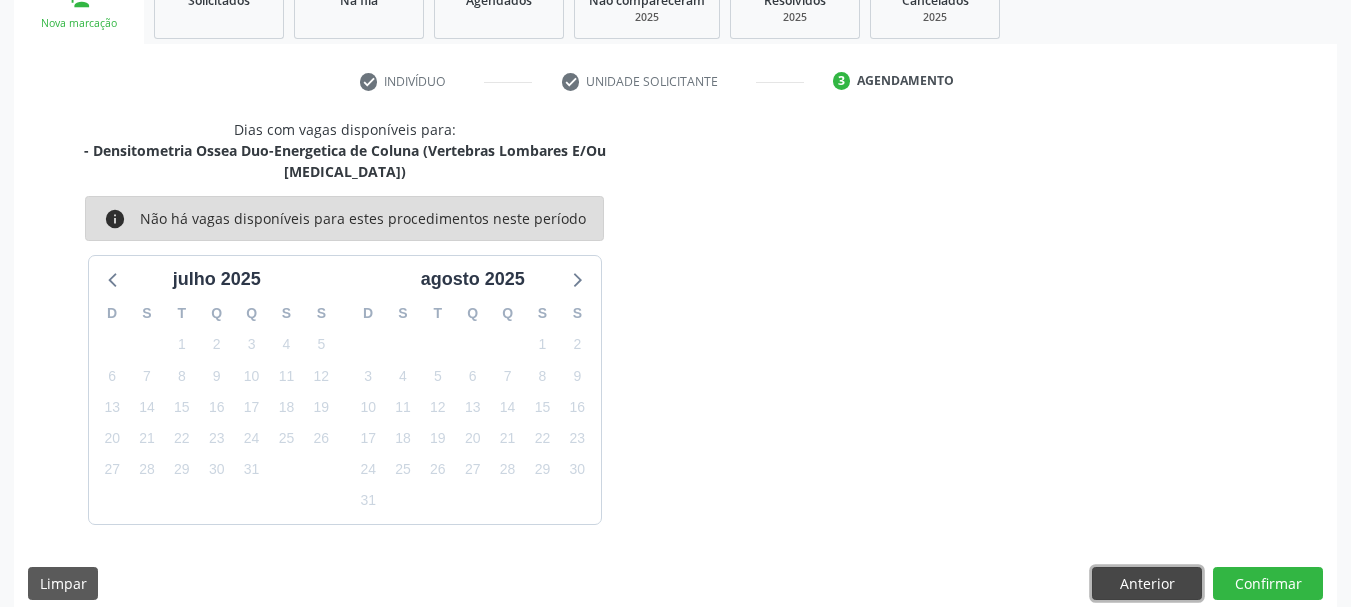 click on "Anterior" at bounding box center (1147, 584) 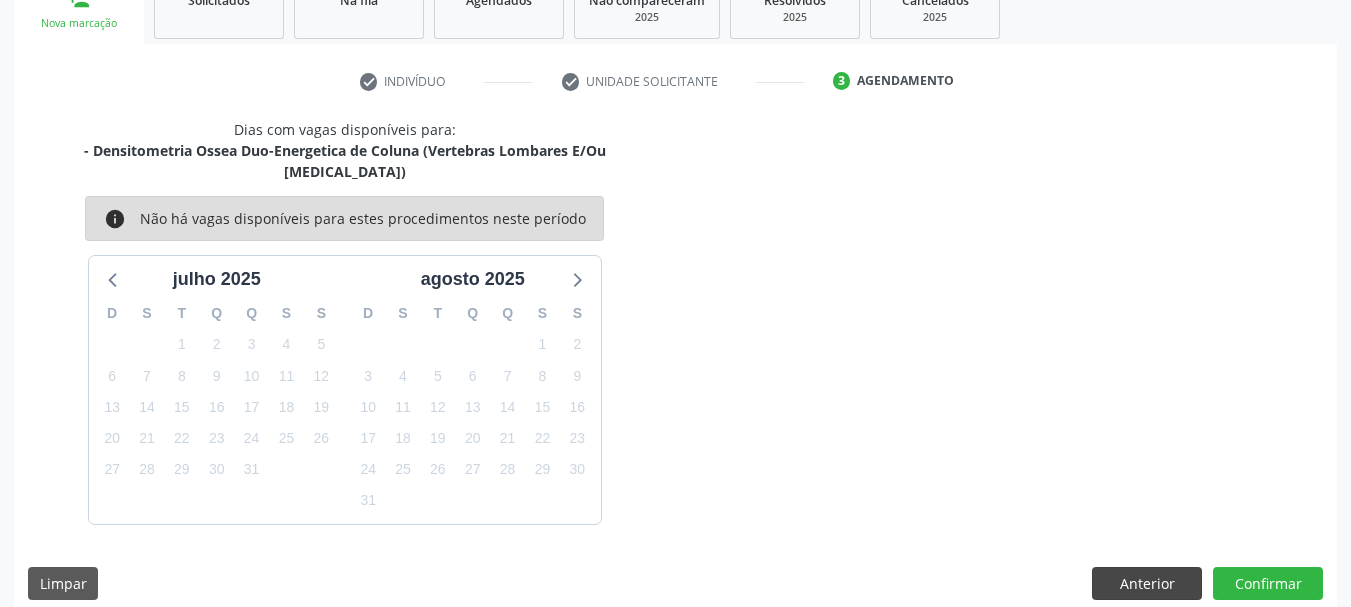 scroll, scrollTop: 299, scrollLeft: 0, axis: vertical 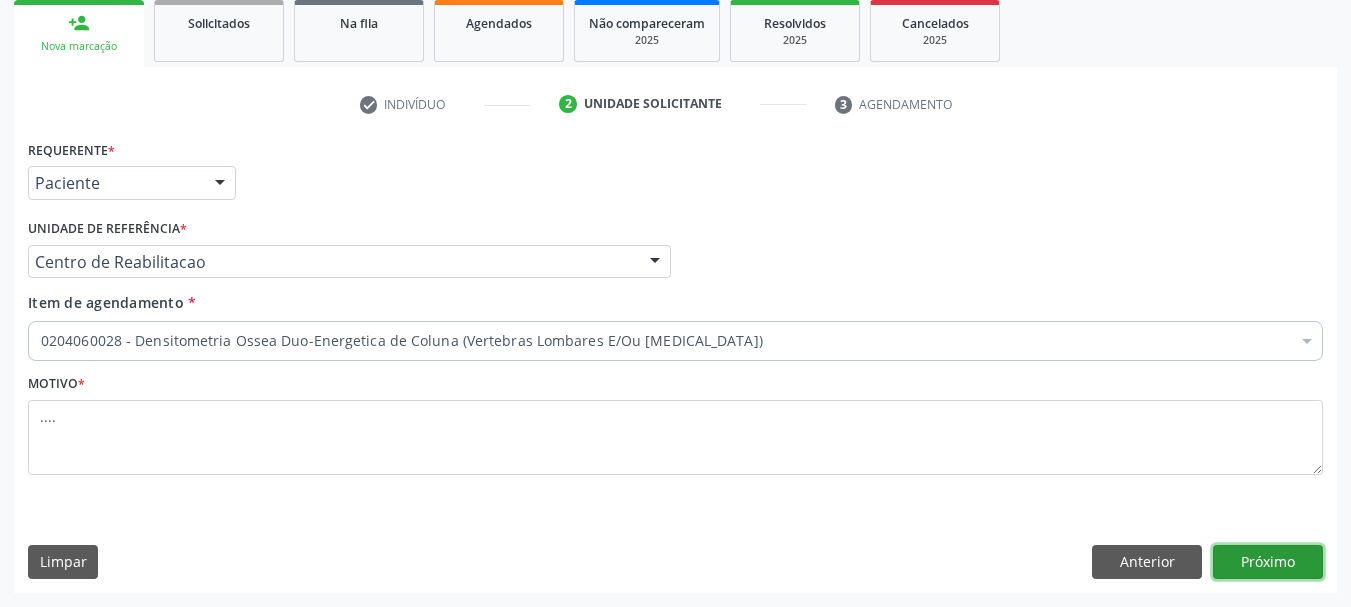 click on "Próximo" at bounding box center (1268, 562) 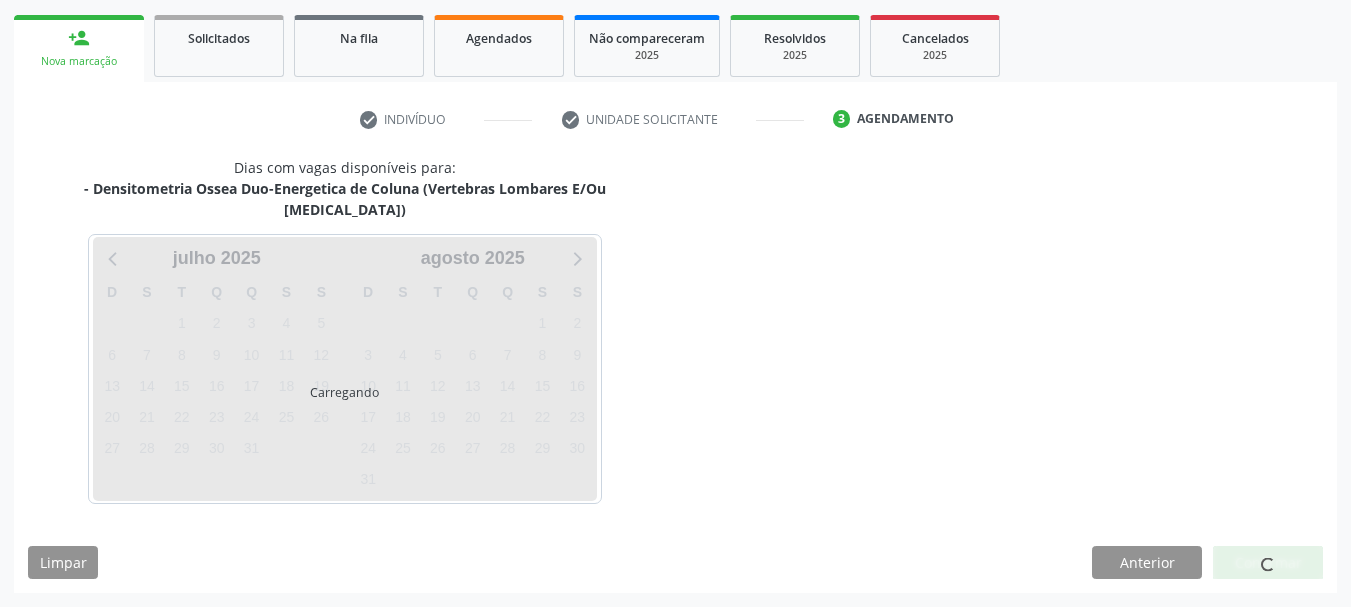 scroll, scrollTop: 263, scrollLeft: 0, axis: vertical 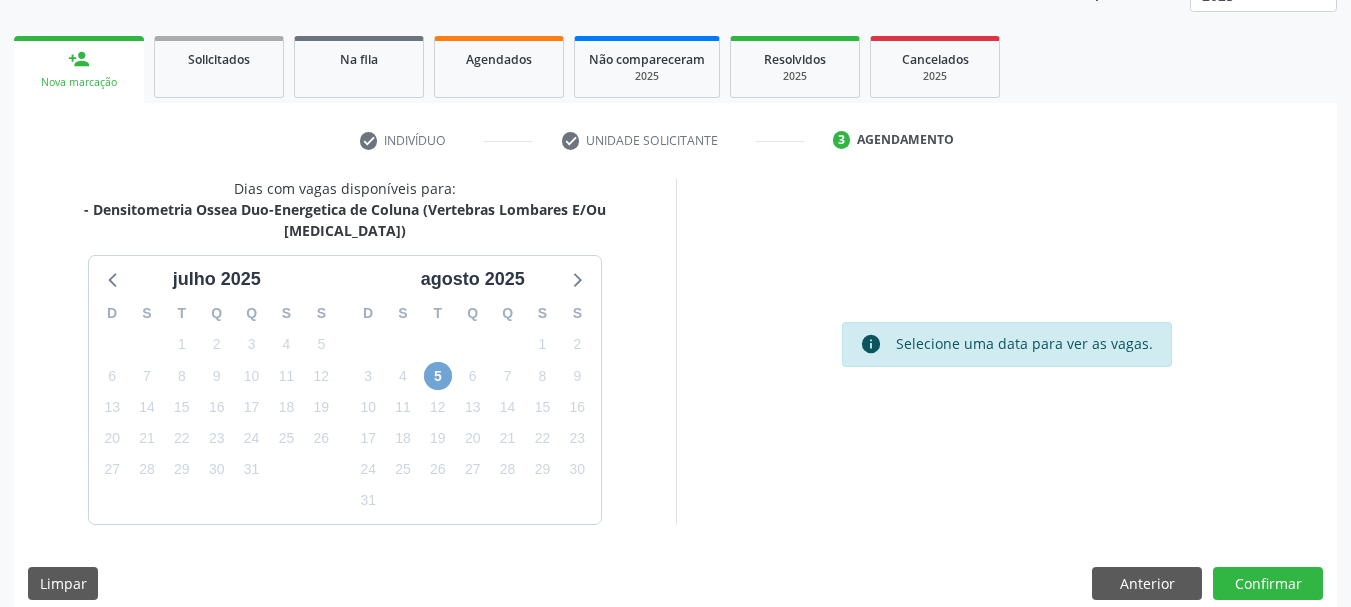 click on "5" at bounding box center (438, 376) 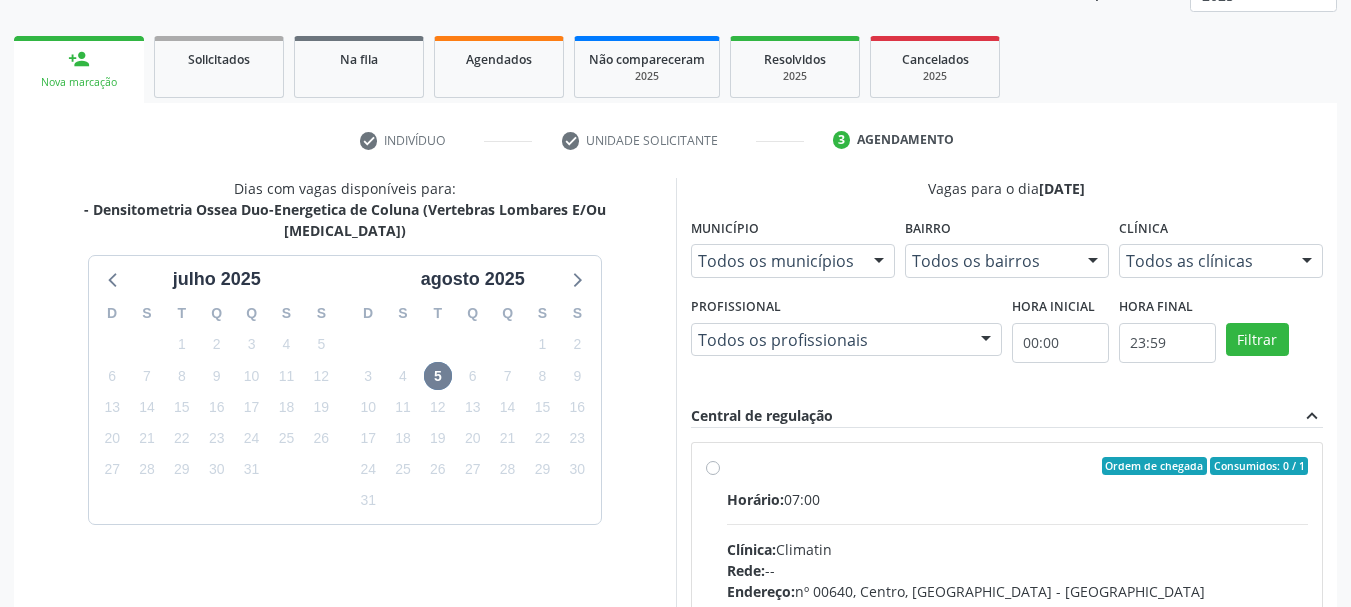 click on "Ordem de chegada
Consumidos: 0 / 1
Horário:   07:00
Clínica:  Climatin
Rede:
--
Endereço:   nº 00640, Centro, Serra Talhada - PE
Telefone:   (81) 38311133
Profissional:
Ana Carolina Barboza de Andrada Melo Lyra
Informações adicionais sobre o atendimento
Idade de atendimento:
de 0 a 120 anos
Gênero(s) atendido(s):
Masculino e Feminino
Informações adicionais:
--" at bounding box center [1007, 610] 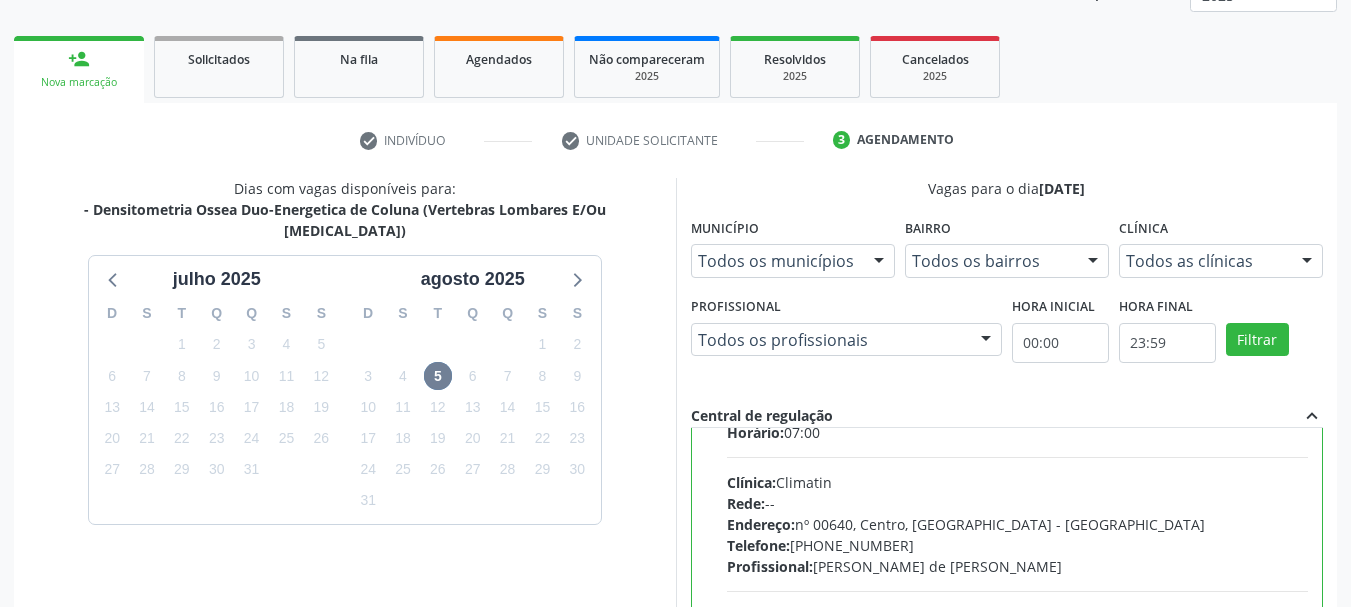 scroll, scrollTop: 99, scrollLeft: 0, axis: vertical 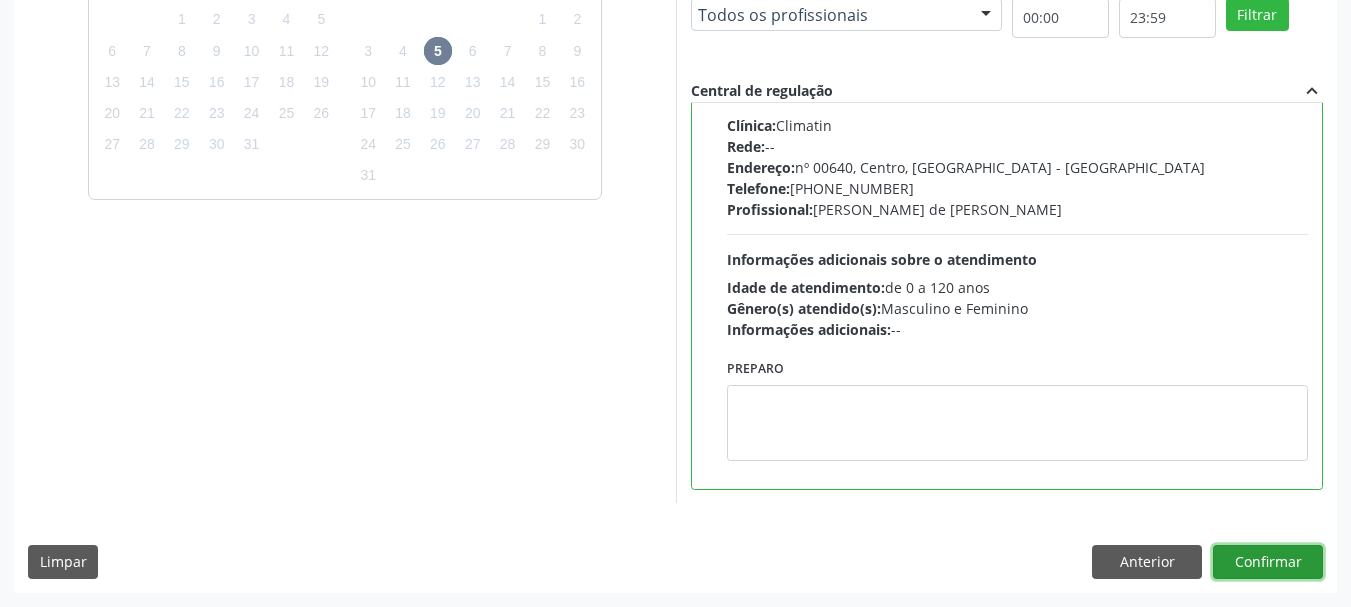 click on "Confirmar" at bounding box center (1268, 562) 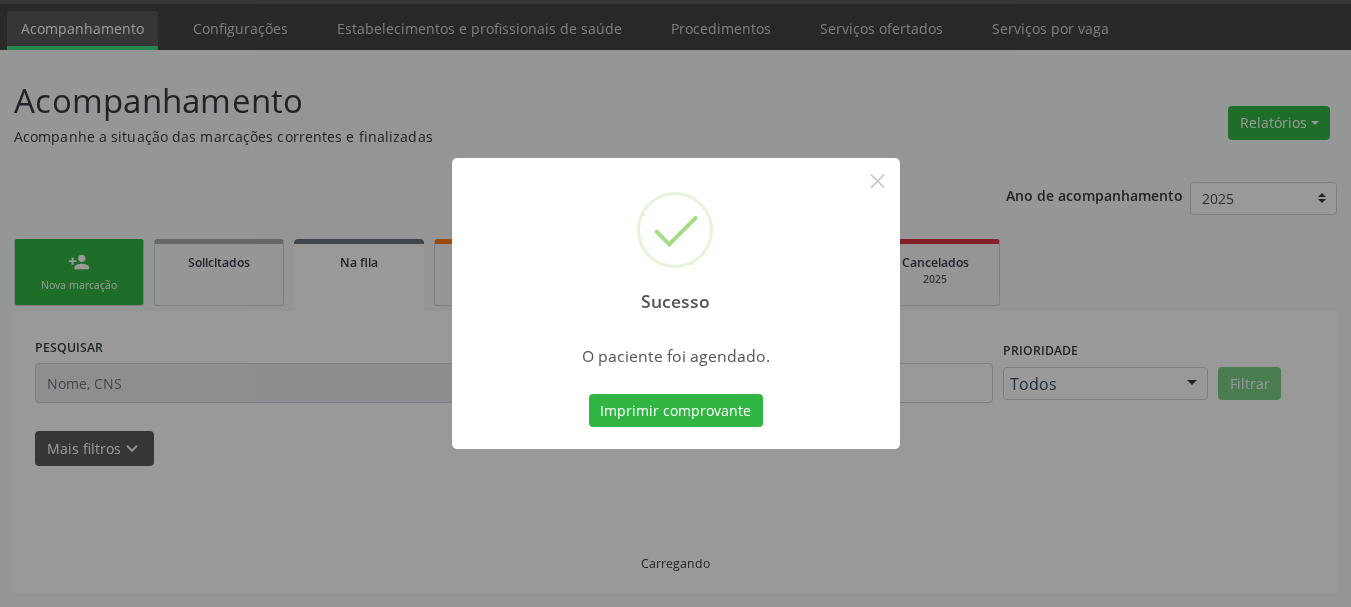 scroll, scrollTop: 60, scrollLeft: 0, axis: vertical 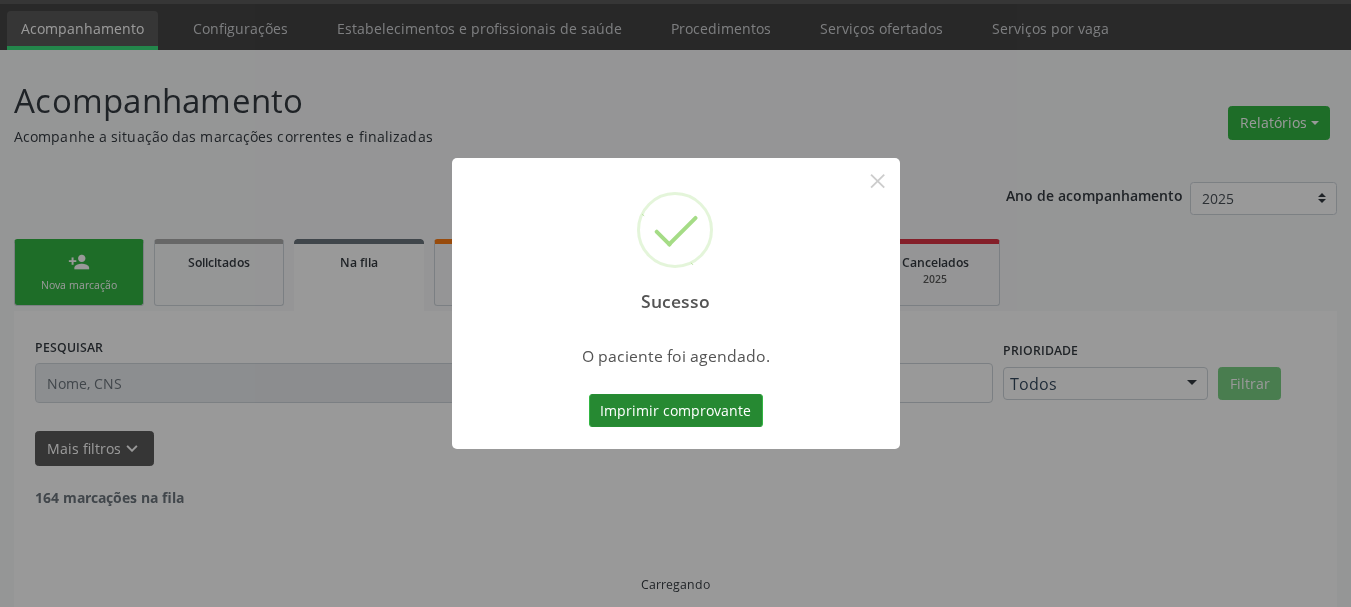 click on "Imprimir comprovante" at bounding box center [676, 411] 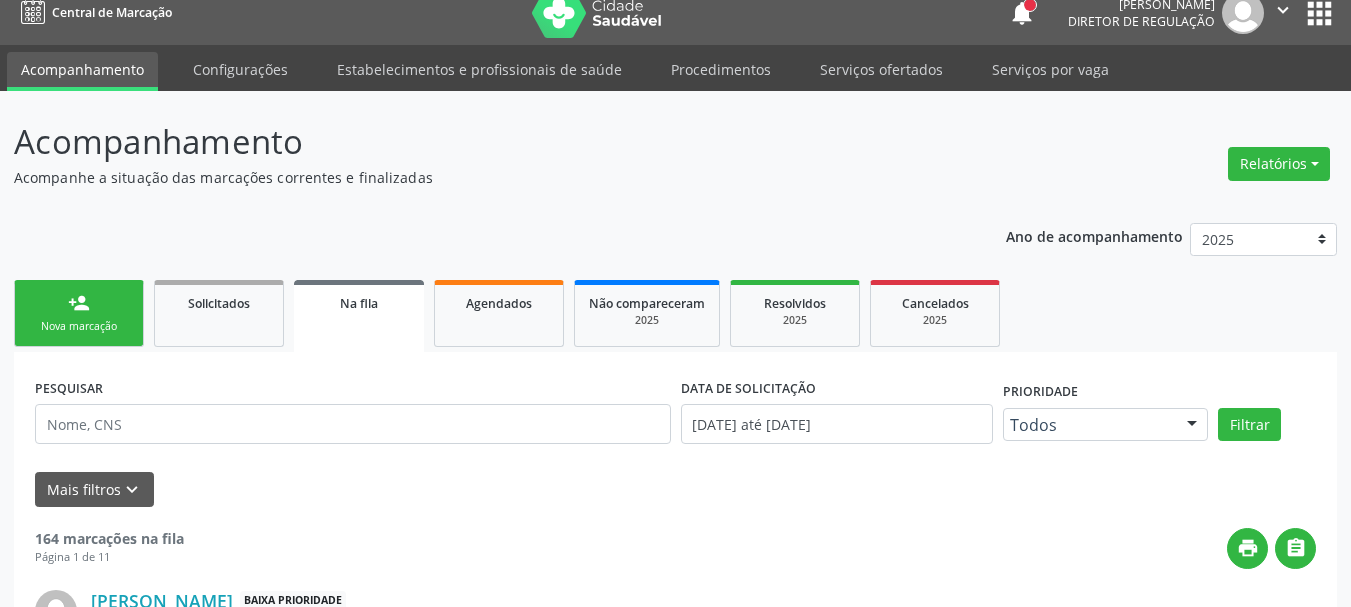 scroll, scrollTop: 0, scrollLeft: 0, axis: both 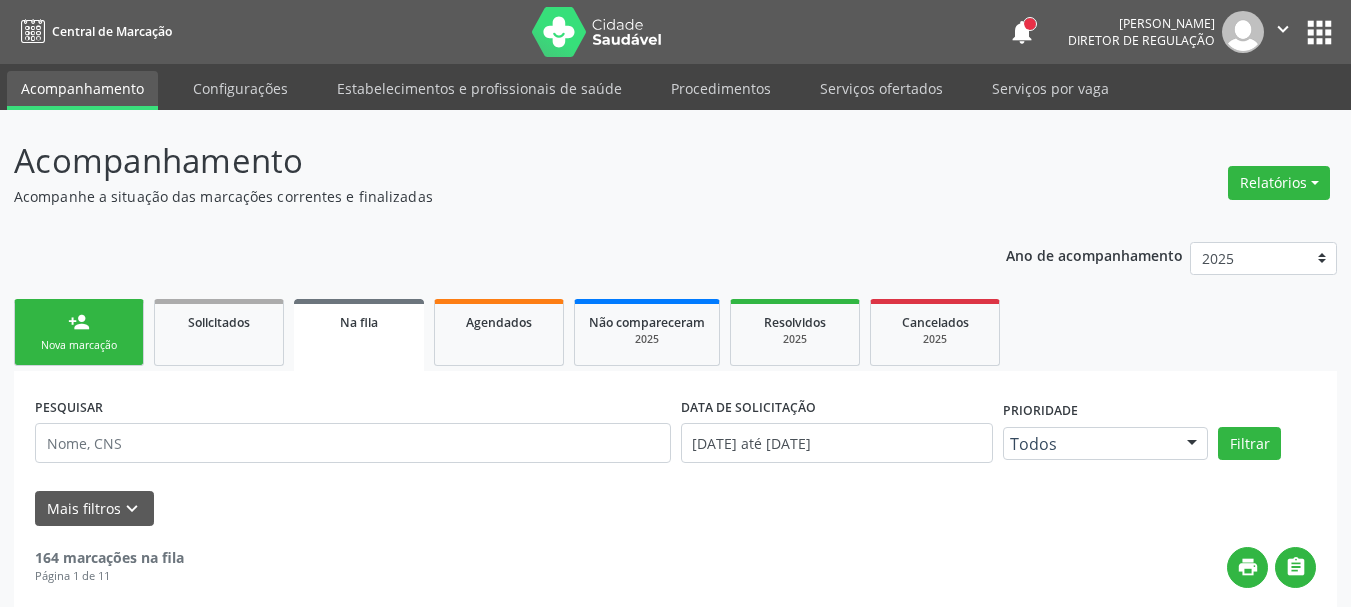 click on "" at bounding box center (1283, 32) 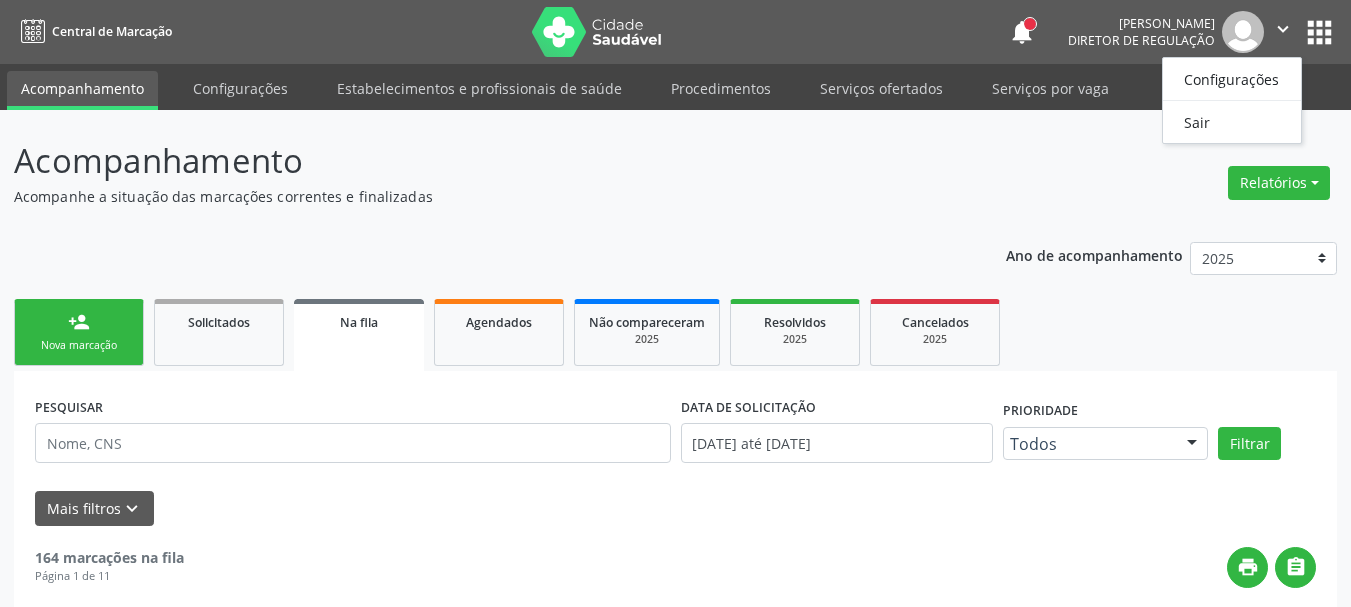 click on "Acompanhamento
Acompanhe a situação das marcações correntes e finalizadas
Relatórios
Acompanhamento
Consolidado
Agendamentos
Procedimentos realizados" at bounding box center (675, 171) 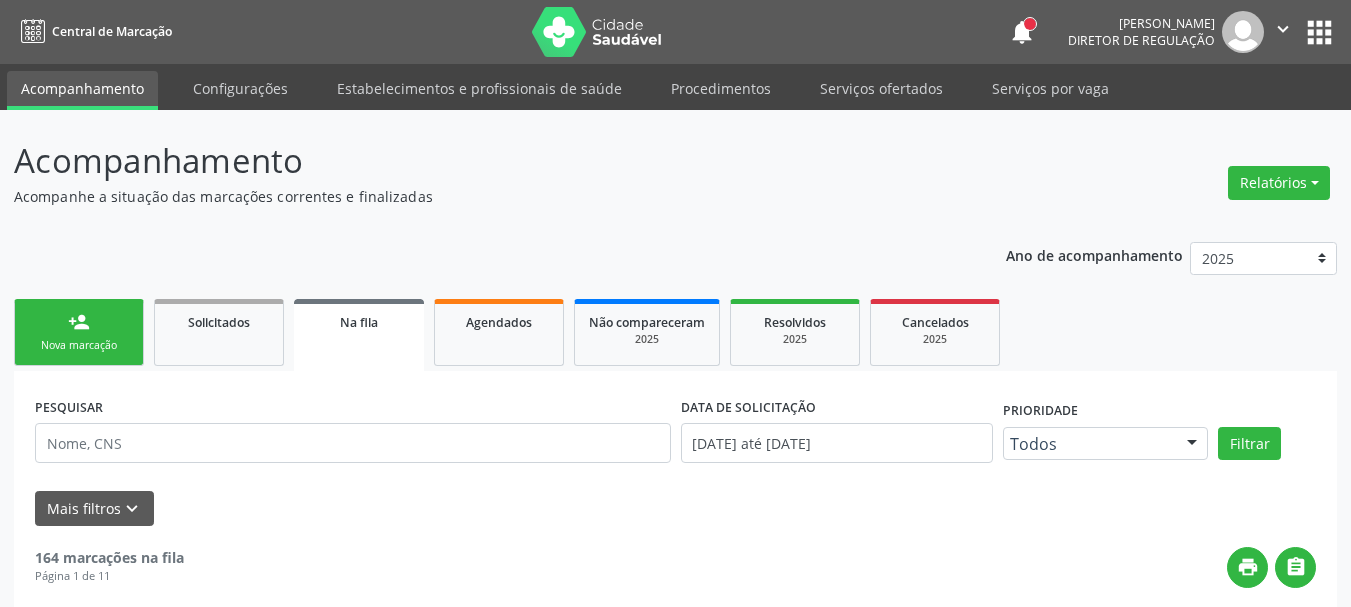 click on "apps" at bounding box center (1319, 32) 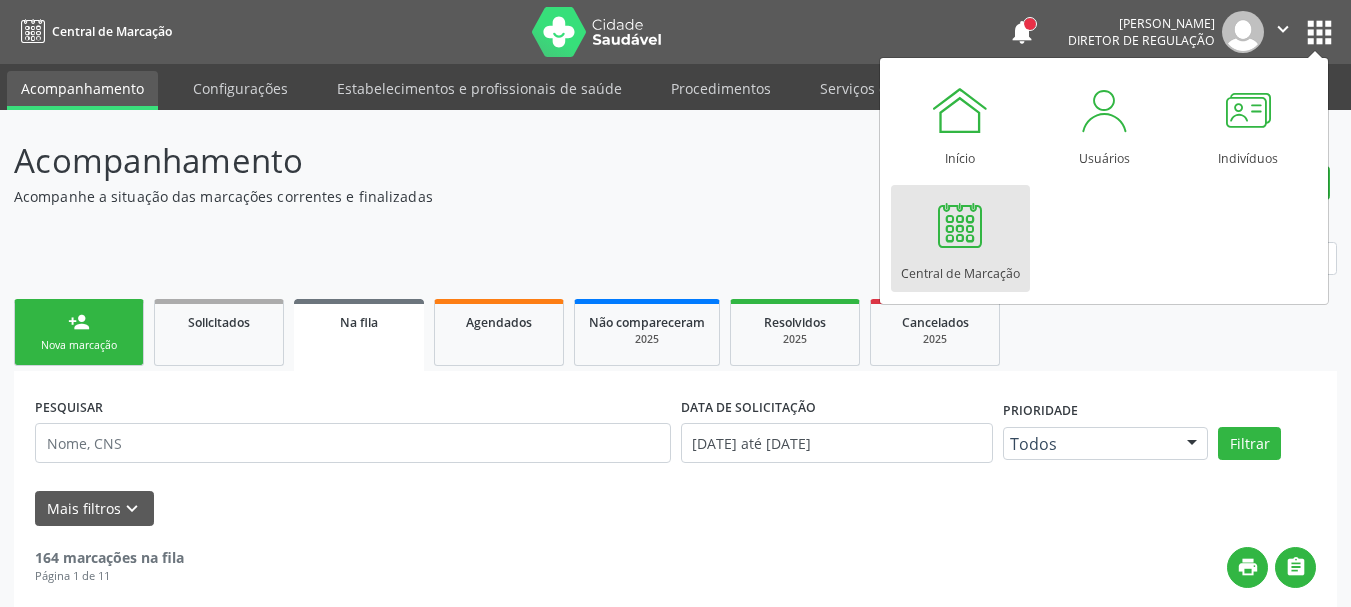click on "Início   Usuários   Indivíduos   Central de Marcação" at bounding box center (1104, 181) 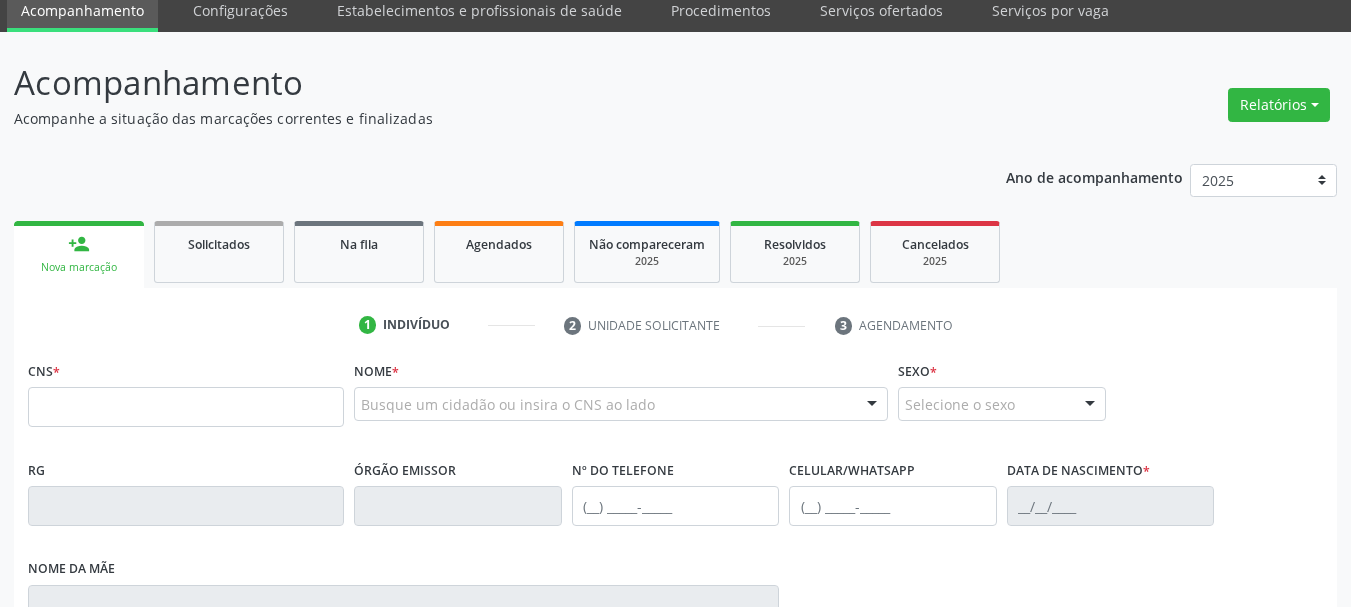 scroll, scrollTop: 100, scrollLeft: 0, axis: vertical 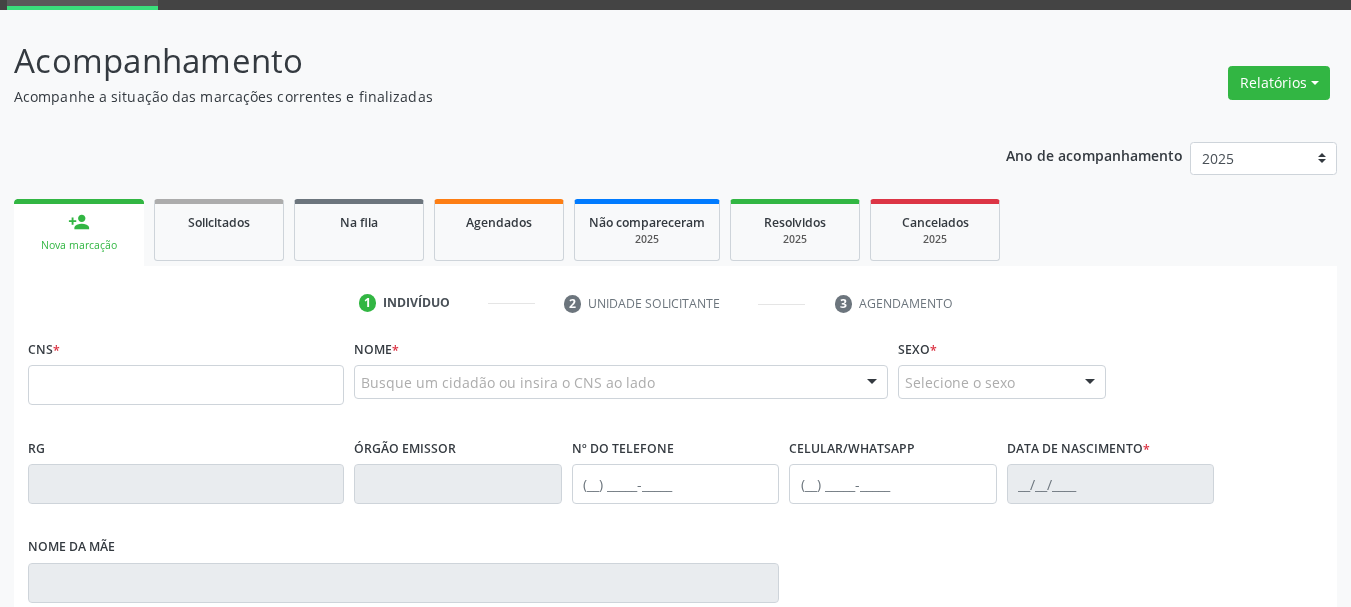 click at bounding box center [186, 385] 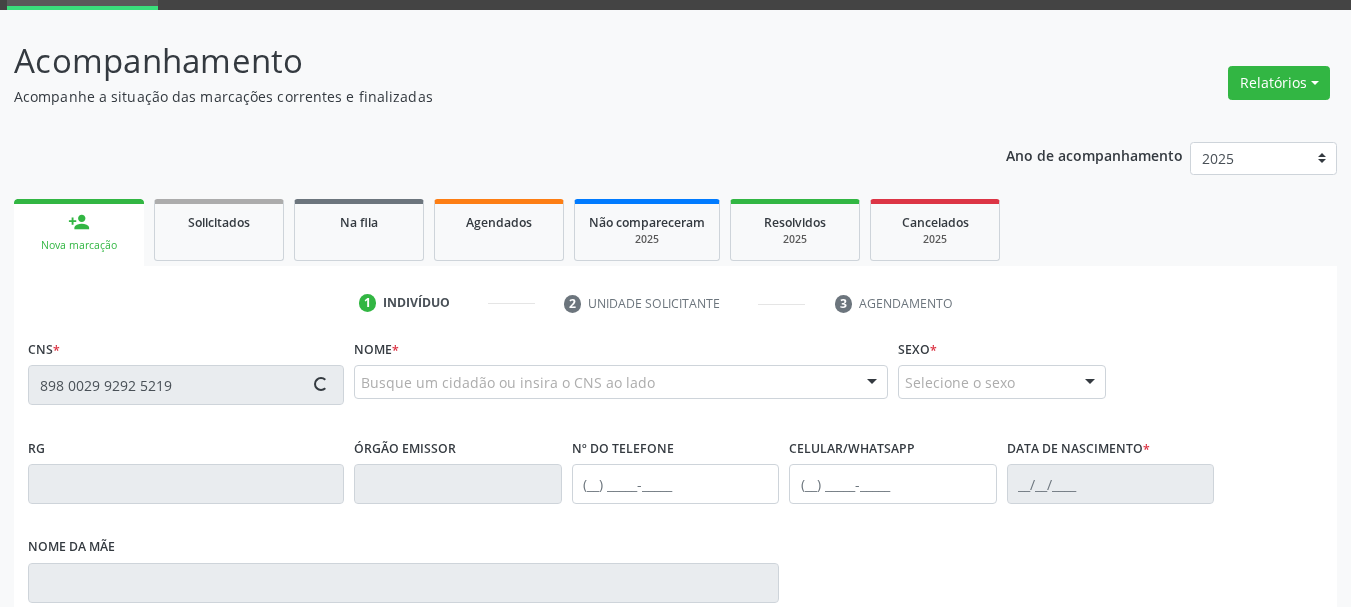 type on "898 0029 9292 5219" 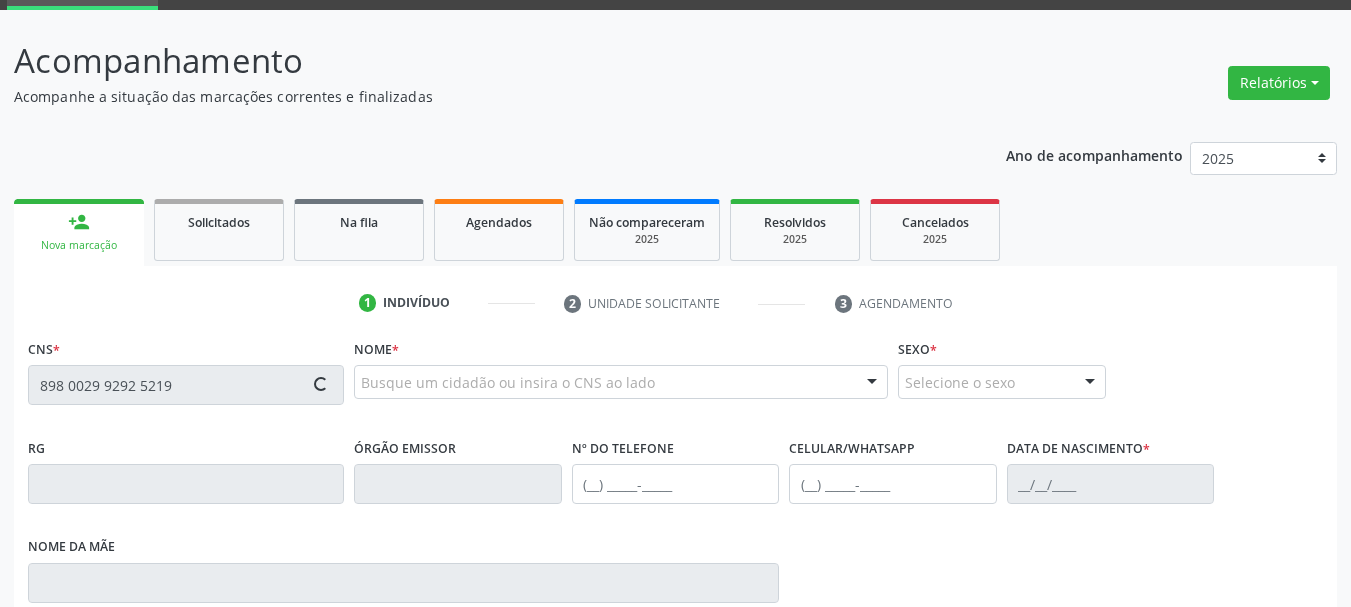 type 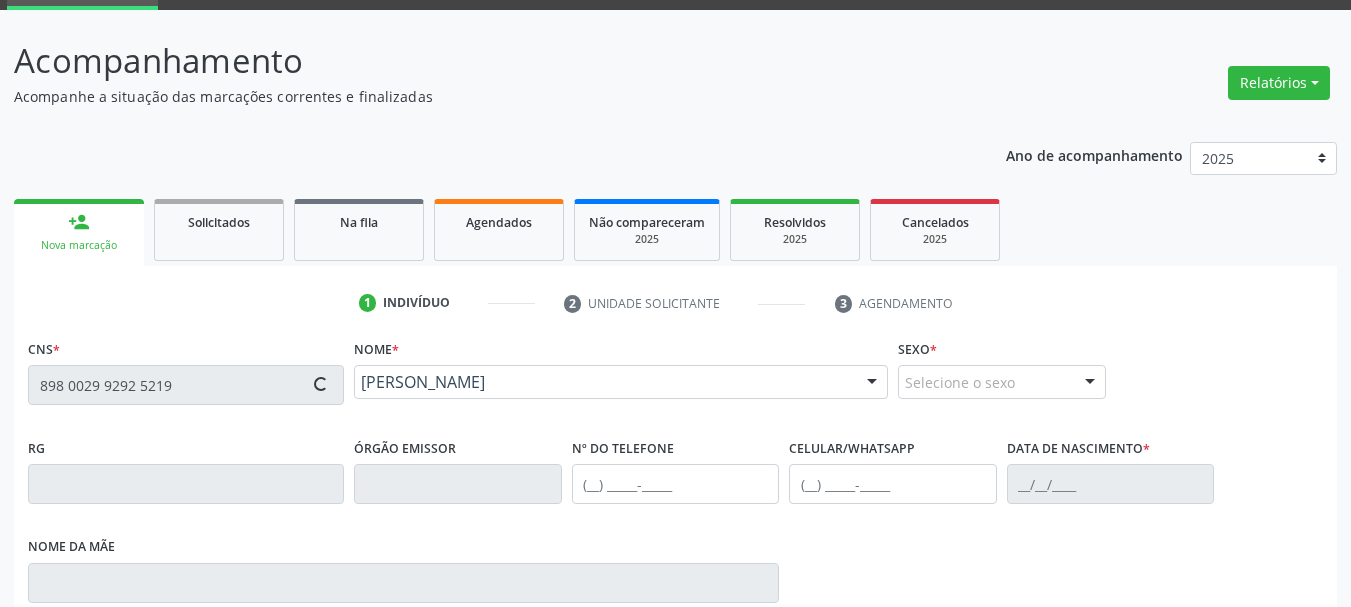 type on "[PHONE_NUMBER]" 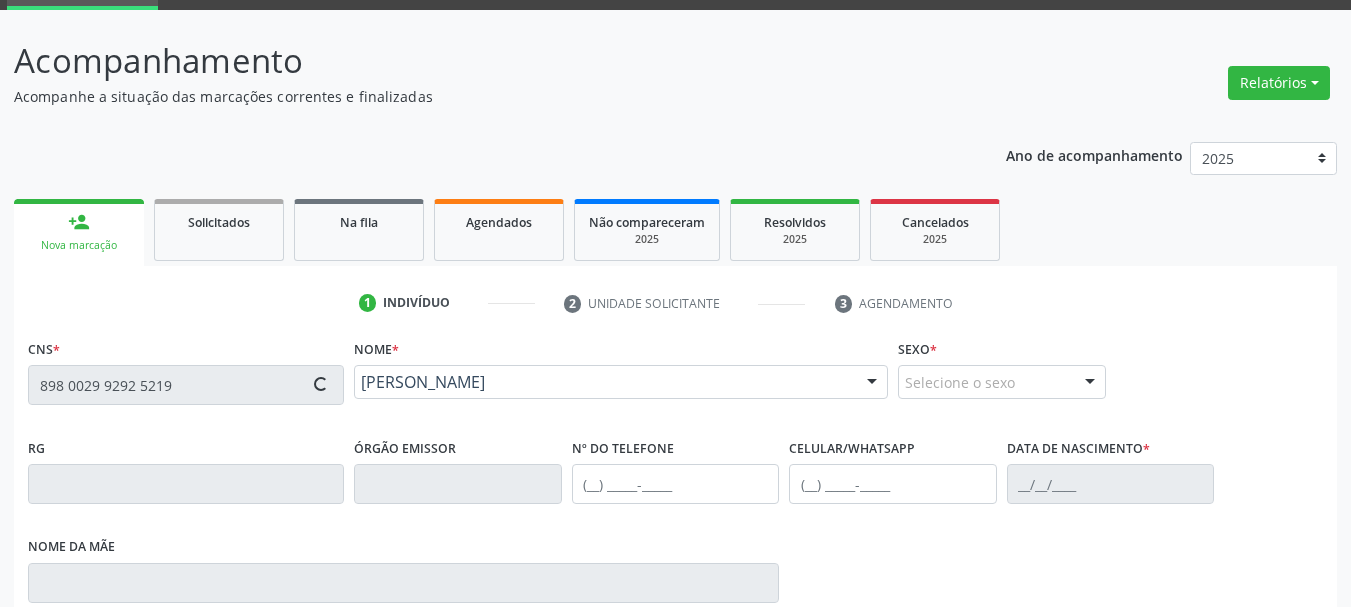 type on "[PHONE_NUMBER]" 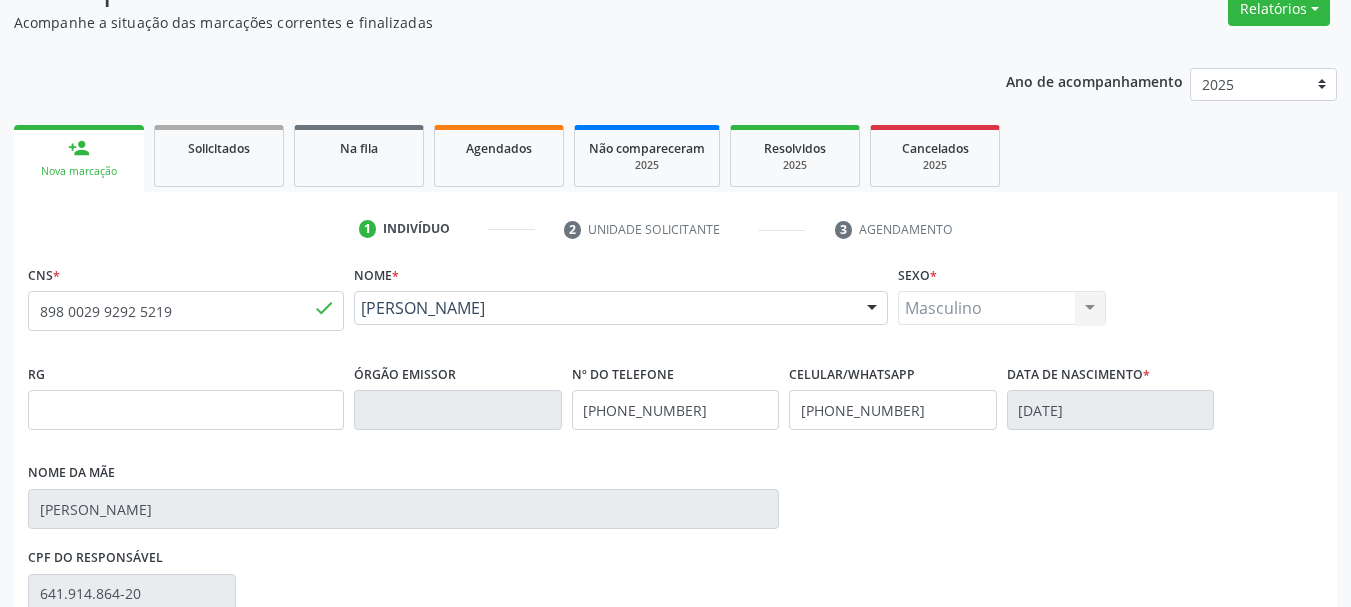 scroll, scrollTop: 300, scrollLeft: 0, axis: vertical 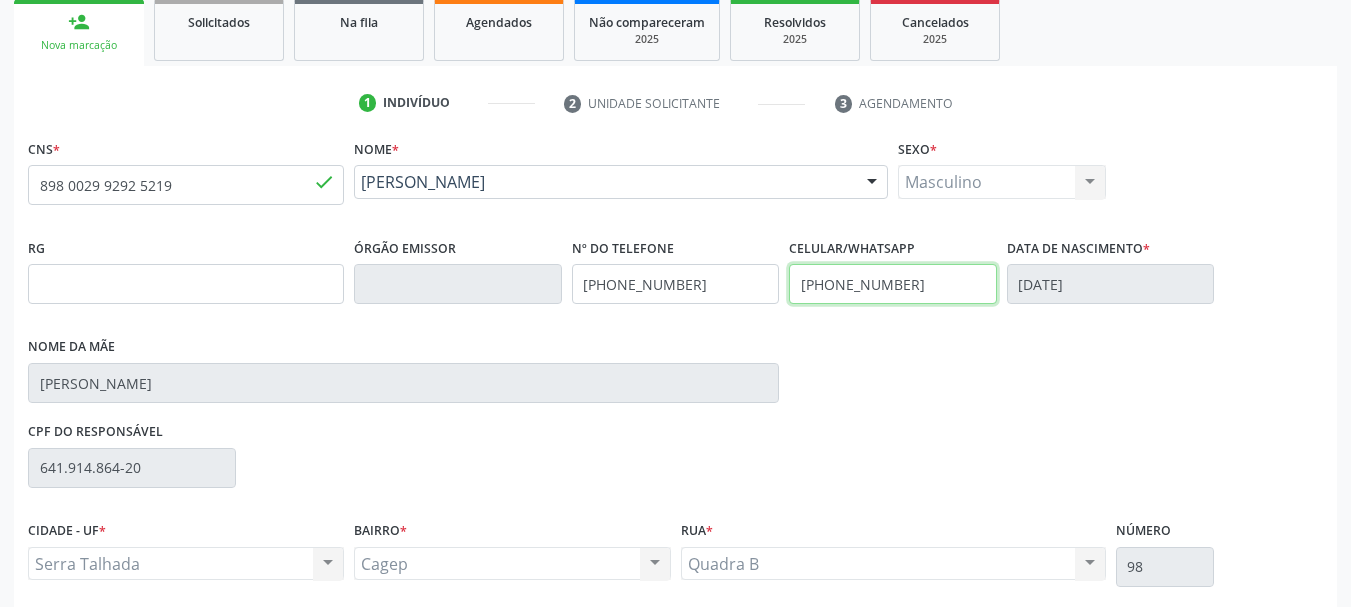 drag, startPoint x: 945, startPoint y: 296, endPoint x: 509, endPoint y: 310, distance: 436.2247 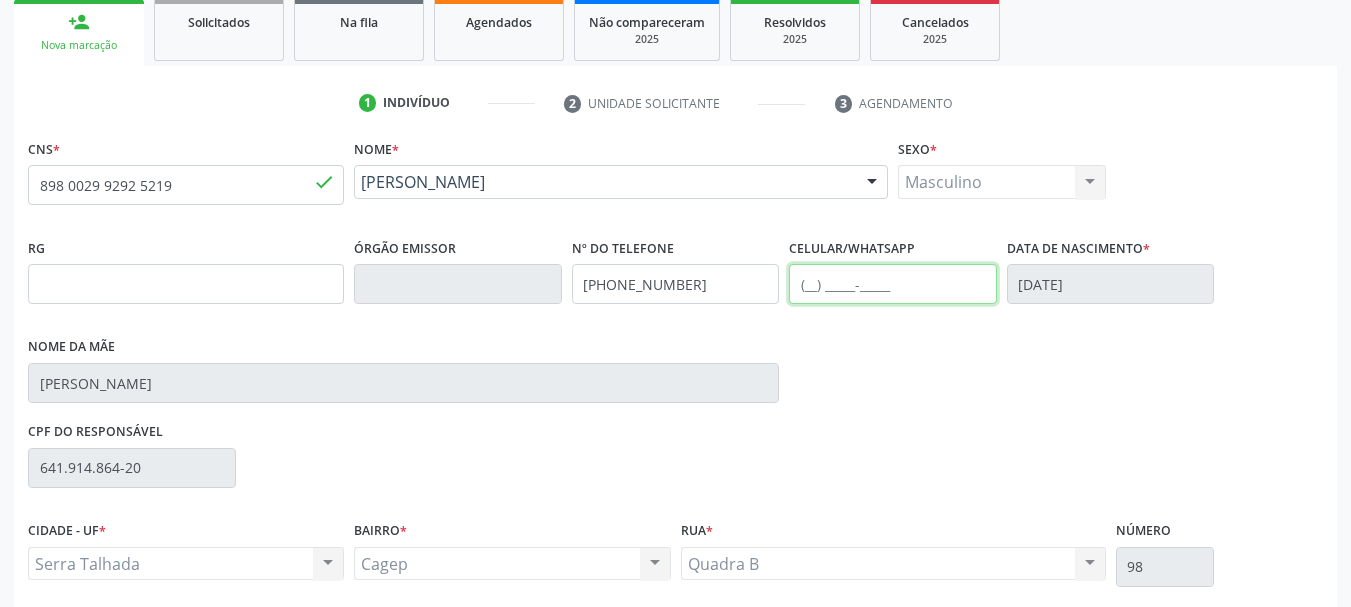 type 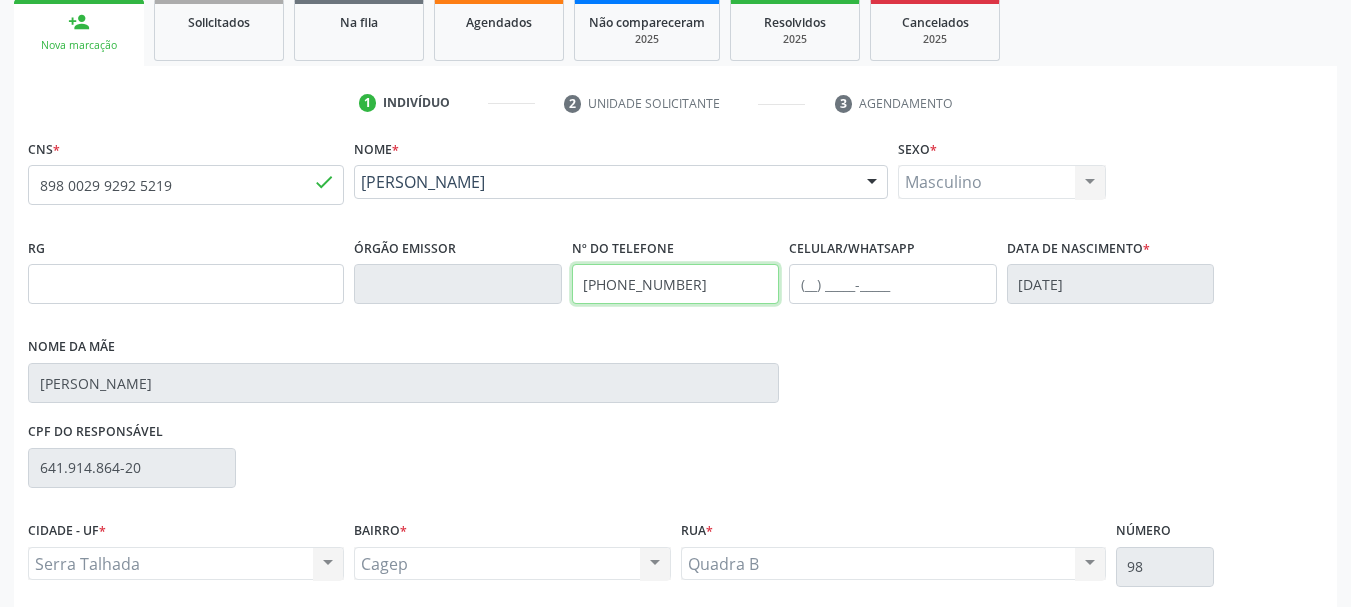 drag, startPoint x: 735, startPoint y: 293, endPoint x: 318, endPoint y: 255, distance: 418.72784 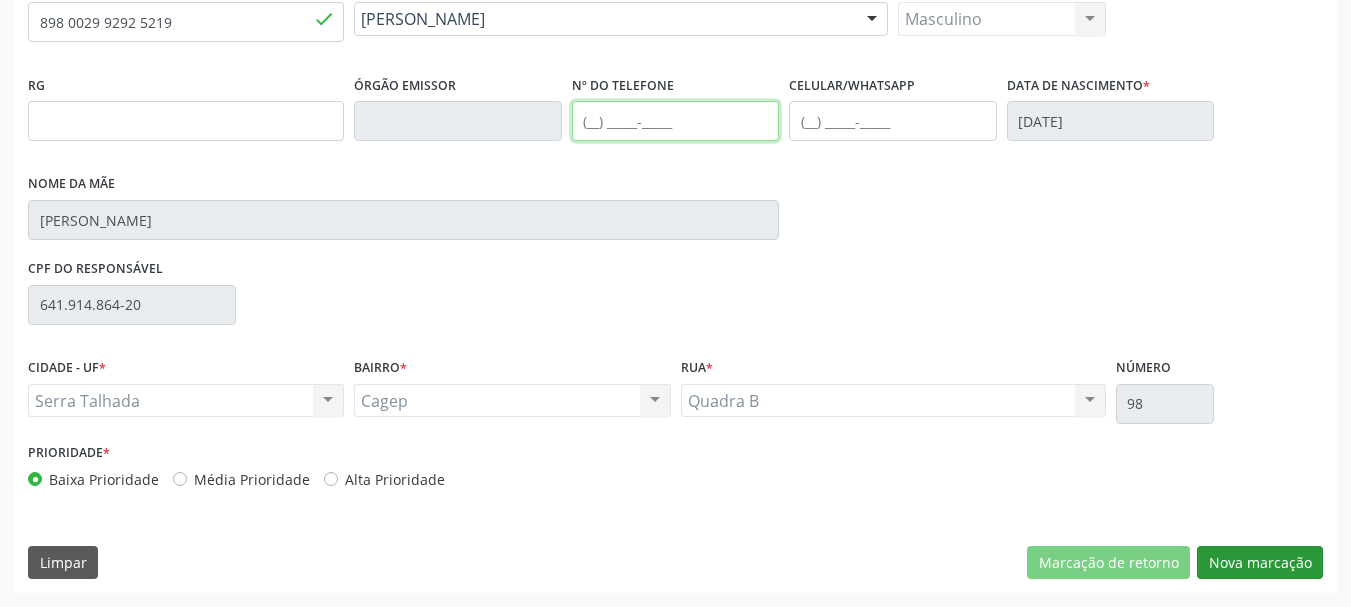 type 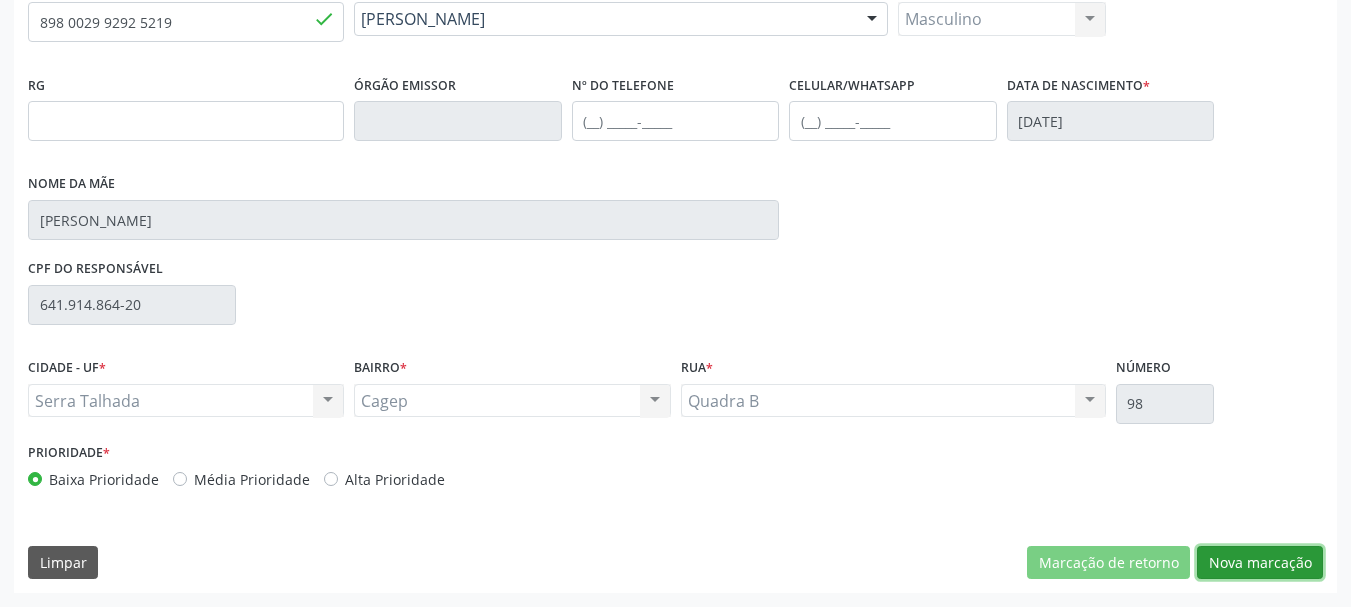 click on "Nova marcação" at bounding box center [1260, 563] 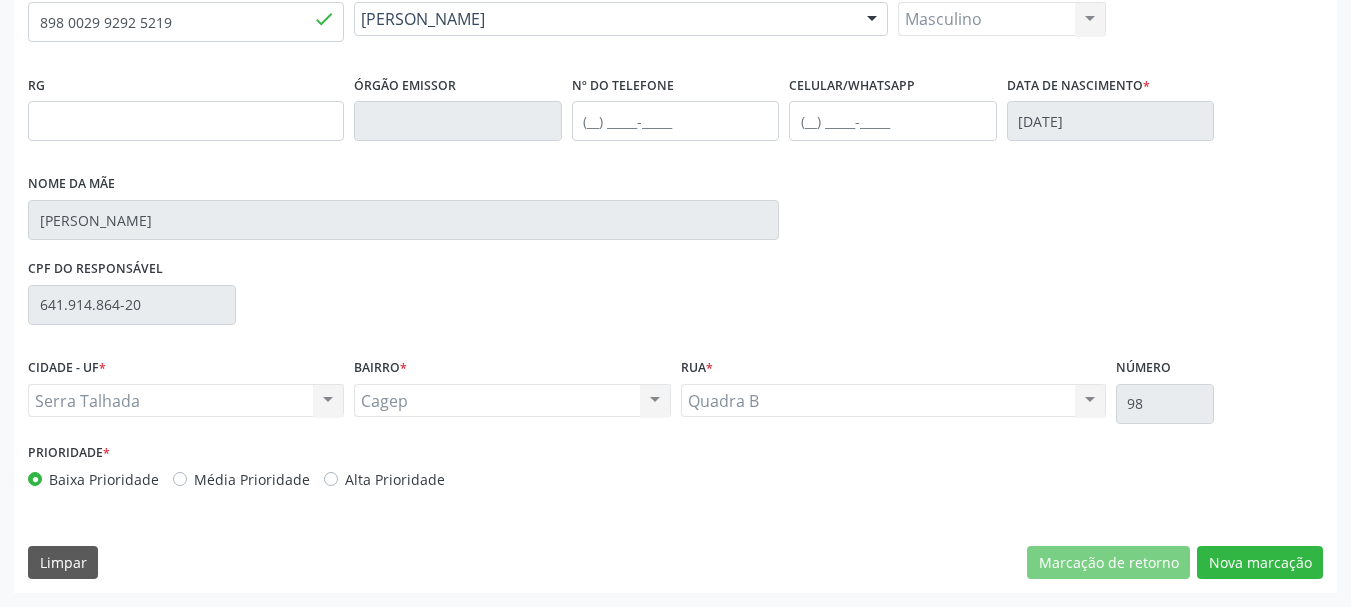 scroll, scrollTop: 299, scrollLeft: 0, axis: vertical 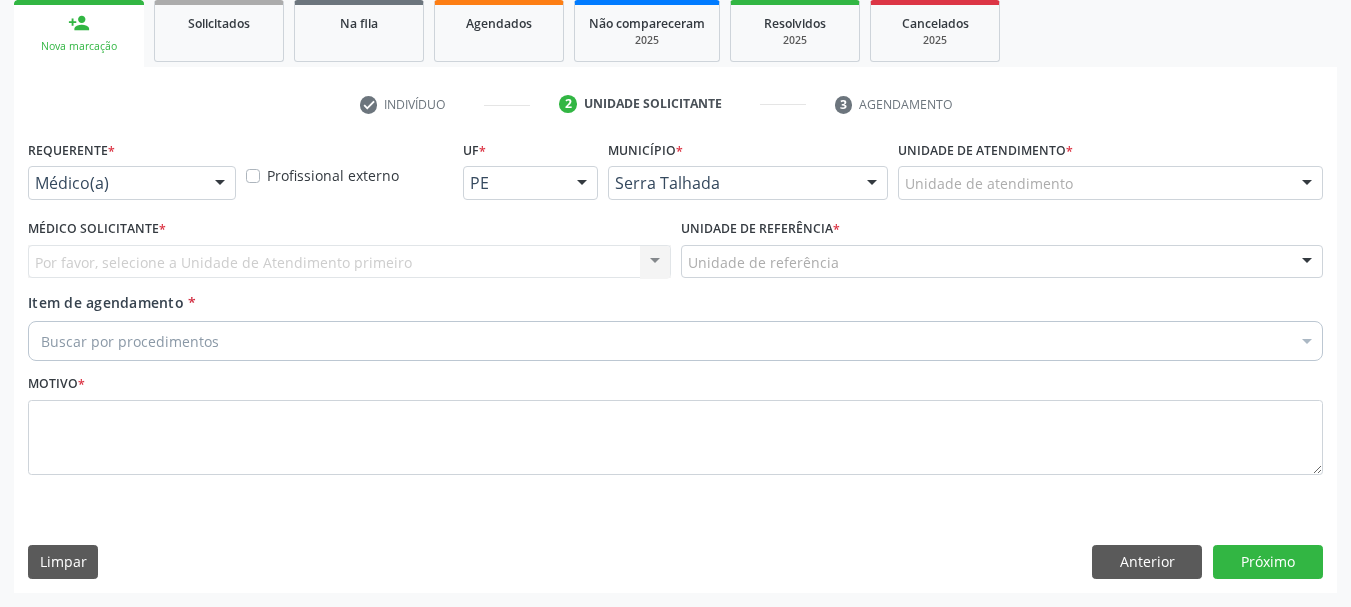 click on "Médico(a)" at bounding box center [132, 183] 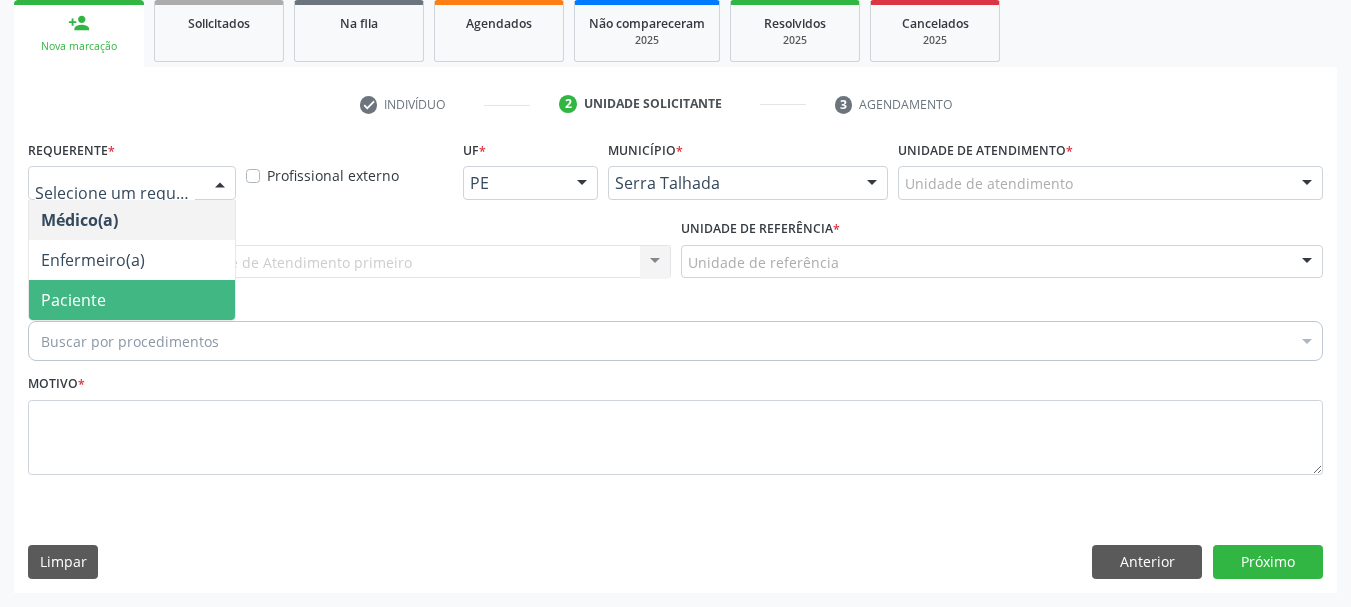 drag, startPoint x: 149, startPoint y: 292, endPoint x: 148, endPoint y: 282, distance: 10.049875 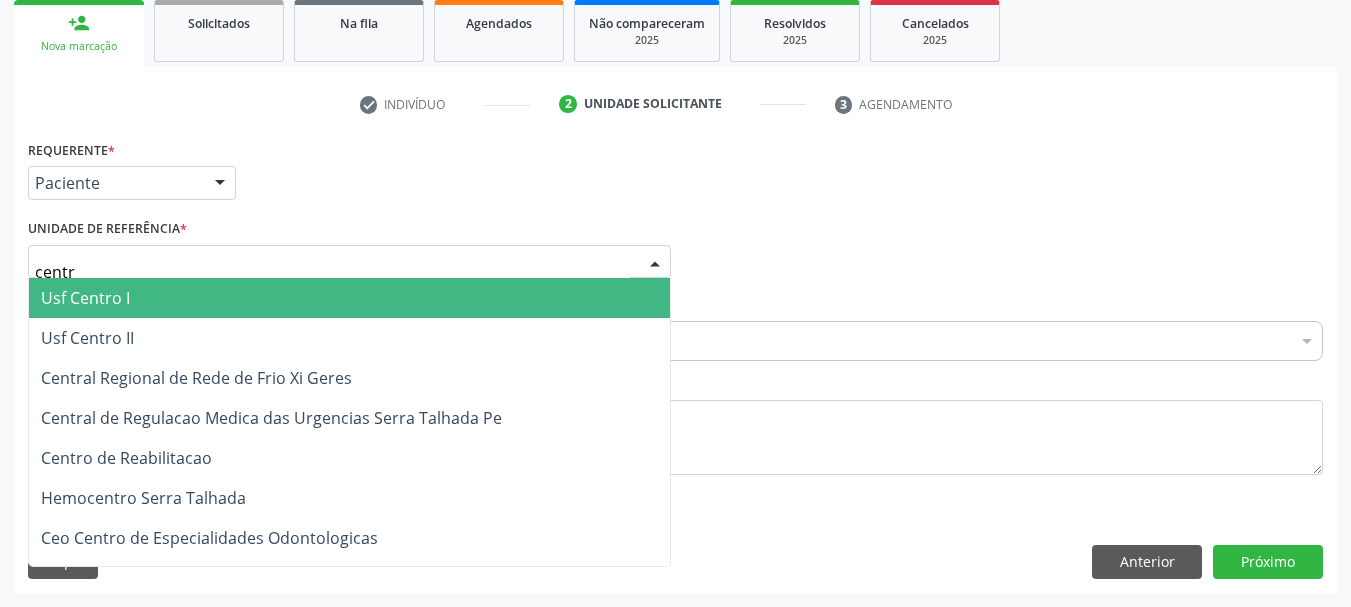 type on "centro" 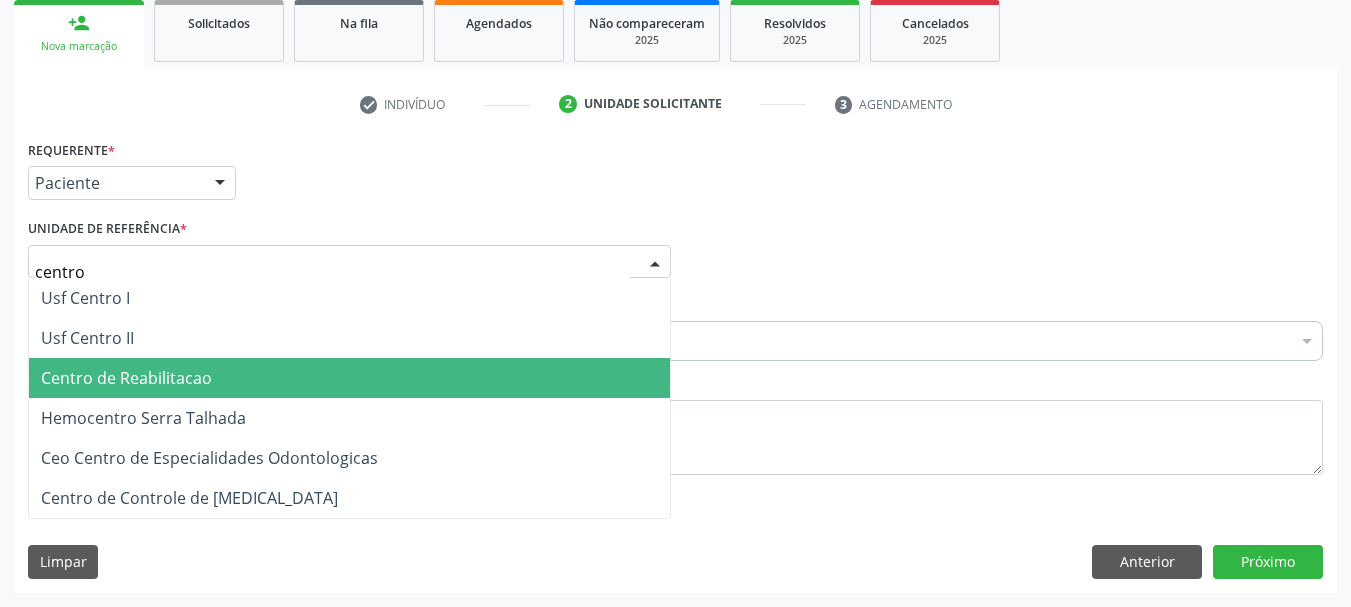 click on "Centro de Reabilitacao" at bounding box center (126, 378) 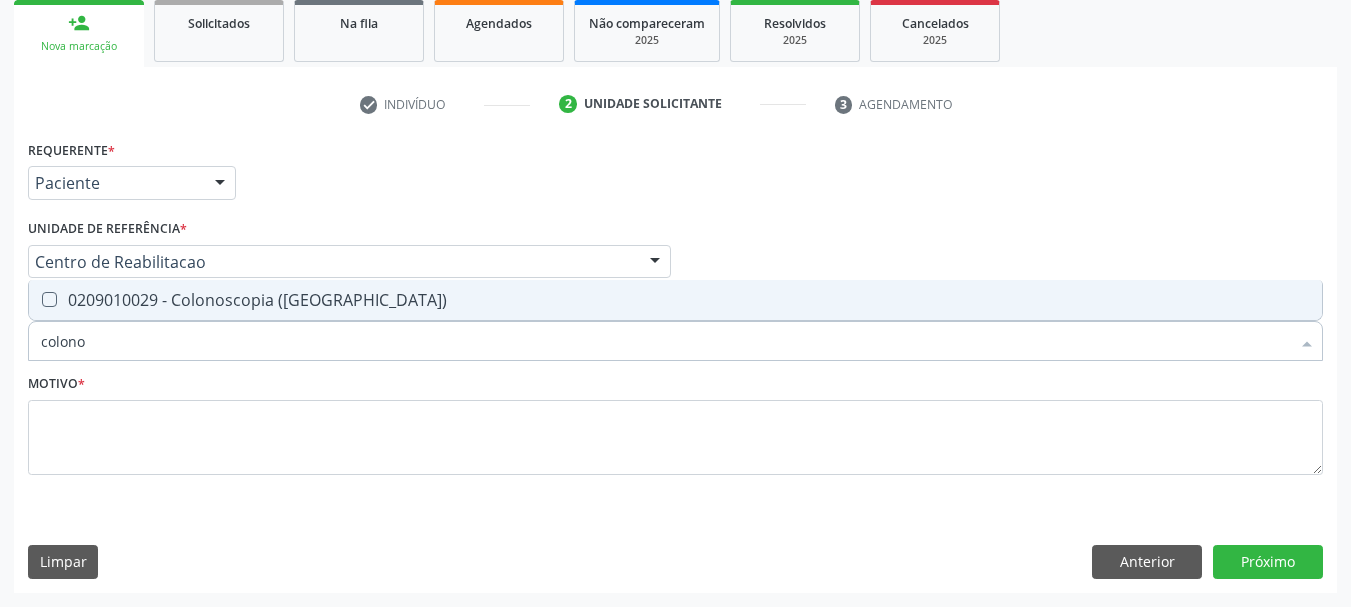 type on "colonos" 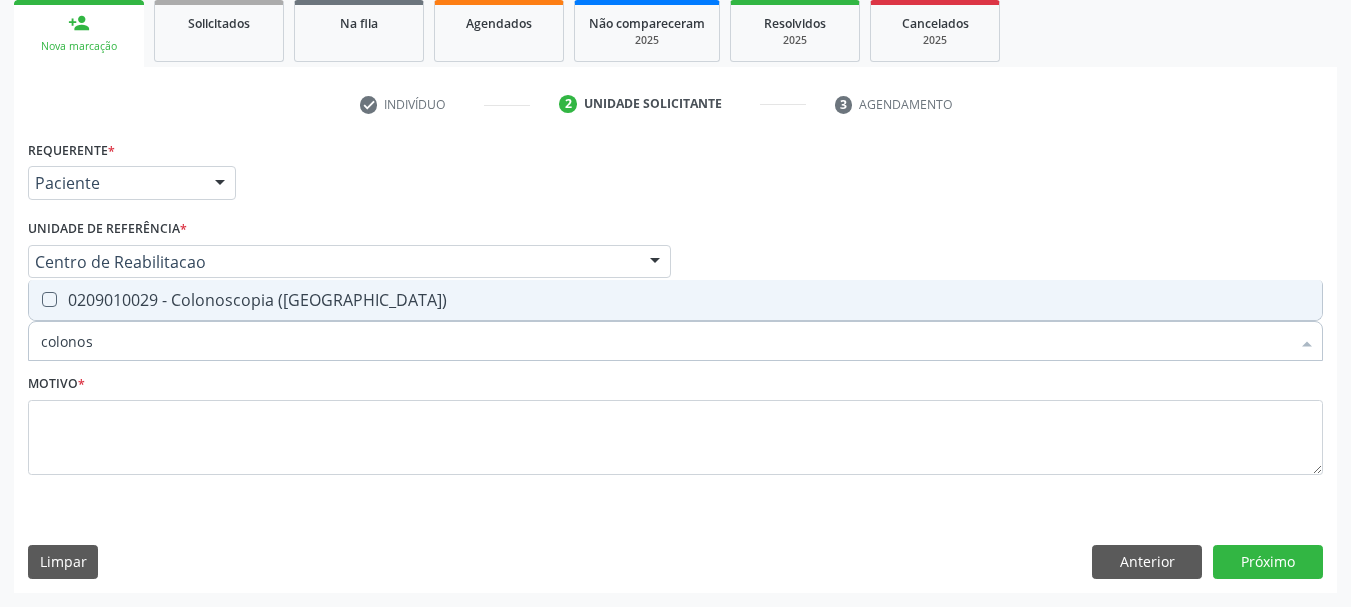 click on "0209010029 - Colonoscopia ([GEOGRAPHIC_DATA])" at bounding box center [675, 300] 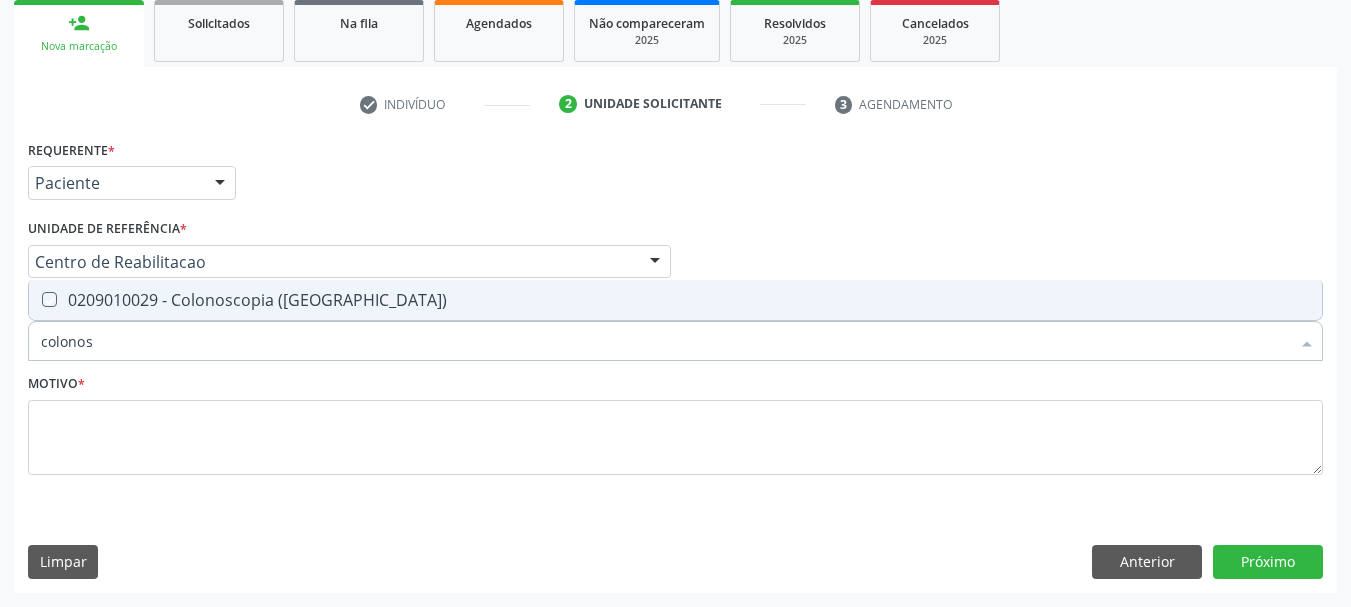 checkbox on "true" 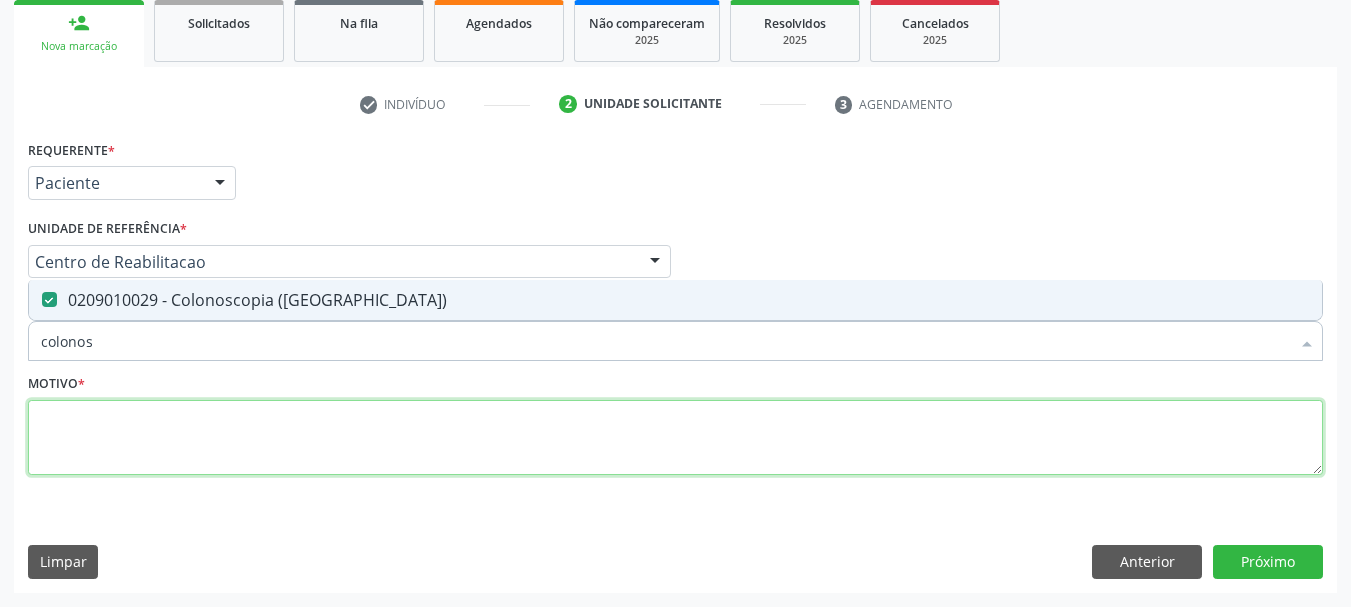 drag, startPoint x: 125, startPoint y: 423, endPoint x: 225, endPoint y: 432, distance: 100.40418 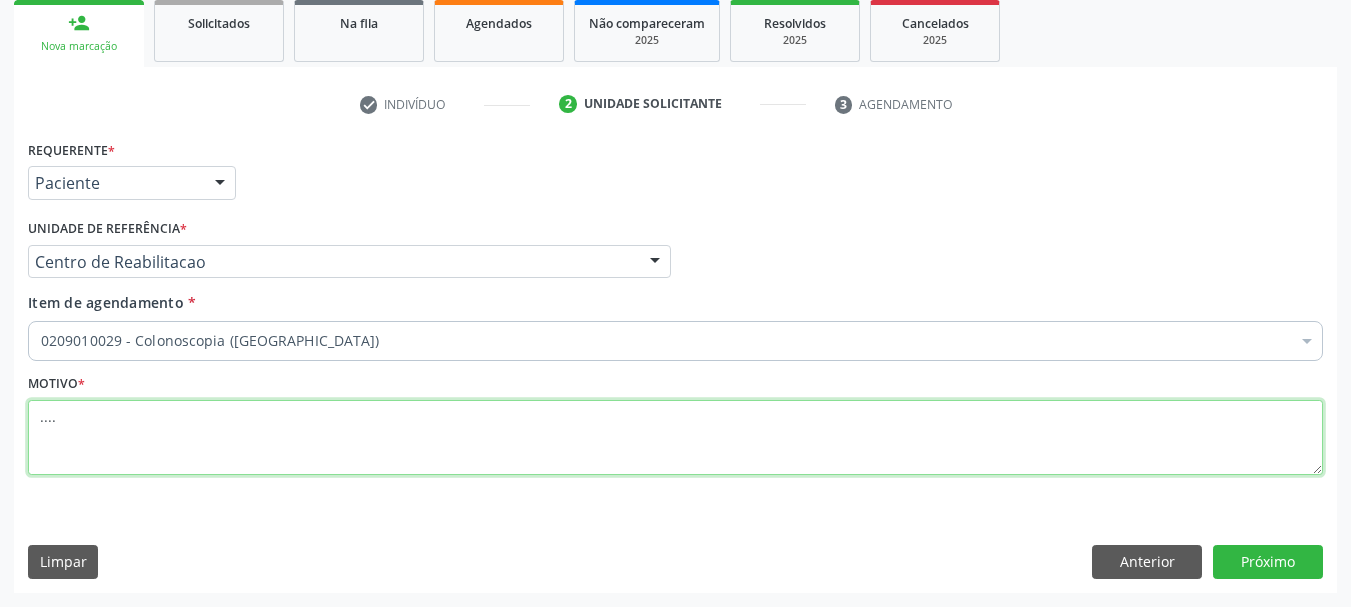 type on "...." 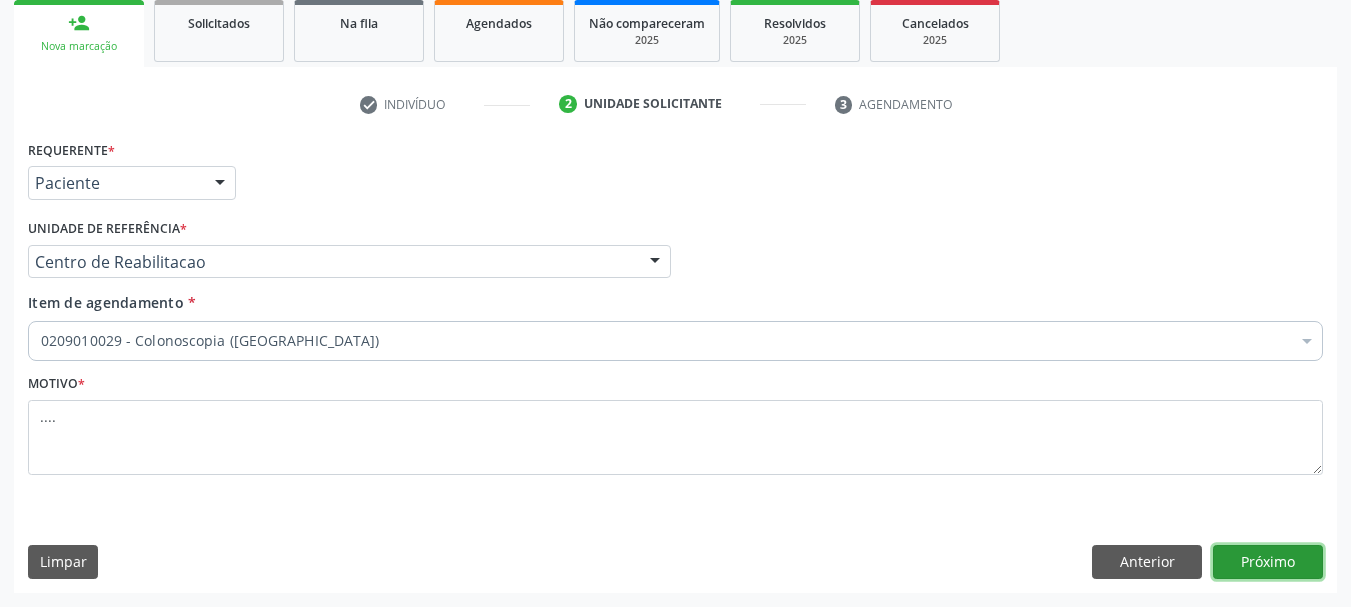 click on "Próximo" at bounding box center [1268, 562] 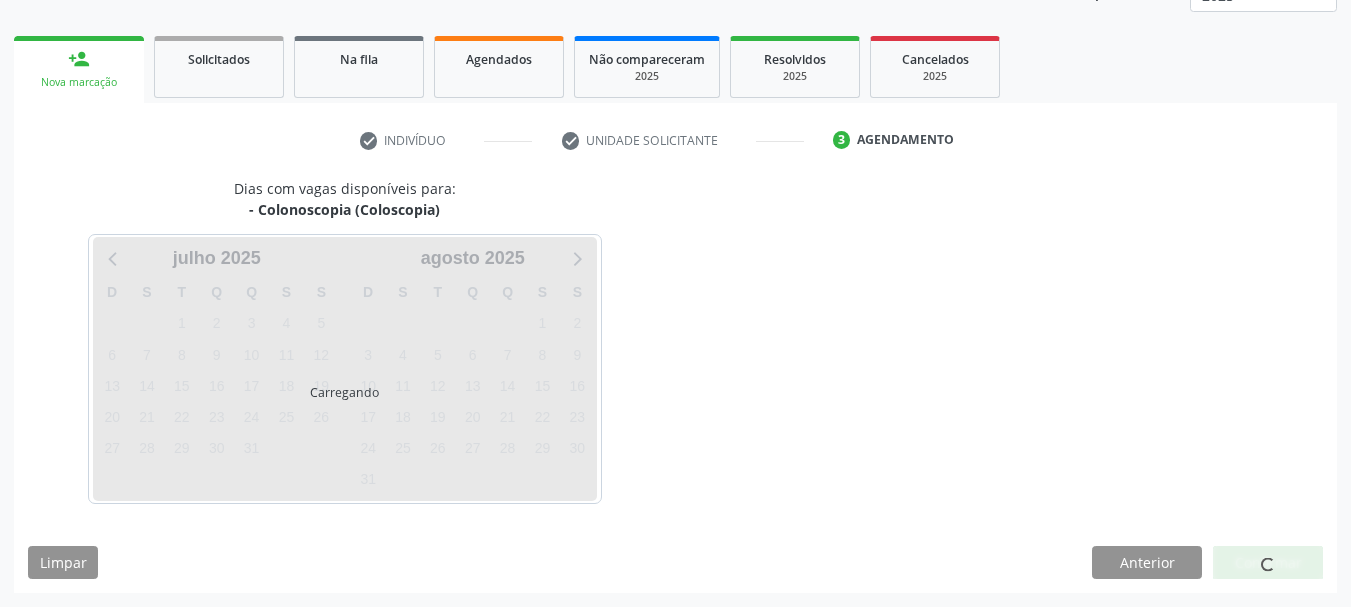 scroll, scrollTop: 263, scrollLeft: 0, axis: vertical 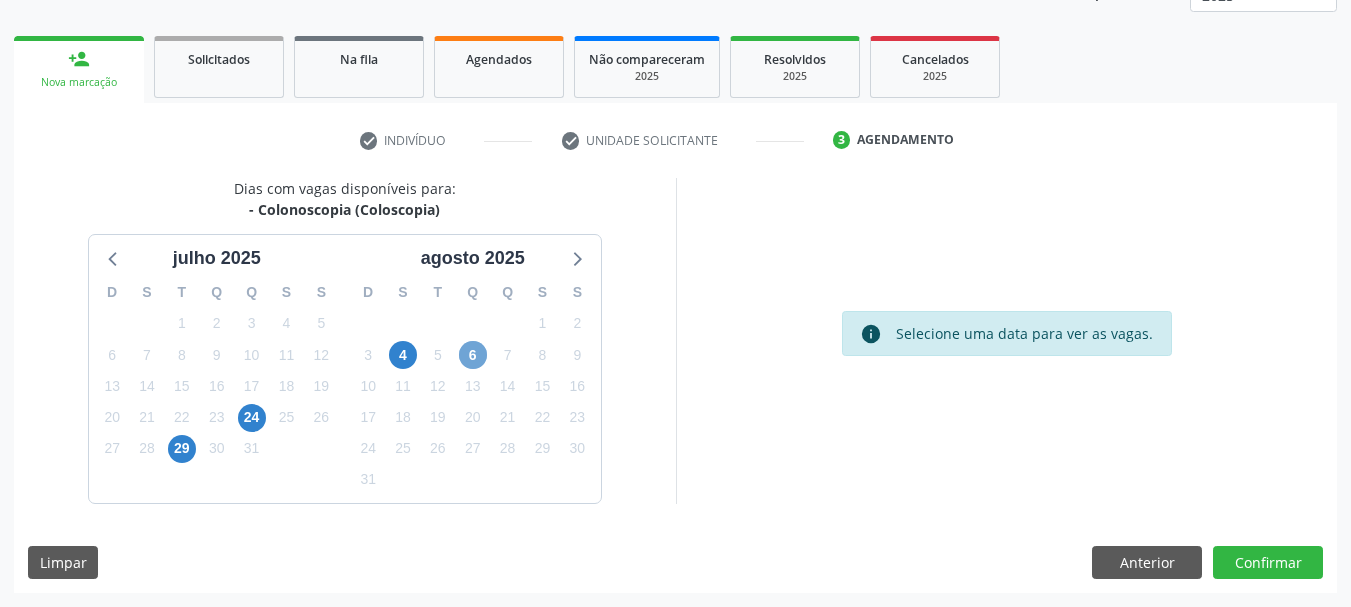 click on "6" at bounding box center (473, 355) 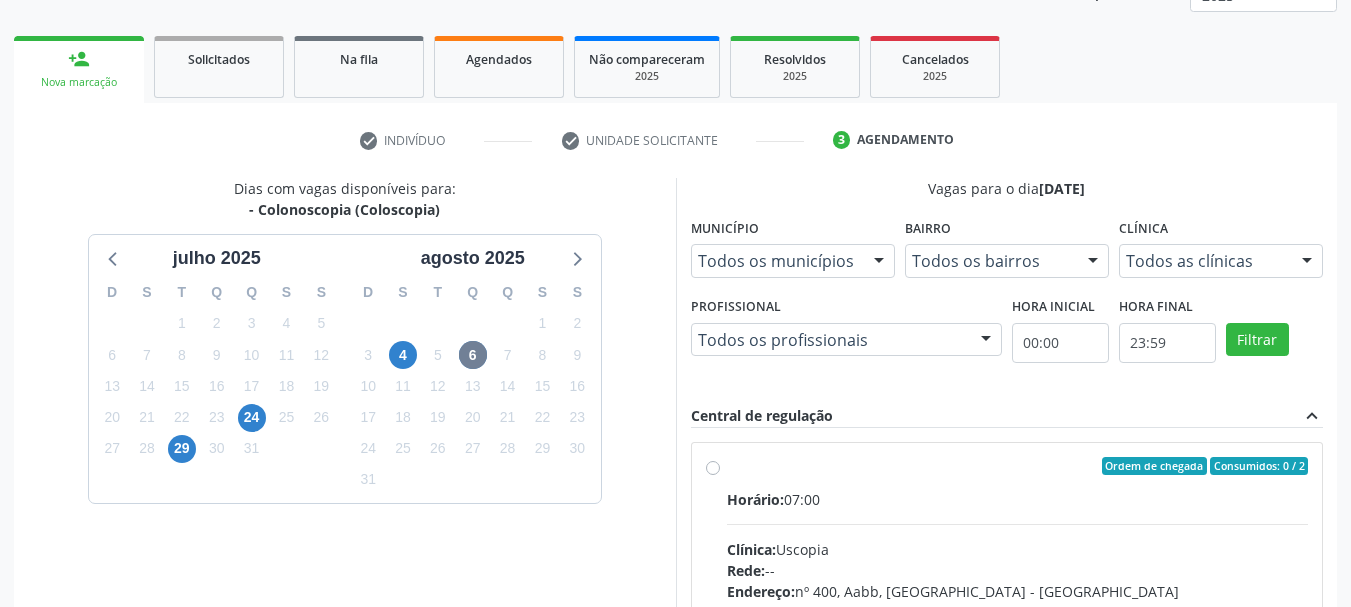 click on "Ordem de chegada
Consumidos: 0 / 2
Horário:   07:00
Clínica:  Uscopia
Rede:
--
Endereço:   nº 400, Aabb, Serra Talhada - PE
Telefone:   --
Profissional:
--
Informações adicionais sobre o atendimento
Idade de atendimento:
Sem restrição
Gênero(s) atendido(s):
Sem restrição
Informações adicionais:
--" at bounding box center (1018, 610) 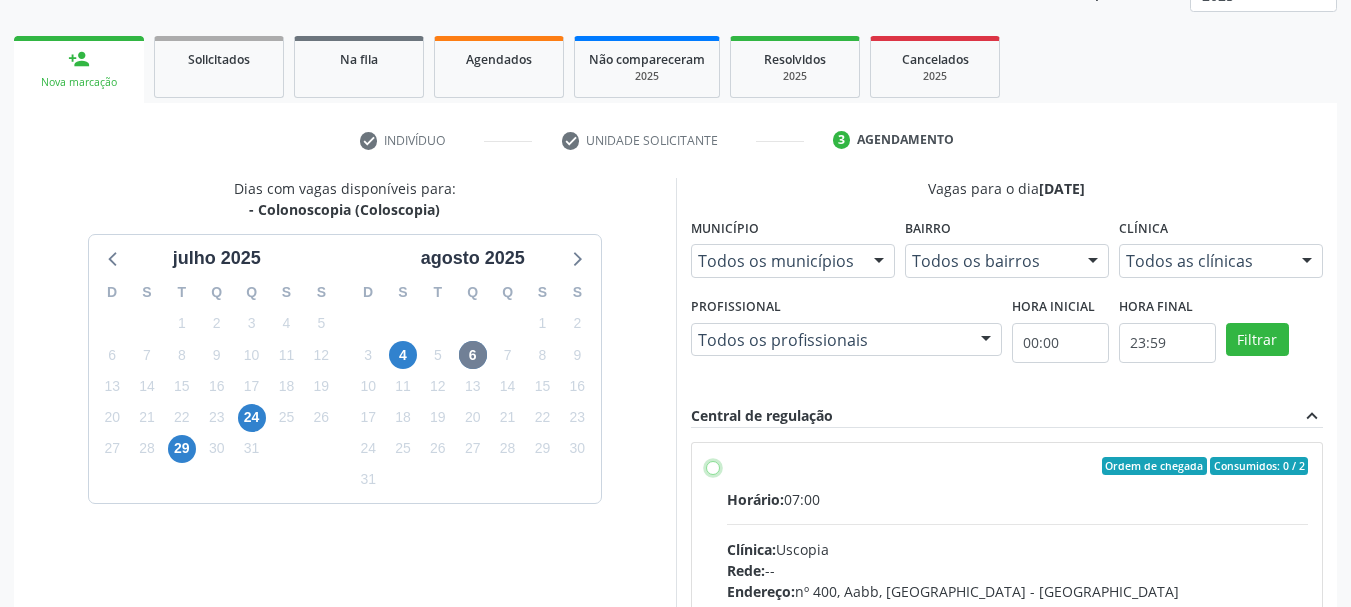 click on "Ordem de chegada
Consumidos: 0 / 2
Horário:   07:00
Clínica:  Uscopia
Rede:
--
Endereço:   nº 400, Aabb, Serra Talhada - PE
Telefone:   --
Profissional:
--
Informações adicionais sobre o atendimento
Idade de atendimento:
Sem restrição
Gênero(s) atendido(s):
Sem restrição
Informações adicionais:
--" at bounding box center [713, 466] 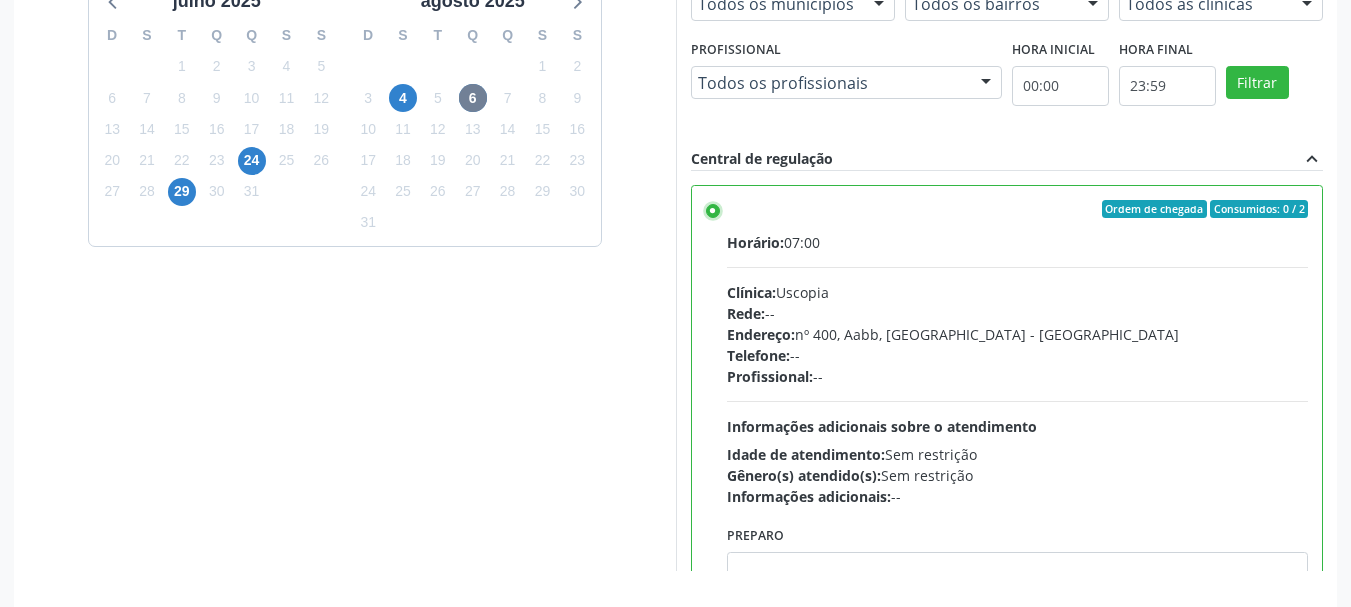 scroll, scrollTop: 588, scrollLeft: 0, axis: vertical 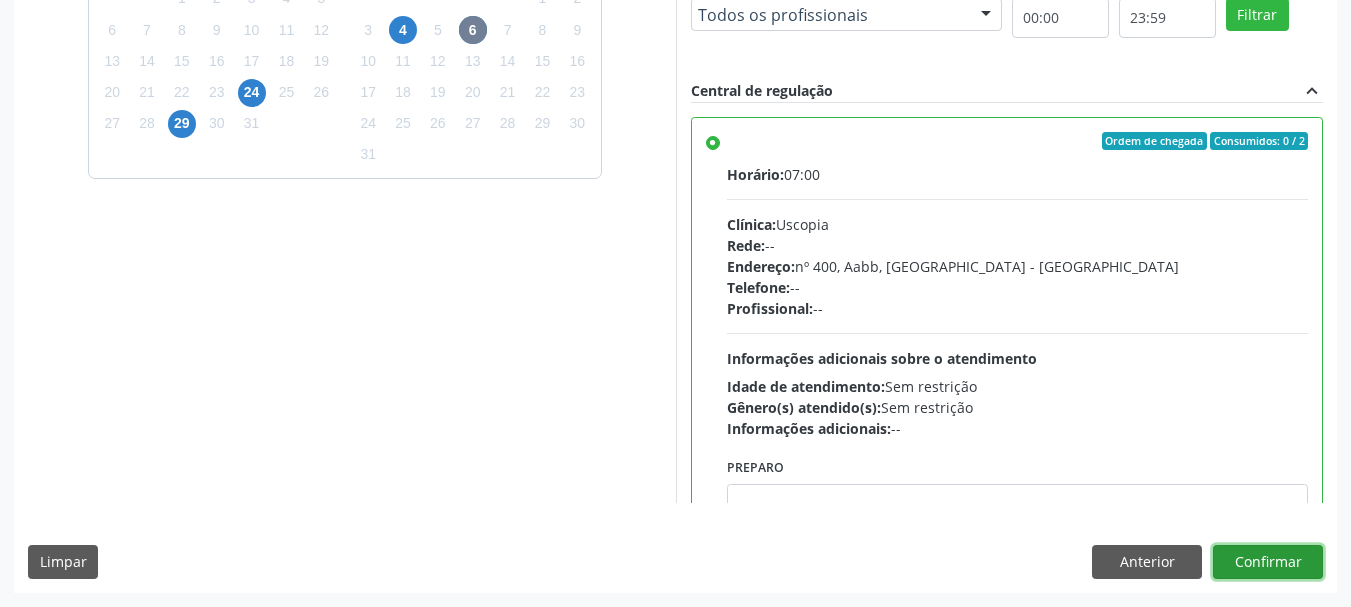 click on "Confirmar" at bounding box center (1268, 562) 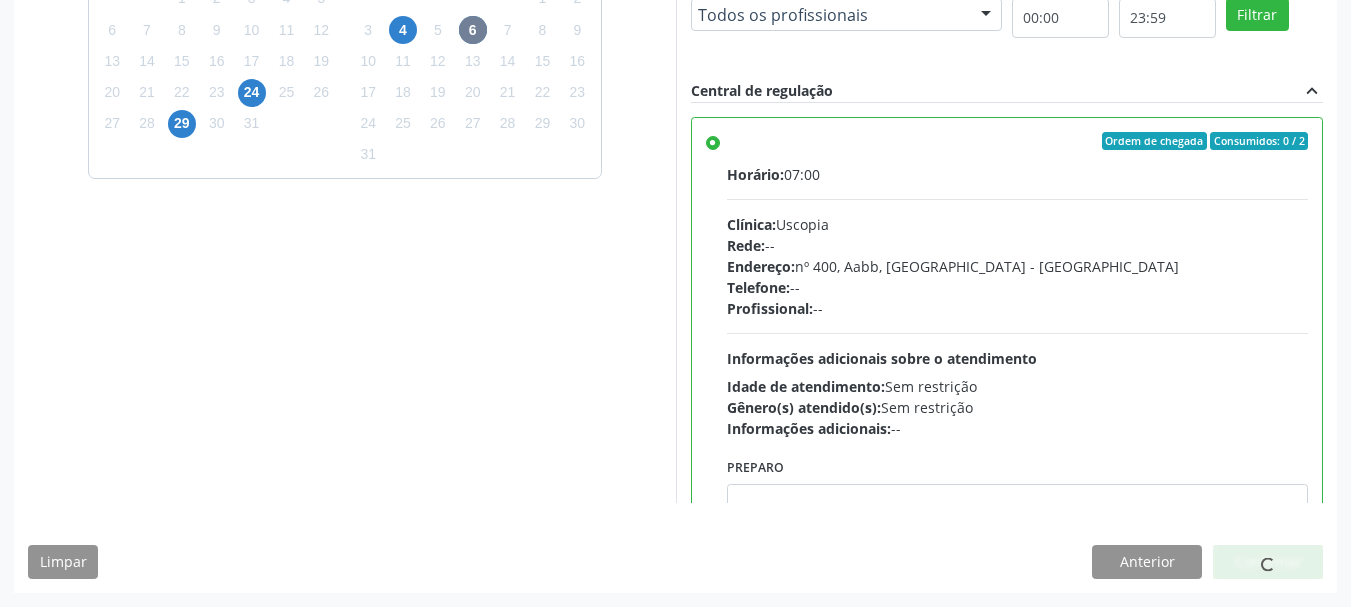 scroll, scrollTop: 60, scrollLeft: 0, axis: vertical 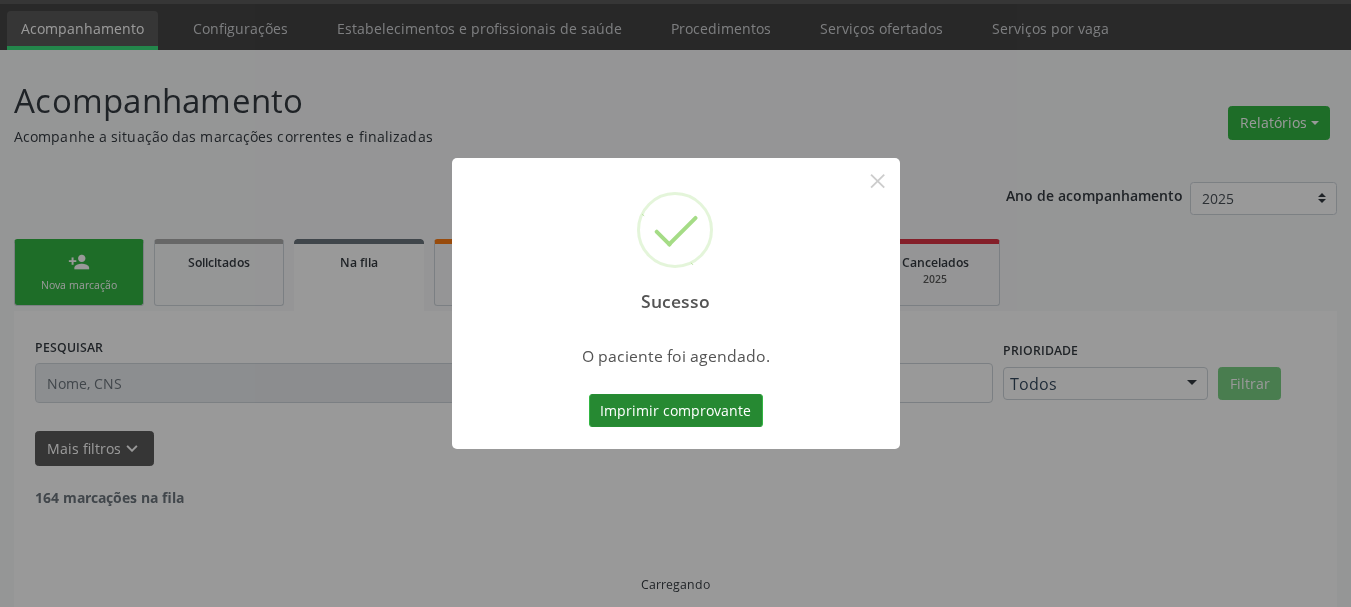 click on "Imprimir comprovante" at bounding box center (676, 411) 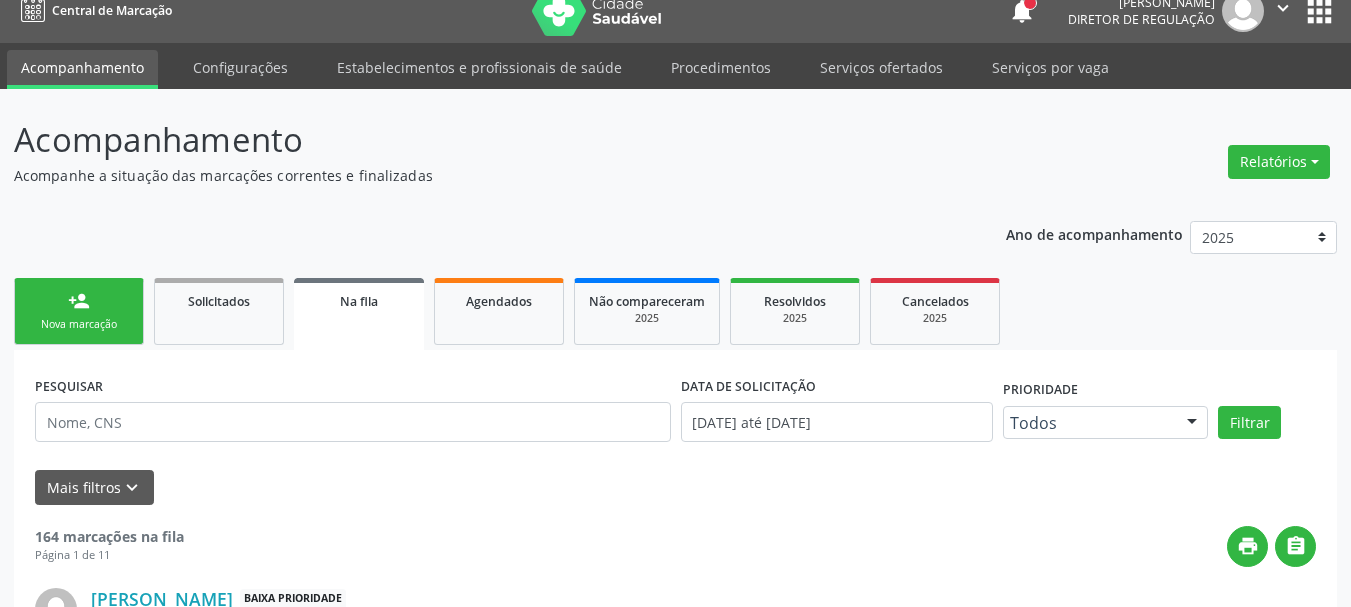 scroll, scrollTop: 0, scrollLeft: 0, axis: both 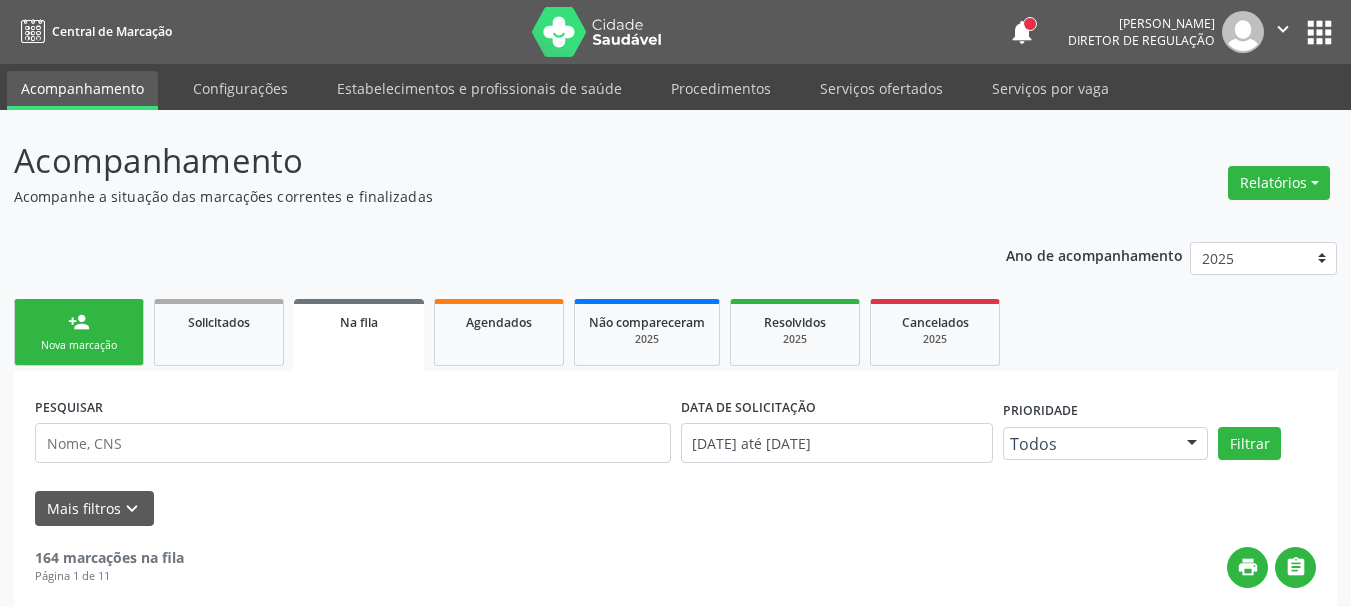 click on "apps" at bounding box center [1319, 32] 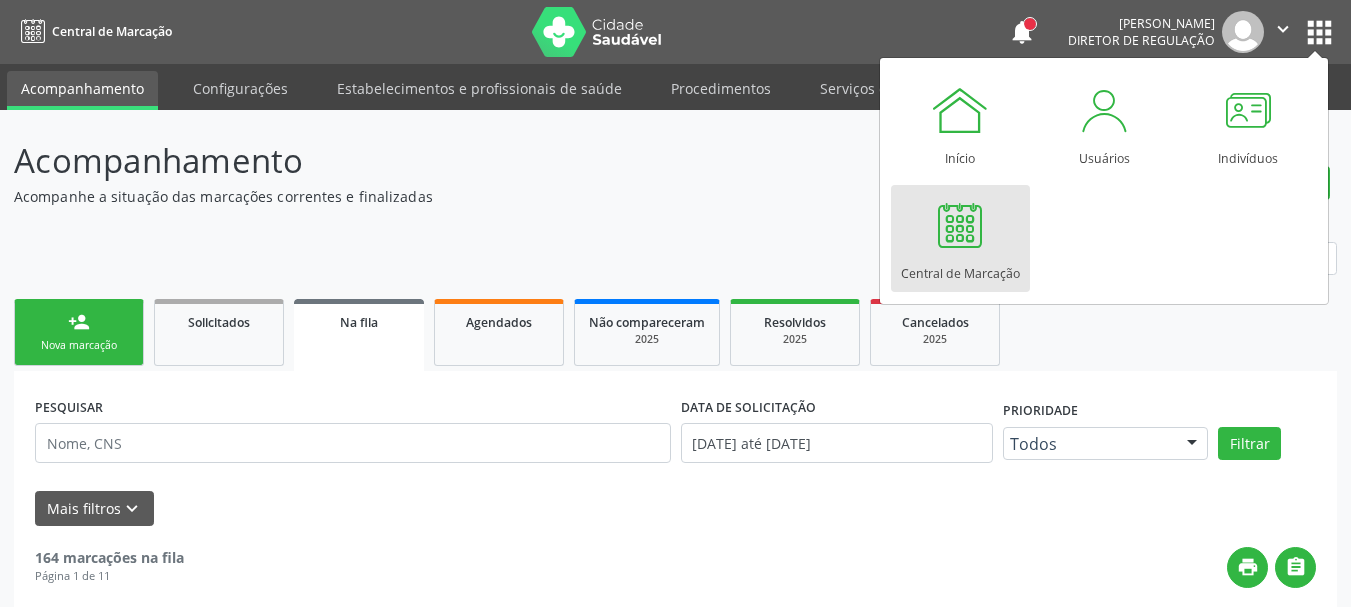click at bounding box center (960, 225) 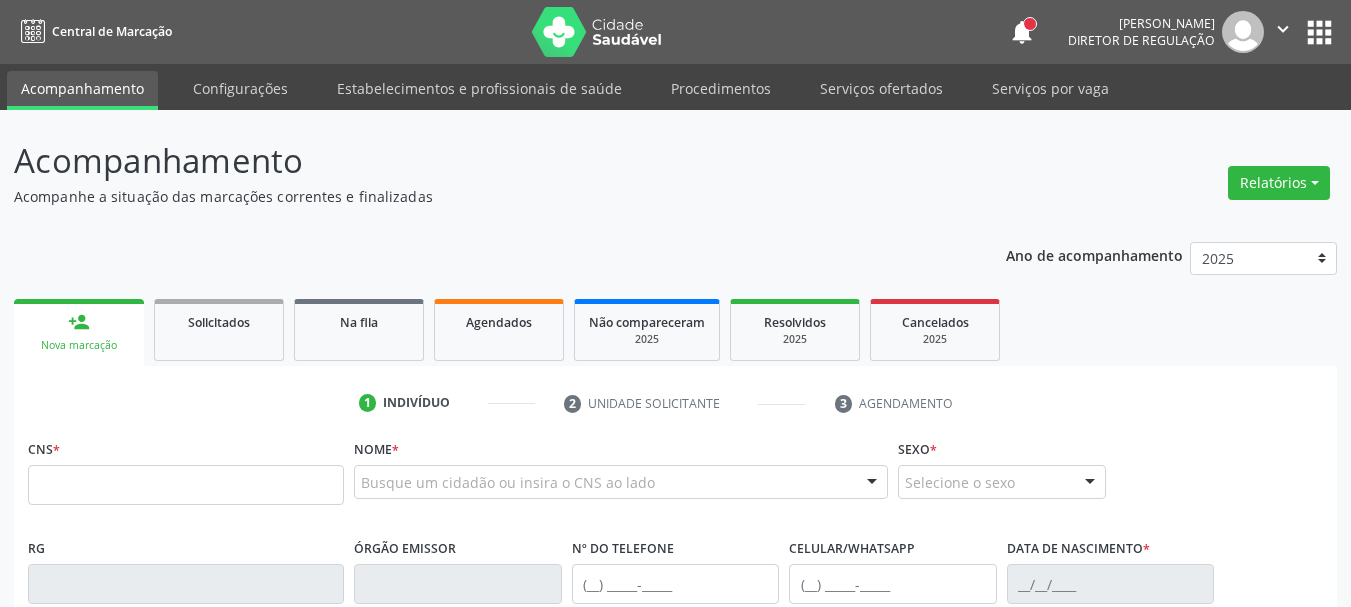 scroll, scrollTop: 0, scrollLeft: 0, axis: both 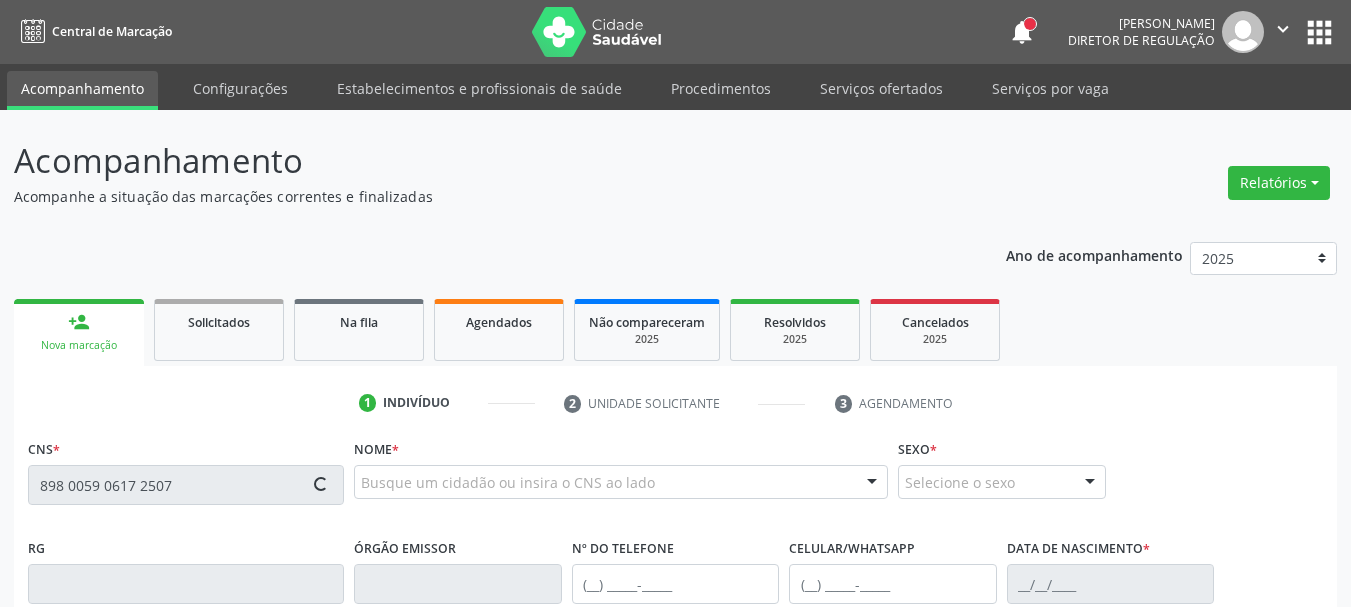type on "898 0059 0617 2507" 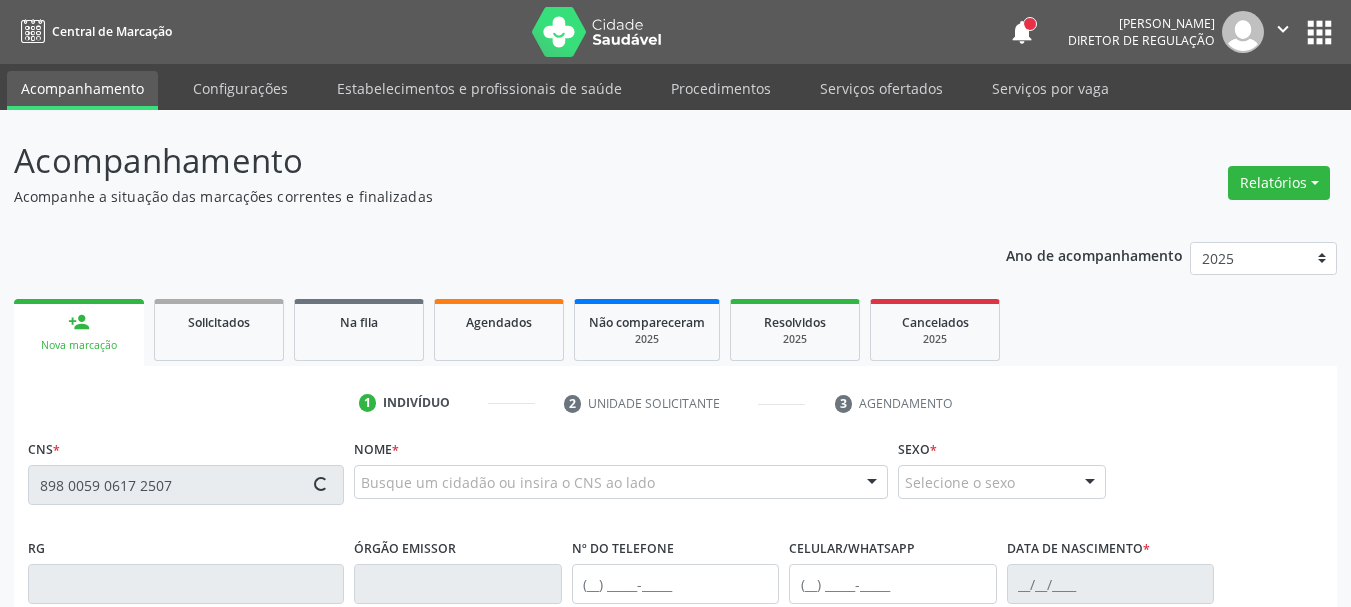 type 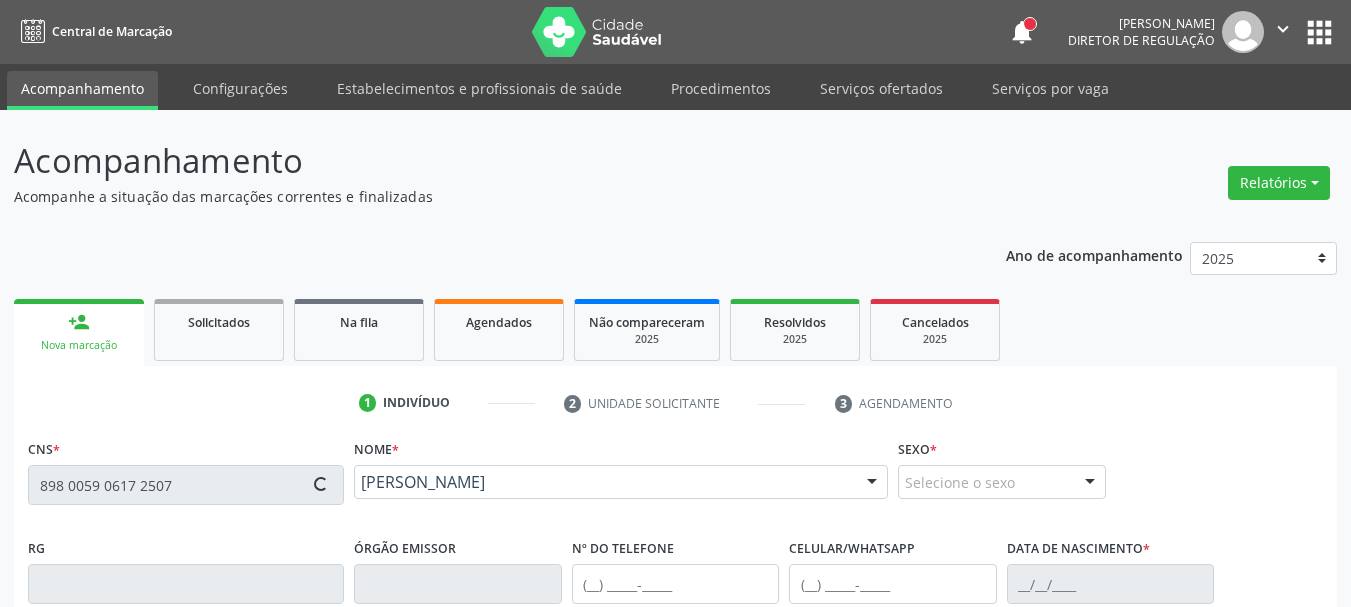 type on "[PHONE_NUMBER]" 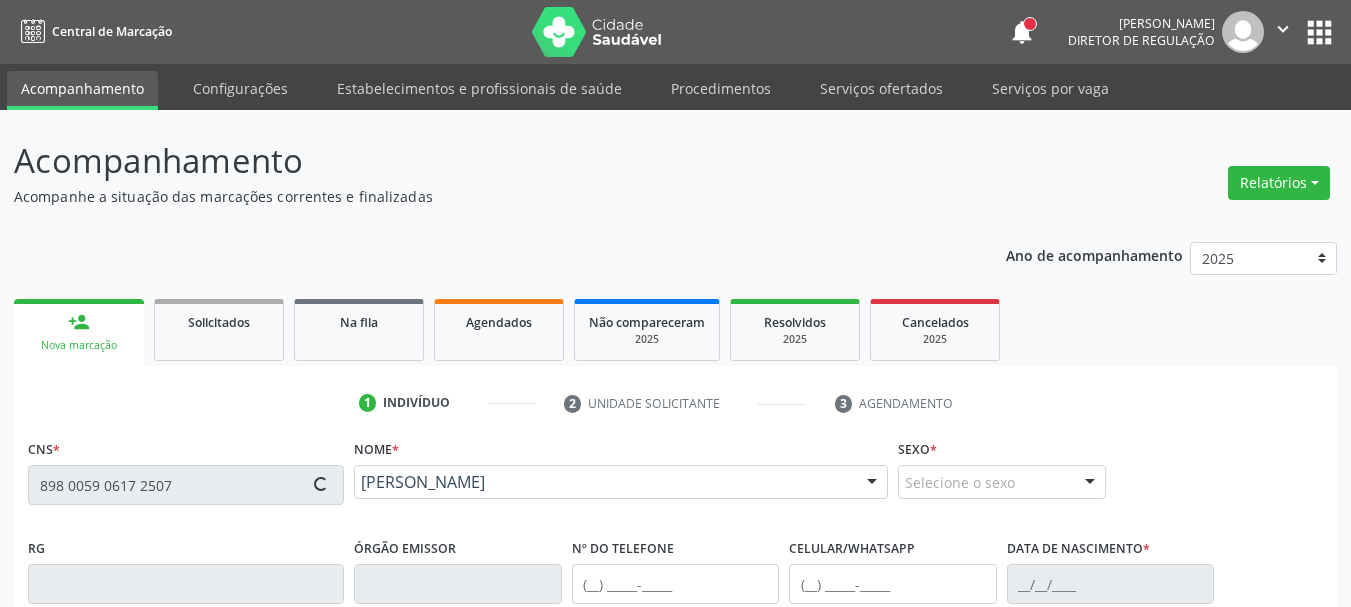 type on "[DATE]" 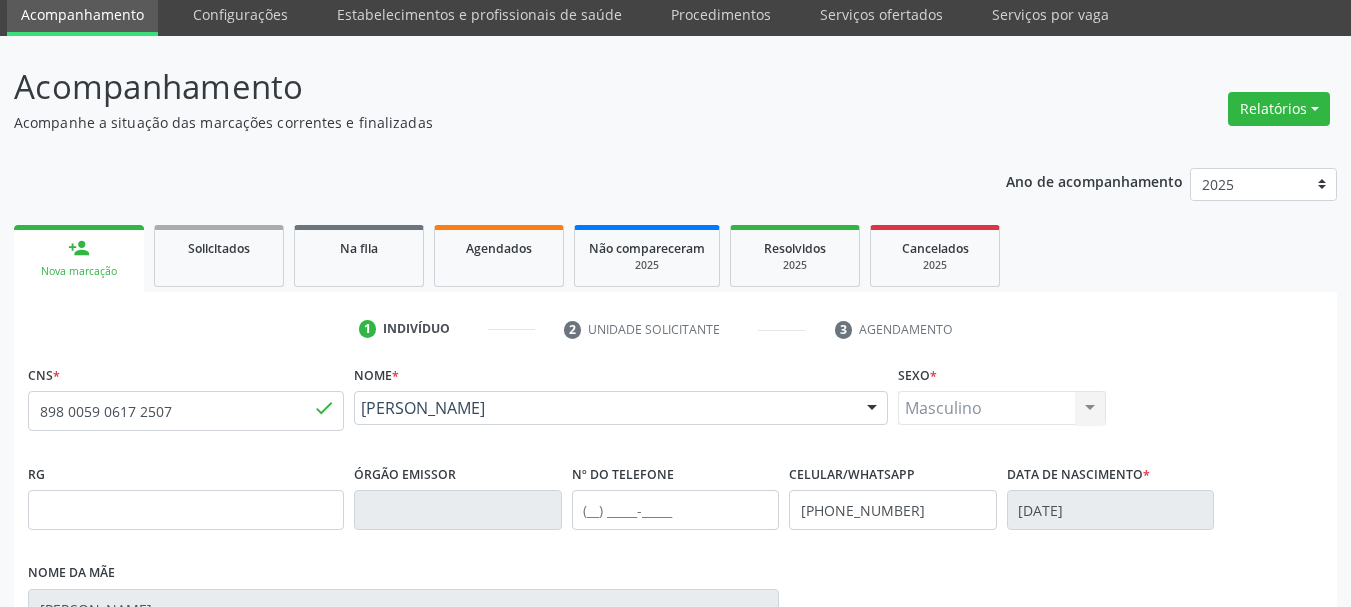 scroll, scrollTop: 200, scrollLeft: 0, axis: vertical 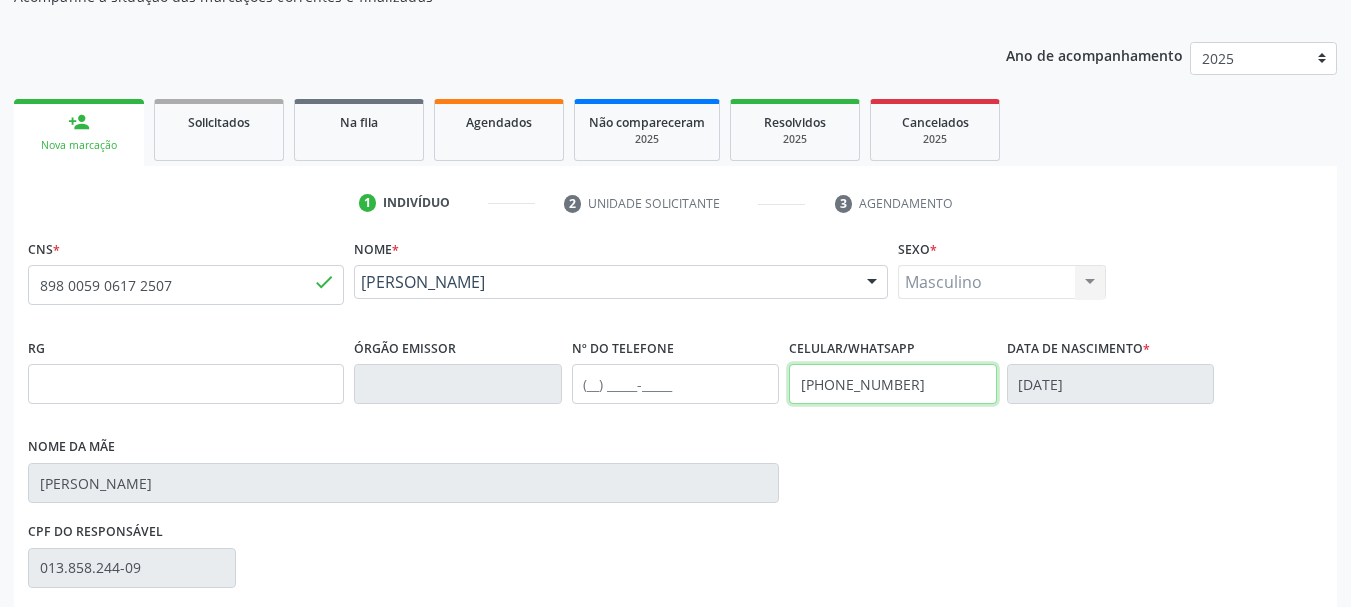 drag, startPoint x: 921, startPoint y: 383, endPoint x: 598, endPoint y: 405, distance: 323.74835 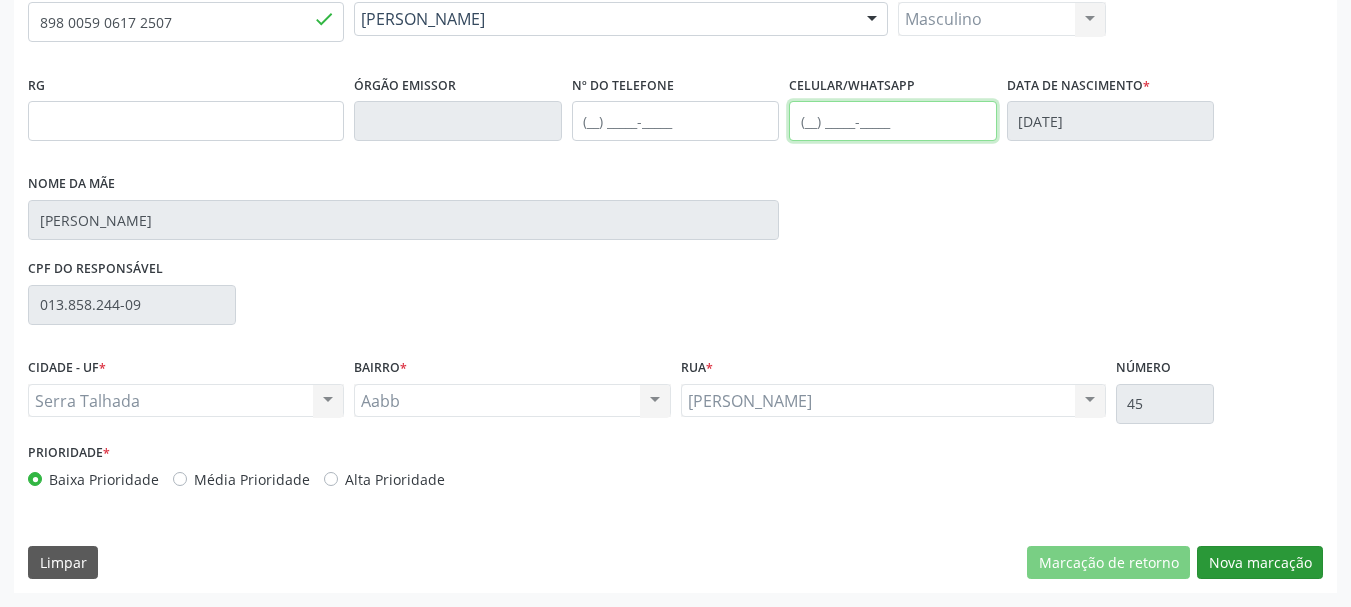 type 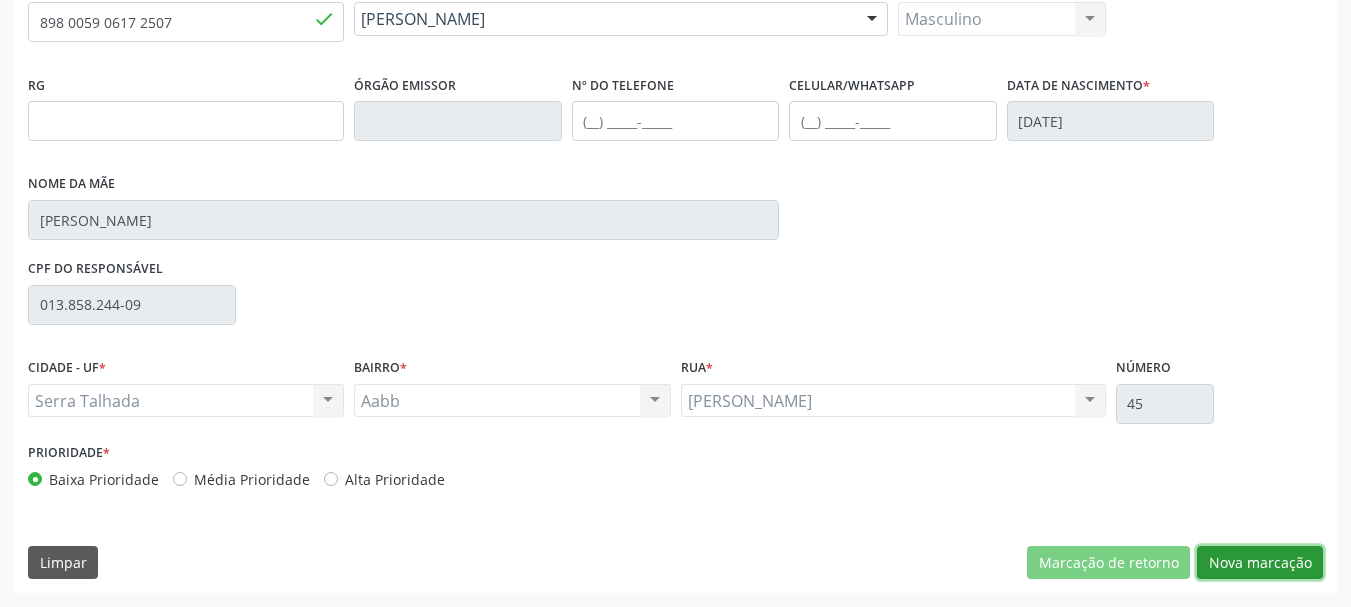 drag, startPoint x: 1273, startPoint y: 550, endPoint x: 1285, endPoint y: 545, distance: 13 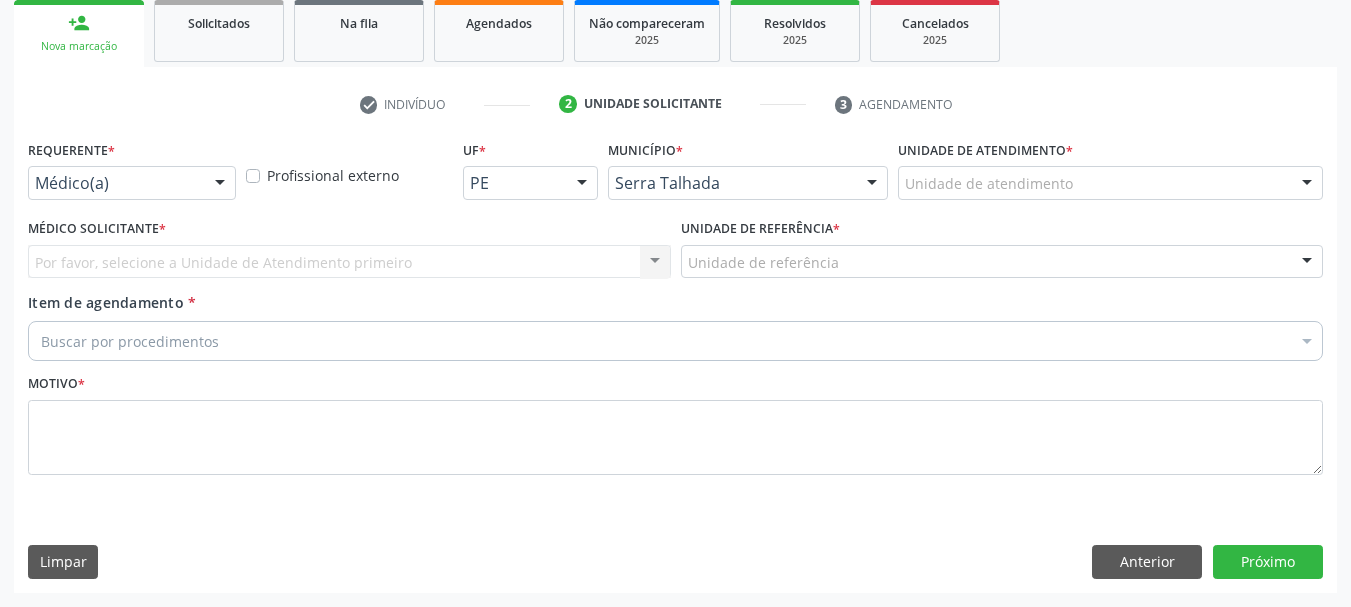 scroll, scrollTop: 299, scrollLeft: 0, axis: vertical 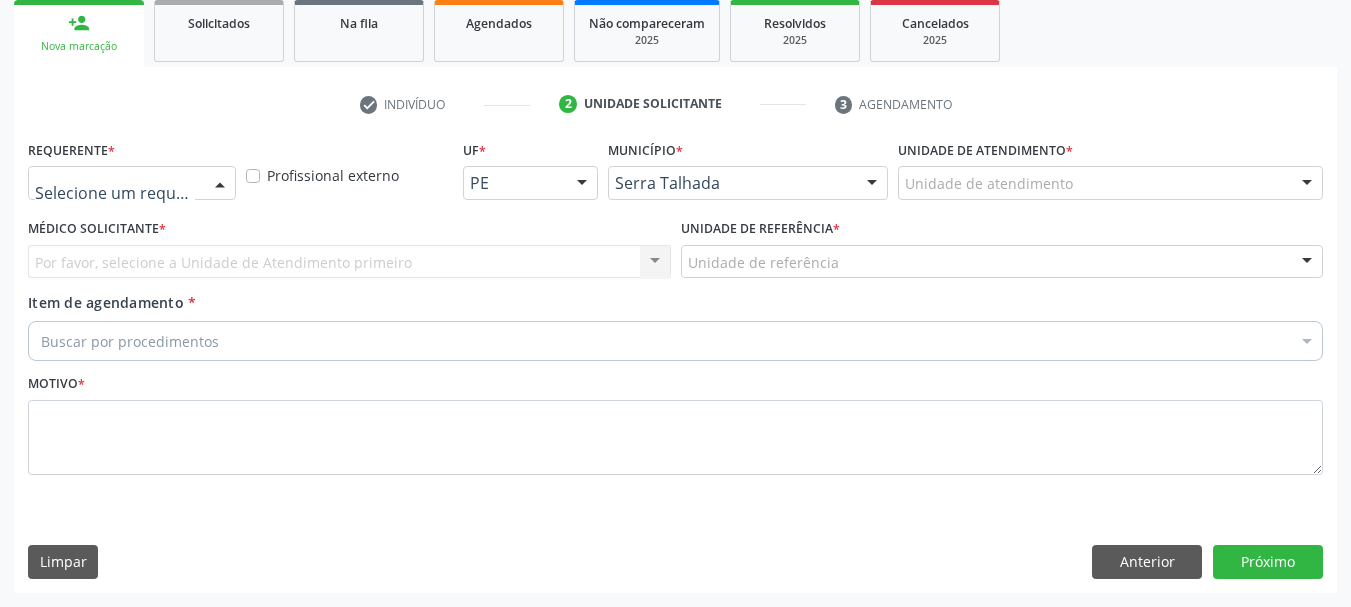 click at bounding box center (132, 183) 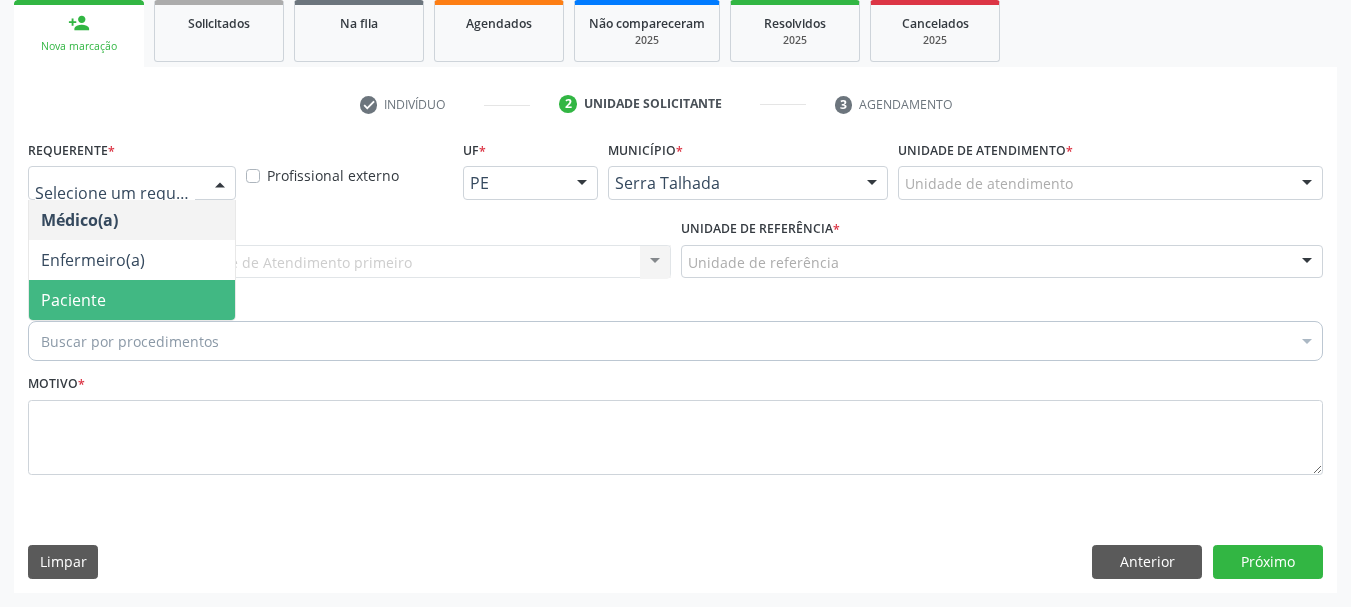 click on "Paciente" at bounding box center (132, 300) 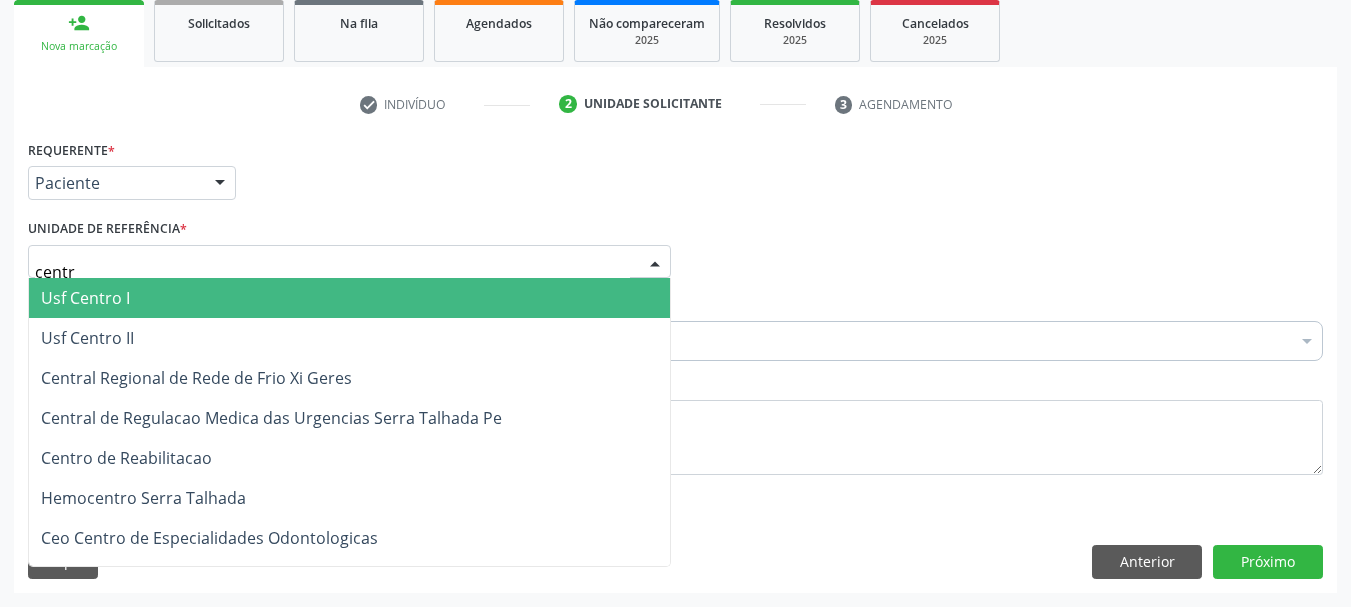 type on "centro" 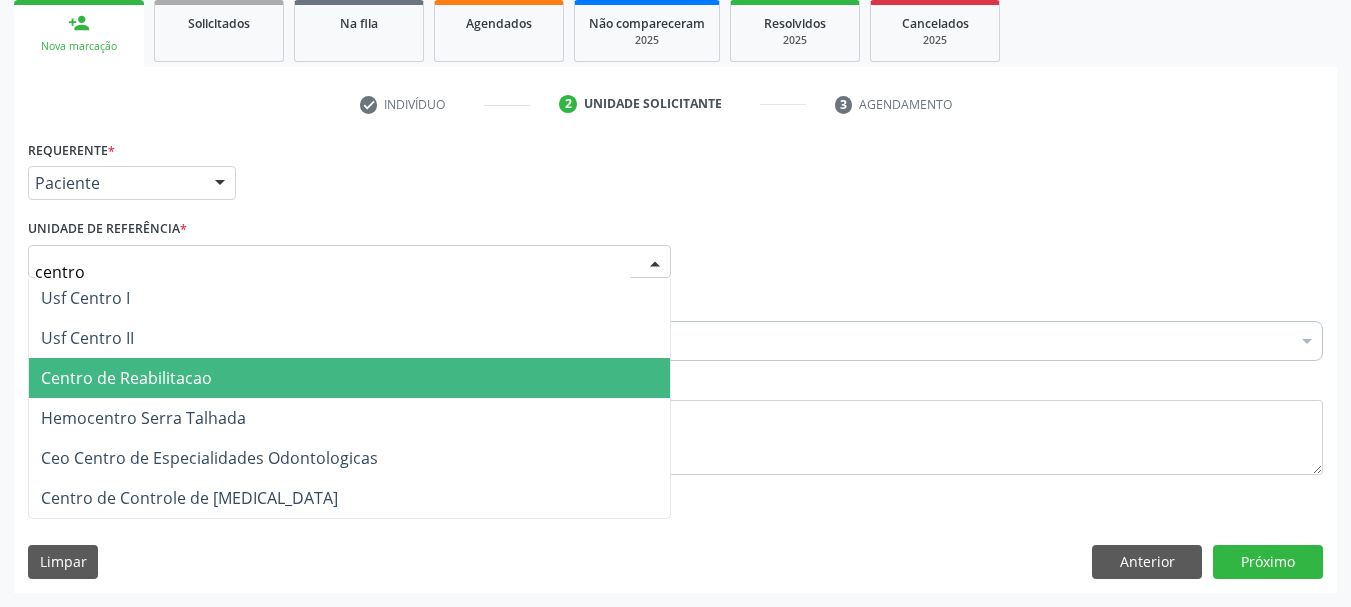 click on "Centro de Reabilitacao" at bounding box center (126, 378) 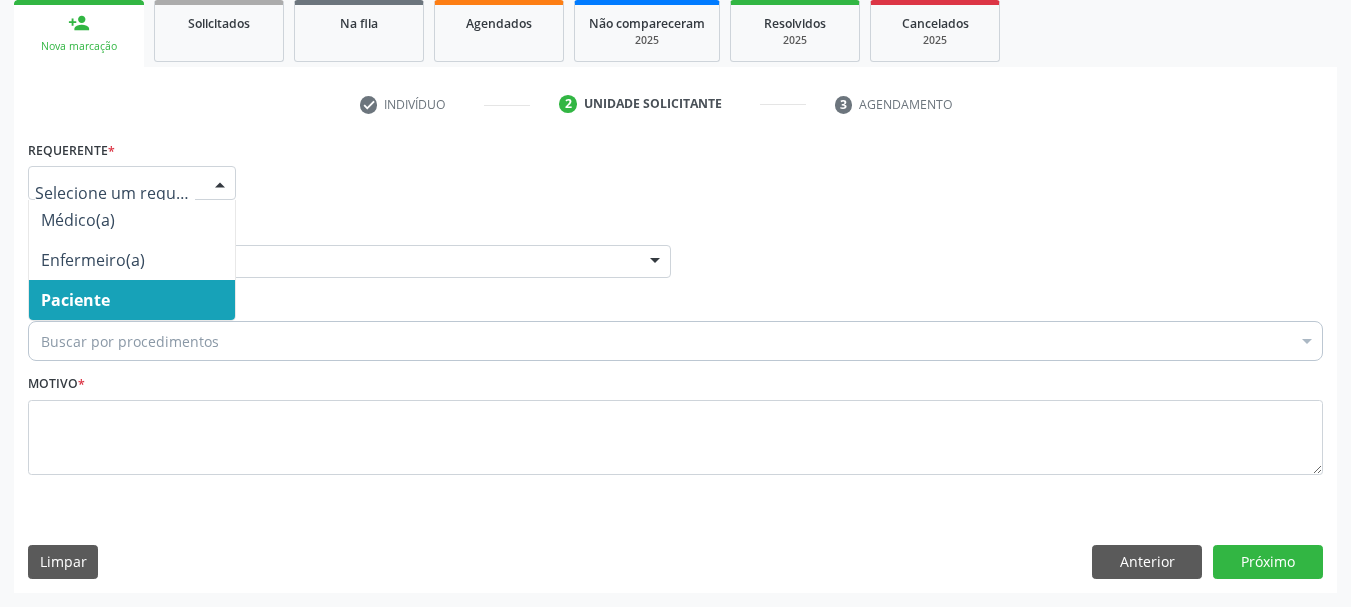 drag, startPoint x: 117, startPoint y: 301, endPoint x: 109, endPoint y: 311, distance: 12.806249 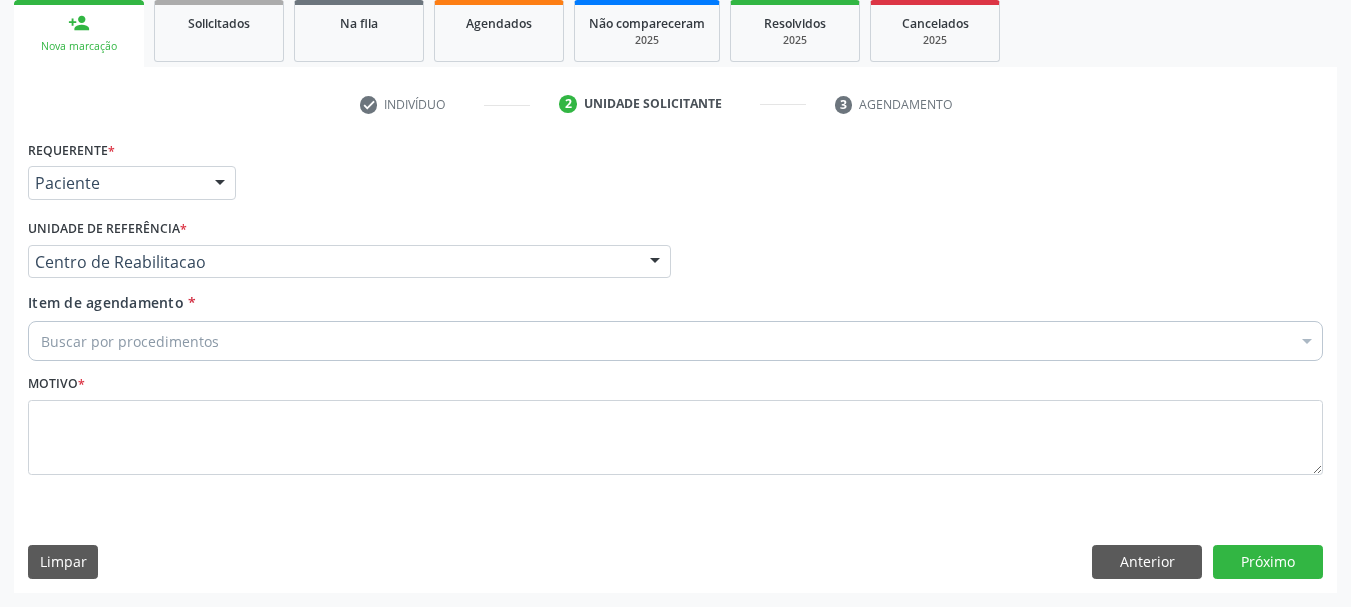 click on "Buscar por procedimentos" at bounding box center [675, 341] 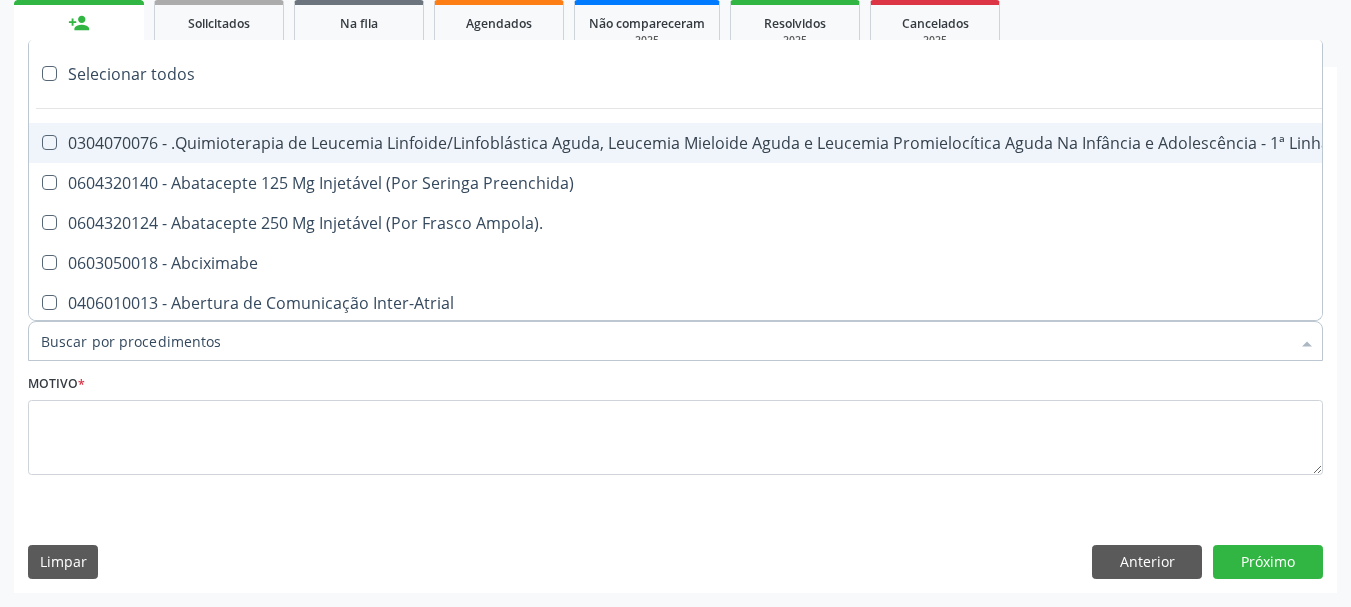 click on "Item de agendamento
*" at bounding box center (665, 341) 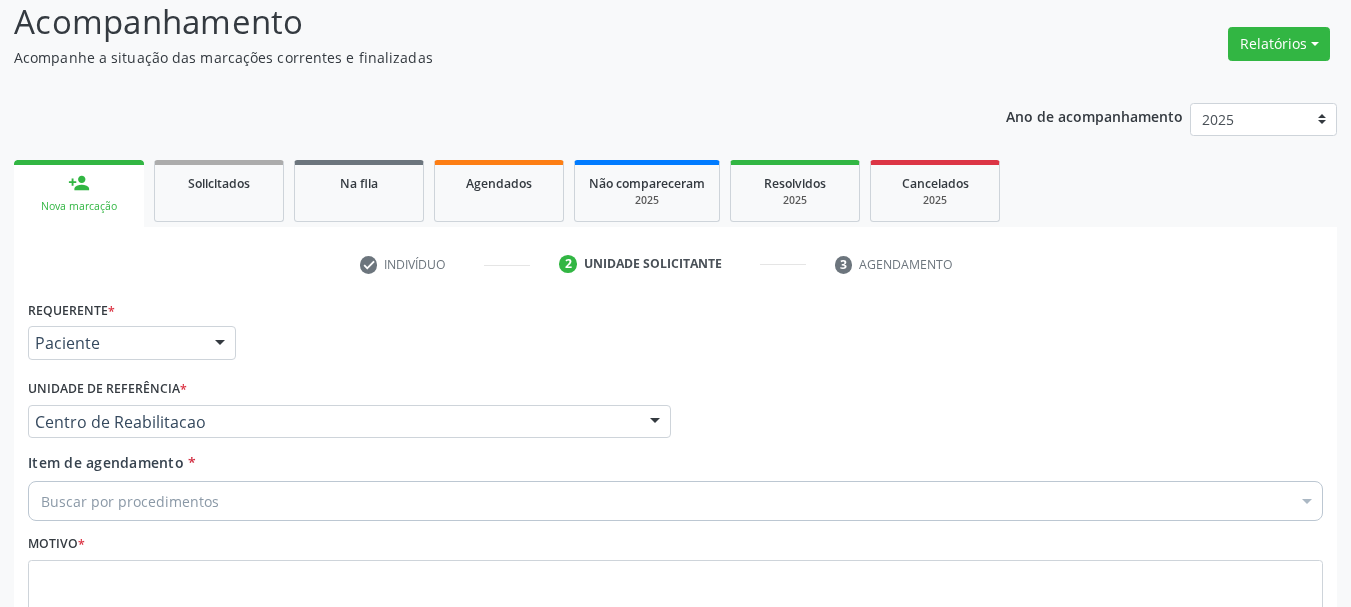 scroll, scrollTop: 299, scrollLeft: 0, axis: vertical 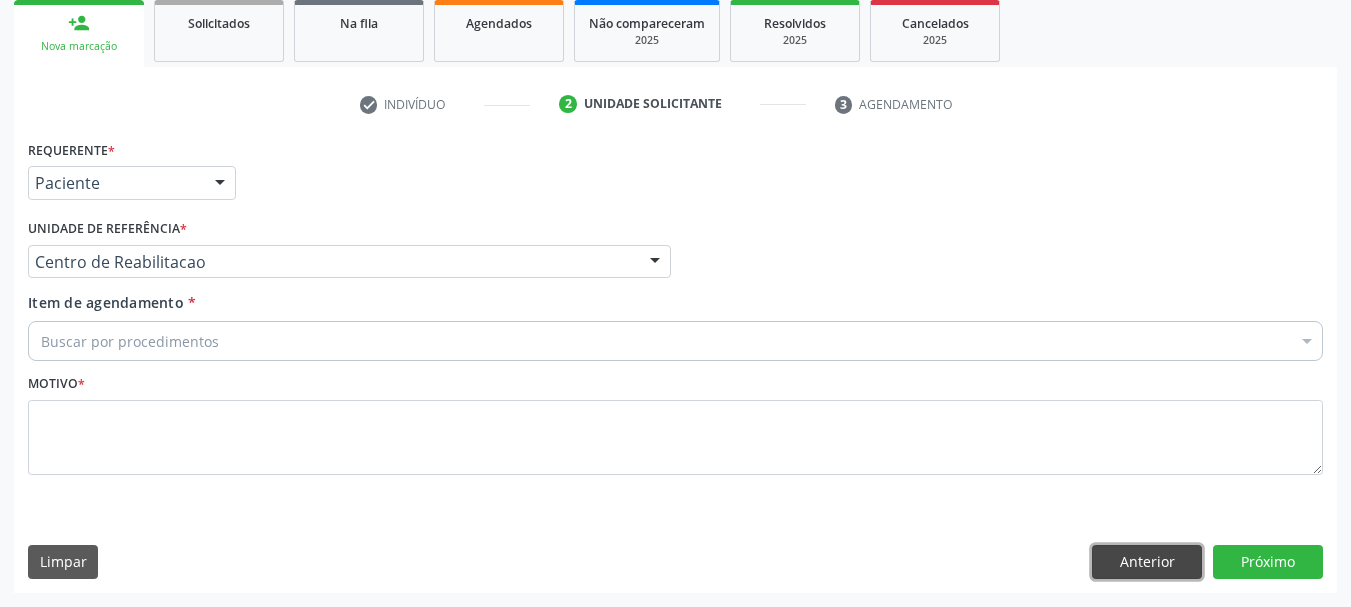 click on "Anterior" at bounding box center [1147, 562] 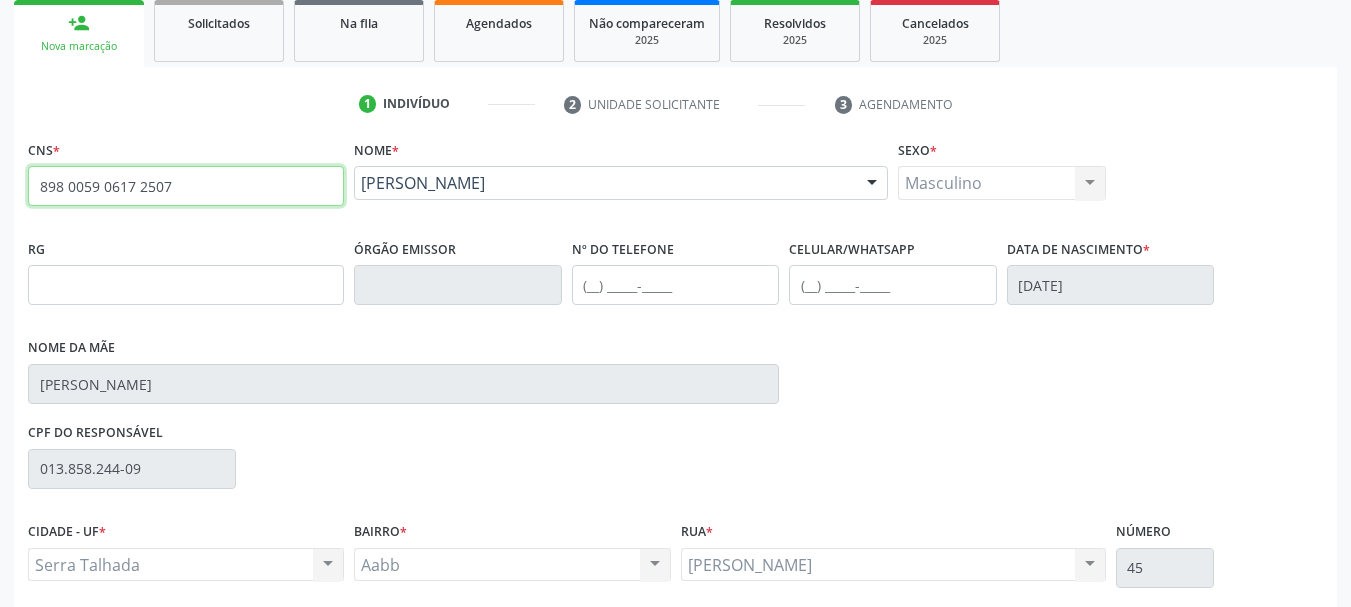drag, startPoint x: 240, startPoint y: 192, endPoint x: 7, endPoint y: 195, distance: 233.01932 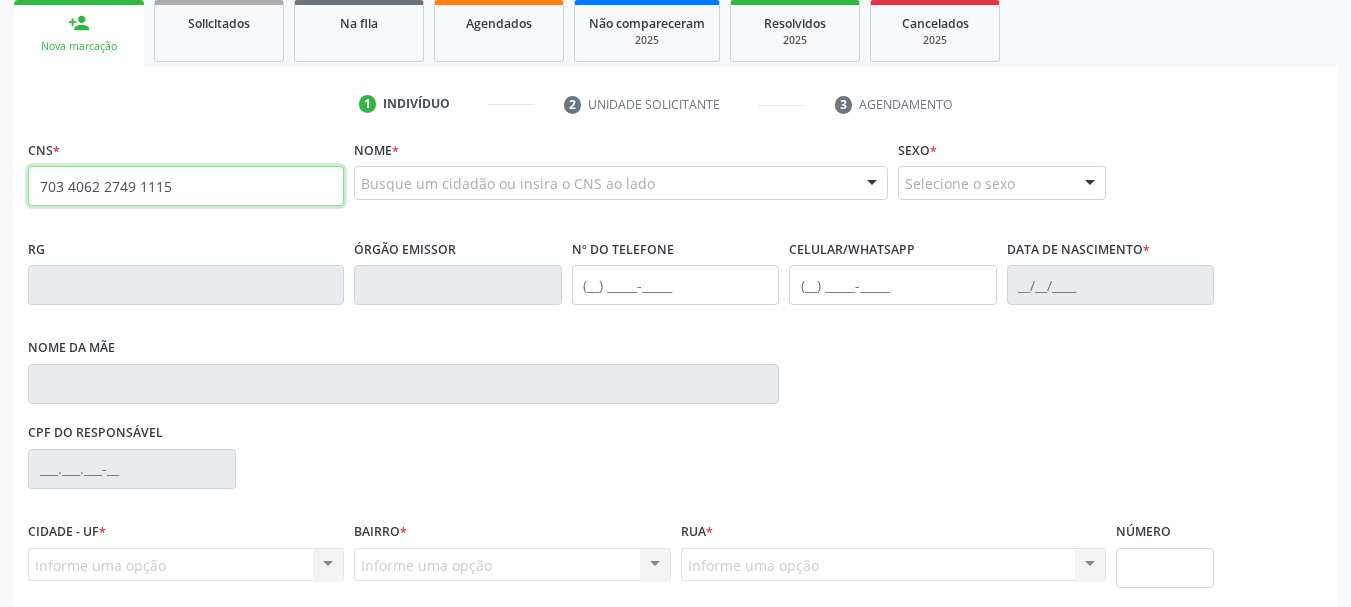 type on "703 4062 2749 1115" 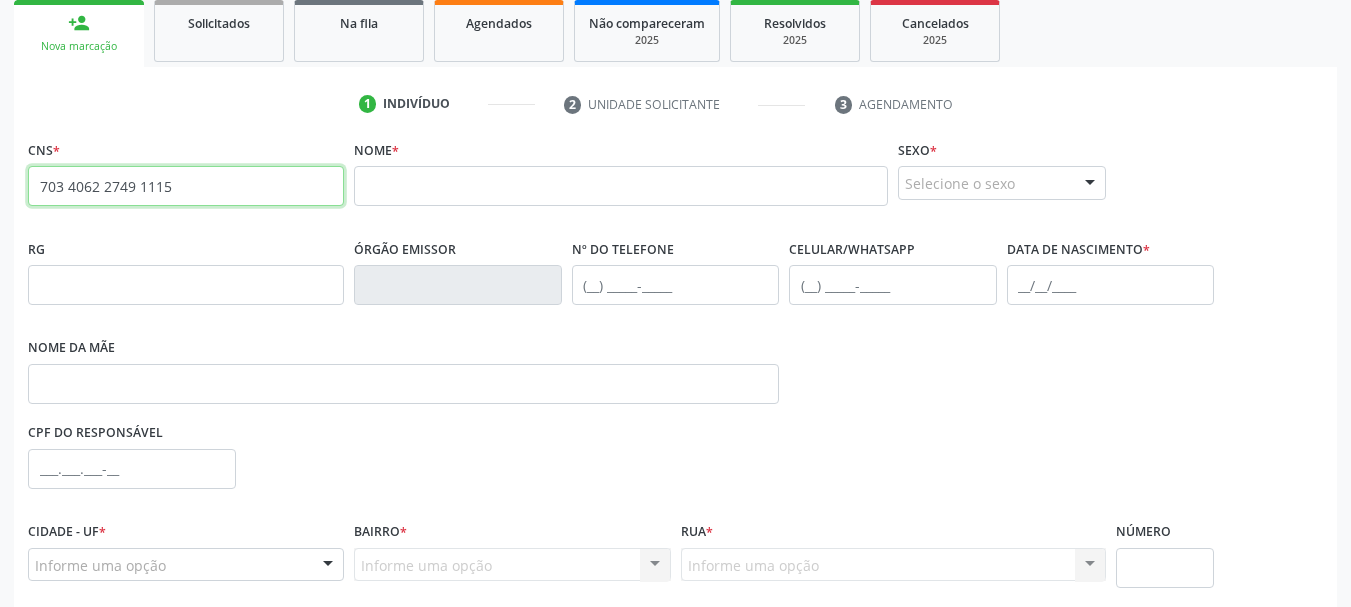 drag, startPoint x: 193, startPoint y: 196, endPoint x: 0, endPoint y: 216, distance: 194.03351 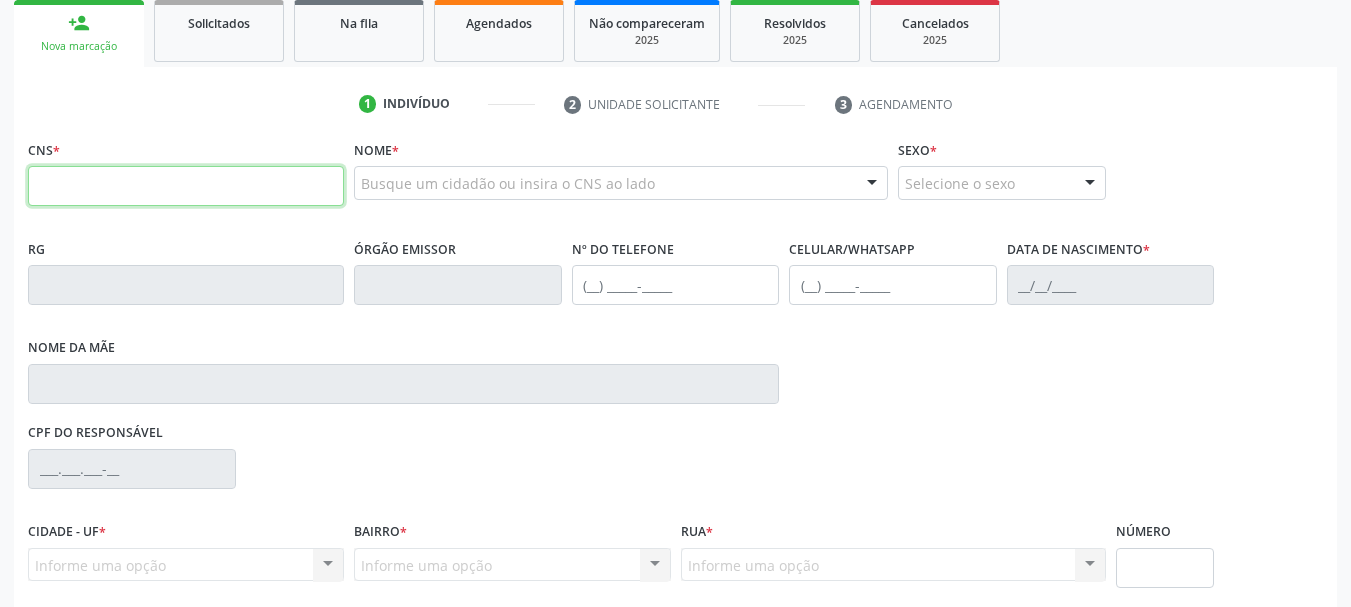 paste on "703 4062 2749 1115" 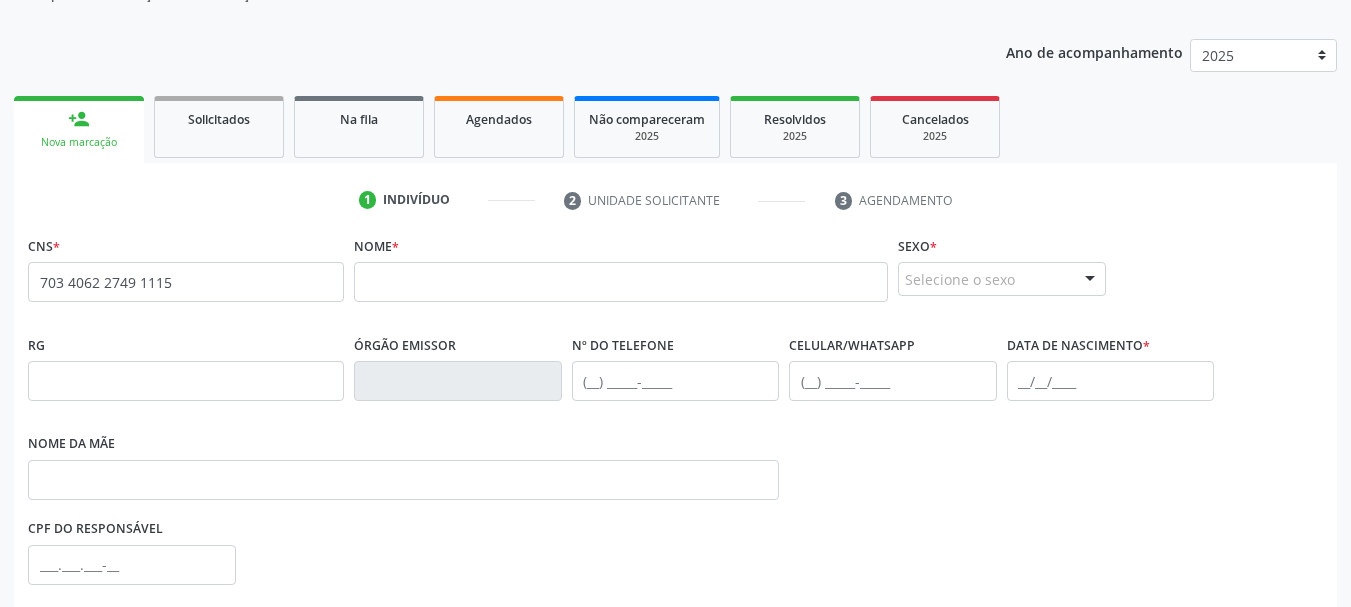 scroll, scrollTop: 163, scrollLeft: 0, axis: vertical 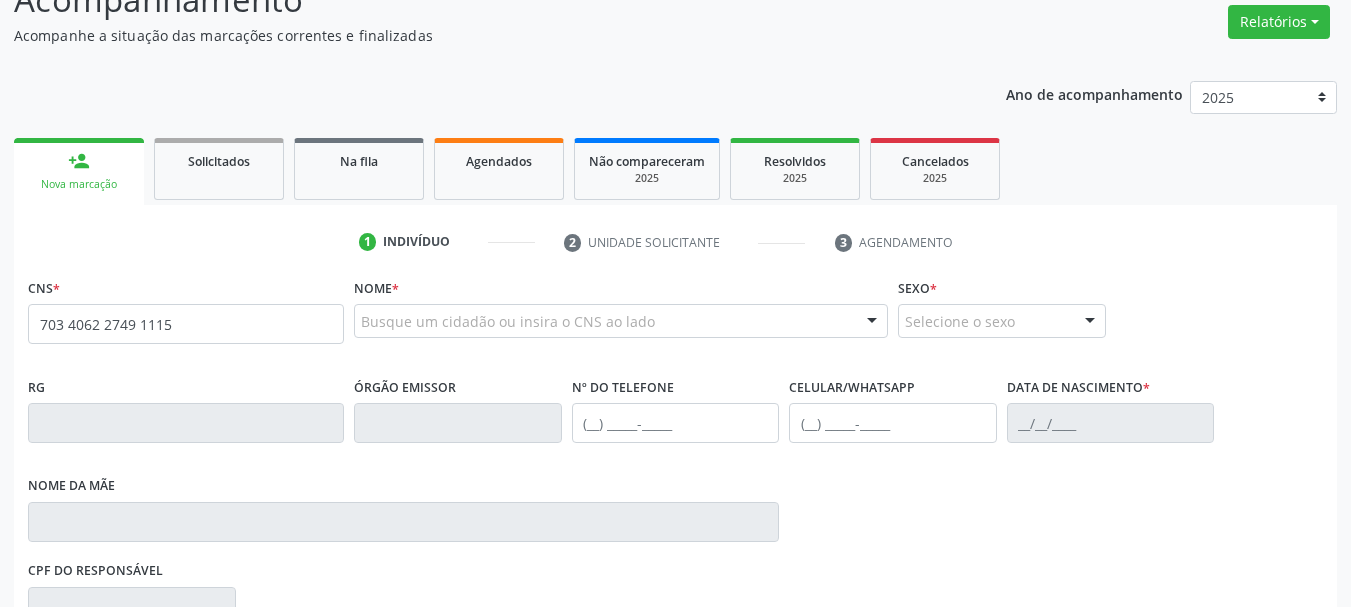 type on "703 4062 2749 1115" 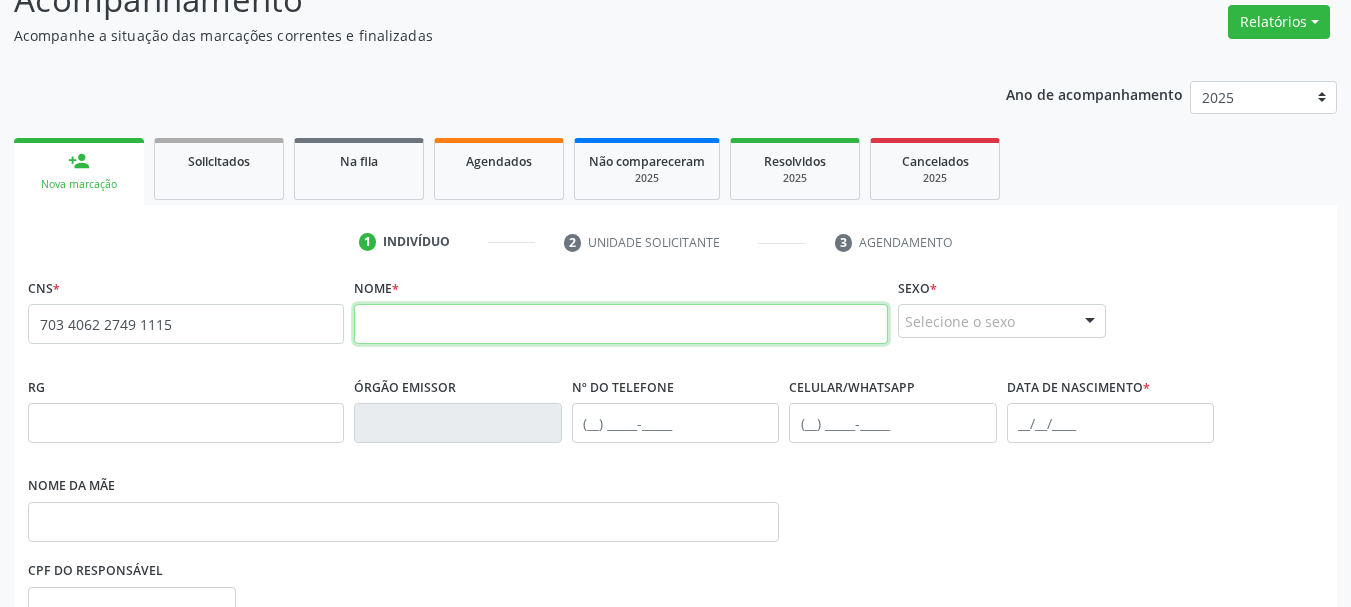 click at bounding box center (621, 324) 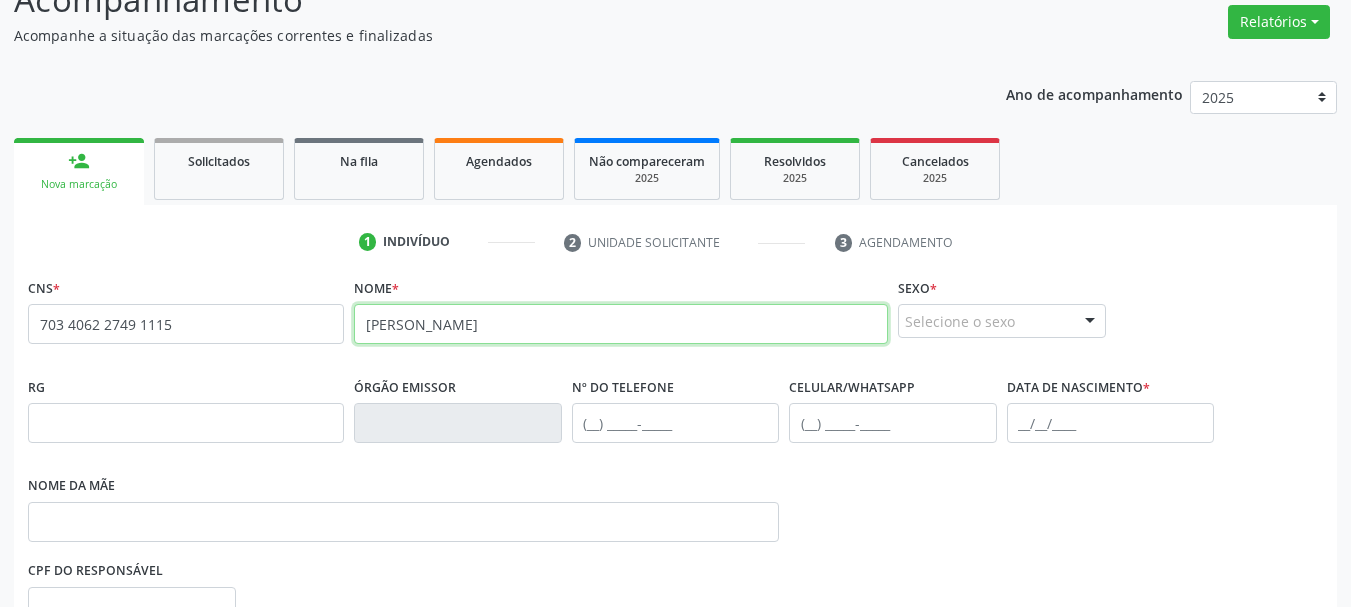 type on "[PERSON_NAME]" 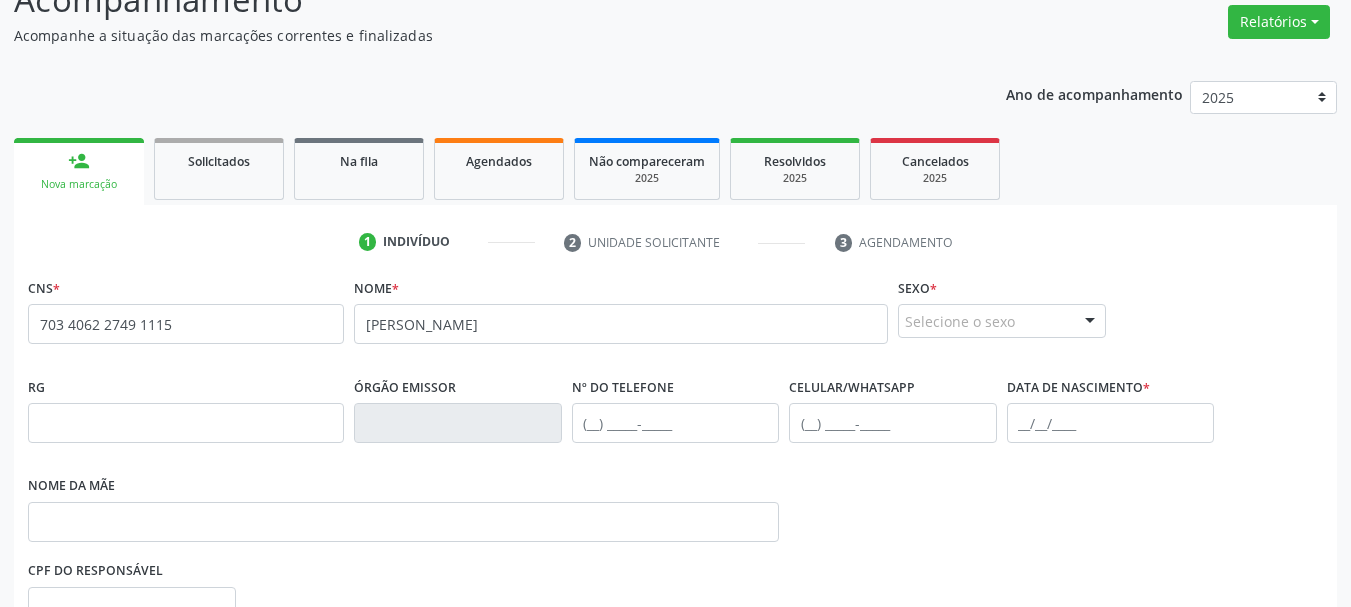 click on "Selecione o sexo" at bounding box center (1002, 321) 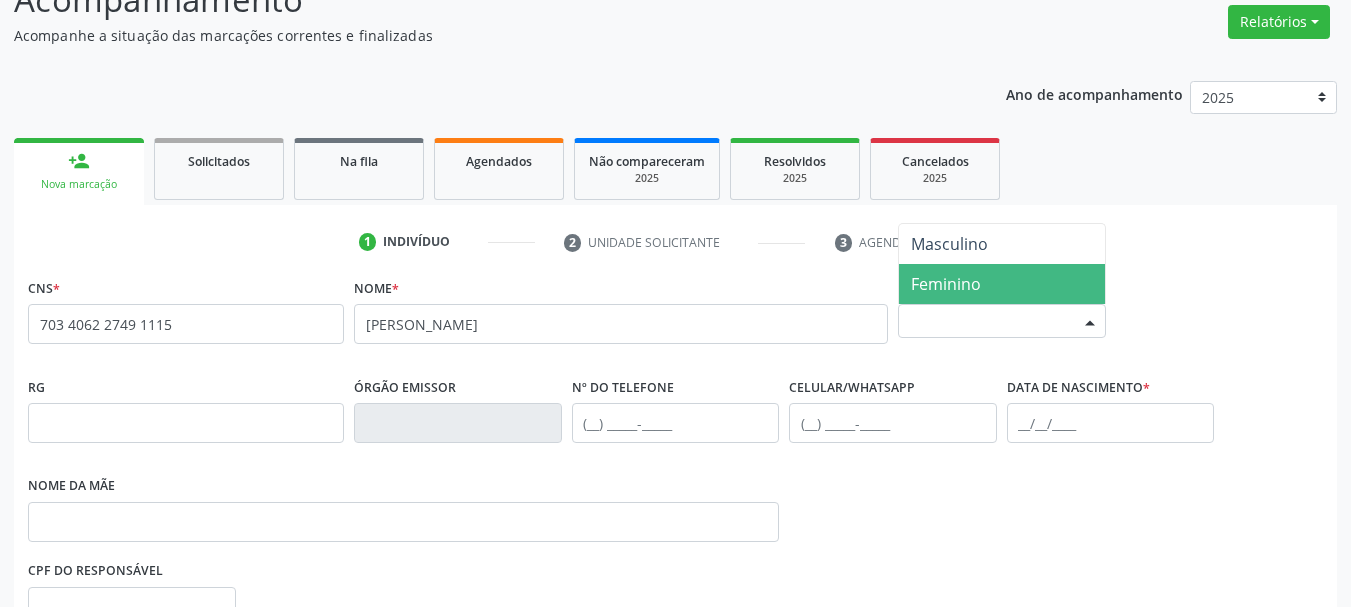 click on "Feminino" at bounding box center (946, 284) 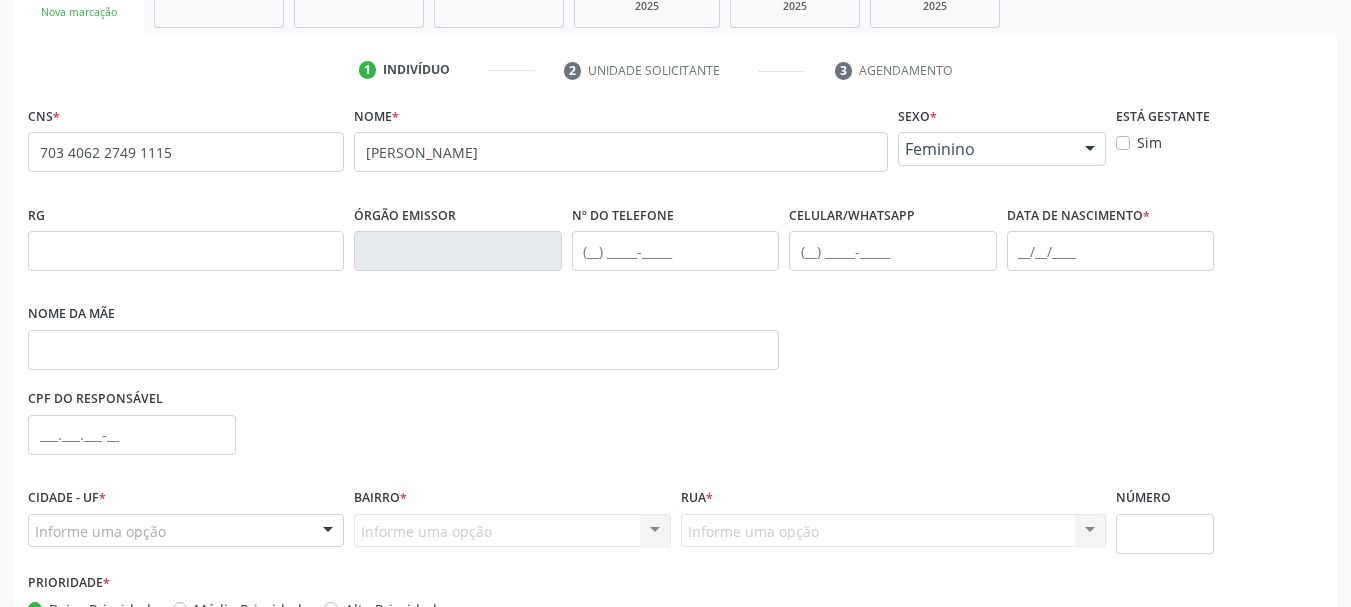 scroll, scrollTop: 361, scrollLeft: 0, axis: vertical 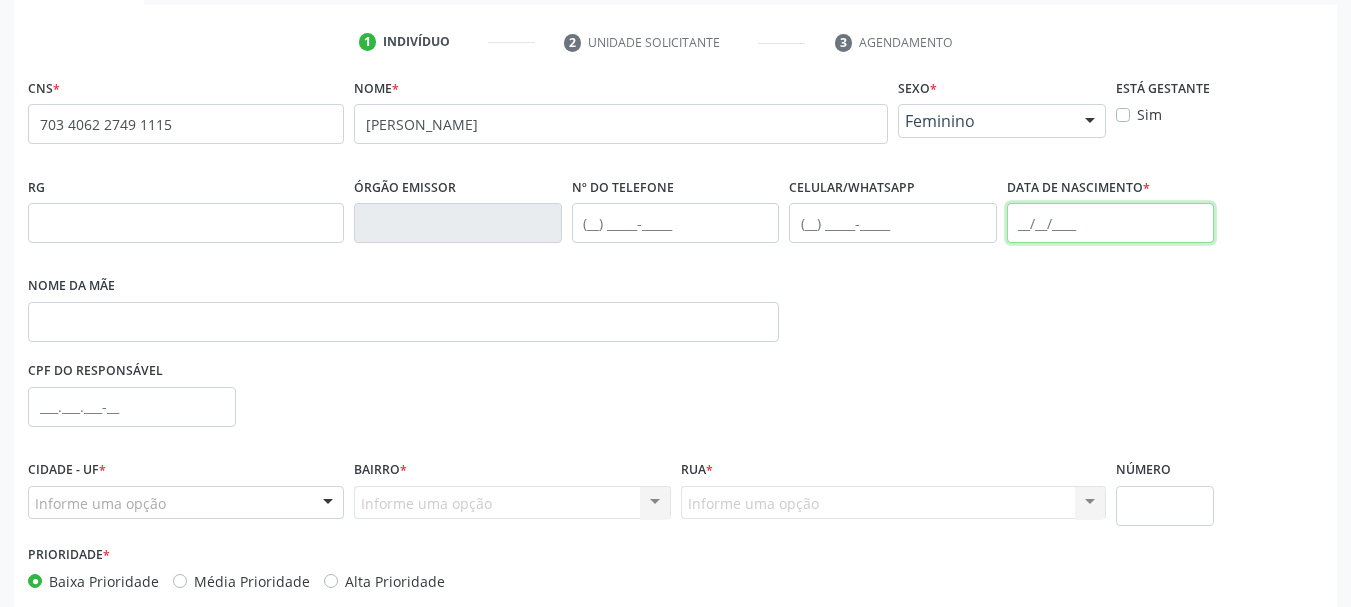 click at bounding box center (1111, 223) 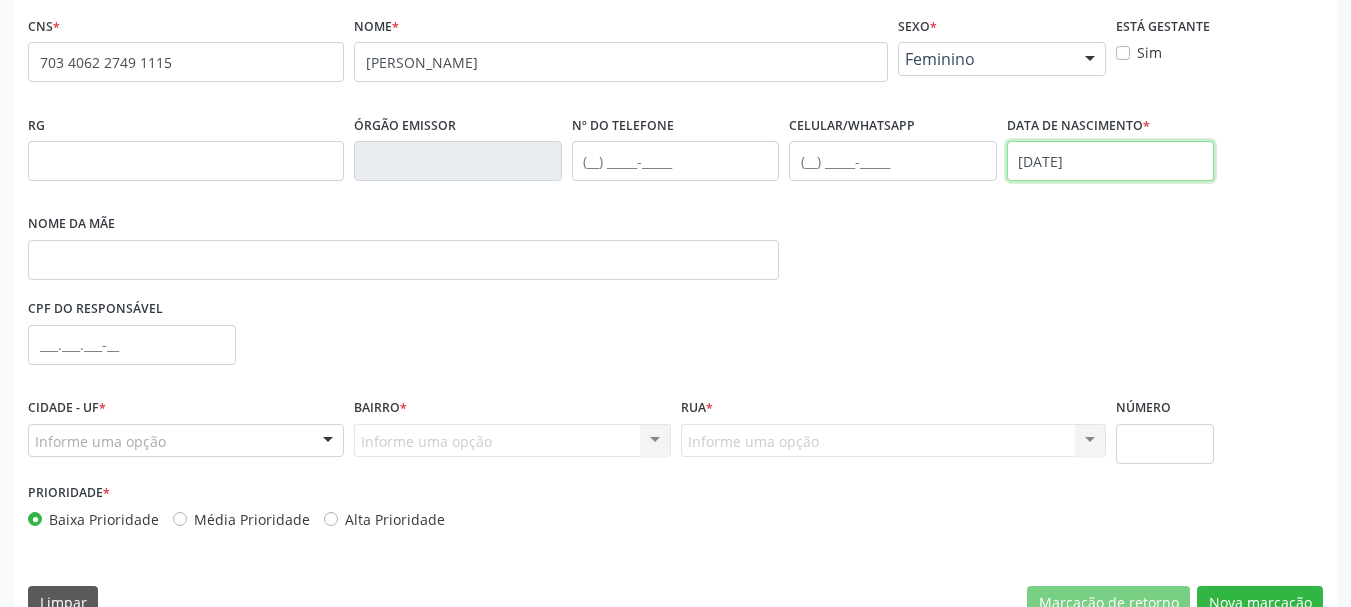 scroll, scrollTop: 463, scrollLeft: 0, axis: vertical 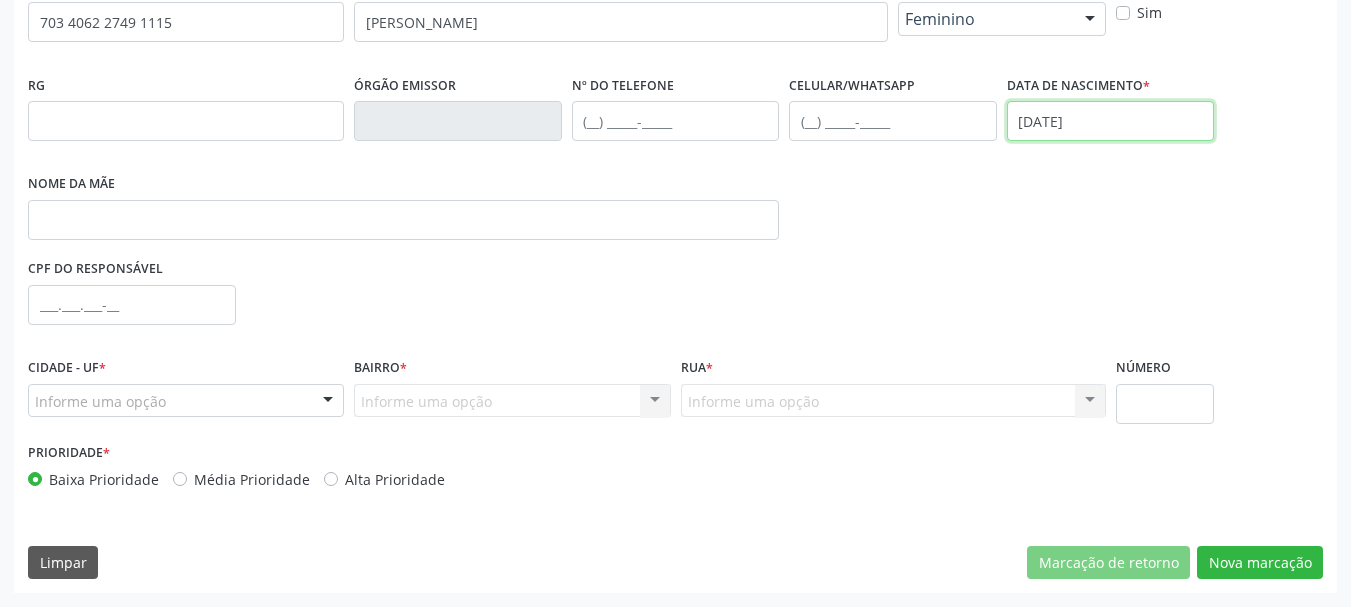 type on "[DATE]" 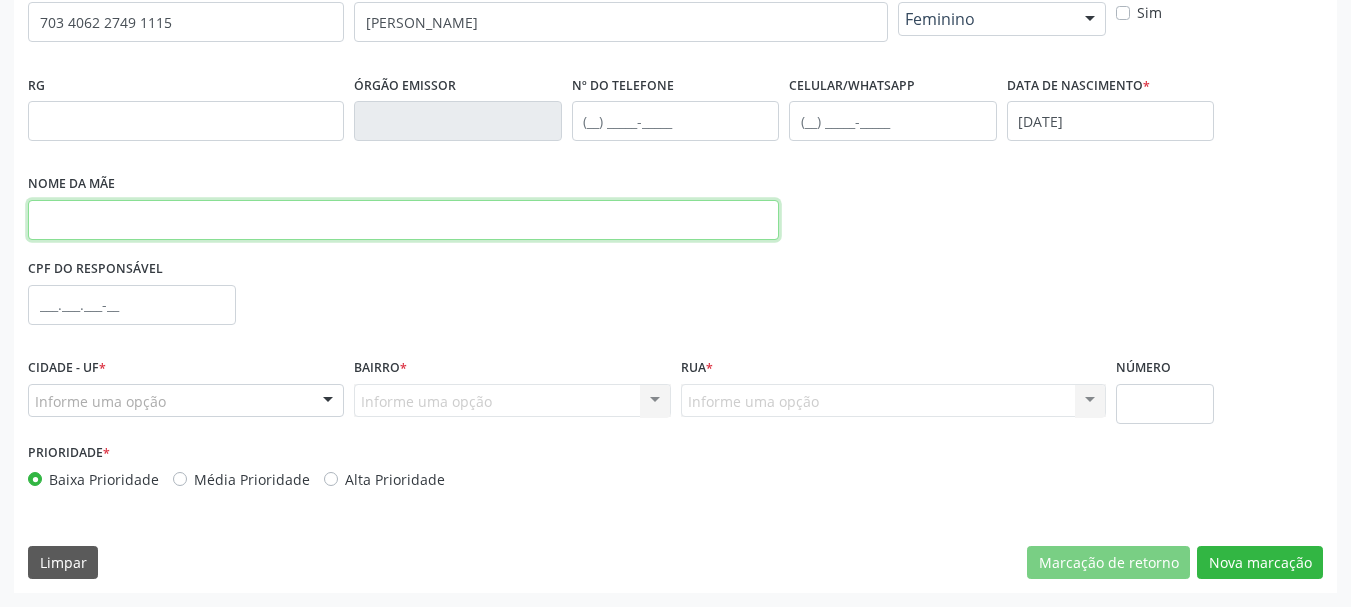 click at bounding box center (403, 220) 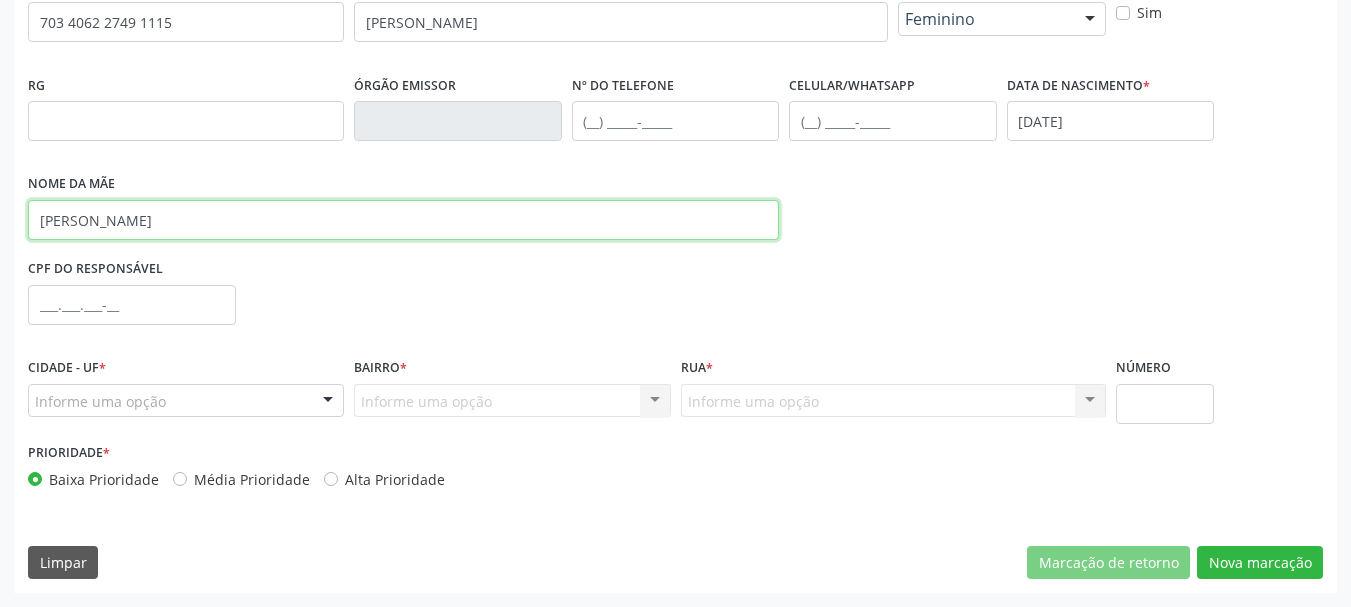 type on "maria osana de souza" 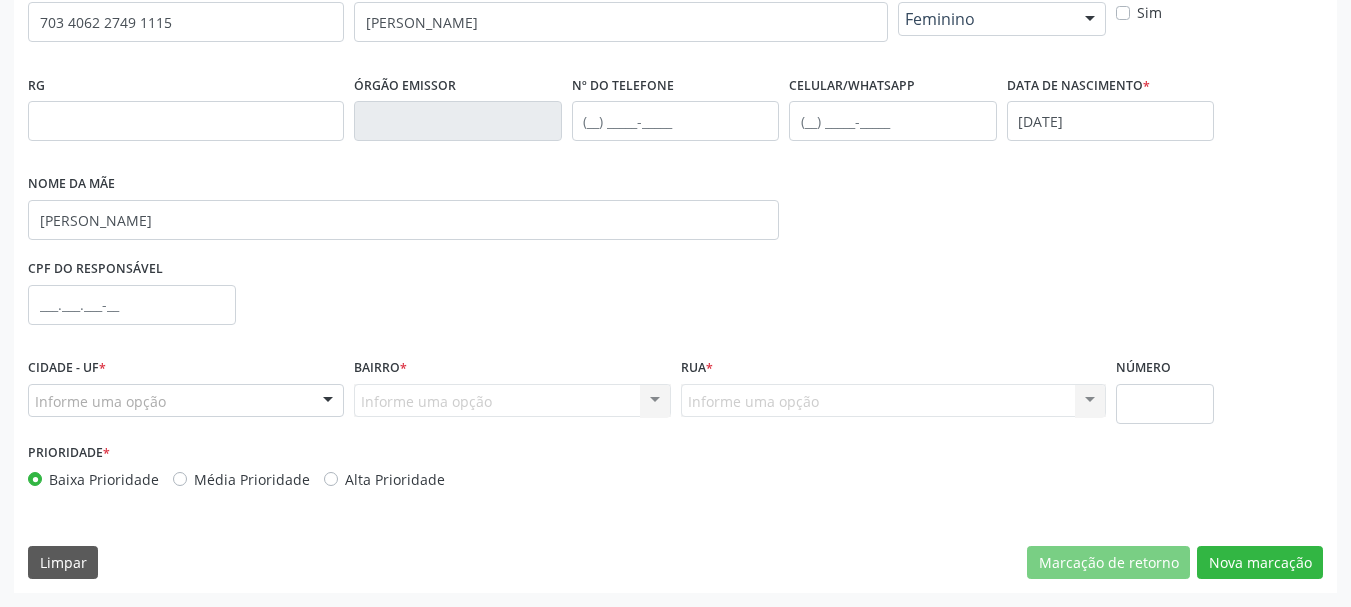 drag, startPoint x: 287, startPoint y: 396, endPoint x: 286, endPoint y: 384, distance: 12.0415945 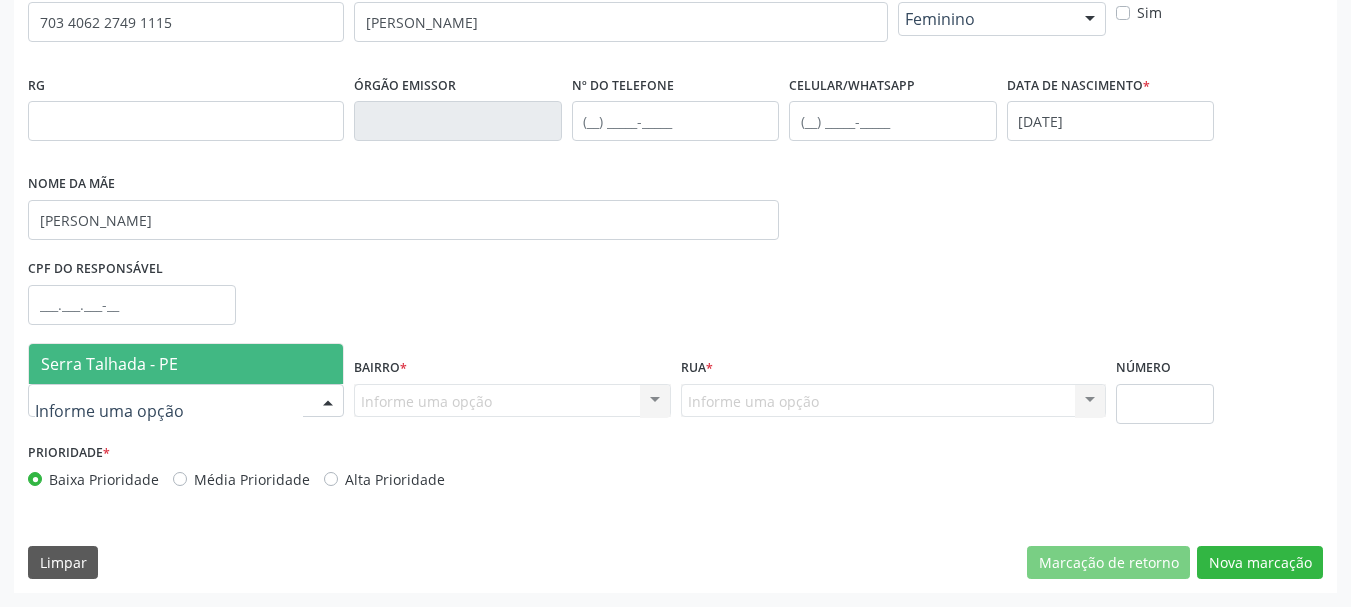 click on "Serra Talhada - PE" at bounding box center (186, 364) 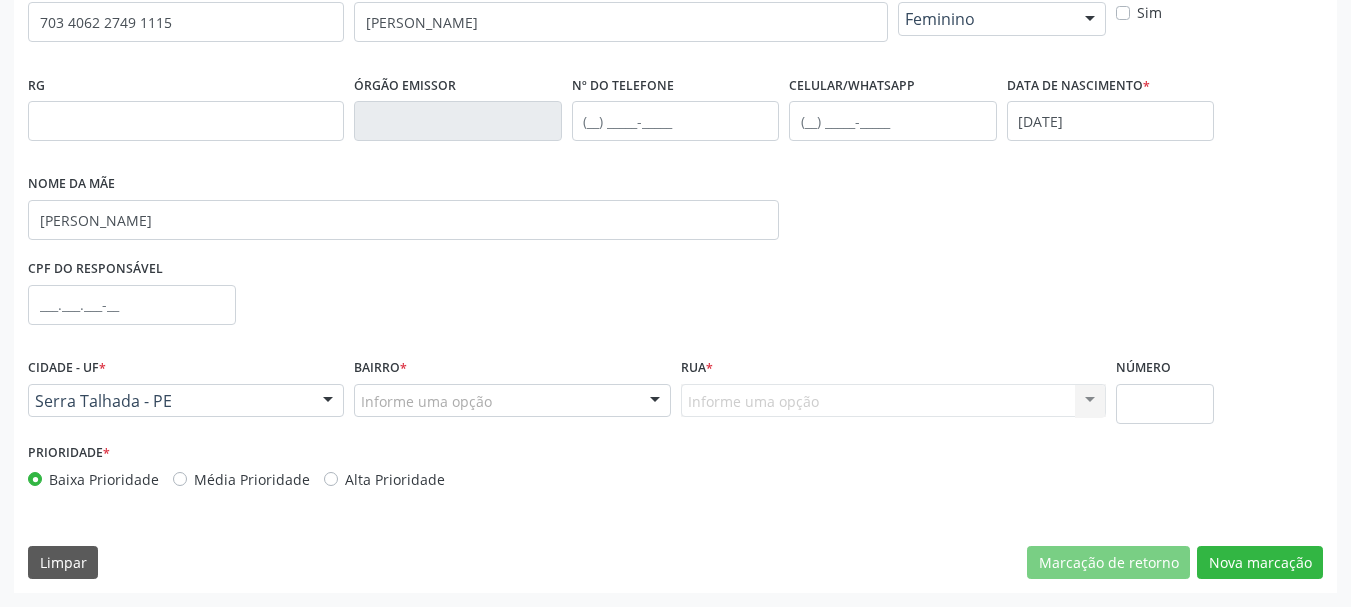 click on "Informe uma opção" at bounding box center (512, 401) 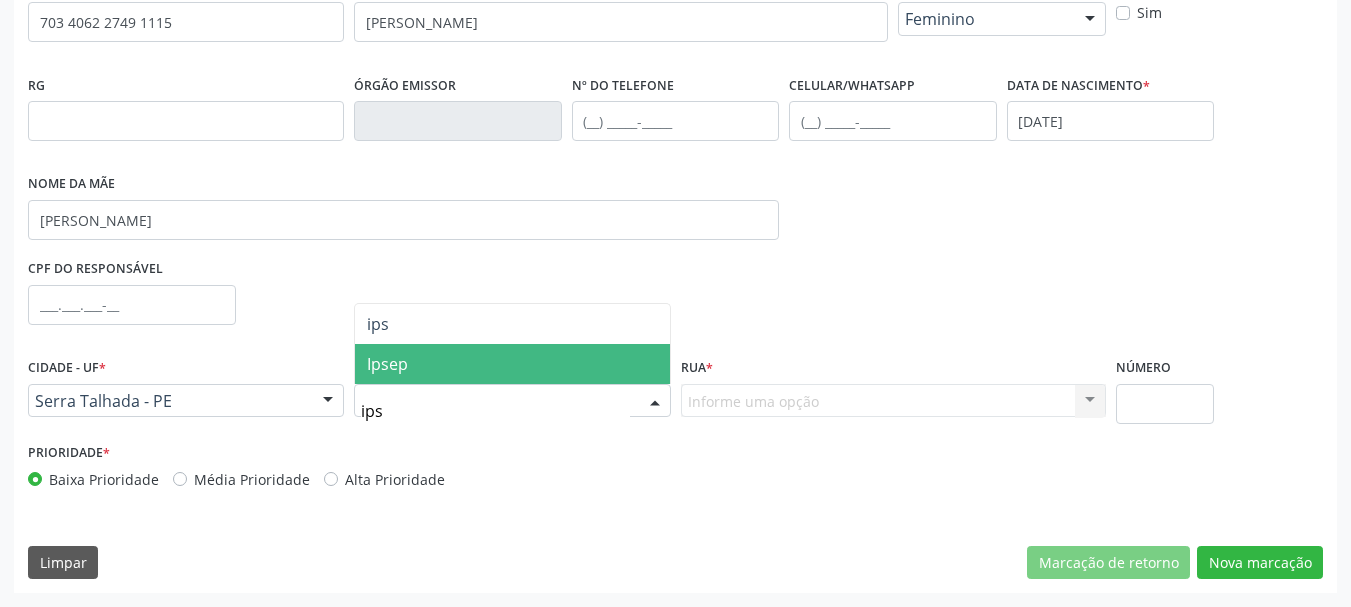 type on "ipse" 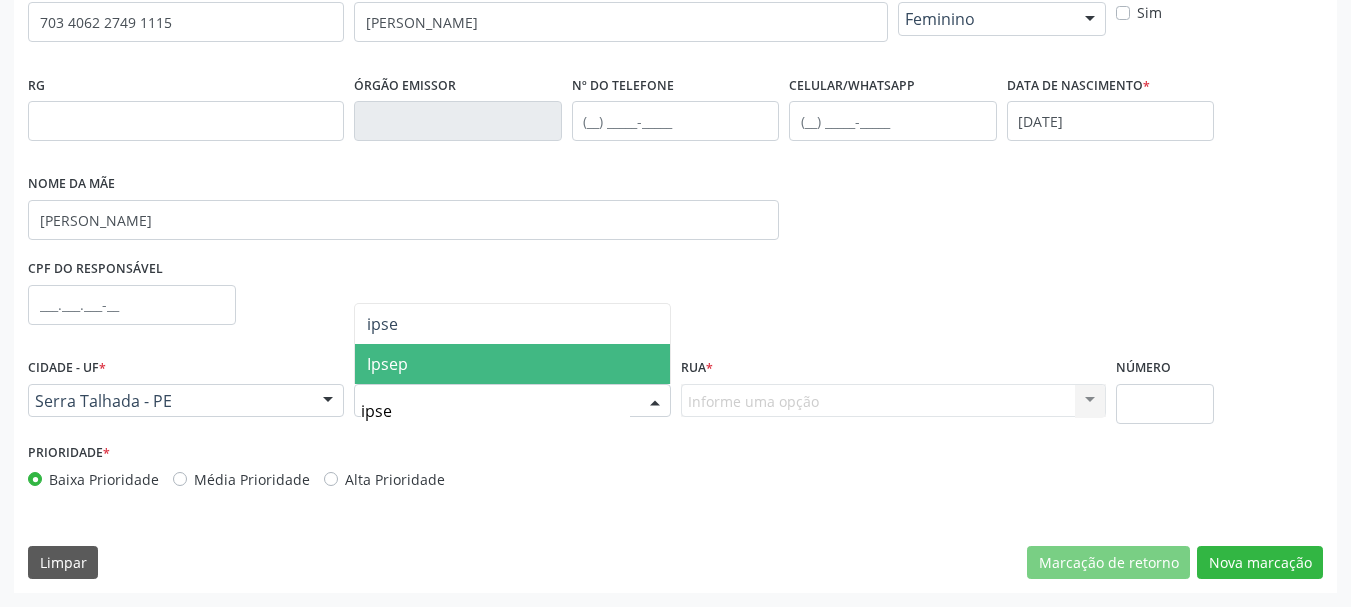 click on "Ipsep" at bounding box center (512, 364) 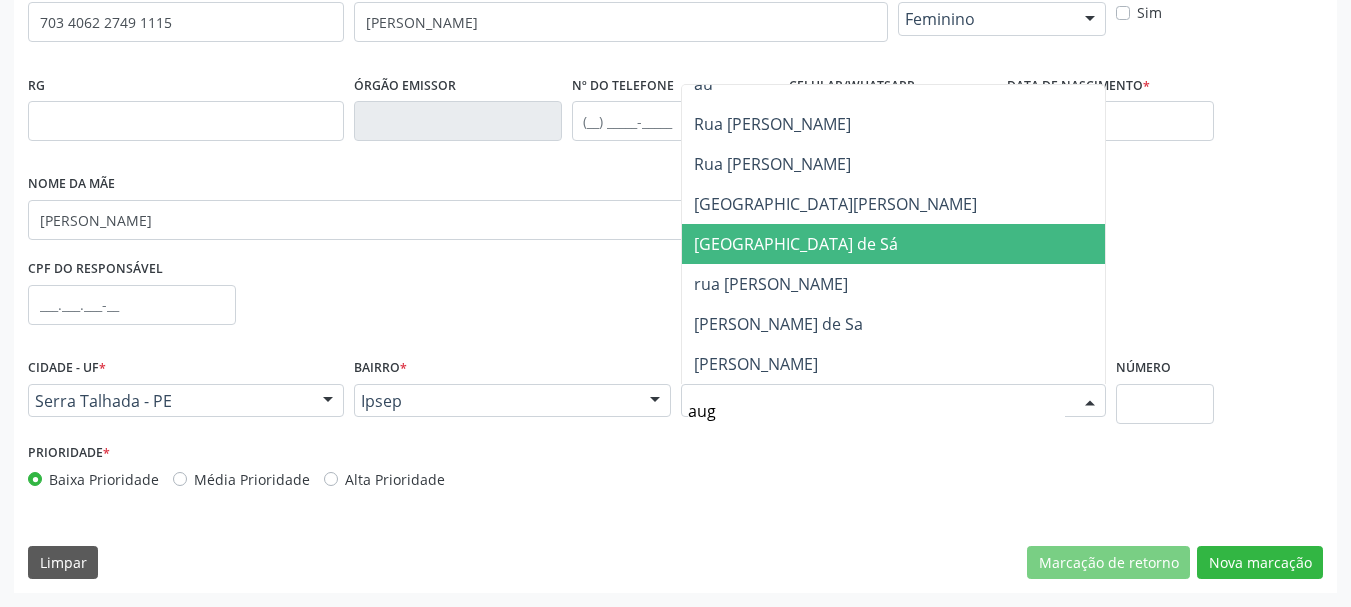 scroll, scrollTop: 0, scrollLeft: 0, axis: both 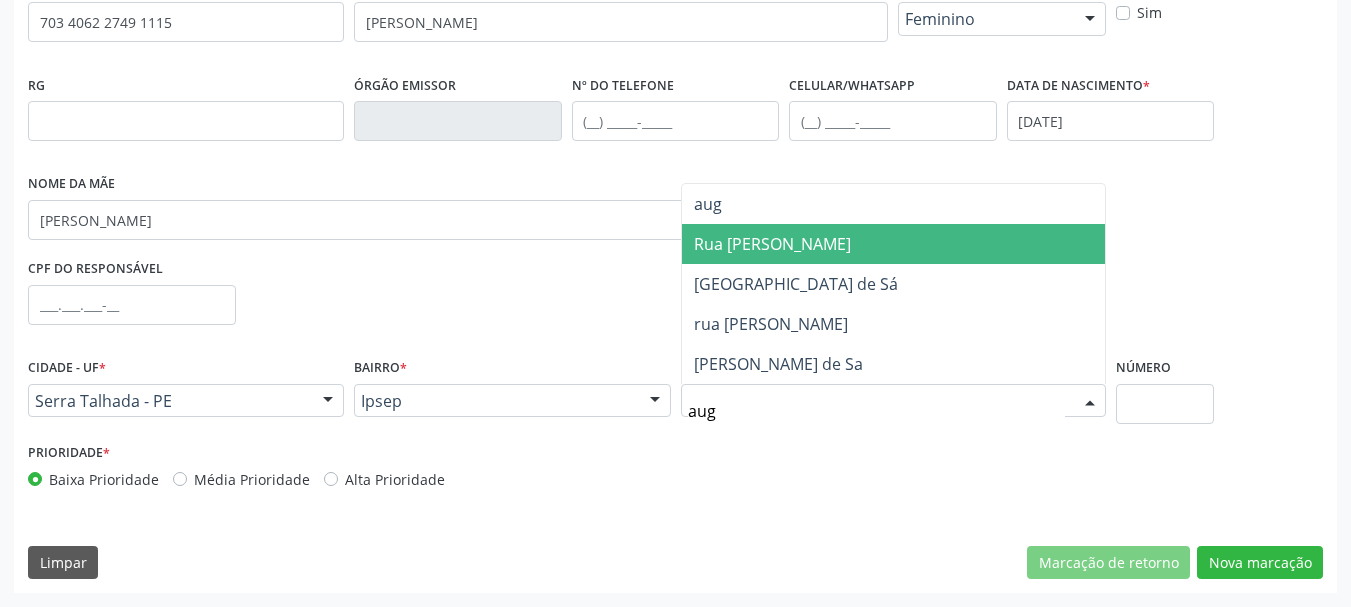 type on "augu" 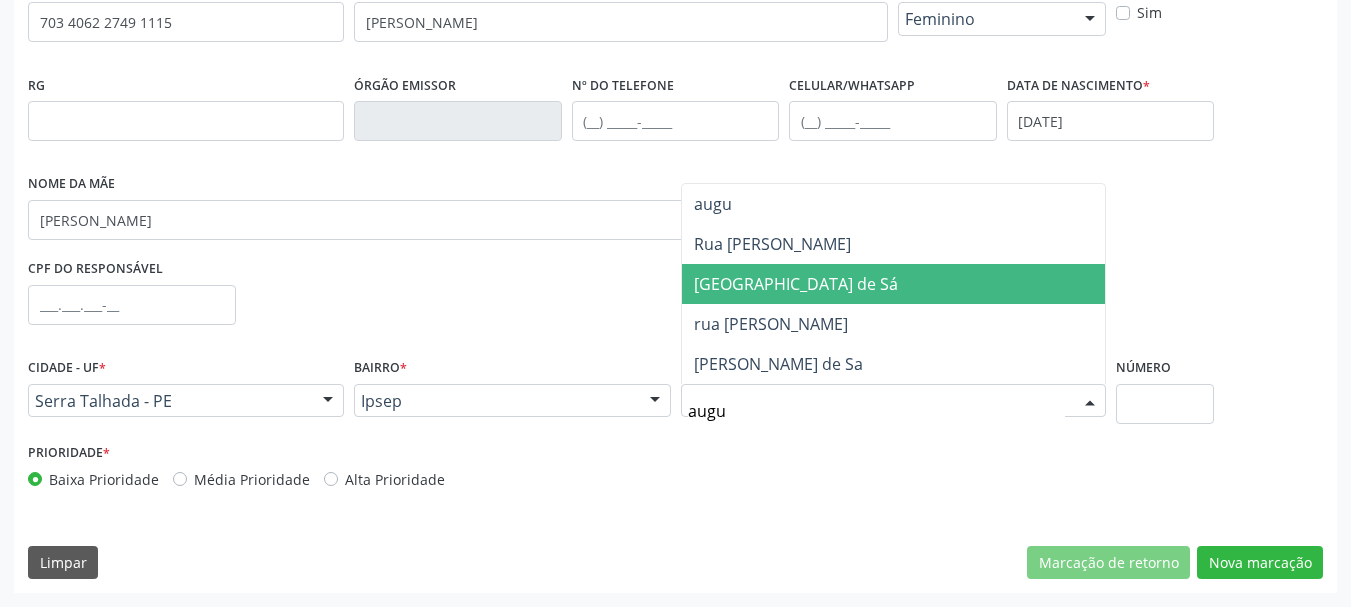 click on "Rua Augusto Alípio de Sá" at bounding box center (893, 284) 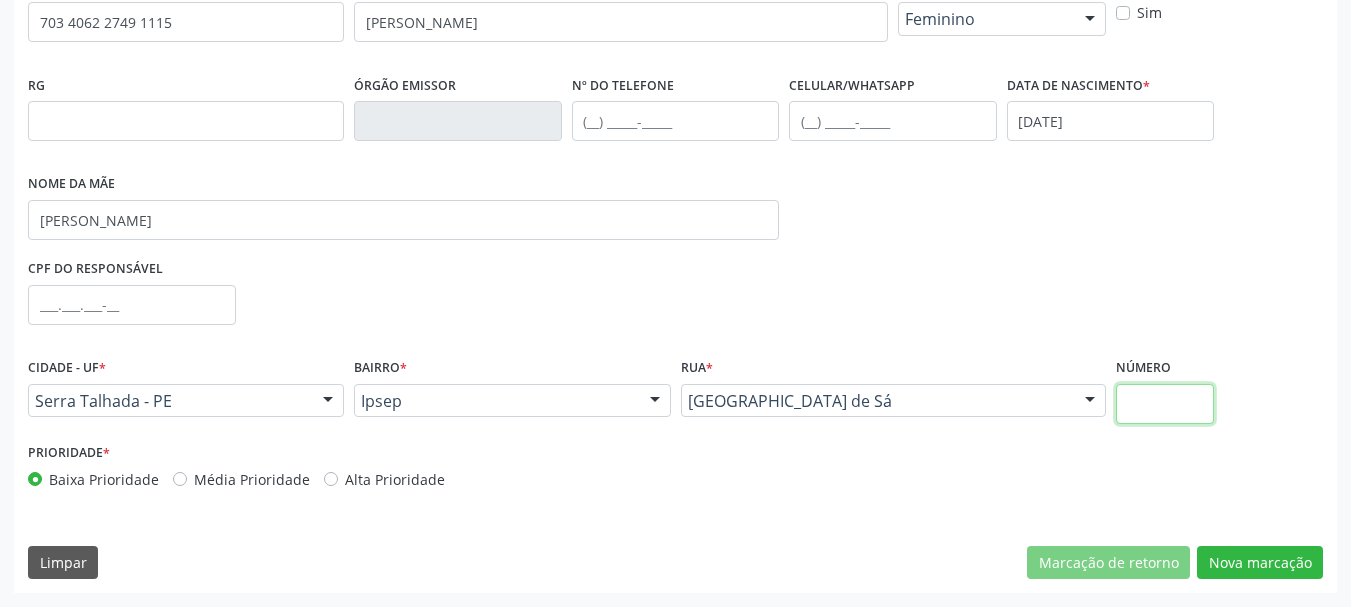 click at bounding box center [1165, 404] 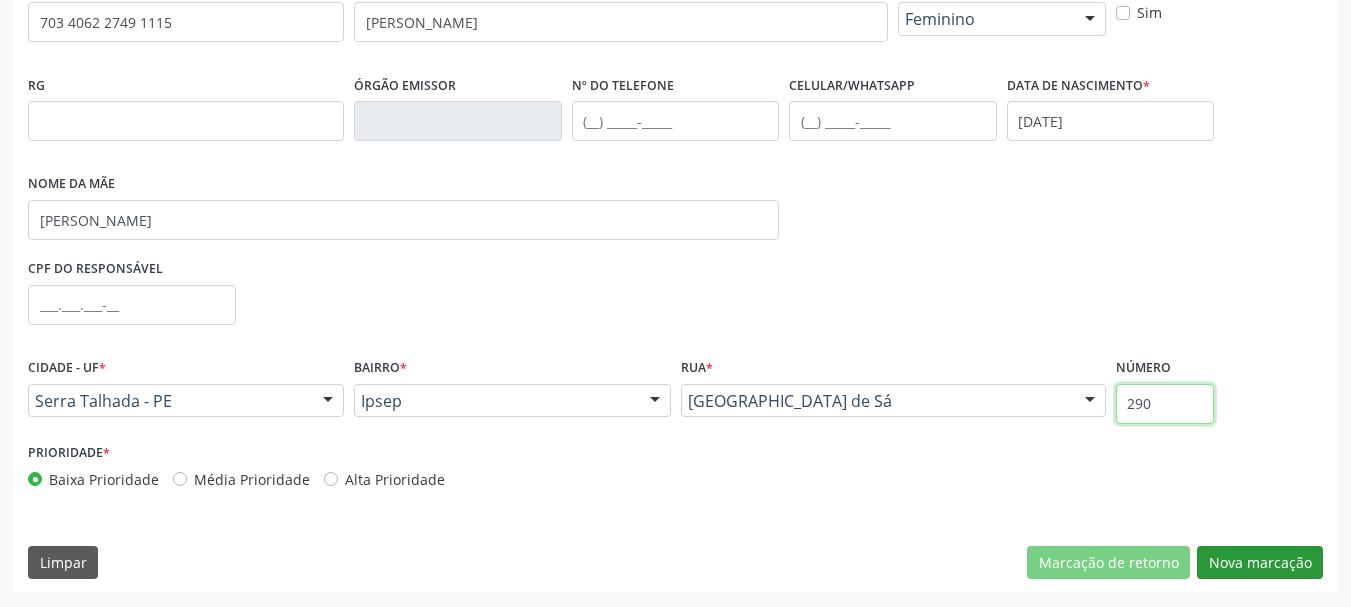 type on "290" 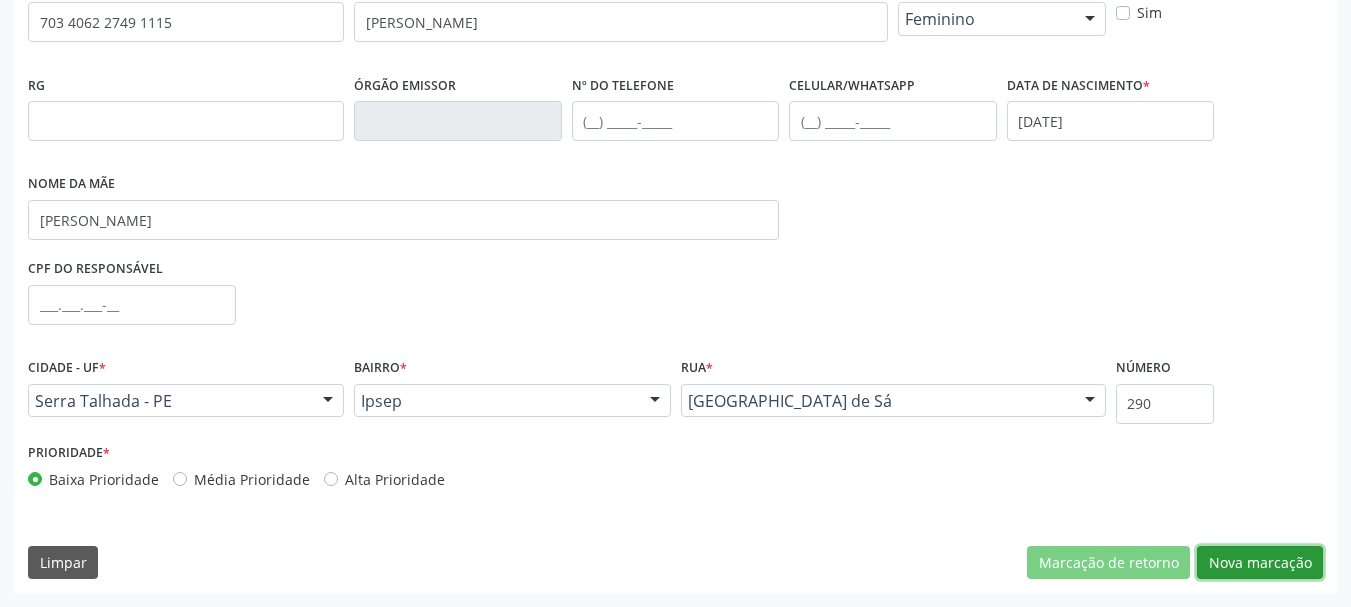 click on "Nova marcação" at bounding box center [1260, 563] 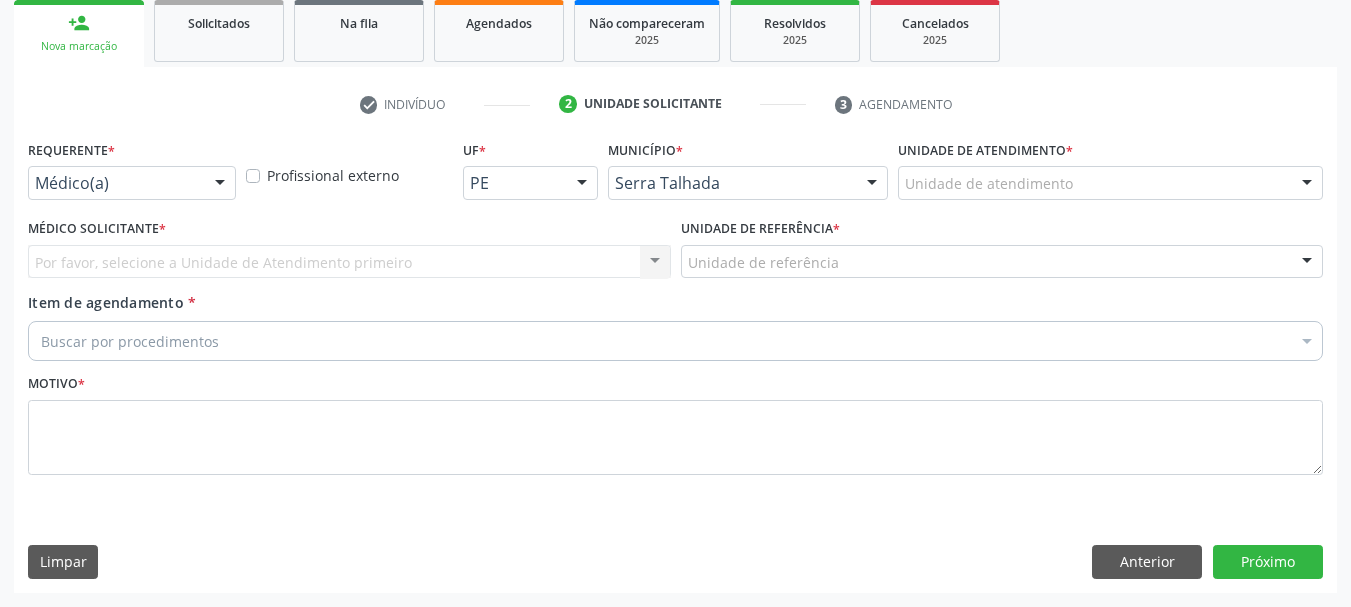 scroll, scrollTop: 299, scrollLeft: 0, axis: vertical 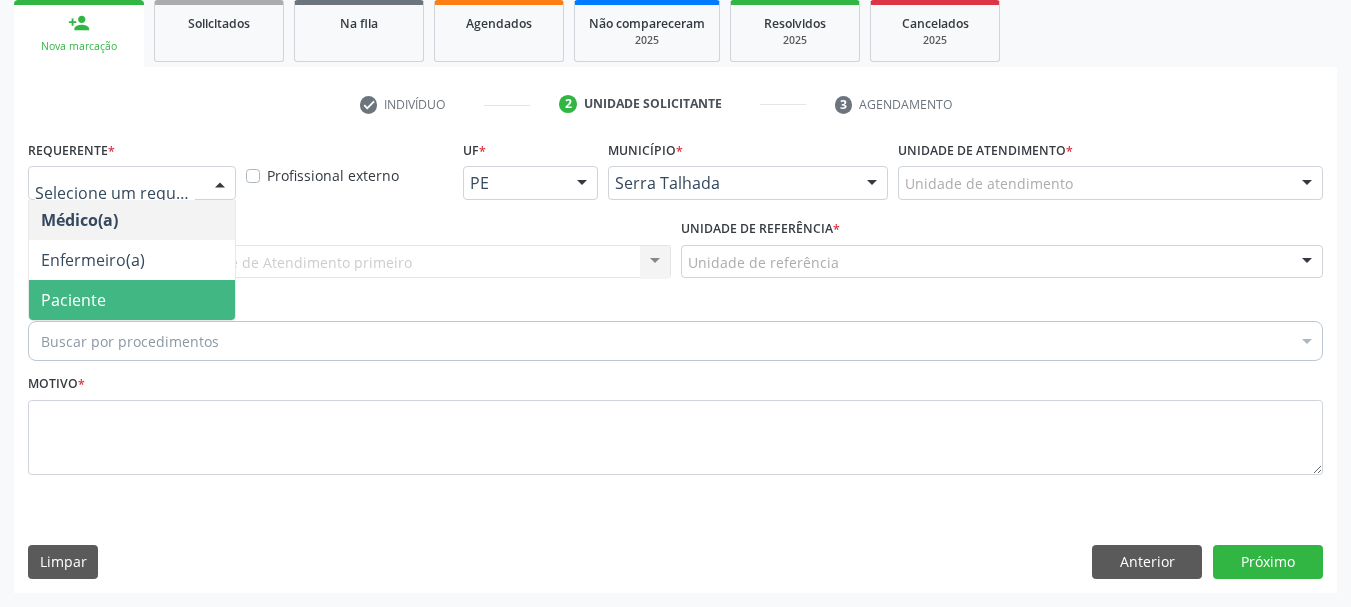 click on "Paciente" at bounding box center (132, 300) 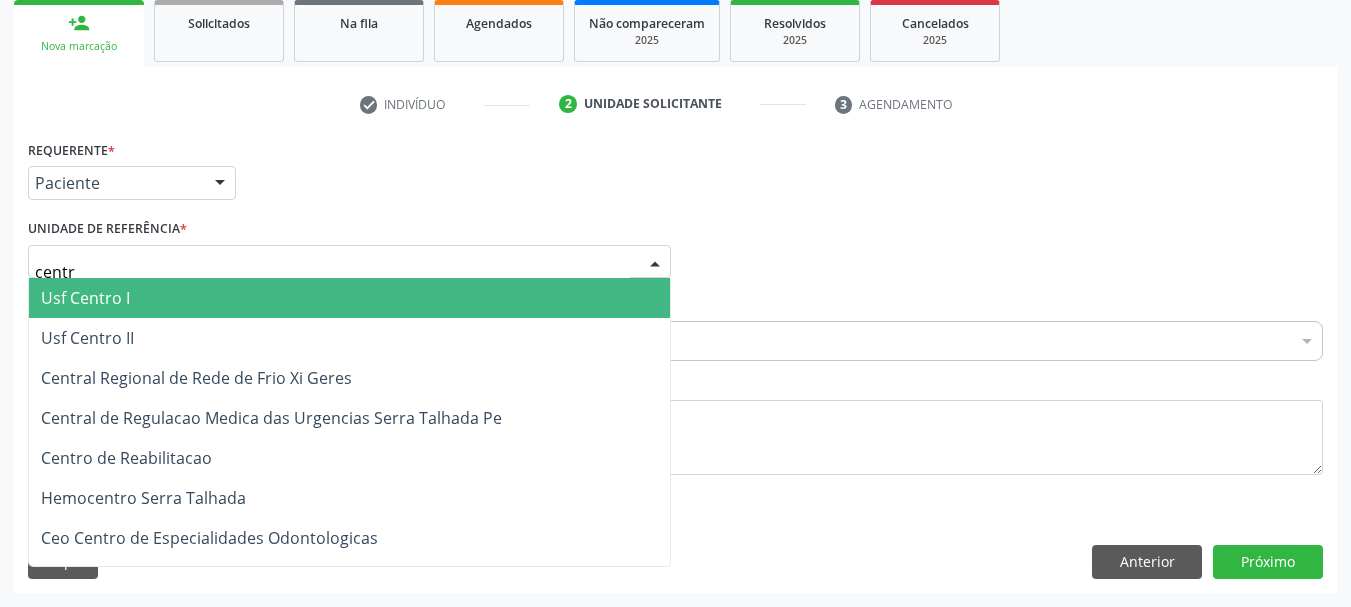 type on "centro" 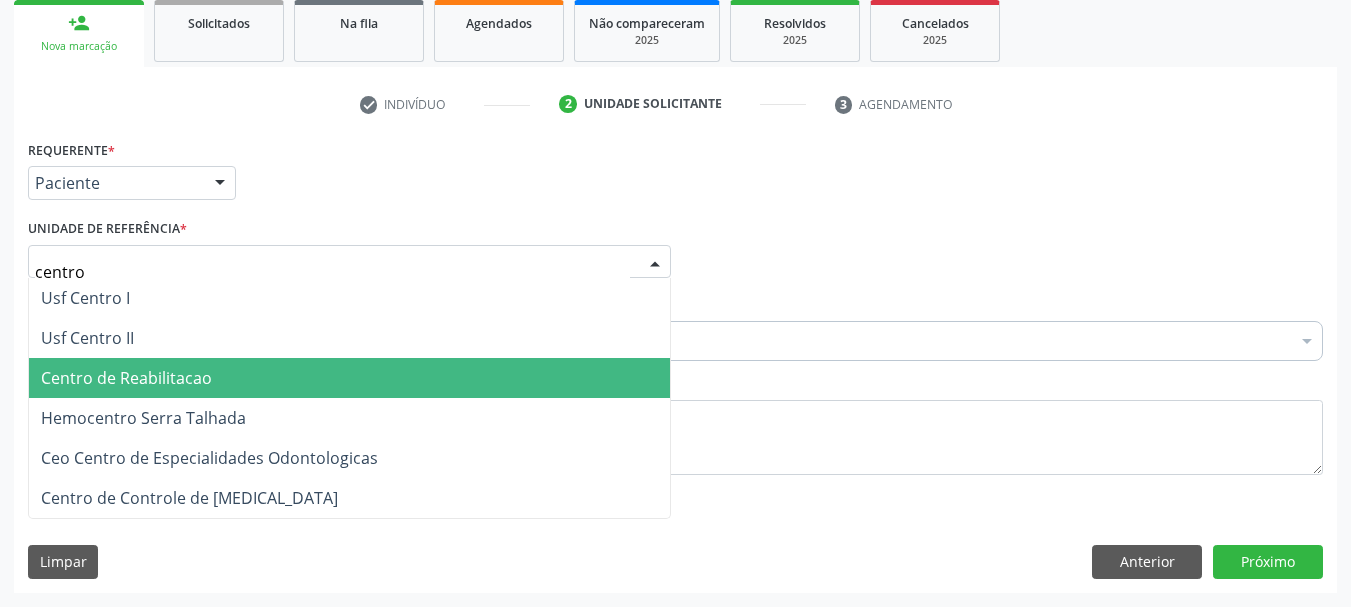 click on "Centro de Reabilitacao" at bounding box center [126, 378] 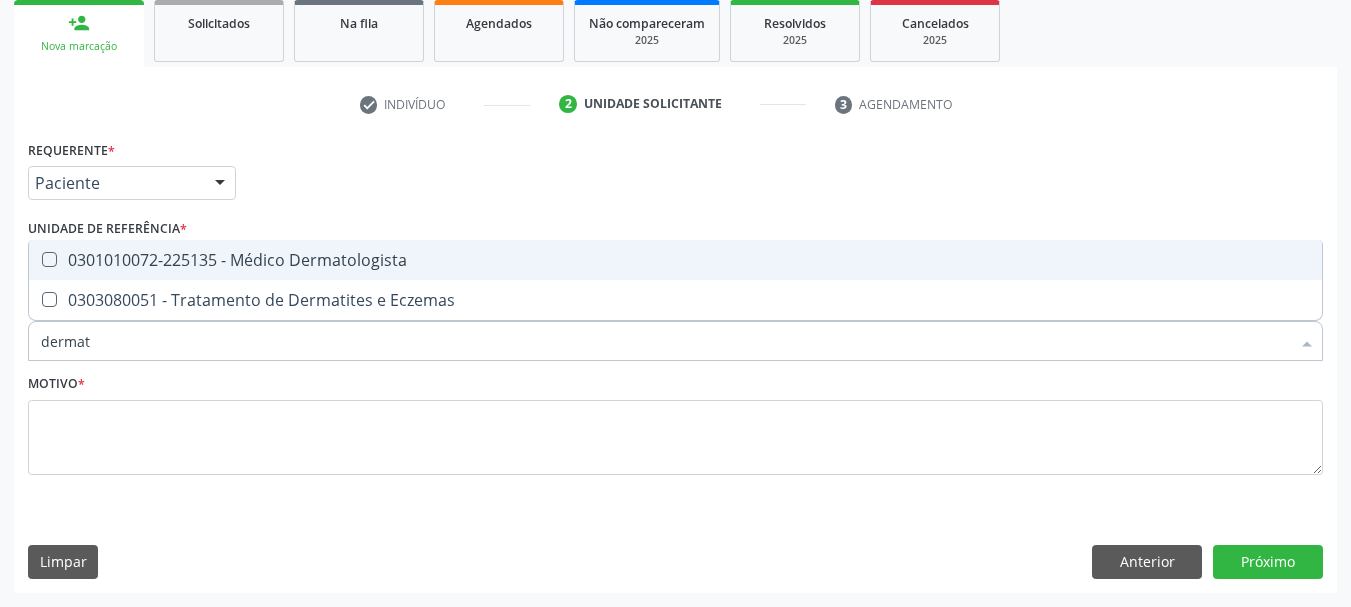 type on "dermato" 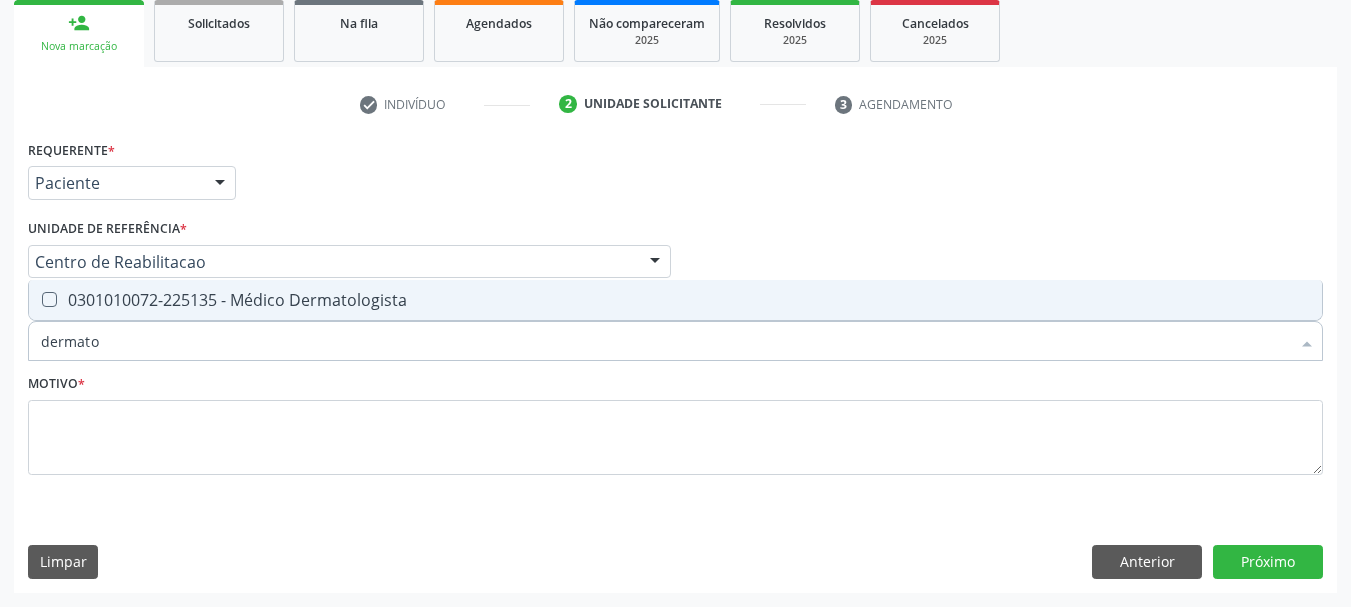 click on "0301010072-225135 - Médico Dermatologista" at bounding box center [675, 300] 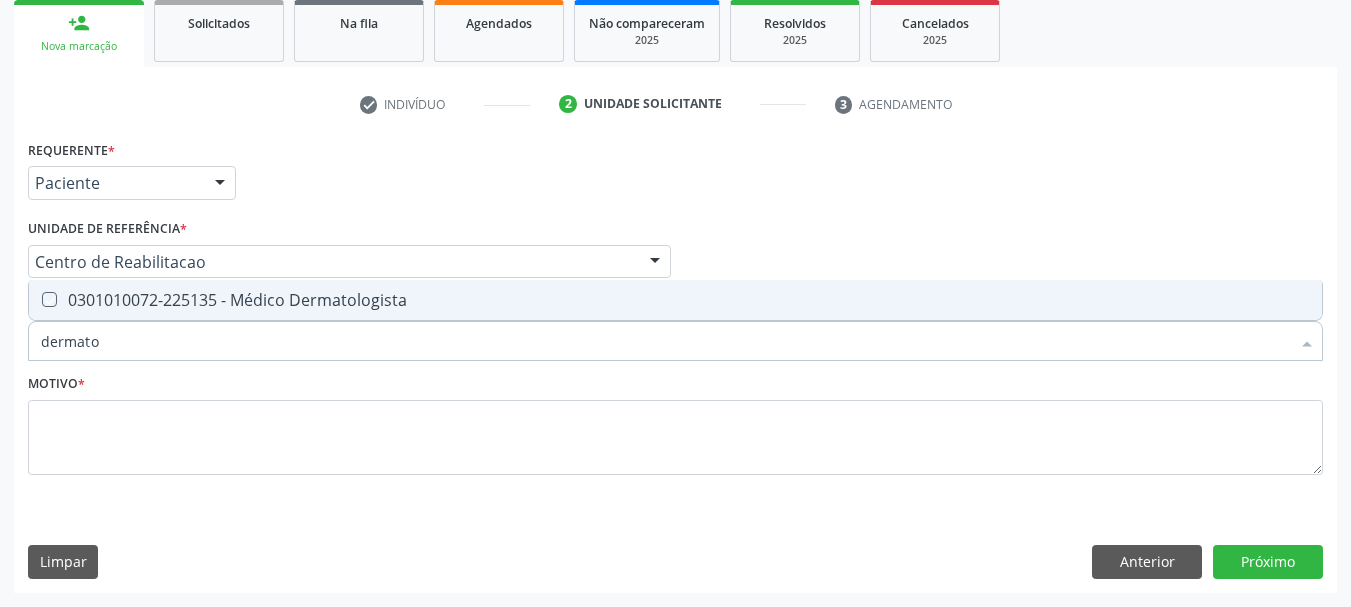 checkbox on "true" 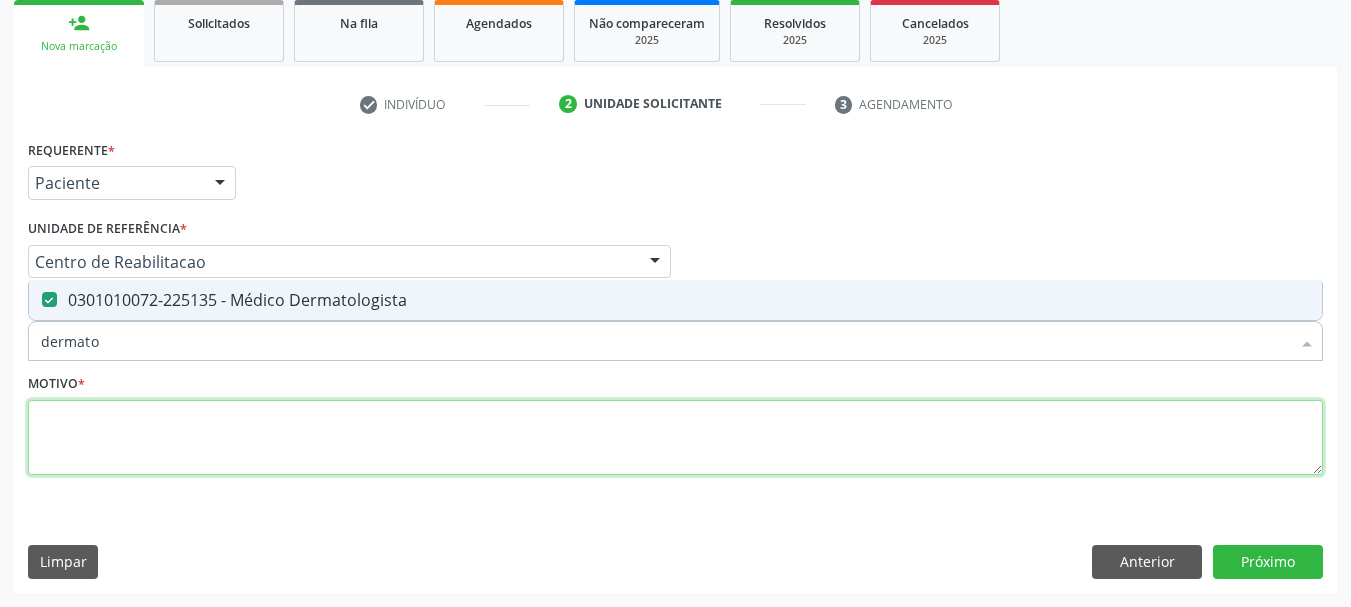 click at bounding box center (675, 438) 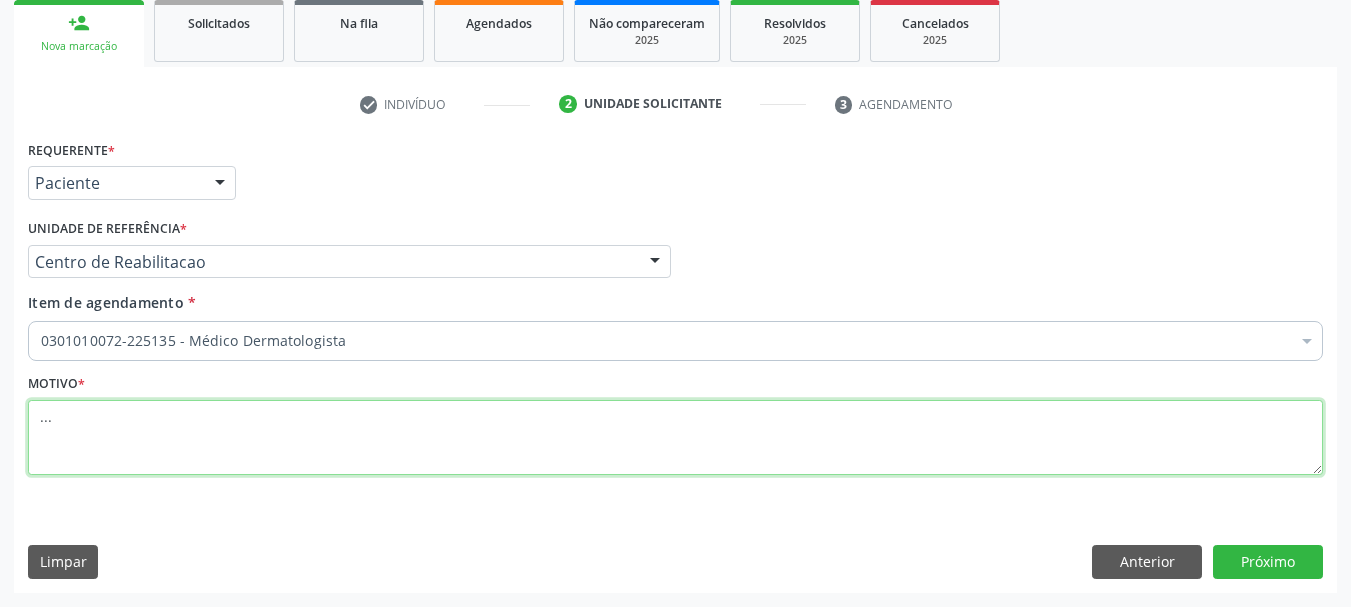 type on "..." 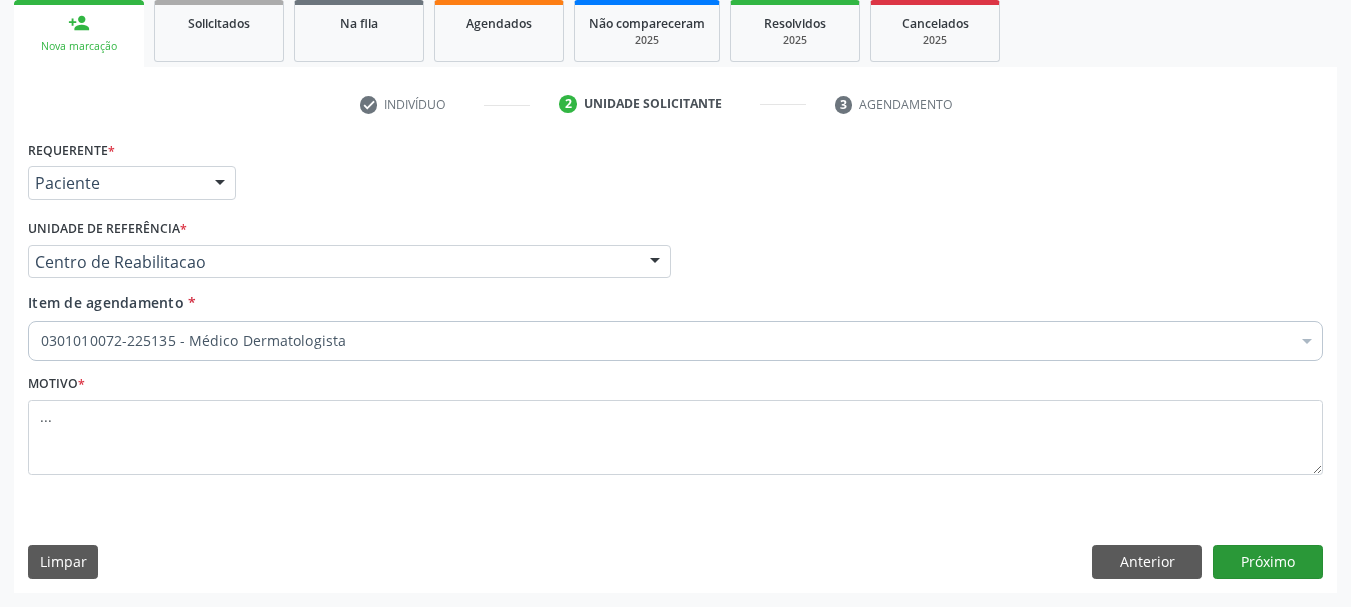 drag, startPoint x: 1283, startPoint y: 534, endPoint x: 1284, endPoint y: 553, distance: 19.026299 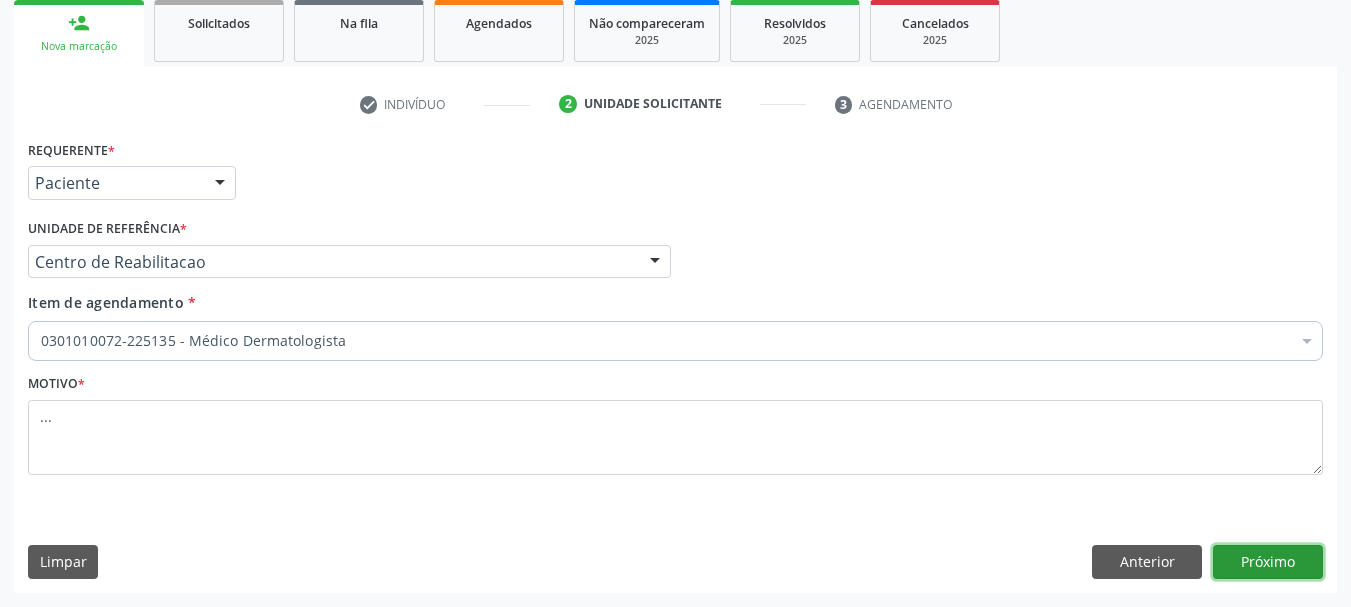 click on "Próximo" at bounding box center (1268, 562) 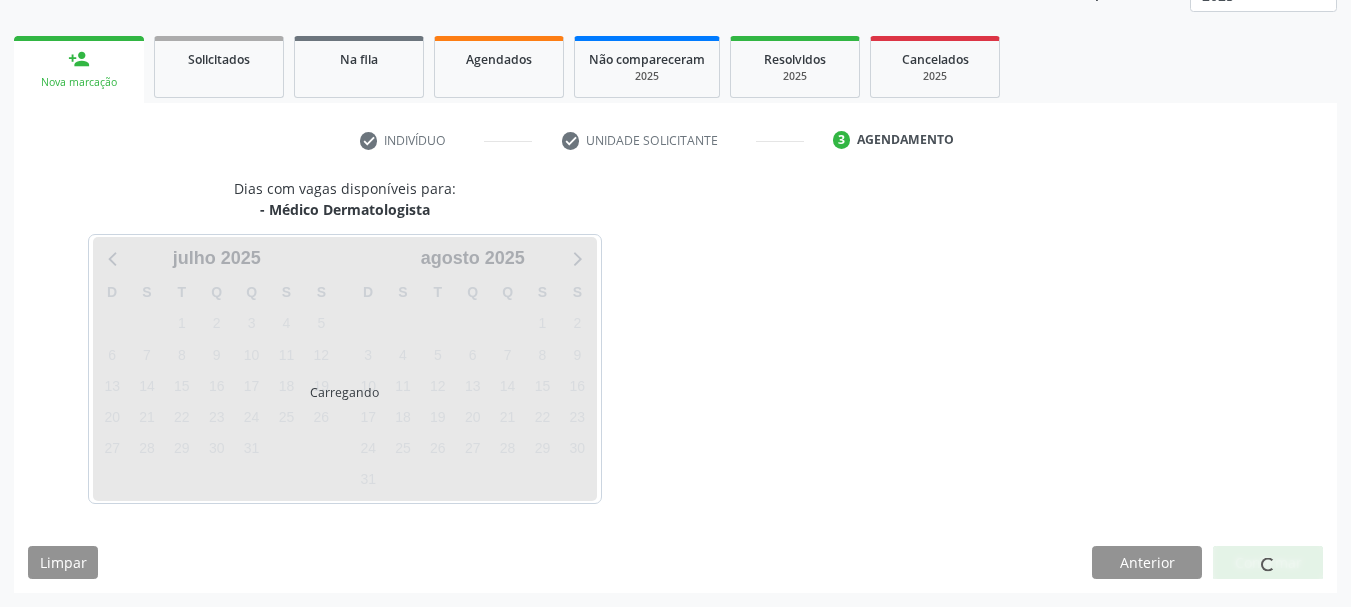 scroll, scrollTop: 263, scrollLeft: 0, axis: vertical 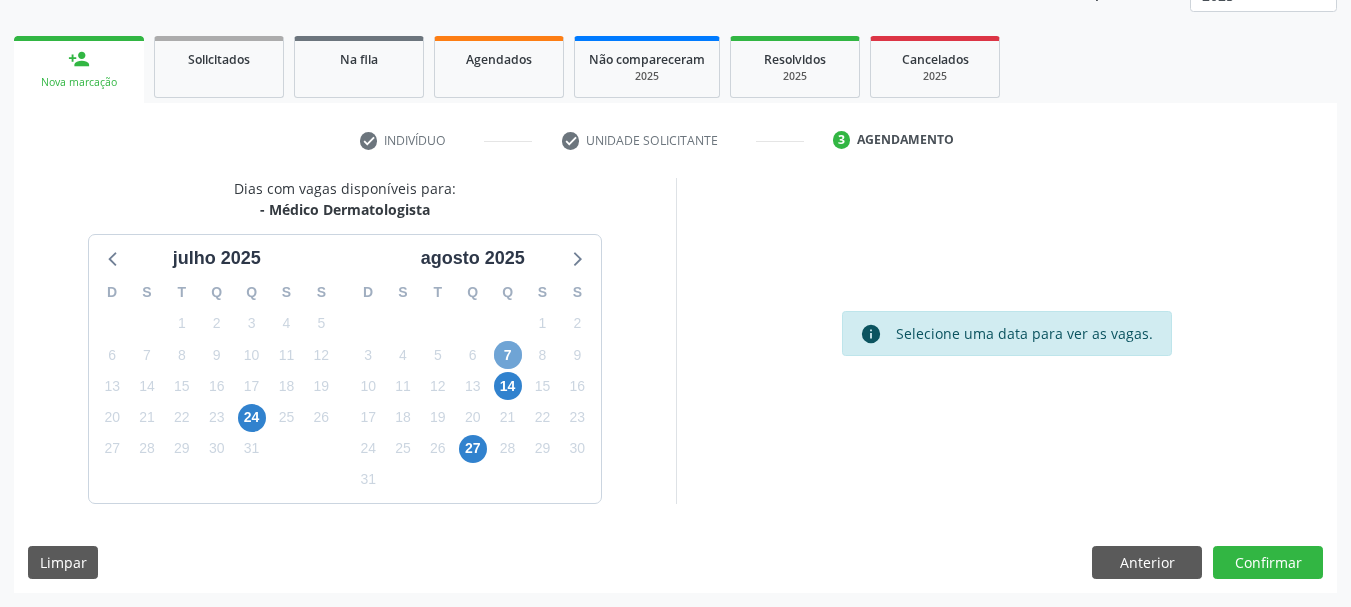 click on "7" at bounding box center [508, 355] 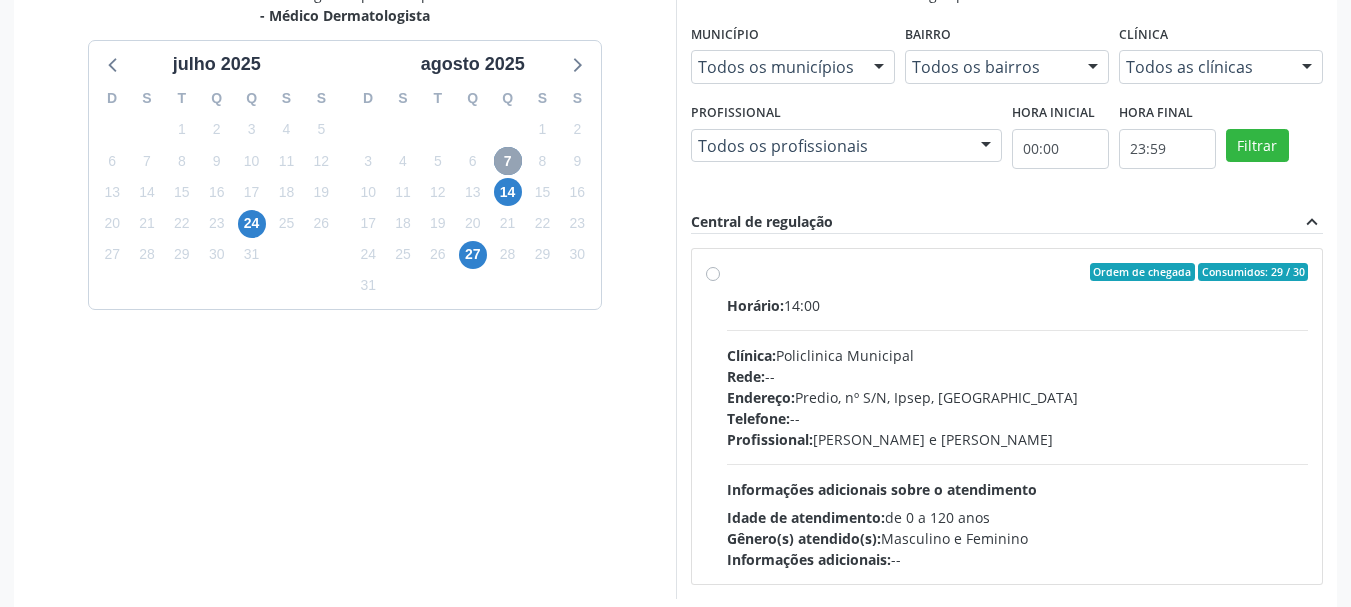 scroll, scrollTop: 552, scrollLeft: 0, axis: vertical 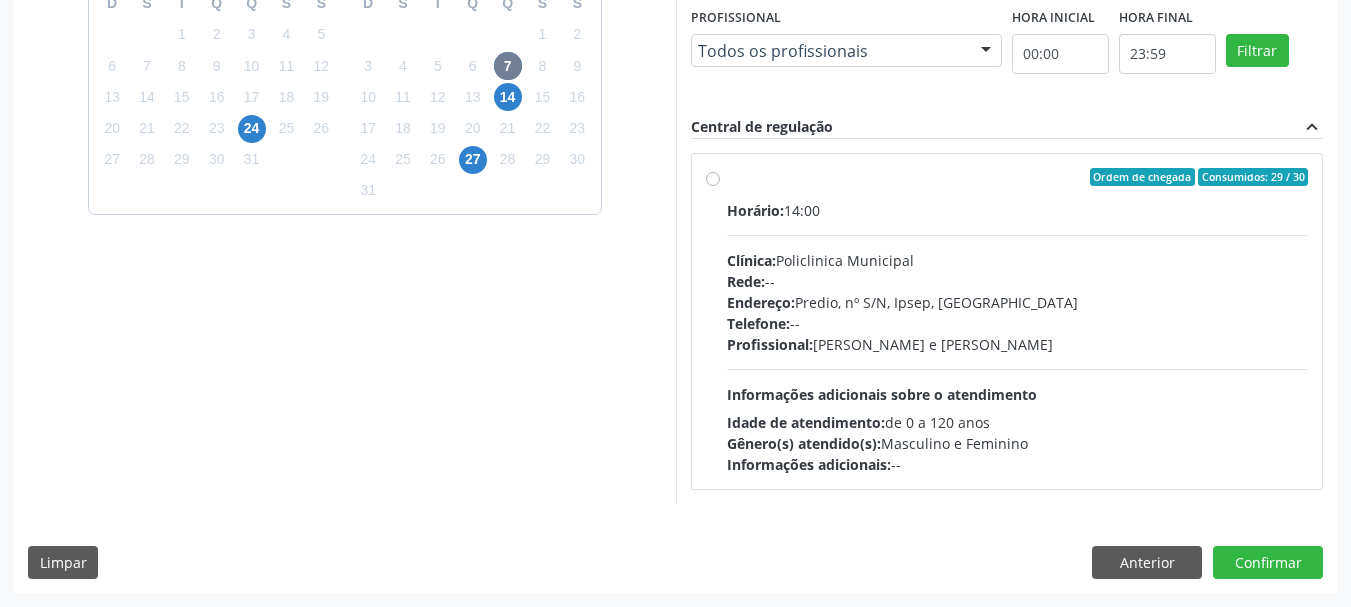 click at bounding box center [1018, 235] 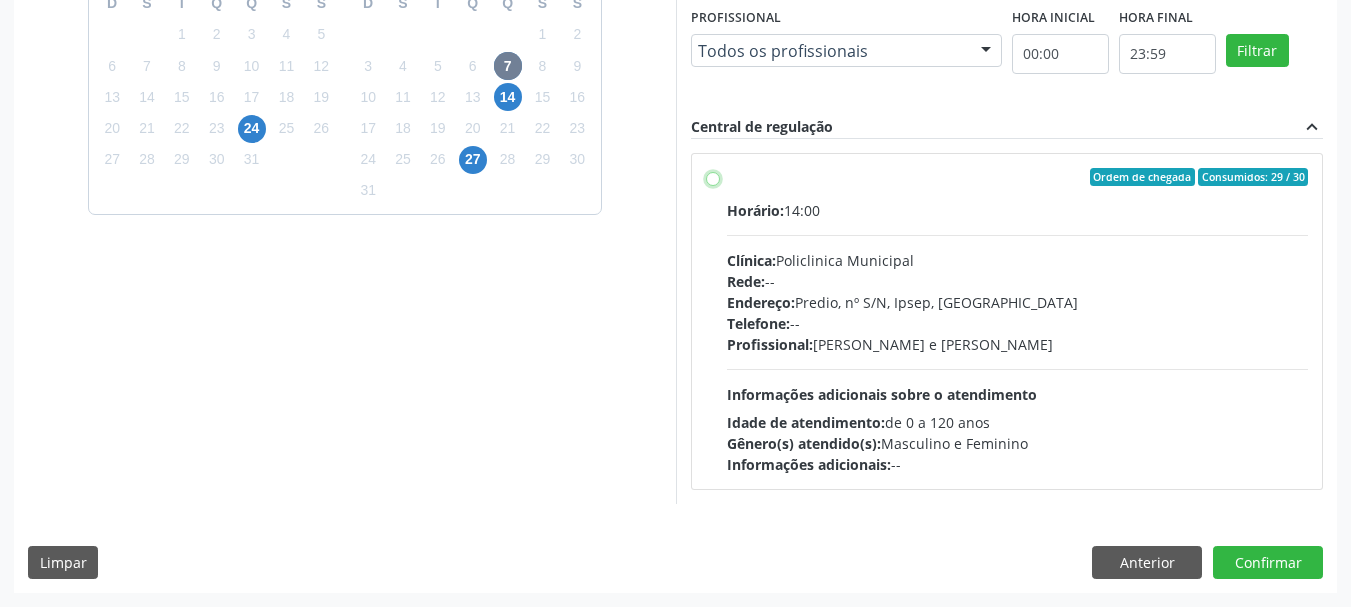 click on "Ordem de chegada
Consumidos: 29 / 30
Horário:   14:00
Clínica:  Policlinica Municipal
Rede:
--
Endereço:   Predio, nº S/N, Ipsep, Serra Talhada - PE
Telefone:   --
Profissional:
Ricardo Bruno Santana Souza e Silva
Informações adicionais sobre o atendimento
Idade de atendimento:
de 0 a 120 anos
Gênero(s) atendido(s):
Masculino e Feminino
Informações adicionais:
--" at bounding box center (713, 177) 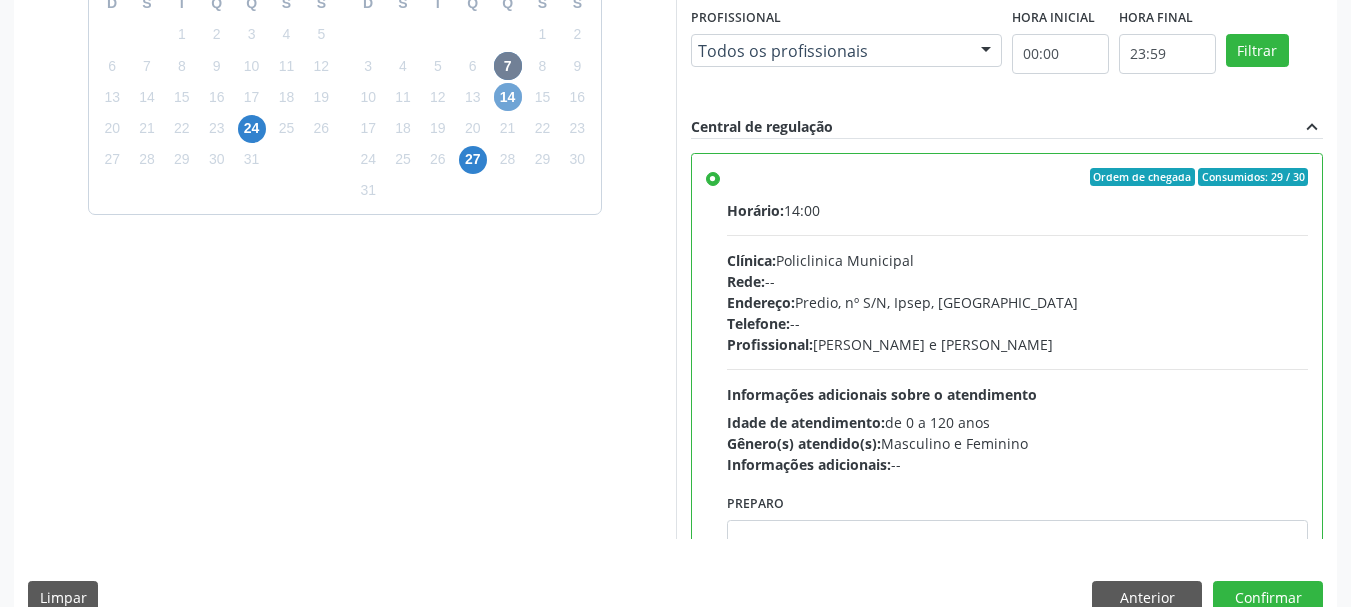 click on "14" at bounding box center (508, 97) 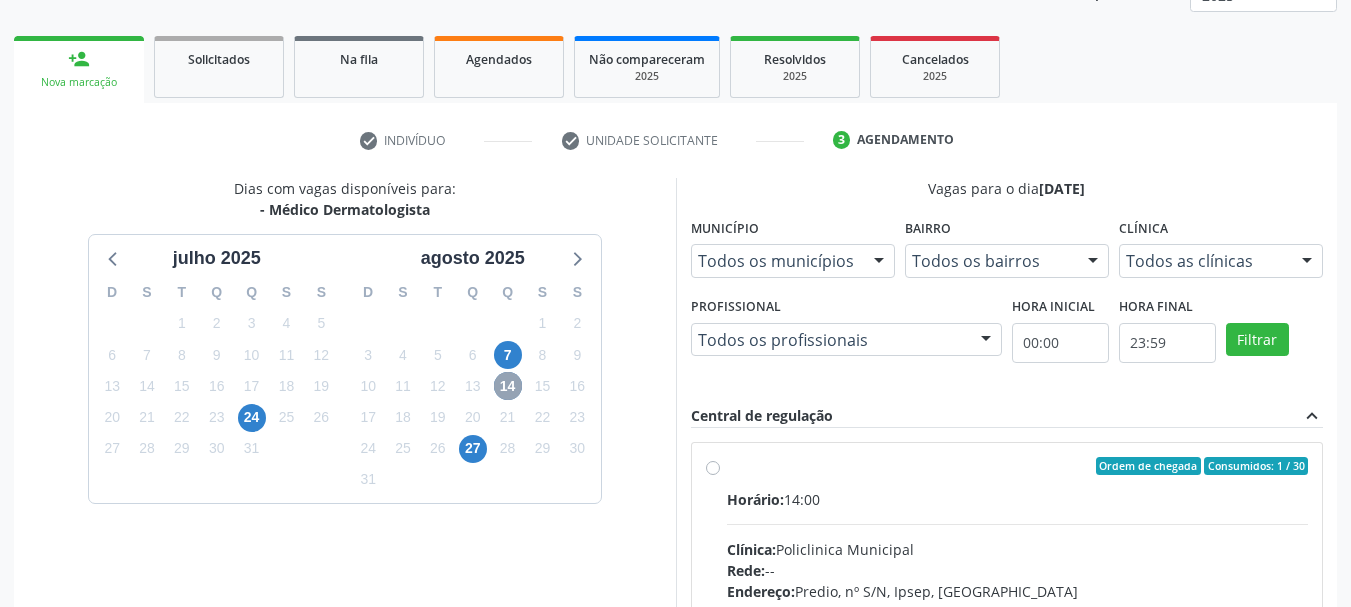 scroll, scrollTop: 552, scrollLeft: 0, axis: vertical 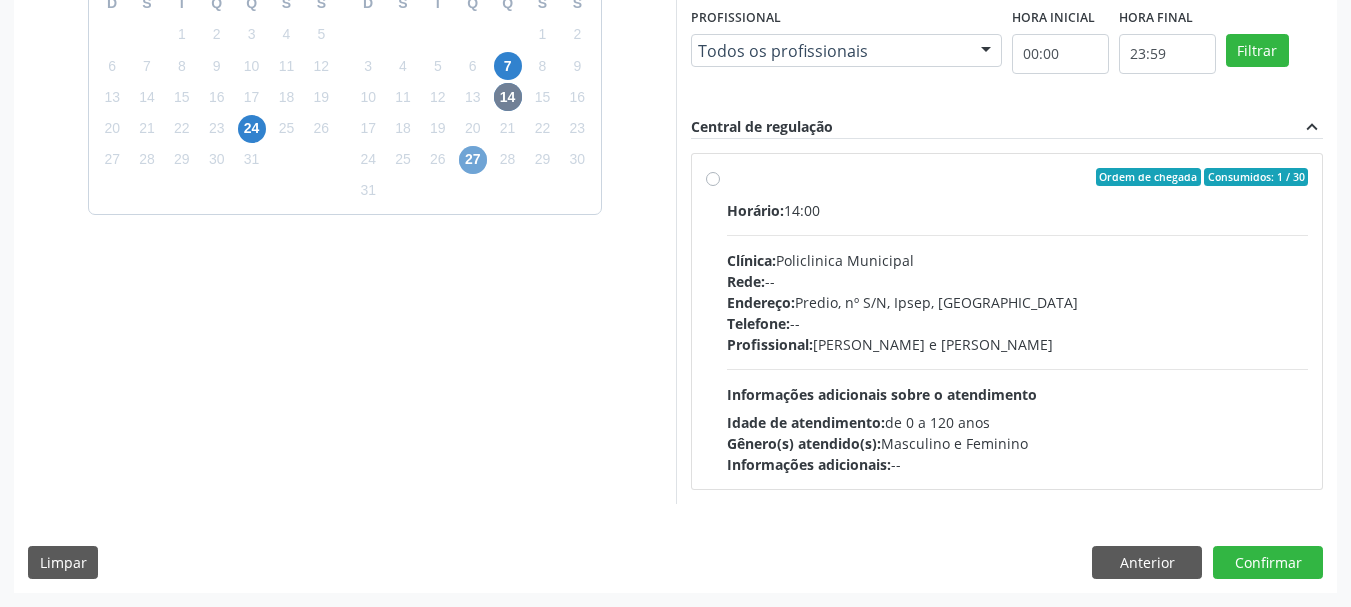 click on "27" at bounding box center [473, 160] 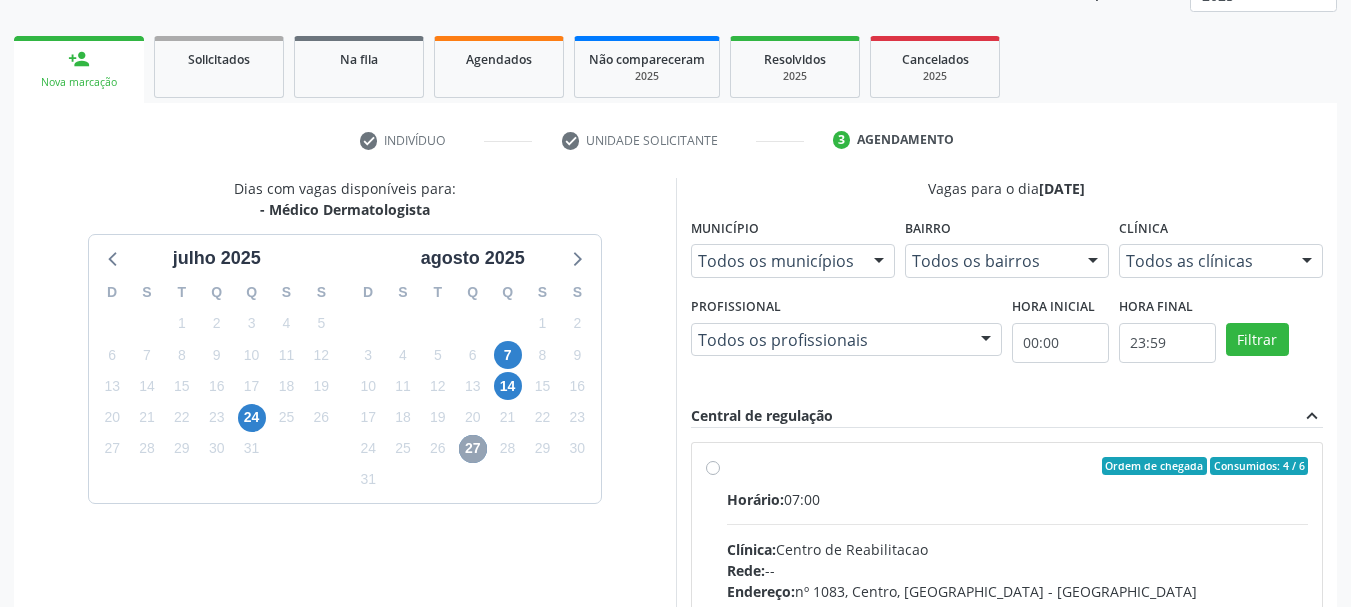 scroll, scrollTop: 552, scrollLeft: 0, axis: vertical 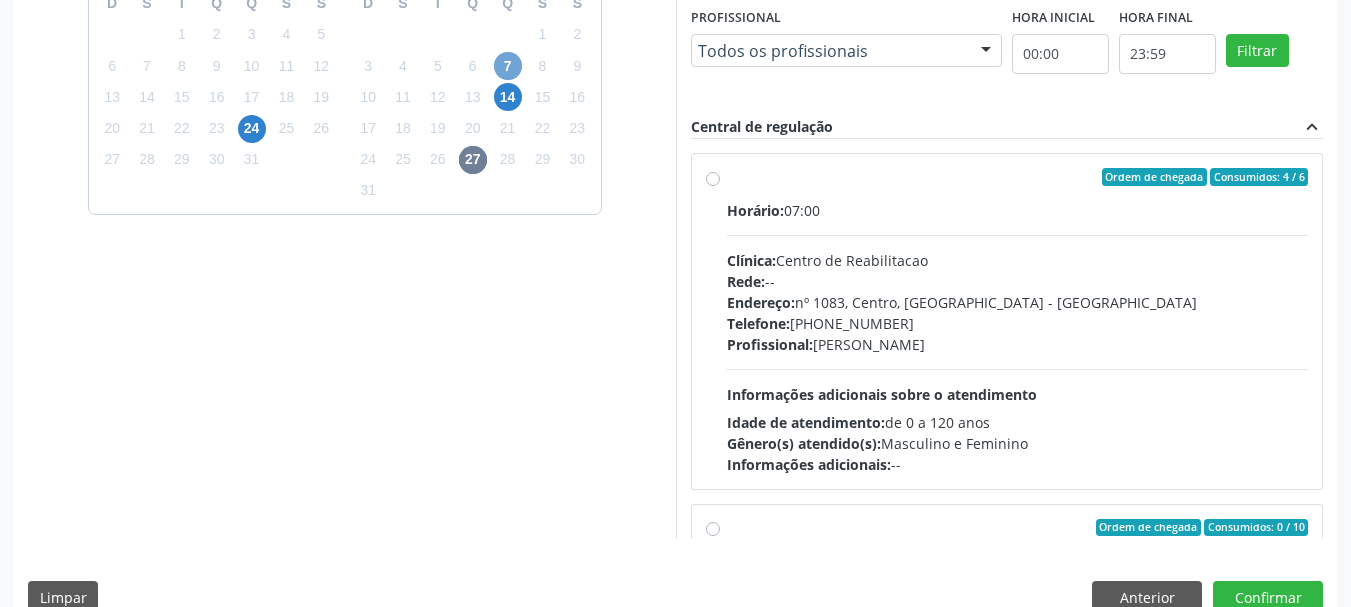 click on "7" at bounding box center (508, 66) 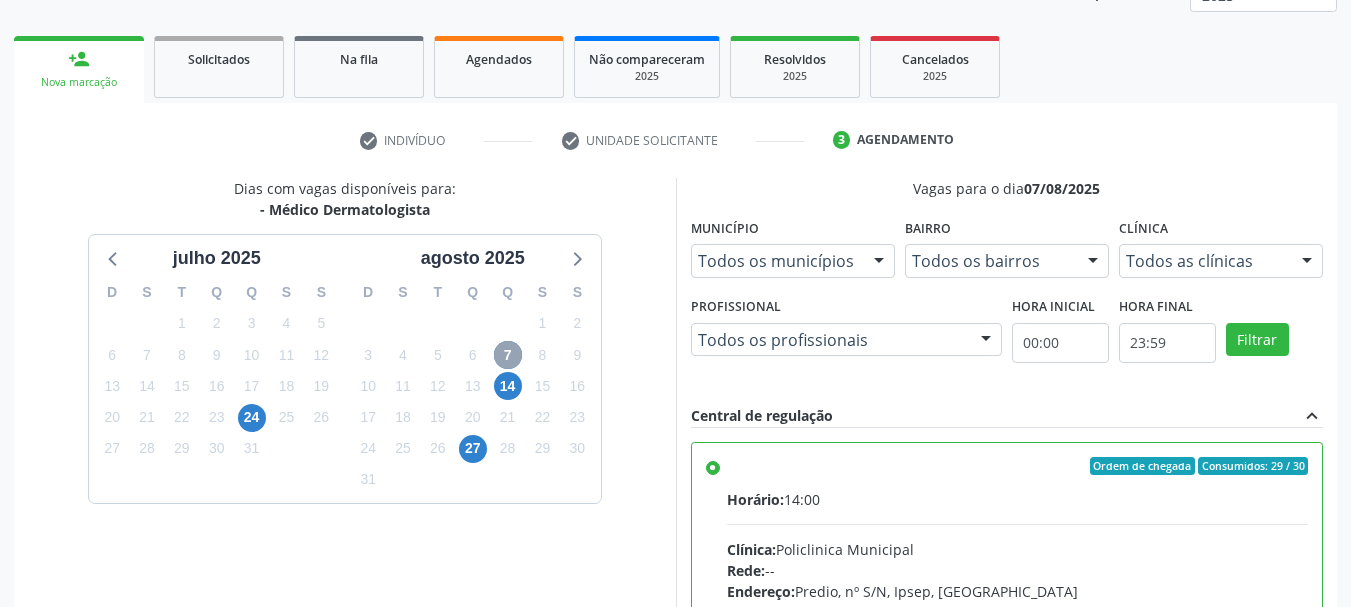 scroll, scrollTop: 552, scrollLeft: 0, axis: vertical 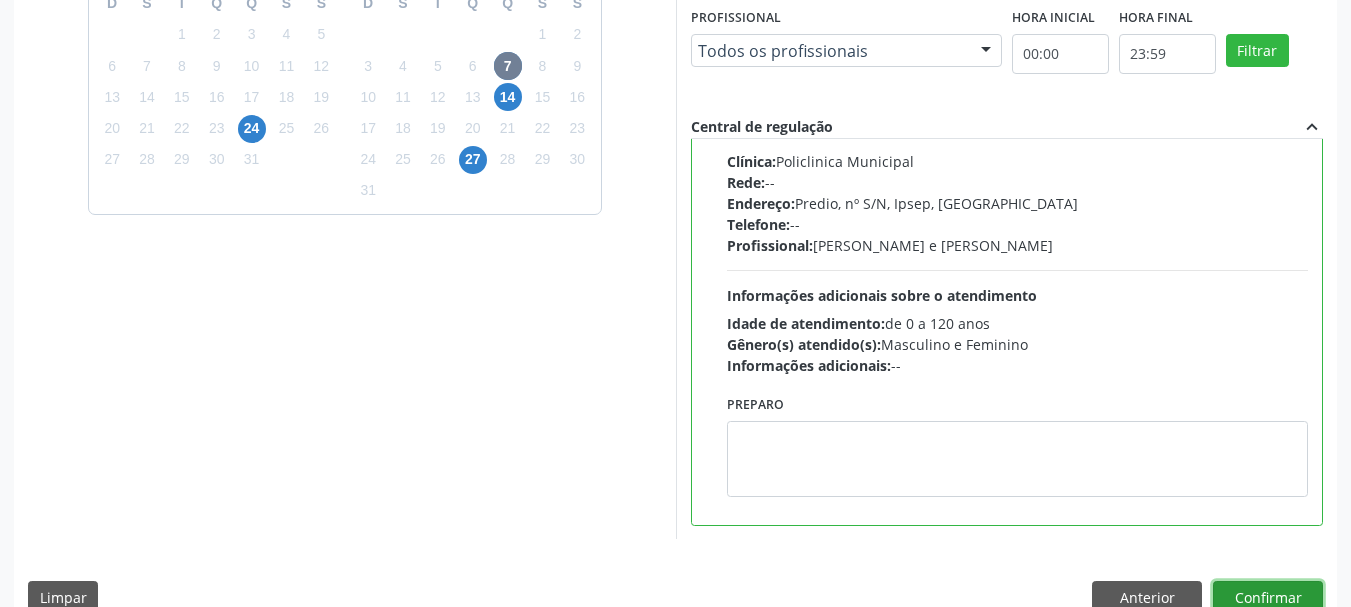 click on "Confirmar" at bounding box center (1268, 598) 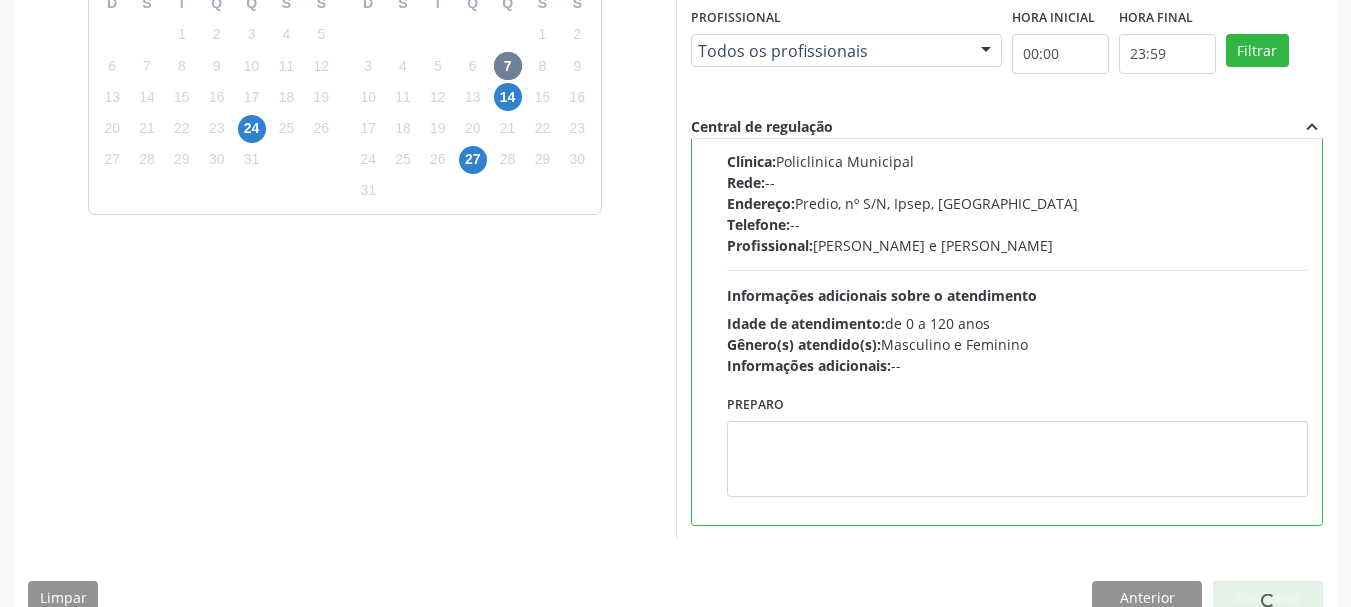 scroll, scrollTop: 60, scrollLeft: 0, axis: vertical 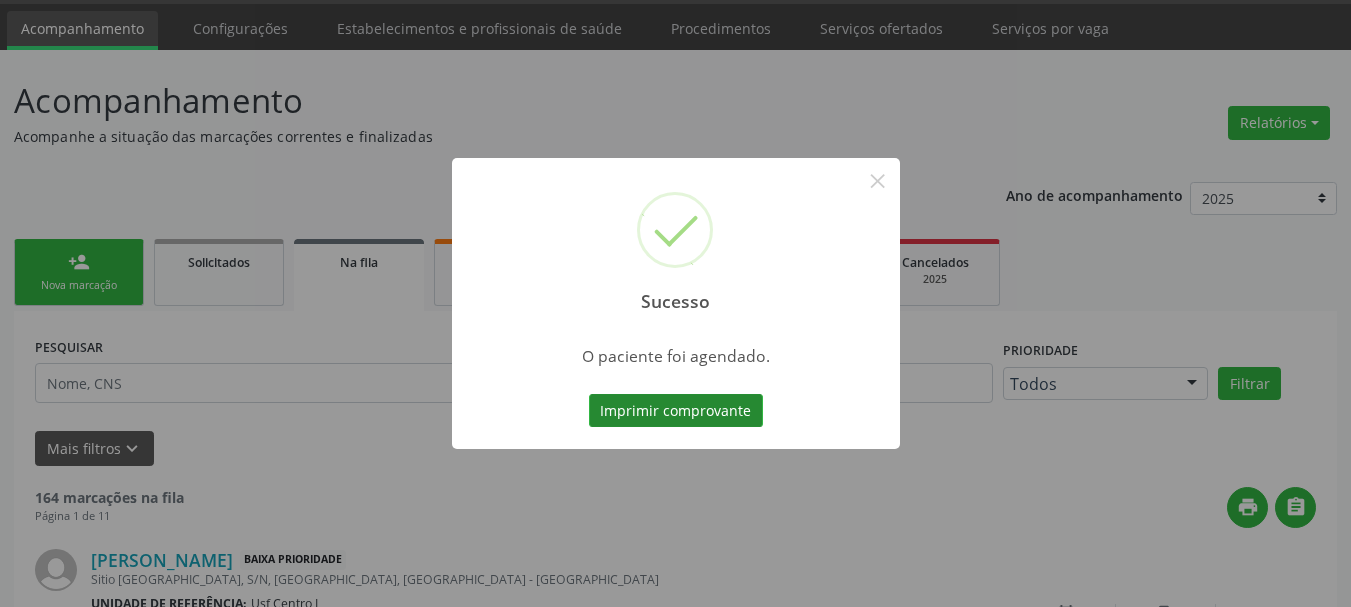 click on "Imprimir comprovante" at bounding box center (676, 411) 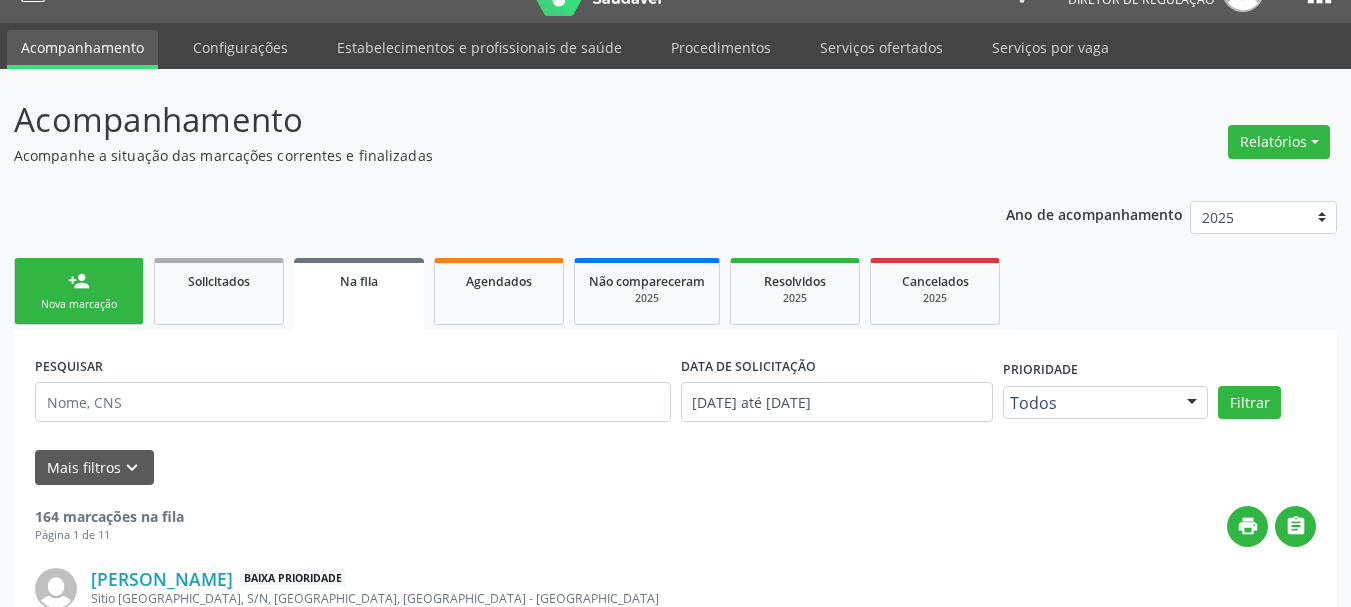 scroll, scrollTop: 0, scrollLeft: 0, axis: both 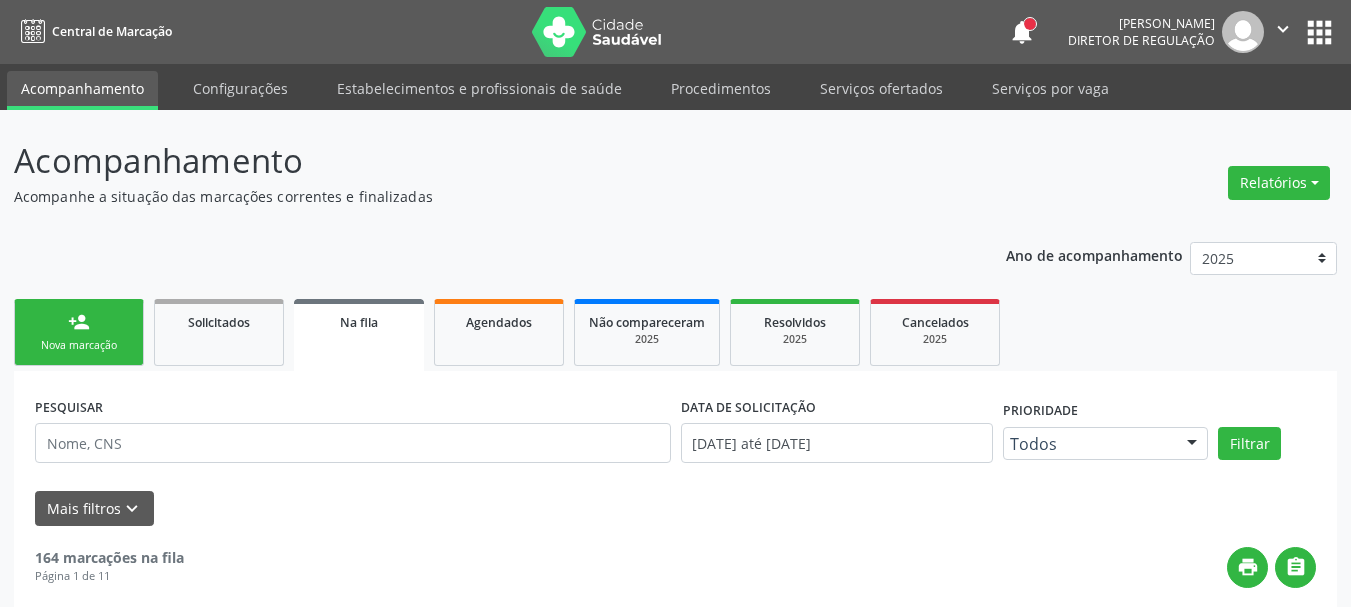click on "apps" at bounding box center (1319, 32) 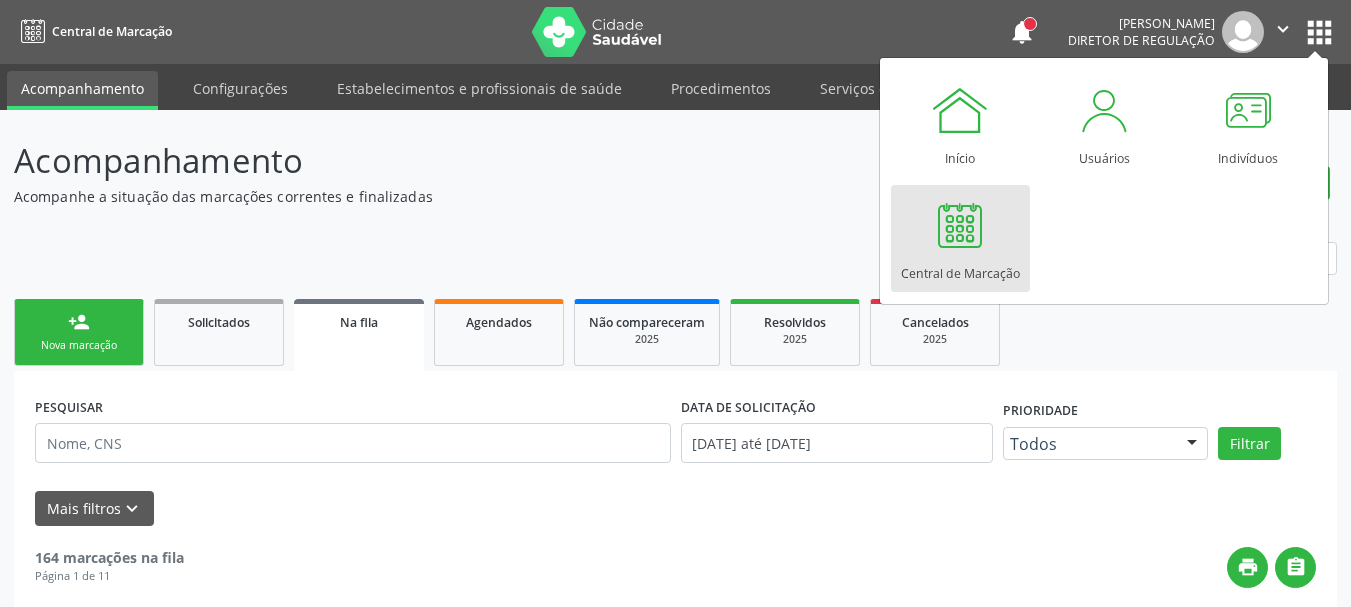click on "Central de Marcação" at bounding box center (960, 268) 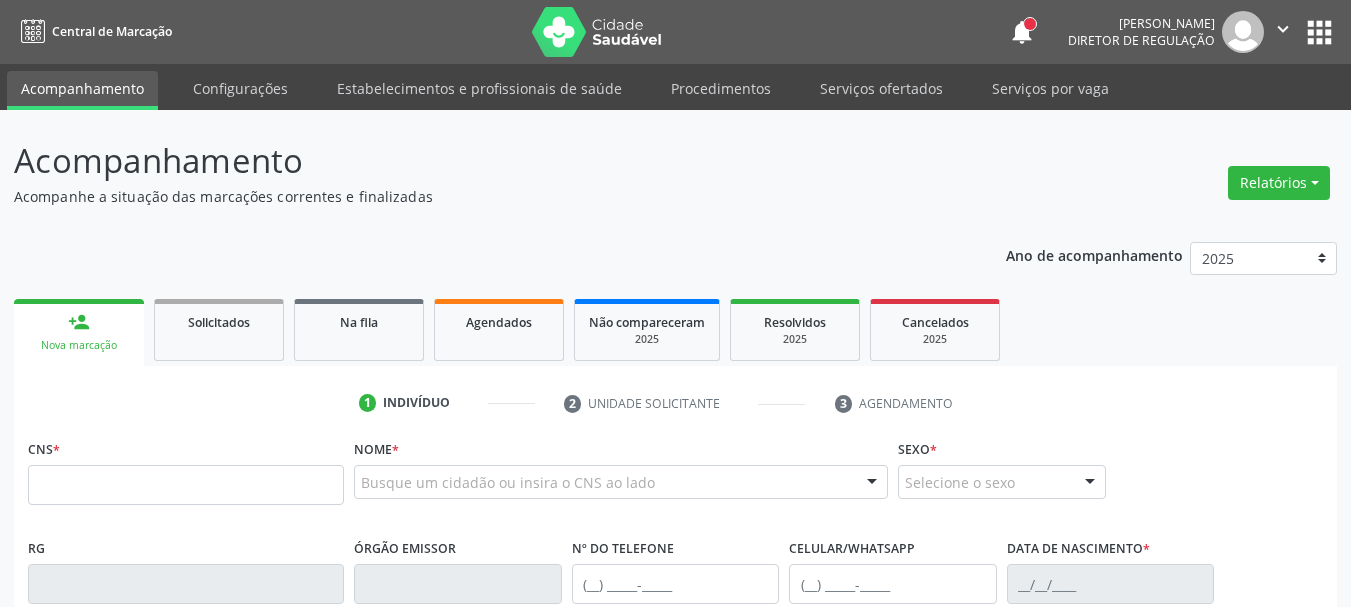 scroll, scrollTop: 0, scrollLeft: 0, axis: both 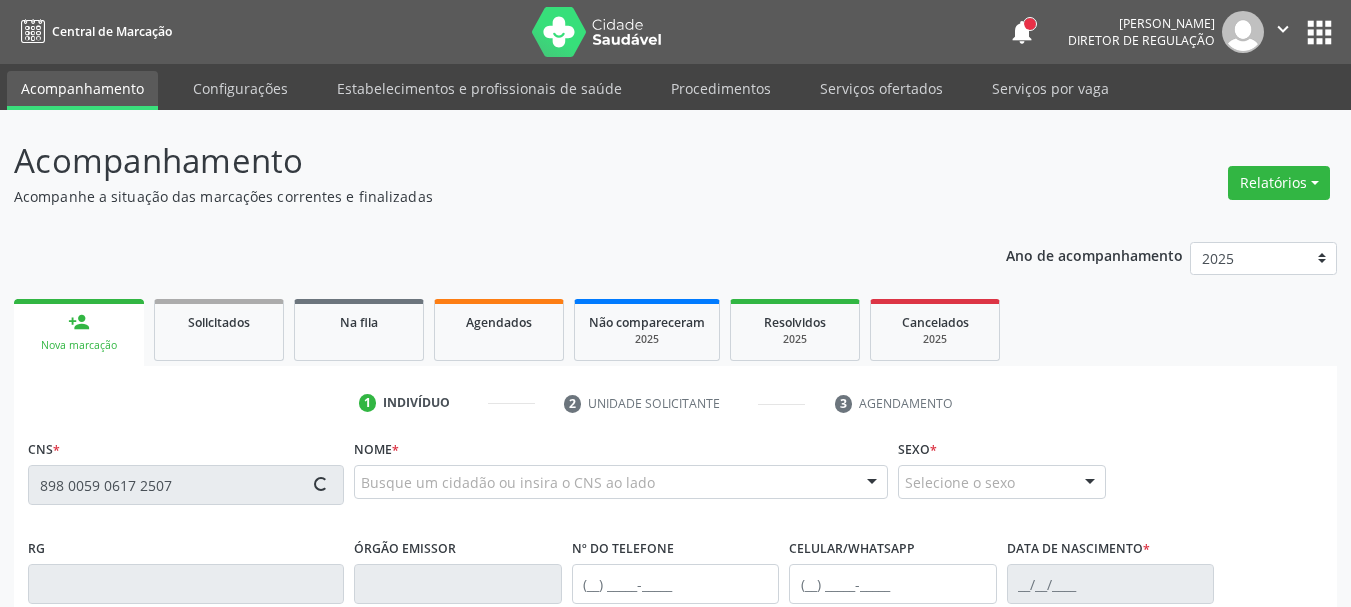 type on "898 0059 0617 2507" 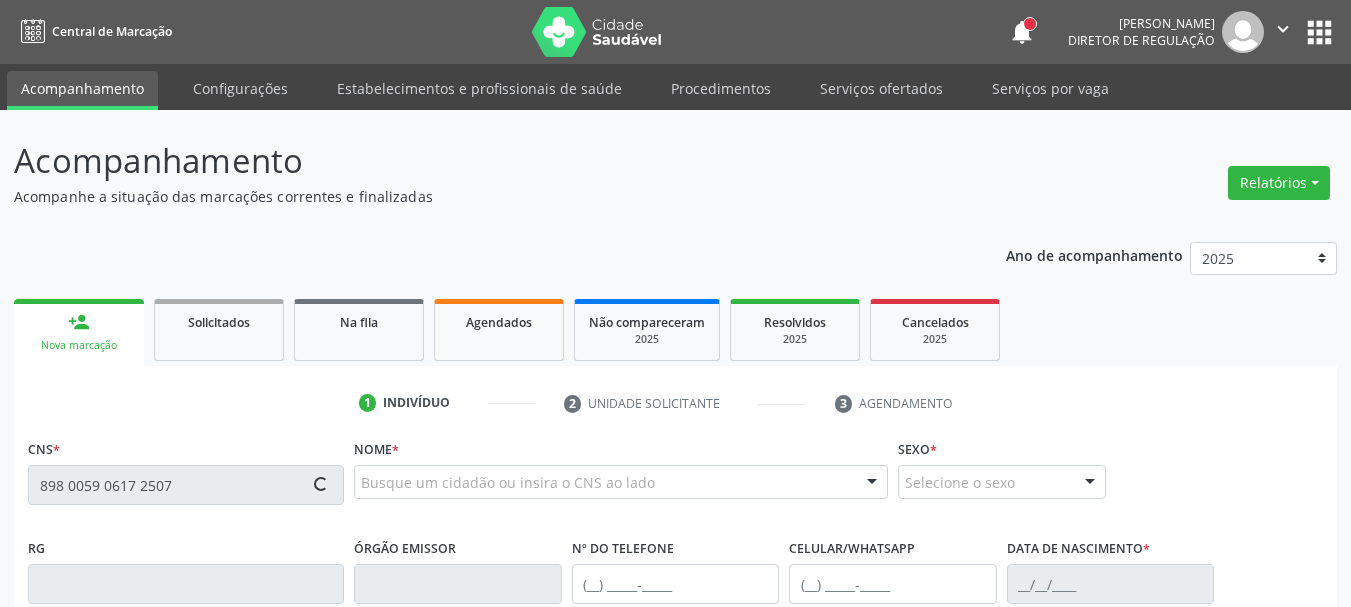 type 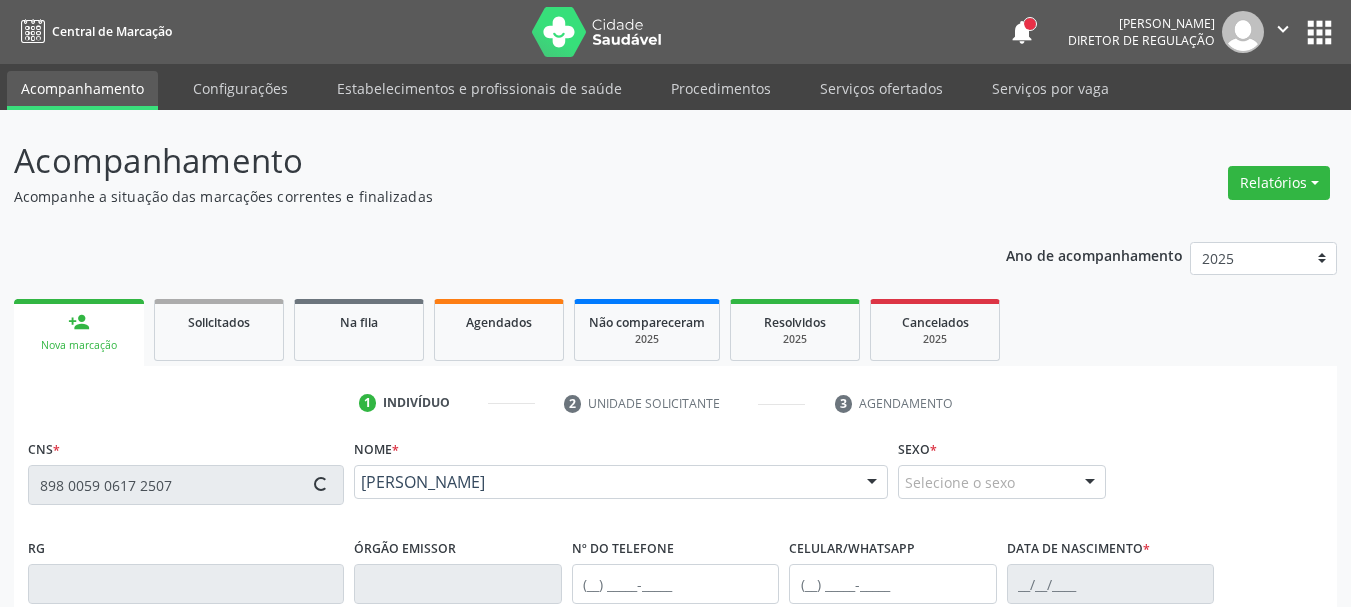 type on "[PHONE_NUMBER]" 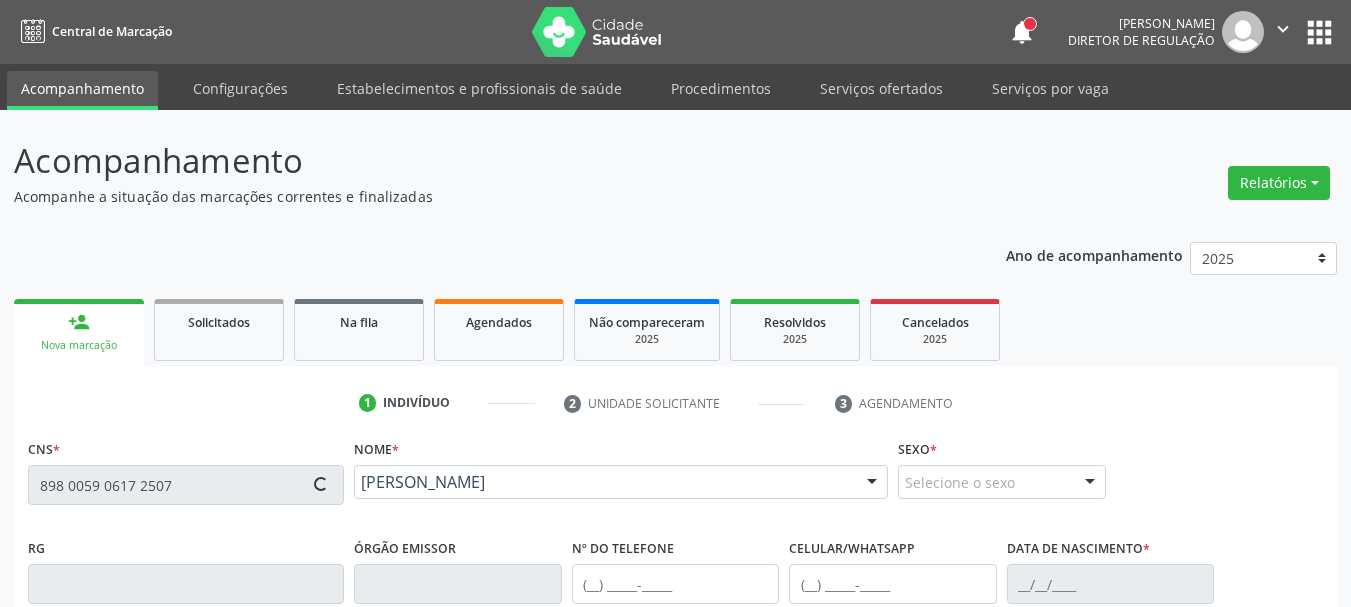 type on "[DATE]" 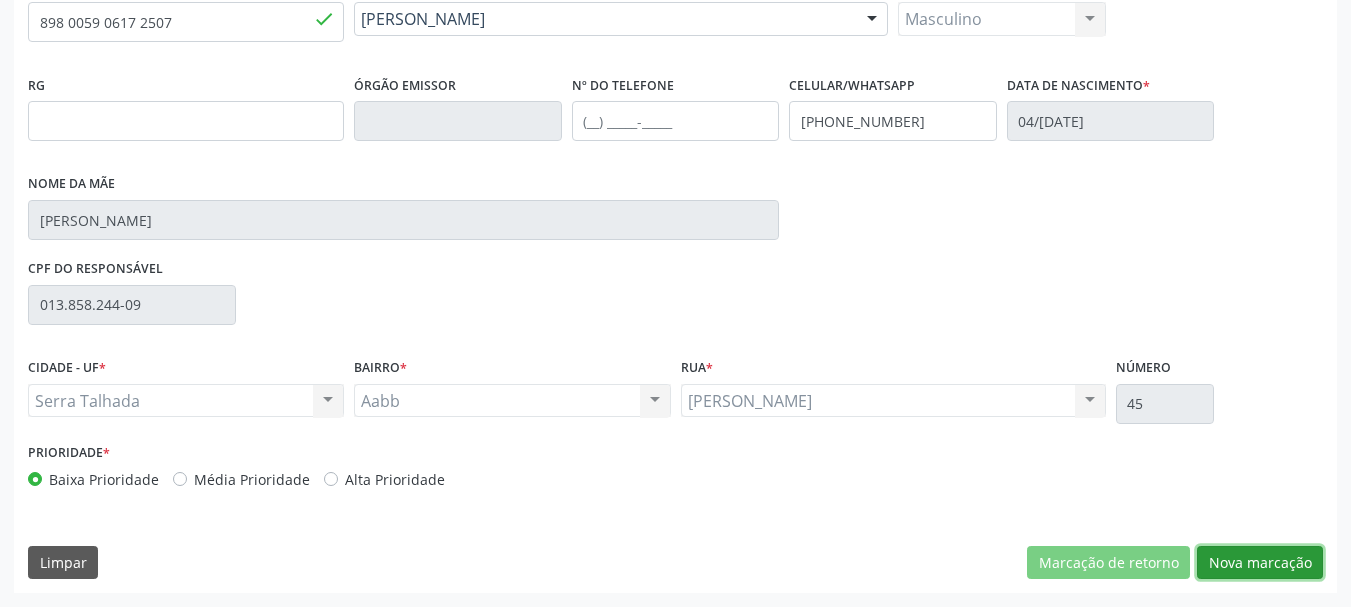 click on "Nova marcação" at bounding box center [1260, 563] 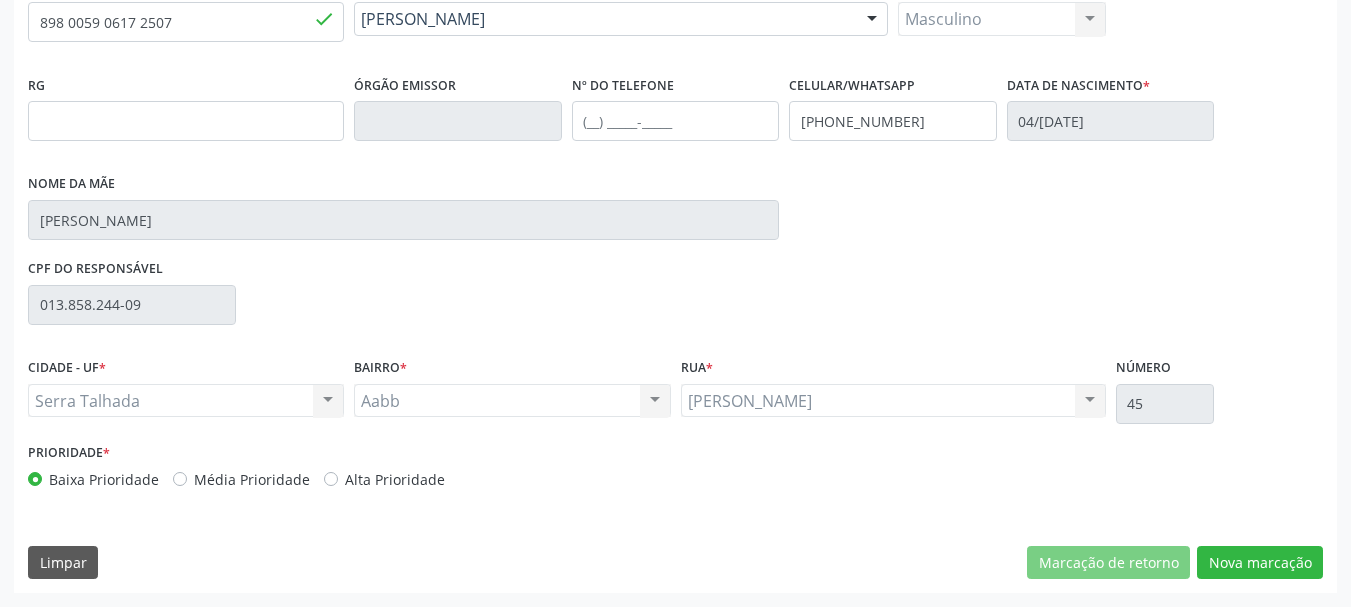 scroll, scrollTop: 299, scrollLeft: 0, axis: vertical 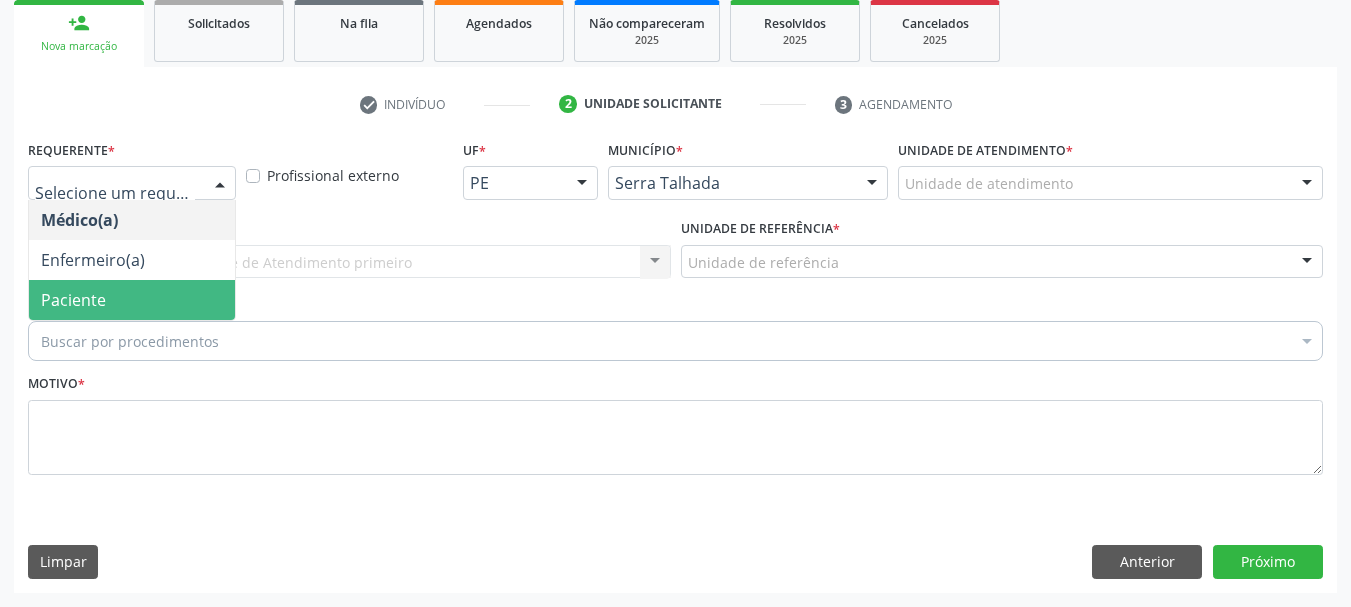 click on "Buscar por procedimentos
Selecionar todos
0304070076 - .Quimioterapia de Leucemia Linfoide/Linfoblástica Aguda, Leucemia Mieloide Aguda e Leucemia Promielocítica Aguda Na Infância e Adolescência - 1ª Linha - Fase de Manutenção
0604320140 - Abatacepte 125 Mg Injetável (Por Seringa Preenchida)
0604320124 - Abatacepte 250 Mg Injetável (Por Frasco Ampola).
0603050018 - Abciximabe
0406010013 - Abertura de Comunicação Inter-Atrial
0406010021 - Abertura de Estenose Aortica Valvar
0406011265 - Abertura de Estenose Aortica Valvar (Criança e Adolescente)
0406010030 - Abertura de Estenose Pulmonar Valvar
0406011273 - Abertura de Estenose Pulmonar Valvar (Criança e Adolescente)
0301080011 - Abordagem Cognitiva Comportamental do Fumante (Por Atendimento / Paciente)
0604660030 - Acetazolamida 250 Mg (Por Comprimido)" at bounding box center [675, 338] 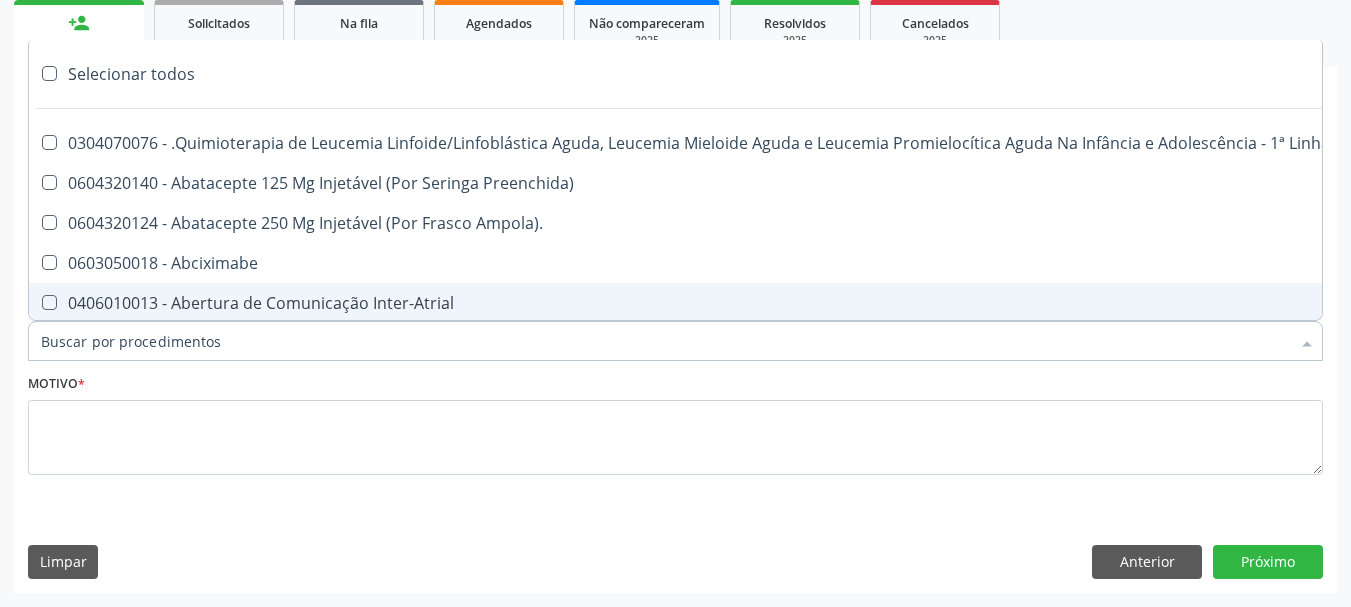 click on "Item de agendamento
*" at bounding box center [665, 341] 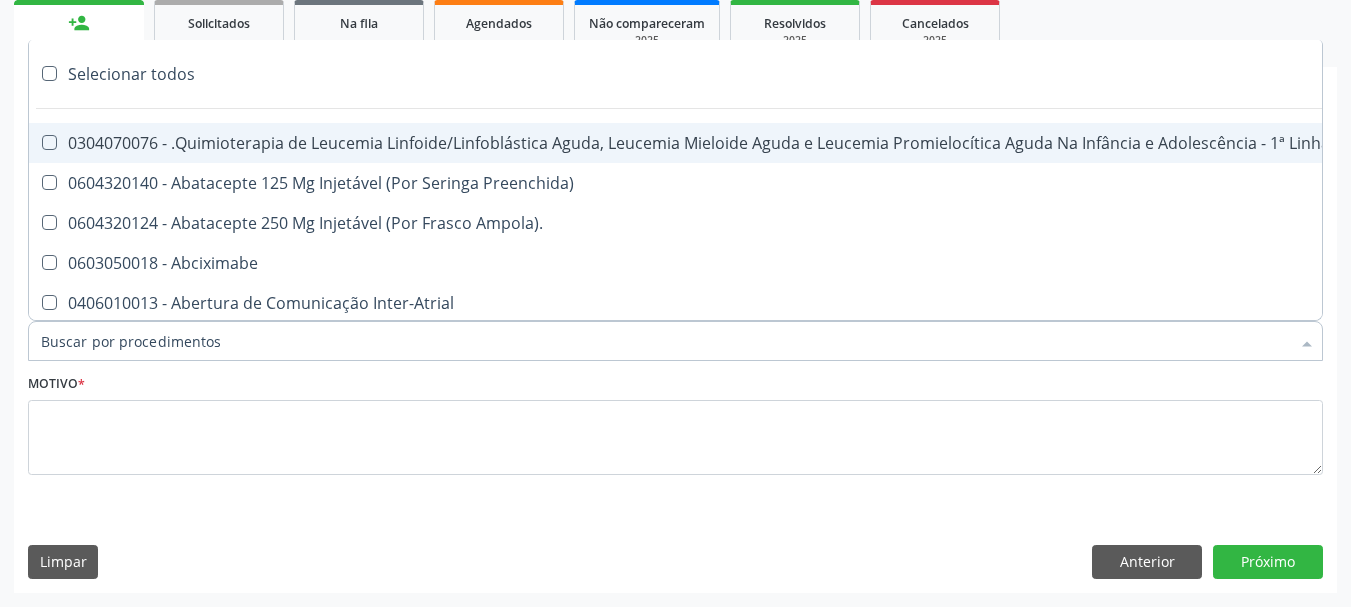 click on "Selecionar todos" at bounding box center [819, 74] 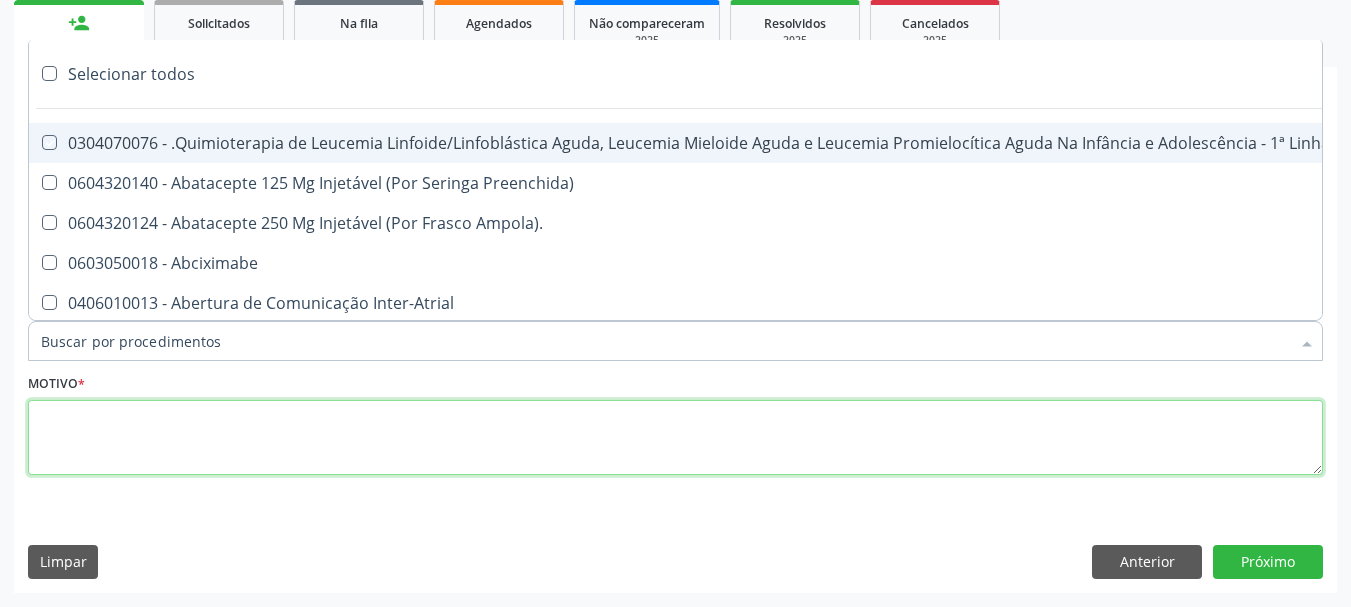 click at bounding box center (675, 438) 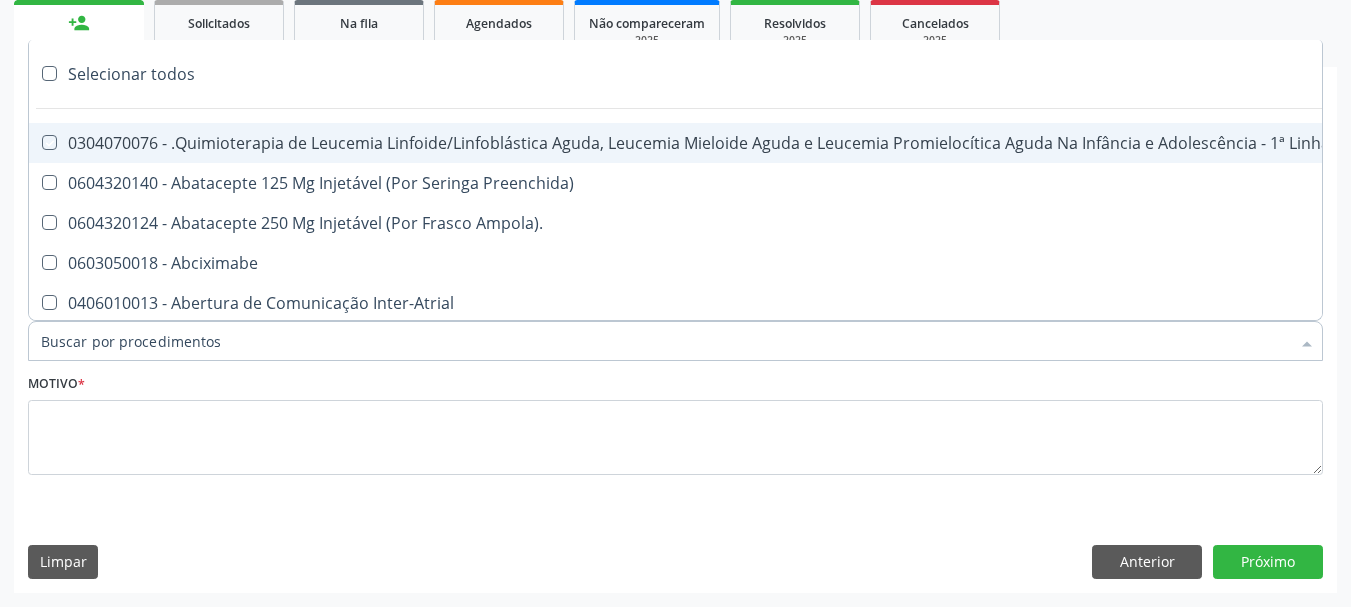 click on "Motivo
*" at bounding box center (675, 436) 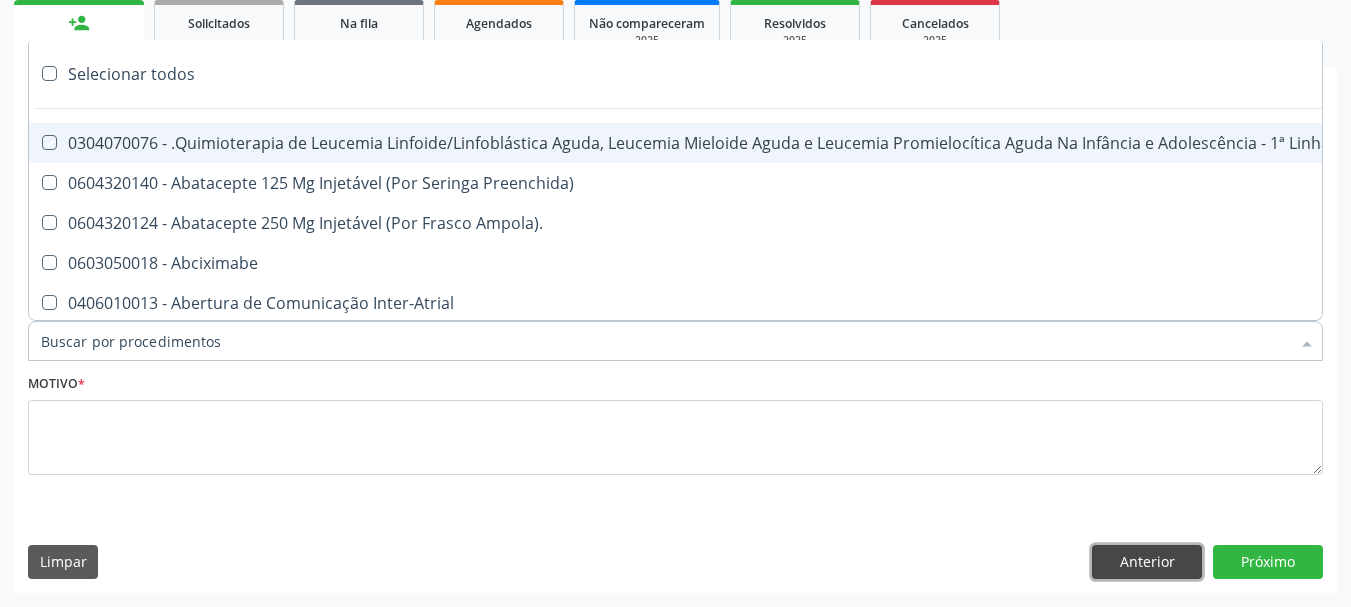 click on "Anterior" at bounding box center (1147, 562) 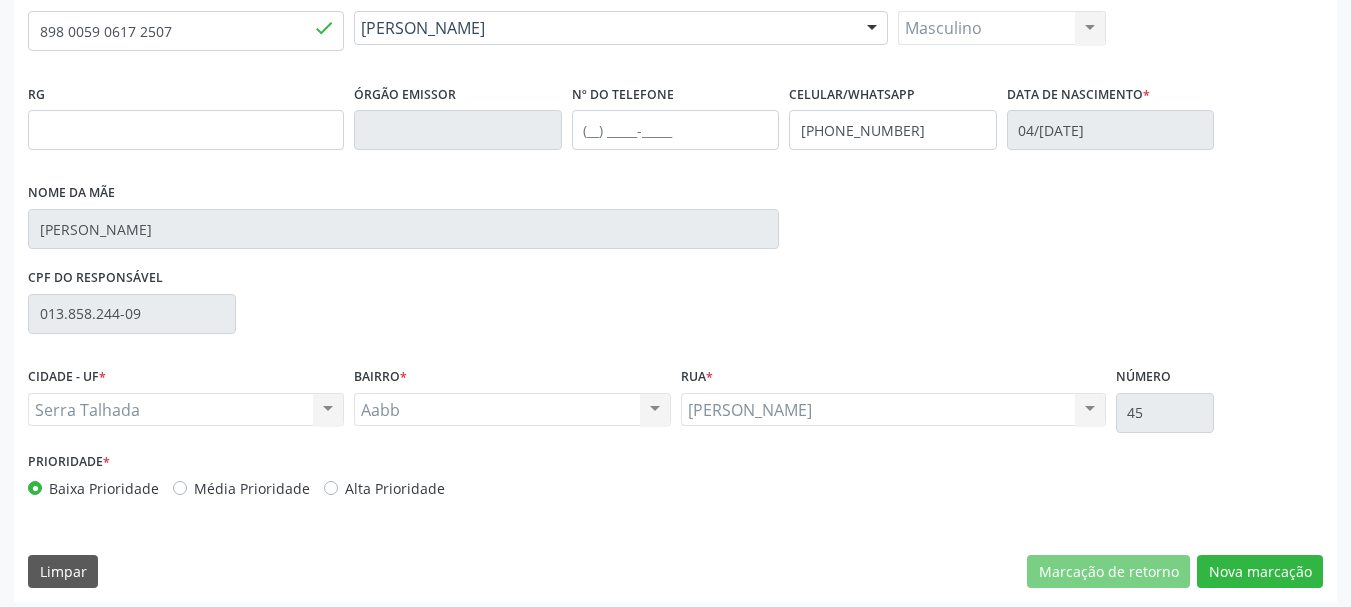 scroll, scrollTop: 463, scrollLeft: 0, axis: vertical 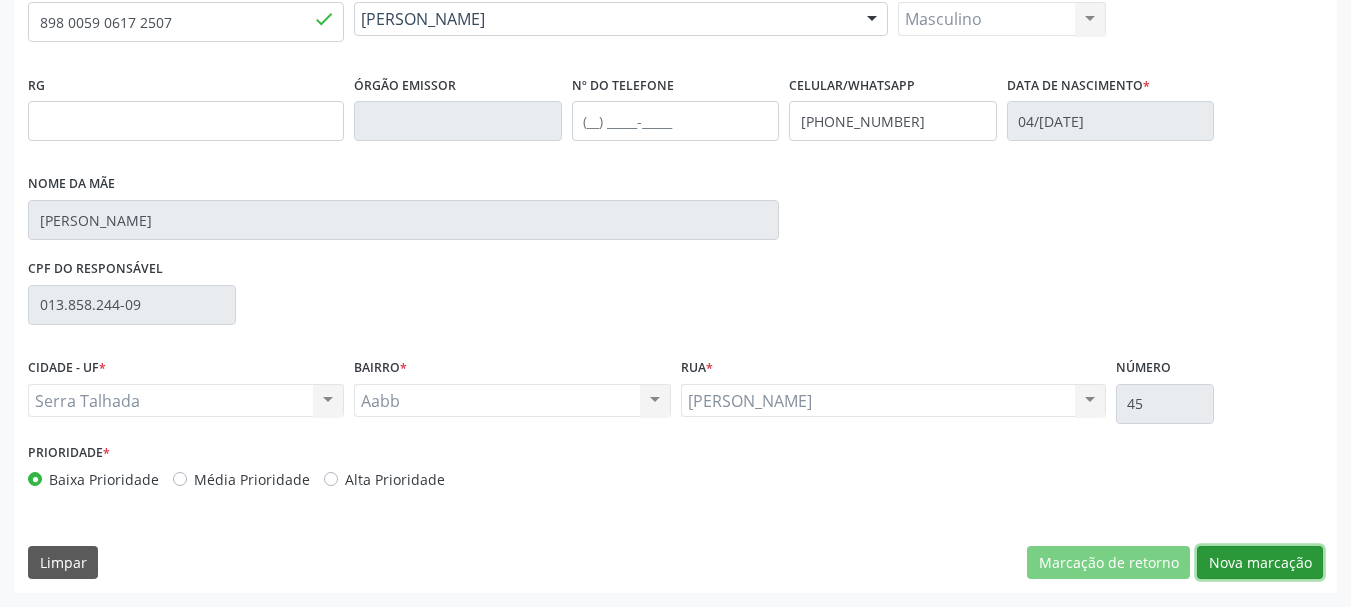 click on "Nova marcação" at bounding box center (1260, 563) 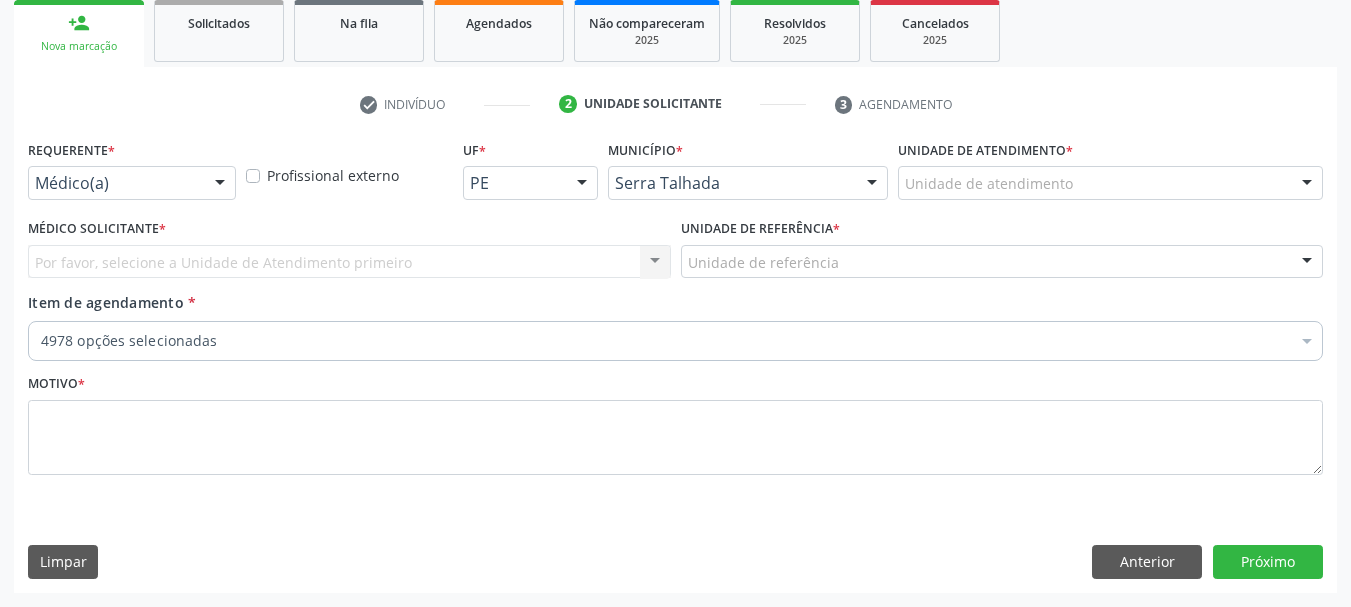 scroll, scrollTop: 299, scrollLeft: 0, axis: vertical 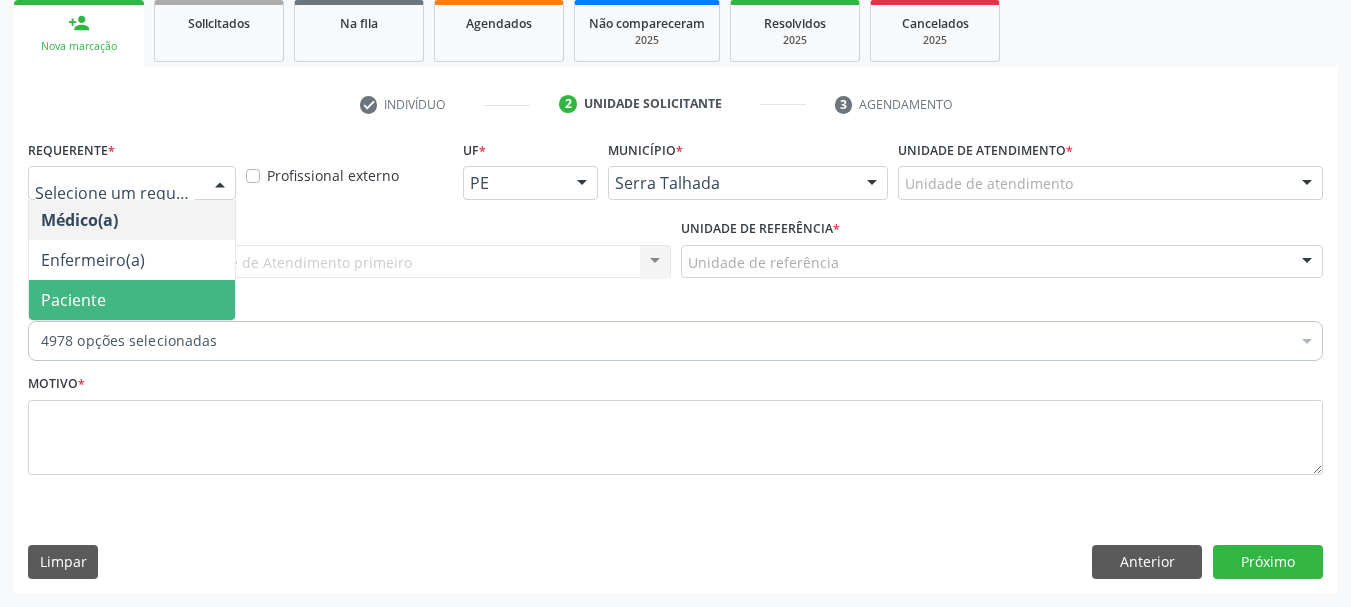 click on "Paciente" at bounding box center (132, 300) 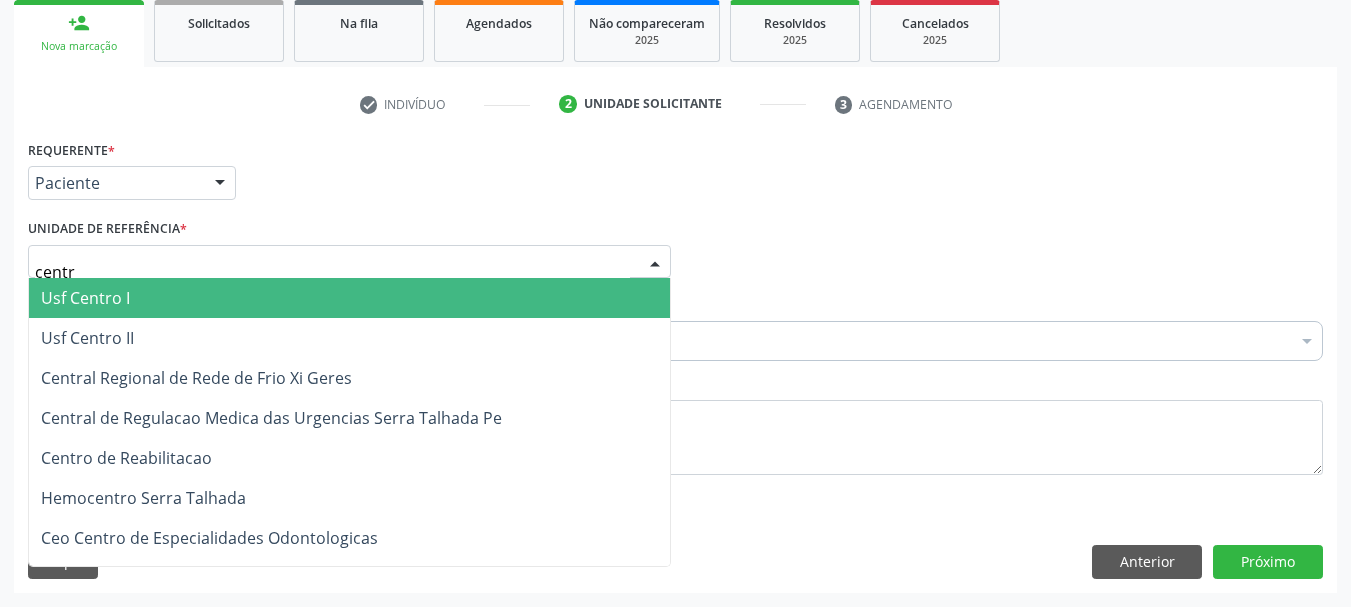 type on "centro" 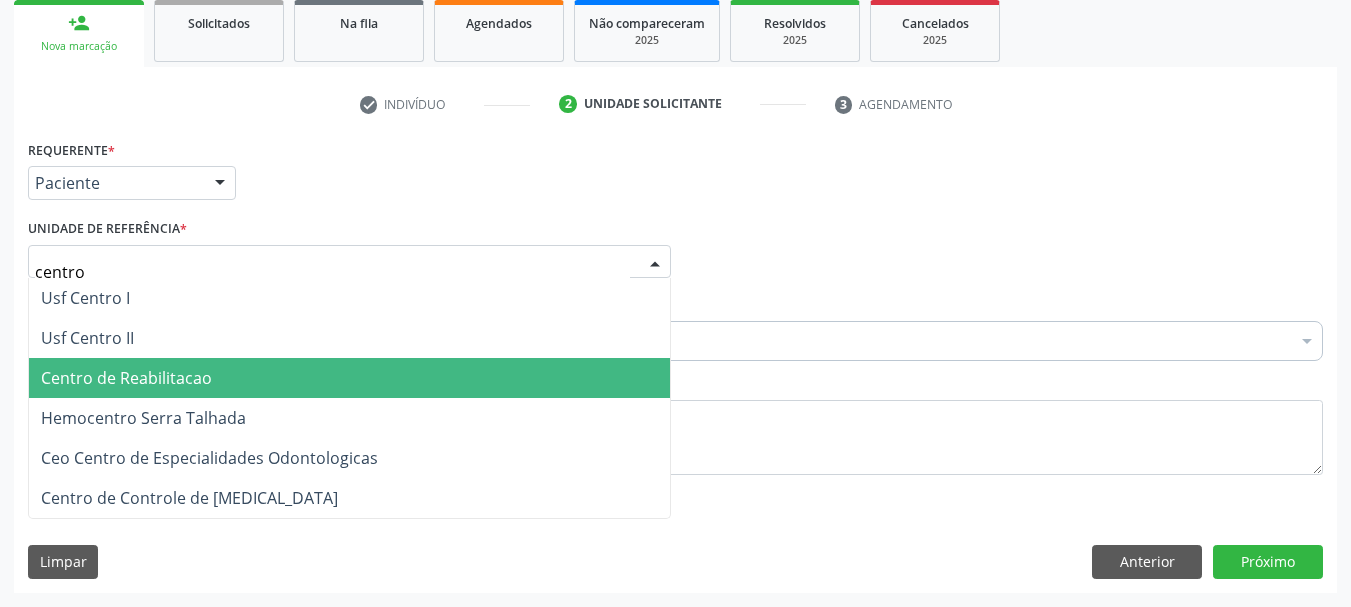drag, startPoint x: 151, startPoint y: 362, endPoint x: 137, endPoint y: 331, distance: 34.0147 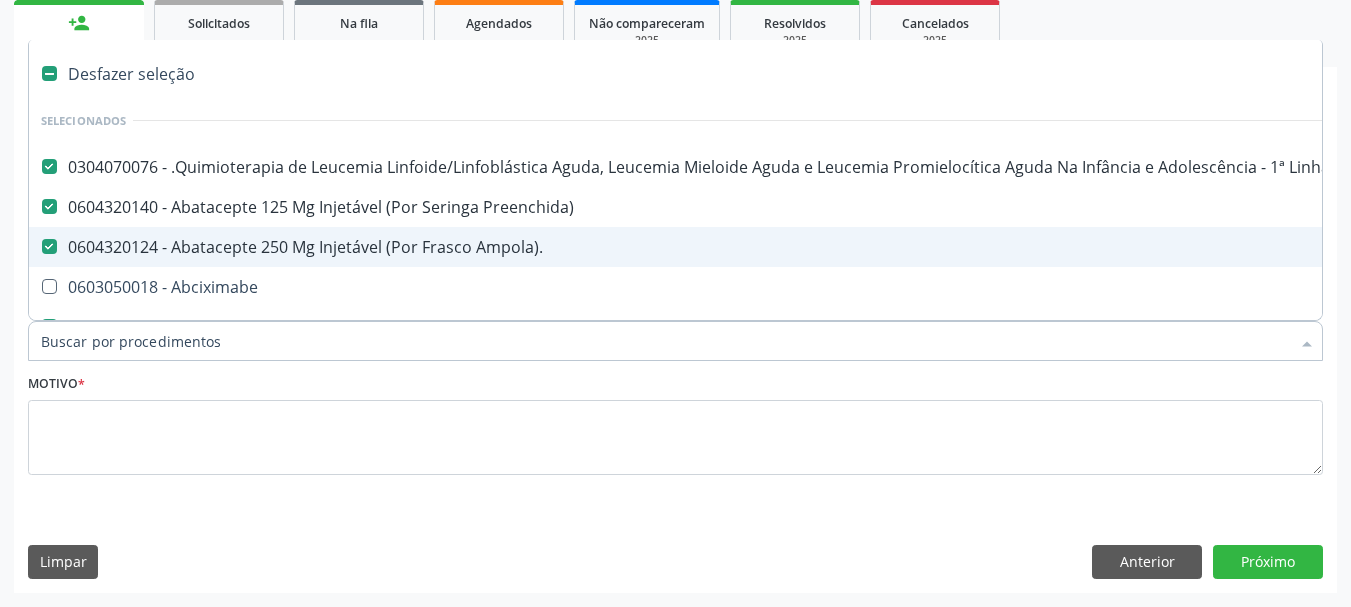 scroll, scrollTop: 0, scrollLeft: 0, axis: both 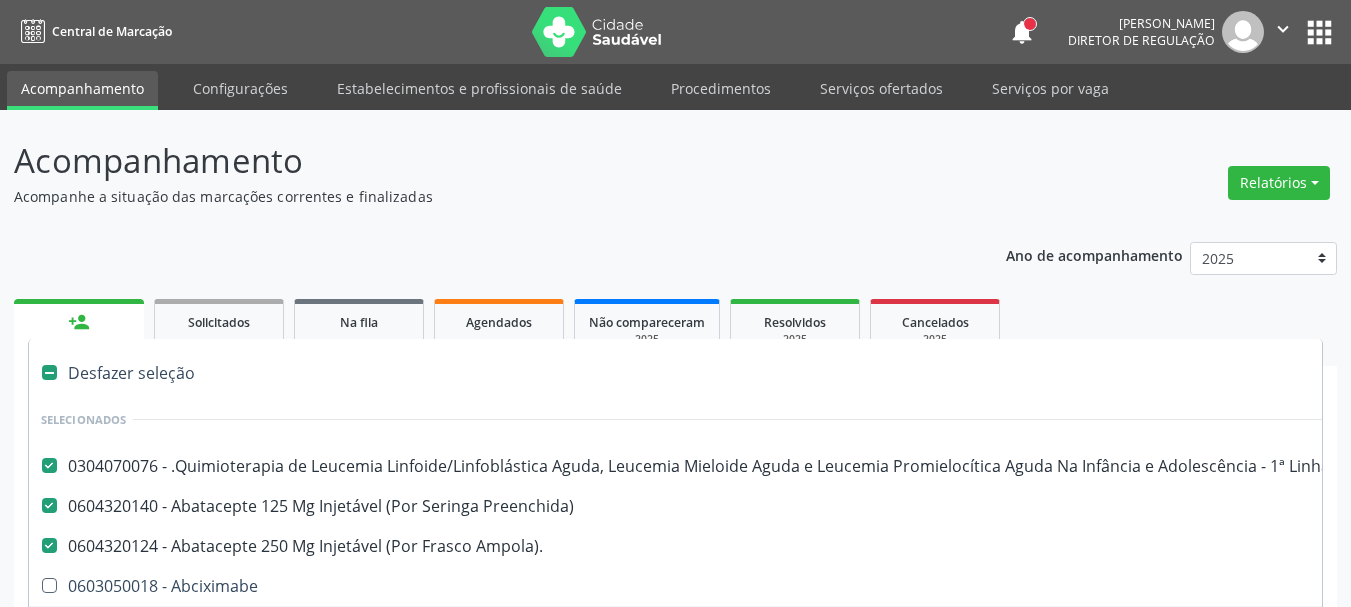 click at bounding box center (36, 373) 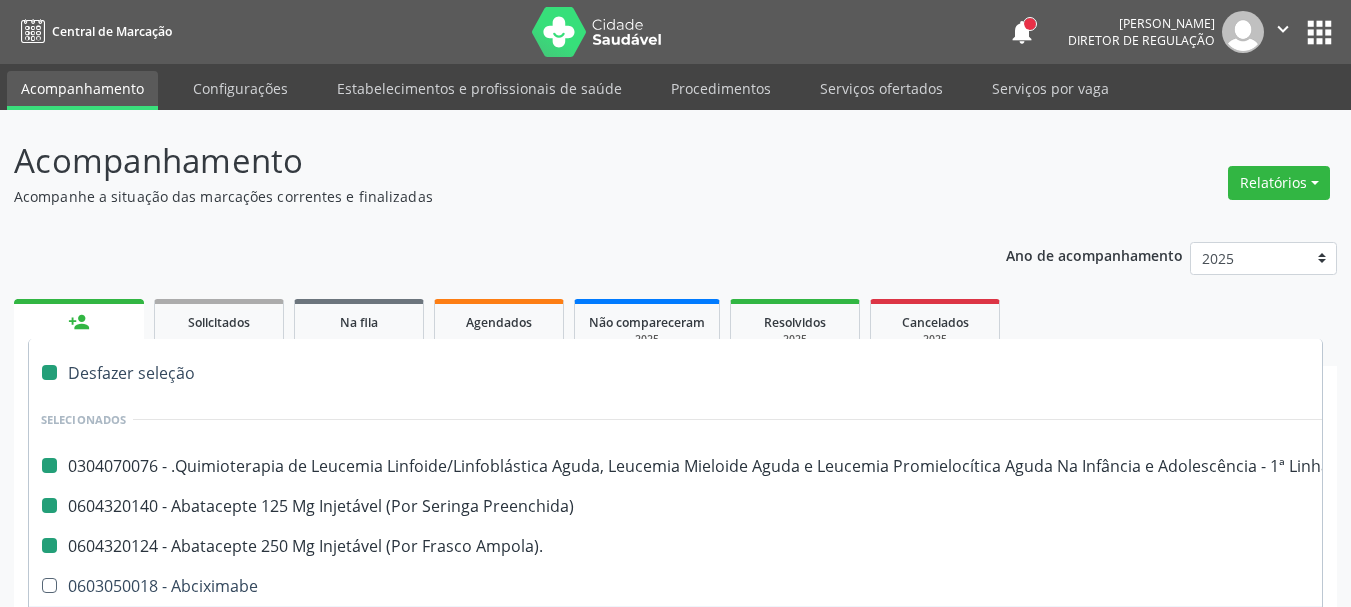 checkbox on "false" 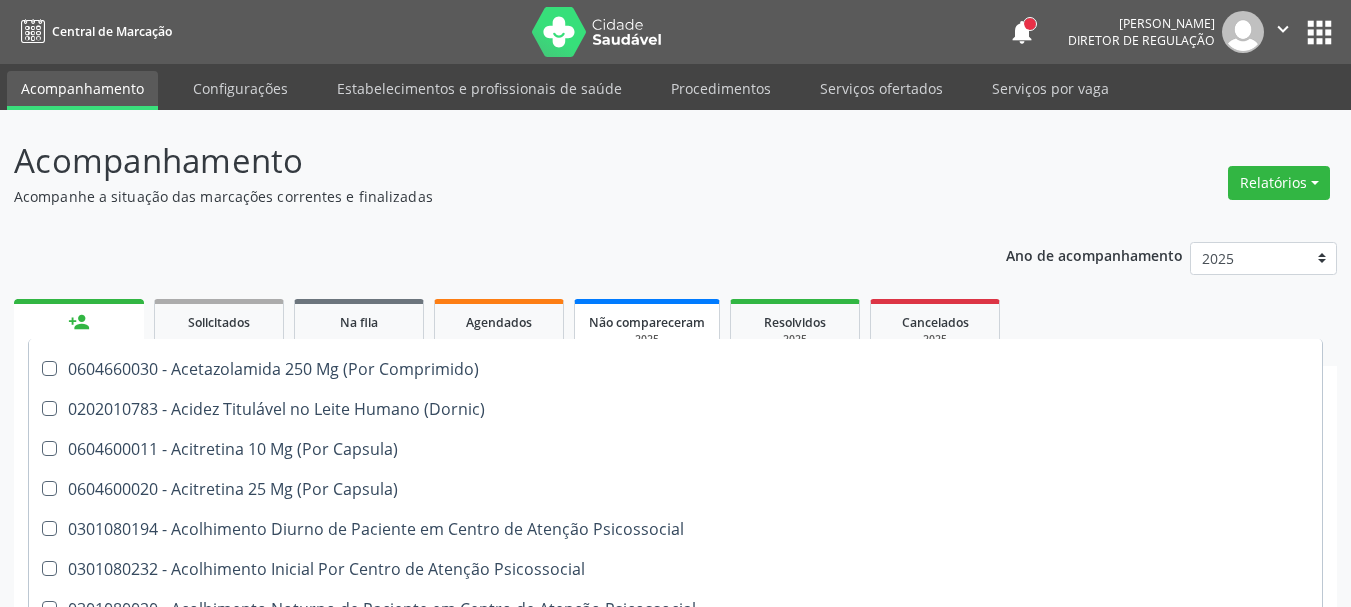 scroll, scrollTop: 600, scrollLeft: 0, axis: vertical 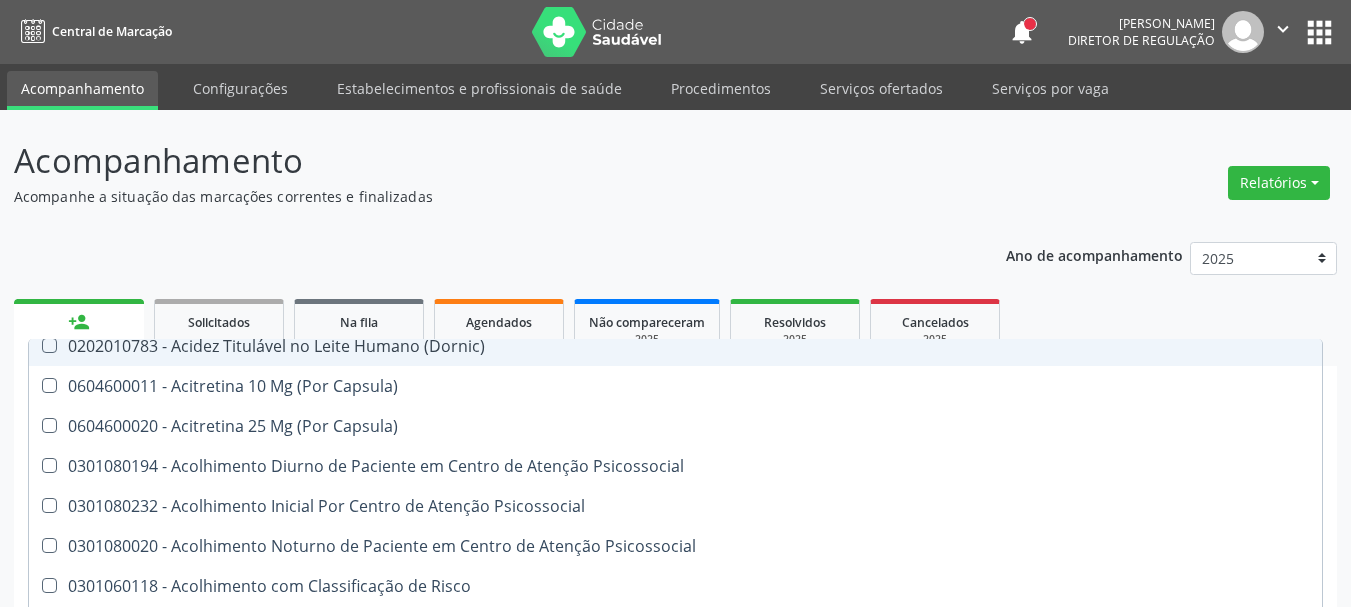 click on "Acompanhe a situação das marcações correntes e finalizadas" at bounding box center (477, 196) 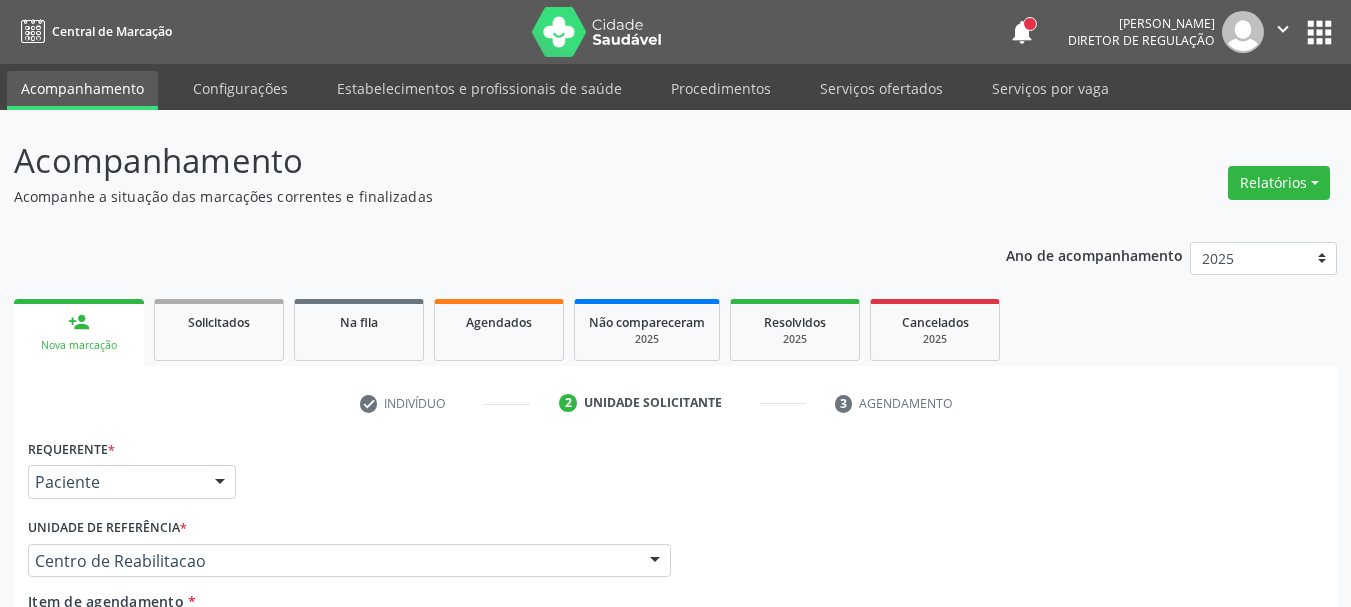 scroll, scrollTop: 0, scrollLeft: 0, axis: both 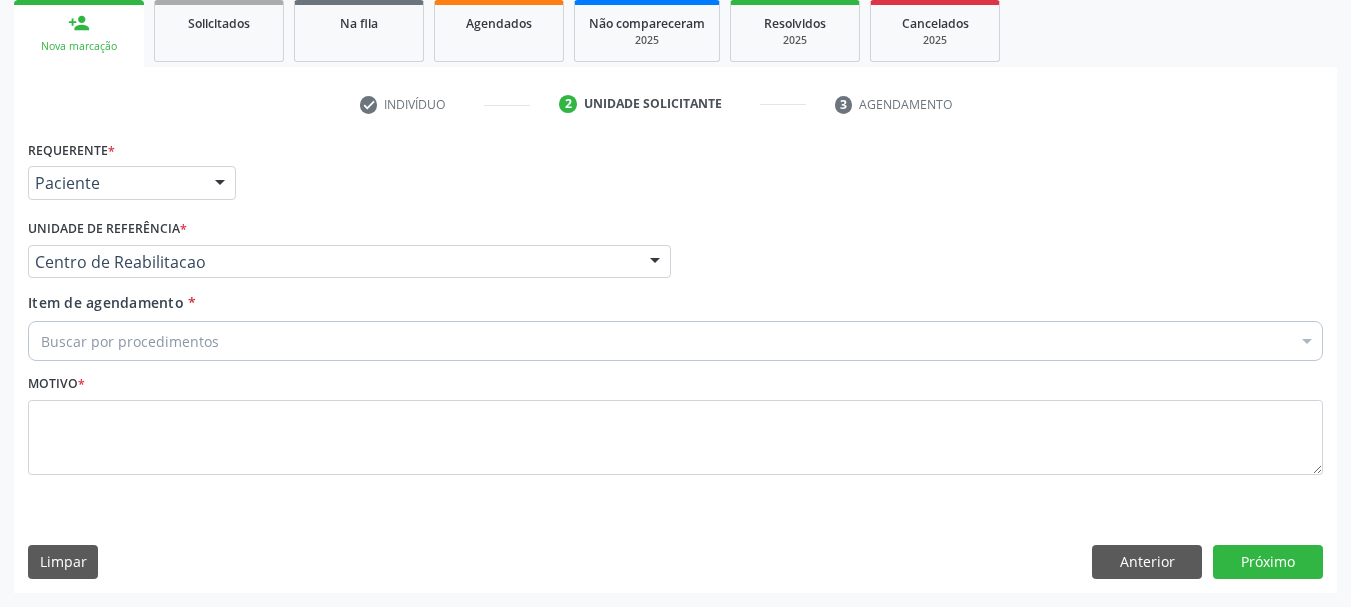 click on "Buscar por procedimentos" at bounding box center [675, 341] 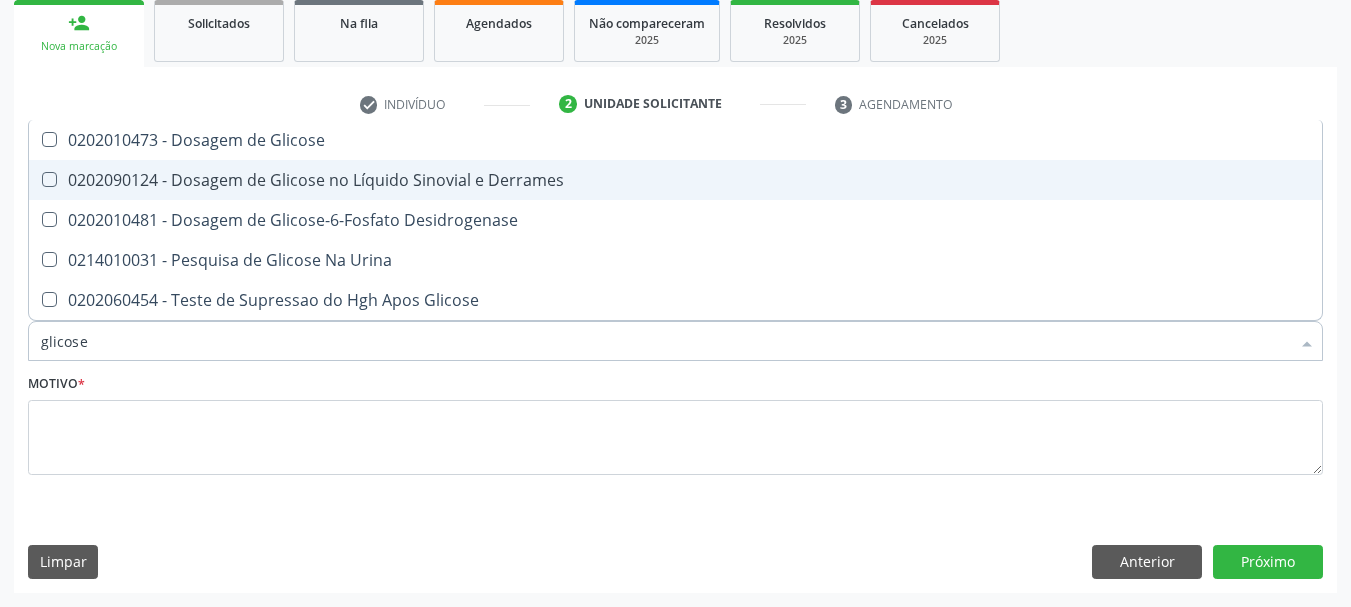click on "0202090124 - Dosagem de Glicose no Líquido Sinovial e Derrames" at bounding box center [675, 180] 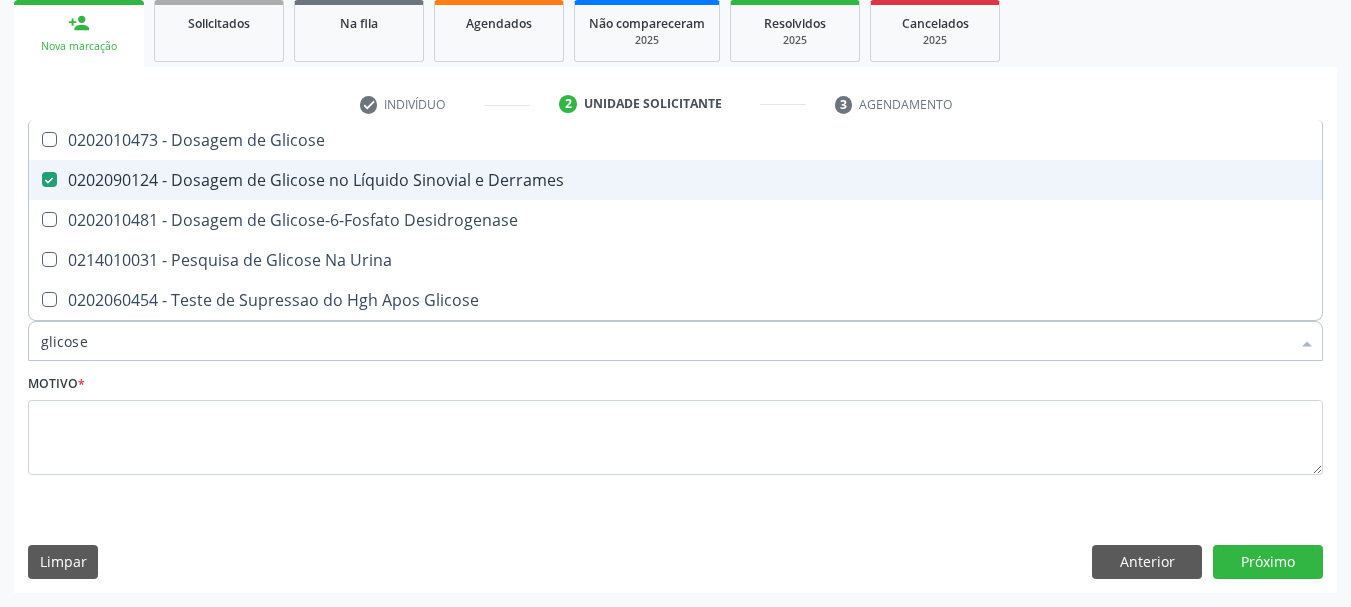 click on "0202090124 - Dosagem de Glicose no Líquido Sinovial e Derrames" at bounding box center [675, 180] 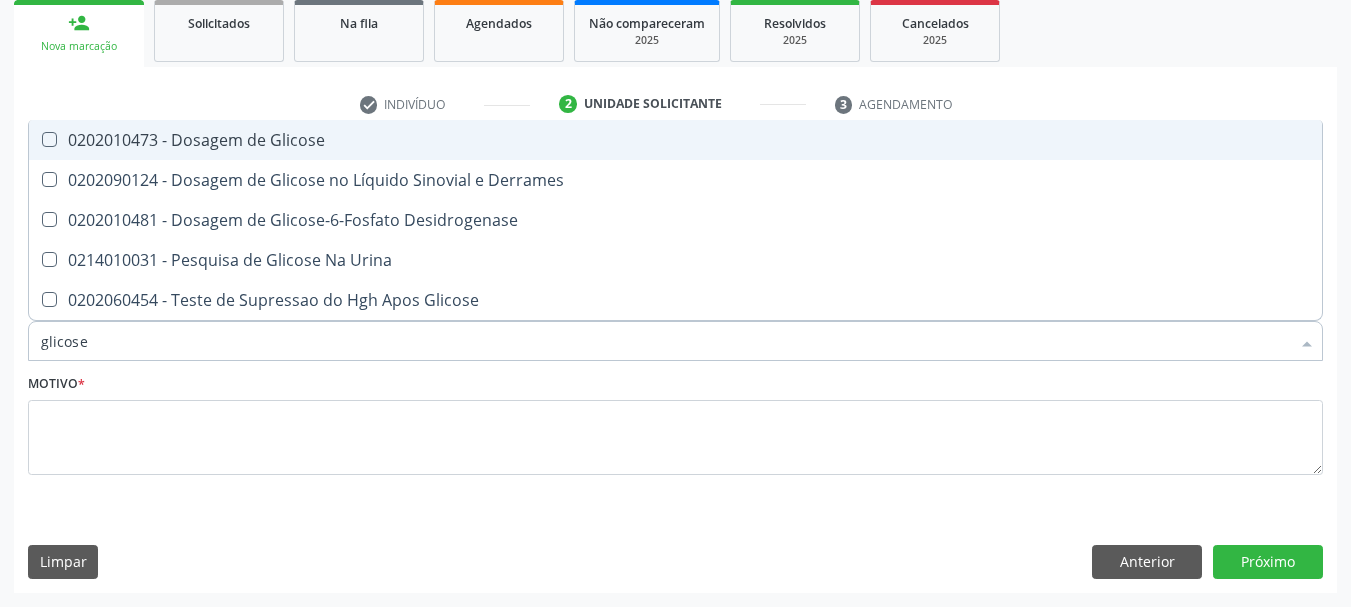 click on "0202010473 - Dosagem de Glicose" at bounding box center (675, 140) 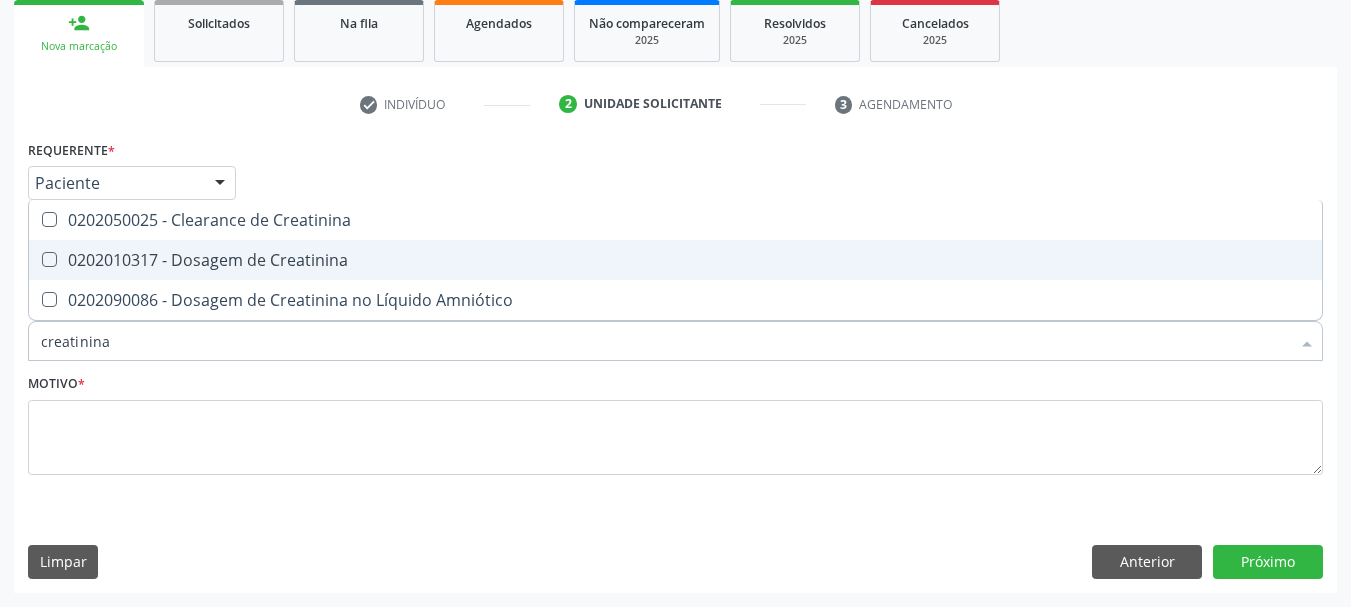 click on "0202010317 - Dosagem de Creatinina" at bounding box center [675, 260] 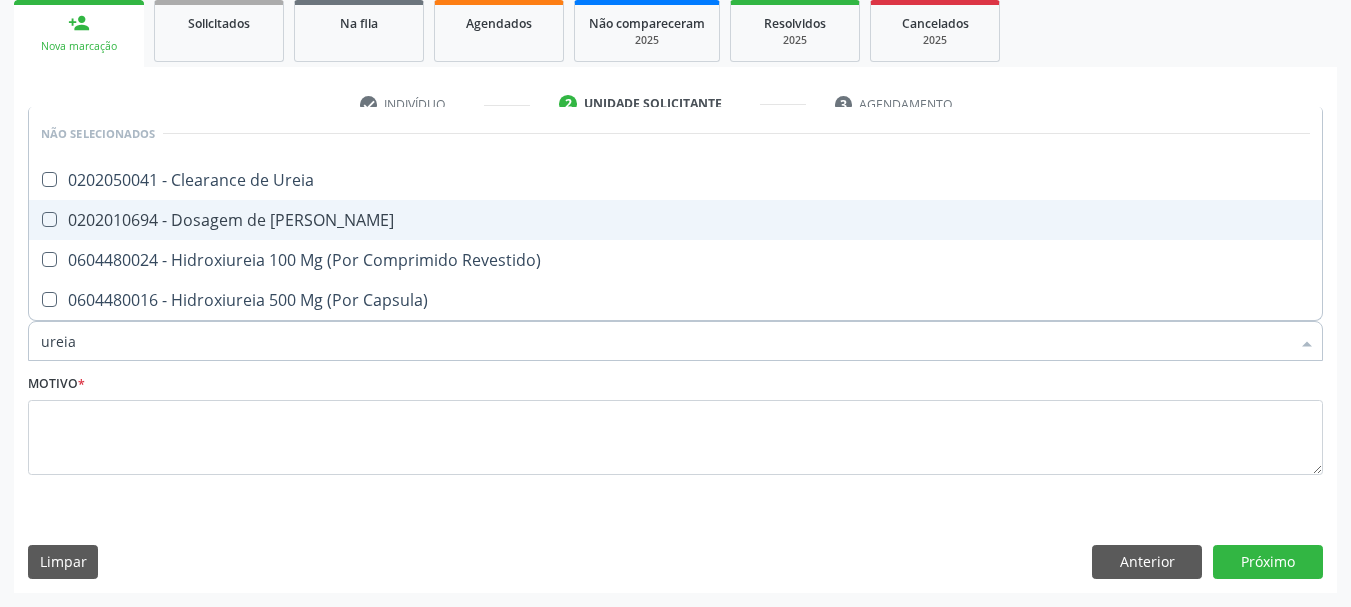 click on "0202010694 - Dosagem de [PERSON_NAME]" at bounding box center (675, 220) 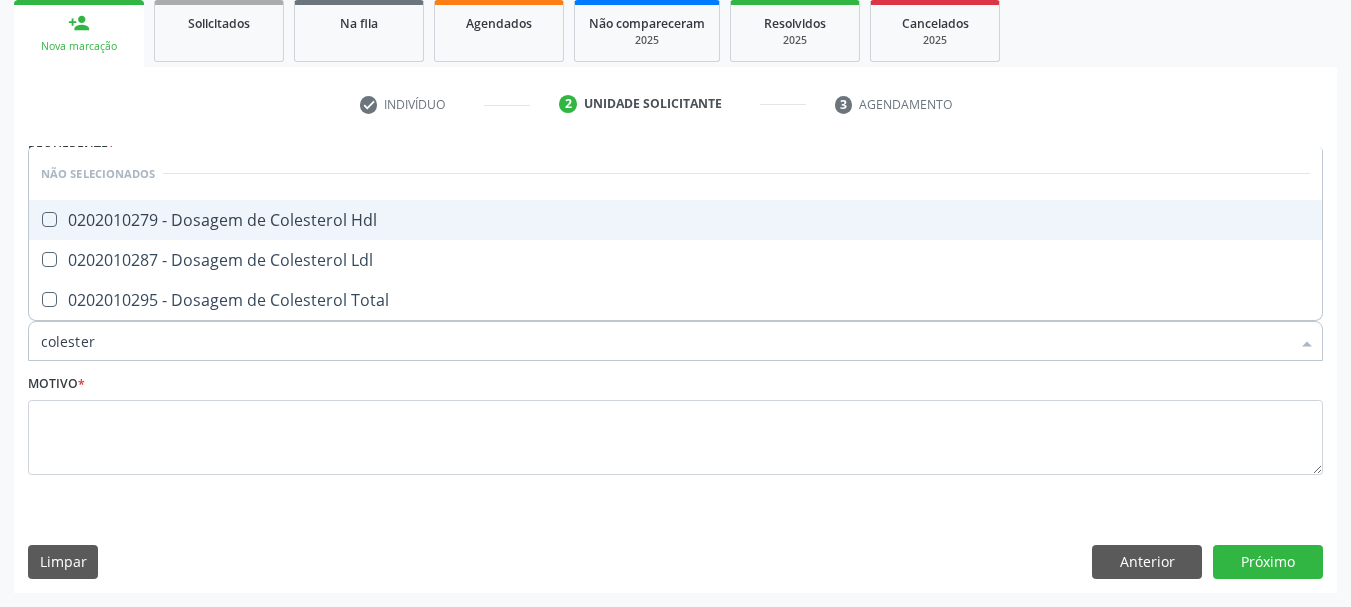 click on "0202010279 - Dosagem de Colesterol Hdl" at bounding box center [675, 220] 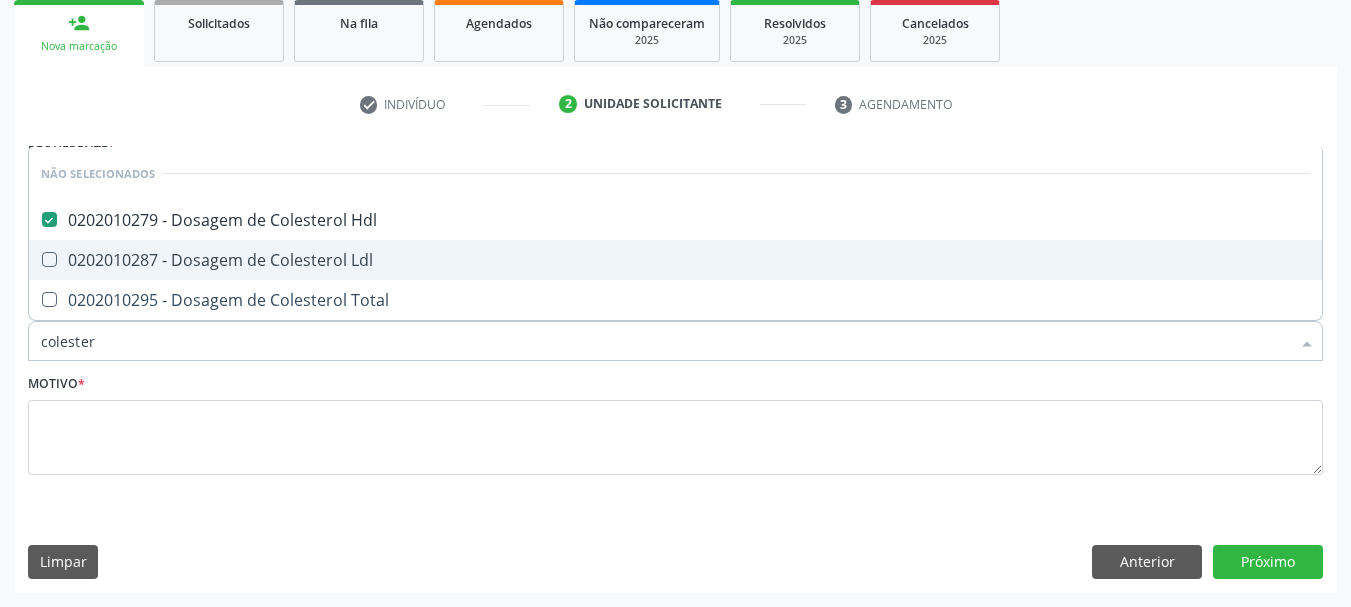 click on "0202010287 - Dosagem de Colesterol Ldl" at bounding box center [675, 260] 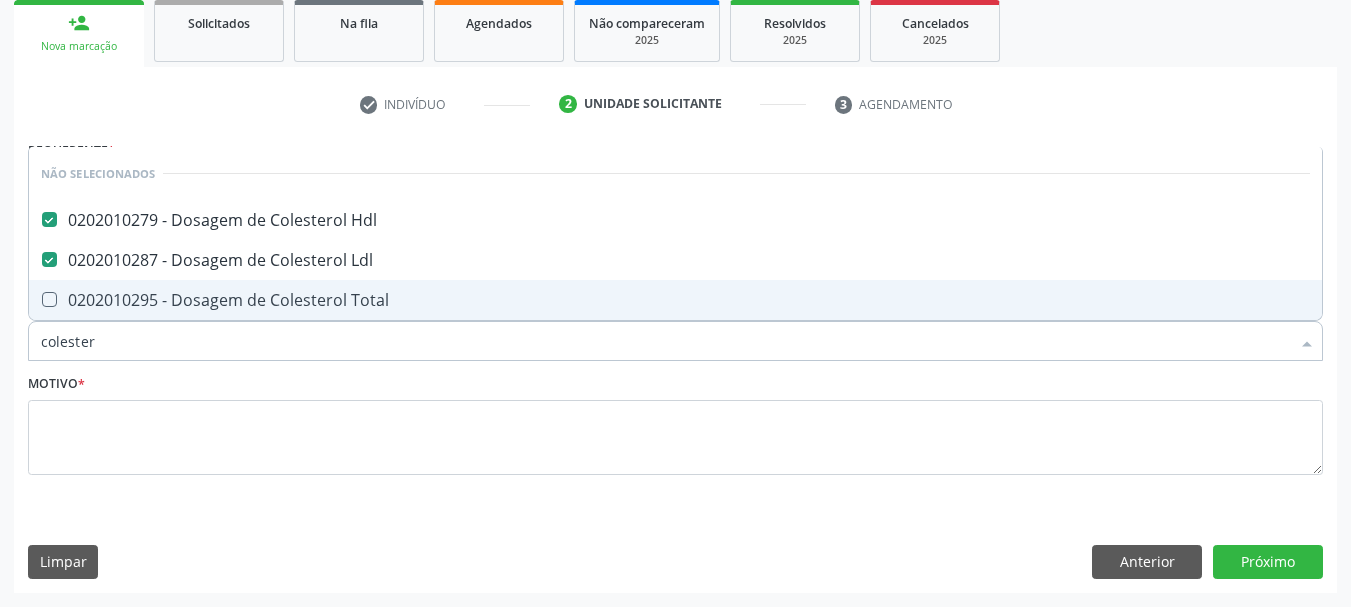 click on "0202010295 - Dosagem de Colesterol Total" at bounding box center (675, 300) 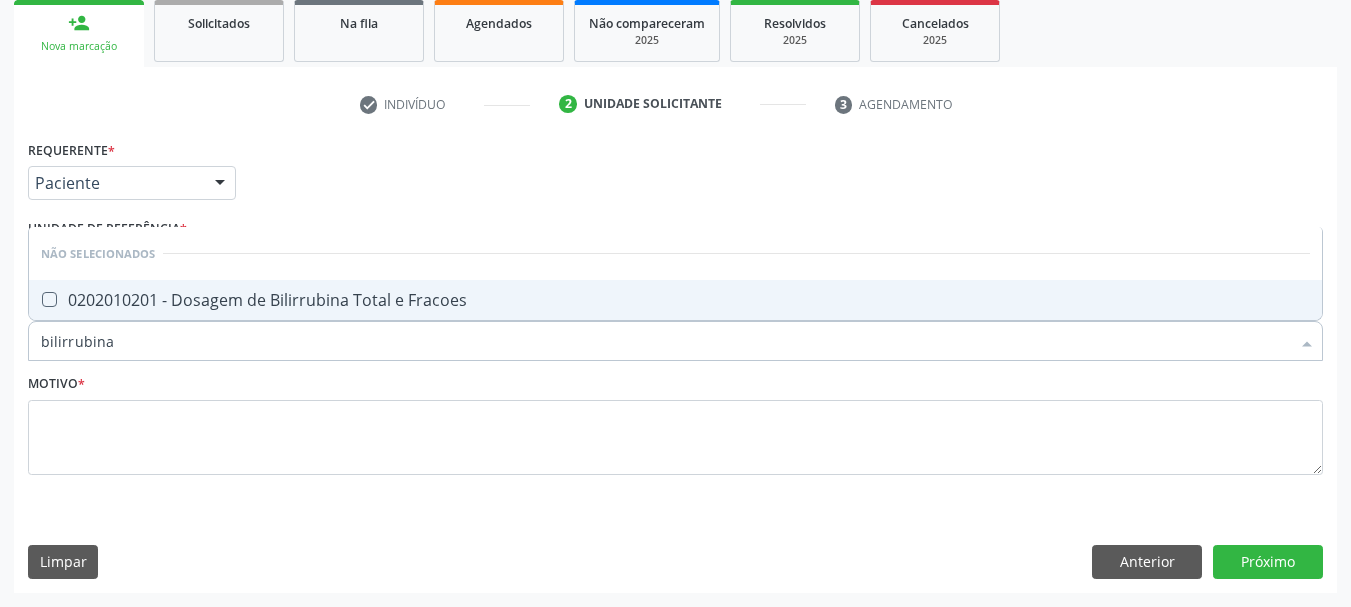 click on "0202010201 - Dosagem de Bilirrubina Total e Fracoes" at bounding box center [675, 300] 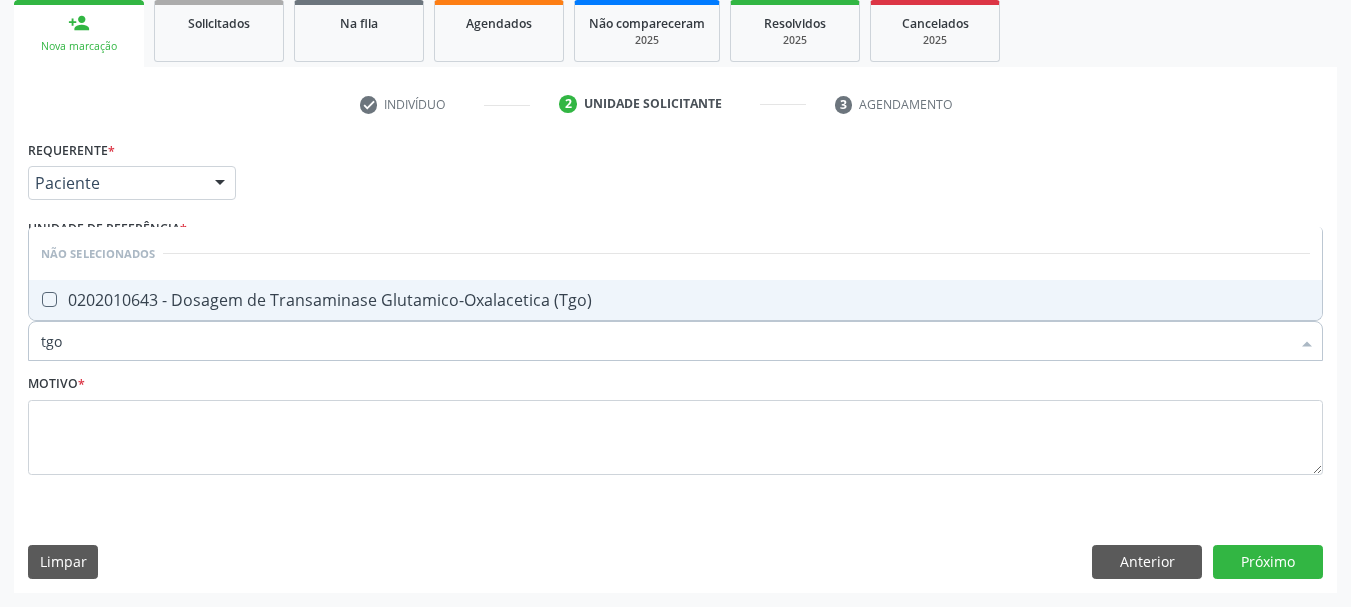 click on "0202010643 - Dosagem de Transaminase Glutamico-Oxalacetica (Tgo)" at bounding box center (675, 300) 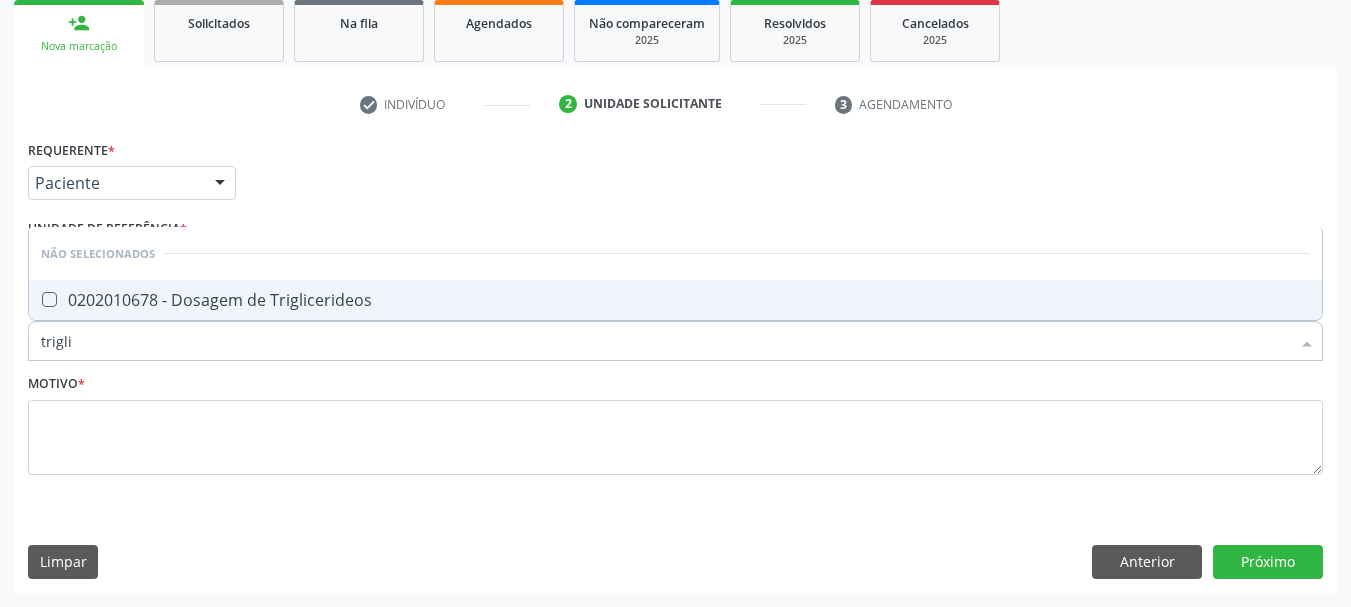 click on "0202010678 - Dosagem de Triglicerideos" at bounding box center [675, 300] 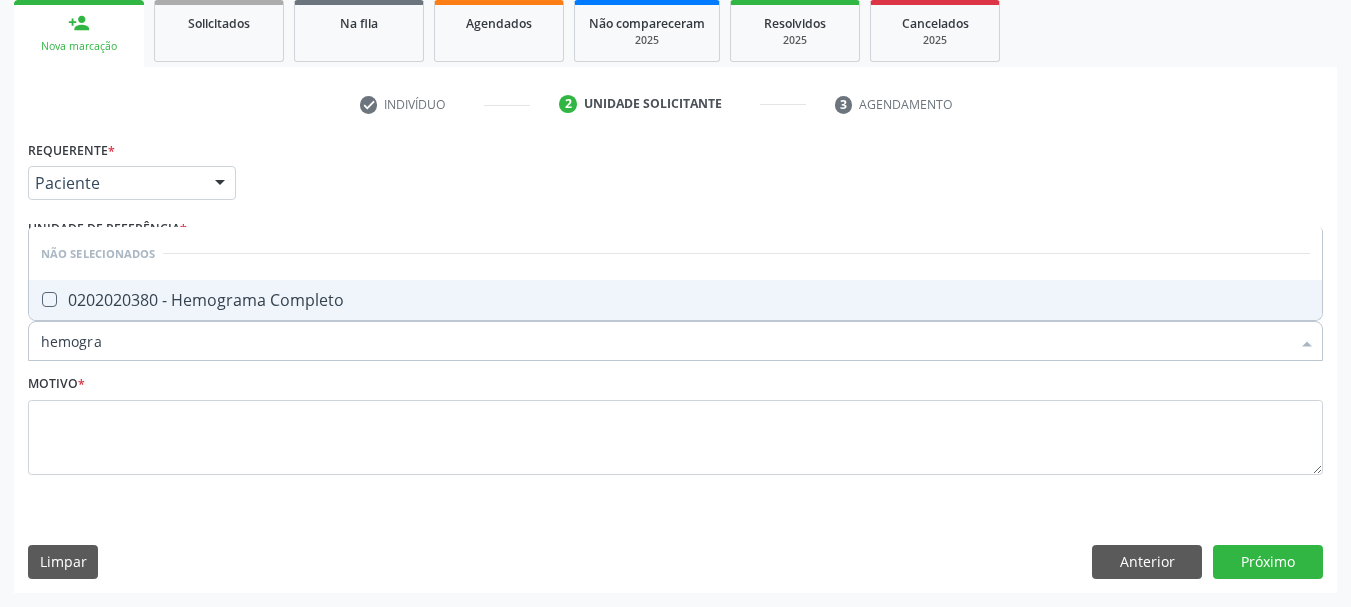 click on "0202020380 - Hemograma Completo" at bounding box center (675, 300) 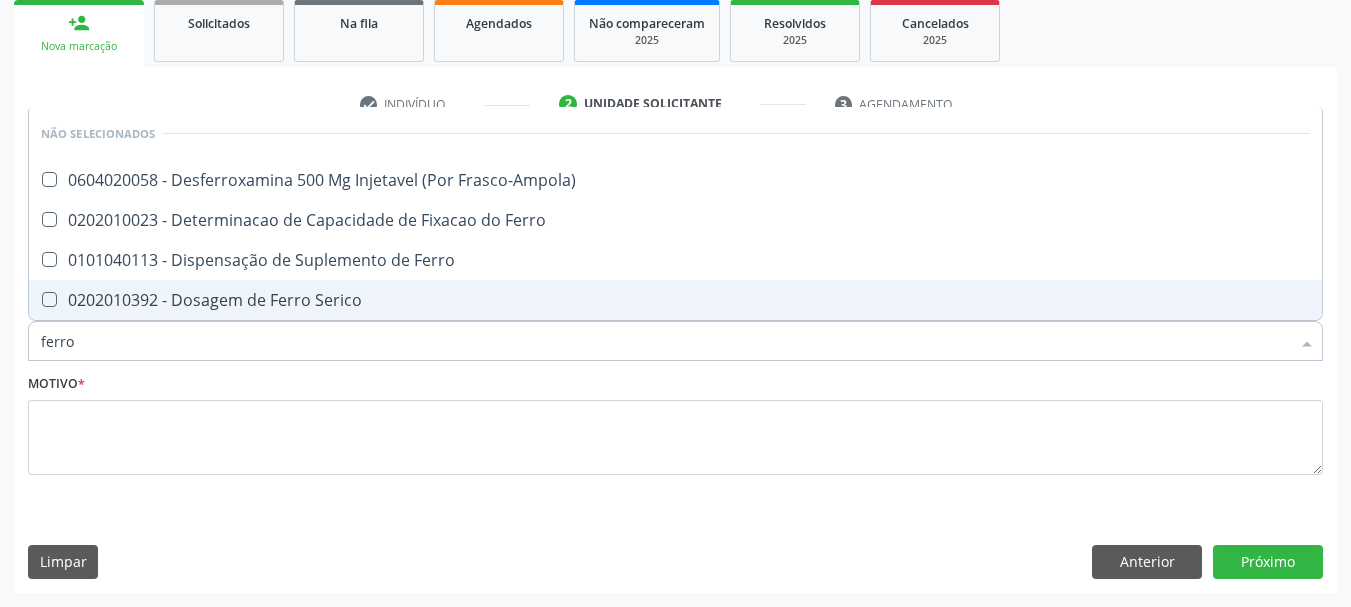 click on "0202010392 - Dosagem de Ferro Serico" at bounding box center (675, 300) 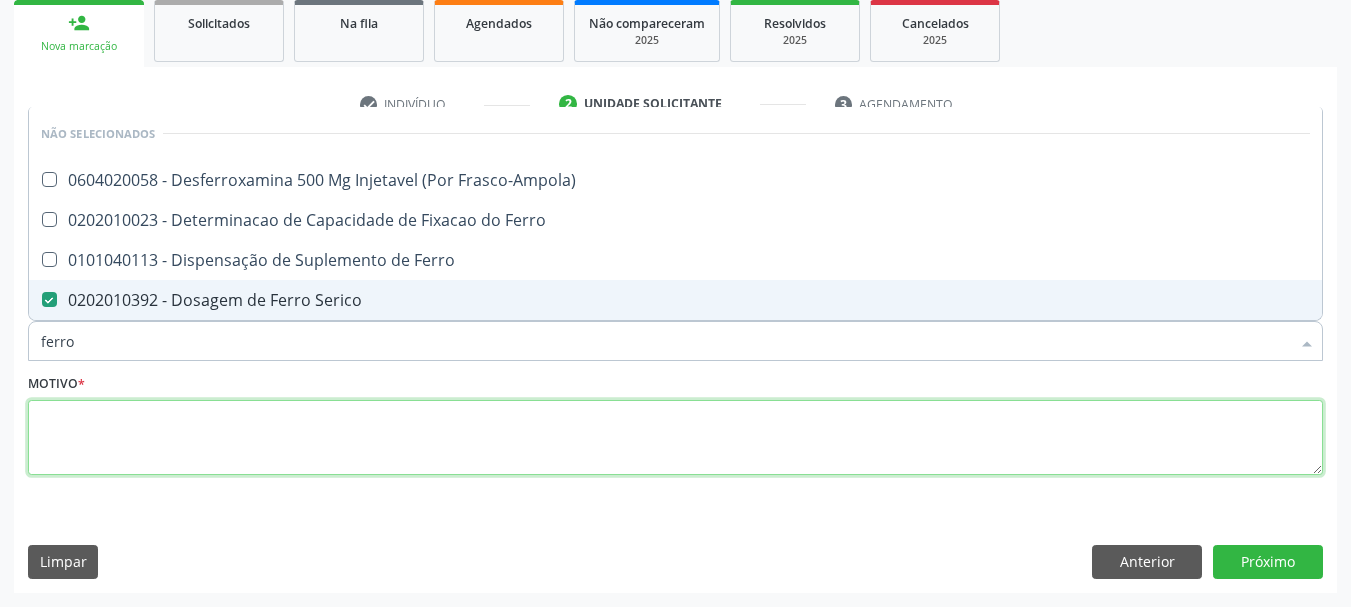 click at bounding box center [675, 438] 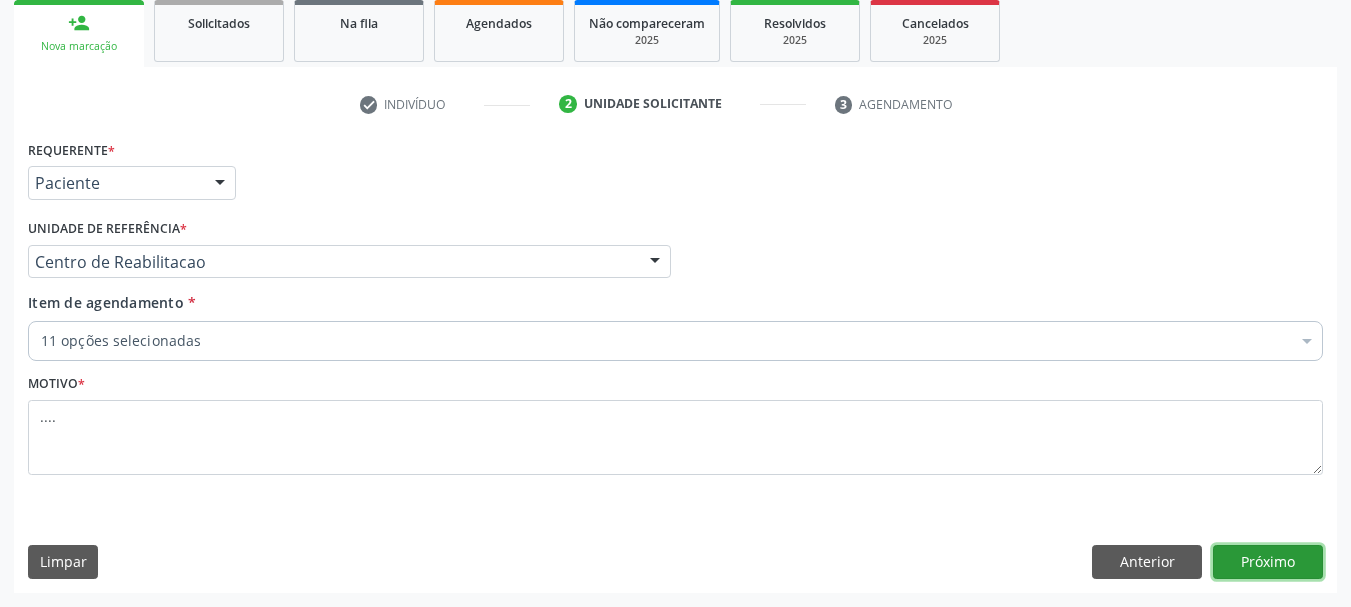 click on "Próximo" at bounding box center (1268, 562) 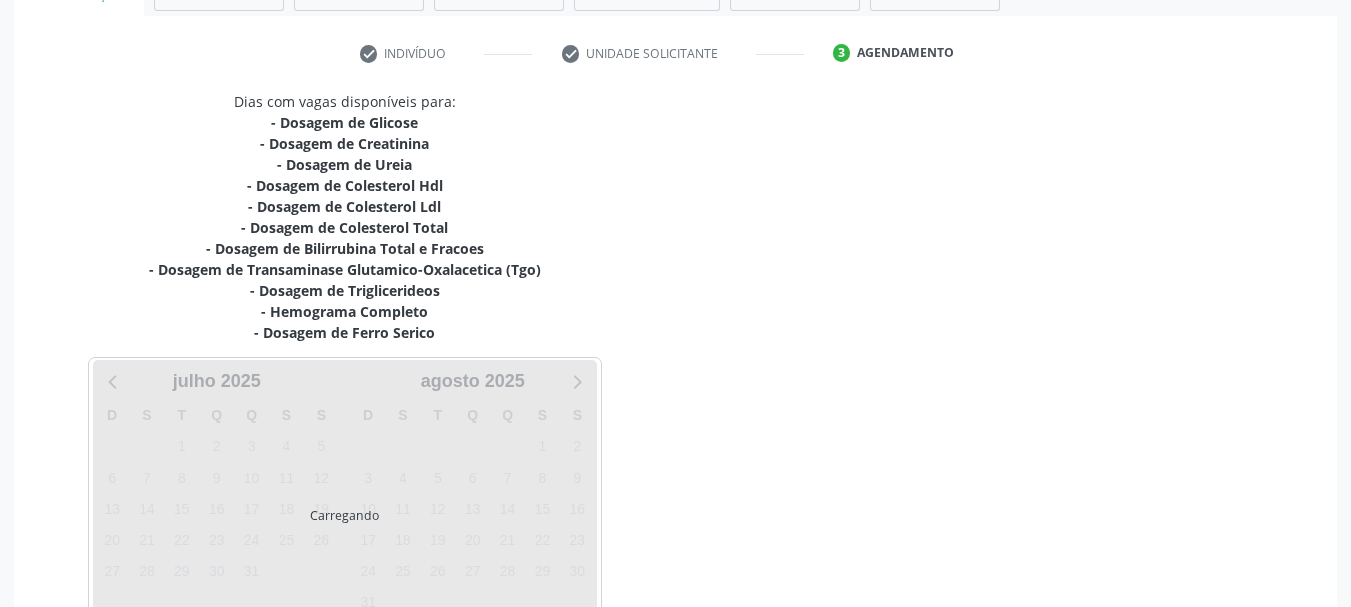 scroll, scrollTop: 399, scrollLeft: 0, axis: vertical 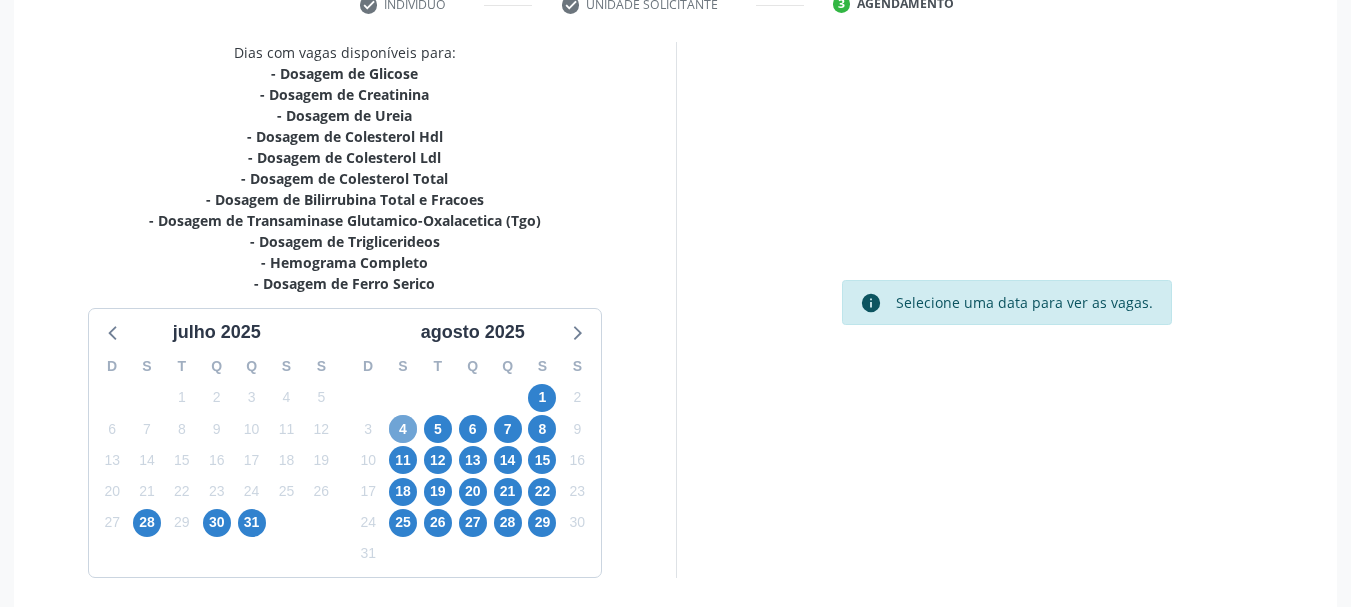 click on "4" at bounding box center (403, 429) 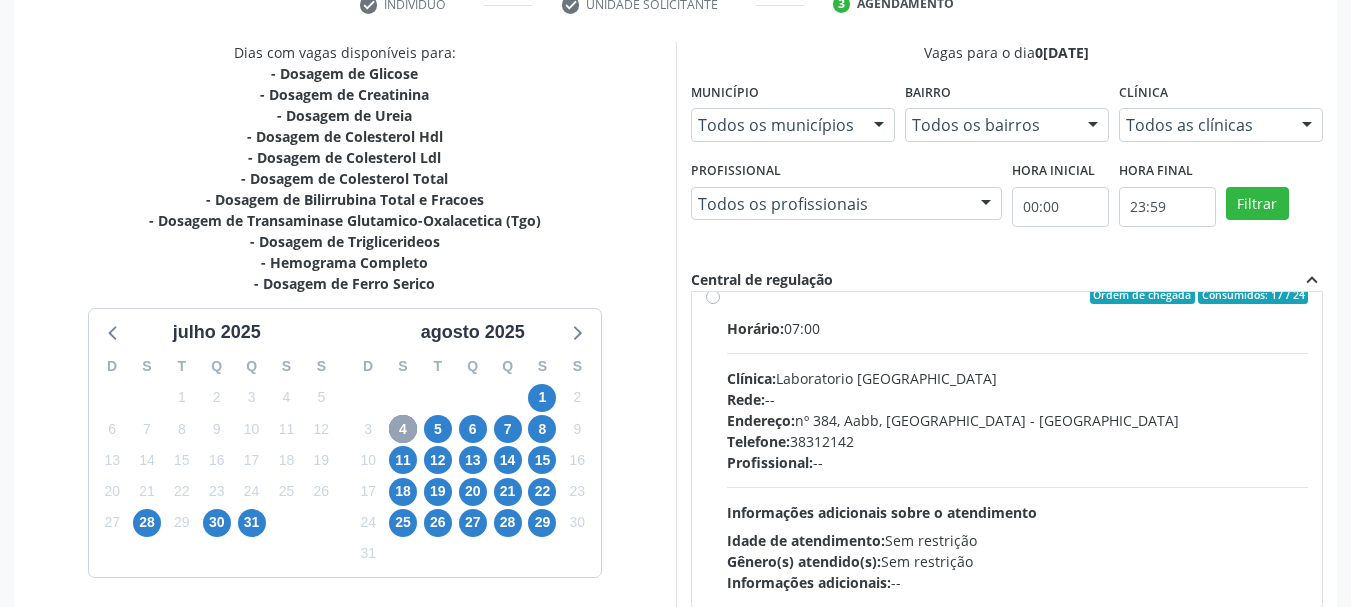 scroll, scrollTop: 0, scrollLeft: 0, axis: both 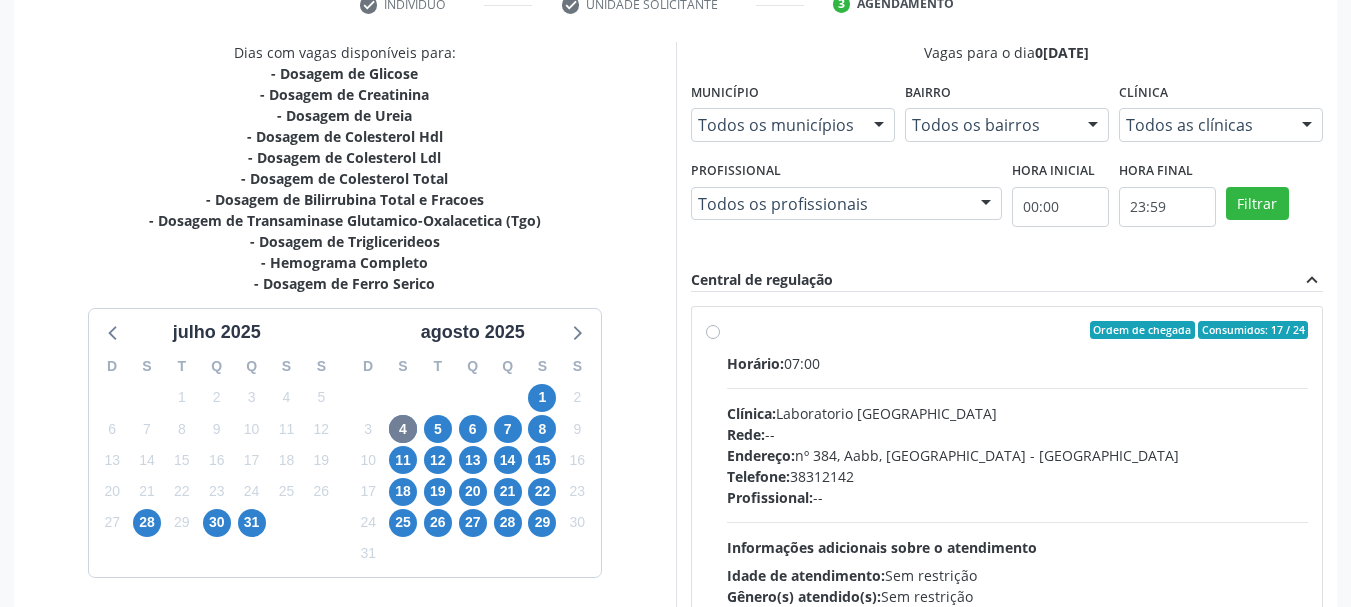 click on "Ordem de chegada
Consumidos: 17 / 24
Horário:   07:00
Clínica:  Laboratorio Sao Francisco
Rede:
--
Endereço:   nº 384, Aabb, Serra Talhada - PE
Telefone:   38312142
Profissional:
--
Informações adicionais sobre o atendimento
Idade de atendimento:
Sem restrição
Gênero(s) atendido(s):
Sem restrição
Informações adicionais:
--" at bounding box center [1018, 474] 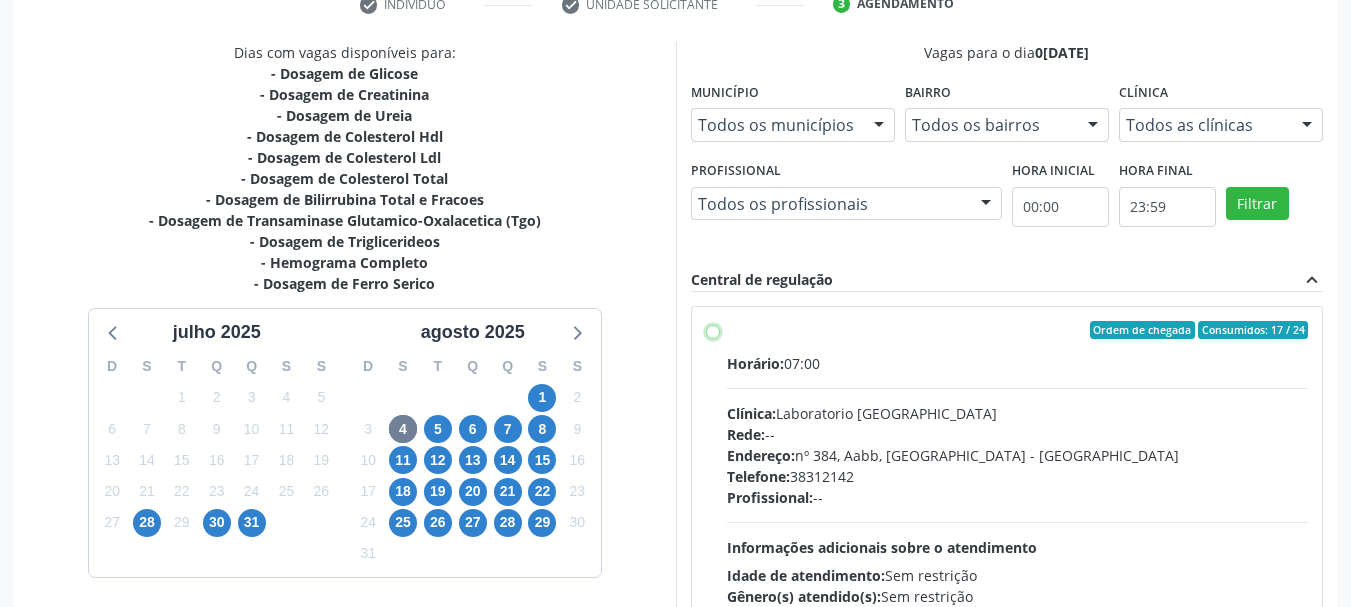click on "Ordem de chegada
Consumidos: 17 / 24
Horário:   07:00
Clínica:  Laboratorio Sao Francisco
Rede:
--
Endereço:   nº 384, Aabb, Serra Talhada - PE
Telefone:   38312142
Profissional:
--
Informações adicionais sobre o atendimento
Idade de atendimento:
Sem restrição
Gênero(s) atendido(s):
Sem restrição
Informações adicionais:
--" at bounding box center [713, 330] 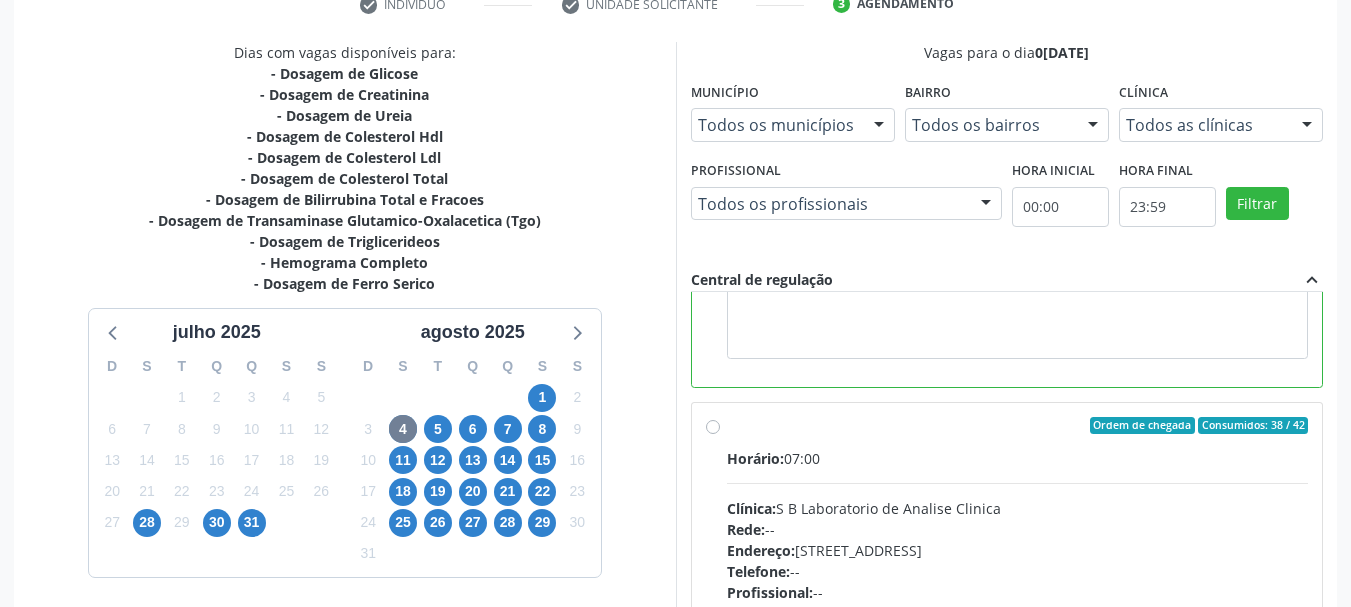 scroll, scrollTop: 450, scrollLeft: 0, axis: vertical 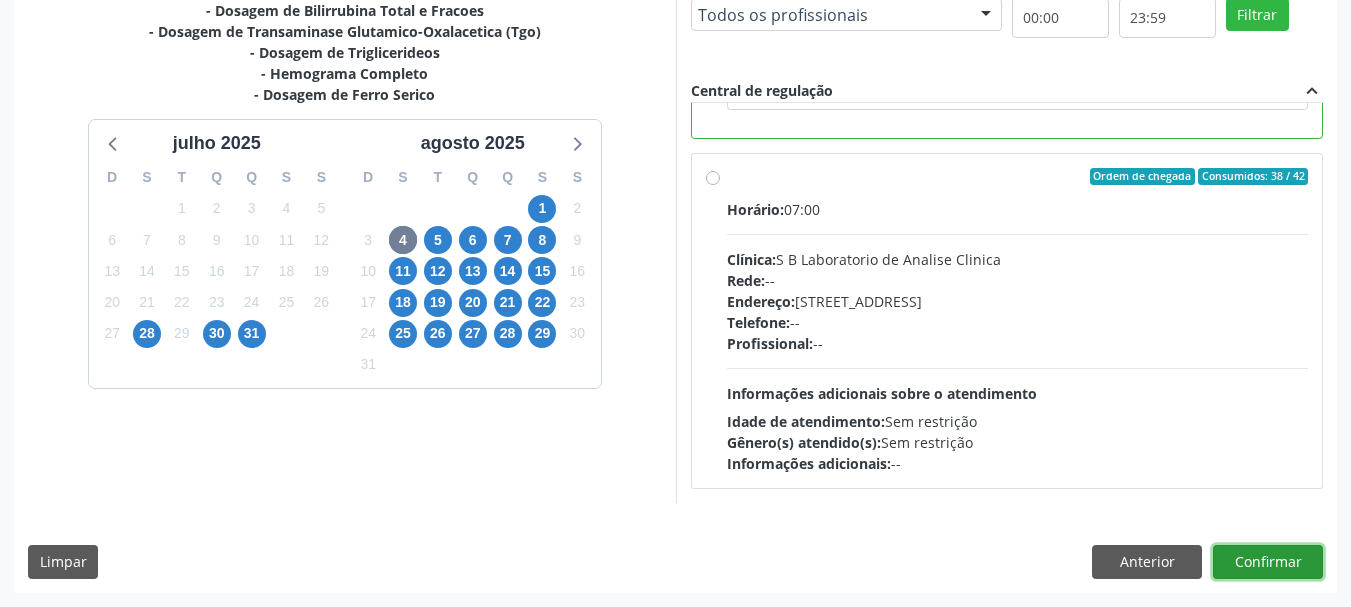 click on "Confirmar" at bounding box center [1268, 562] 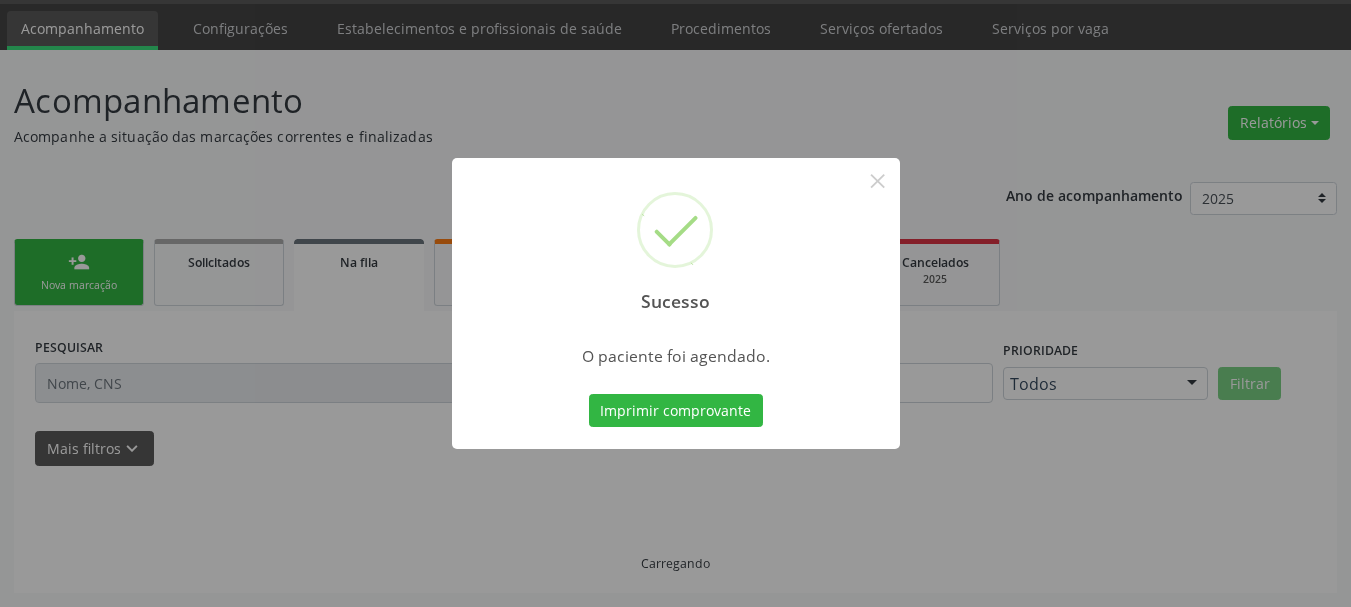 scroll, scrollTop: 60, scrollLeft: 0, axis: vertical 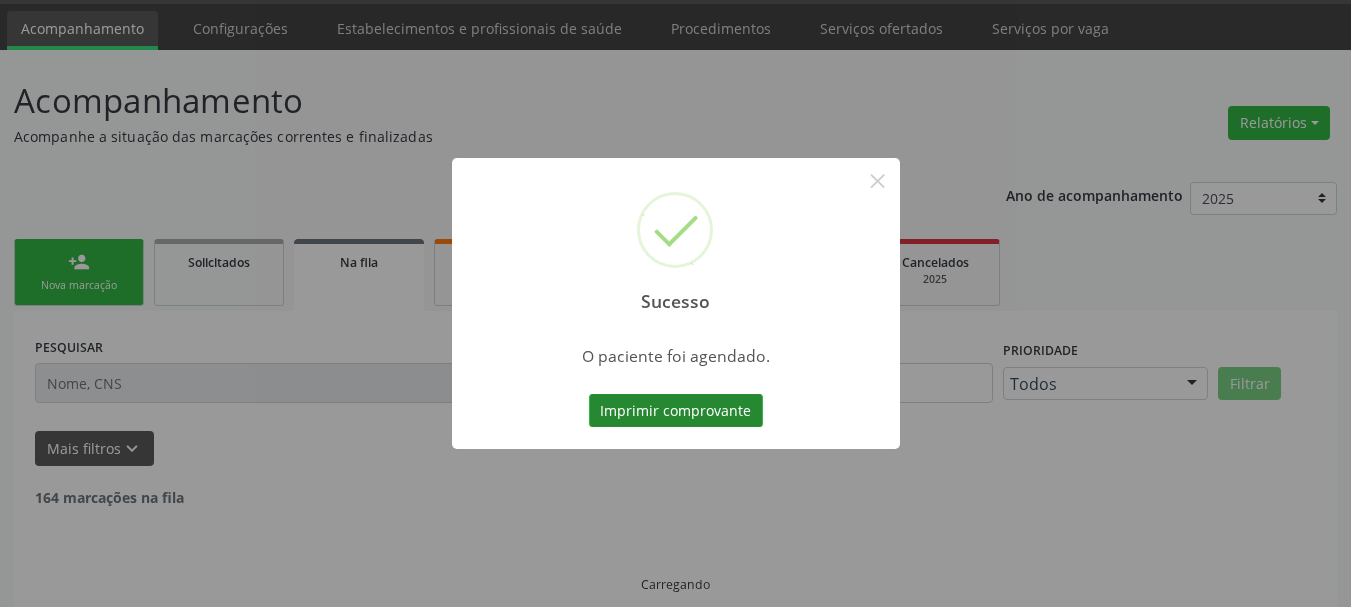 click on "Imprimir comprovante" at bounding box center (676, 411) 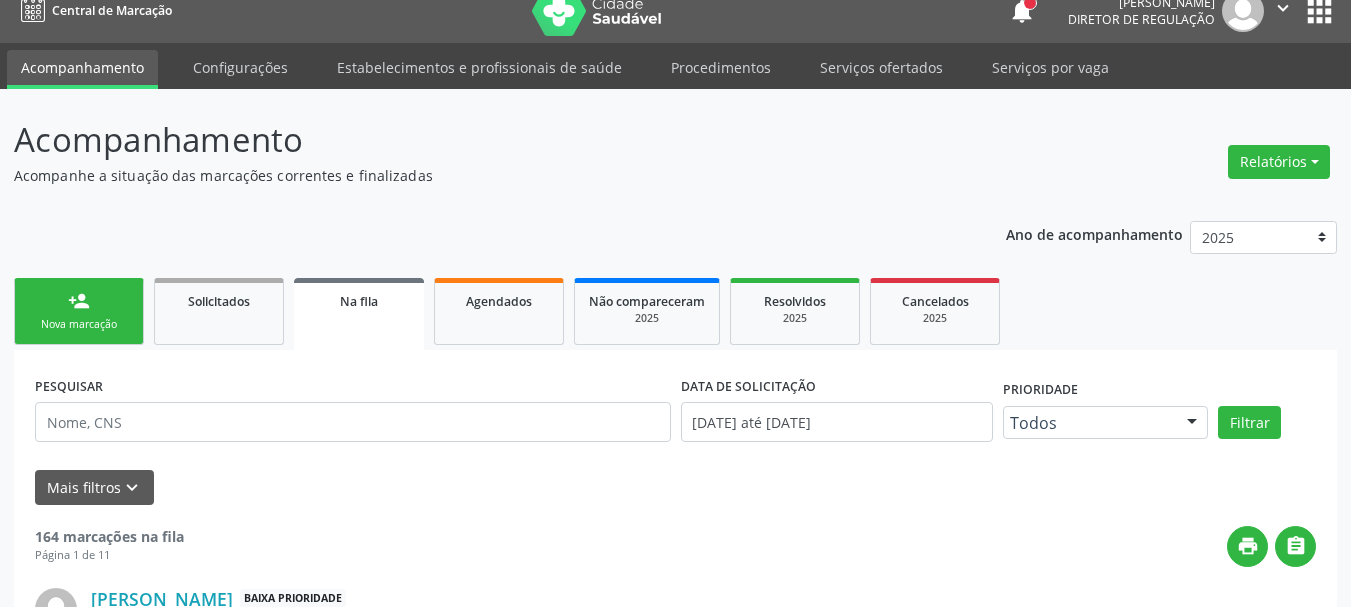 scroll, scrollTop: 0, scrollLeft: 0, axis: both 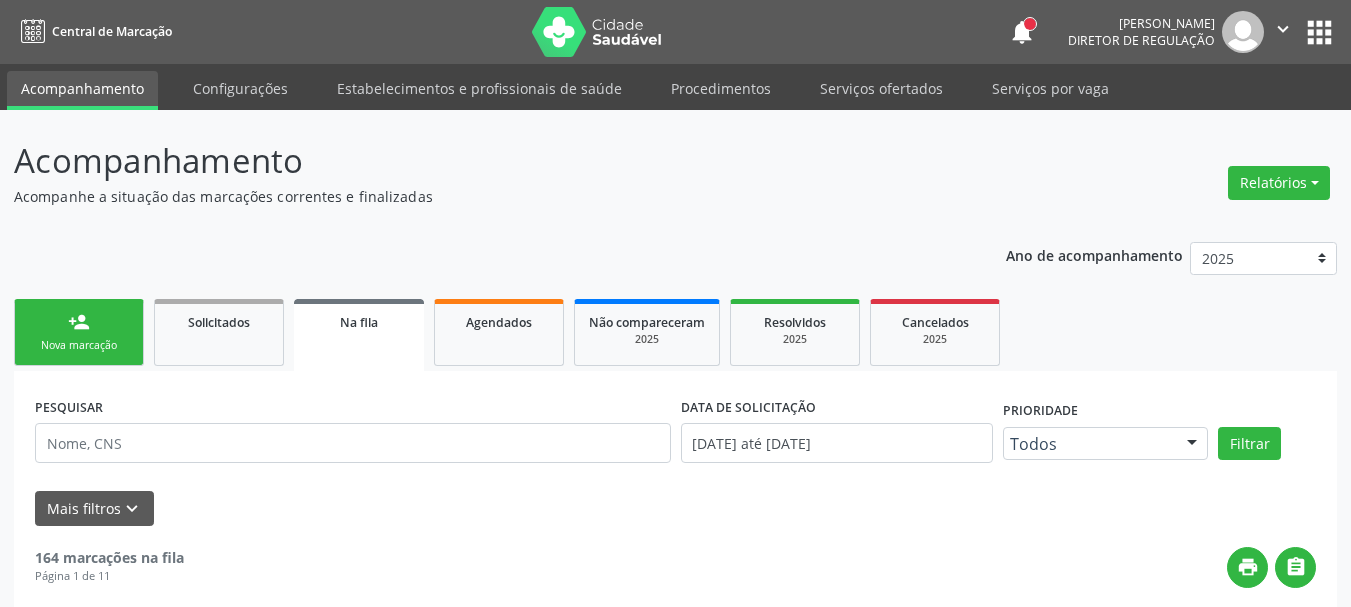 drag, startPoint x: 1323, startPoint y: 18, endPoint x: 1309, endPoint y: 43, distance: 28.653097 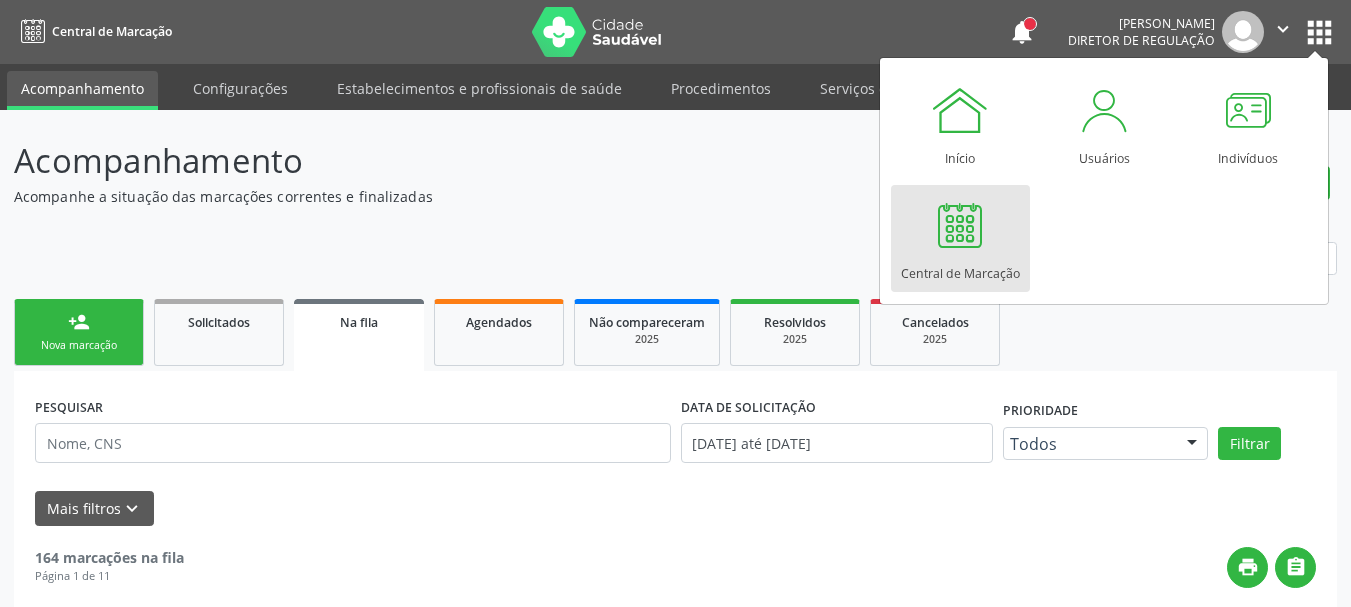 click at bounding box center (960, 225) 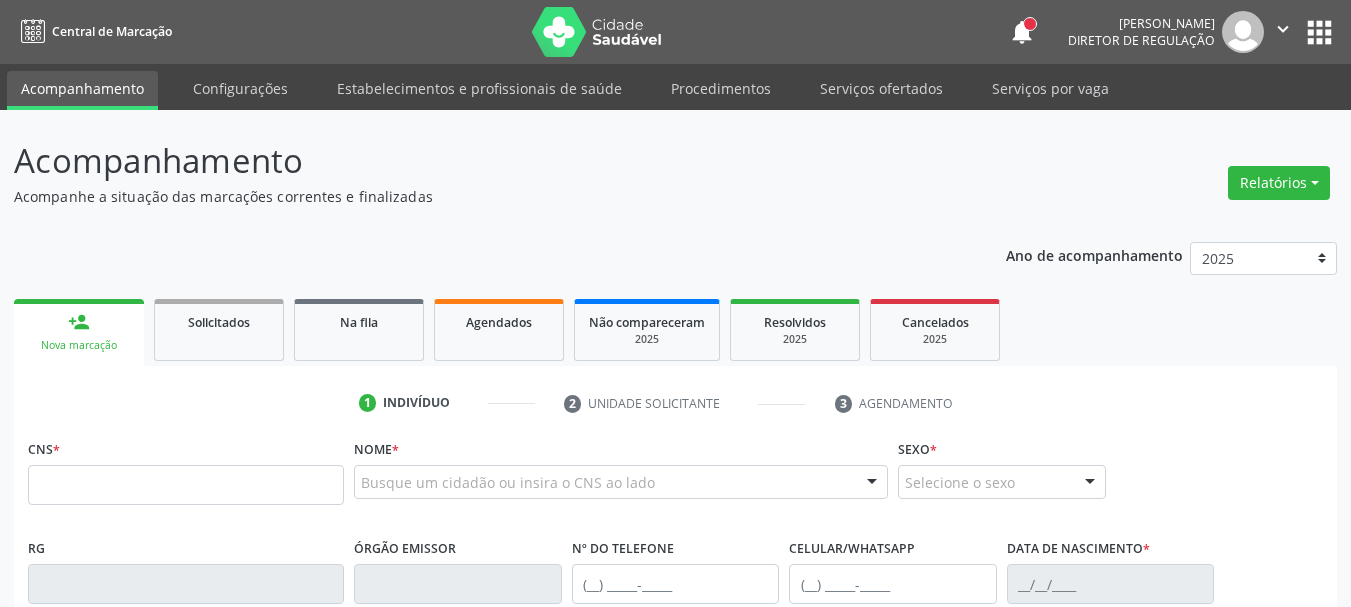 scroll, scrollTop: 0, scrollLeft: 0, axis: both 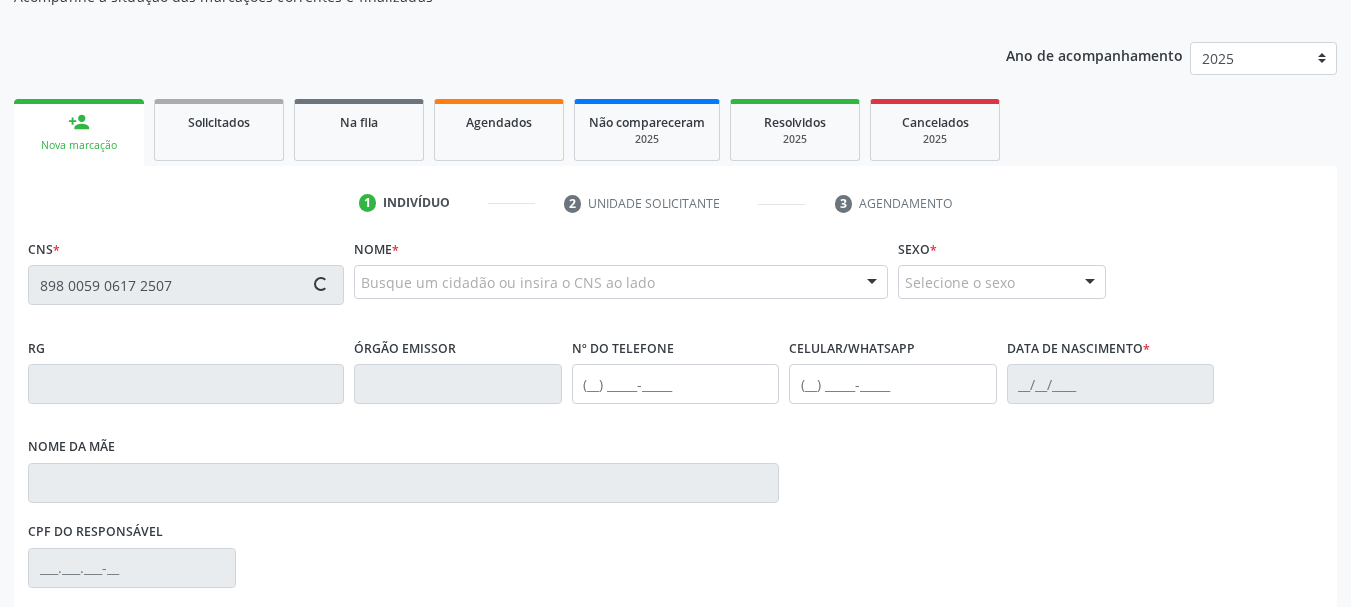 type on "898 0059 0617 2507" 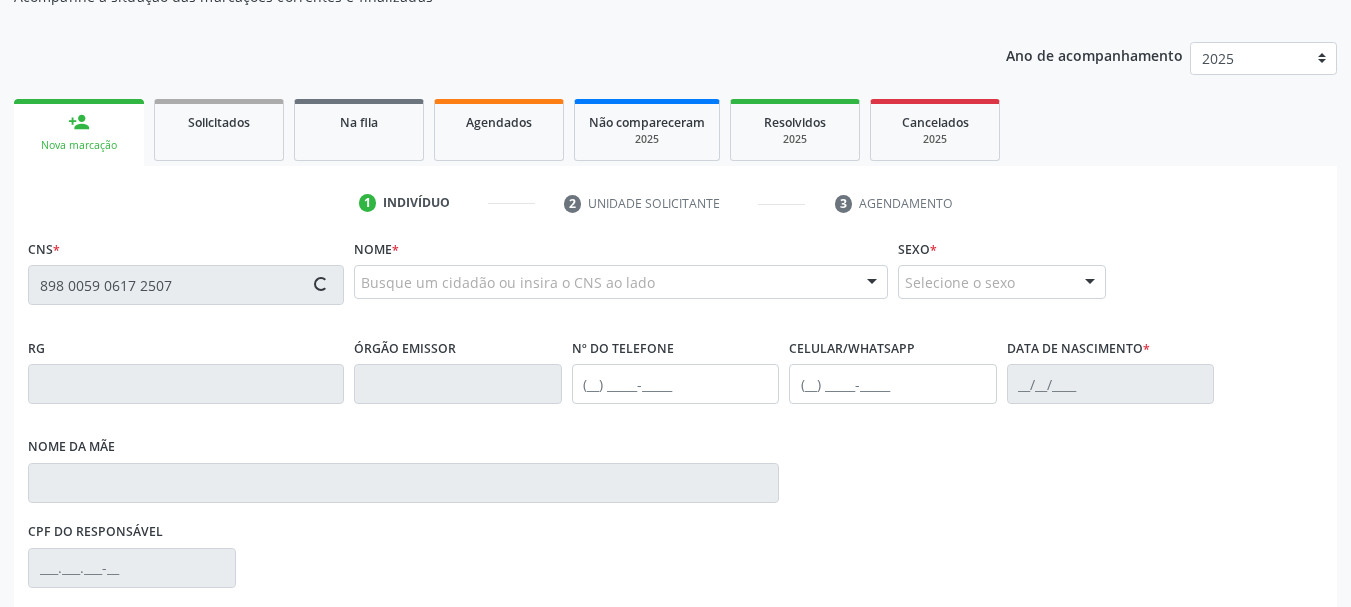 type 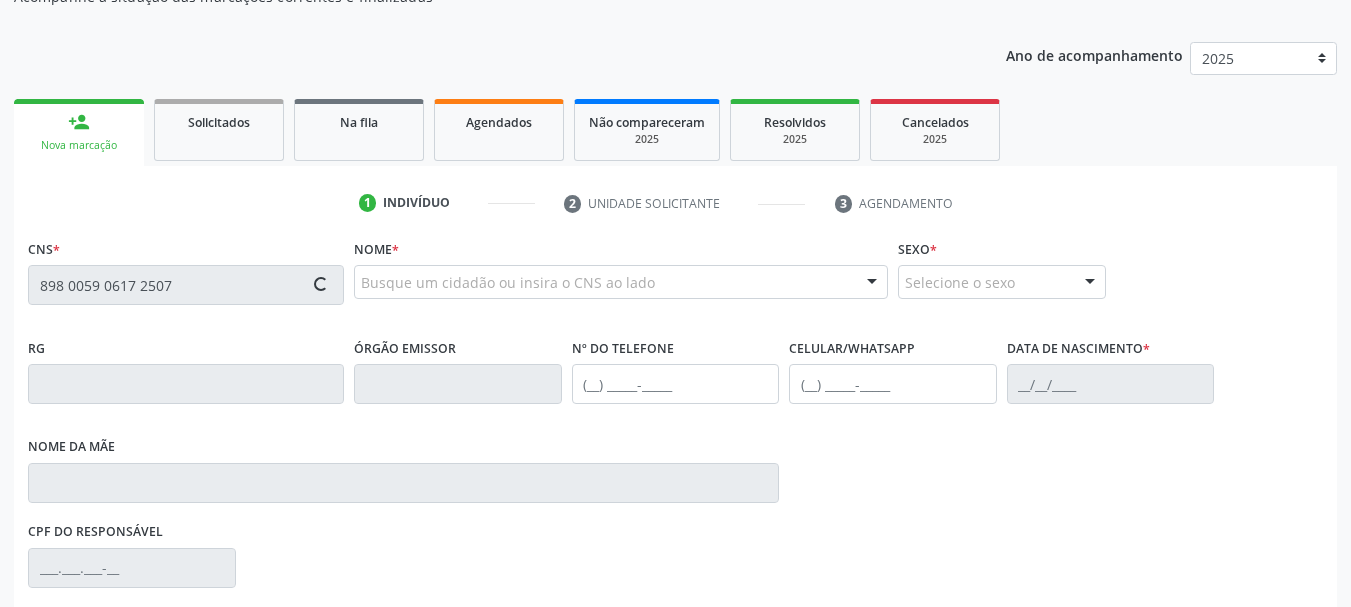 type 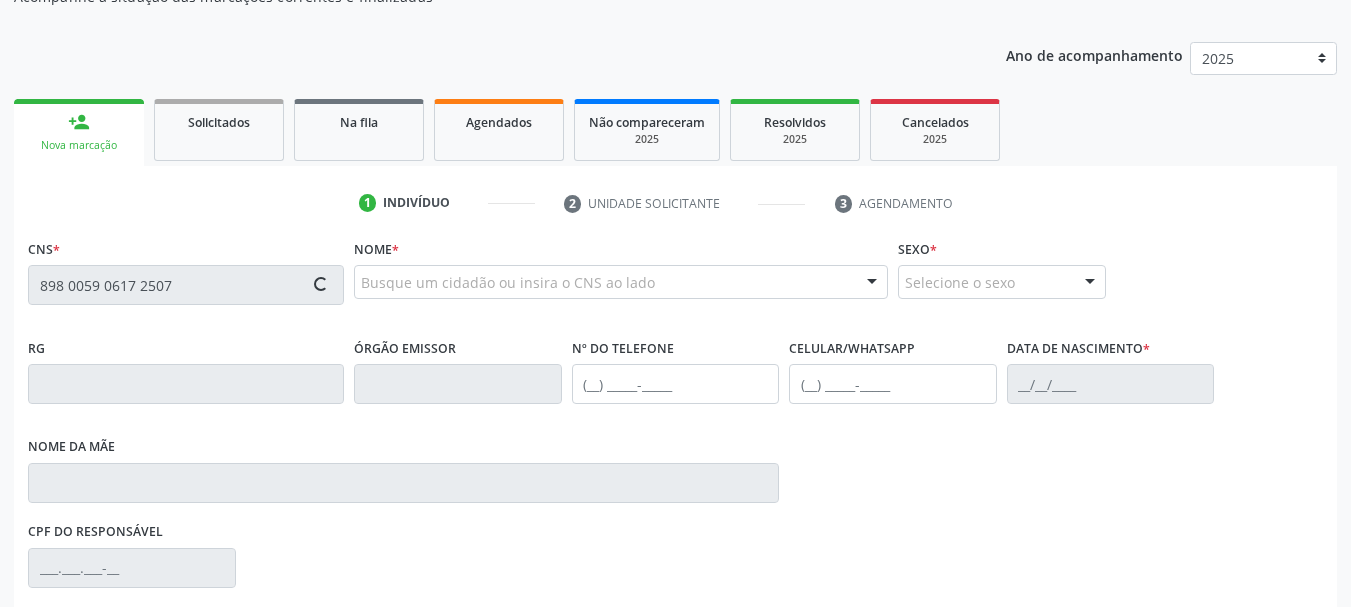 type 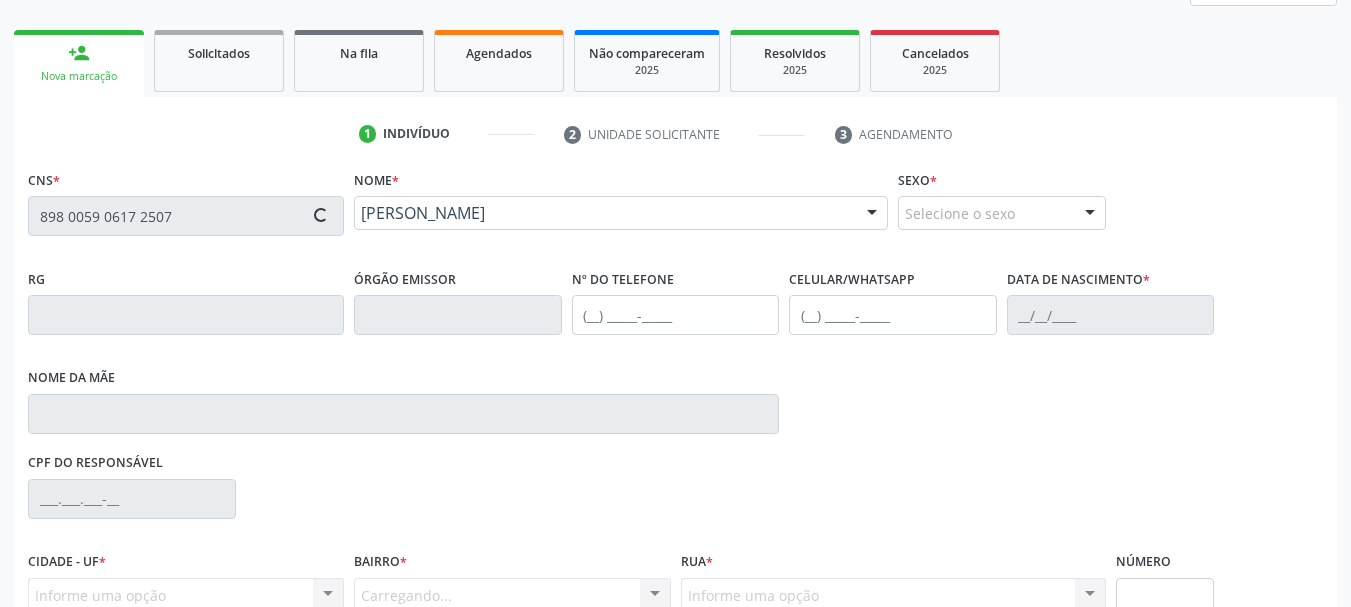scroll, scrollTop: 400, scrollLeft: 0, axis: vertical 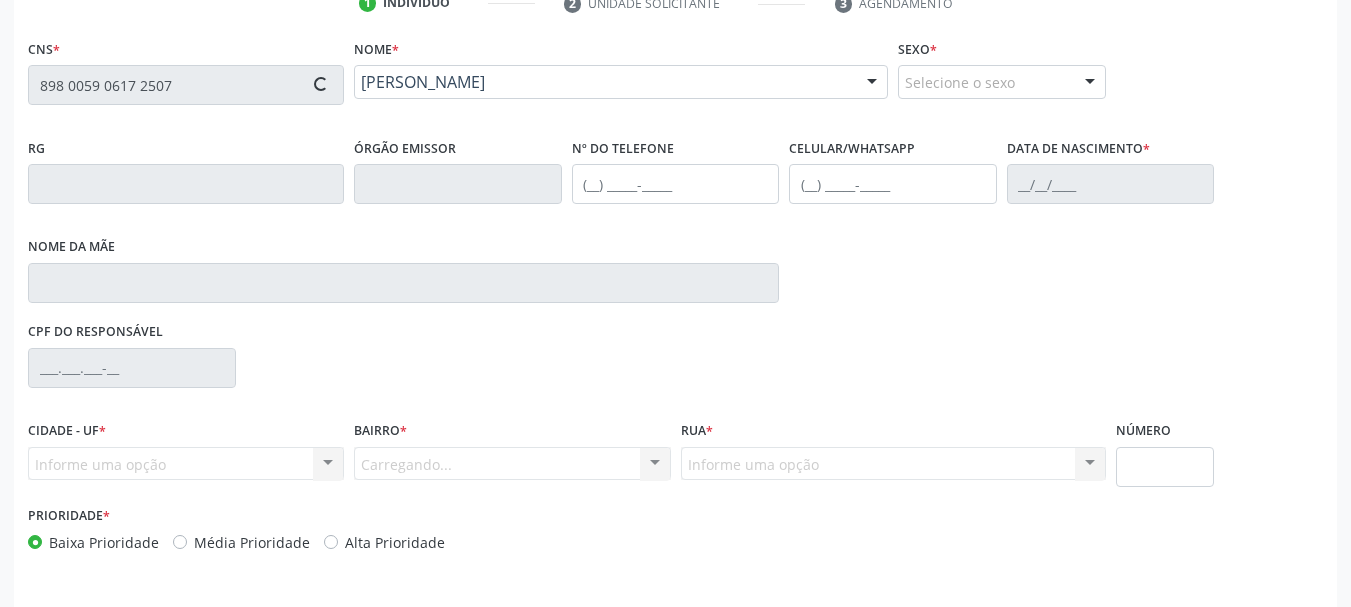 type on "[PHONE_NUMBER]" 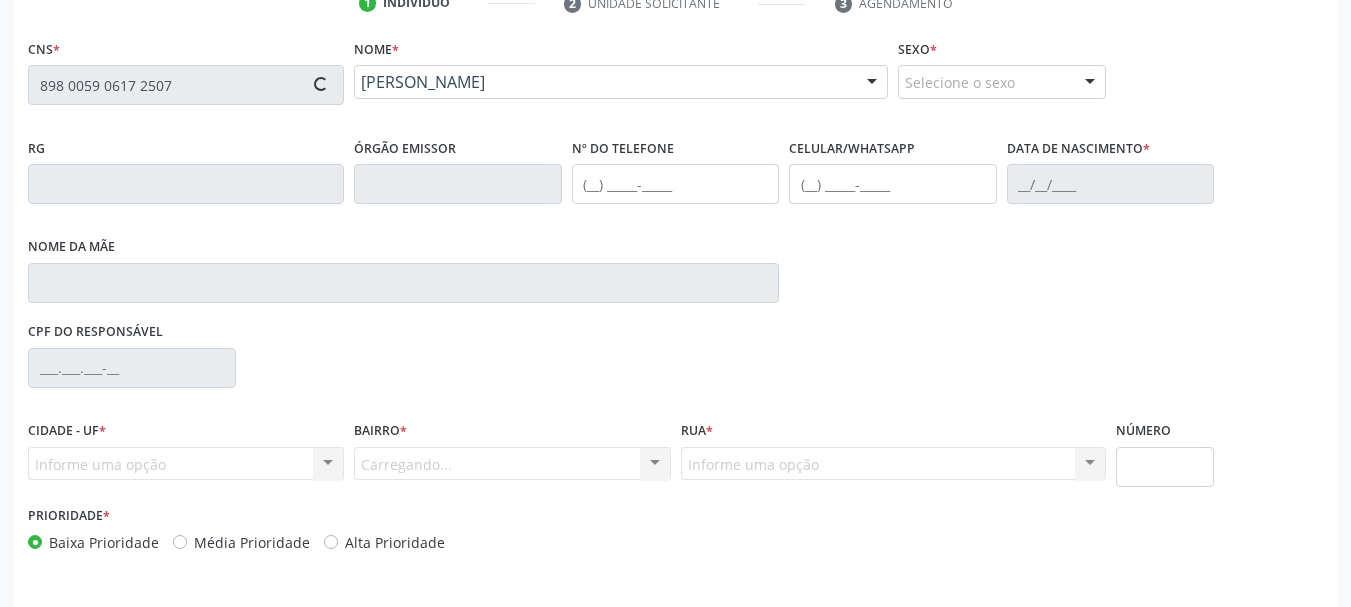 type on "[PERSON_NAME]" 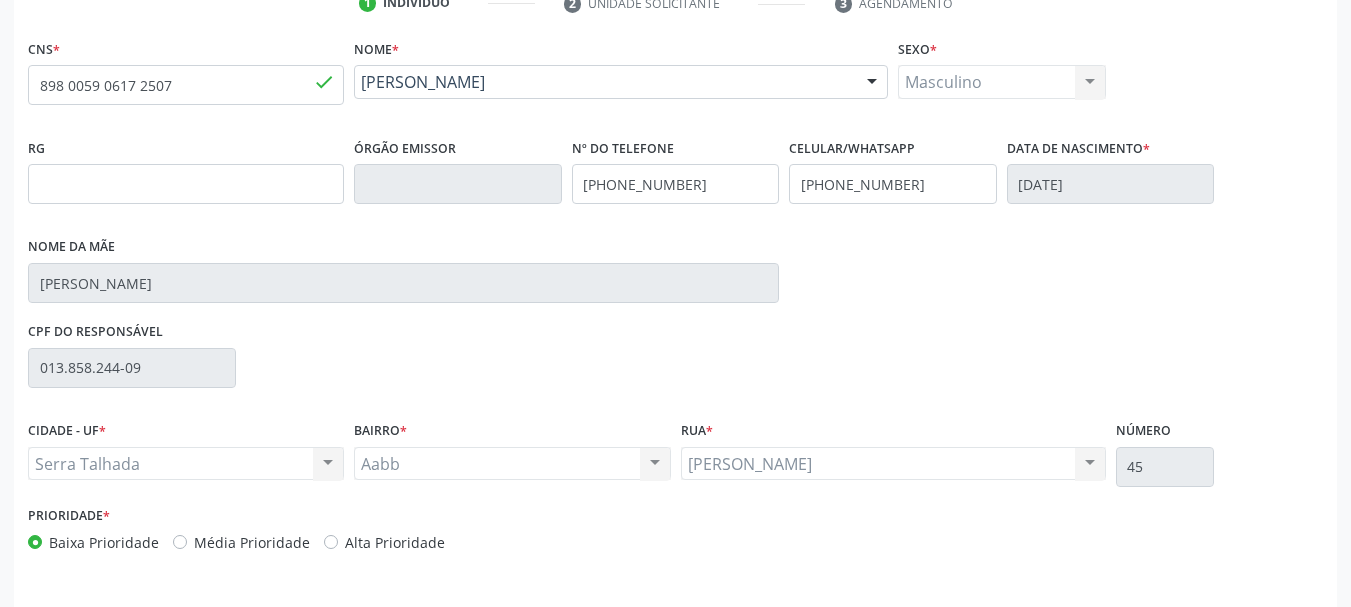 scroll, scrollTop: 463, scrollLeft: 0, axis: vertical 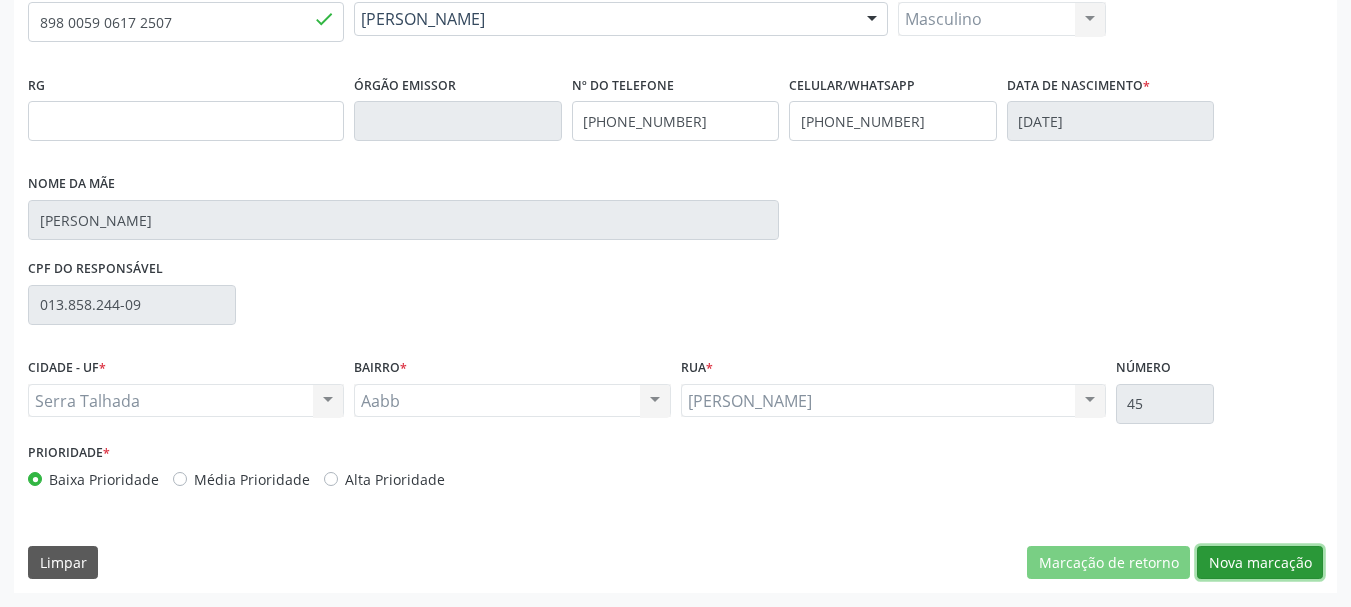 click on "CNS
*
898 0059 0617 2507       done
Nome
*
[PERSON_NAME]
[PERSON_NAME]
CNS:
898 0059 0617 2507
CPF:    --   Nascimento:
[DATE]
Nenhum resultado encontrado para: "   "
Digite o nome ou CNS para buscar um indivíduo
Sexo
*
Masculino         Masculino   Feminino
Nenhum resultado encontrado para: "   "
Não há nenhuma opção para ser exibida.
RG
Órgão emissor
Nº do Telefone
[PHONE_NUMBER]
Celular/WhatsApp
[PHONE_NUMBER]
Data de nascimento
*
[DATE]
Nome da mãe
[PERSON_NAME]
CPF do responsável
013.858.244-09
CIDADE - UF
*
[GEOGRAPHIC_DATA]       "
*" at bounding box center (675, 282) 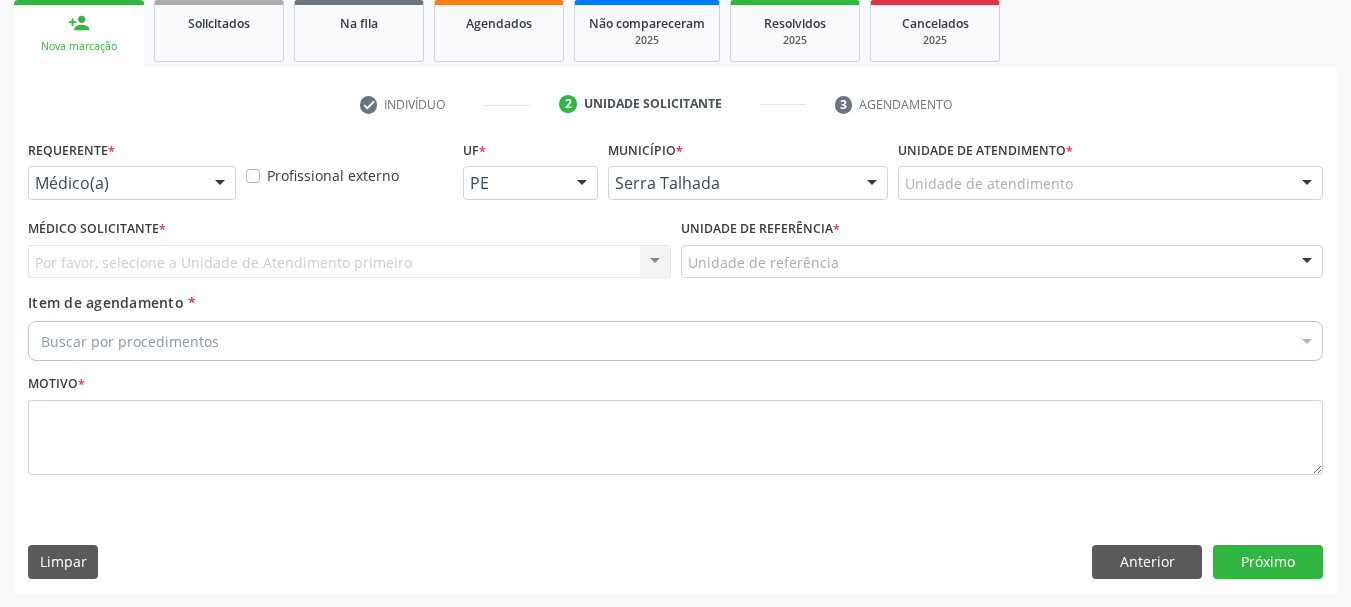 scroll, scrollTop: 299, scrollLeft: 0, axis: vertical 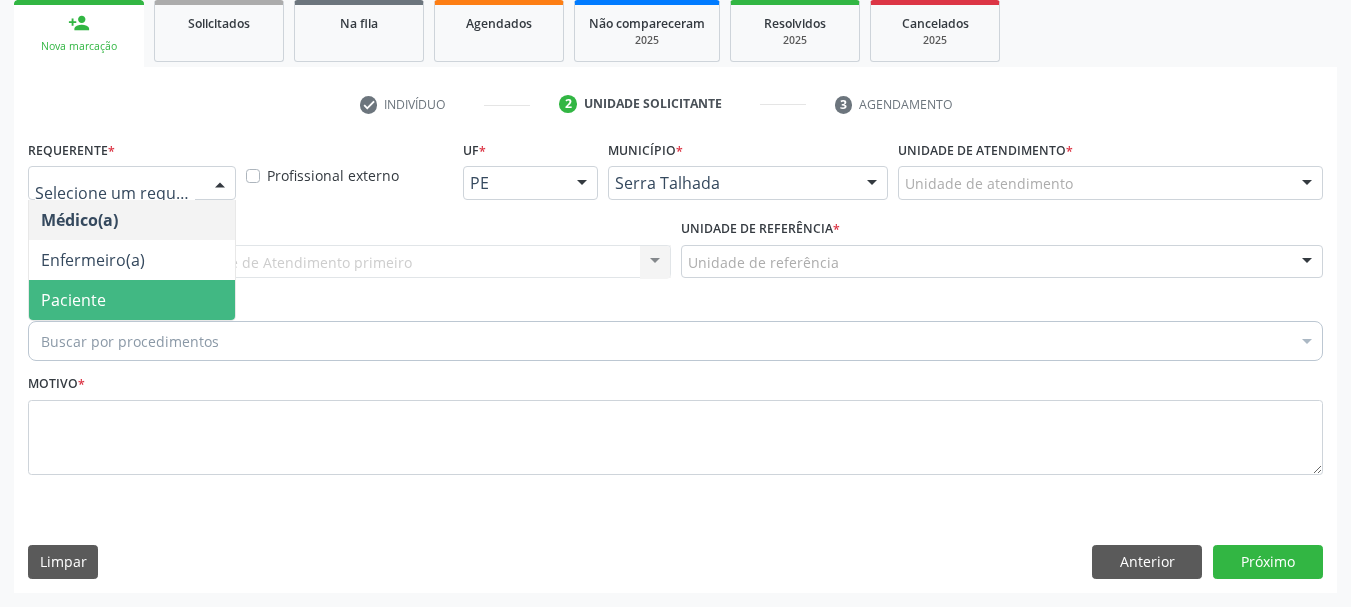 click on "Paciente" at bounding box center [132, 300] 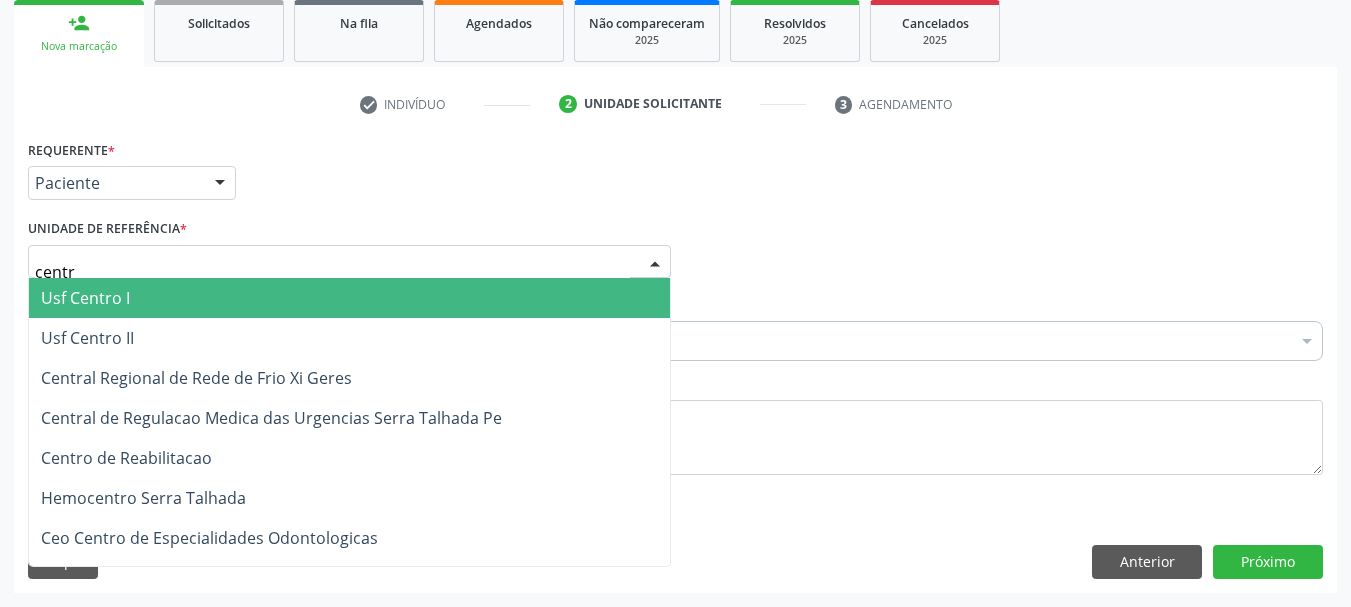 type on "centro" 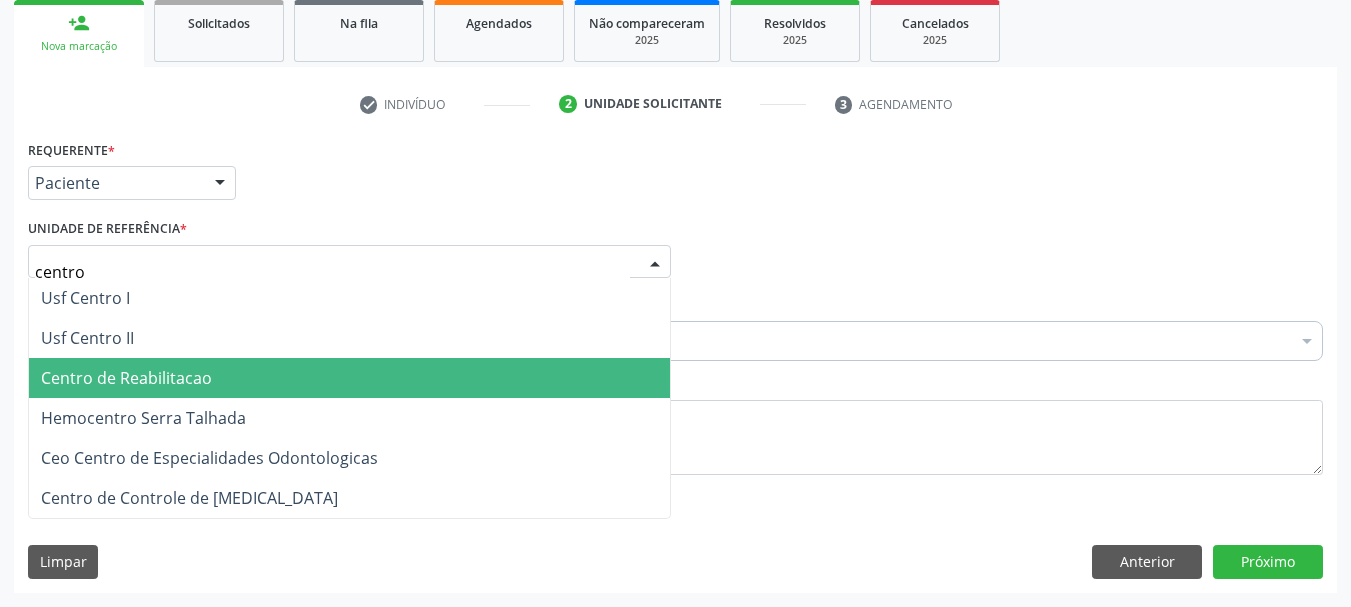 click on "Centro de Reabilitacao" at bounding box center [126, 378] 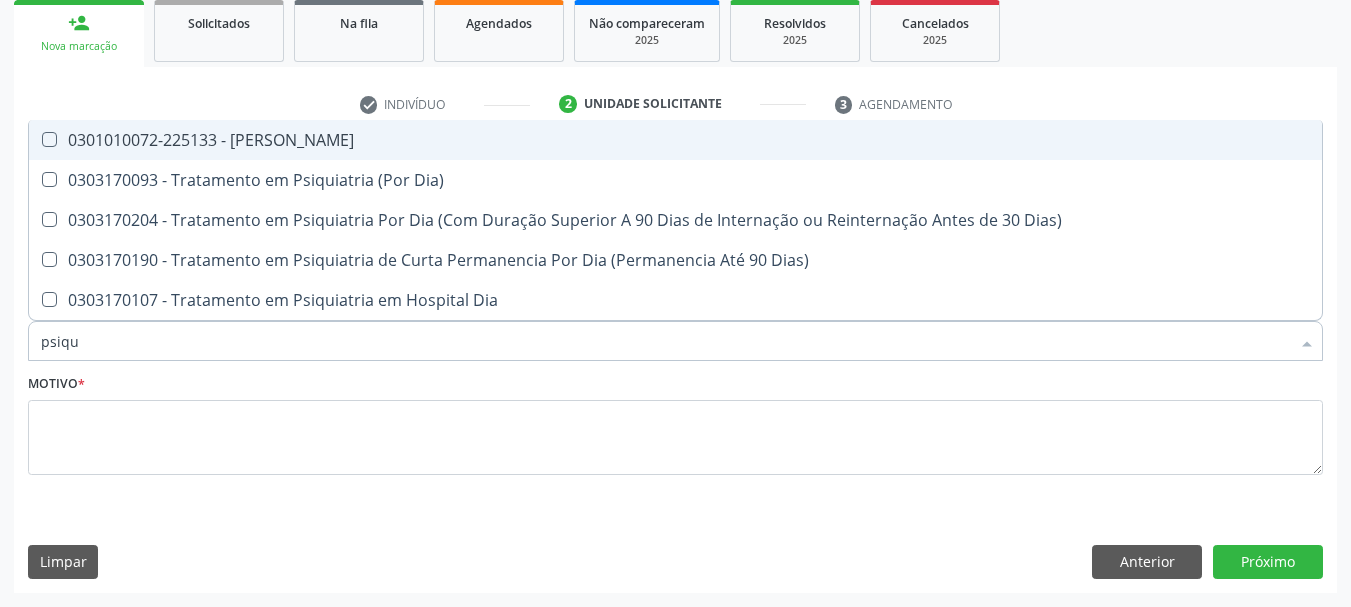 type on "psiqui" 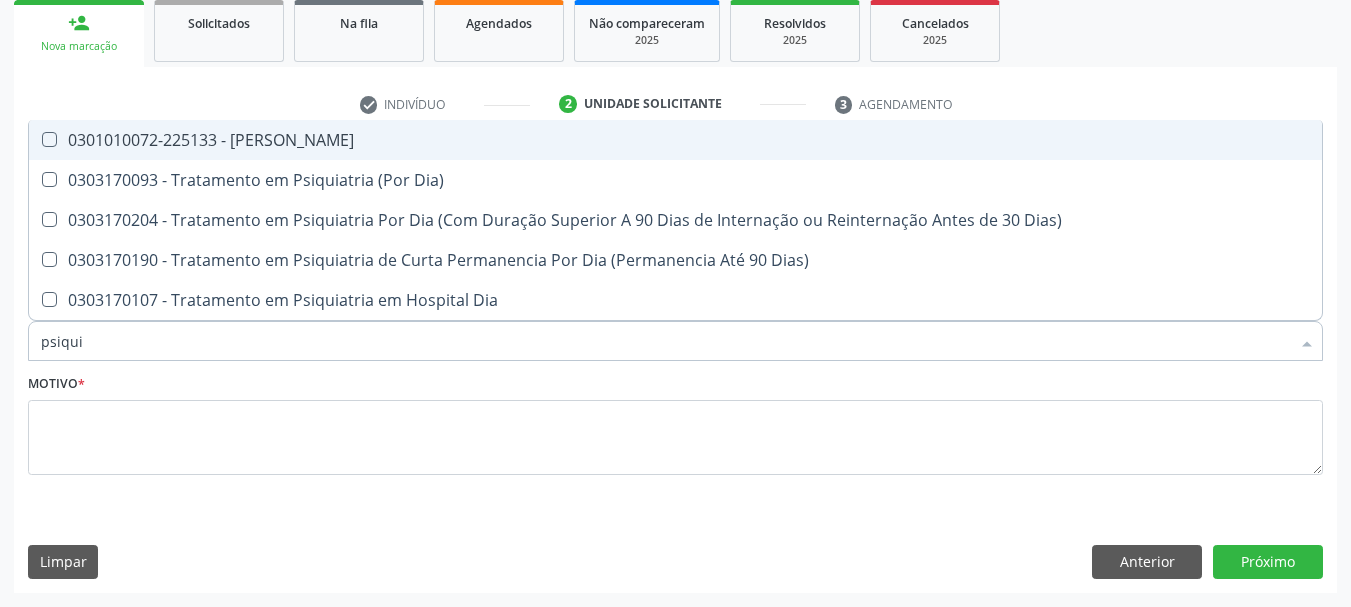 click on "0301010072-225133 - Médico Psiquiatra" at bounding box center [675, 140] 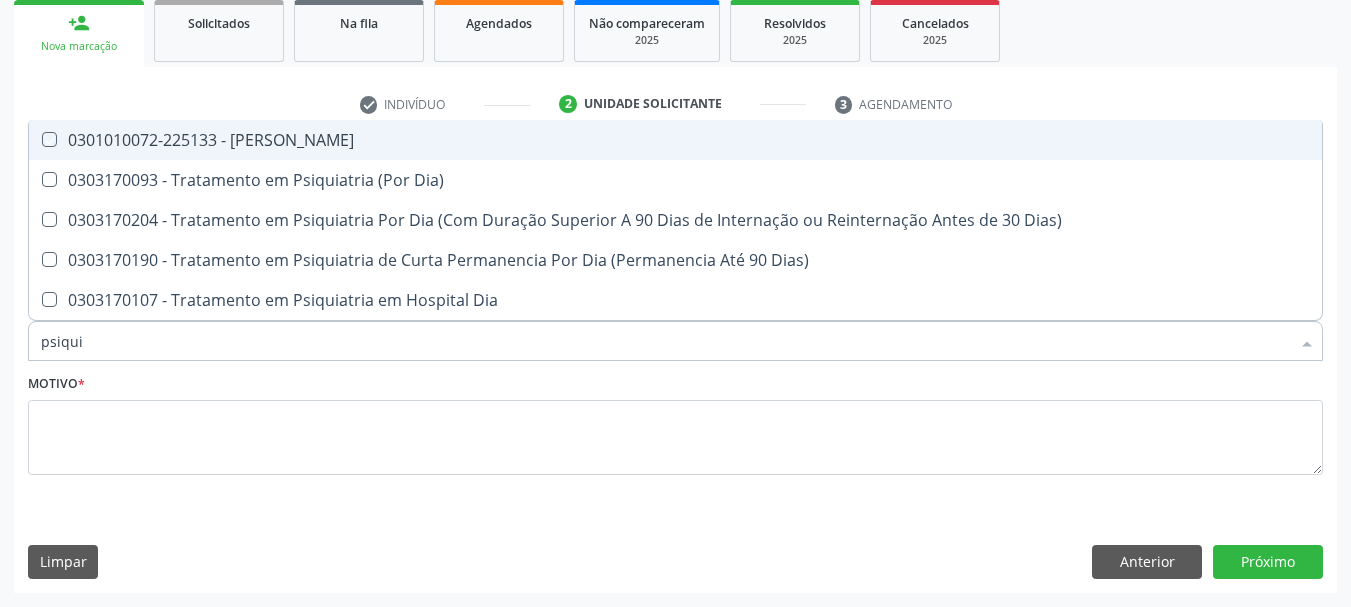 checkbox on "true" 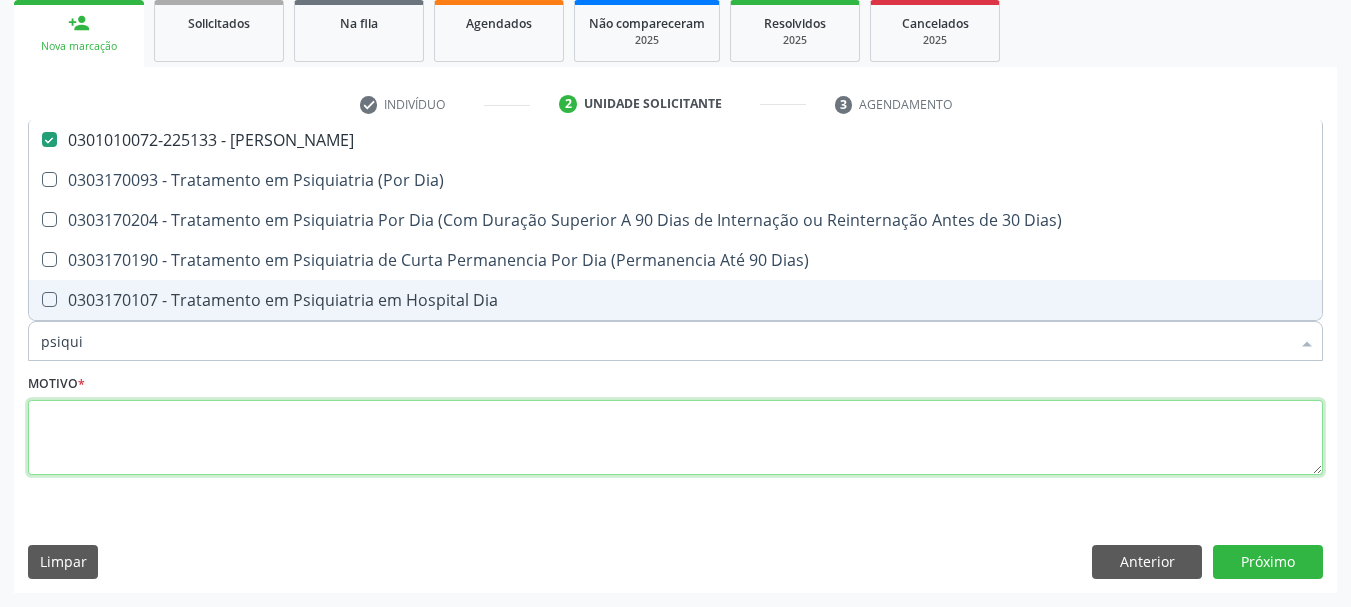 click at bounding box center [675, 438] 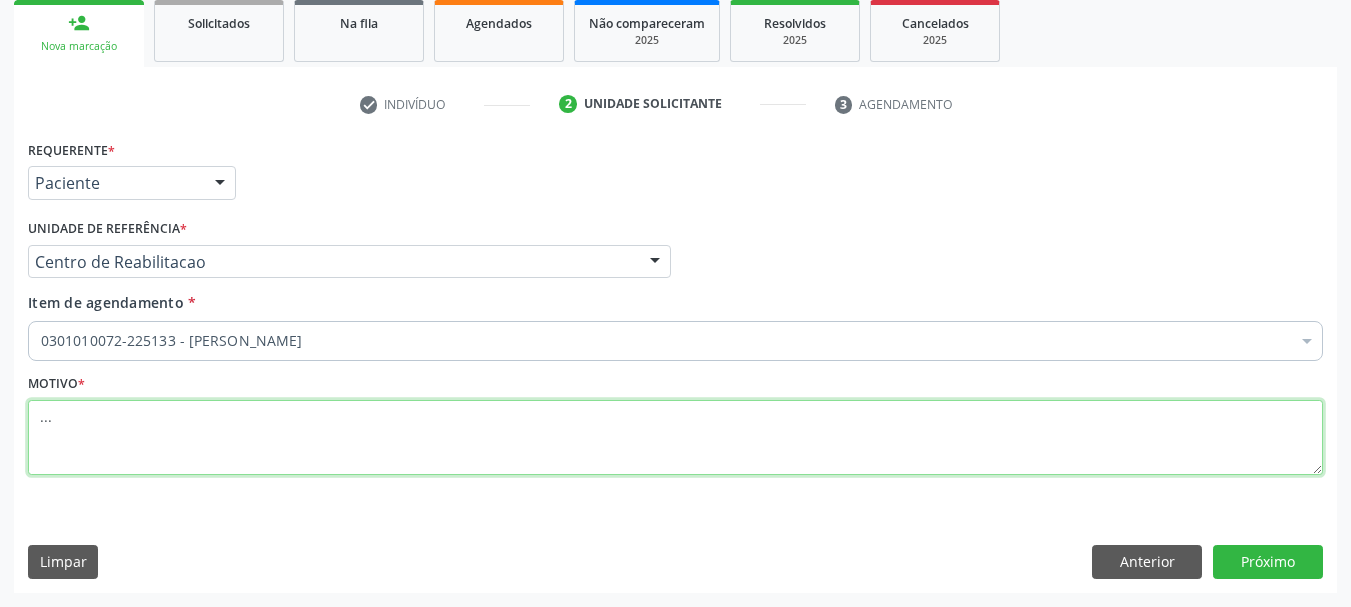 type on "..." 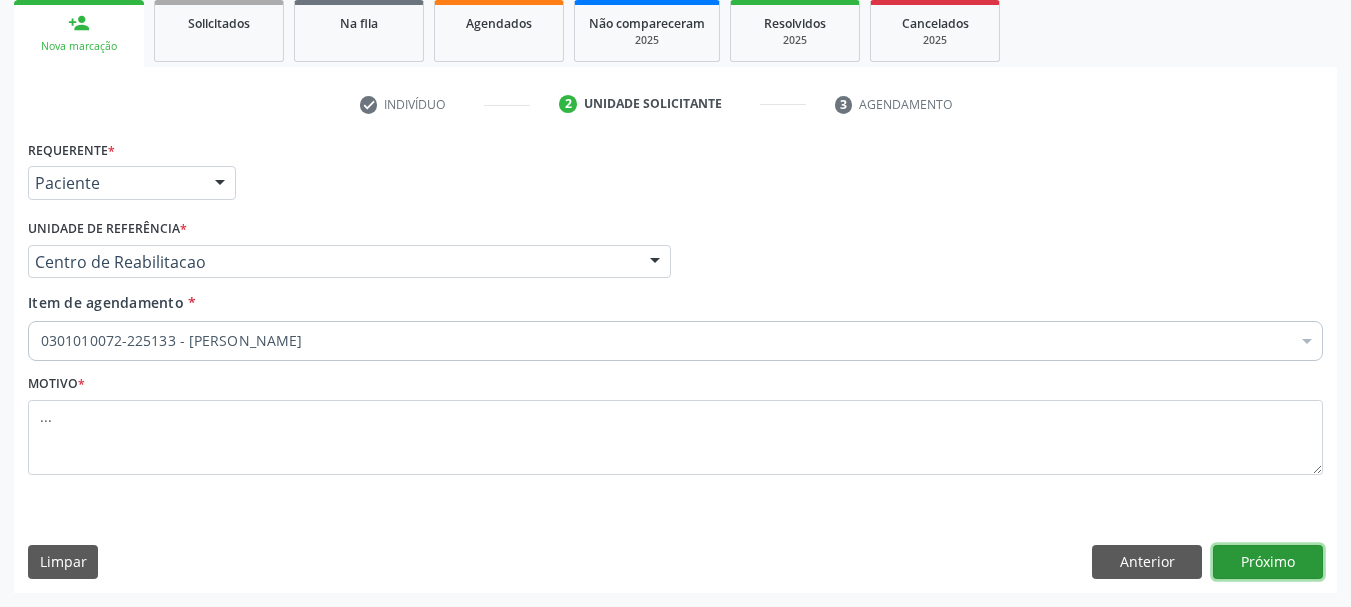 click on "Próximo" at bounding box center (1268, 562) 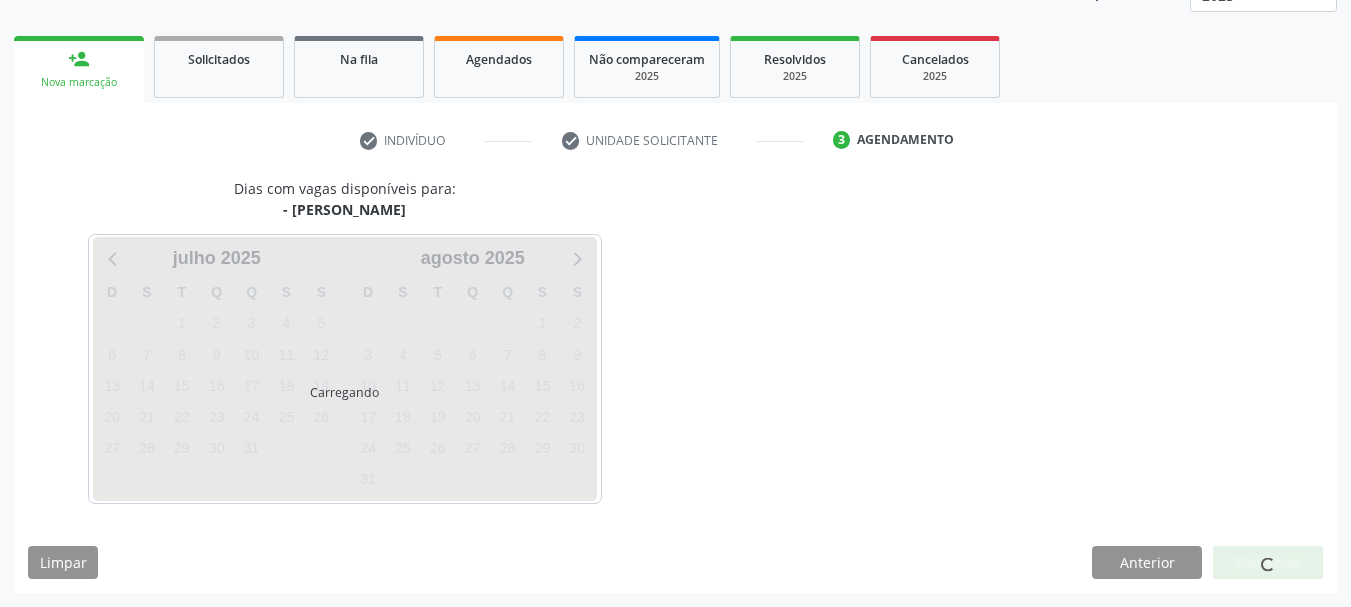 scroll, scrollTop: 263, scrollLeft: 0, axis: vertical 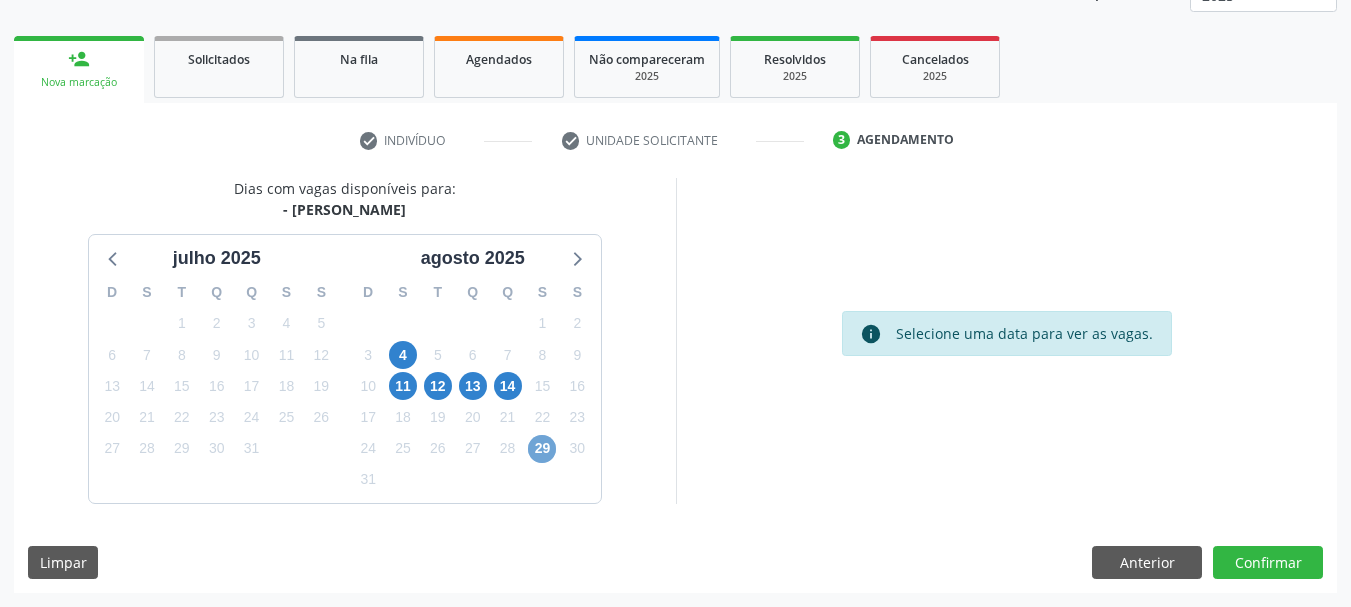 click on "29" at bounding box center [542, 449] 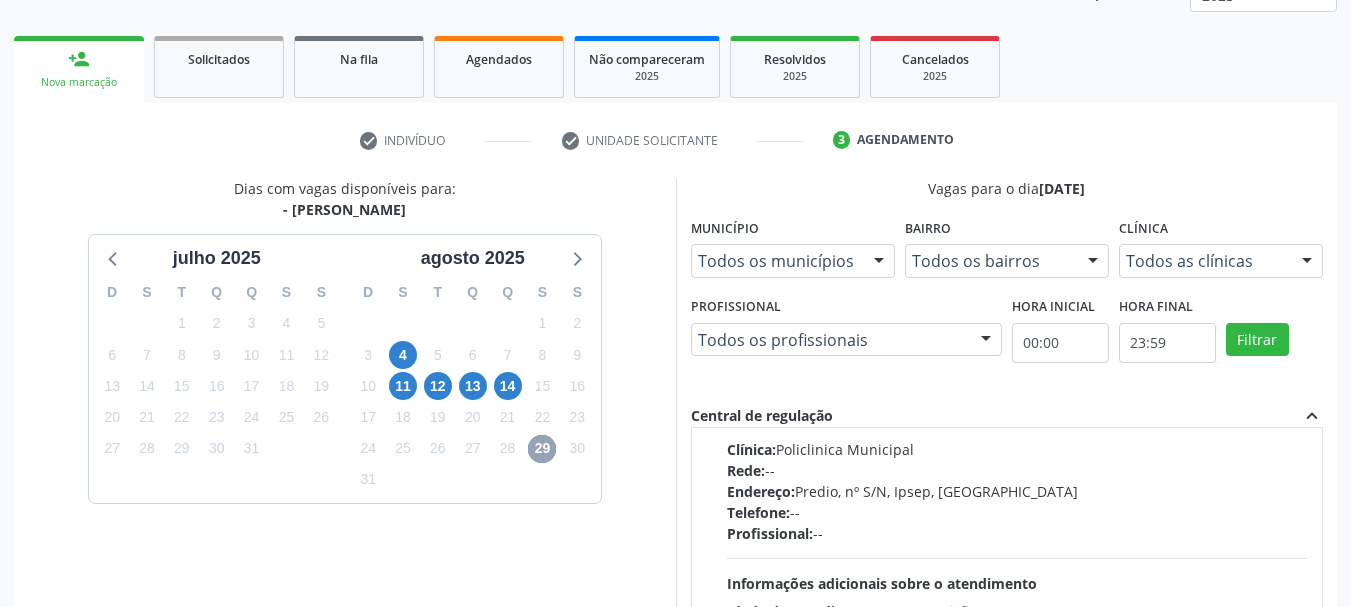 scroll, scrollTop: 0, scrollLeft: 0, axis: both 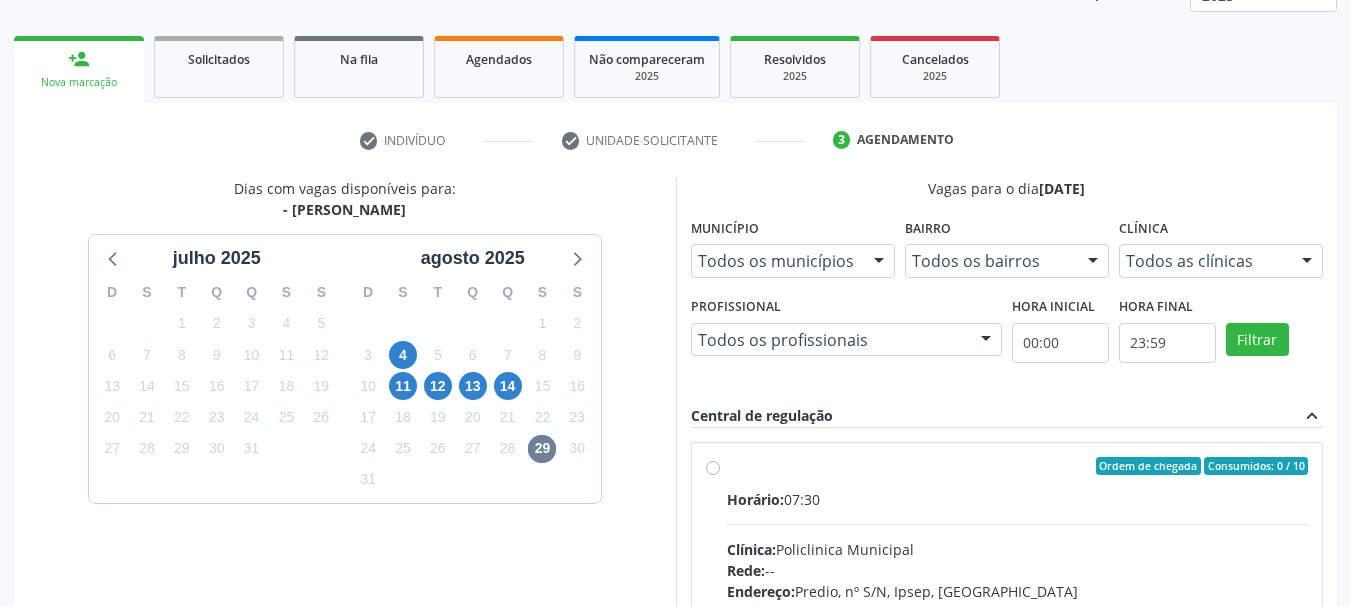click on "Ordem de chegada
Consumidos: 0 / 10
Horário:   07:30
Clínica:  Policlinica Municipal
Rede:
--
Endereço:   Predio, nº S/N, Ipsep, Serra Talhada - PE
Telefone:   --
Profissional:
--
Informações adicionais sobre o atendimento
Idade de atendimento:
Sem restrição
Gênero(s) atendido(s):
Sem restrição
Informações adicionais:
--" at bounding box center (1018, 610) 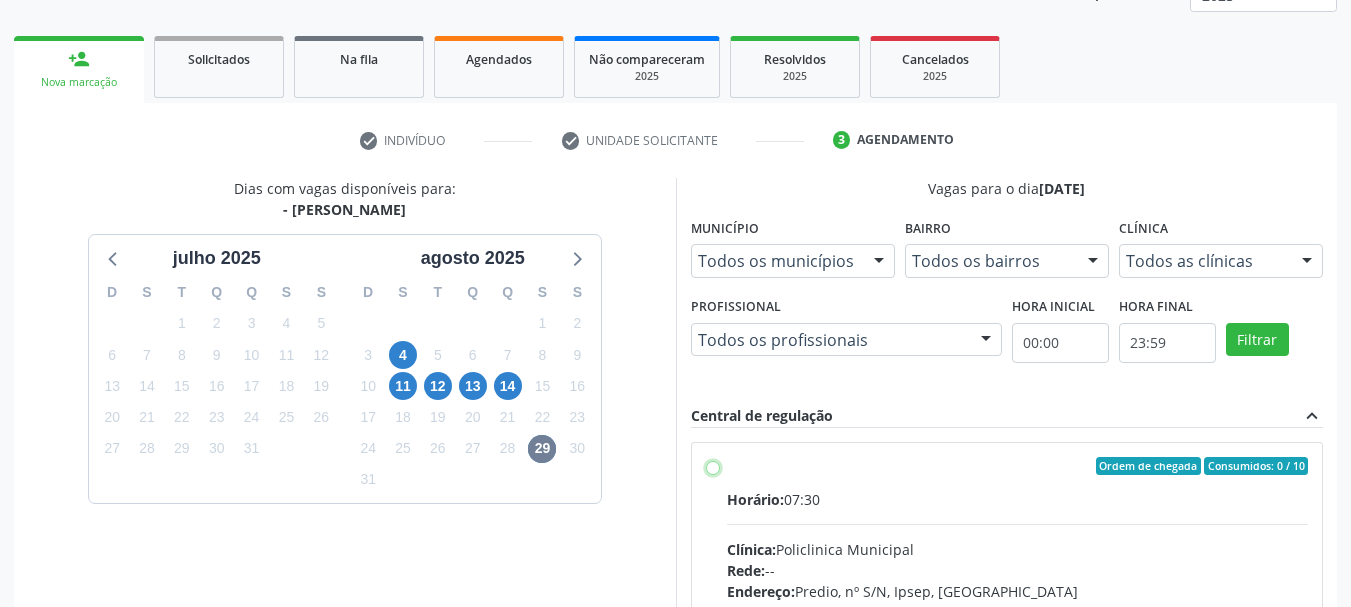 click on "Ordem de chegada
Consumidos: 0 / 10
Horário:   07:30
Clínica:  Policlinica Municipal
Rede:
--
Endereço:   Predio, nº S/N, Ipsep, Serra Talhada - PE
Telefone:   --
Profissional:
--
Informações adicionais sobre o atendimento
Idade de atendimento:
Sem restrição
Gênero(s) atendido(s):
Sem restrição
Informações adicionais:
--" at bounding box center (713, 466) 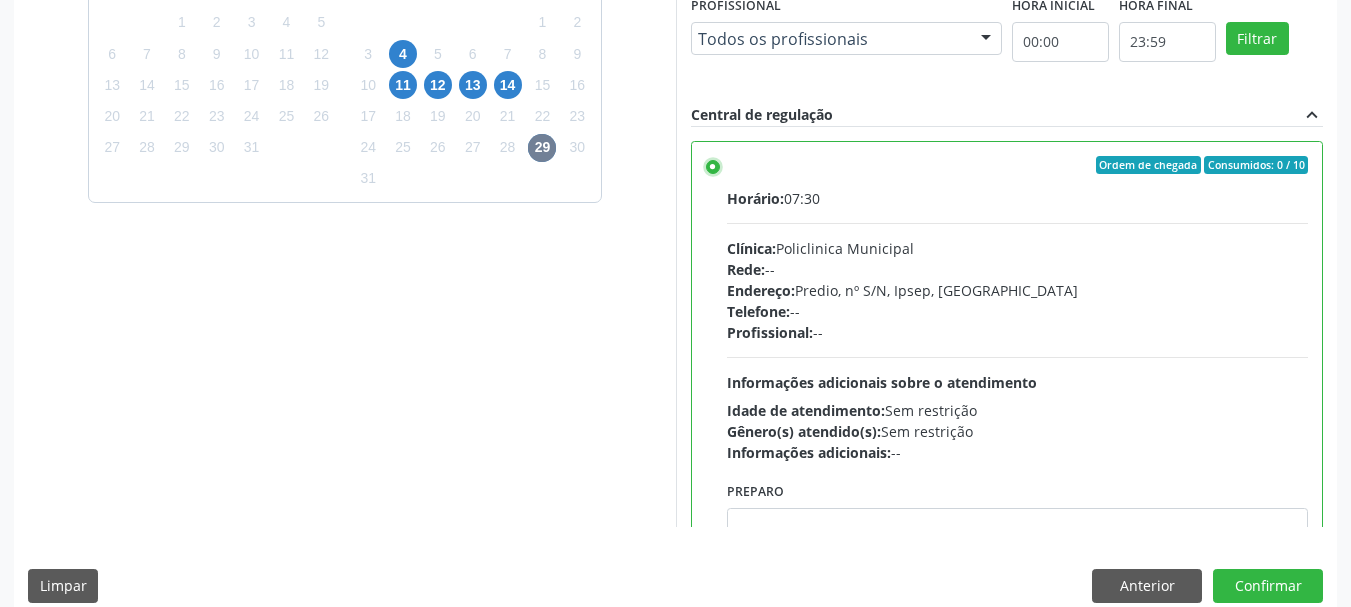 scroll, scrollTop: 588, scrollLeft: 0, axis: vertical 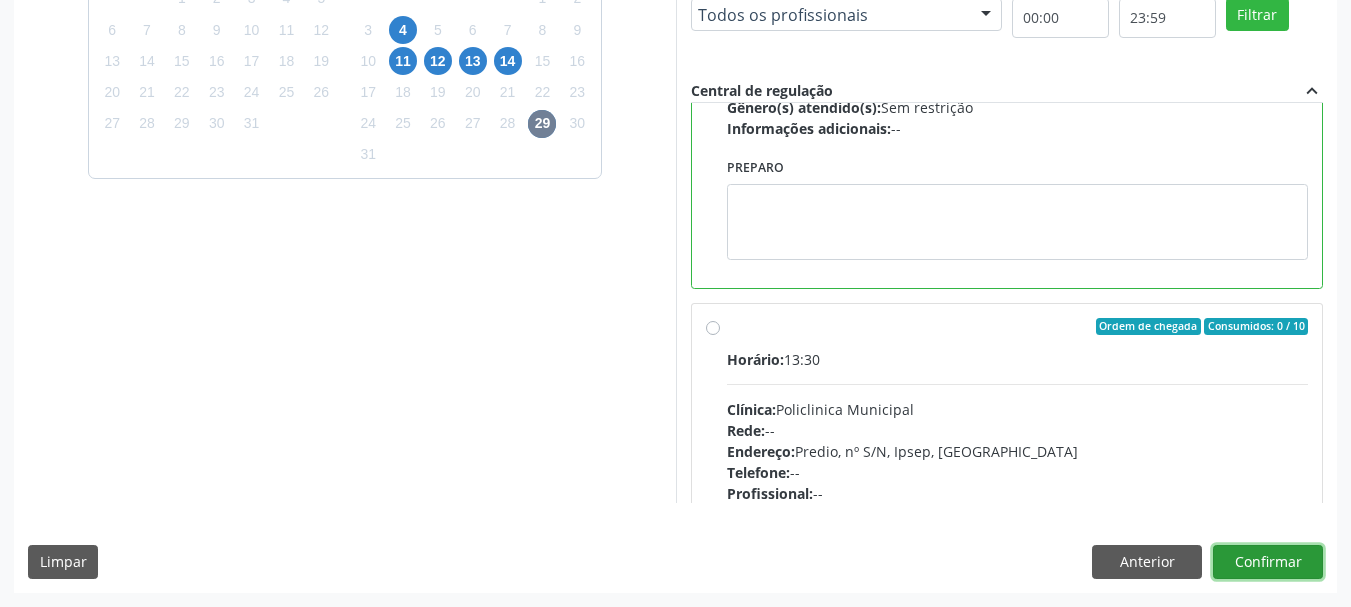 click on "Confirmar" at bounding box center (1268, 562) 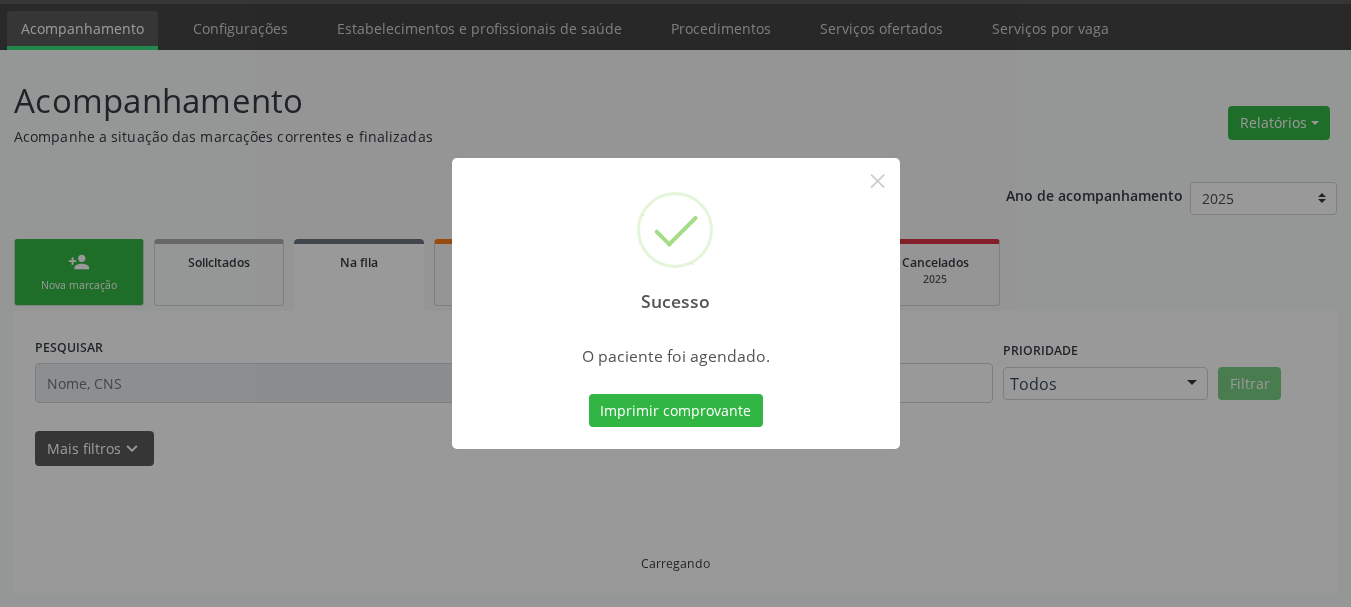 scroll, scrollTop: 60, scrollLeft: 0, axis: vertical 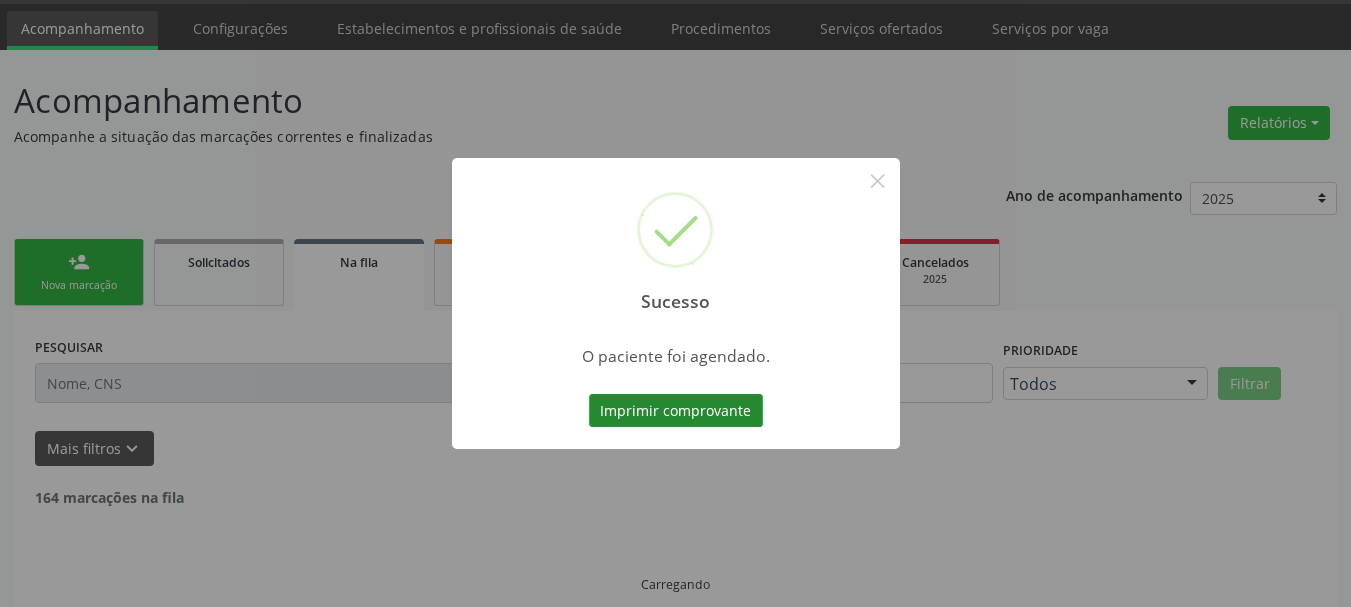 click on "Imprimir comprovante" at bounding box center [676, 411] 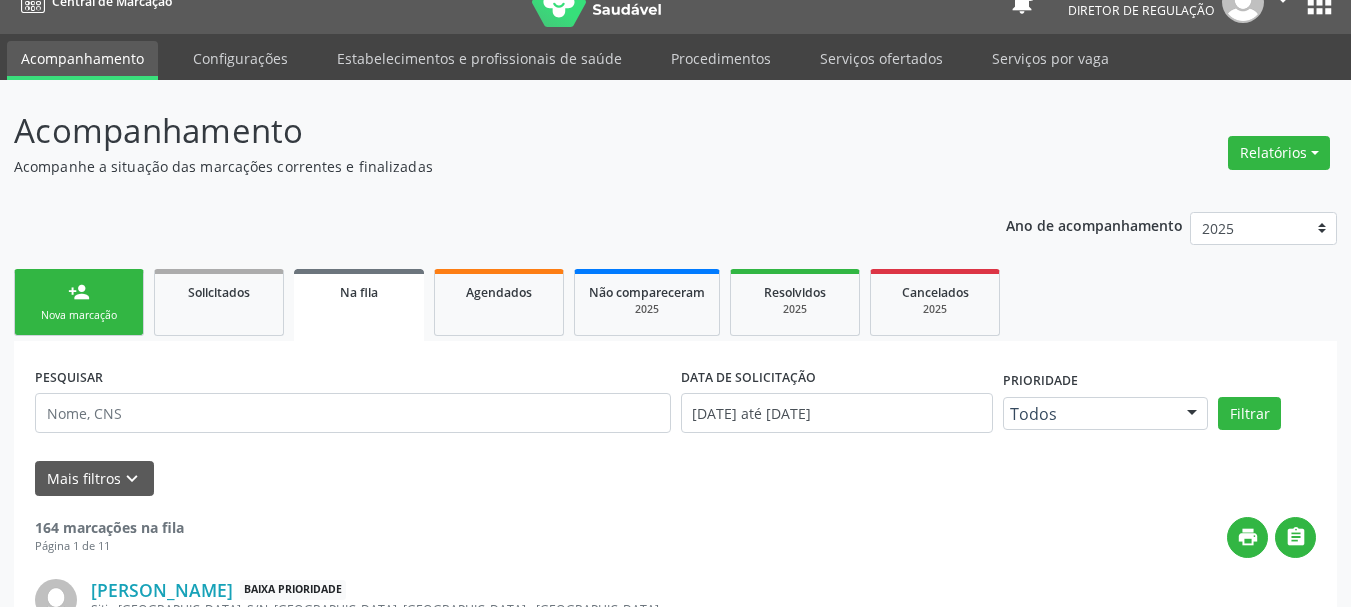 scroll, scrollTop: 0, scrollLeft: 0, axis: both 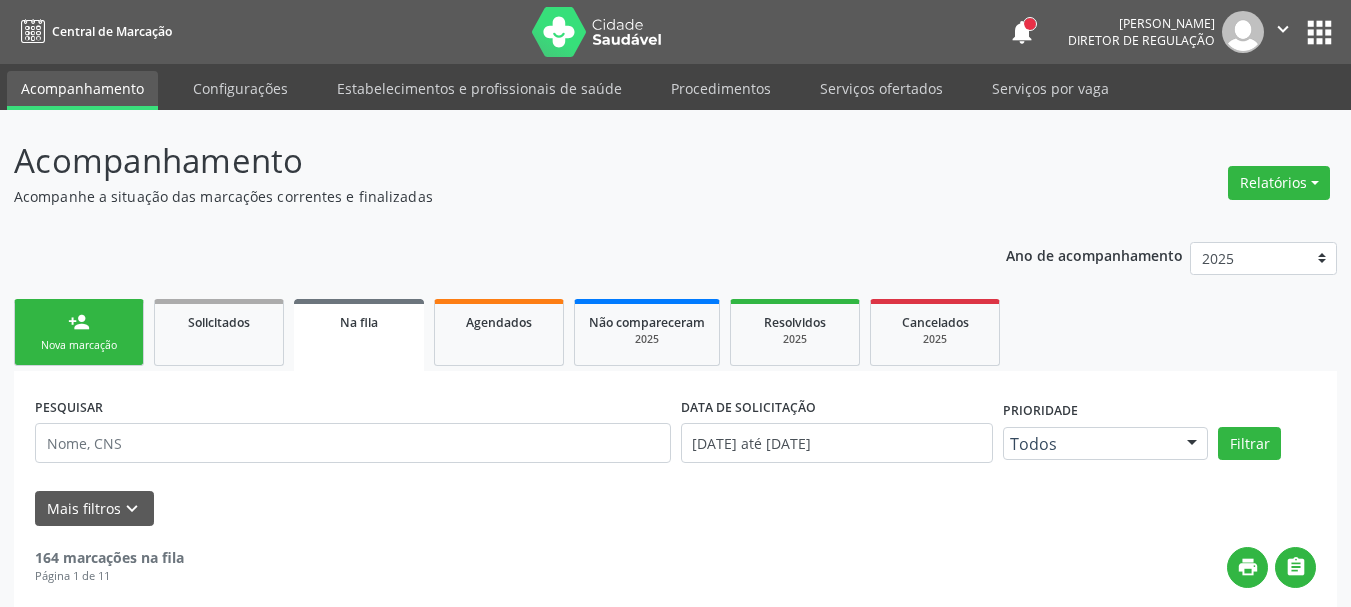 click on "apps" at bounding box center (1319, 32) 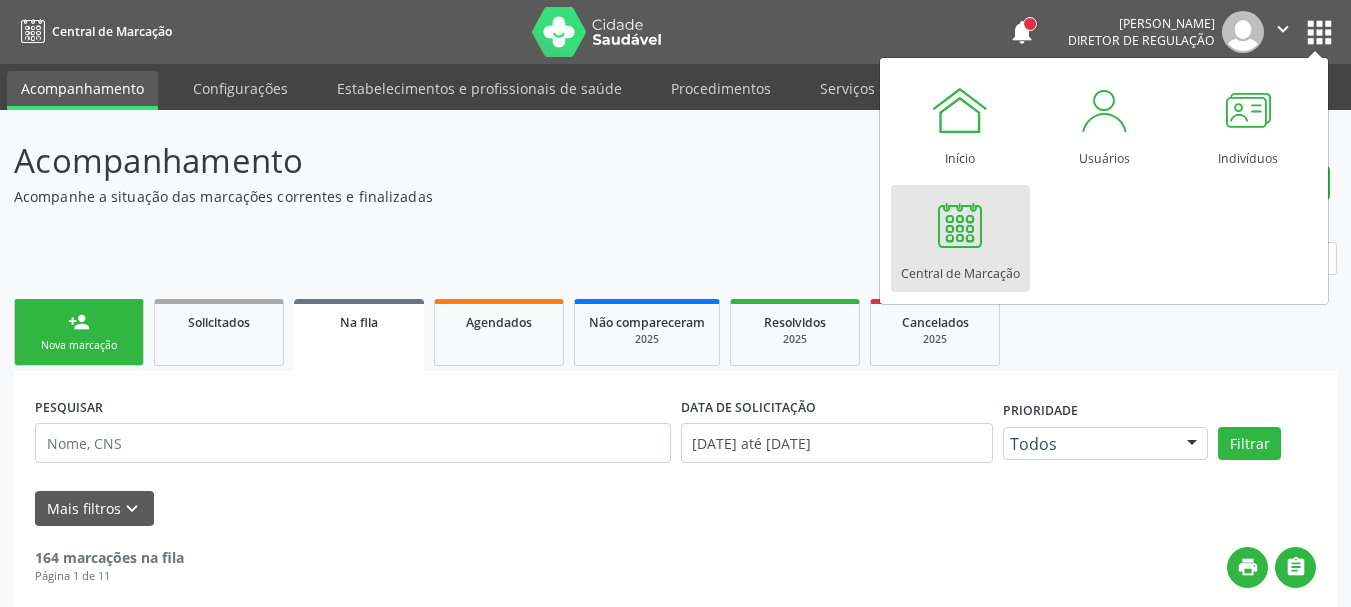 click at bounding box center [960, 225] 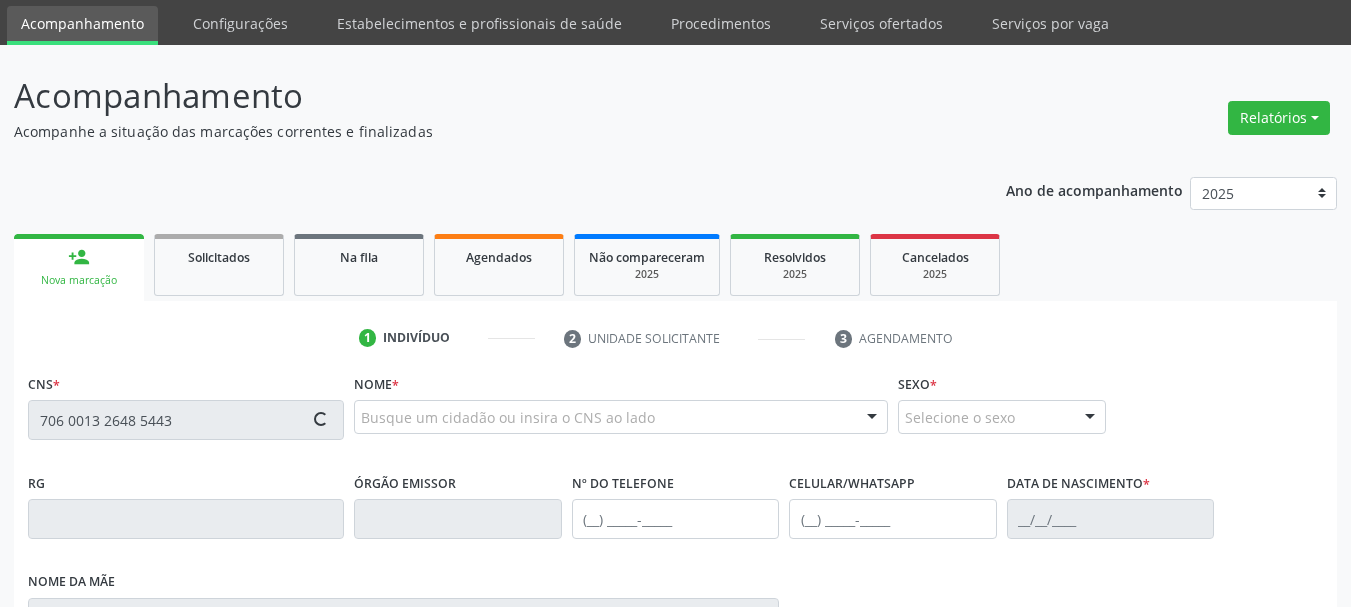 scroll, scrollTop: 100, scrollLeft: 0, axis: vertical 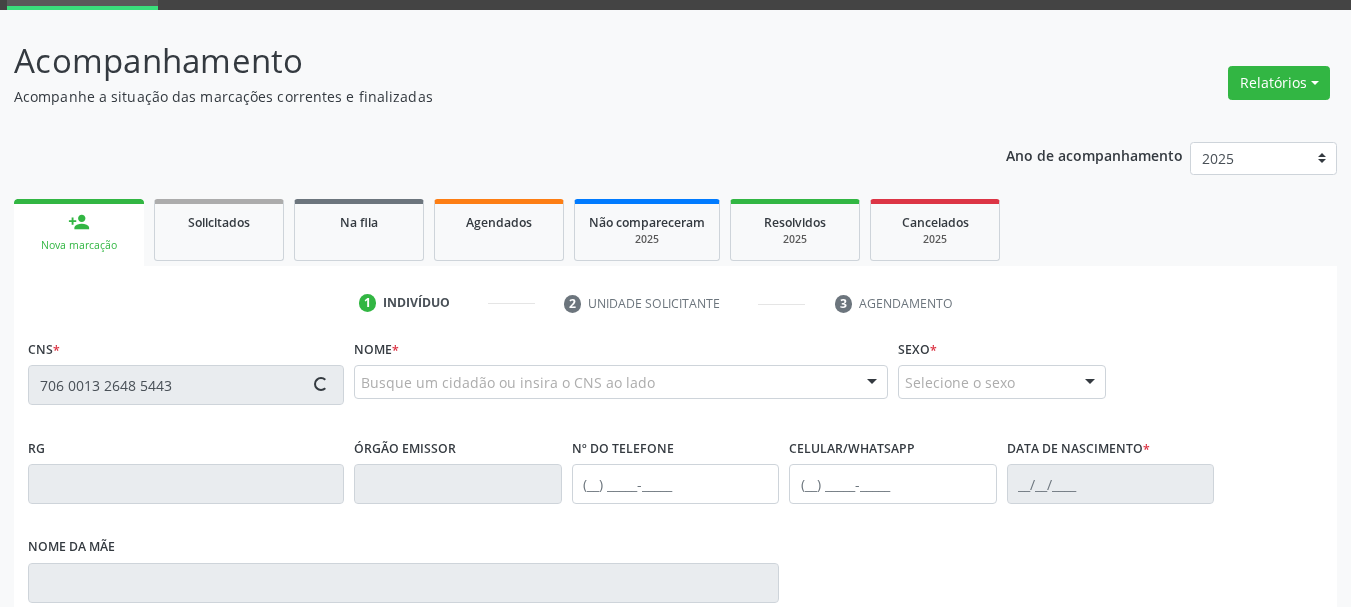 type on "706 0013 2648 5443" 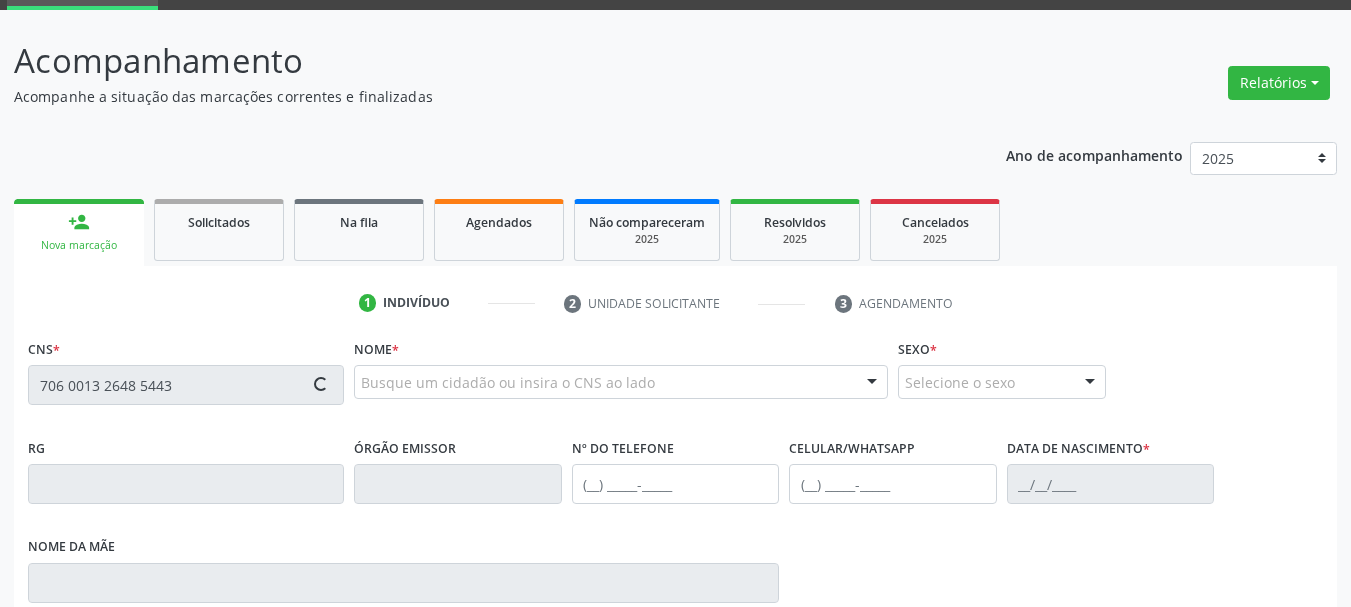 type 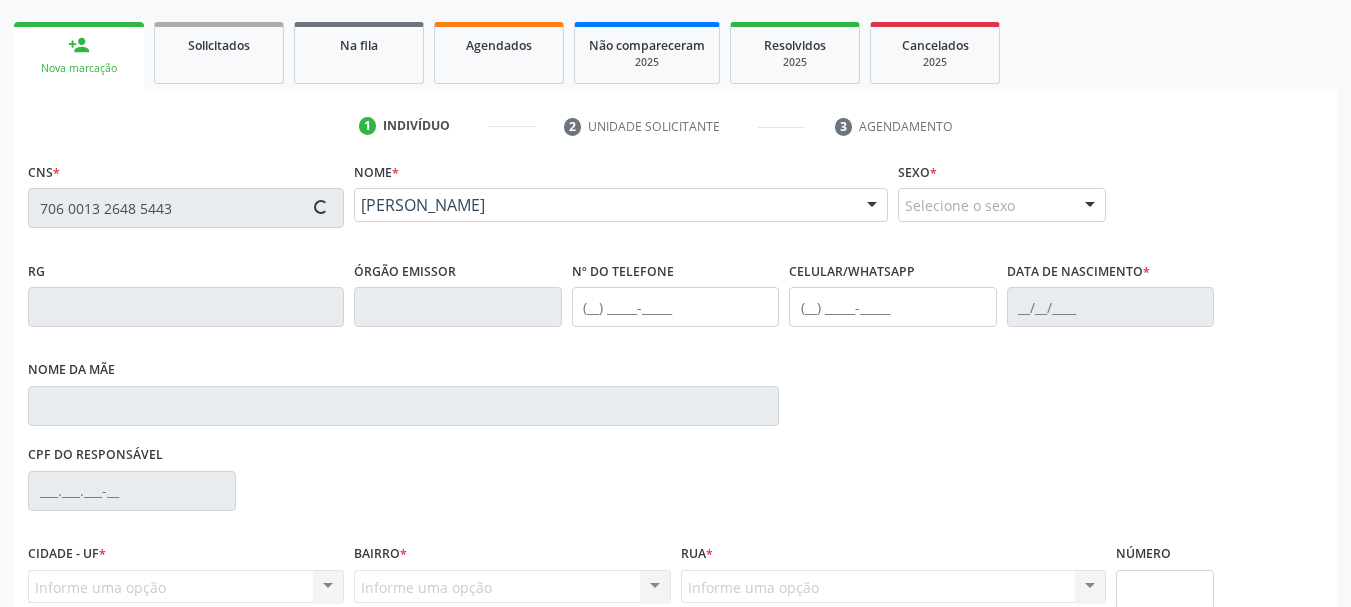 scroll, scrollTop: 300, scrollLeft: 0, axis: vertical 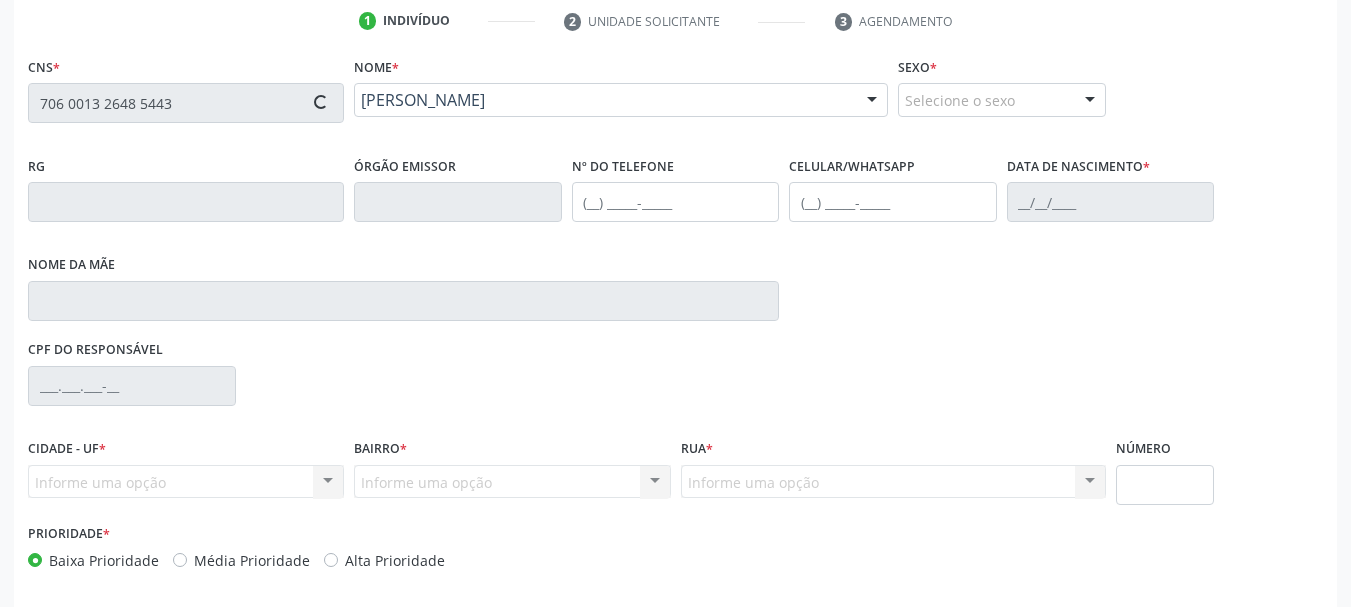 type on "[PHONE_NUMBER]" 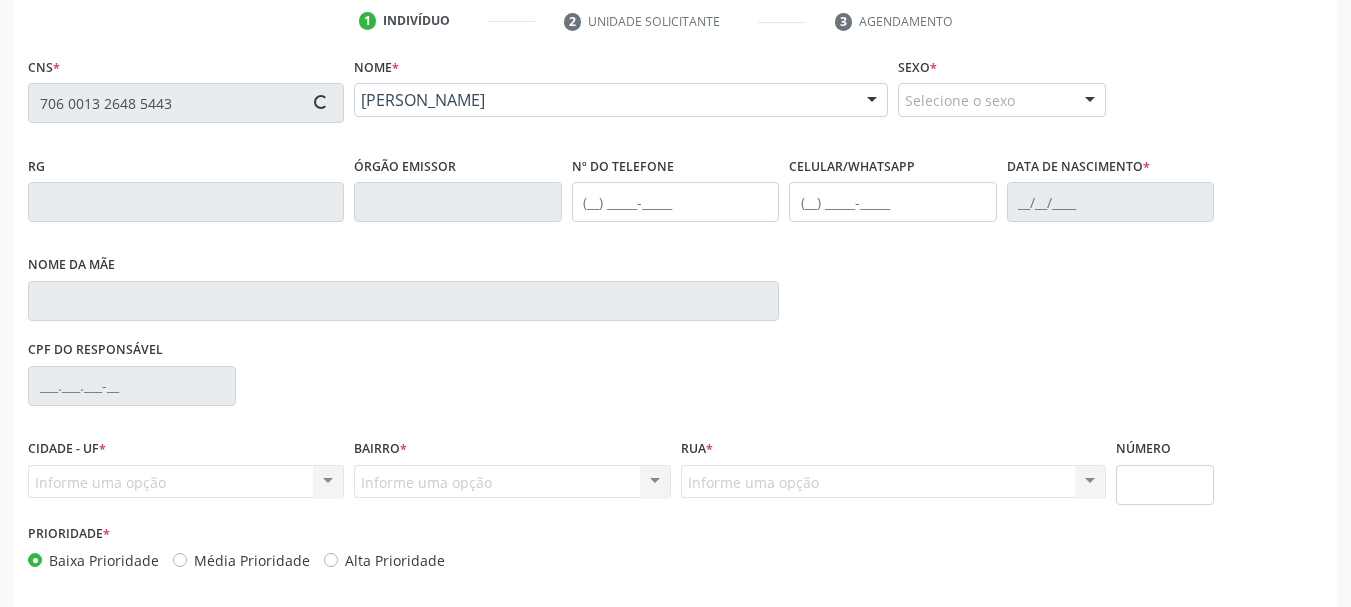 type on "1[DATE]" 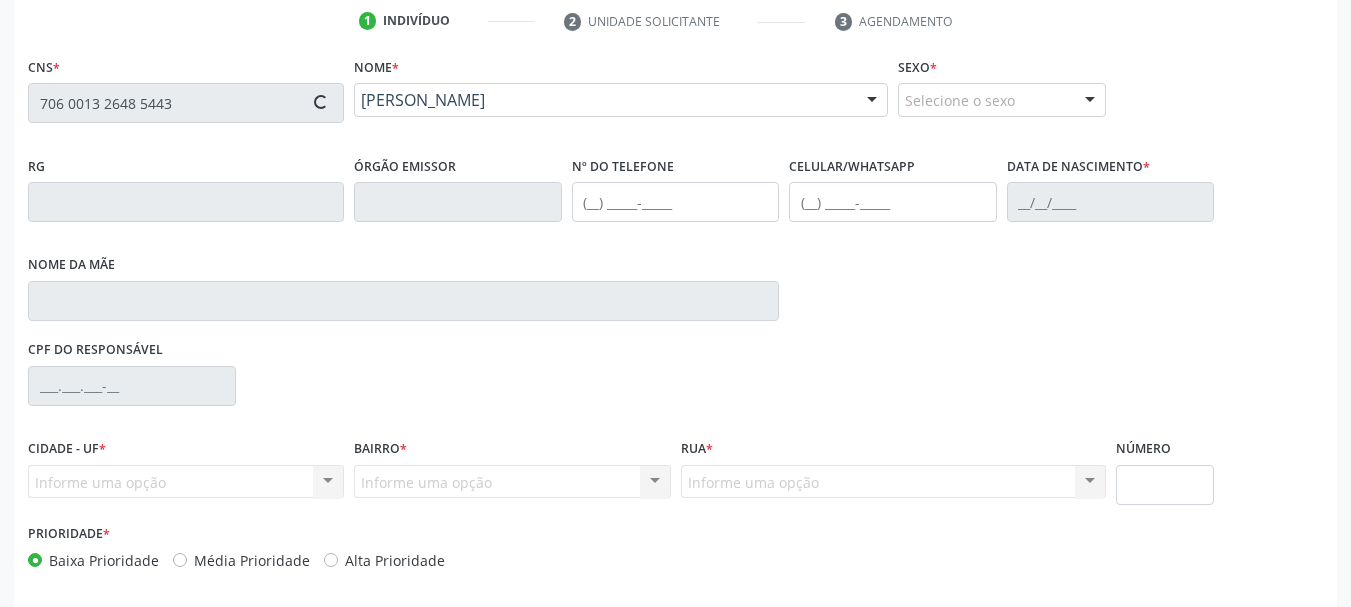 type on "[PERSON_NAME]" 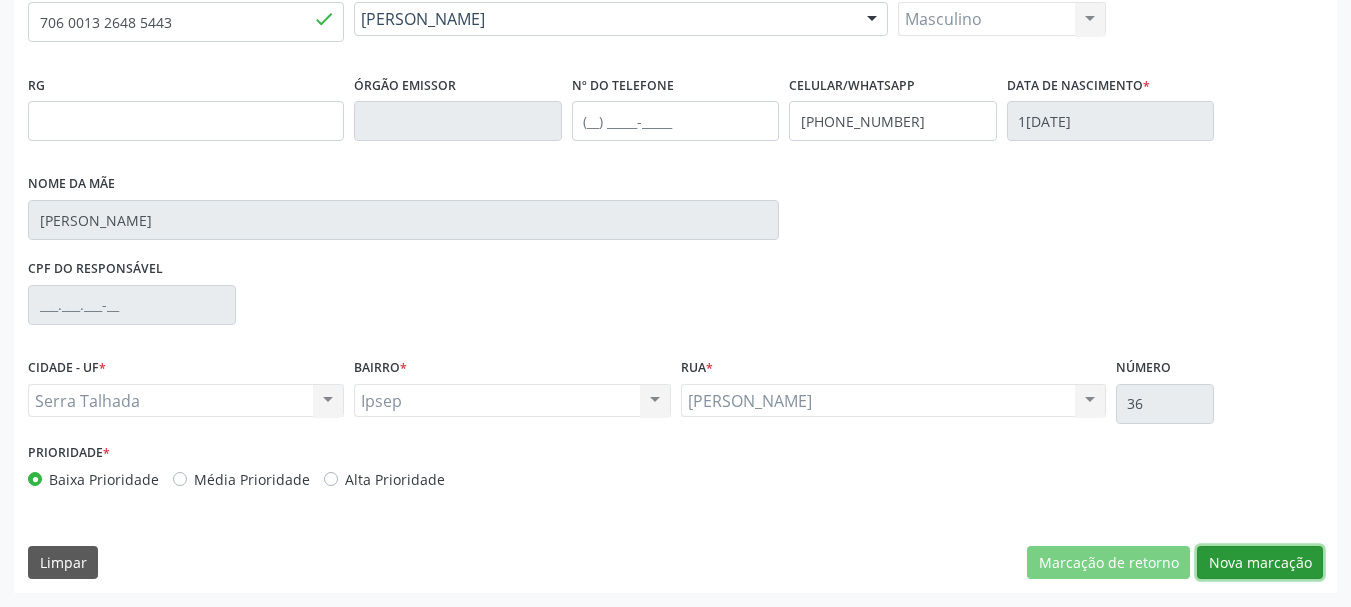 click on "Nova marcação" at bounding box center [1260, 563] 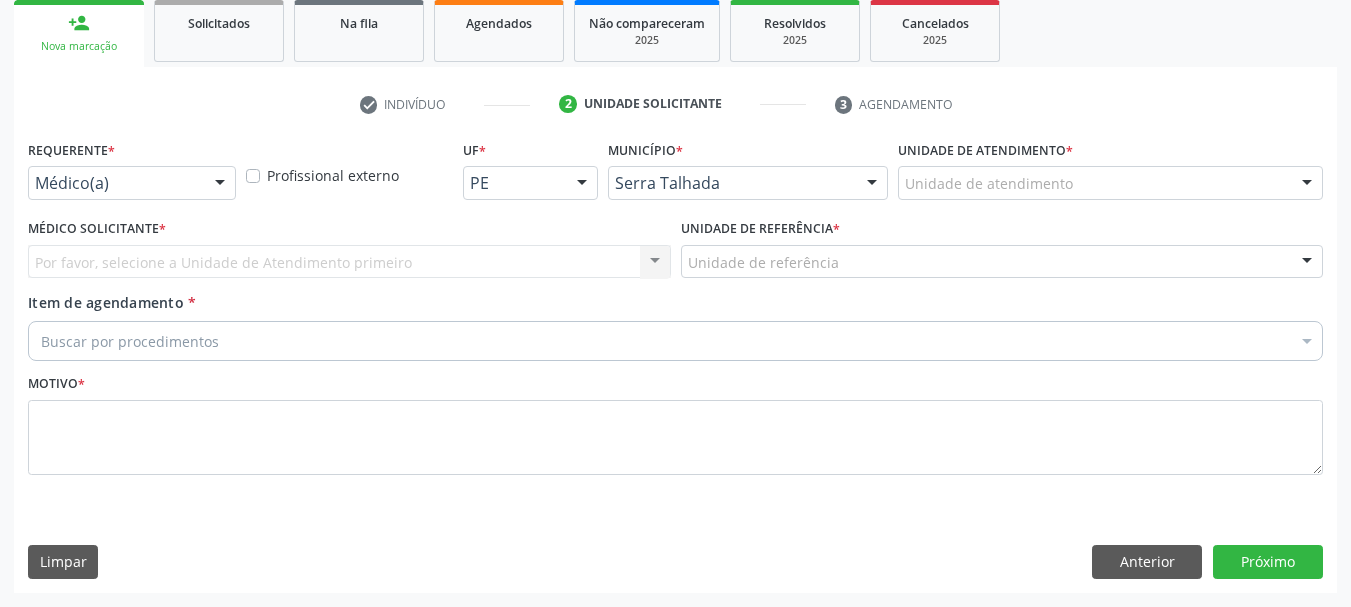 scroll, scrollTop: 299, scrollLeft: 0, axis: vertical 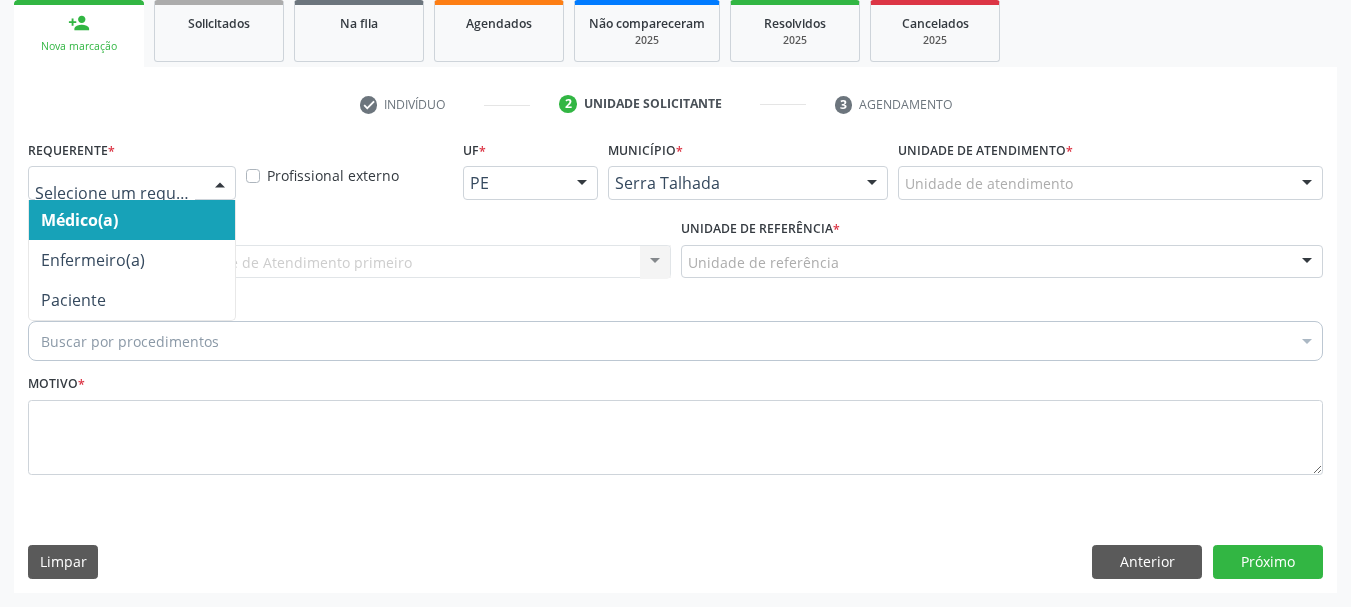 click at bounding box center (132, 183) 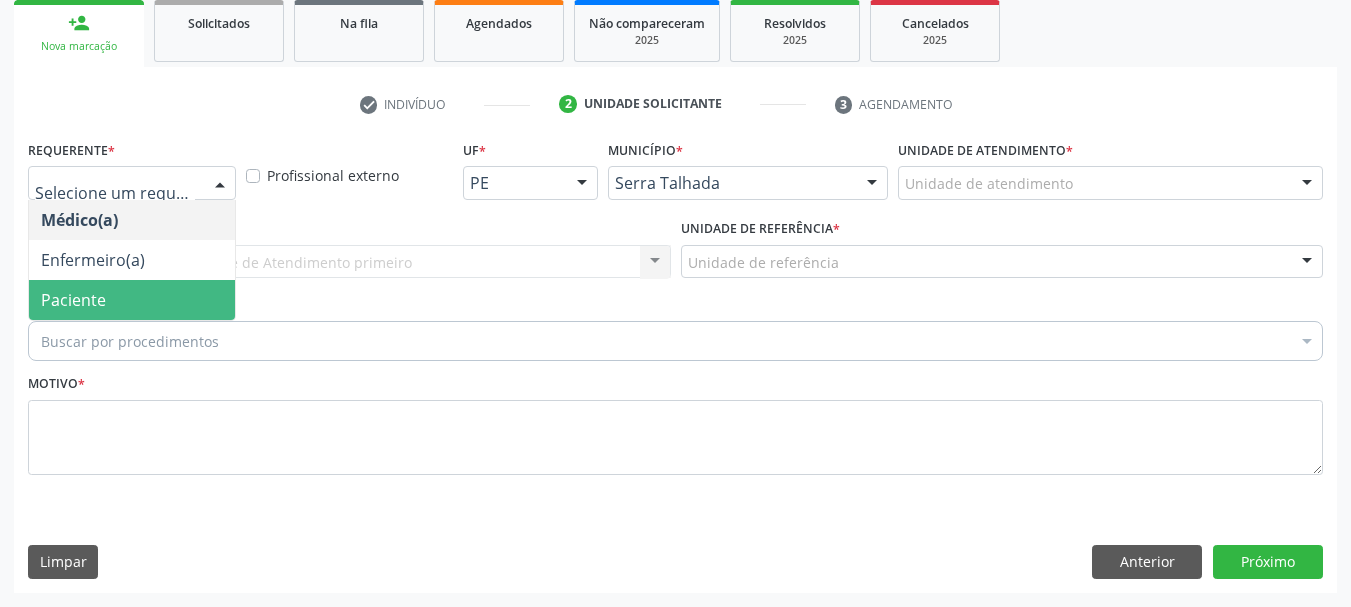 click on "Paciente" at bounding box center [132, 300] 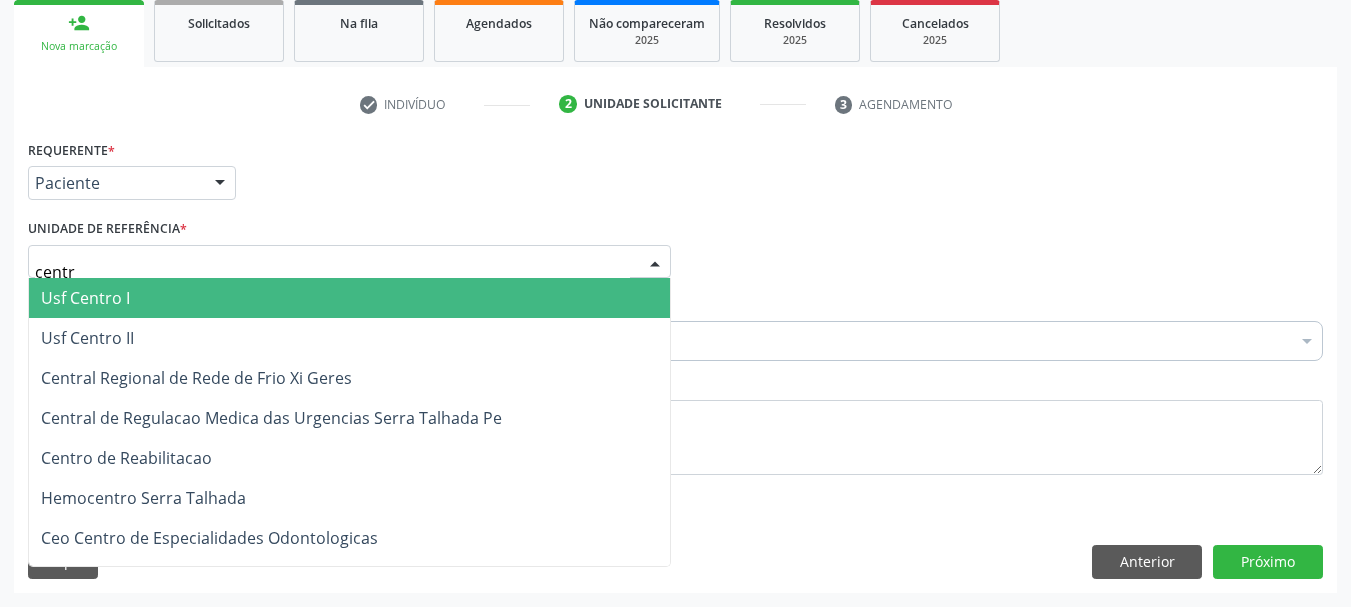 type on "centro" 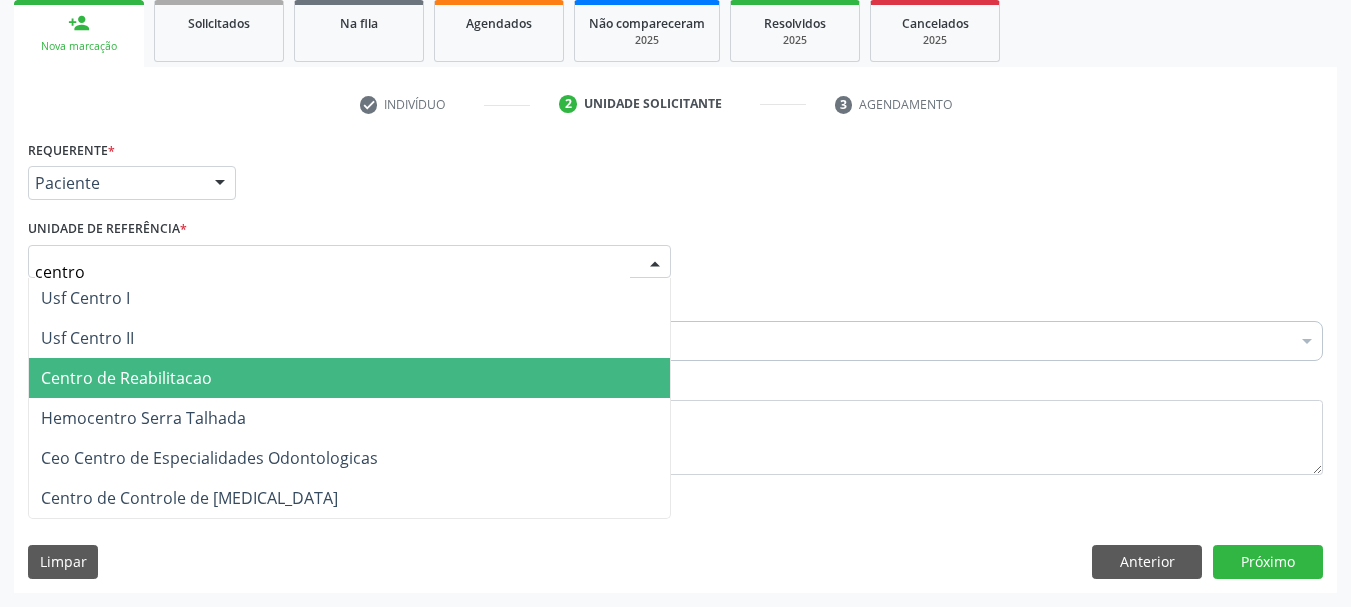 click on "Centro de Reabilitacao" at bounding box center (349, 378) 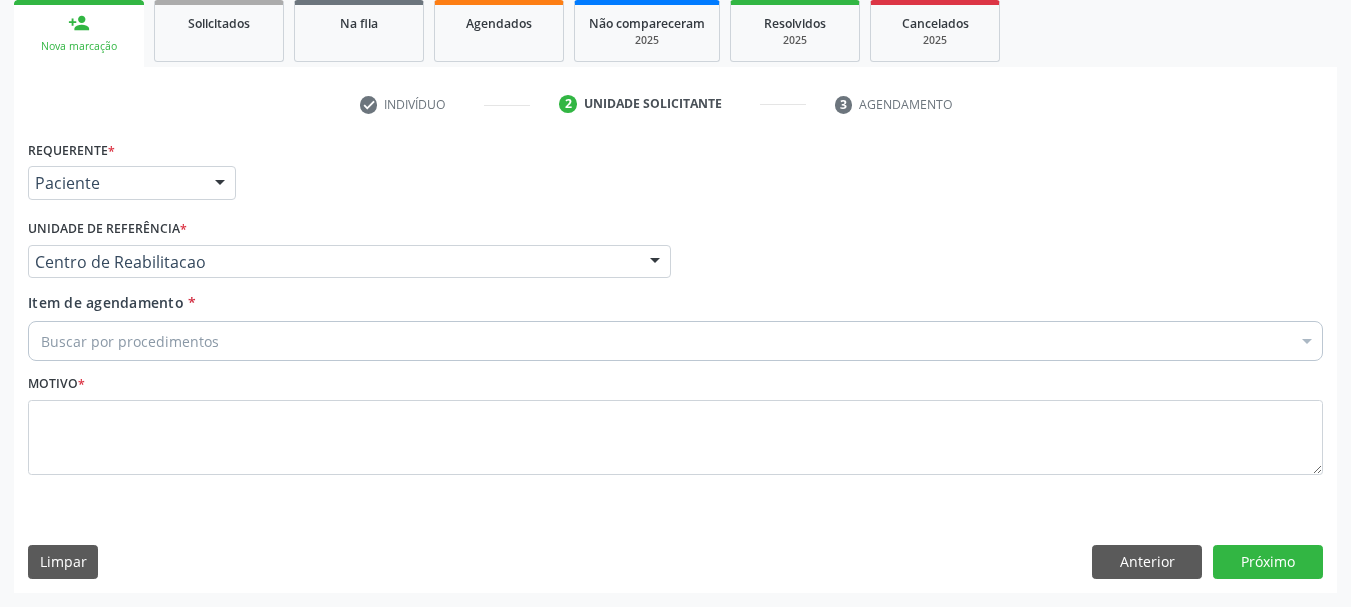 click on "Buscar por procedimentos" at bounding box center (675, 341) 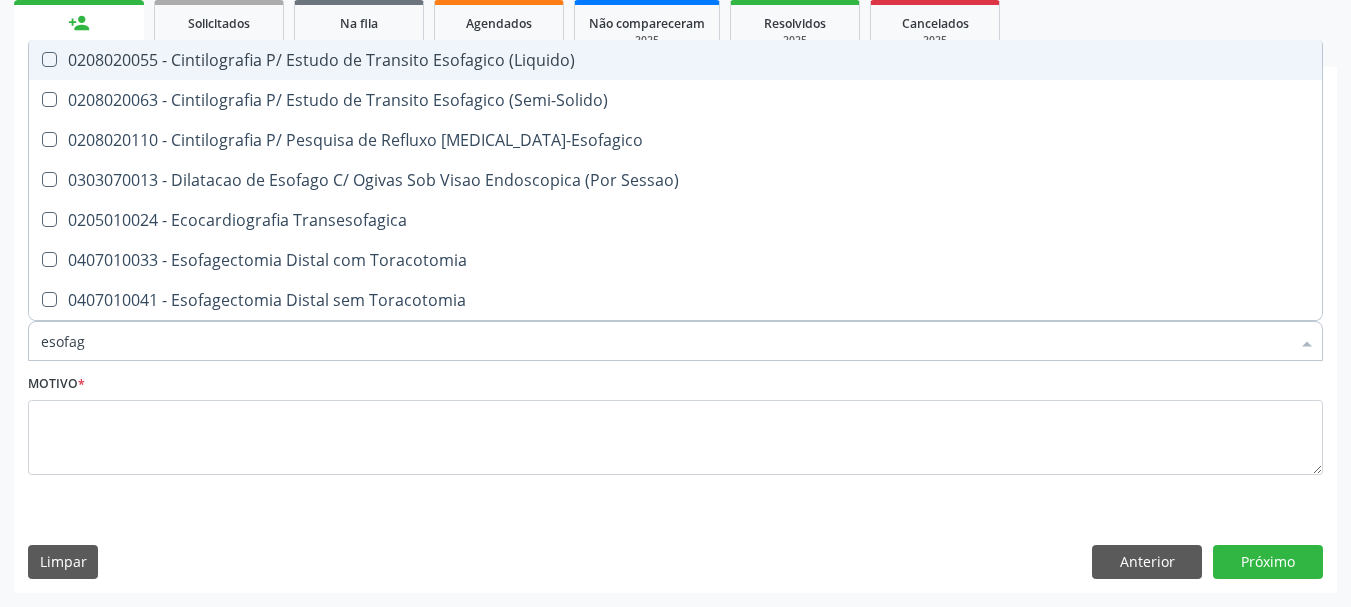 type on "esofago" 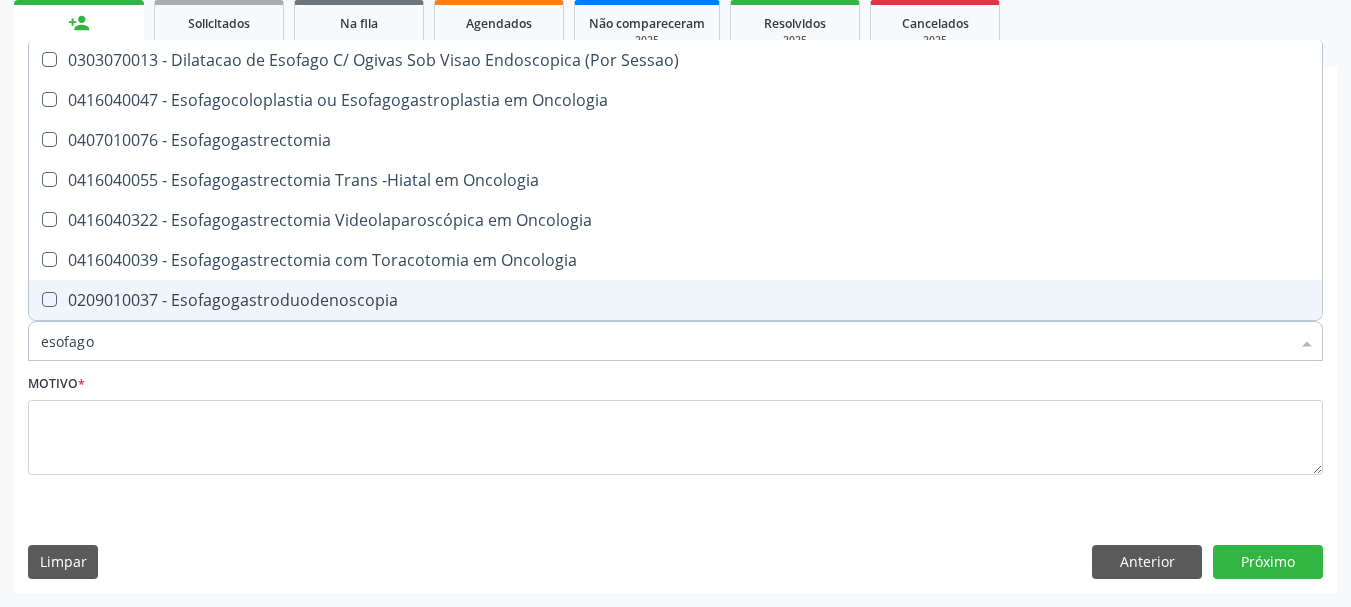 click on "0209010037 - Esofagogastroduodenoscopia" at bounding box center (675, 300) 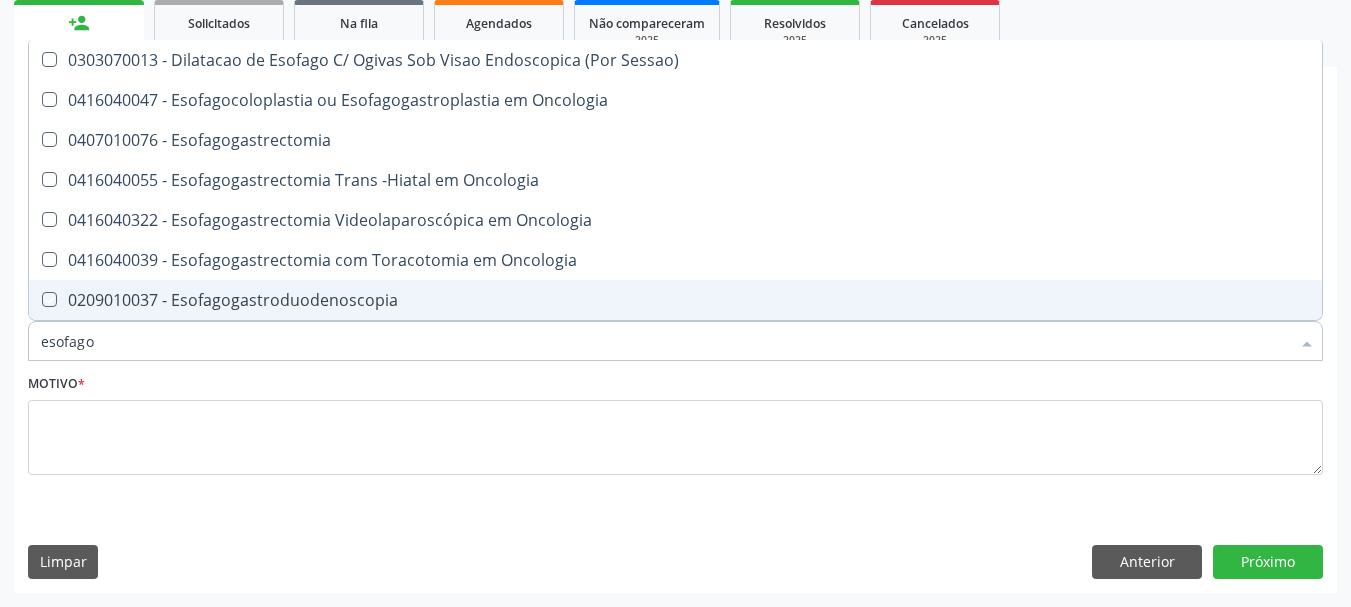 checkbox on "true" 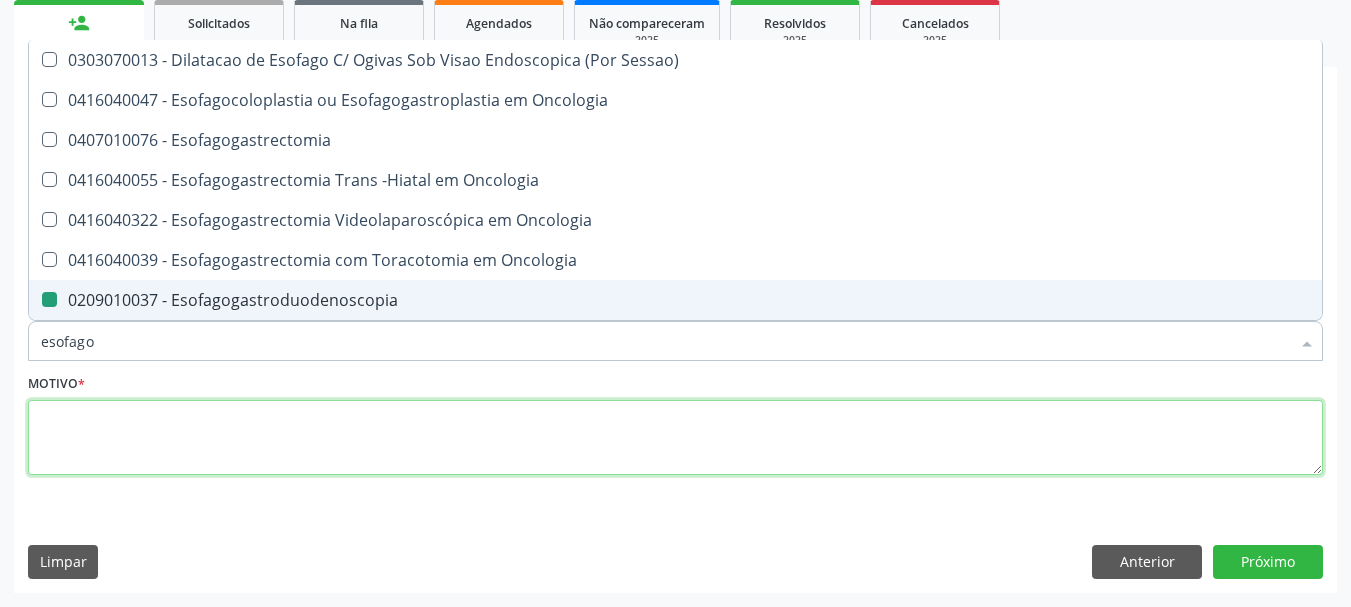 click at bounding box center [675, 438] 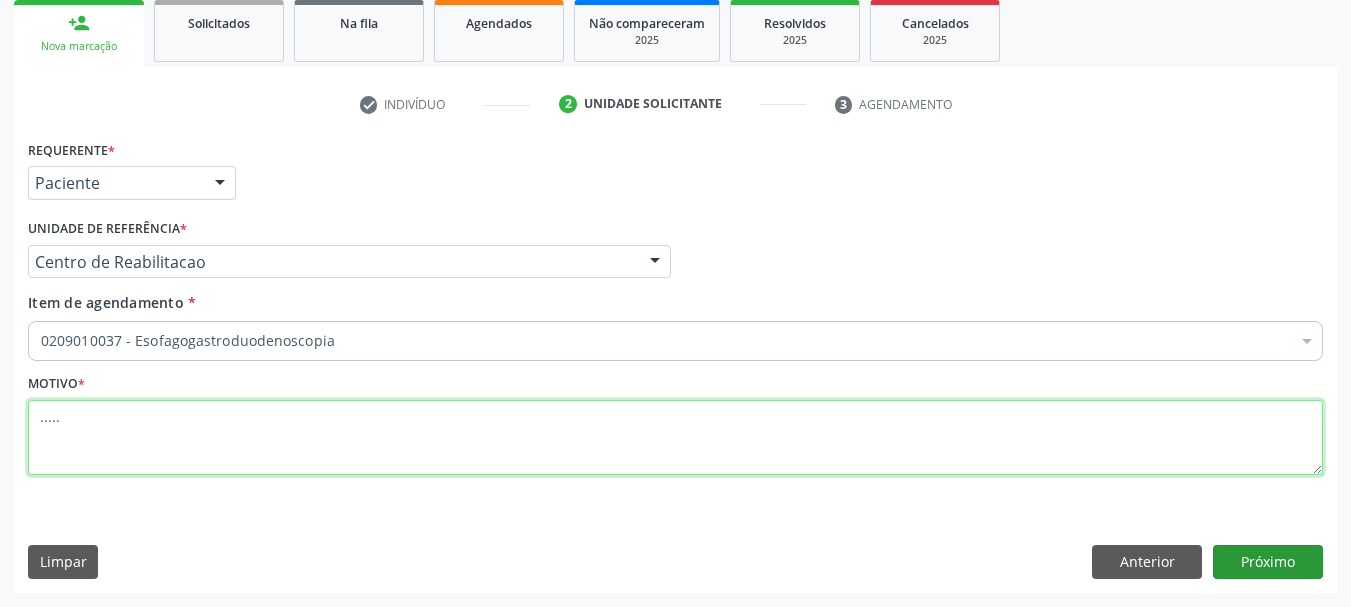 type on "....." 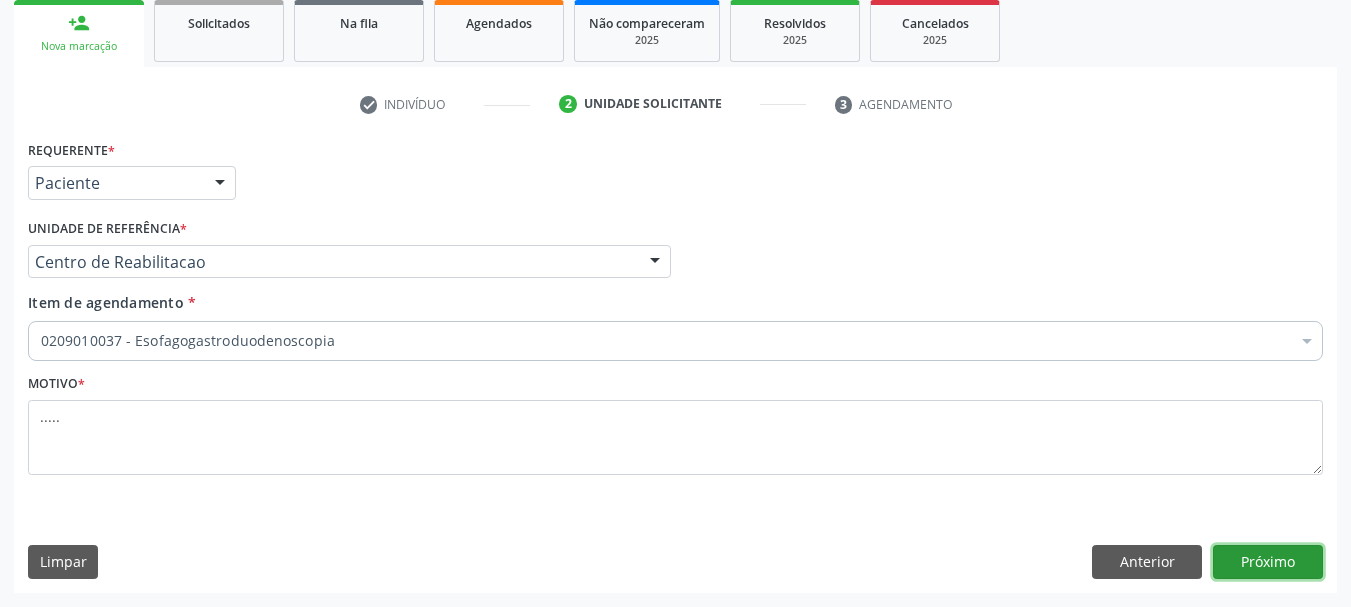 click on "Próximo" at bounding box center (1268, 562) 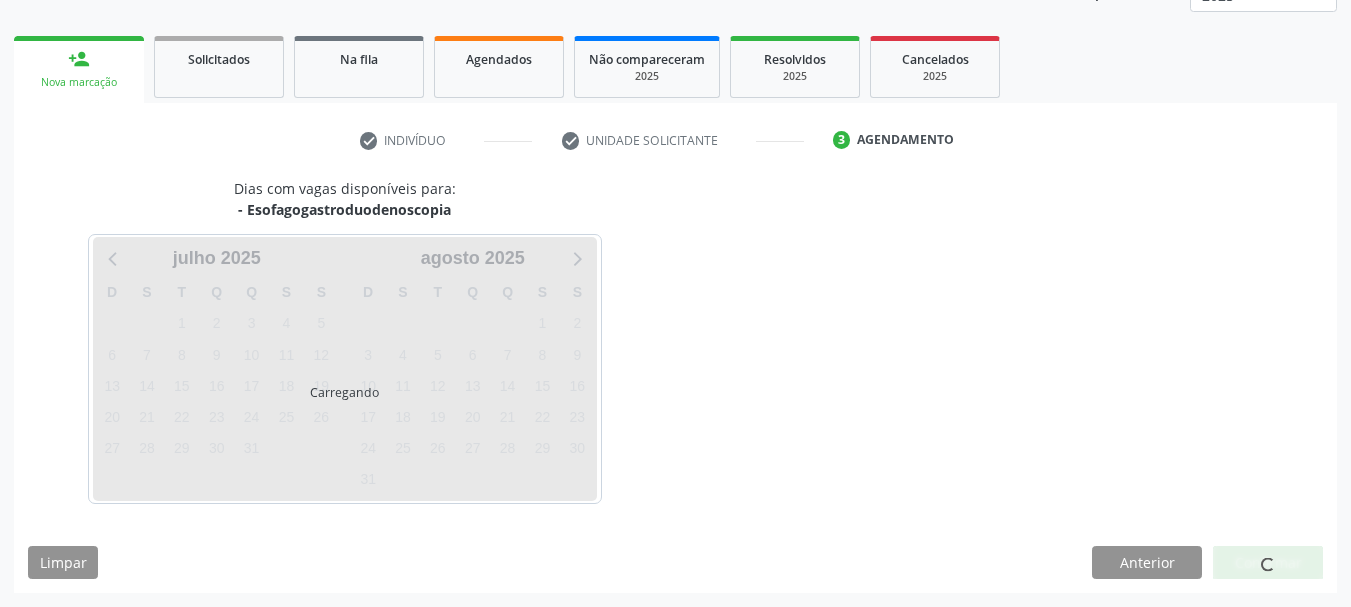 scroll, scrollTop: 263, scrollLeft: 0, axis: vertical 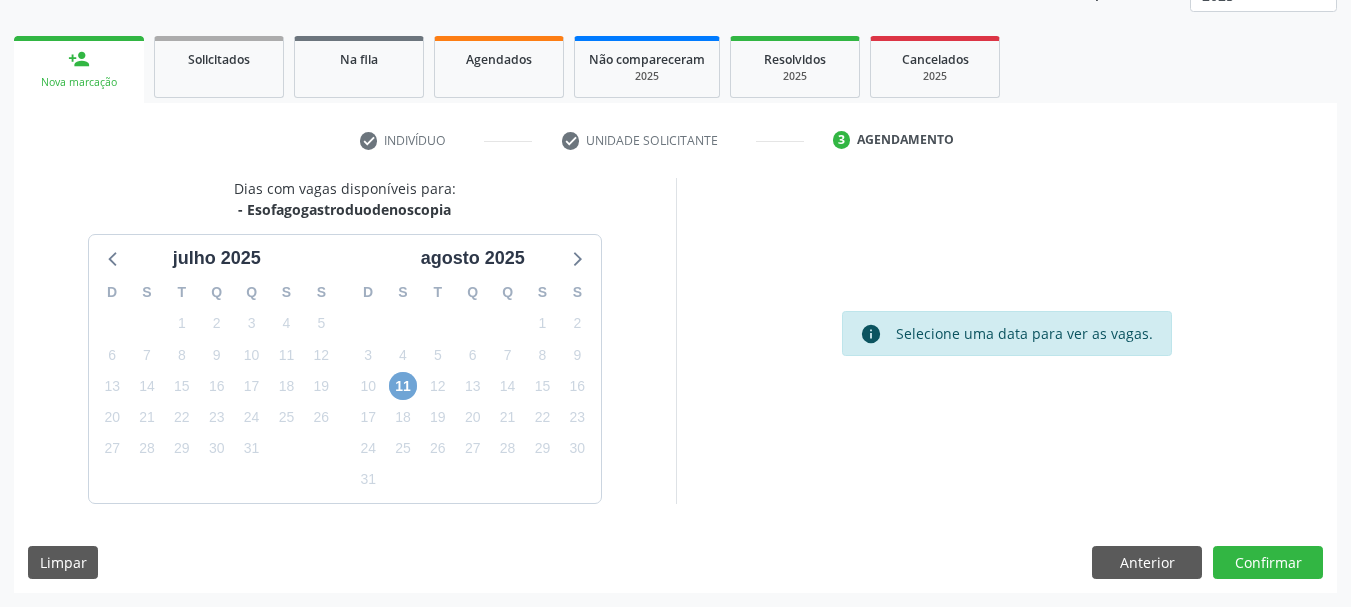 click on "11" at bounding box center (403, 386) 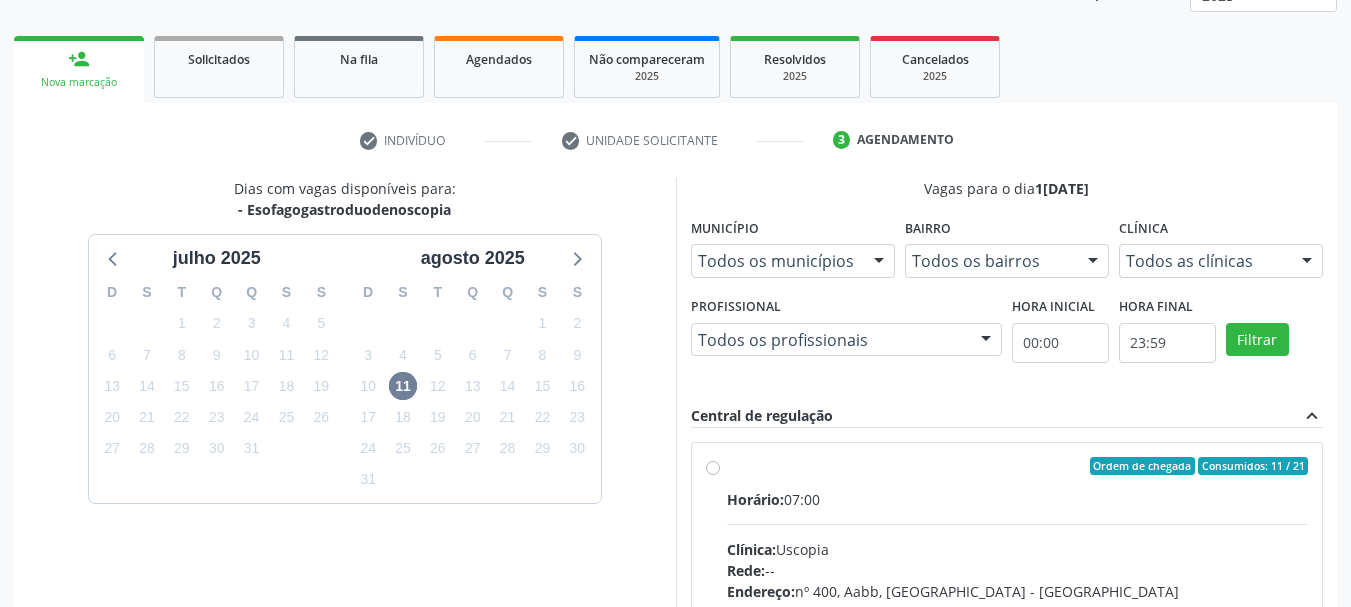 click on "Ordem de chegada
Consumidos: 11 / 21
Horário:   07:00
Clínica:  Uscopia
Rede:
--
Endereço:   [STREET_ADDRESS]
Telefone:   --
Profissional:
--
Informações adicionais sobre o atendimento
Idade de atendimento:
Sem restrição
Gênero(s) atendido(s):
Sem restrição
Informações adicionais:
--" at bounding box center [1018, 610] 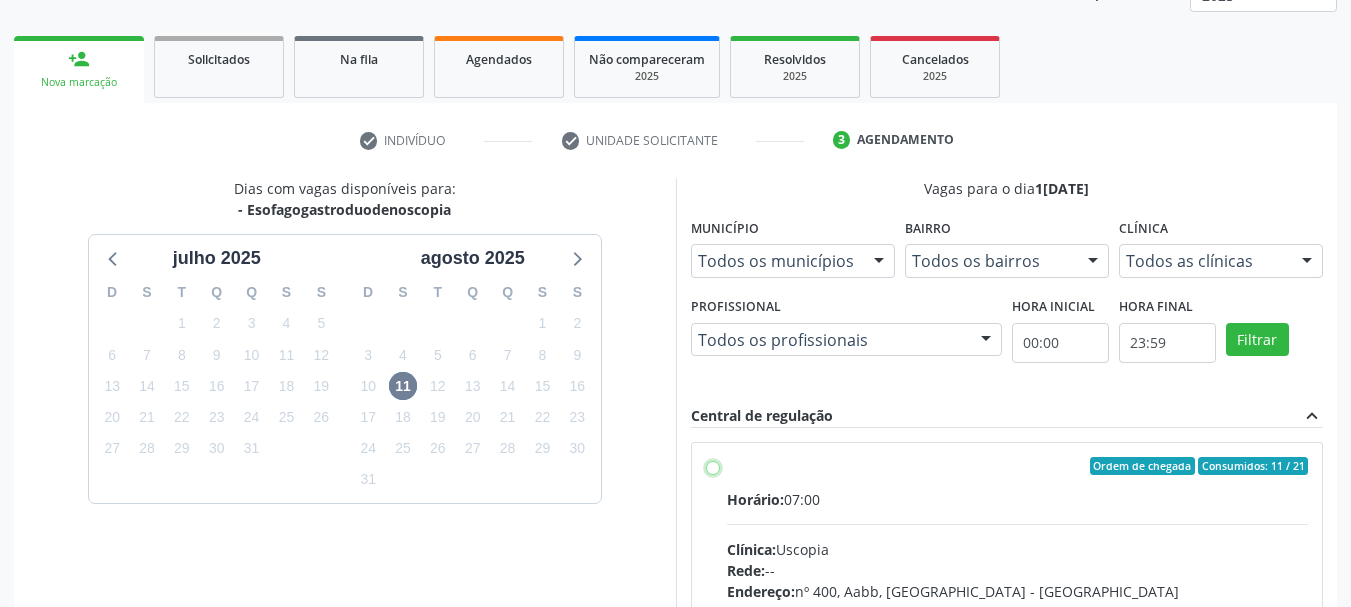 radio on "true" 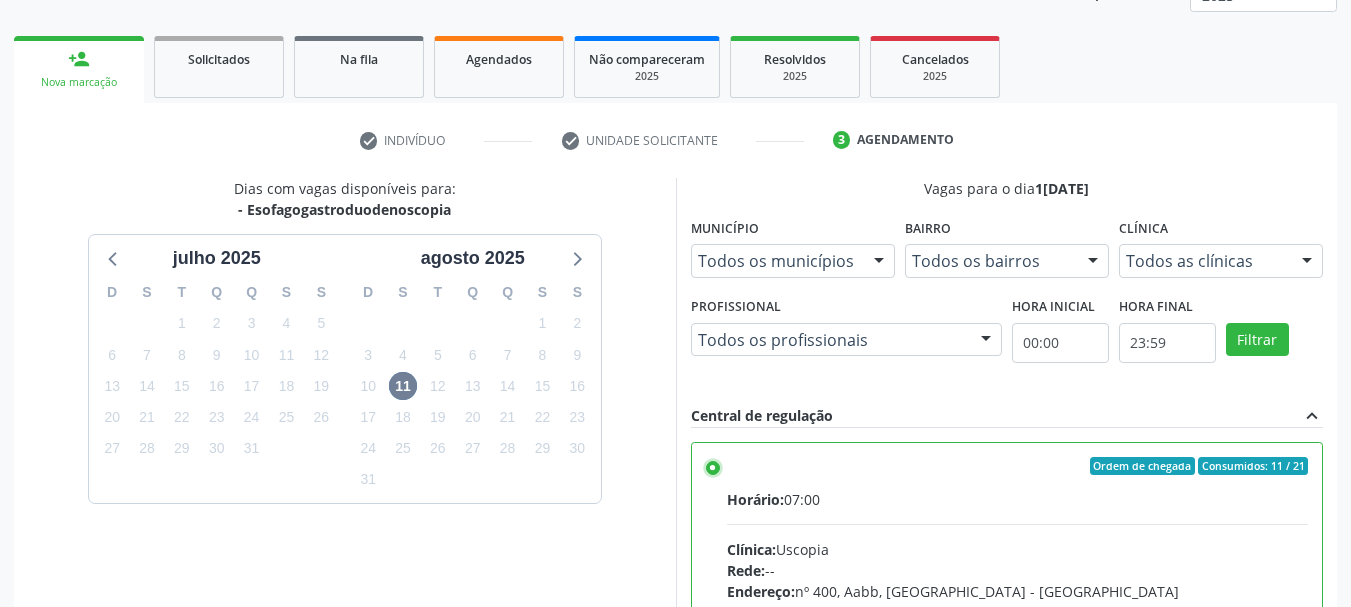 scroll, scrollTop: 99, scrollLeft: 0, axis: vertical 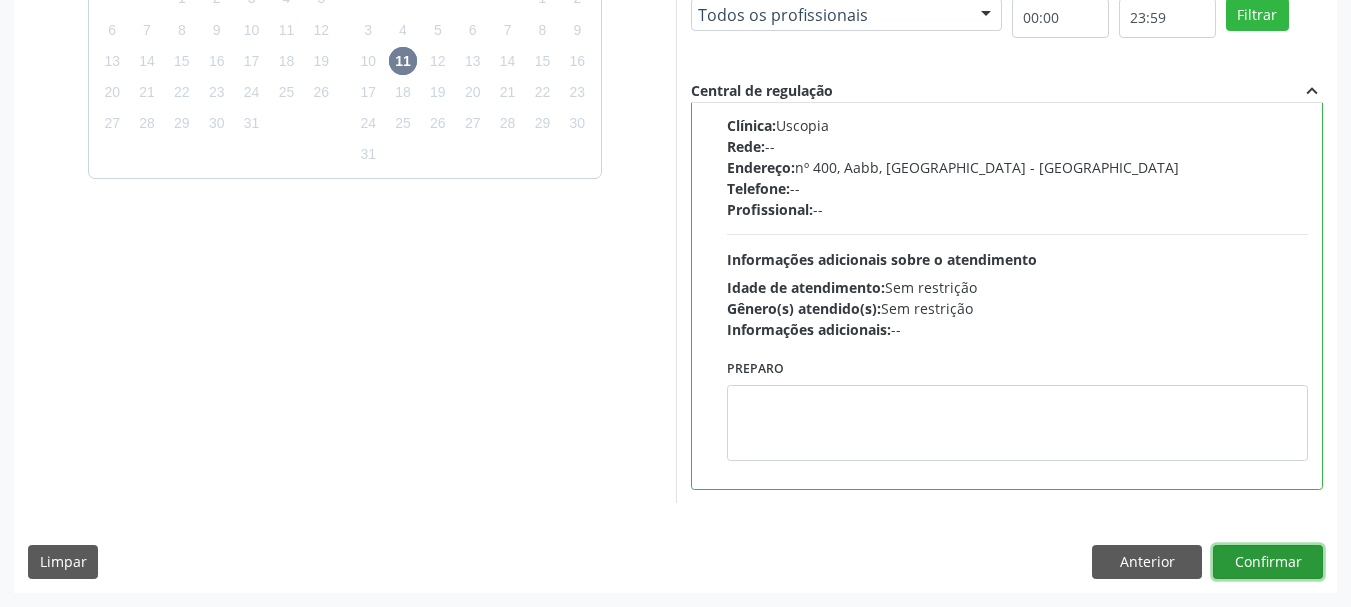 click on "Confirmar" at bounding box center [1268, 562] 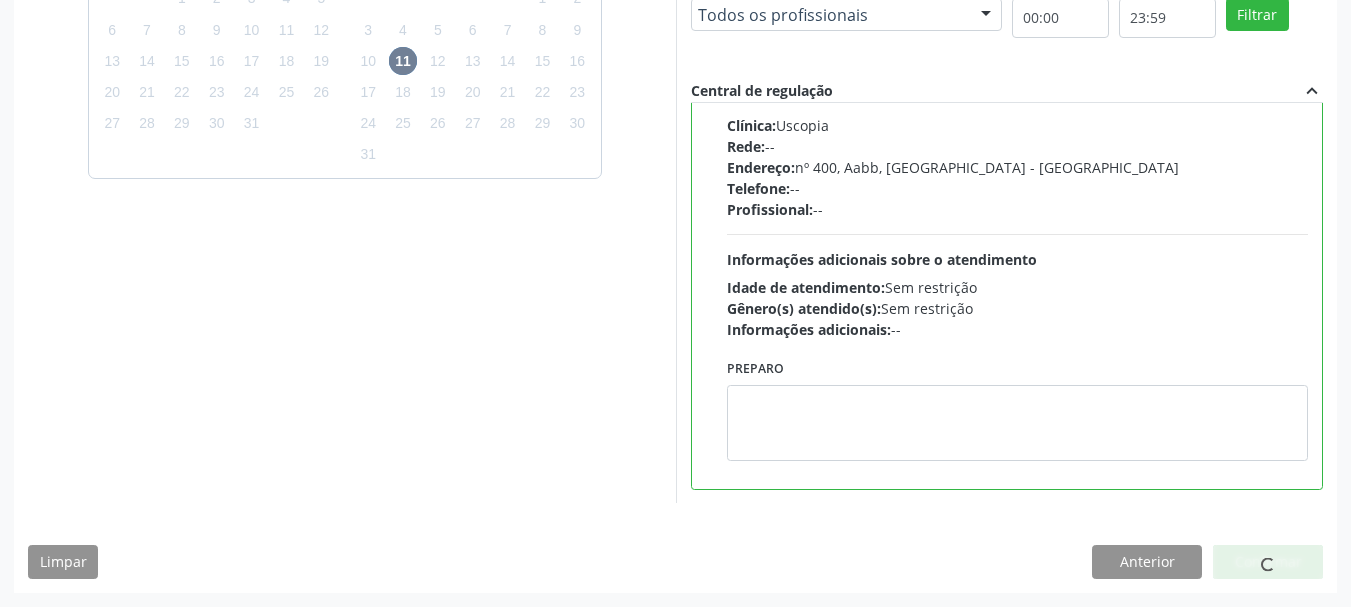scroll, scrollTop: 60, scrollLeft: 0, axis: vertical 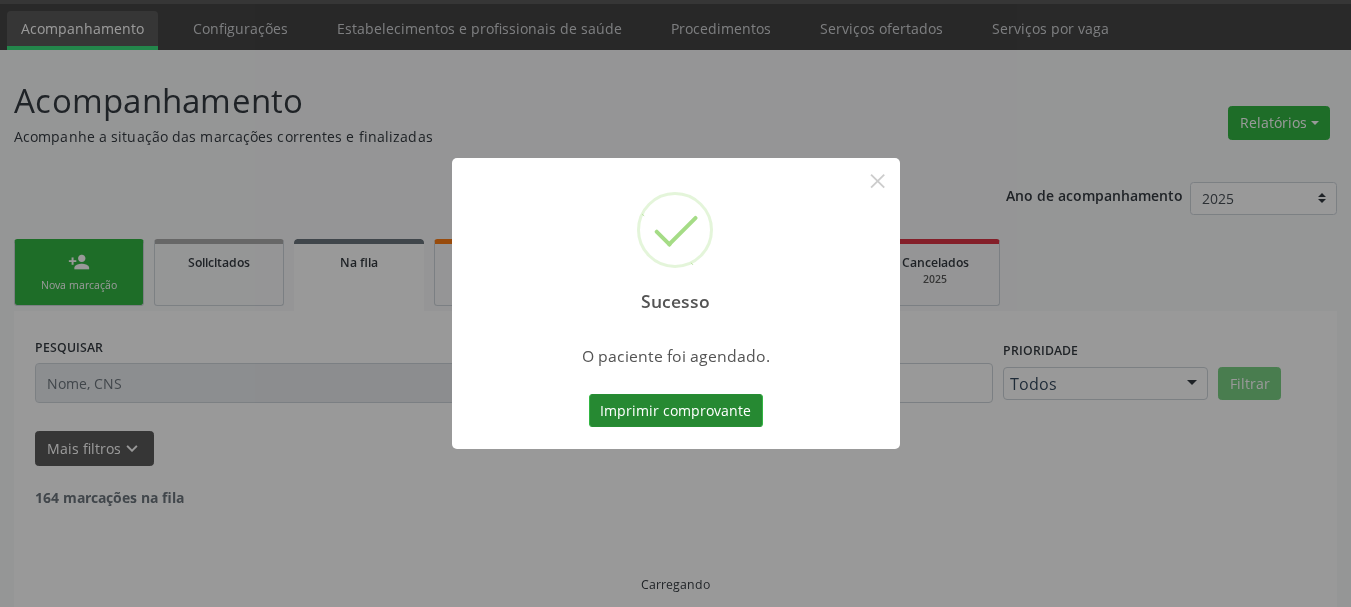 click on "Imprimir comprovante" at bounding box center [676, 411] 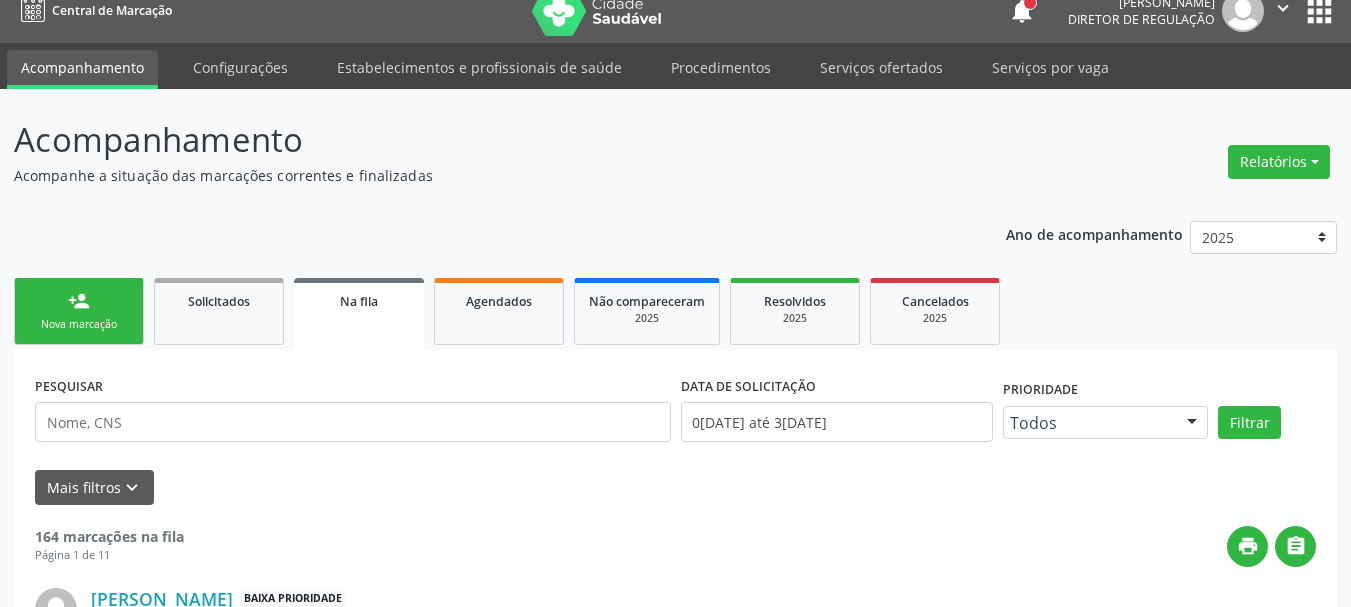 scroll, scrollTop: 0, scrollLeft: 0, axis: both 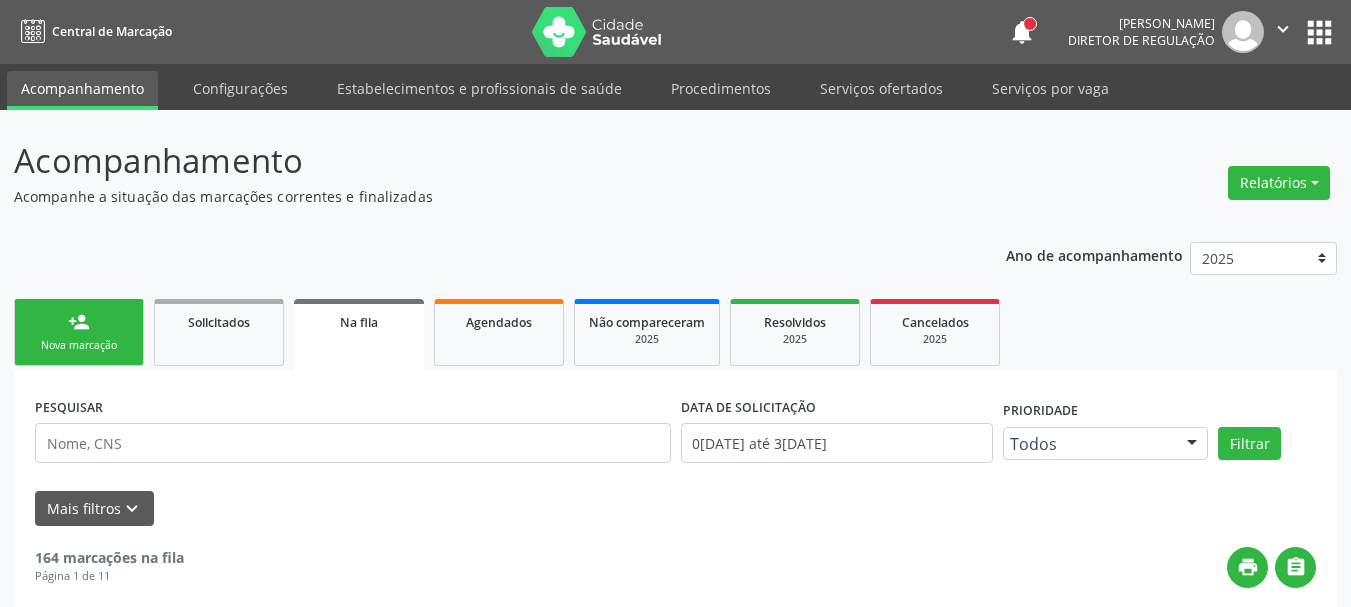 click on "apps" at bounding box center (1319, 32) 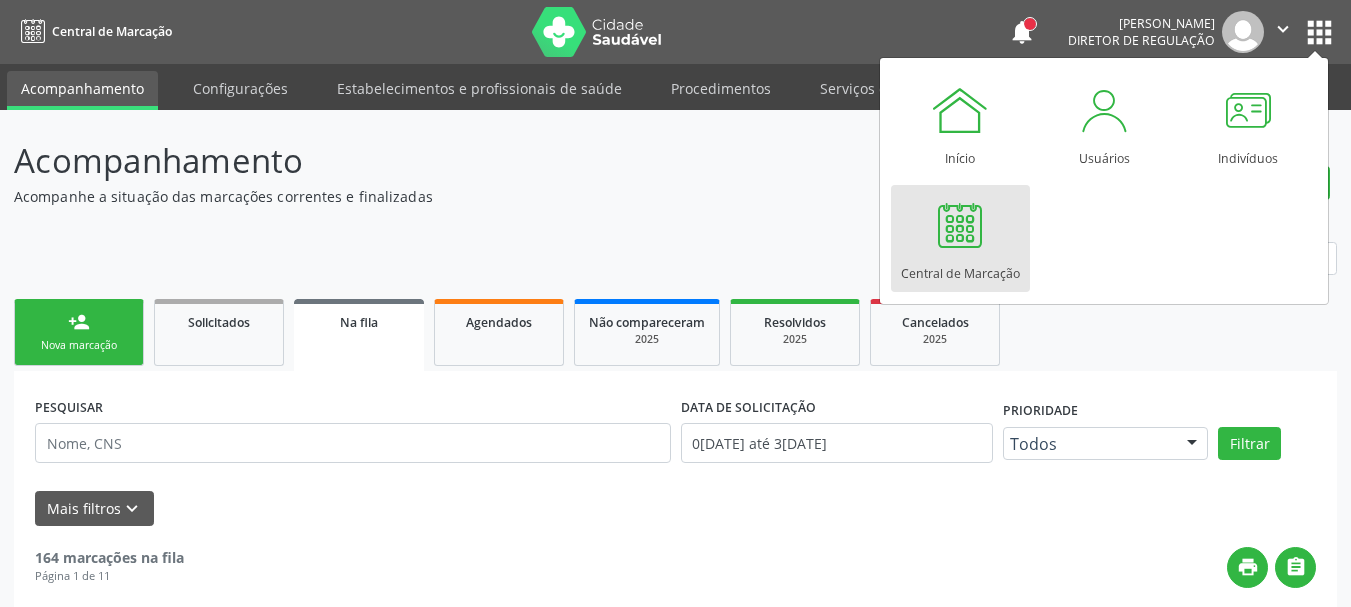 click at bounding box center [960, 225] 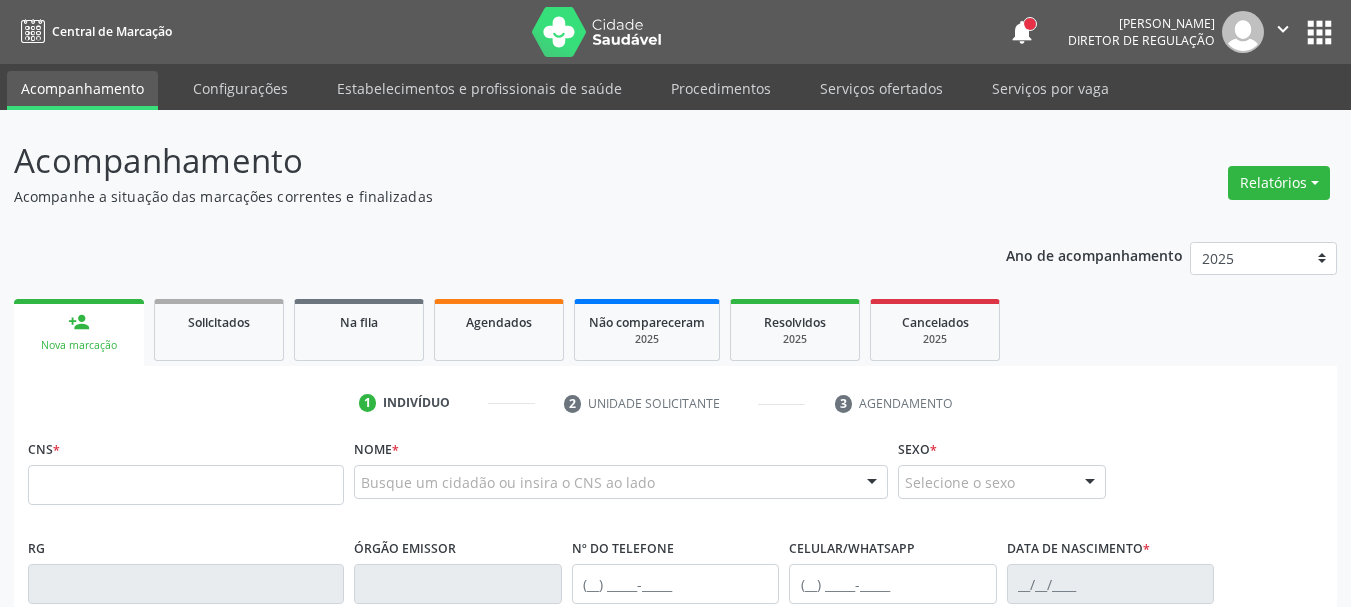 scroll, scrollTop: 0, scrollLeft: 0, axis: both 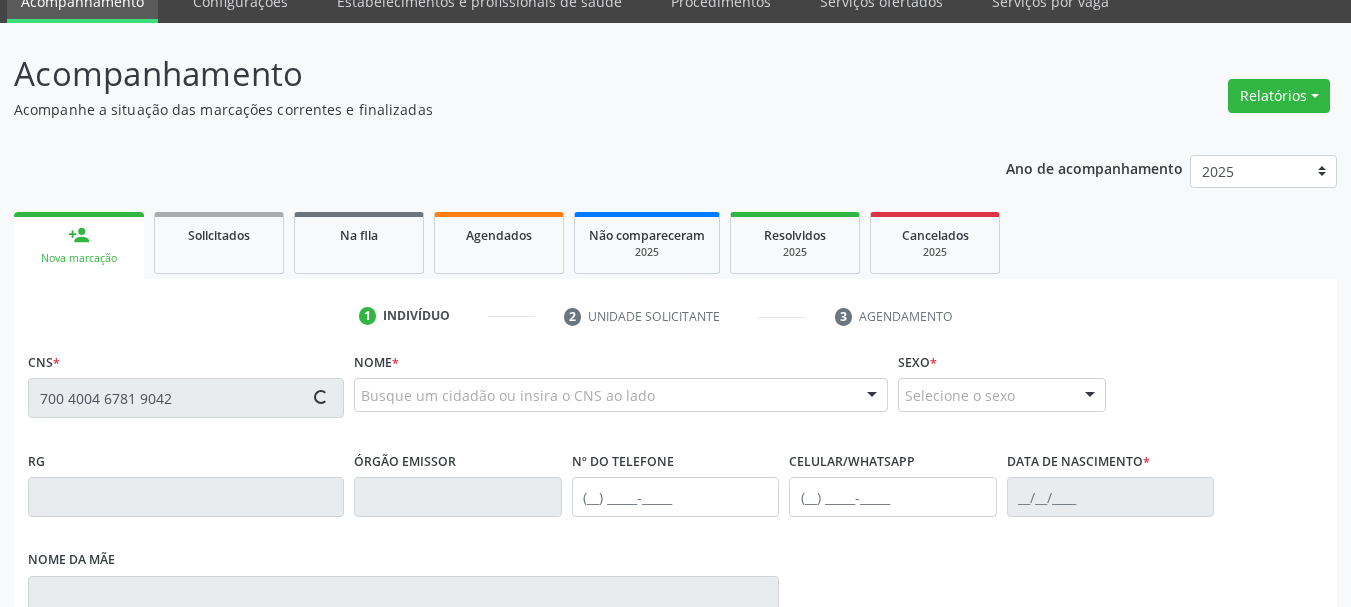 type on "700 4004 6781 9042" 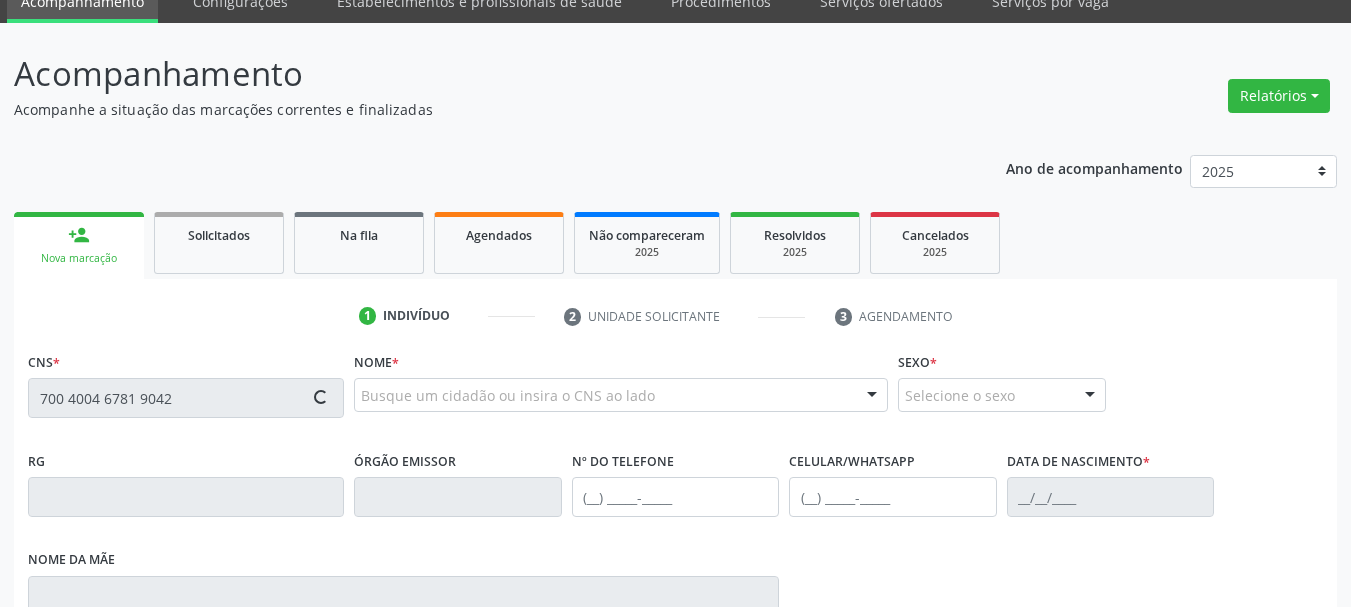 type 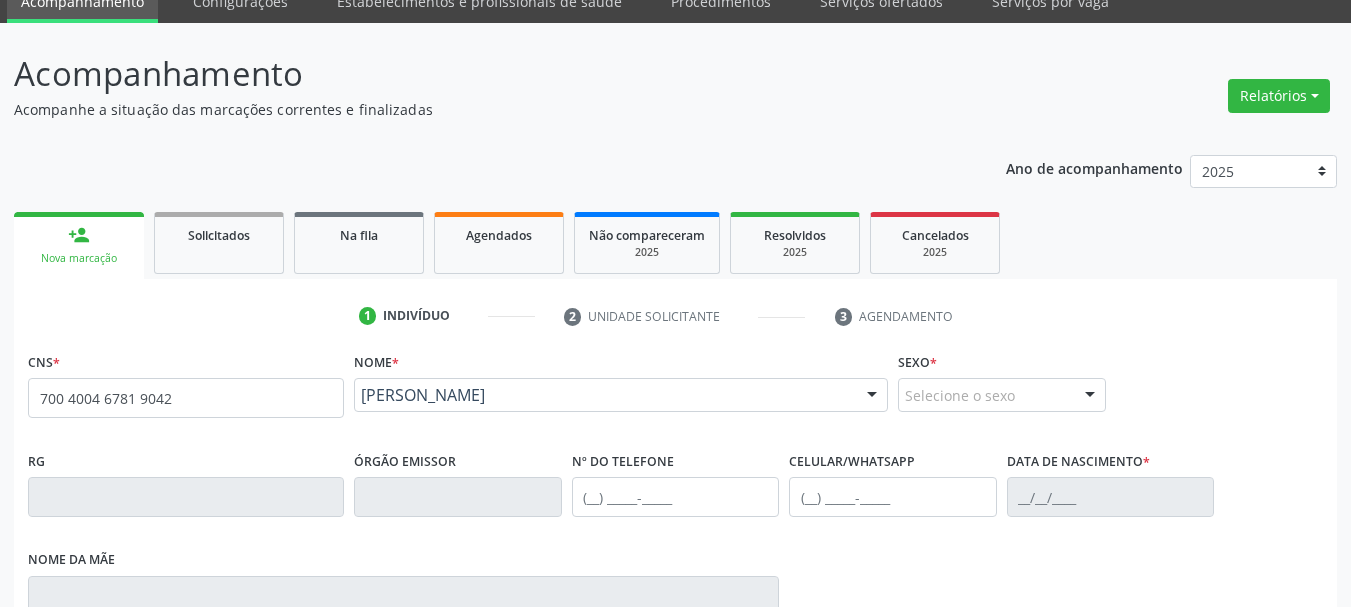 scroll, scrollTop: 200, scrollLeft: 0, axis: vertical 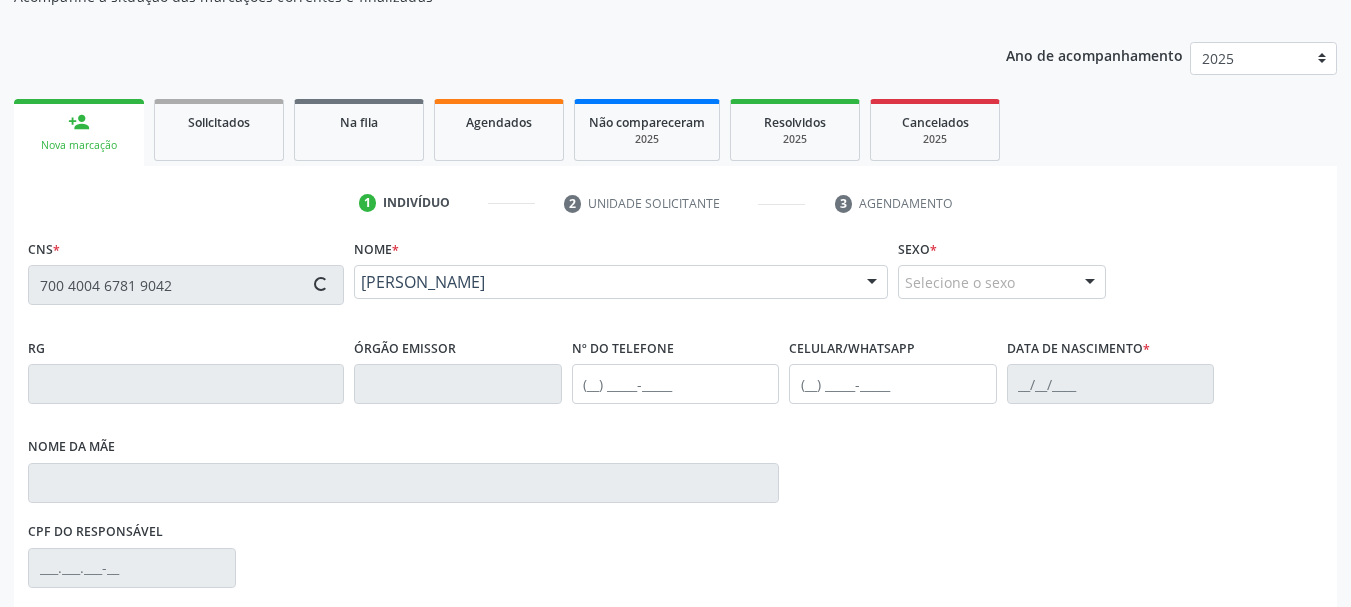 type on "[PHONE_NUMBER]" 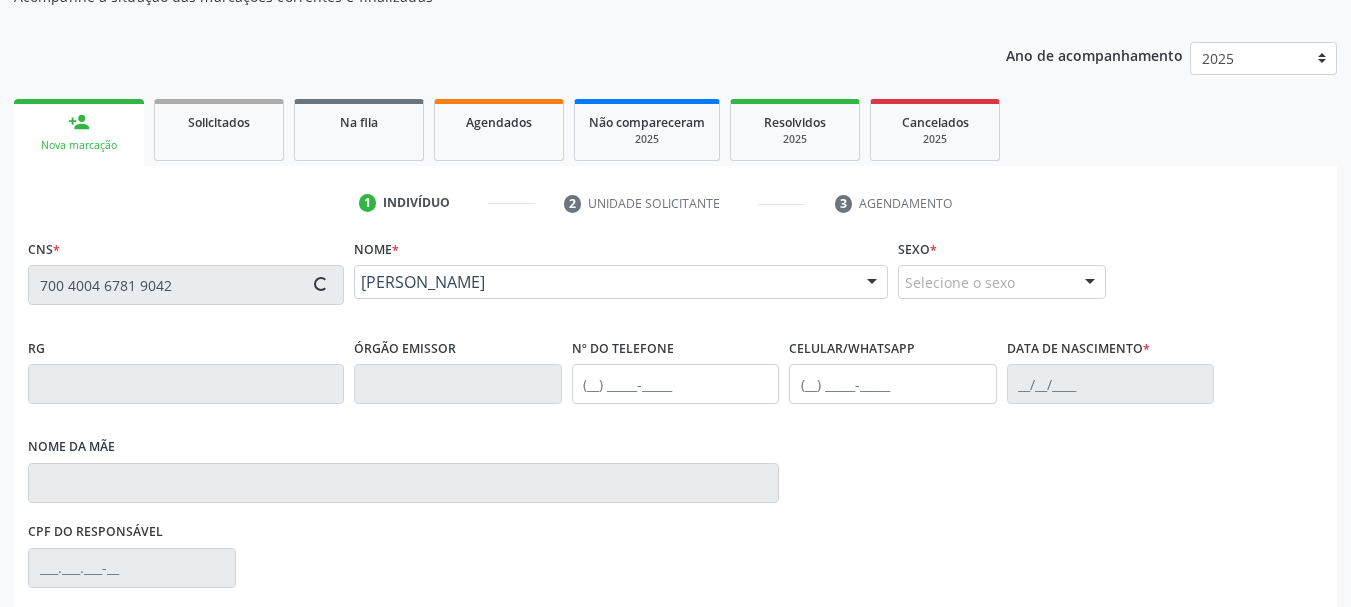 type on "[DATE]" 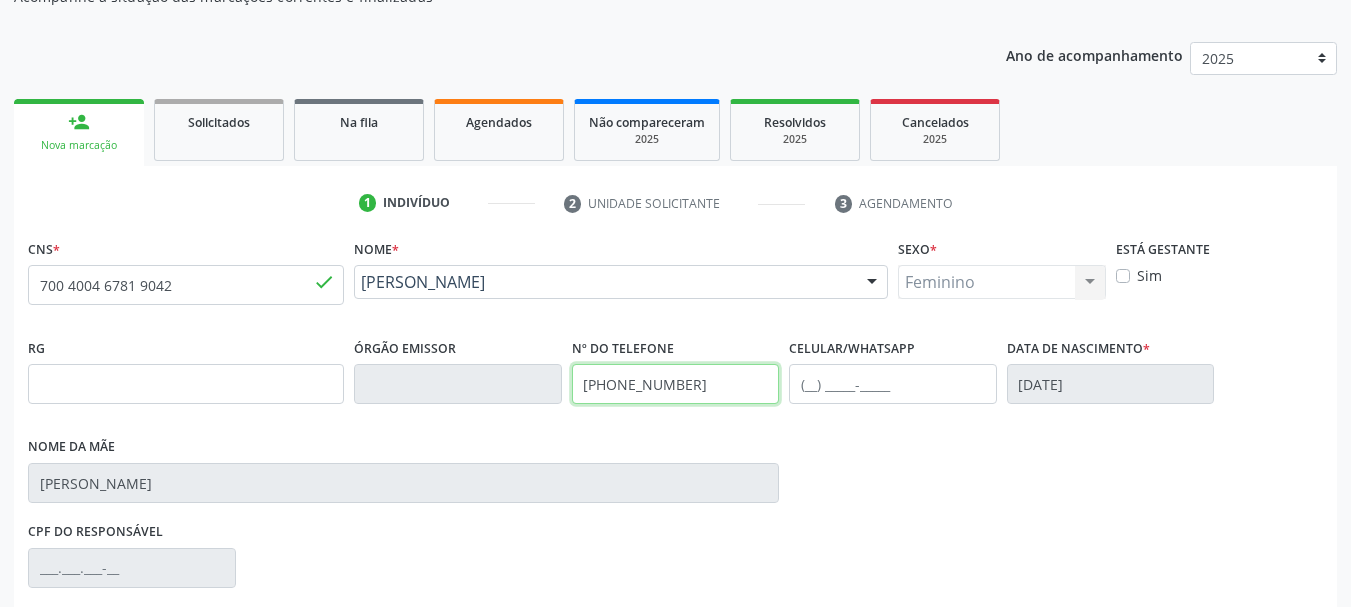 drag, startPoint x: 704, startPoint y: 388, endPoint x: 564, endPoint y: 395, distance: 140.1749 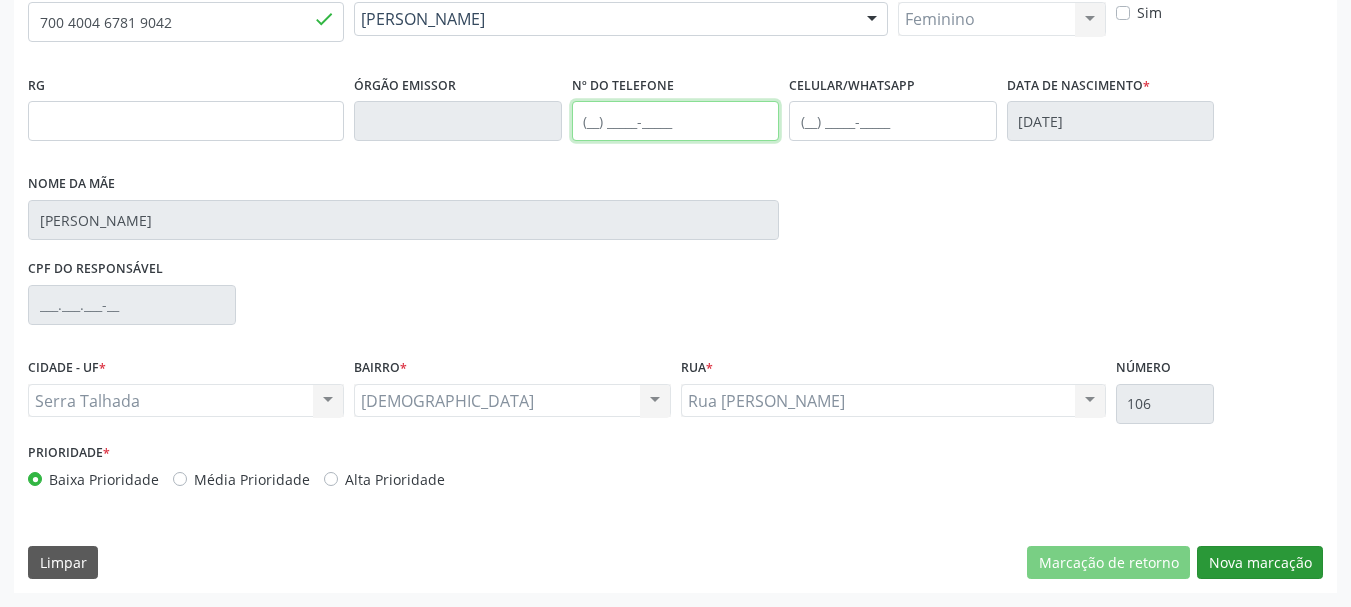 type 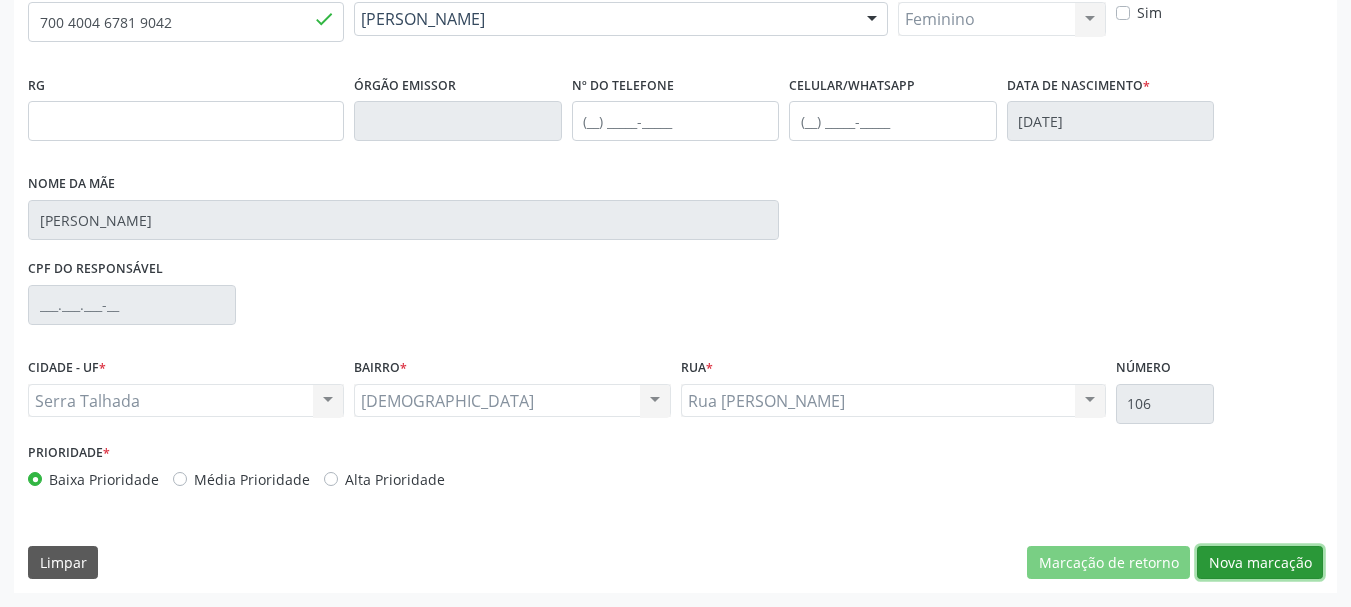 click on "Nova marcação" at bounding box center (1260, 563) 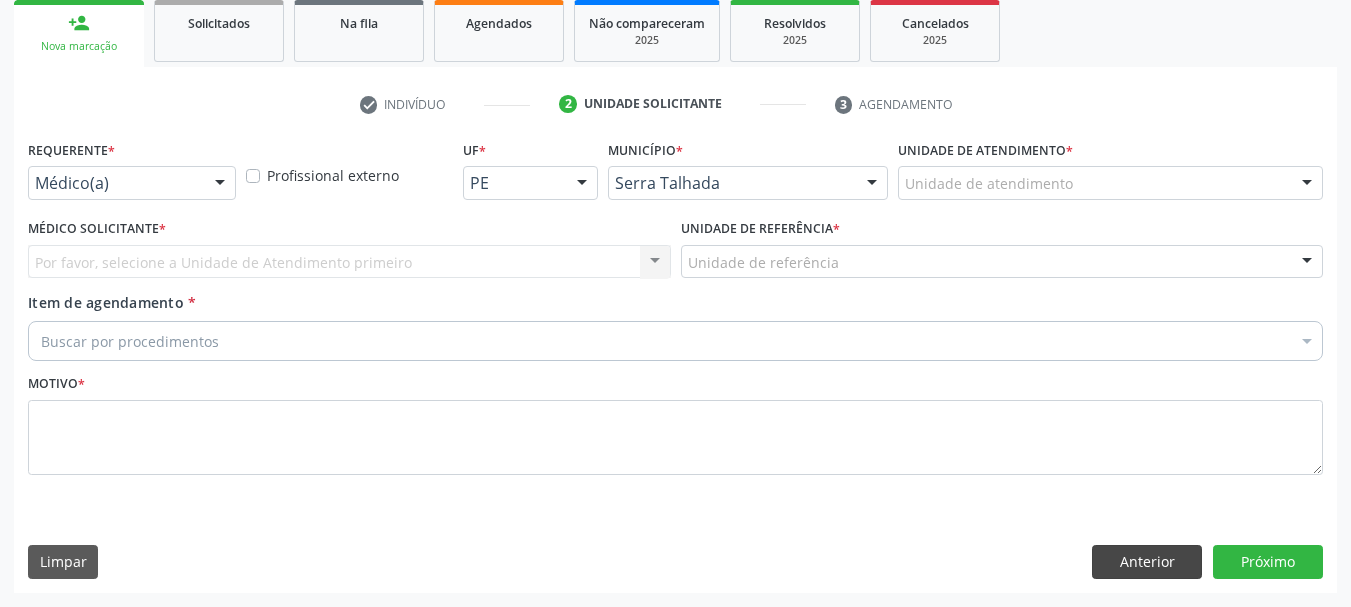 scroll, scrollTop: 299, scrollLeft: 0, axis: vertical 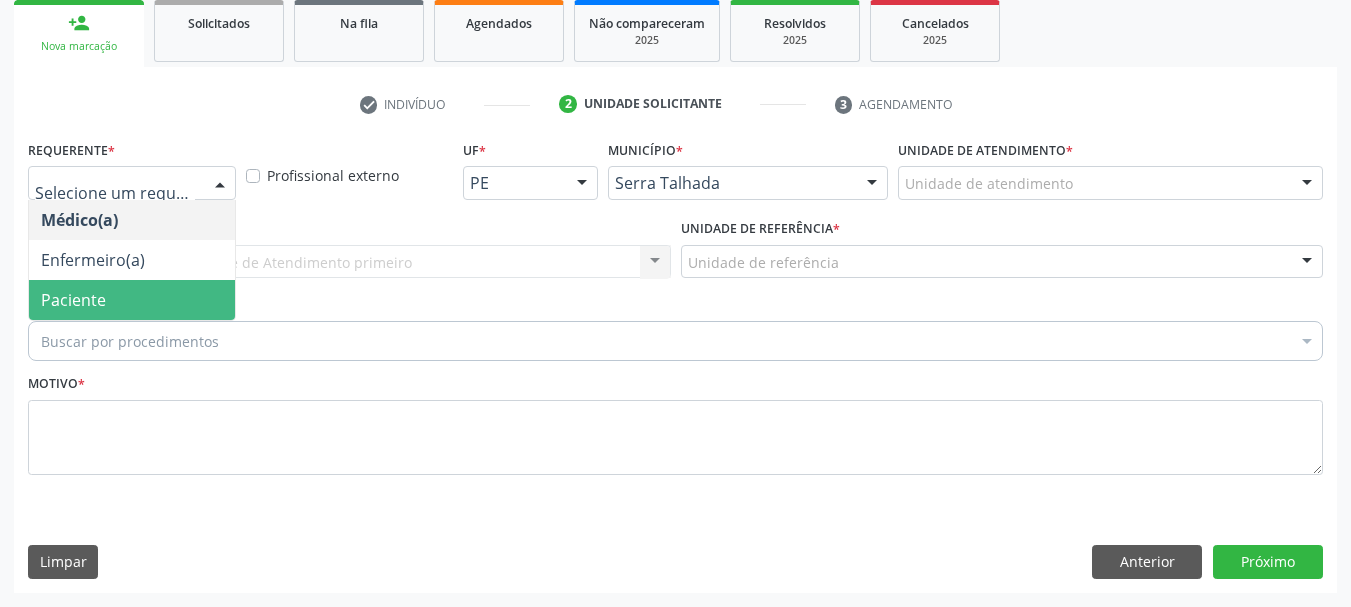 click on "Paciente" at bounding box center (132, 300) 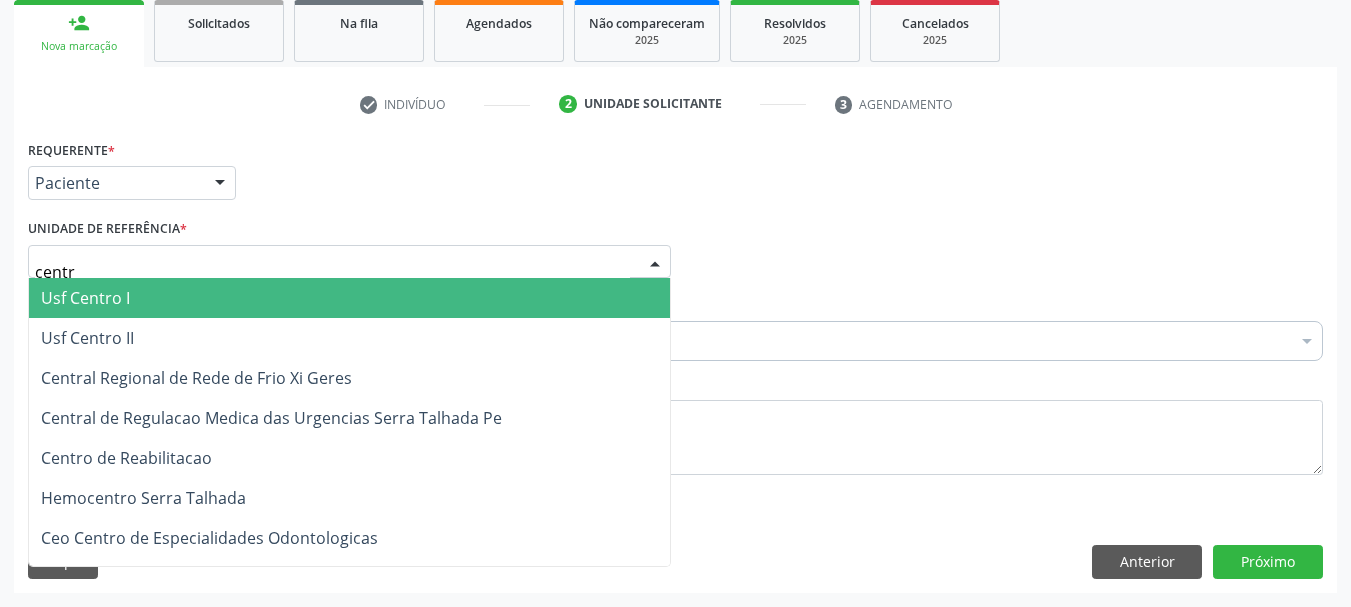type on "centro" 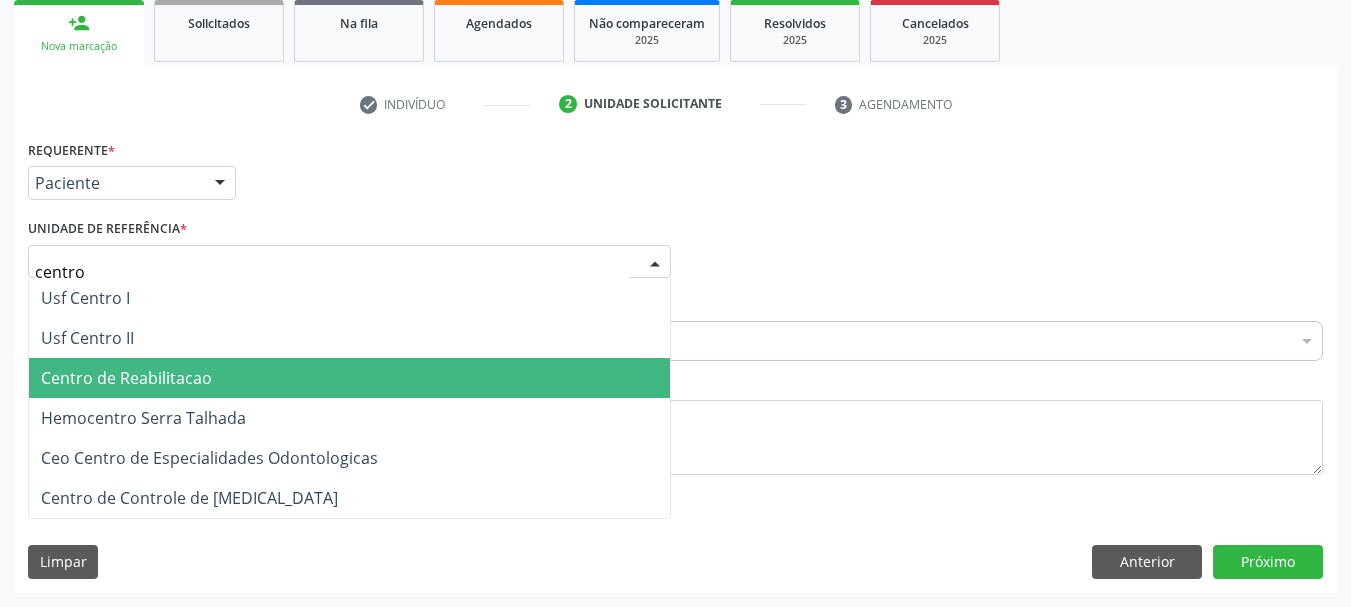 click on "Centro de Reabilitacao" at bounding box center (126, 378) 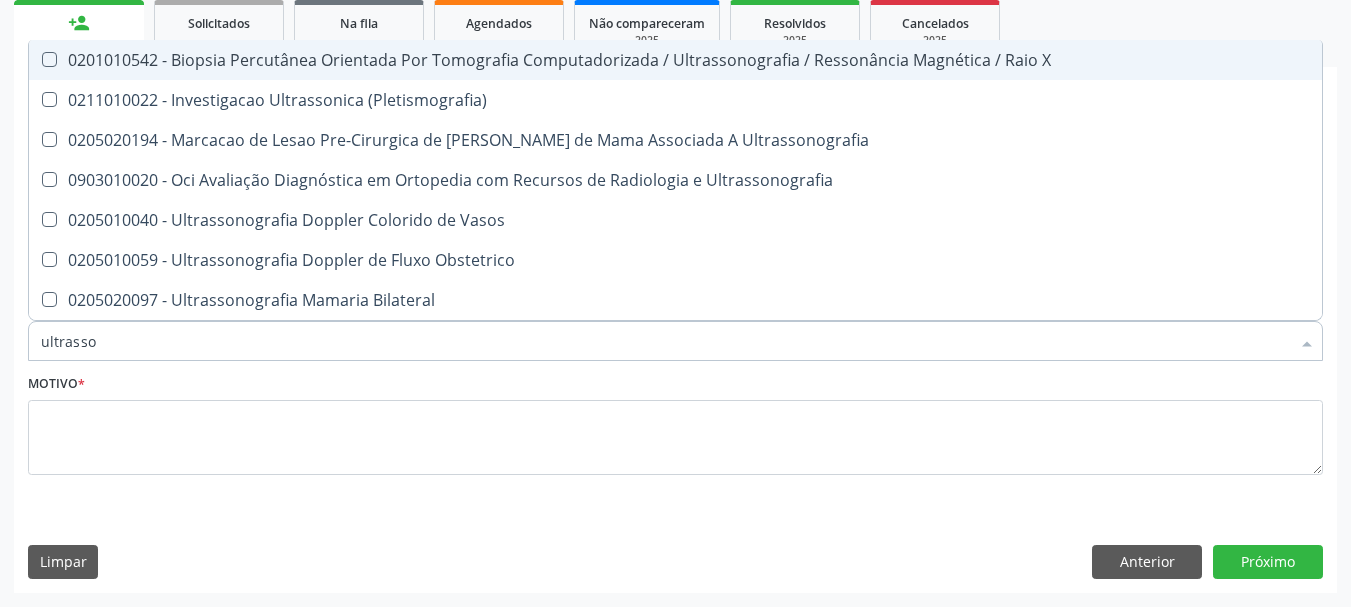 type on "ultrasson" 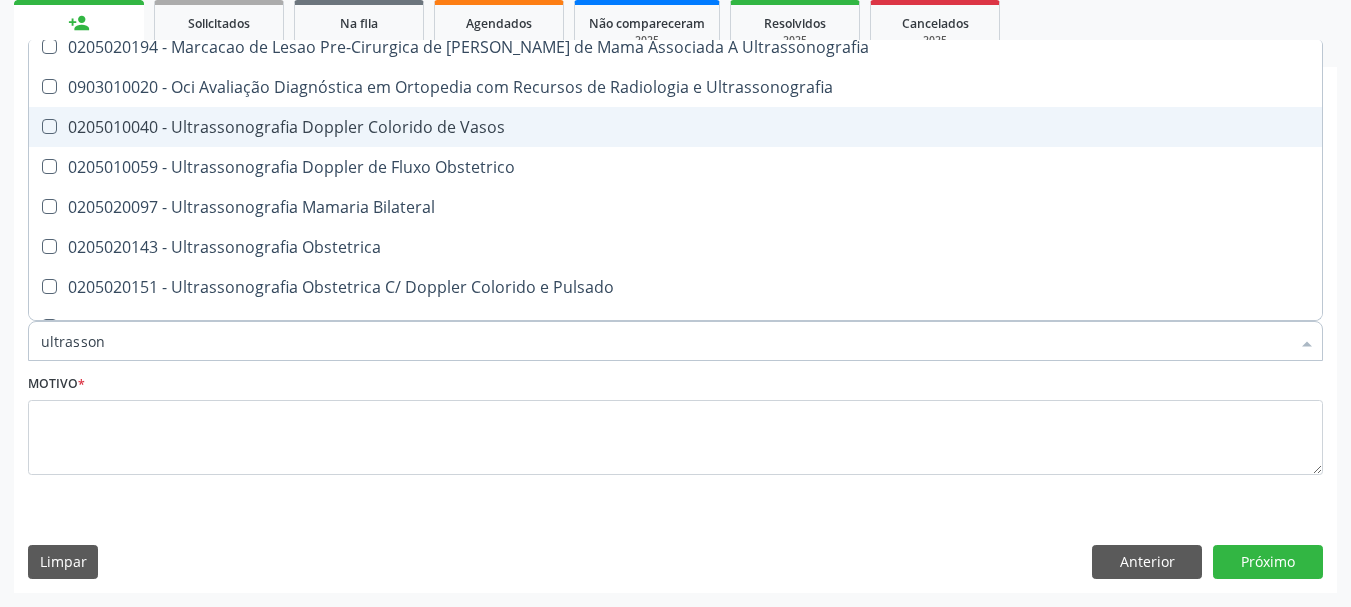 scroll, scrollTop: 200, scrollLeft: 0, axis: vertical 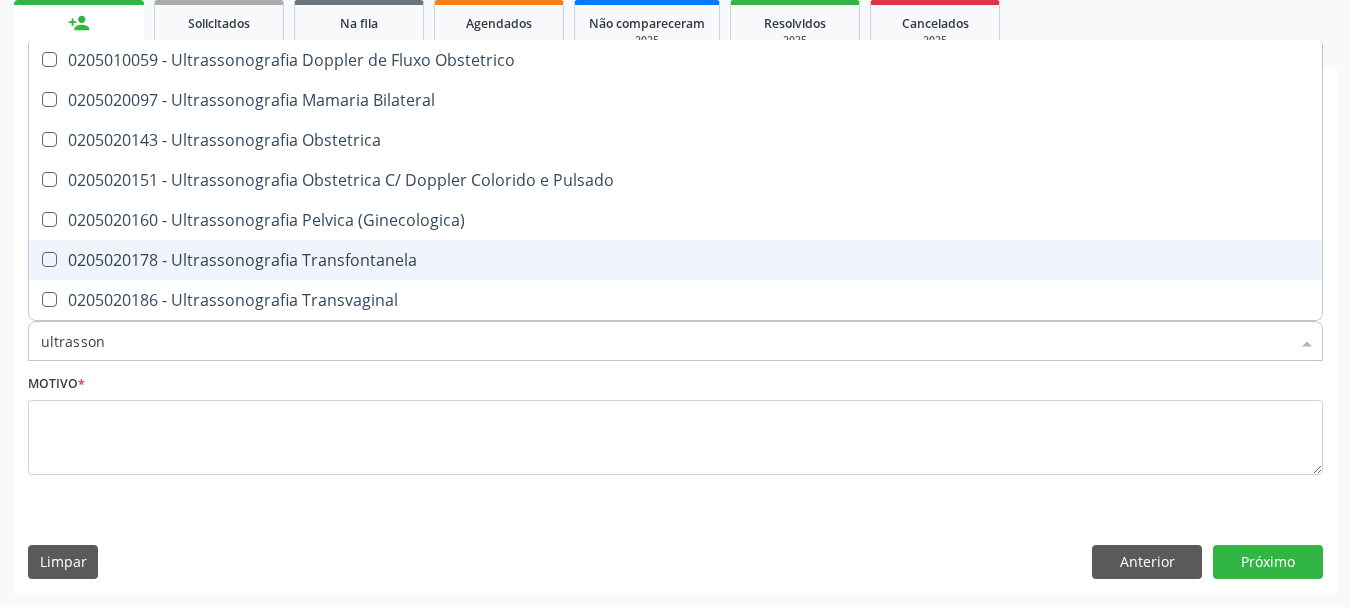 click on "0205020178 - Ultrassonografia Transfontanela" at bounding box center (675, 260) 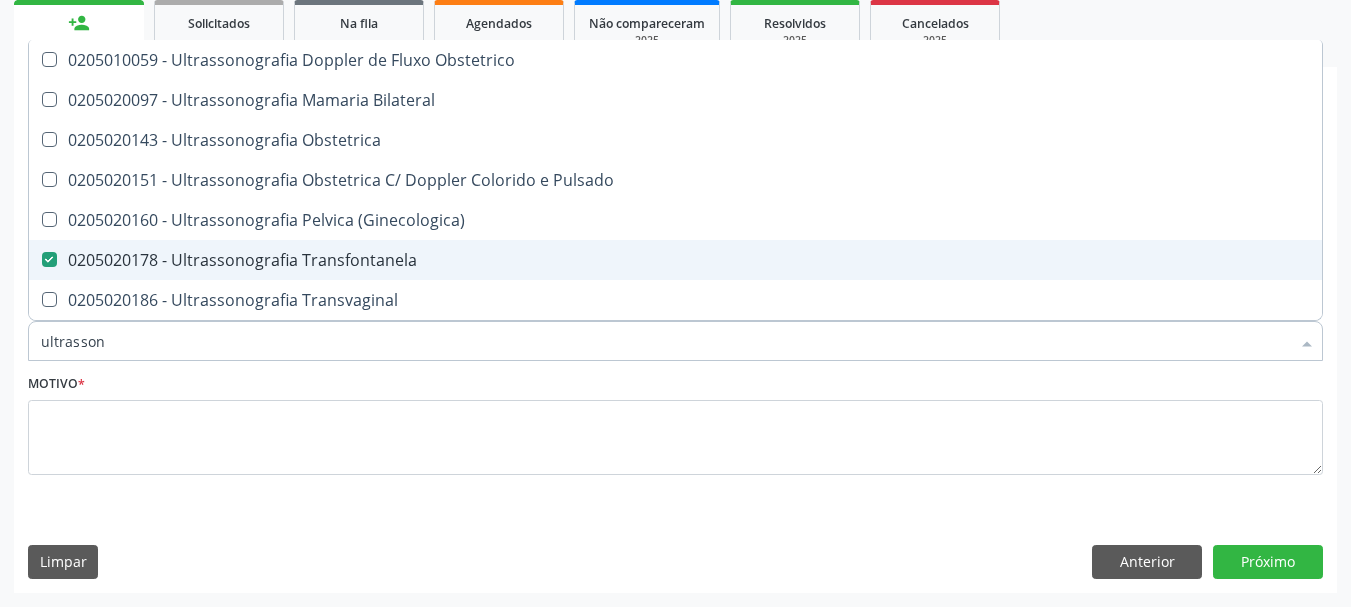 checkbox on "true" 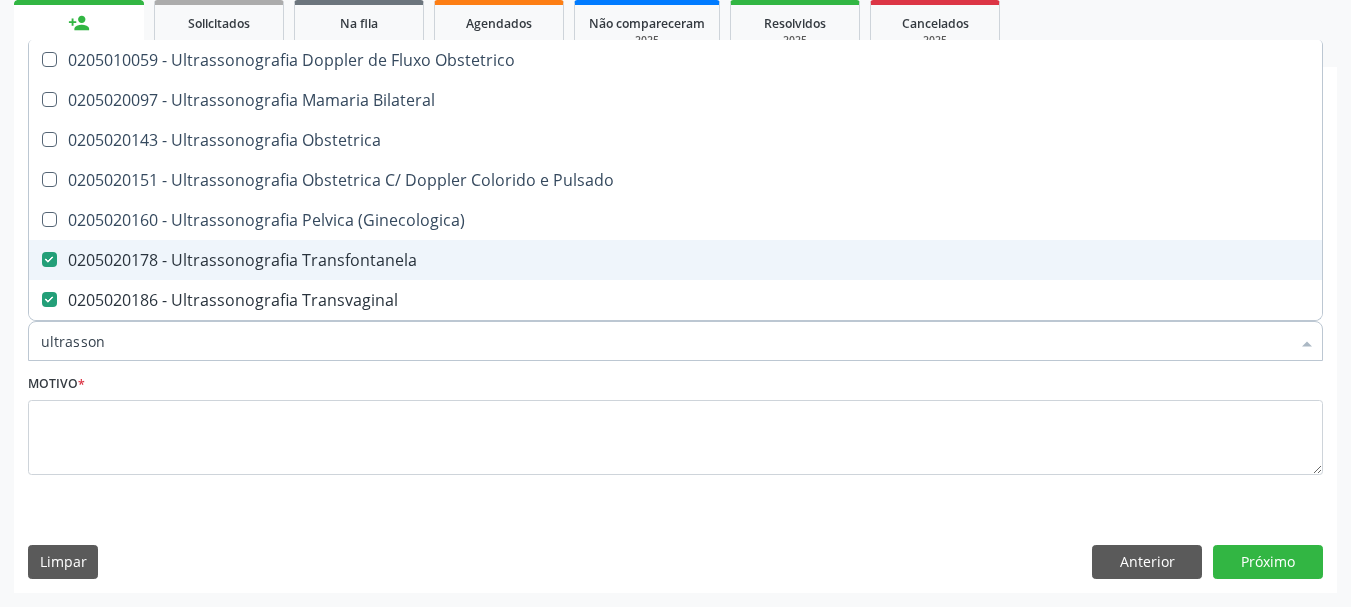 click on "0205020178 - Ultrassonografia Transfontanela" at bounding box center (675, 260) 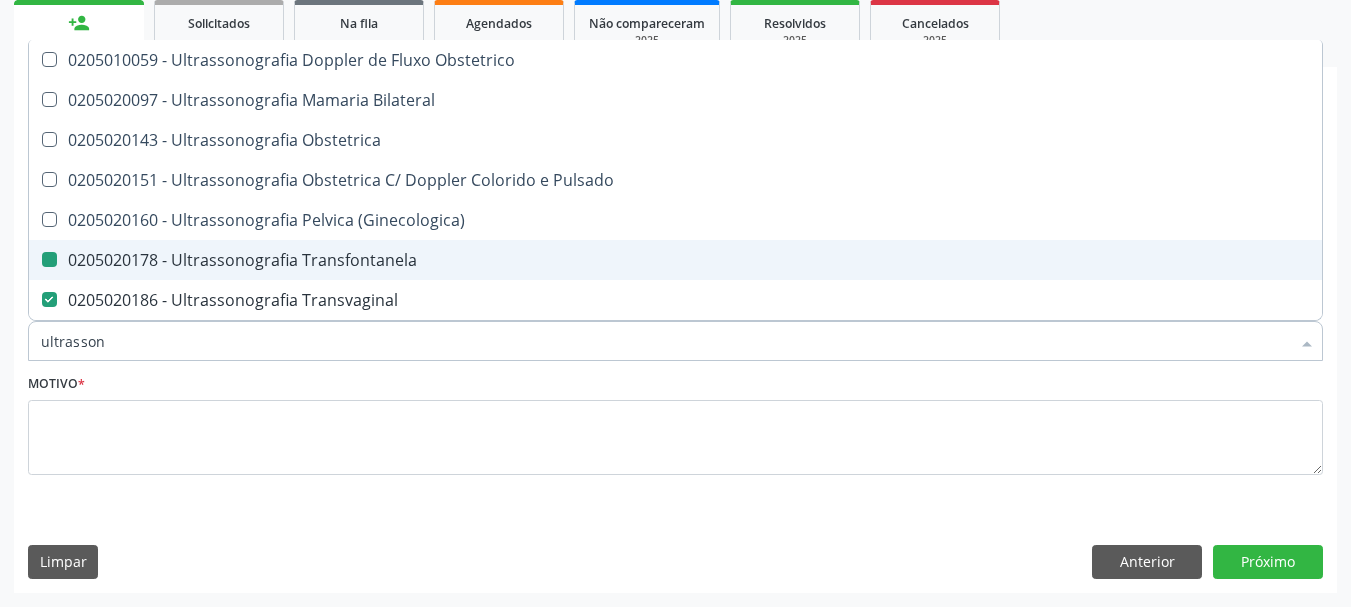 checkbox on "false" 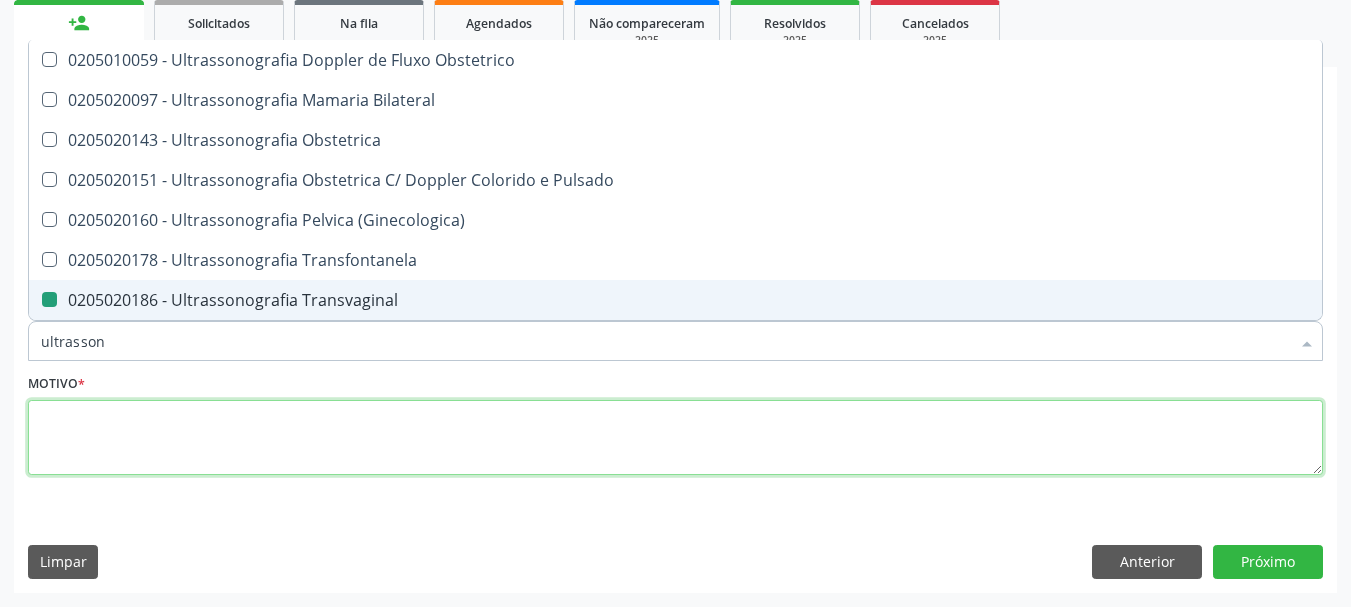 click at bounding box center [675, 438] 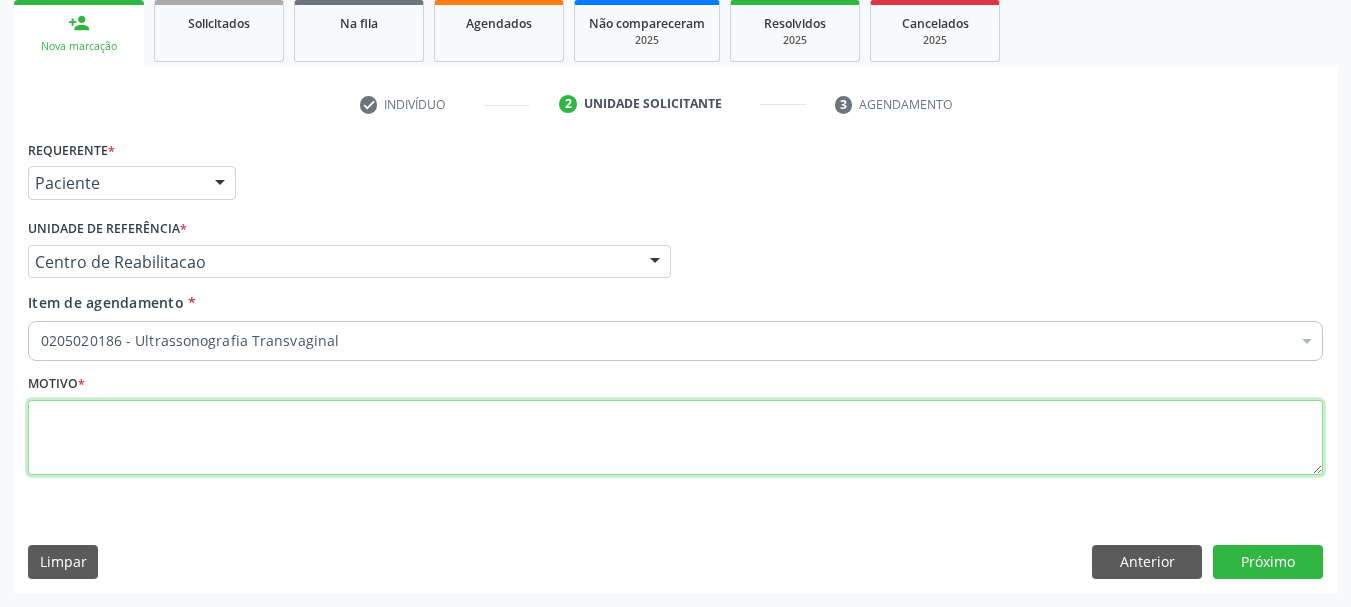 scroll, scrollTop: 0, scrollLeft: 0, axis: both 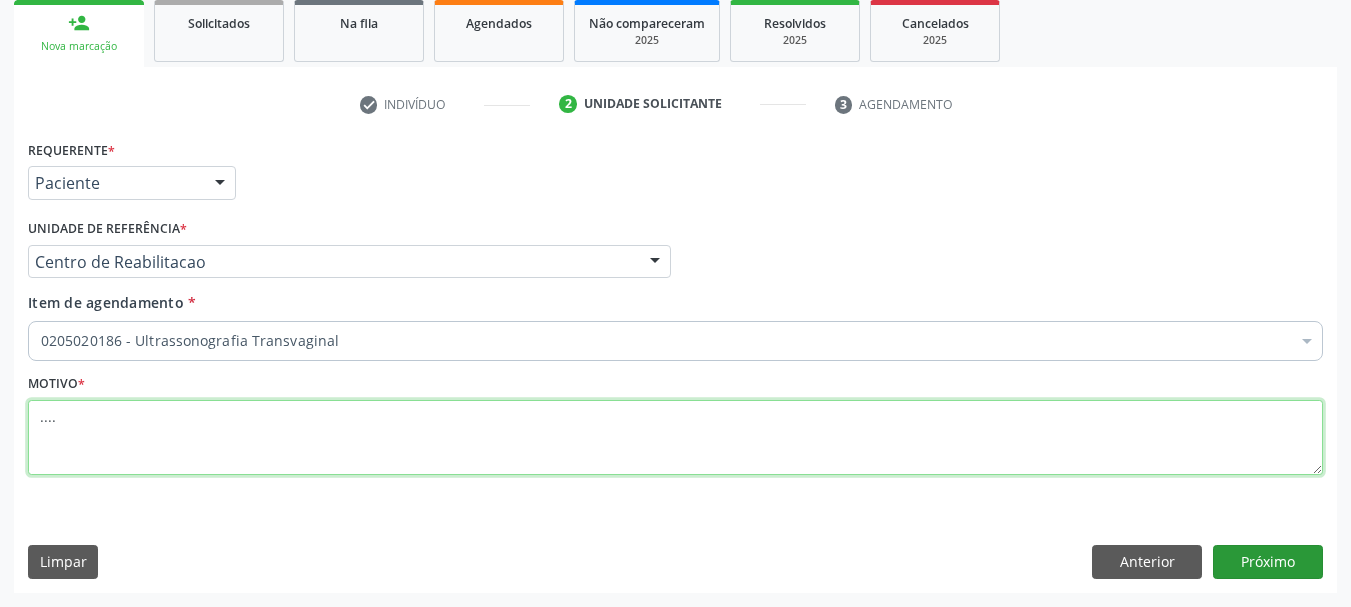 type on "...." 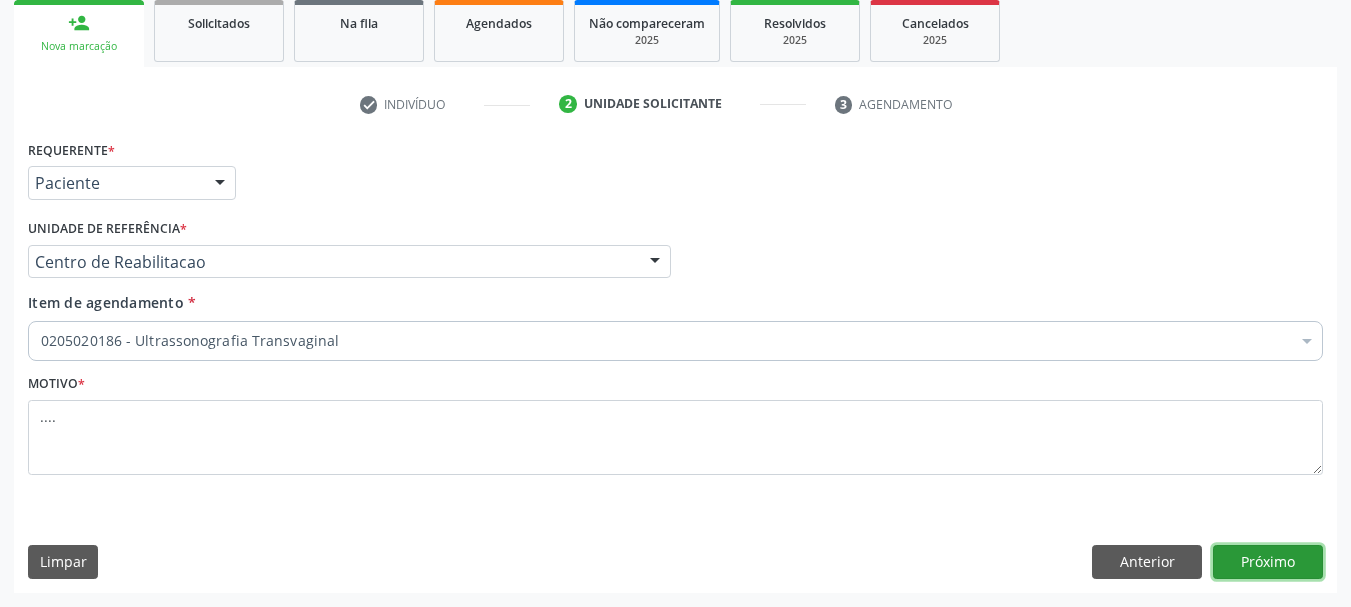 click on "Próximo" at bounding box center [1268, 562] 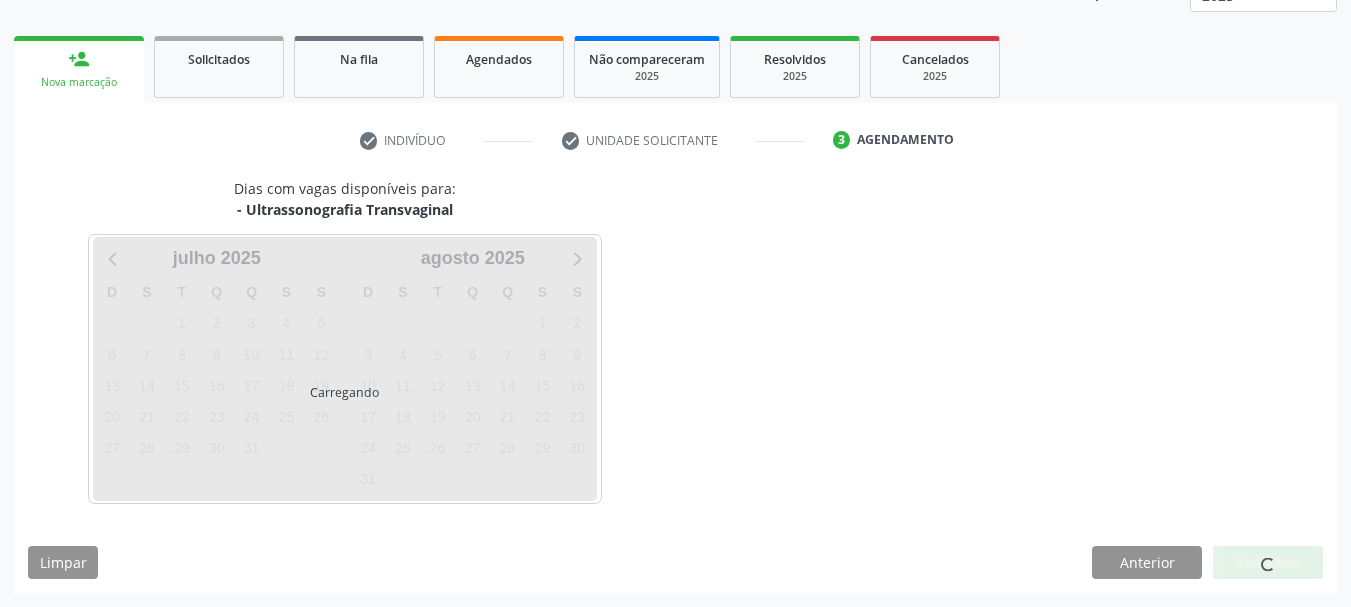 scroll, scrollTop: 263, scrollLeft: 0, axis: vertical 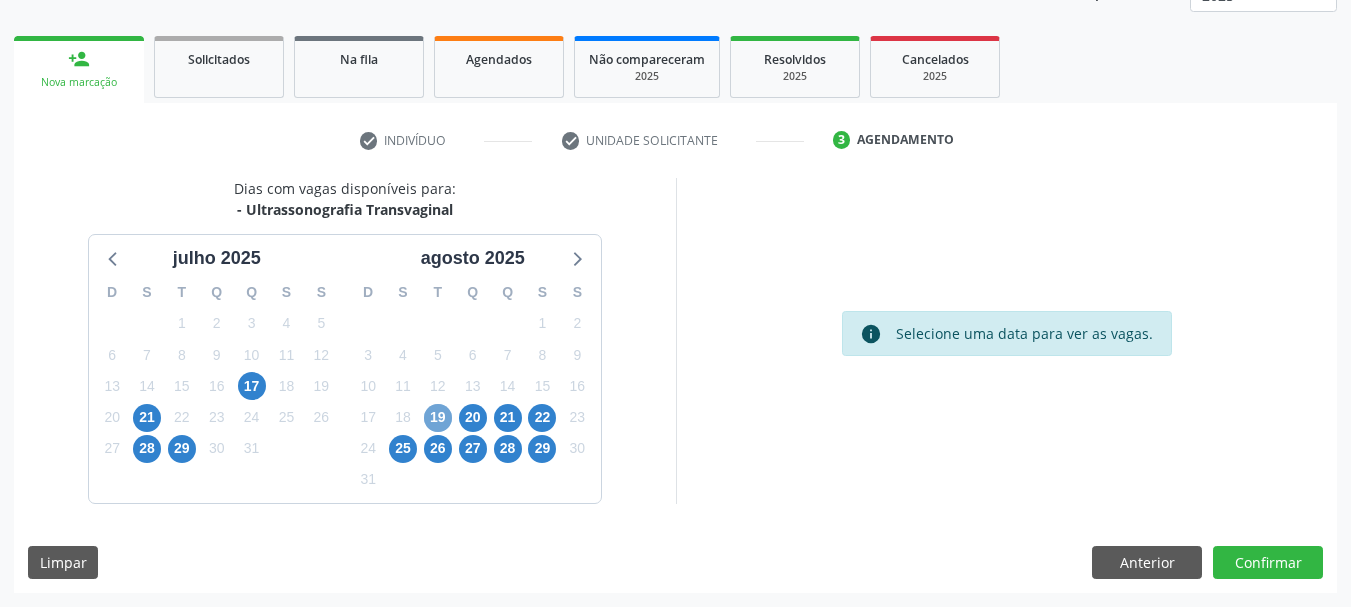 click on "19" at bounding box center (438, 418) 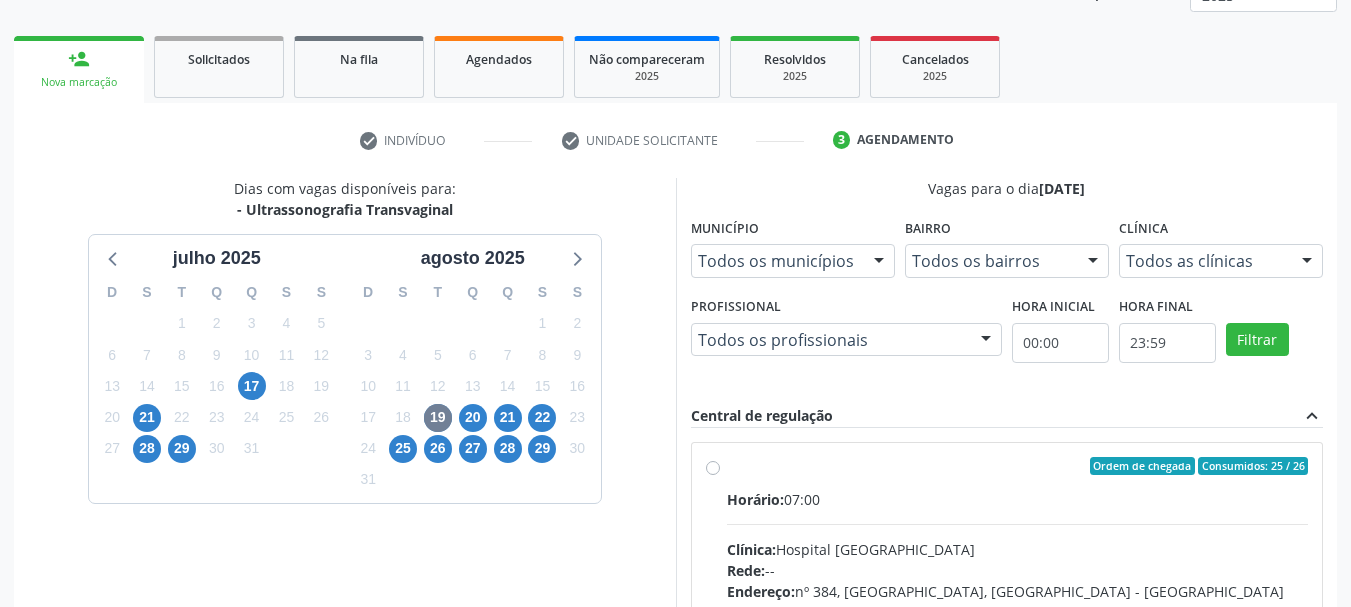 click on "Ordem de chegada
Consumidos: 25 / 26
Horário:   07:00
Clínica:  Hospital Sao Francisco
Rede:
--
Endereço:   nº 384, Varzea, Serra Talhada - PE
Telefone:   (81) 38312142
Profissional:
Yuri Araujo Magalhaes
Informações adicionais sobre o atendimento
Idade de atendimento:
de 0 a 120 anos
Gênero(s) atendido(s):
Masculino e Feminino
Informações adicionais:
--" at bounding box center [1018, 610] 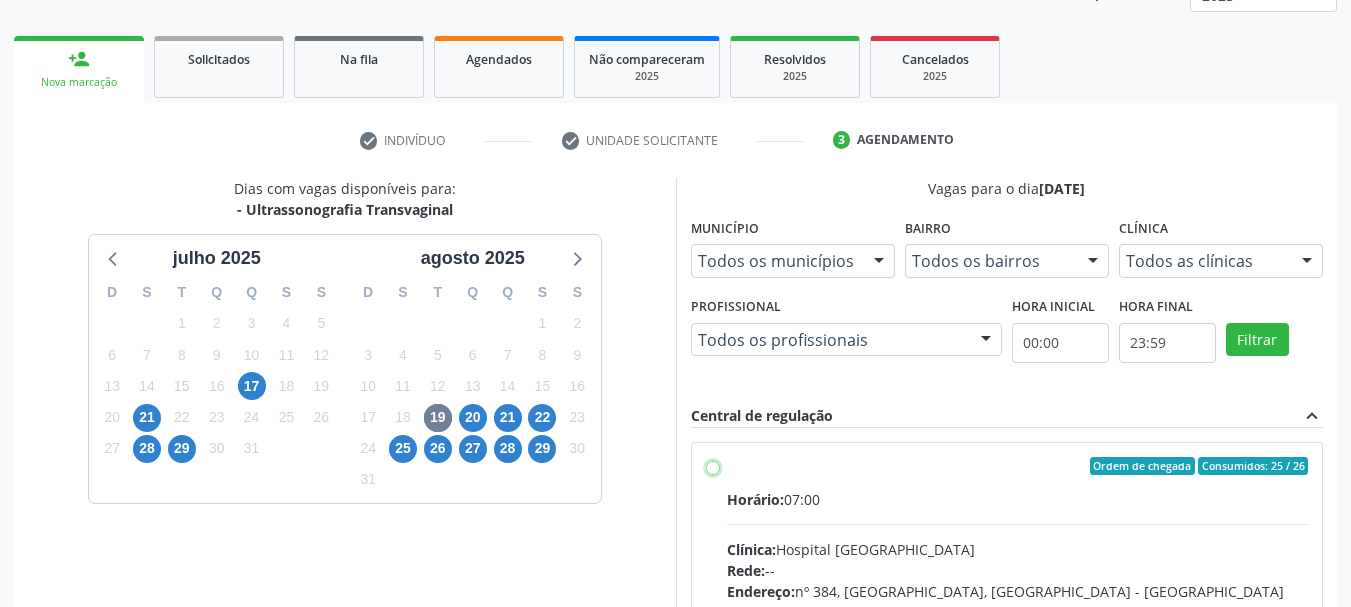 click on "Ordem de chegada
Consumidos: 25 / 26
Horário:   07:00
Clínica:  Hospital Sao Francisco
Rede:
--
Endereço:   nº 384, Varzea, Serra Talhada - PE
Telefone:   (81) 38312142
Profissional:
Yuri Araujo Magalhaes
Informações adicionais sobre o atendimento
Idade de atendimento:
de 0 a 120 anos
Gênero(s) atendido(s):
Masculino e Feminino
Informações adicionais:
--" at bounding box center [713, 466] 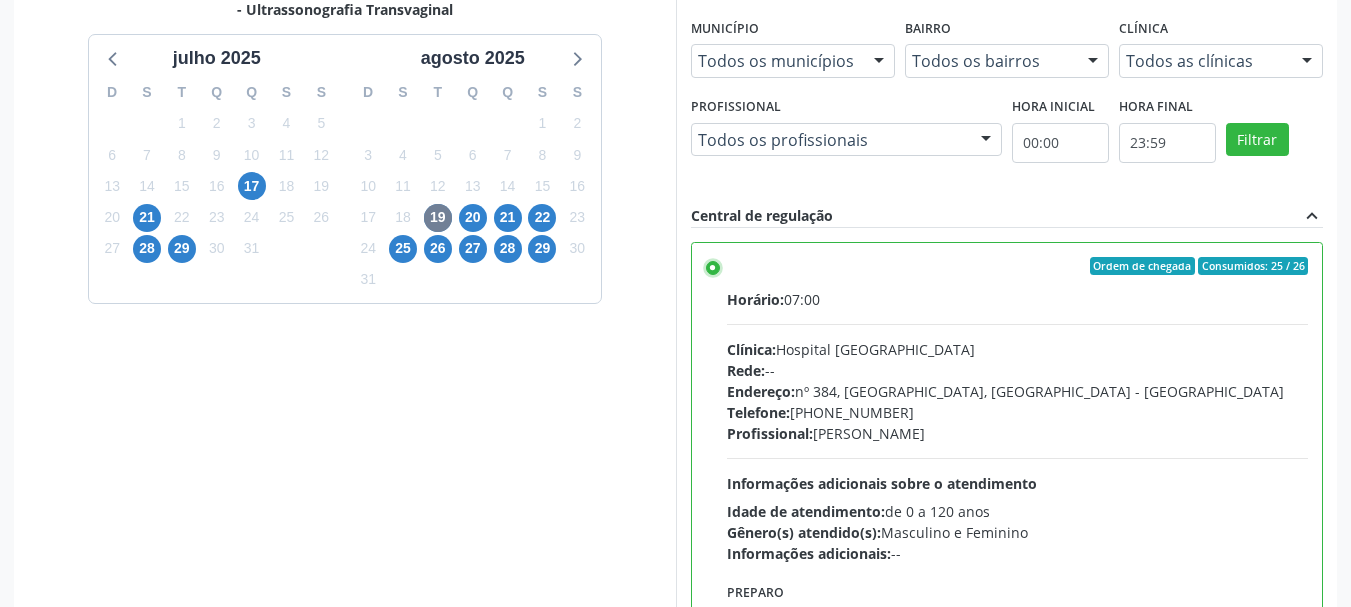 scroll, scrollTop: 588, scrollLeft: 0, axis: vertical 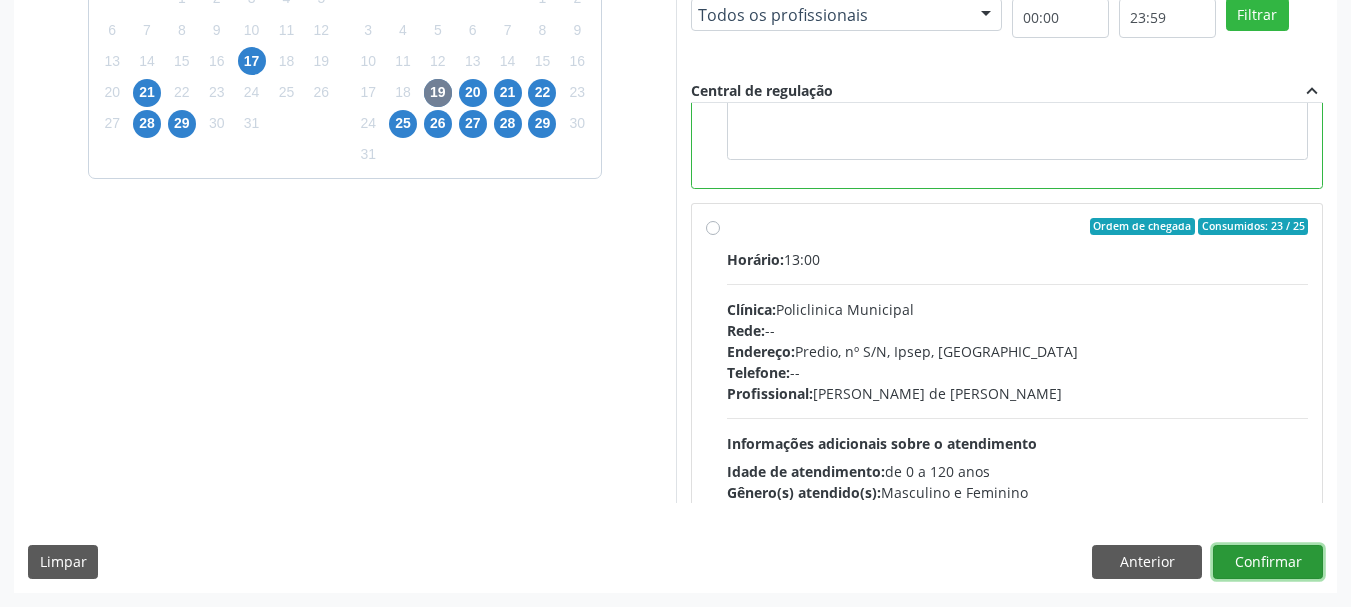 click on "Confirmar" at bounding box center (1268, 562) 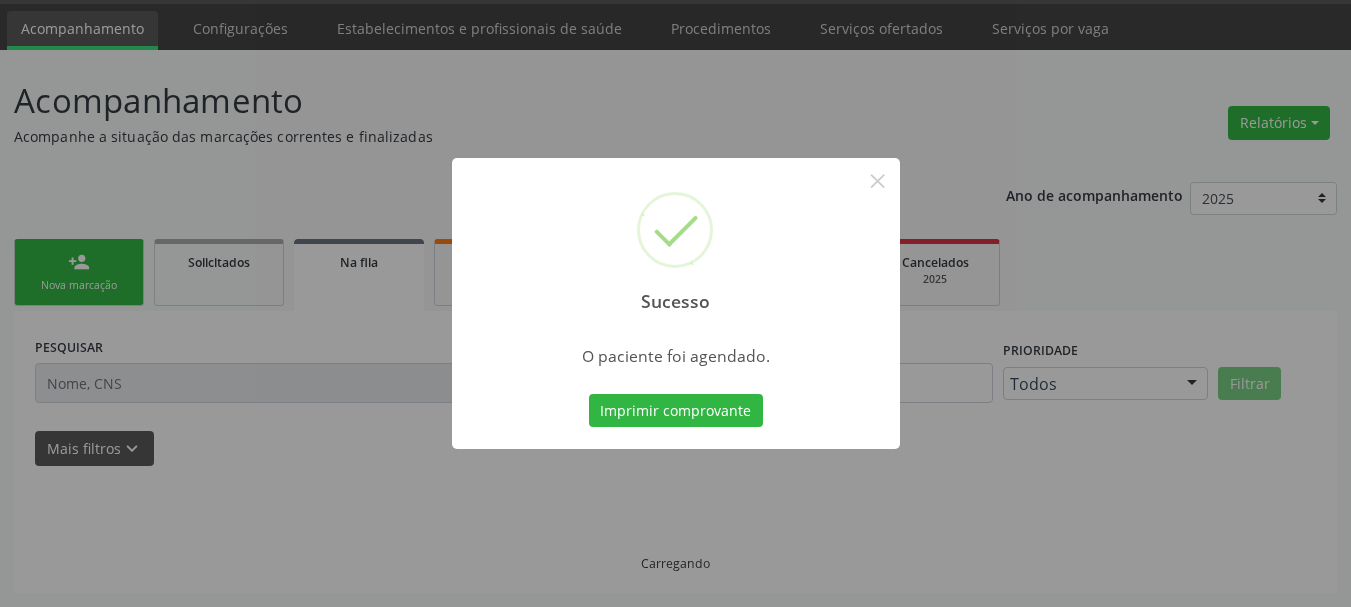 scroll, scrollTop: 60, scrollLeft: 0, axis: vertical 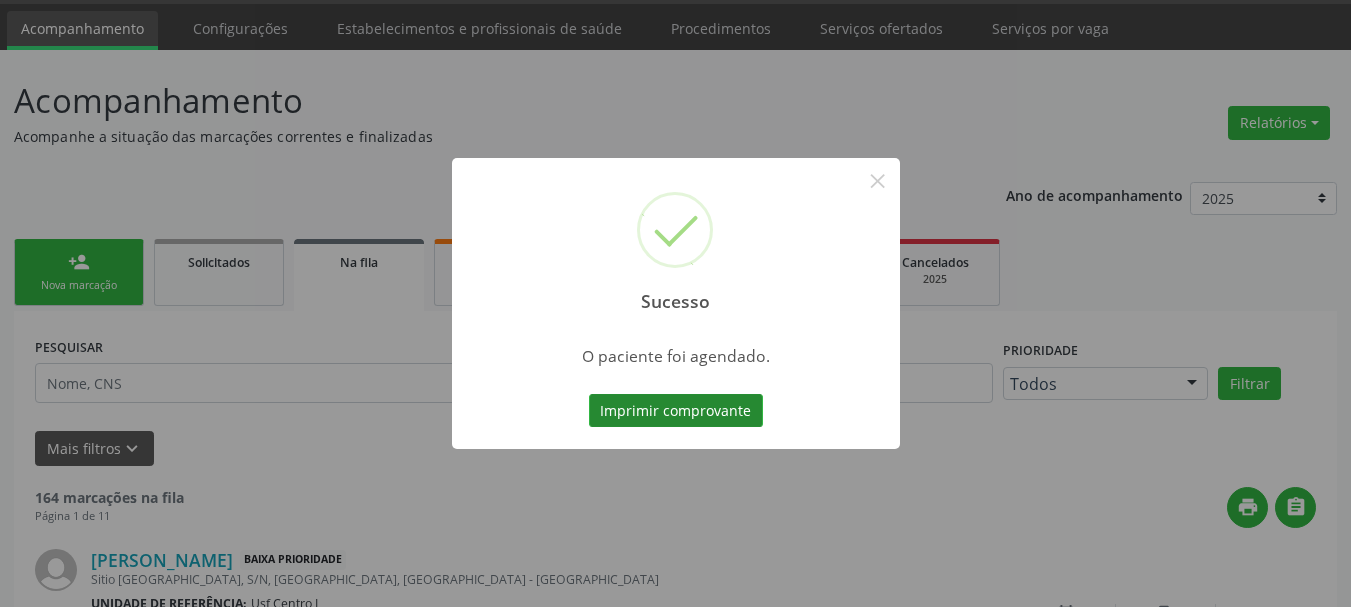 click on "Imprimir comprovante" at bounding box center (676, 411) 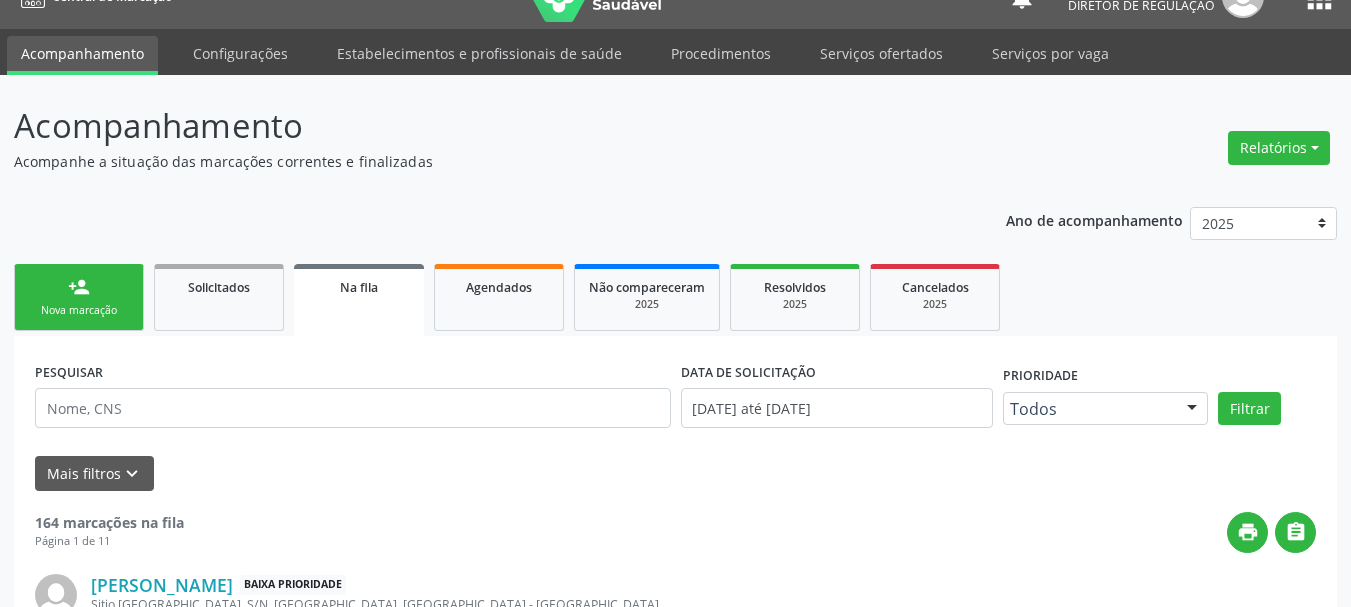 scroll, scrollTop: 0, scrollLeft: 0, axis: both 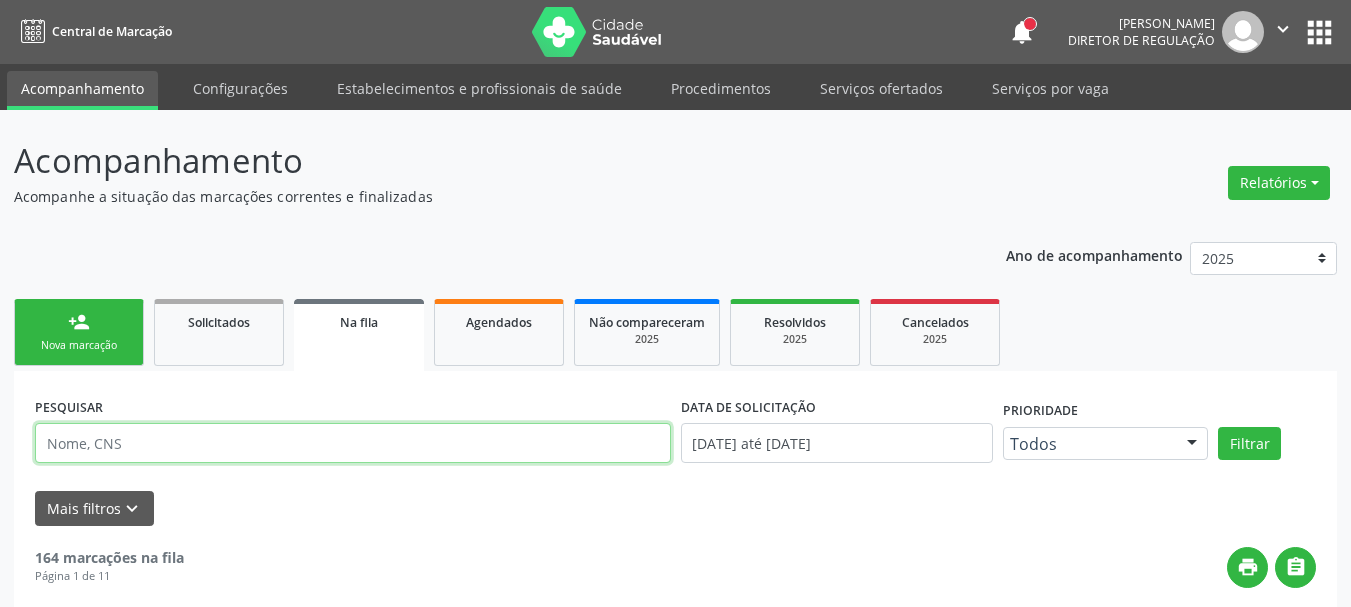 click at bounding box center [353, 443] 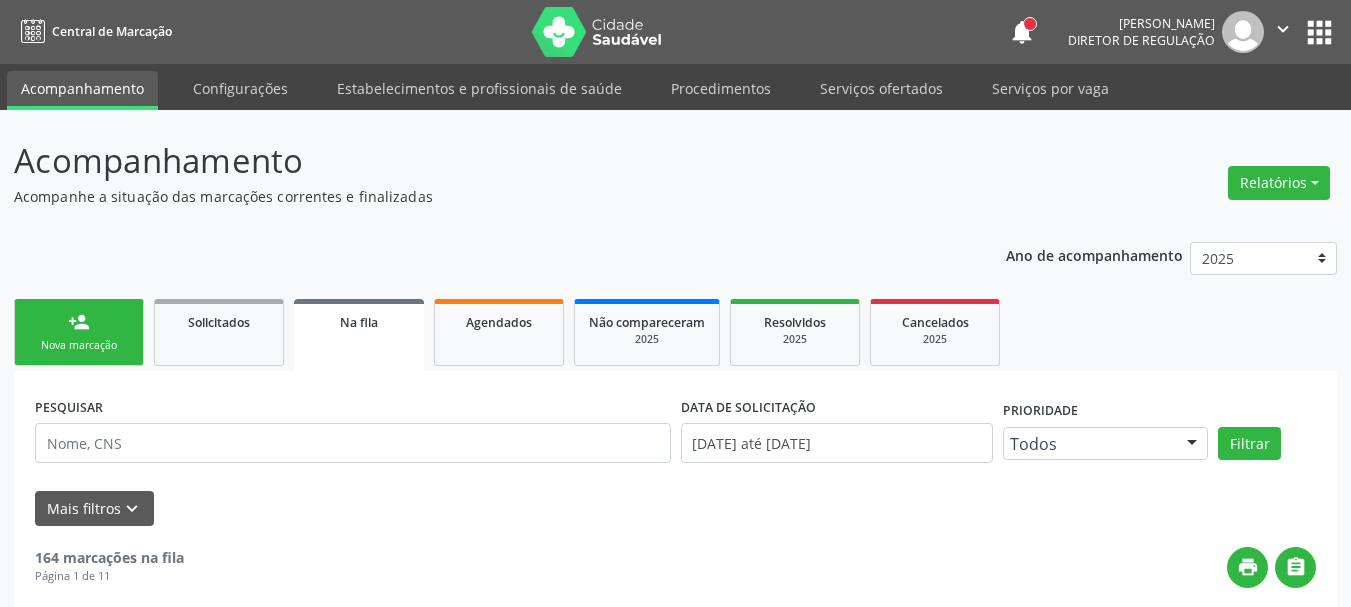 click on "Acompanhe a situação das marcações correntes e finalizadas" at bounding box center (477, 196) 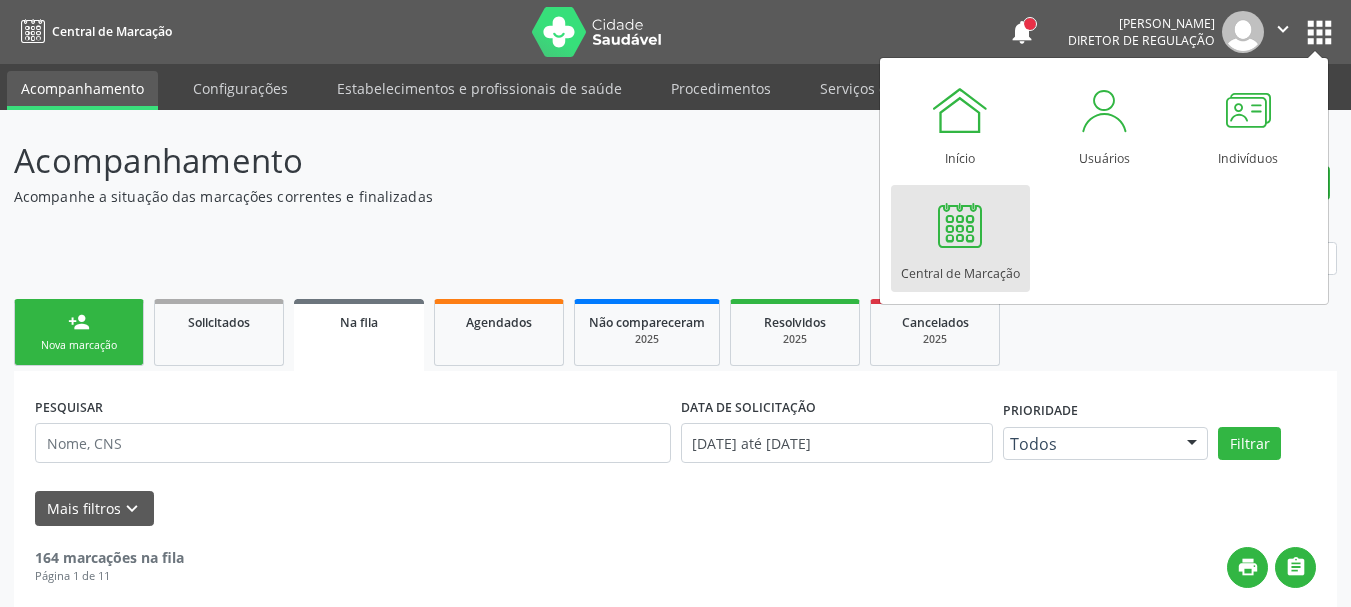click on "Central de Marcação" at bounding box center [960, 268] 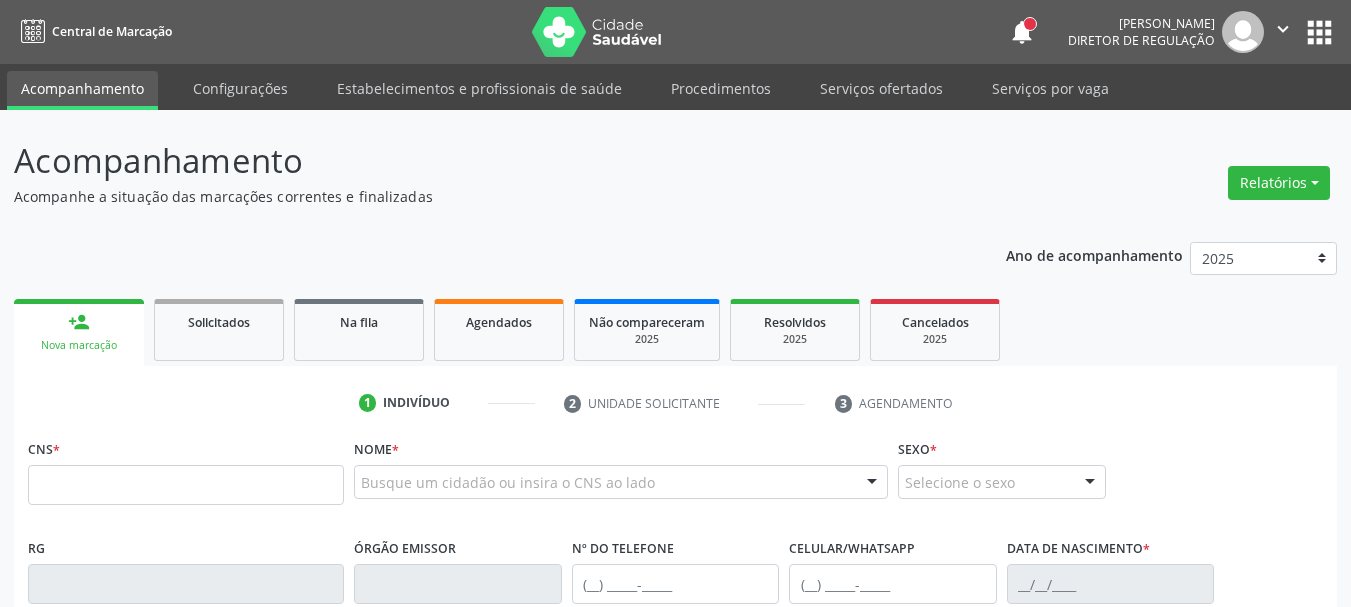 scroll, scrollTop: 0, scrollLeft: 0, axis: both 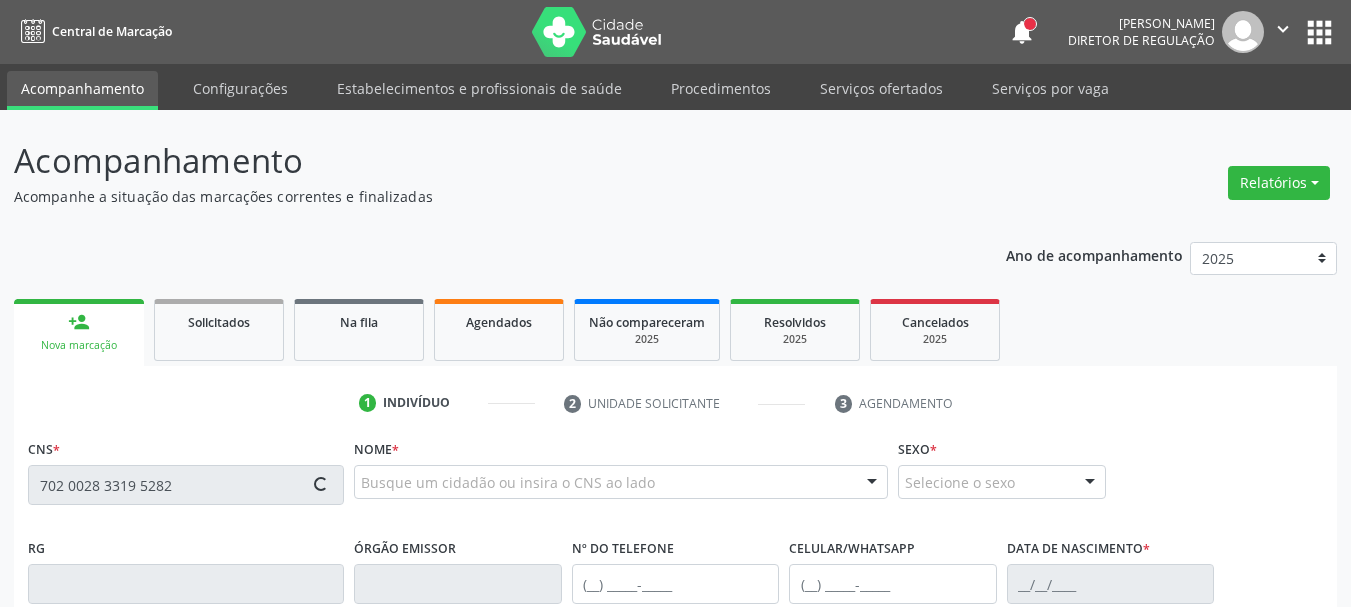 type on "702 0028 3319 5282" 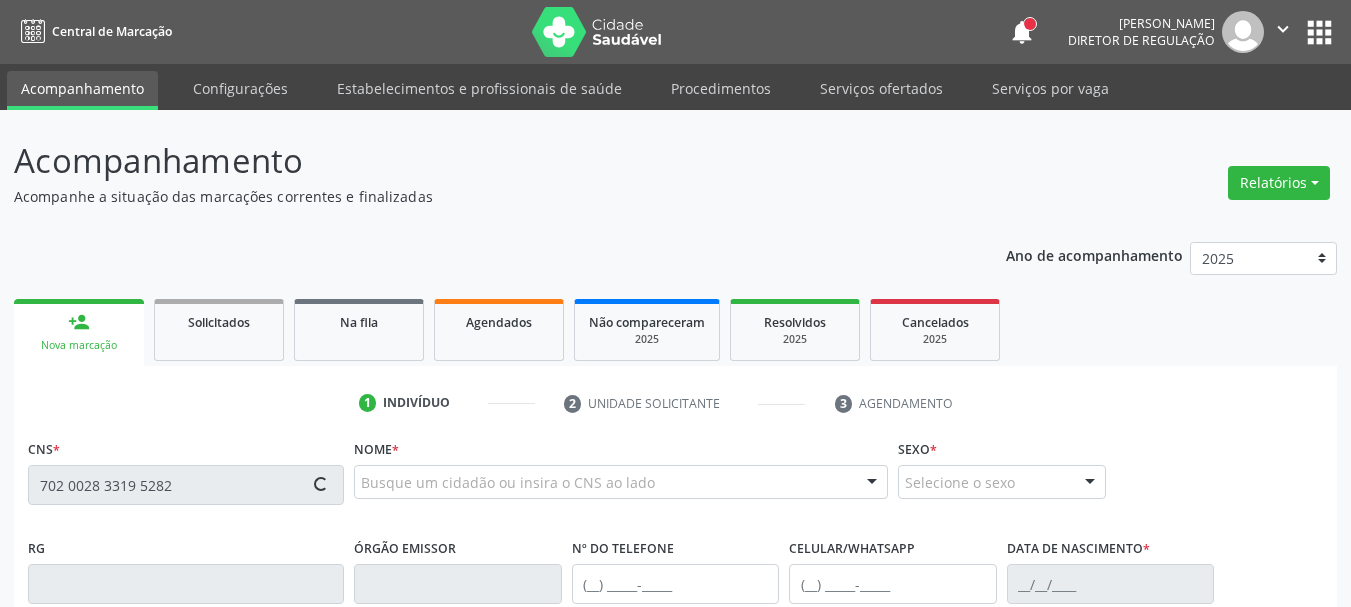 type 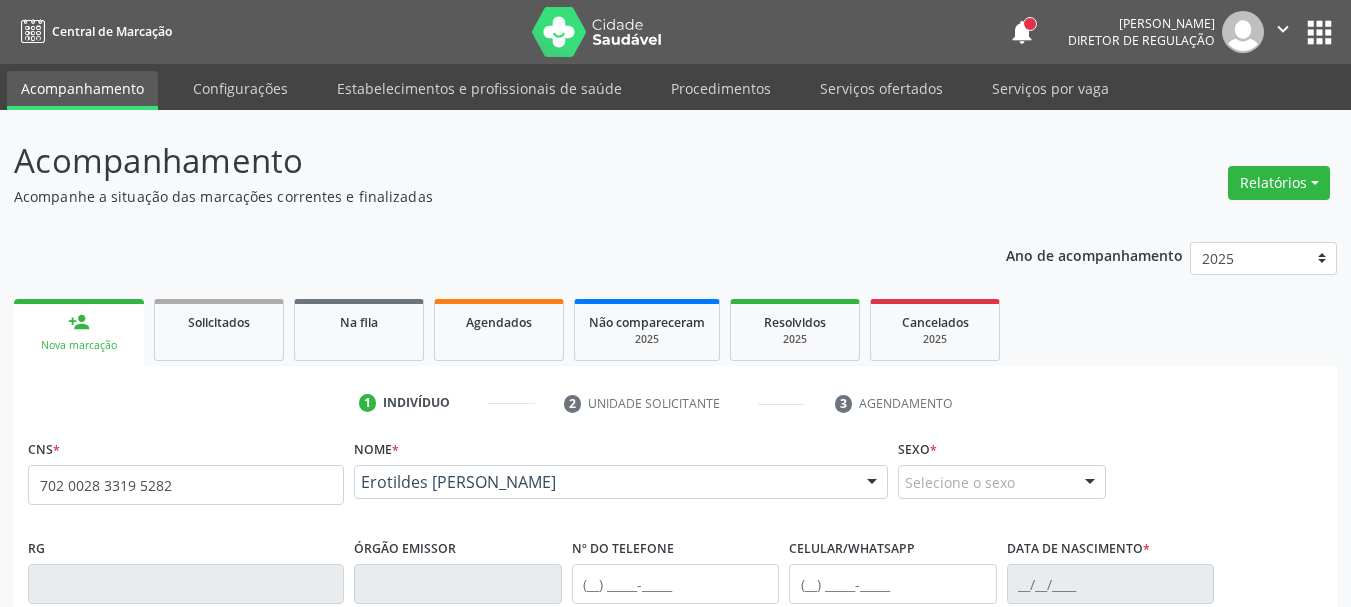 scroll, scrollTop: 100, scrollLeft: 0, axis: vertical 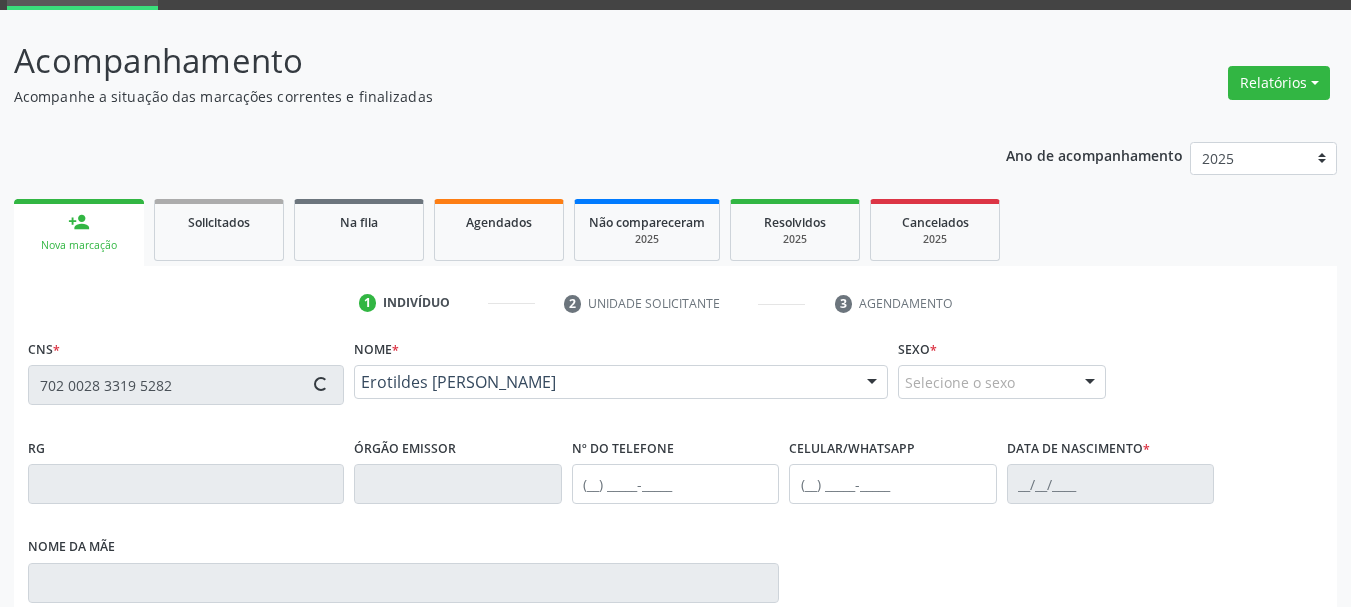 type on "[PHONE_NUMBER]" 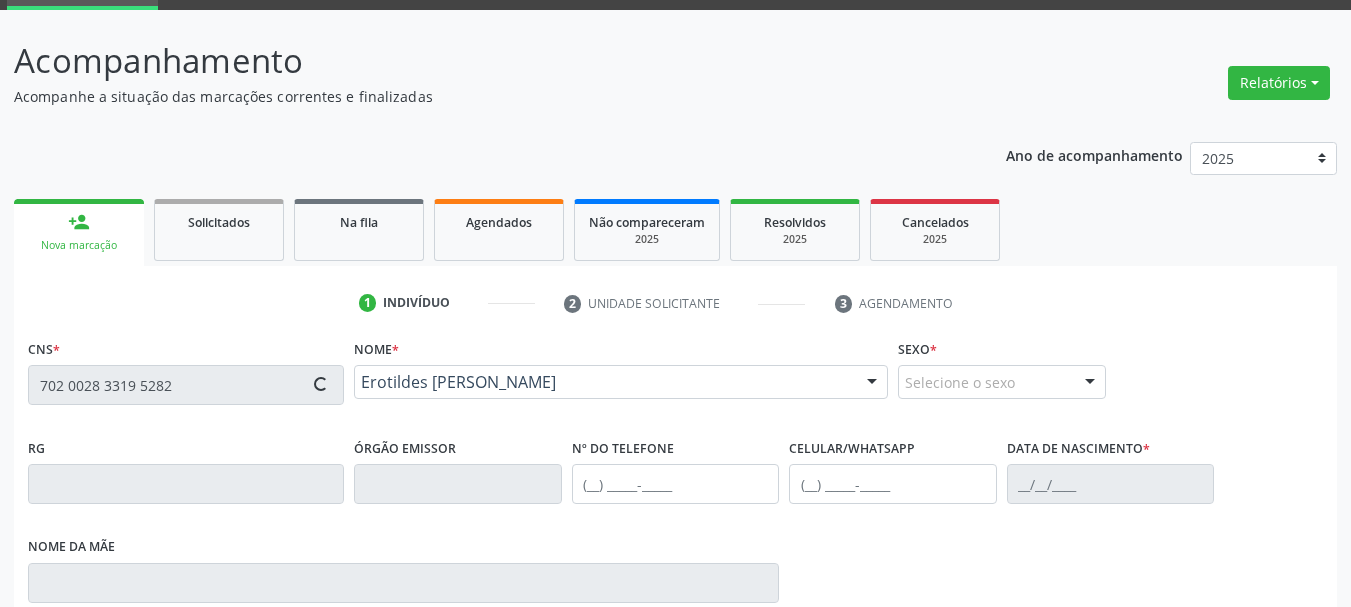 type on "[DATE]" 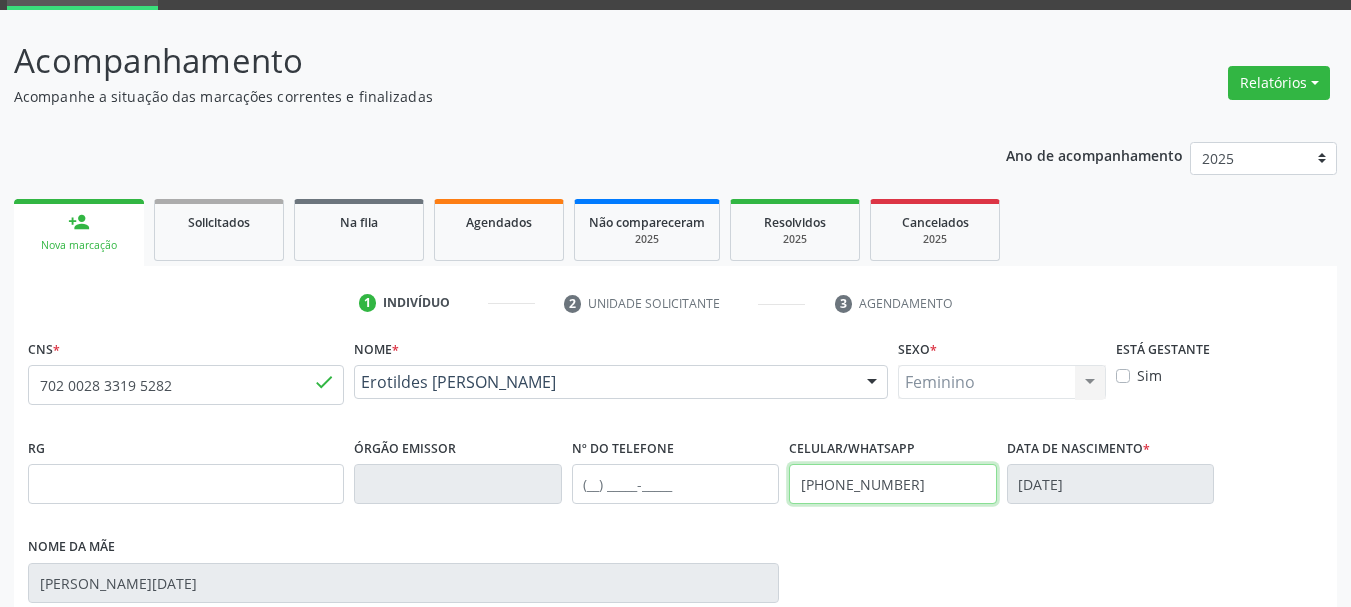 drag, startPoint x: 943, startPoint y: 473, endPoint x: 537, endPoint y: 508, distance: 407.50583 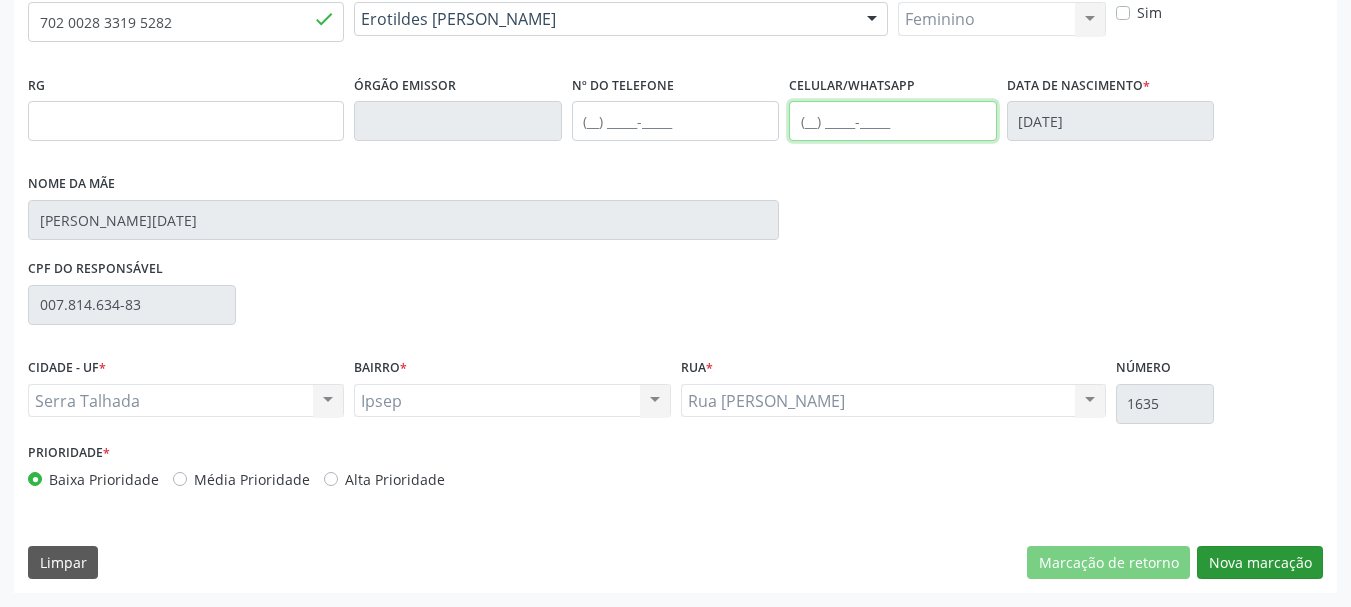 type 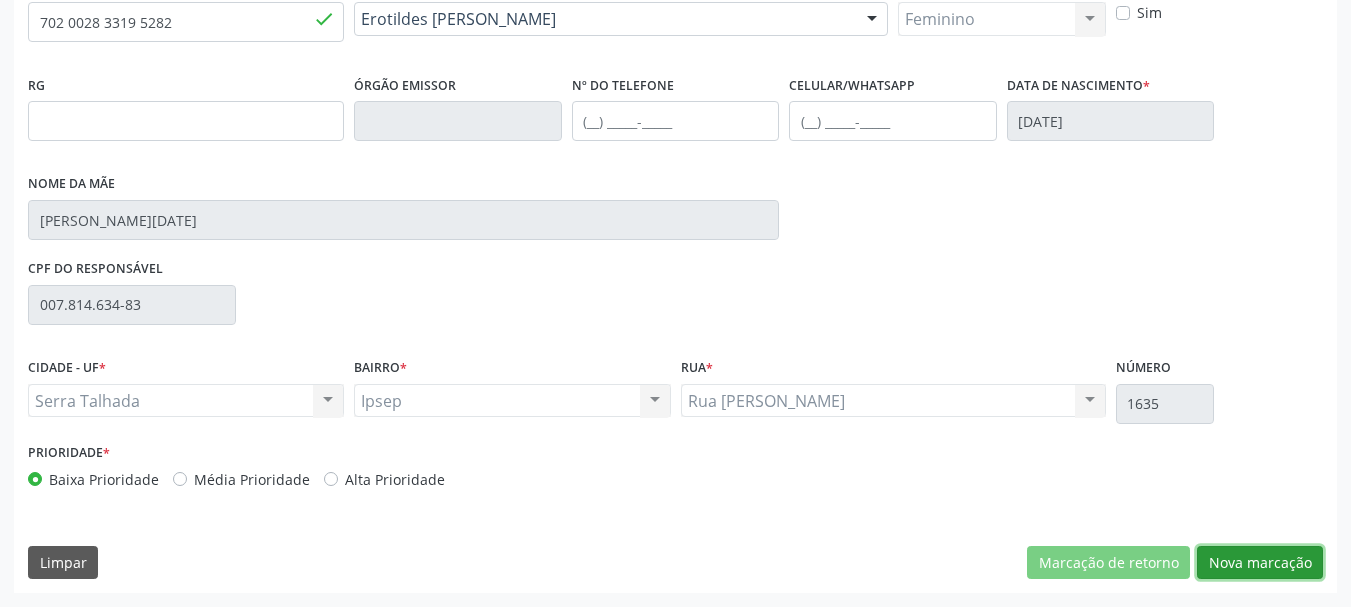 click on "Nova marcação" at bounding box center [1260, 563] 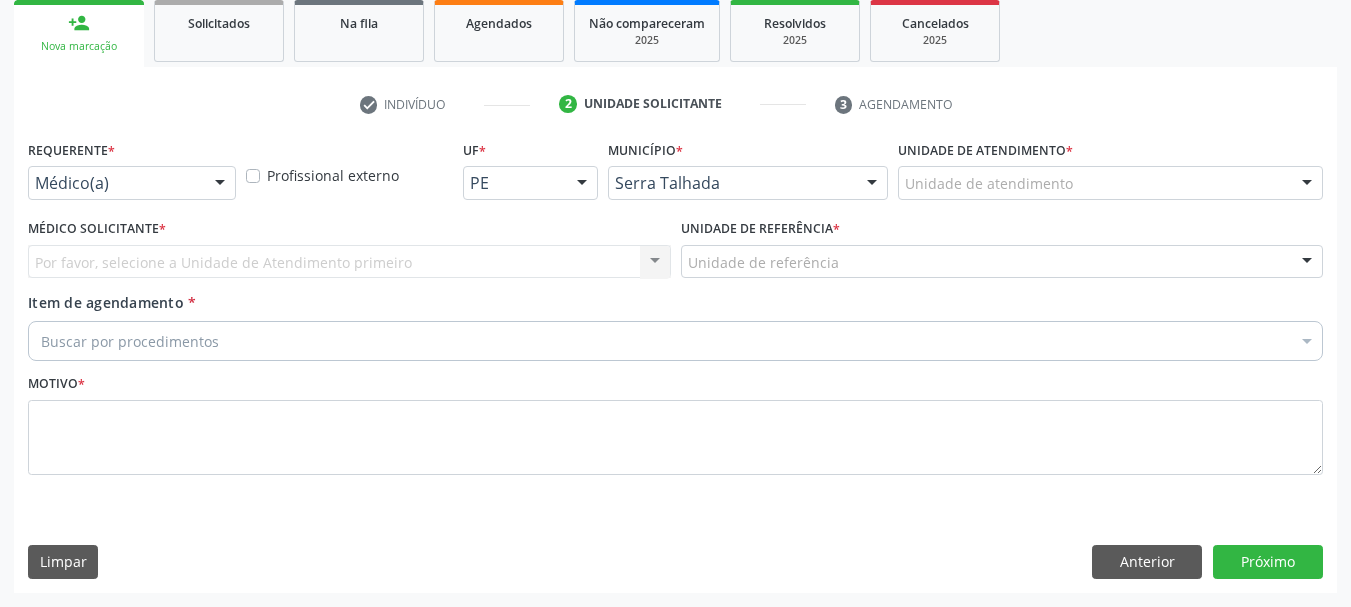 scroll, scrollTop: 299, scrollLeft: 0, axis: vertical 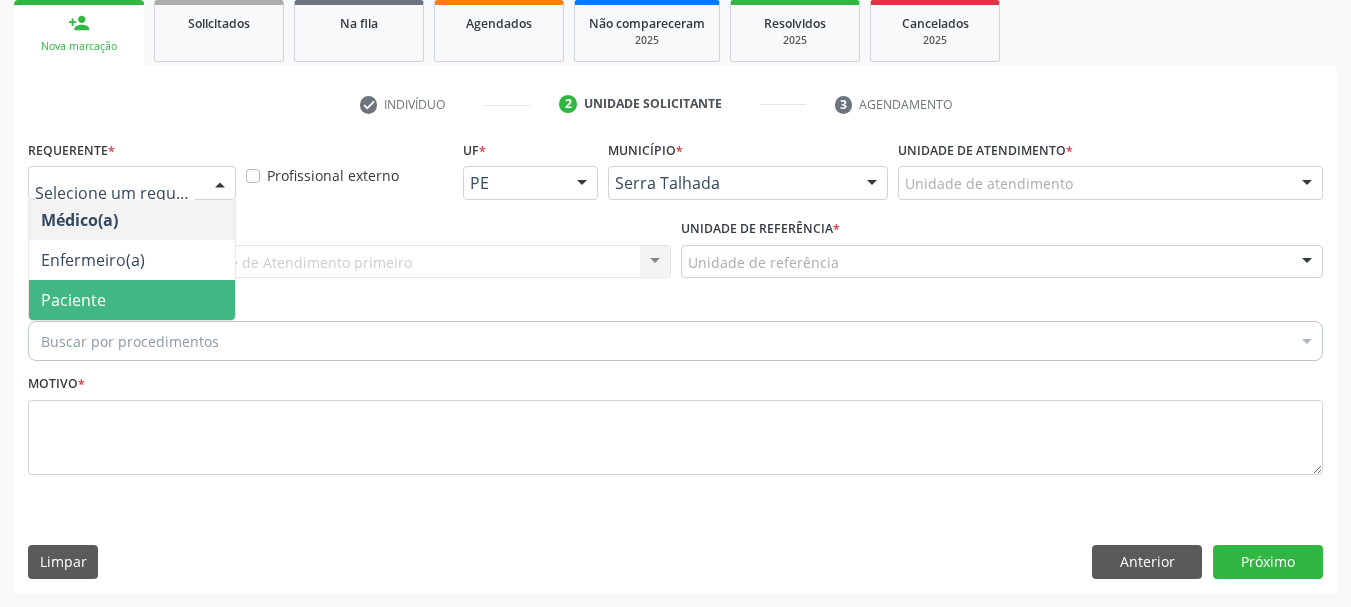 click on "Paciente" at bounding box center (132, 300) 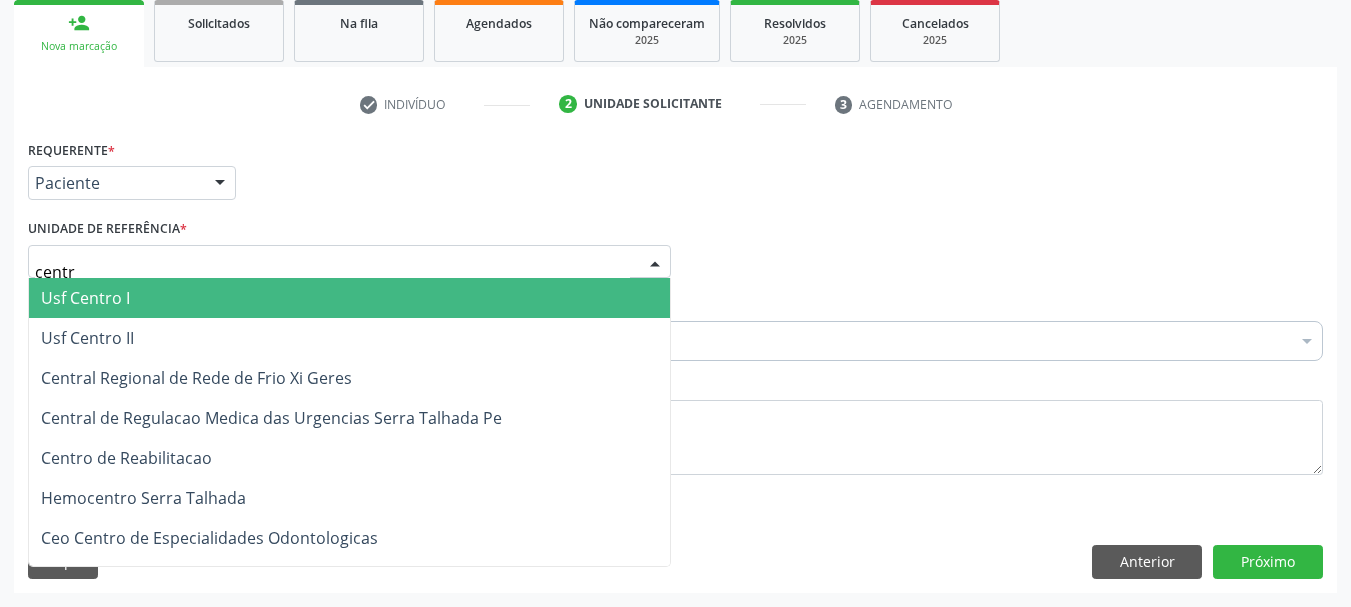 type on "centro" 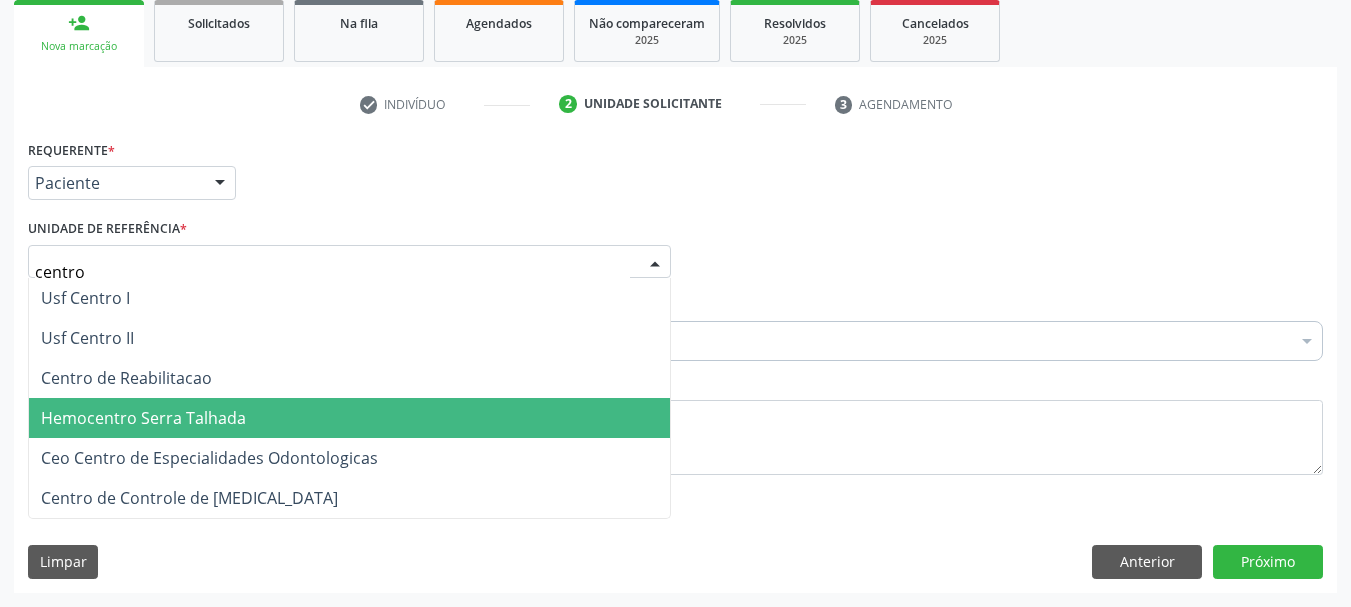 click on "Centro de Reabilitacao" at bounding box center [126, 378] 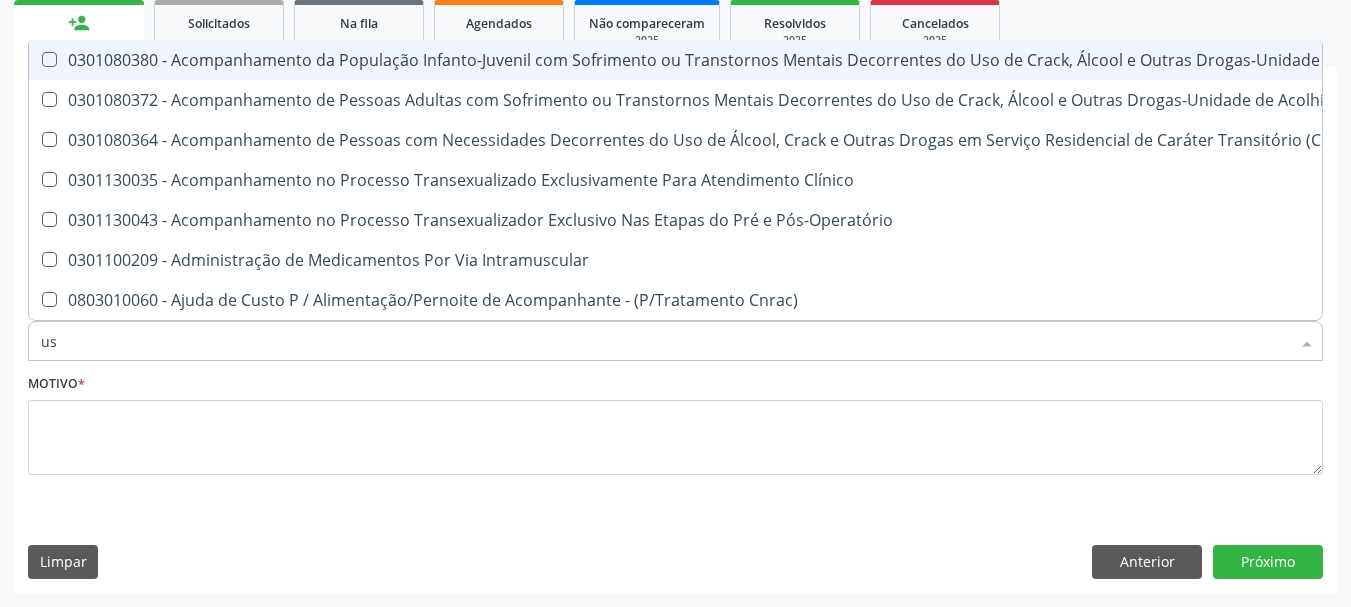 type on "usg" 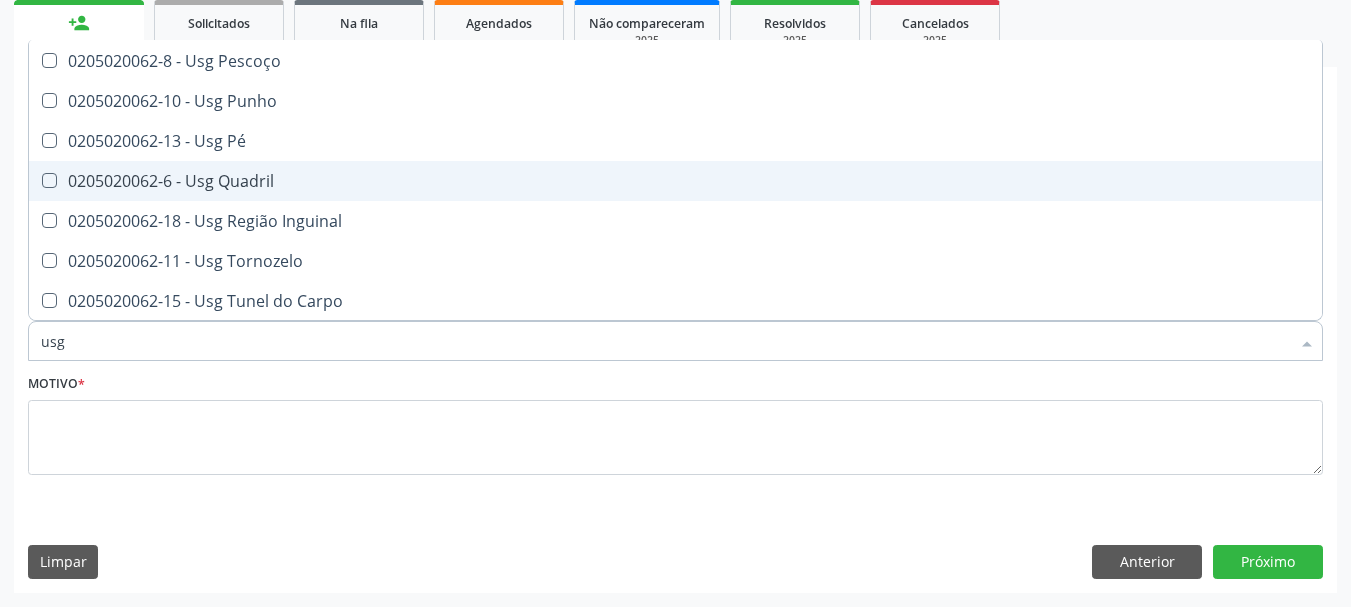 scroll, scrollTop: 480, scrollLeft: 0, axis: vertical 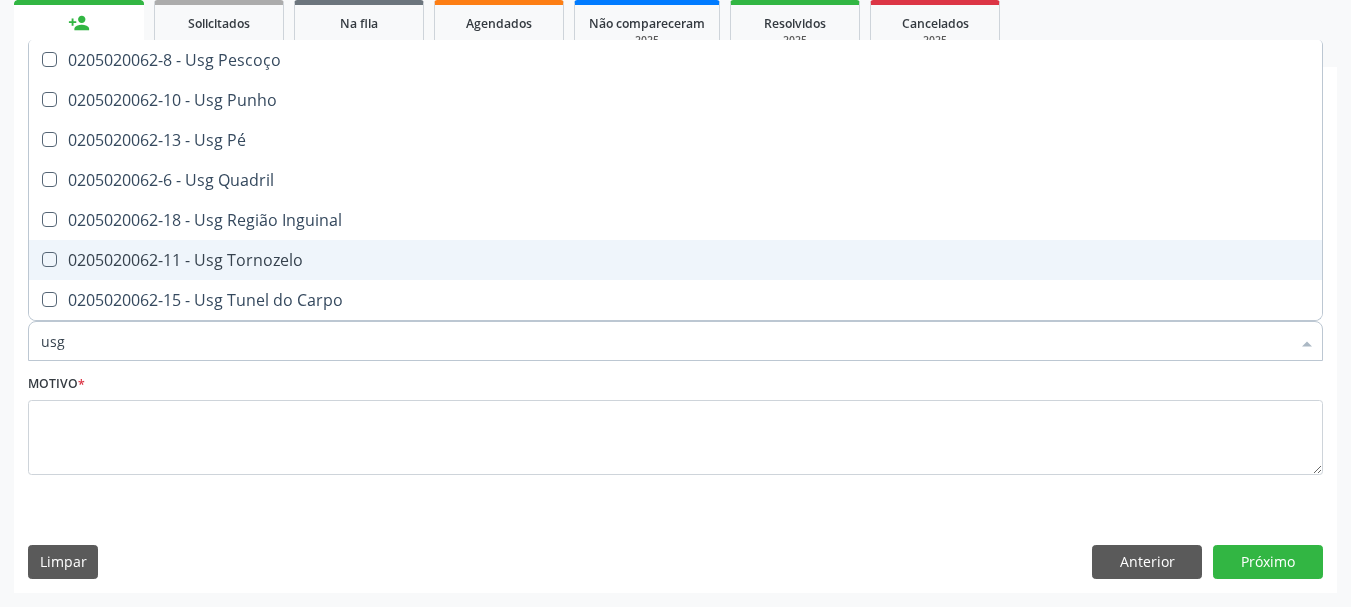 click on "0205020062-11 - Usg Tornozelo" at bounding box center (675, 260) 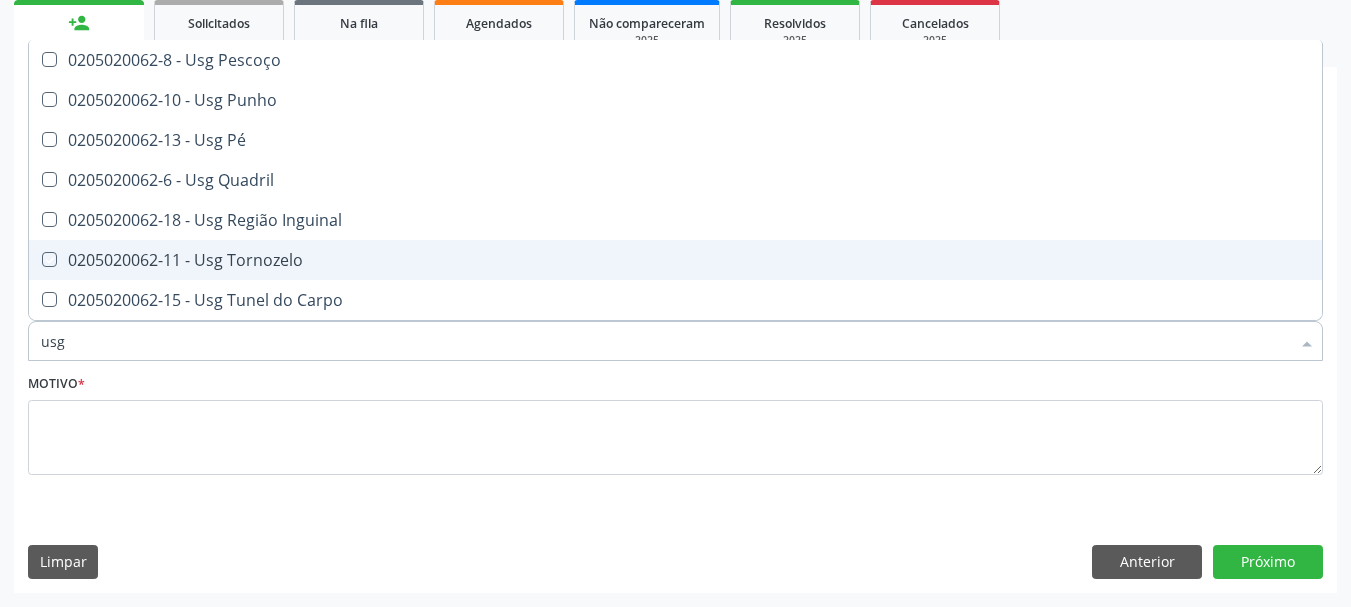 checkbox on "true" 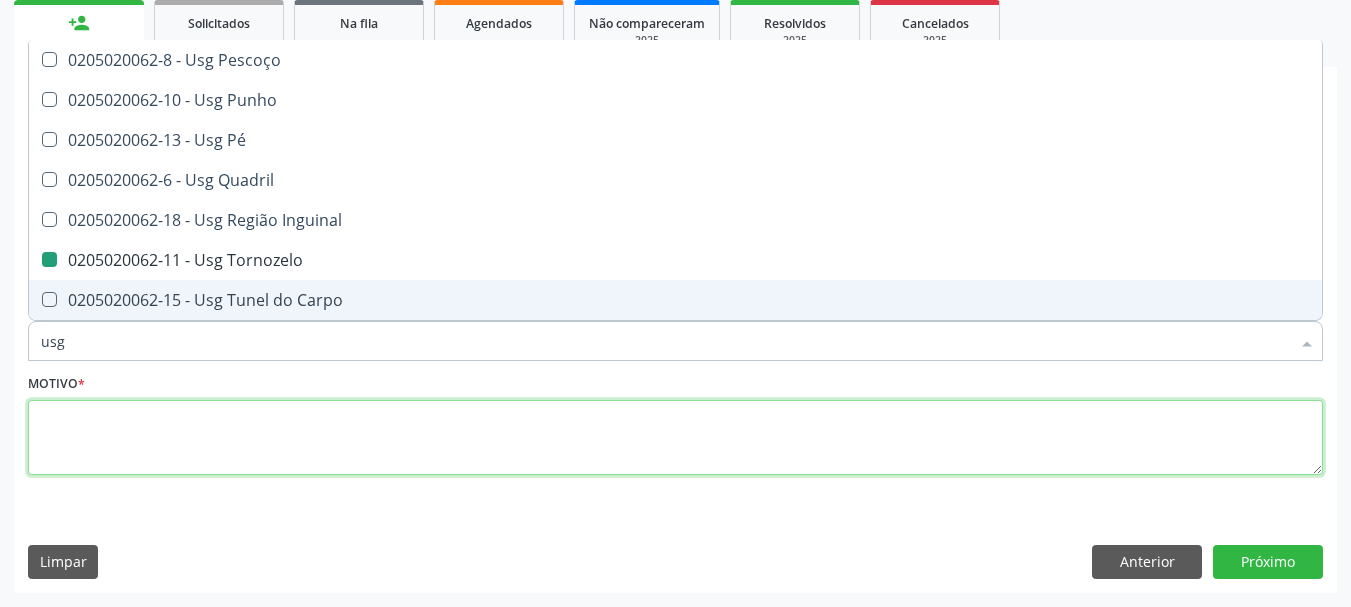 click at bounding box center [675, 438] 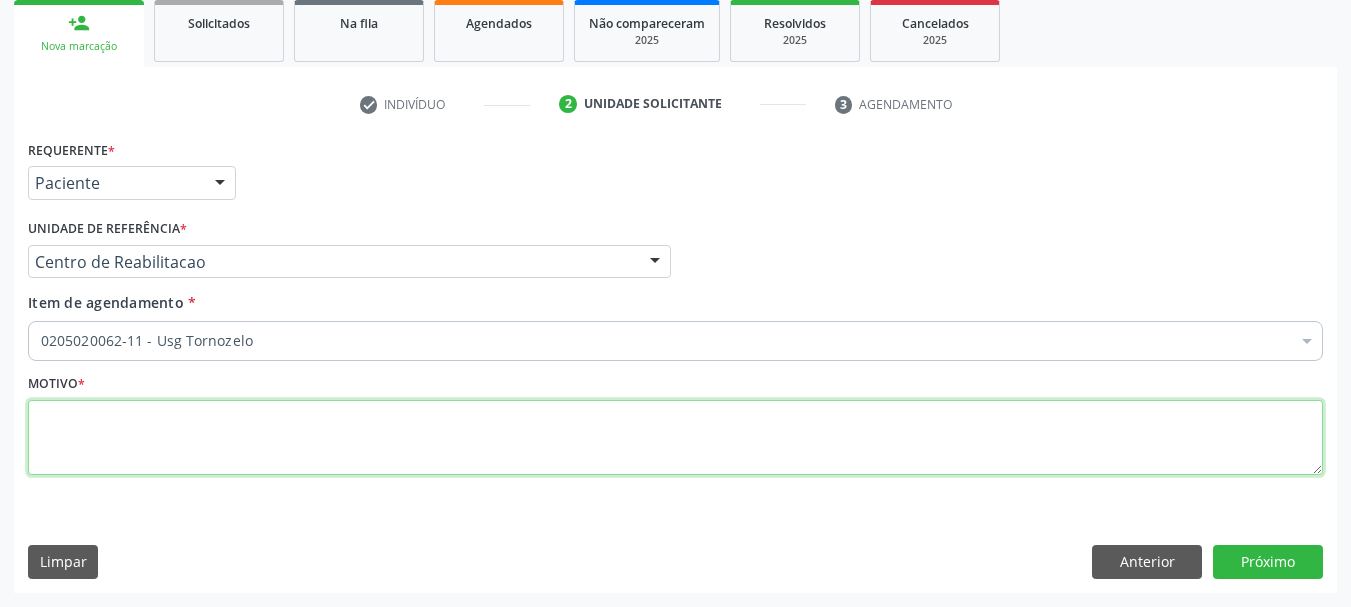 scroll, scrollTop: 0, scrollLeft: 0, axis: both 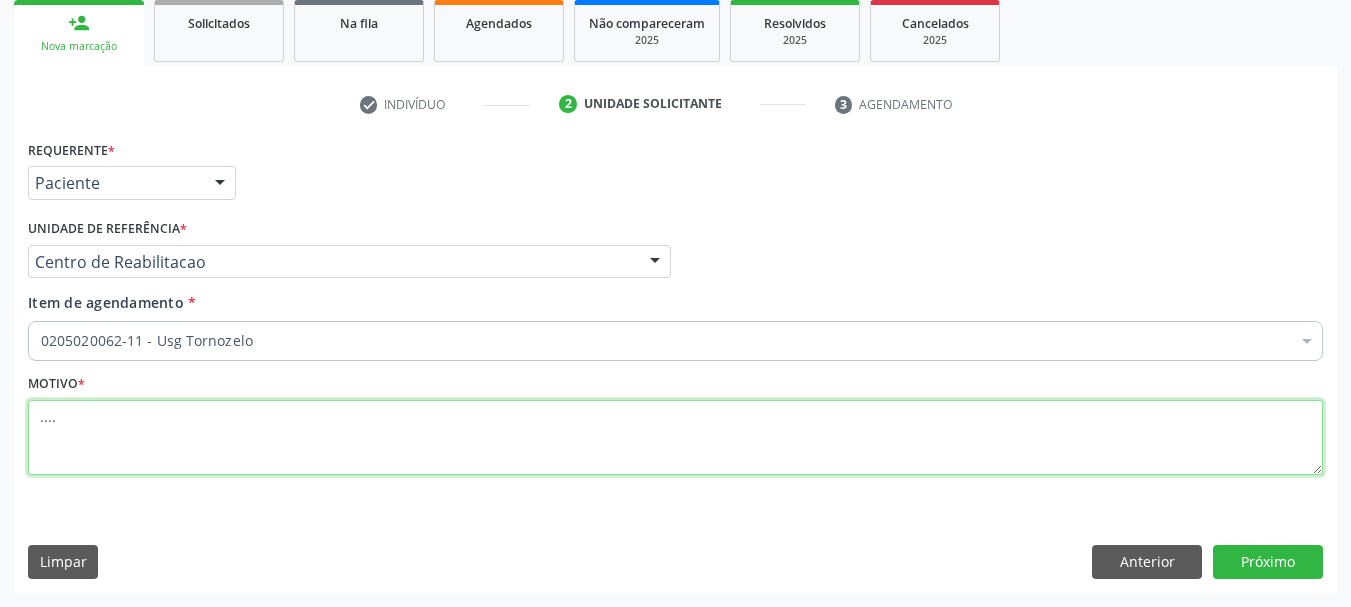 type on "...." 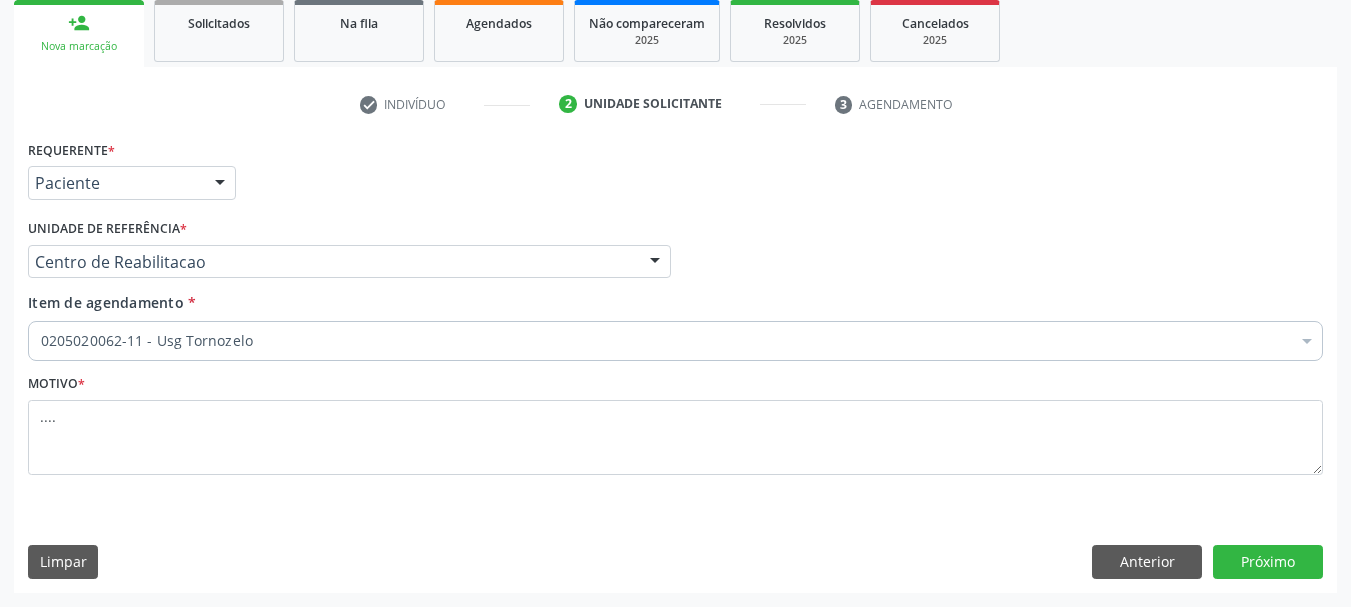 click on "Requerente
*
Paciente         Médico(a)   Enfermeiro(a)   Paciente
Nenhum resultado encontrado para: "   "
Não há nenhuma opção para ser exibida.
UF
PE         PE
Nenhum resultado encontrado para: "   "
Não há nenhuma opção para ser exibida.
Município
Serra Talhada         Serra Talhada
Nenhum resultado encontrado para: "   "
Não há nenhuma opção para ser exibida.
Médico Solicitante
Por favor, selecione a Unidade de Atendimento primeiro
Nenhum resultado encontrado para: "   "
Não há nenhuma opção para ser exibida.
Unidade de referência
*
Centro de Reabilitacao         Usf do Mutirao   Usf Cohab   Usf Caicarinha da Penha Tauapiranga   Posto de Saude Bernardo Vieira   Usf Borborema   Usf Bom Jesus I   Usf Ipsep   Usf Sao Cristovao" at bounding box center (675, 363) 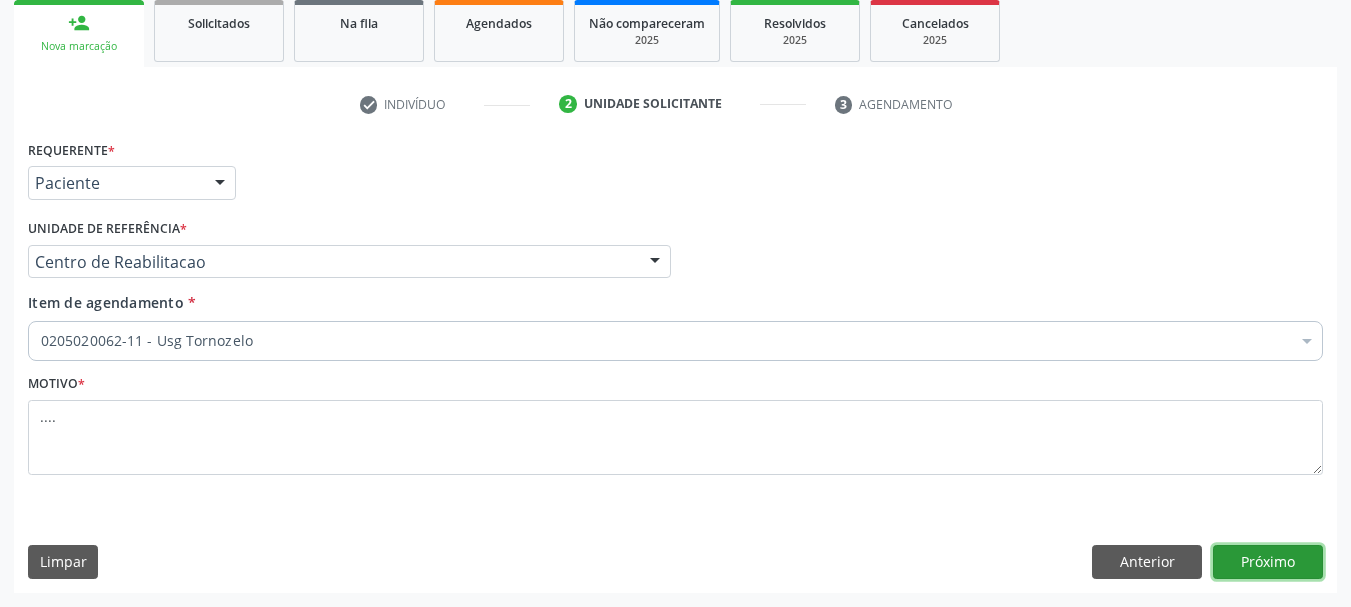 click on "Próximo" at bounding box center [1268, 562] 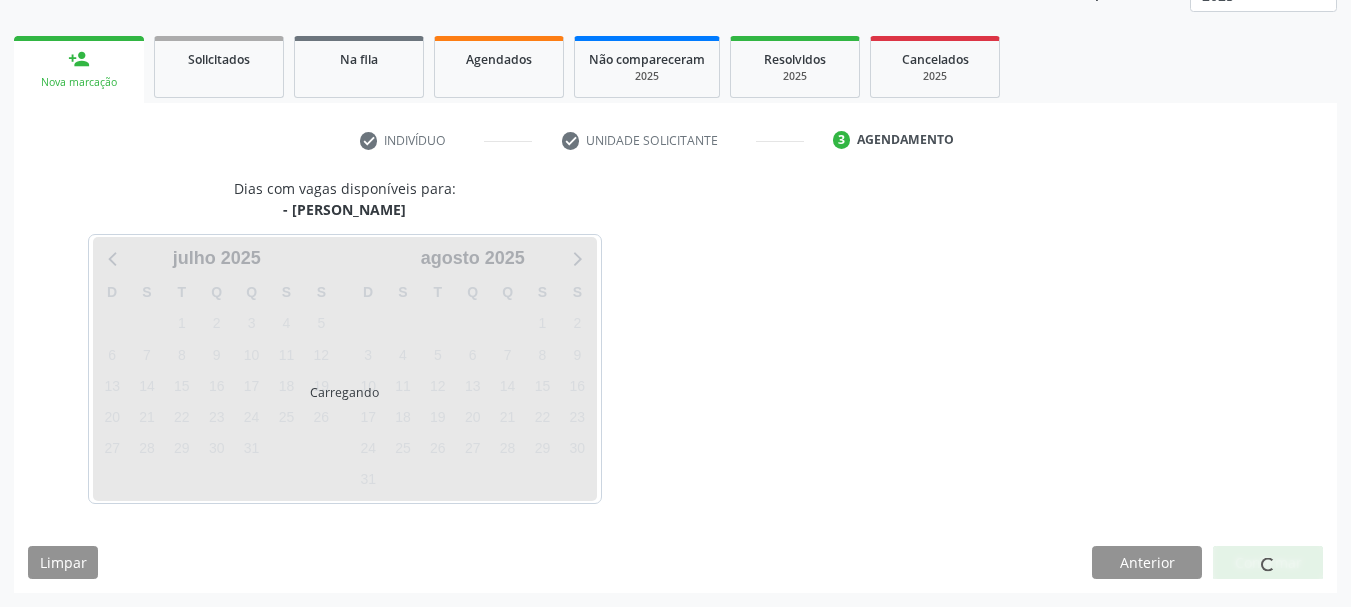 scroll, scrollTop: 263, scrollLeft: 0, axis: vertical 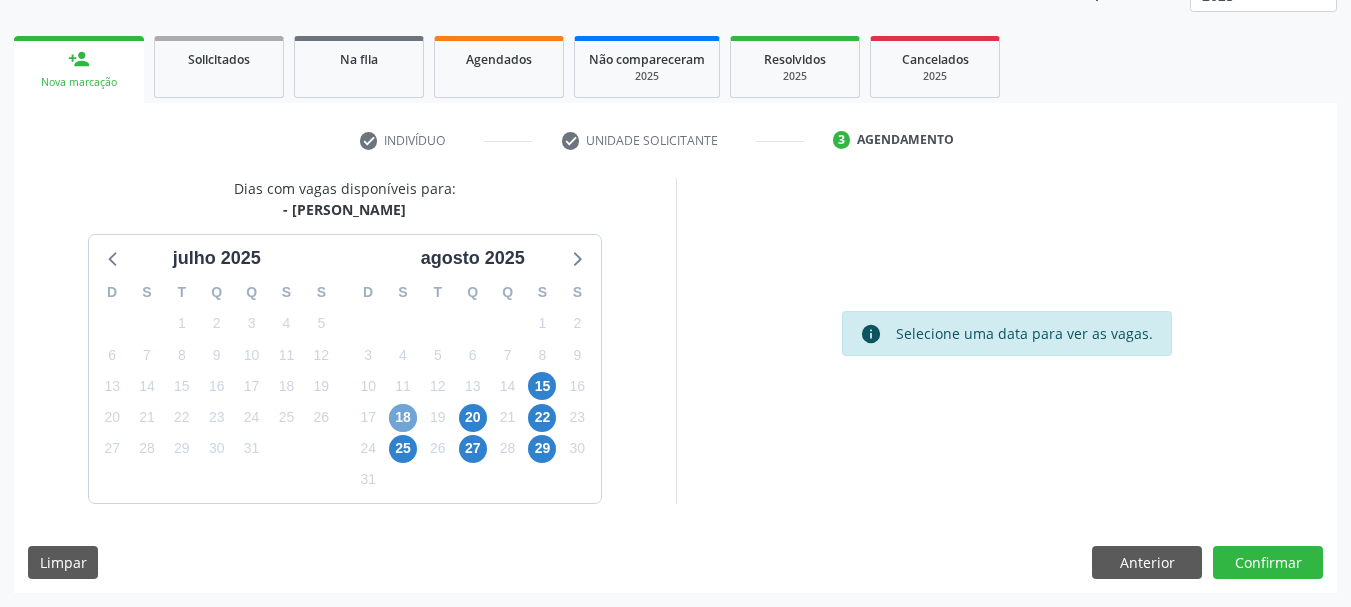 click on "18" at bounding box center (403, 418) 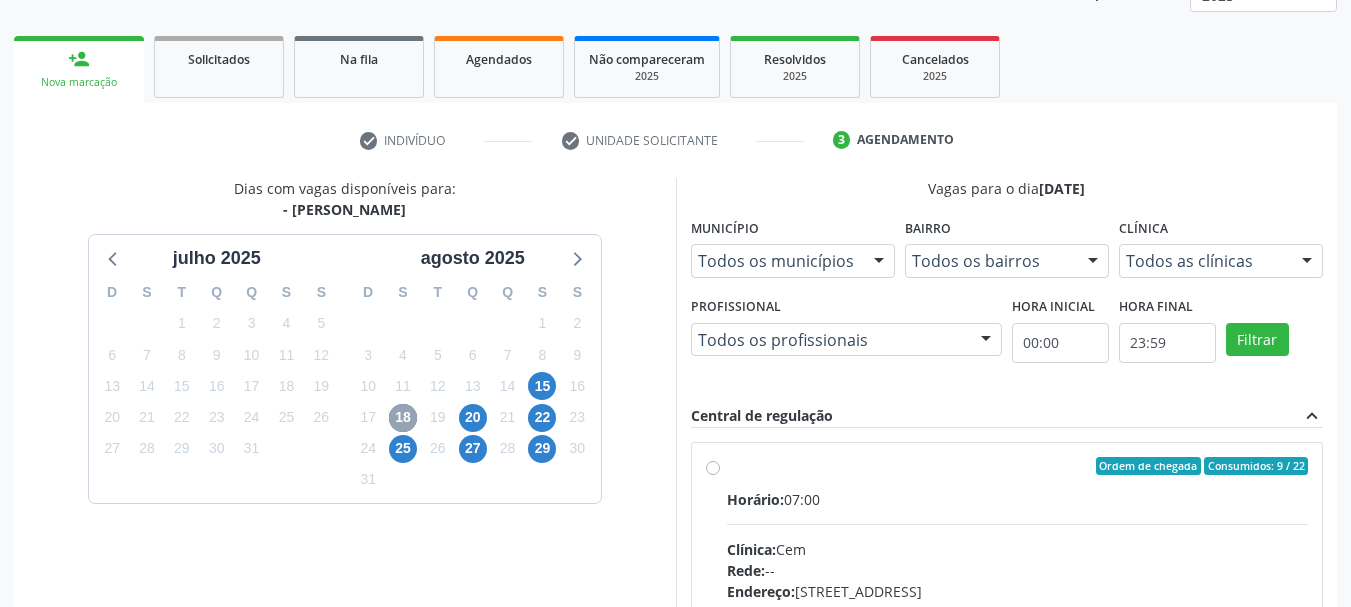 scroll, scrollTop: 363, scrollLeft: 0, axis: vertical 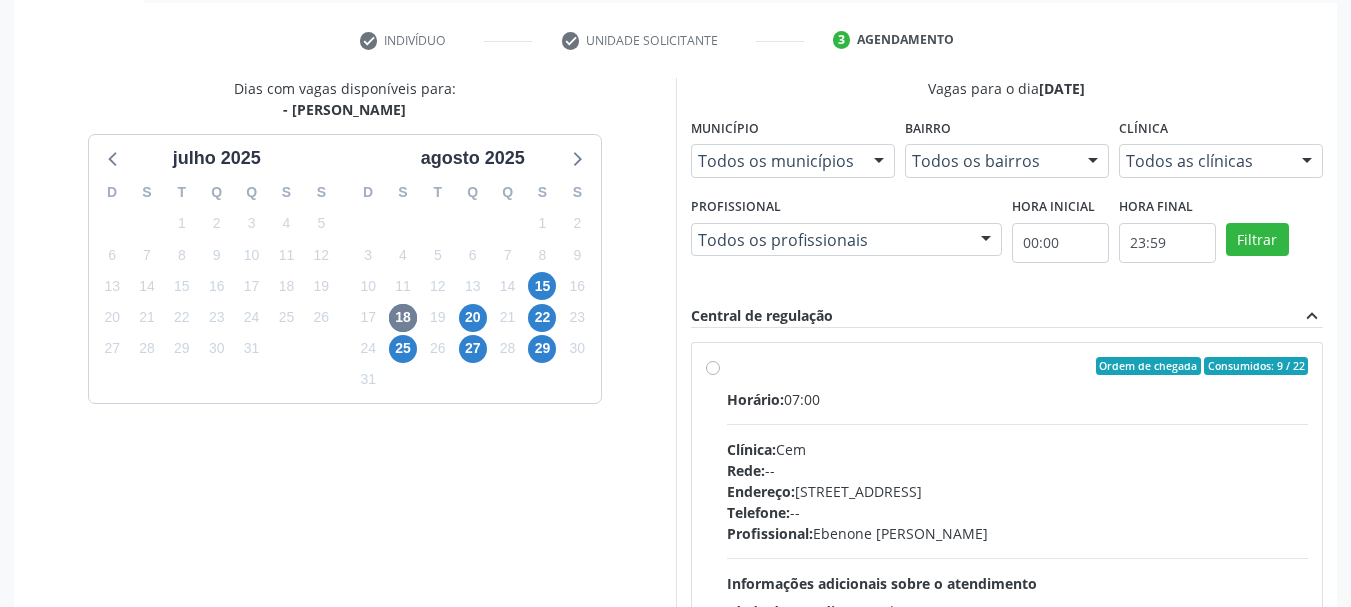 click on "Ordem de chegada
Consumidos: 9 / 22
Horário:   07:00
Clínica:  Cem
Rede:
--
Endereço:   Casa, nº 393, Nossa Senhora da Pen, Serra Talhada - PE
Telefone:   --
Profissional:
Ebenone Antonio da Silva
Informações adicionais sobre o atendimento
Idade de atendimento:
de 0 a 120 anos
Gênero(s) atendido(s):
Masculino e Feminino
Informações adicionais:
--" at bounding box center [1018, 510] 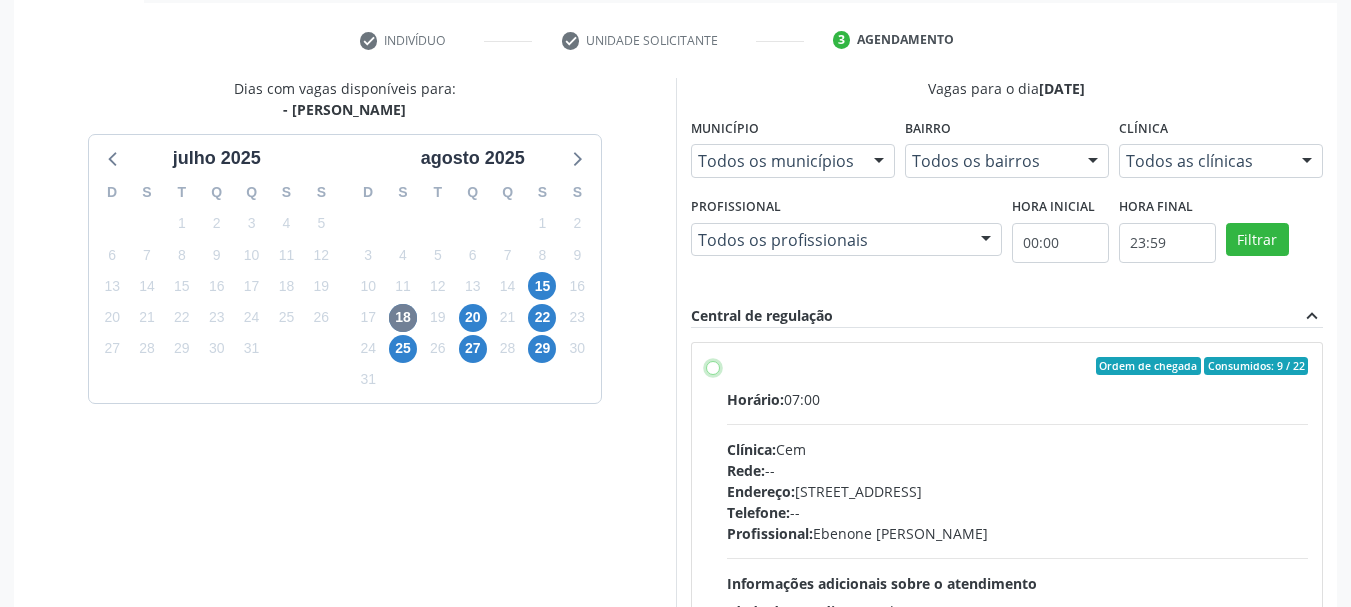 click on "Ordem de chegada
Consumidos: 9 / 22
Horário:   07:00
Clínica:  Cem
Rede:
--
Endereço:   Casa, nº 393, Nossa Senhora da Pen, Serra Talhada - PE
Telefone:   --
Profissional:
Ebenone Antonio da Silva
Informações adicionais sobre o atendimento
Idade de atendimento:
de 0 a 120 anos
Gênero(s) atendido(s):
Masculino e Feminino
Informações adicionais:
--" at bounding box center (713, 366) 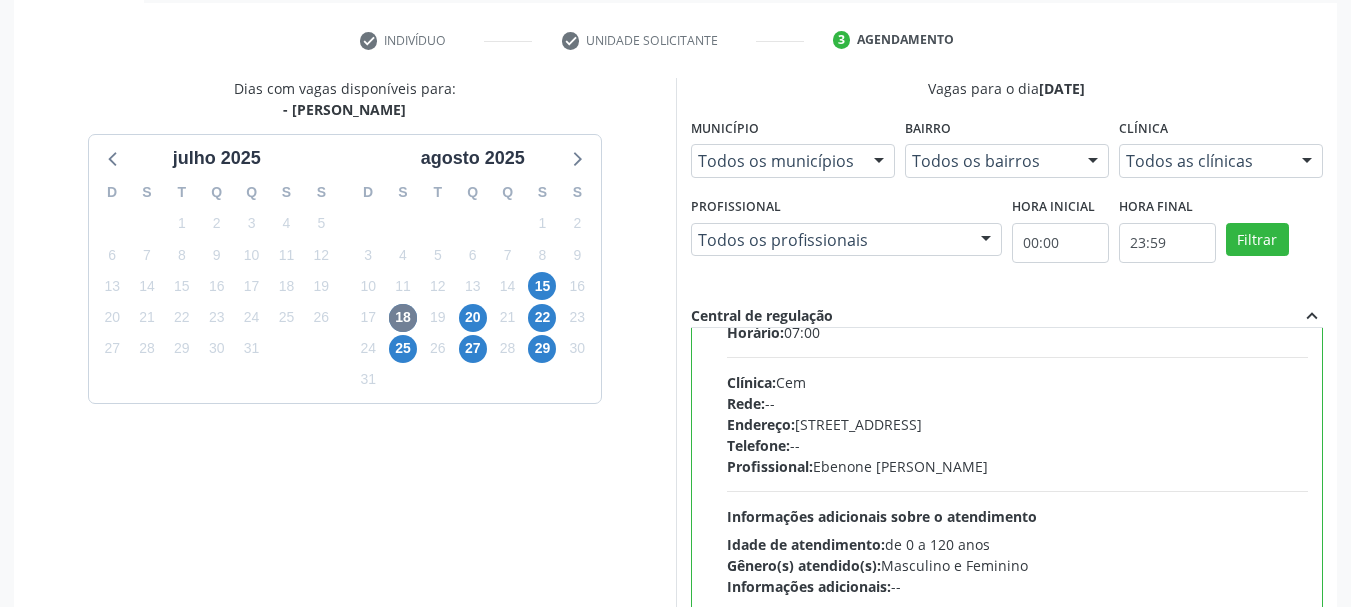 scroll, scrollTop: 99, scrollLeft: 0, axis: vertical 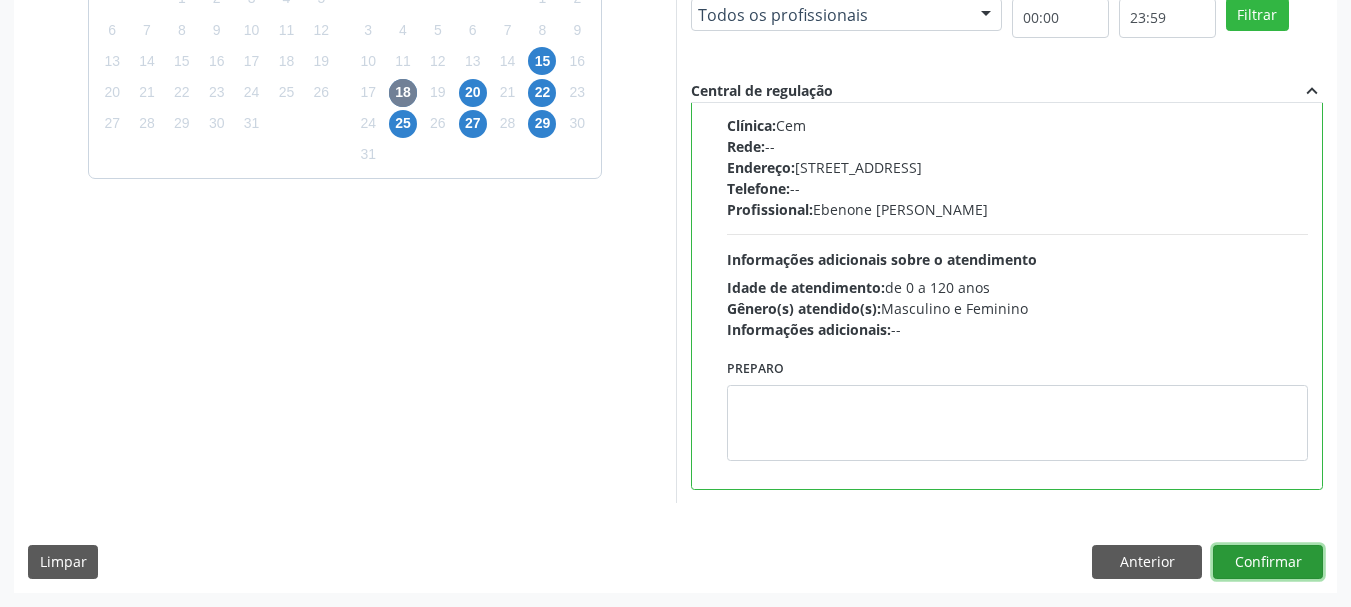 click on "Confirmar" at bounding box center [1268, 562] 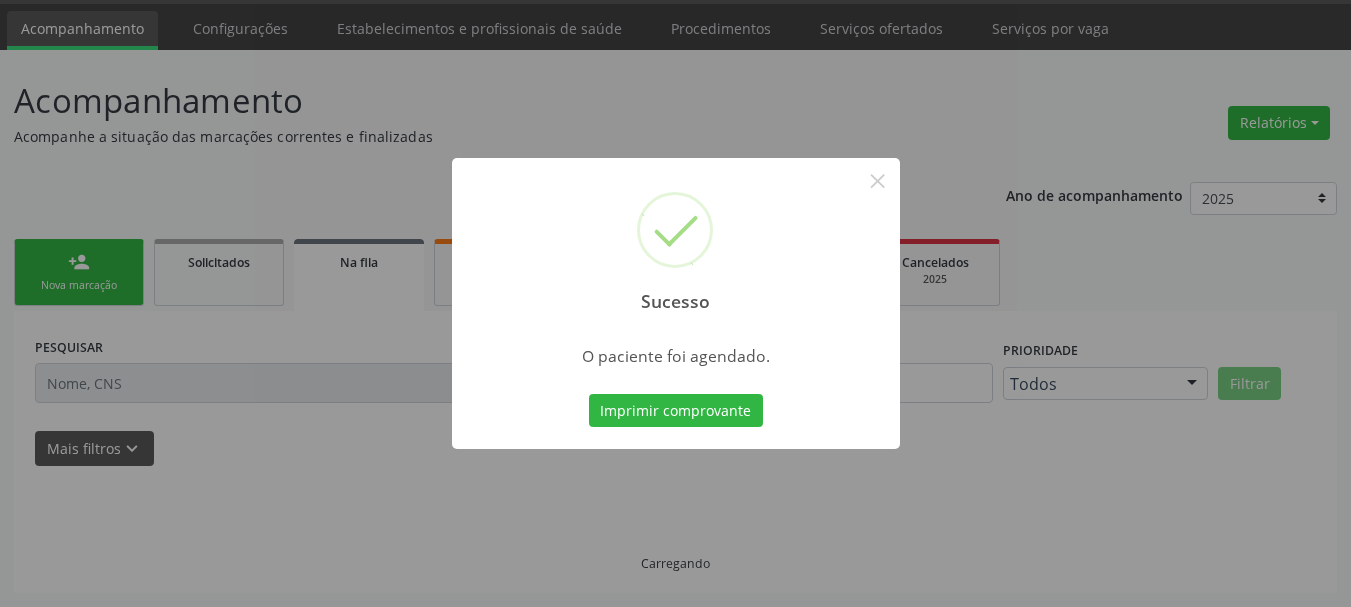 scroll, scrollTop: 60, scrollLeft: 0, axis: vertical 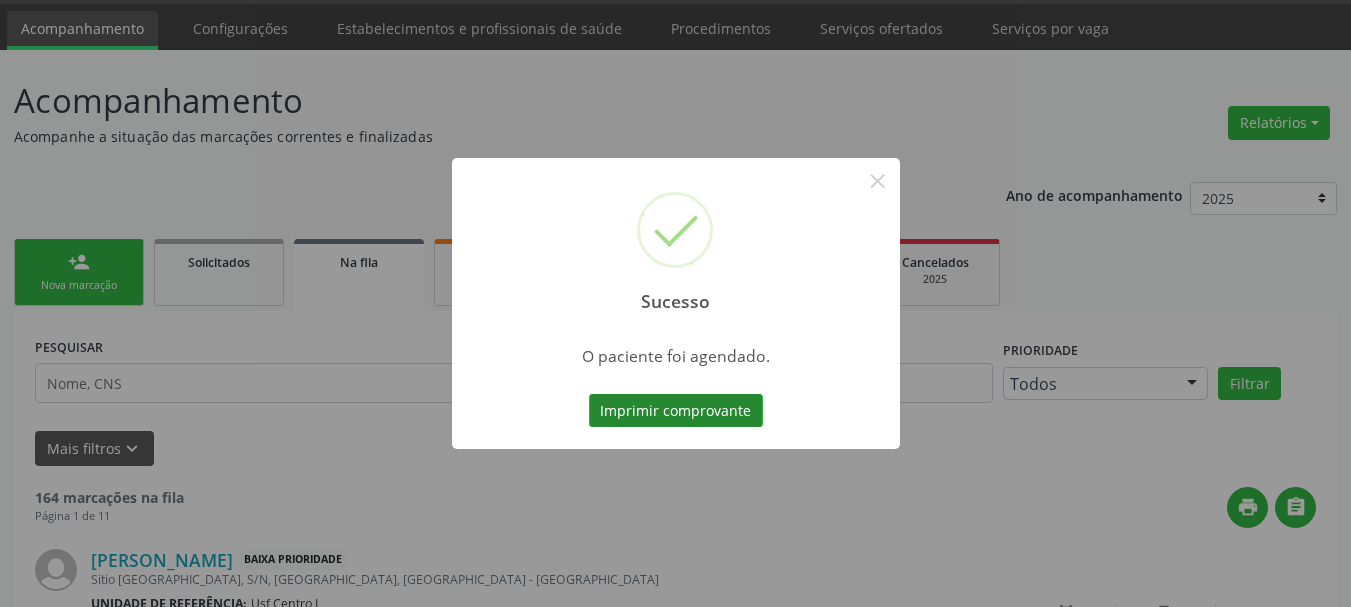 click on "Imprimir comprovante" at bounding box center [676, 411] 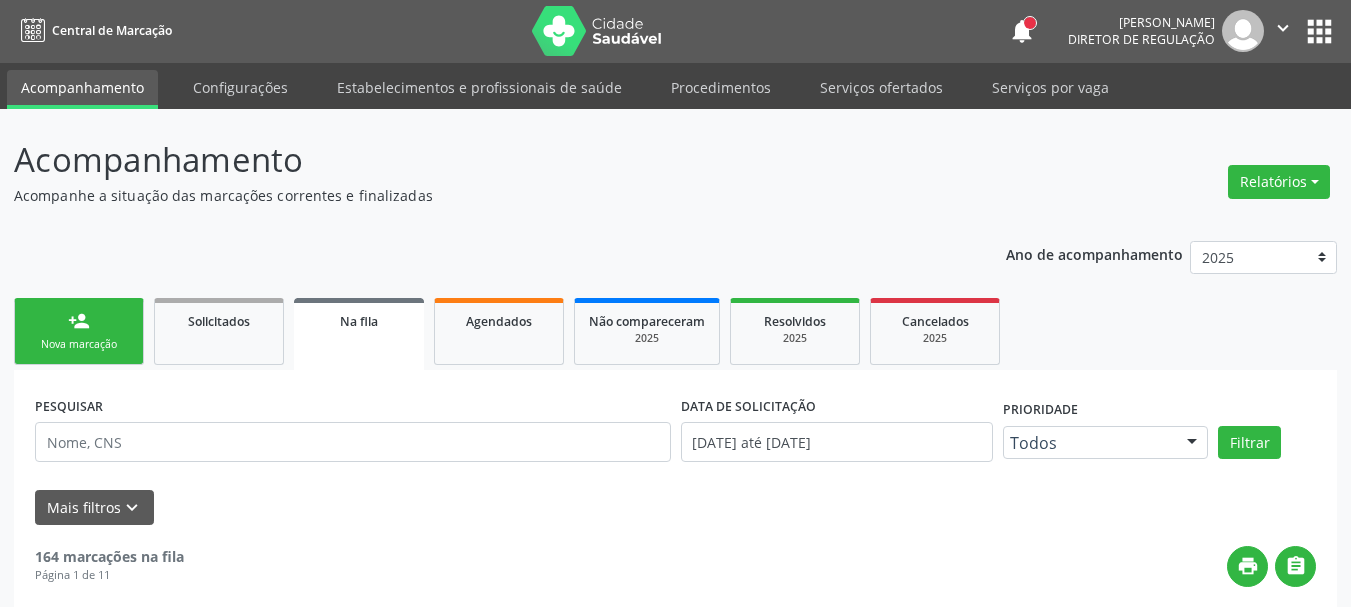 scroll, scrollTop: 0, scrollLeft: 0, axis: both 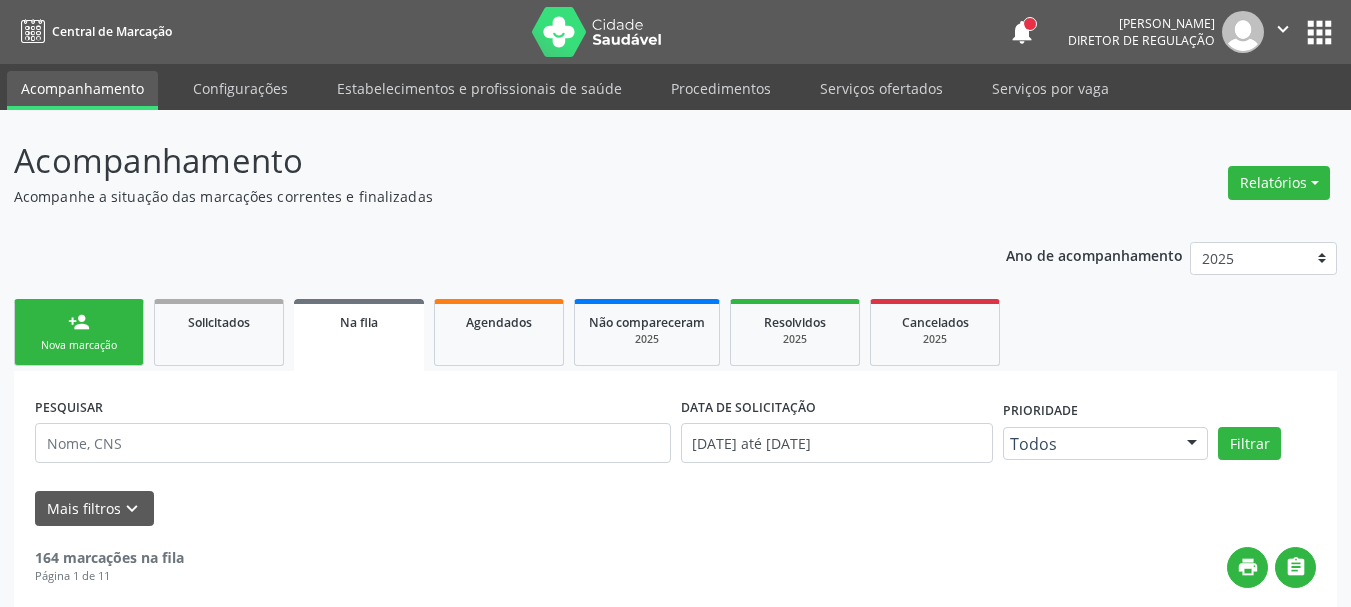 click on "apps" at bounding box center [1319, 32] 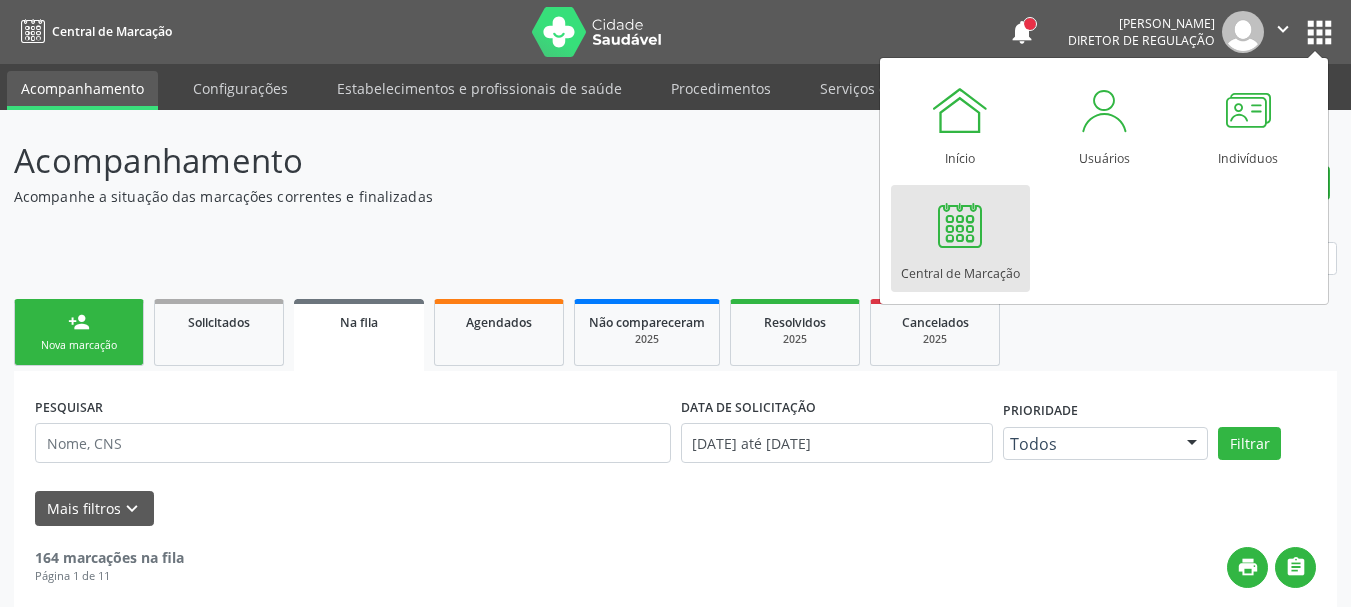 click on "Central de Marcação" at bounding box center (960, 268) 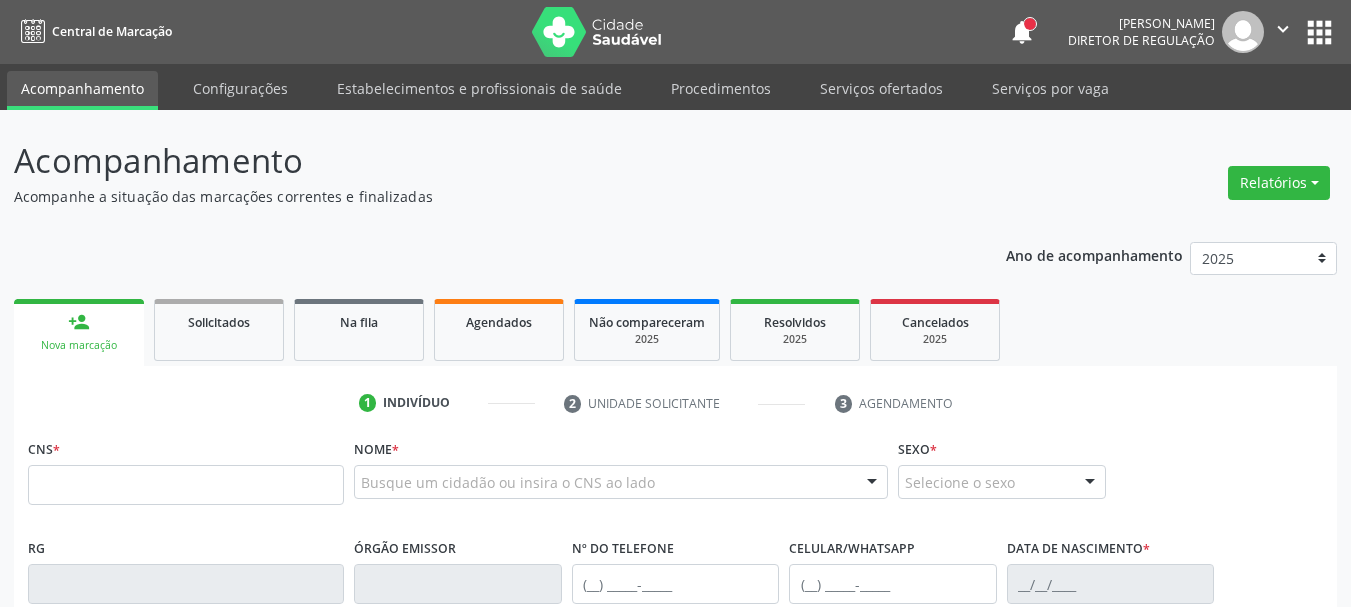 scroll, scrollTop: 0, scrollLeft: 0, axis: both 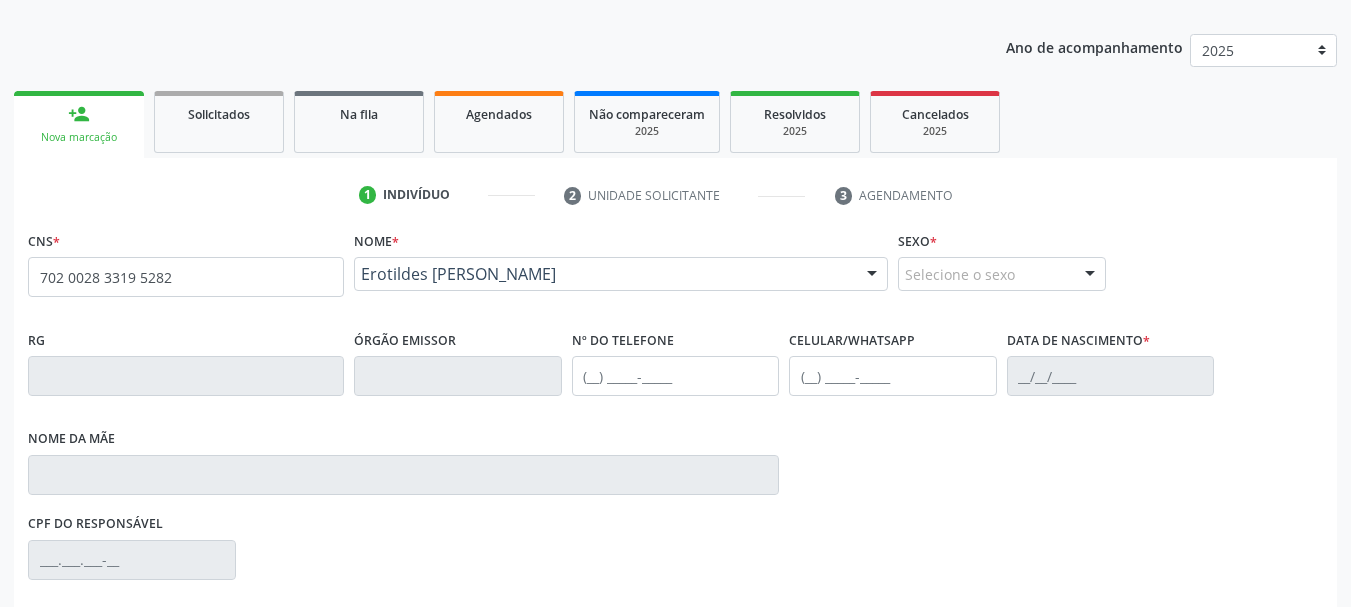 type on "702 0028 3319 5282" 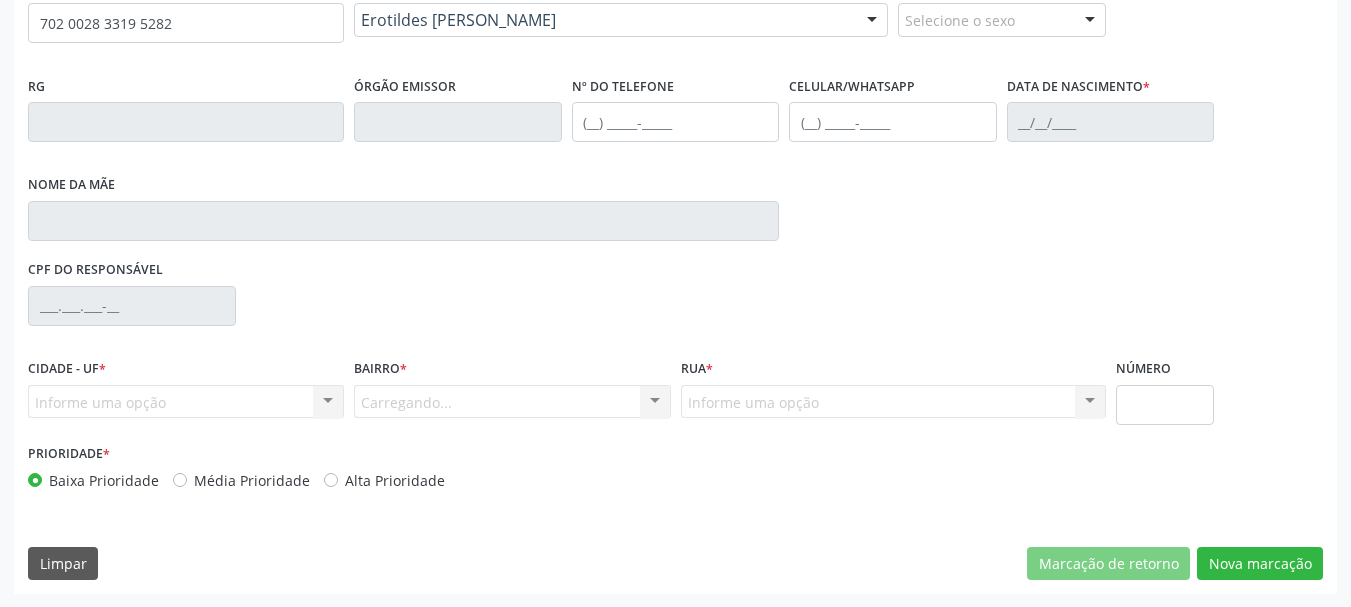 scroll, scrollTop: 463, scrollLeft: 0, axis: vertical 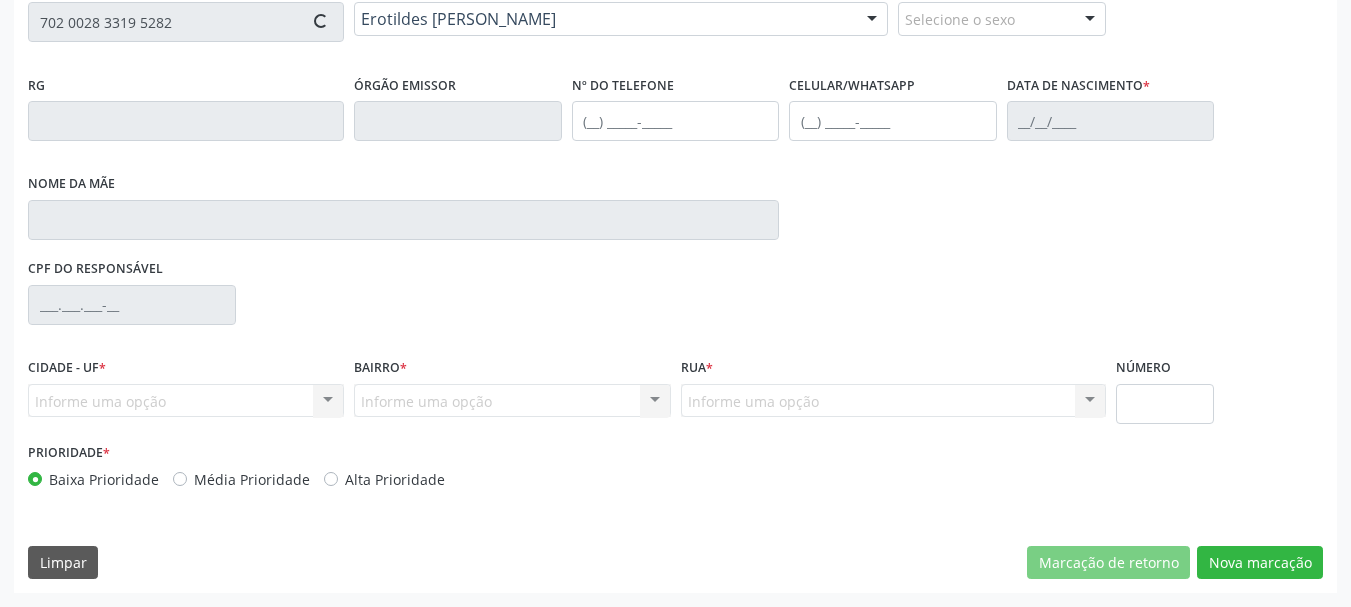 type on "[PHONE_NUMBER]" 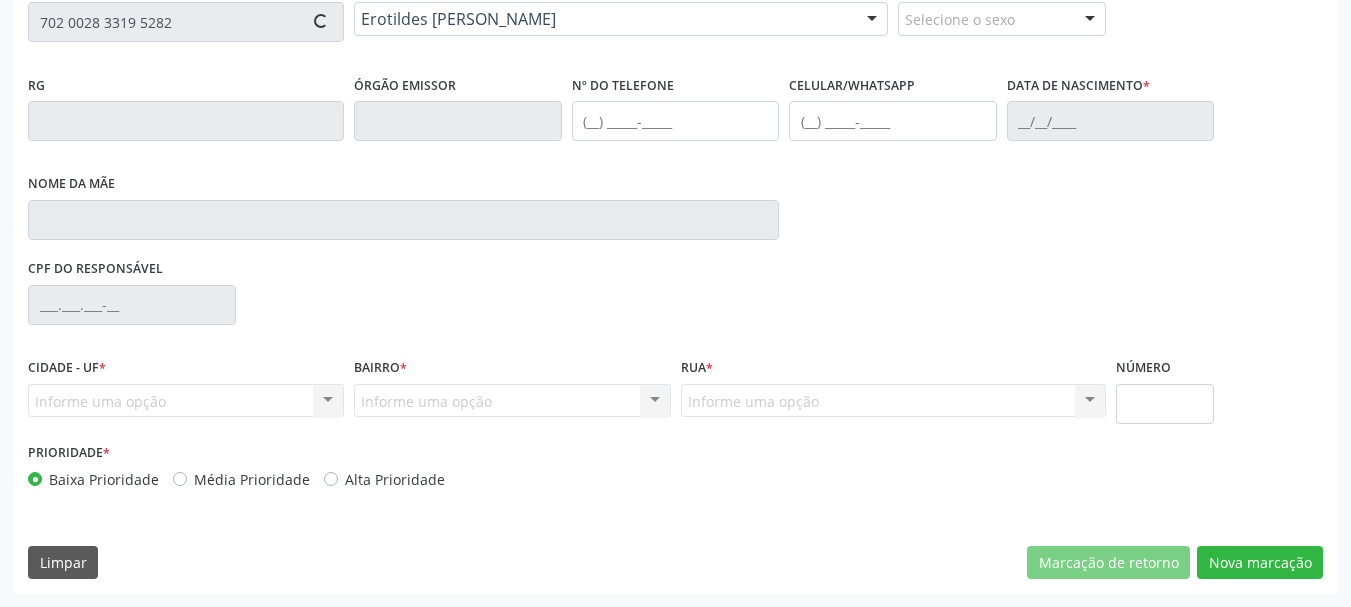 type on "[DATE]" 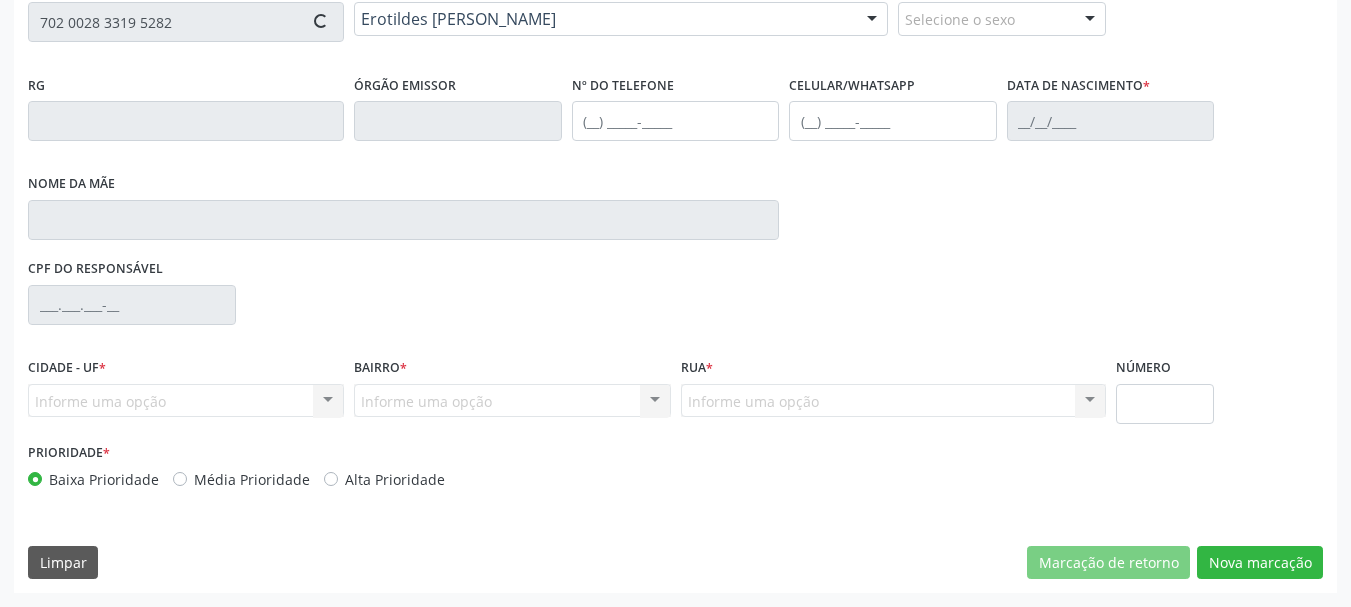 type on "[PERSON_NAME][DATE]" 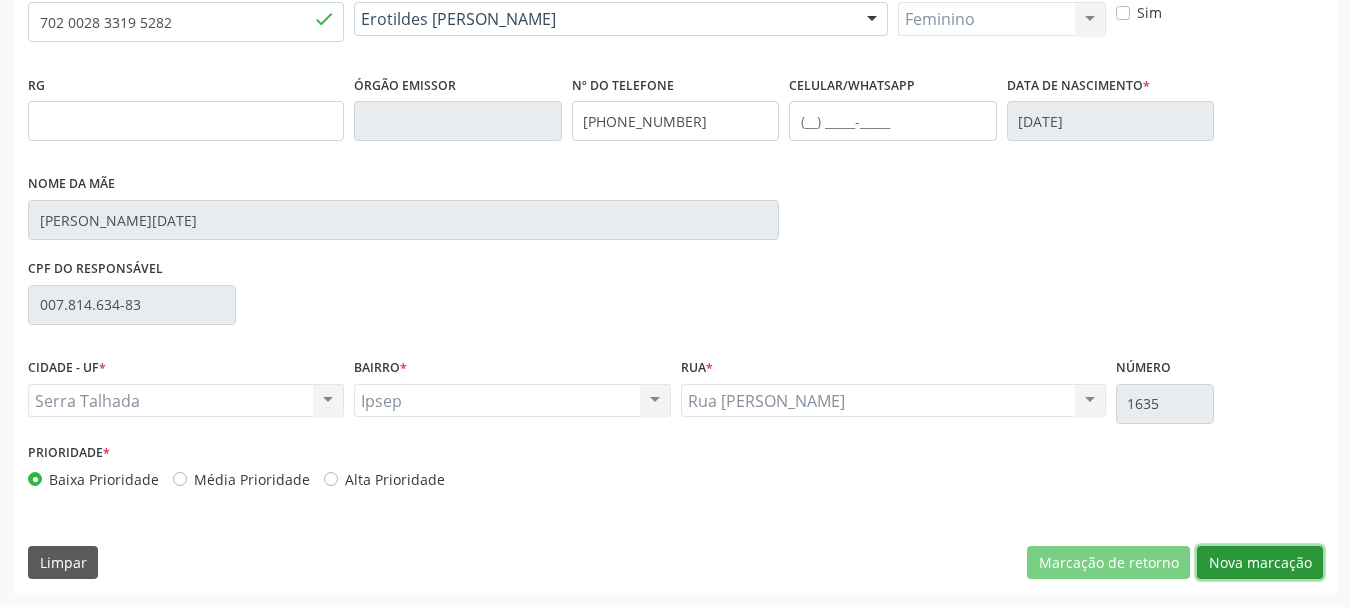 click on "Nova marcação" at bounding box center [1260, 563] 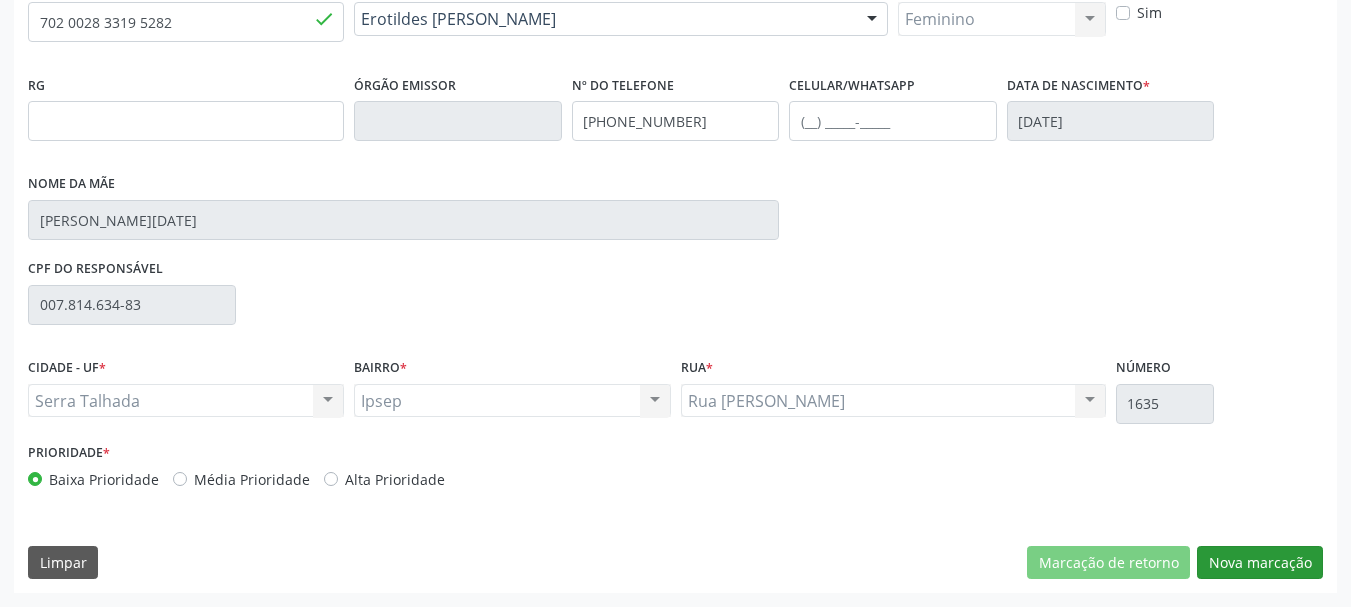 scroll, scrollTop: 299, scrollLeft: 0, axis: vertical 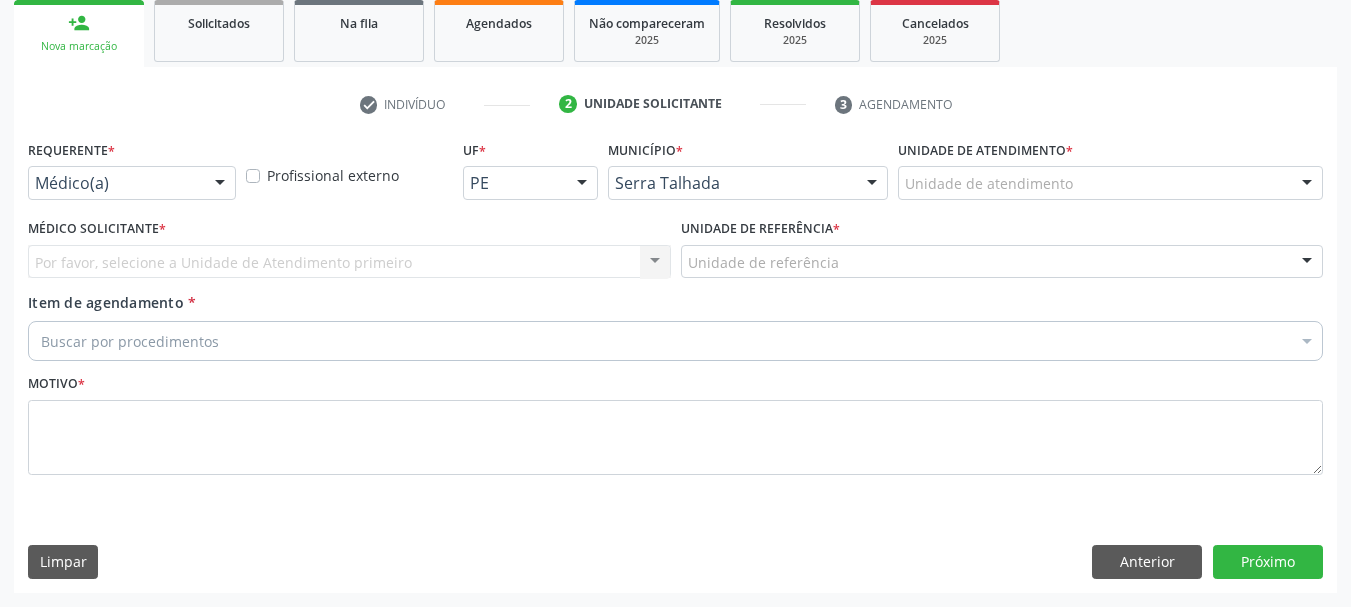 drag, startPoint x: 127, startPoint y: 192, endPoint x: 126, endPoint y: 215, distance: 23.021729 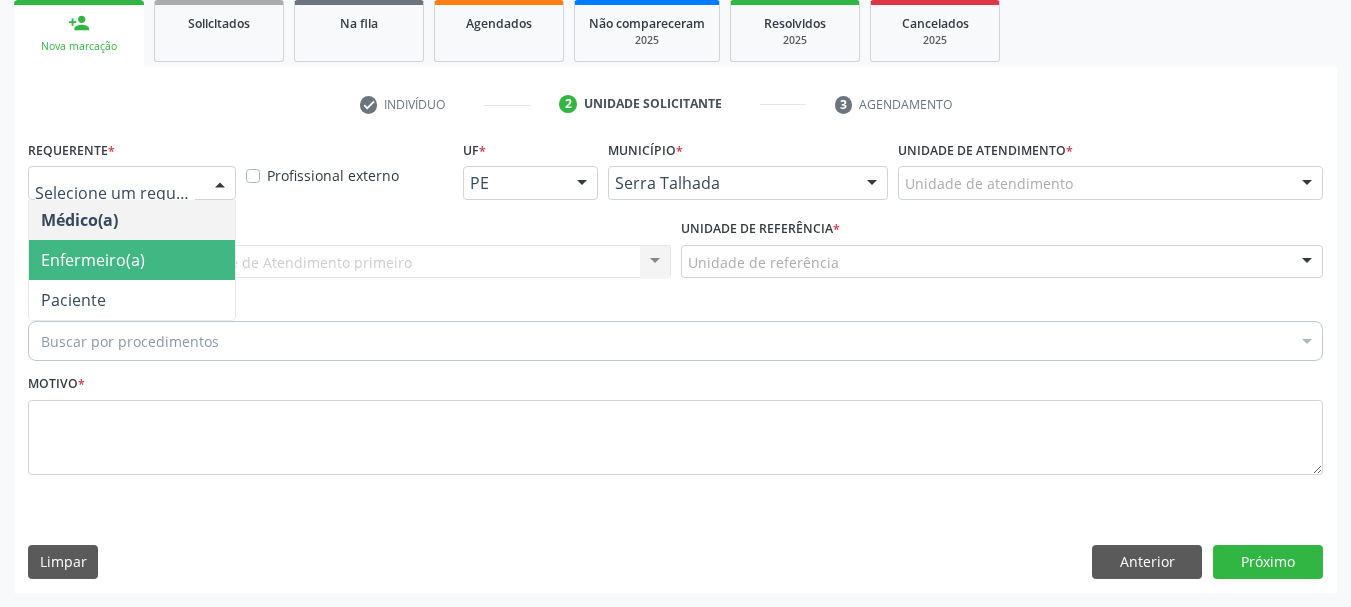 click on "Paciente" at bounding box center [132, 300] 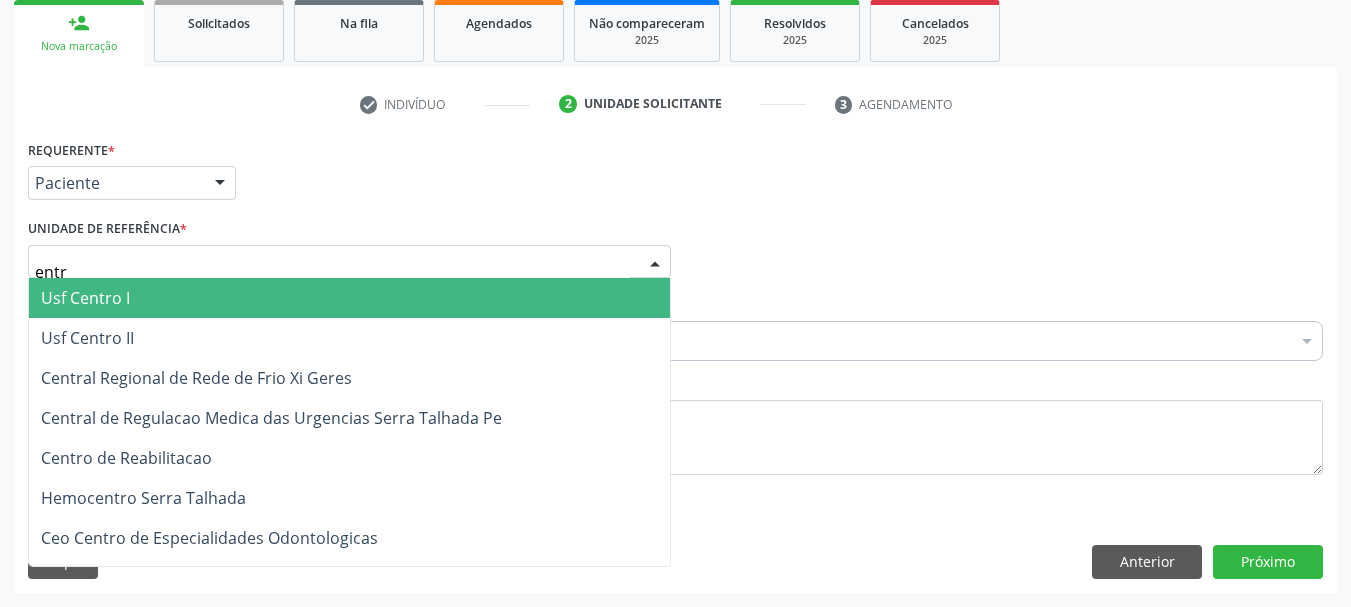 type on "entro" 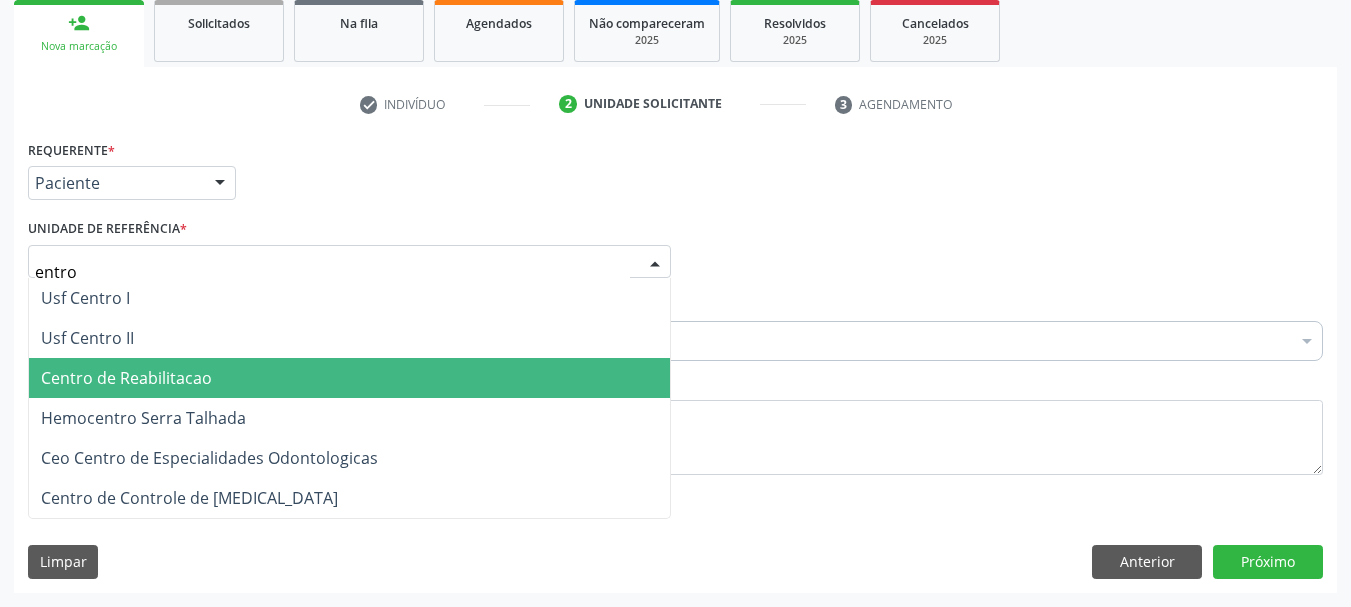 click on "Centro de Reabilitacao" at bounding box center [126, 378] 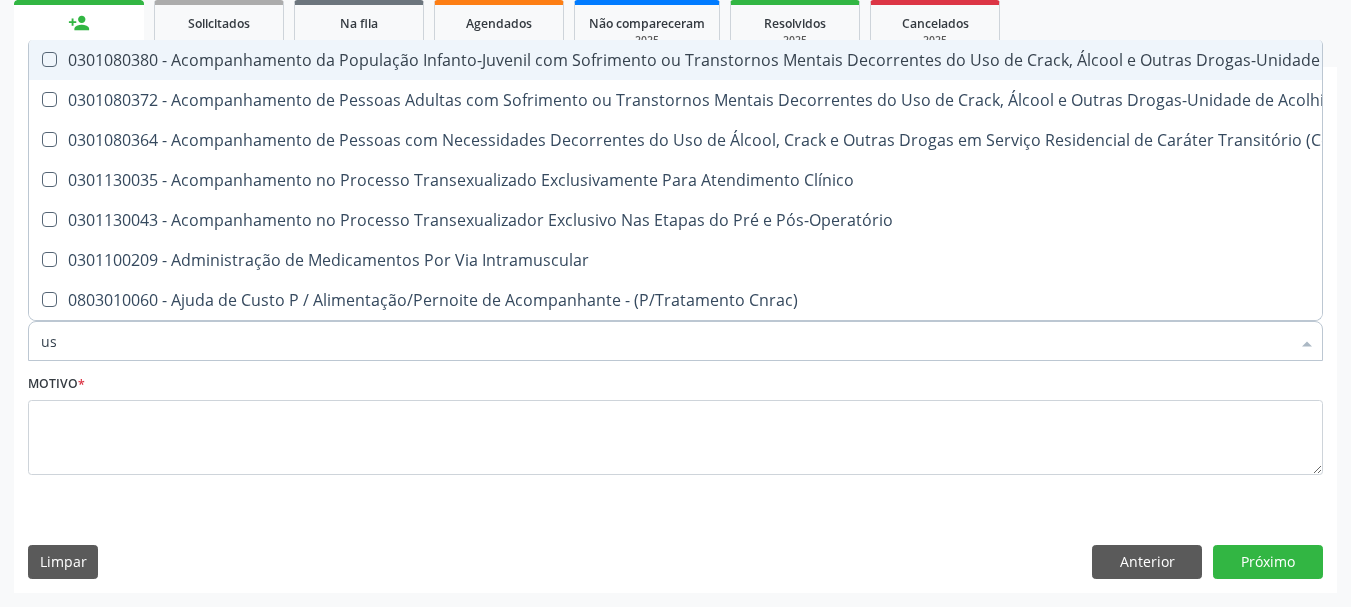 type on "usg" 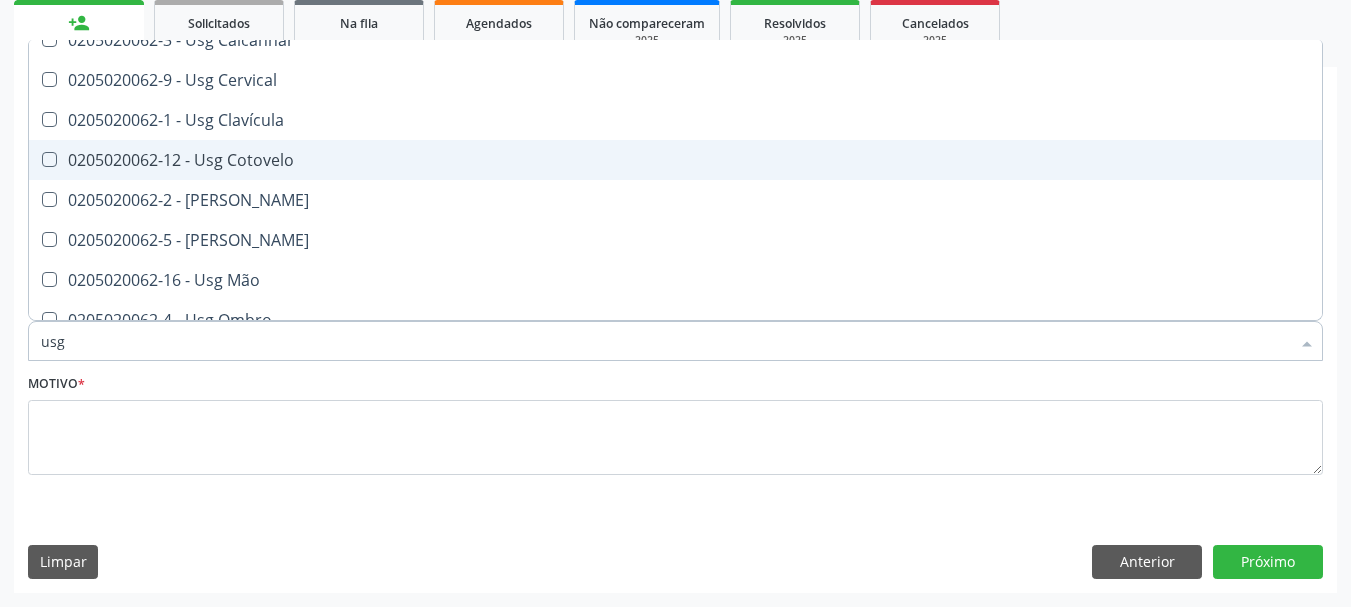 scroll, scrollTop: 200, scrollLeft: 0, axis: vertical 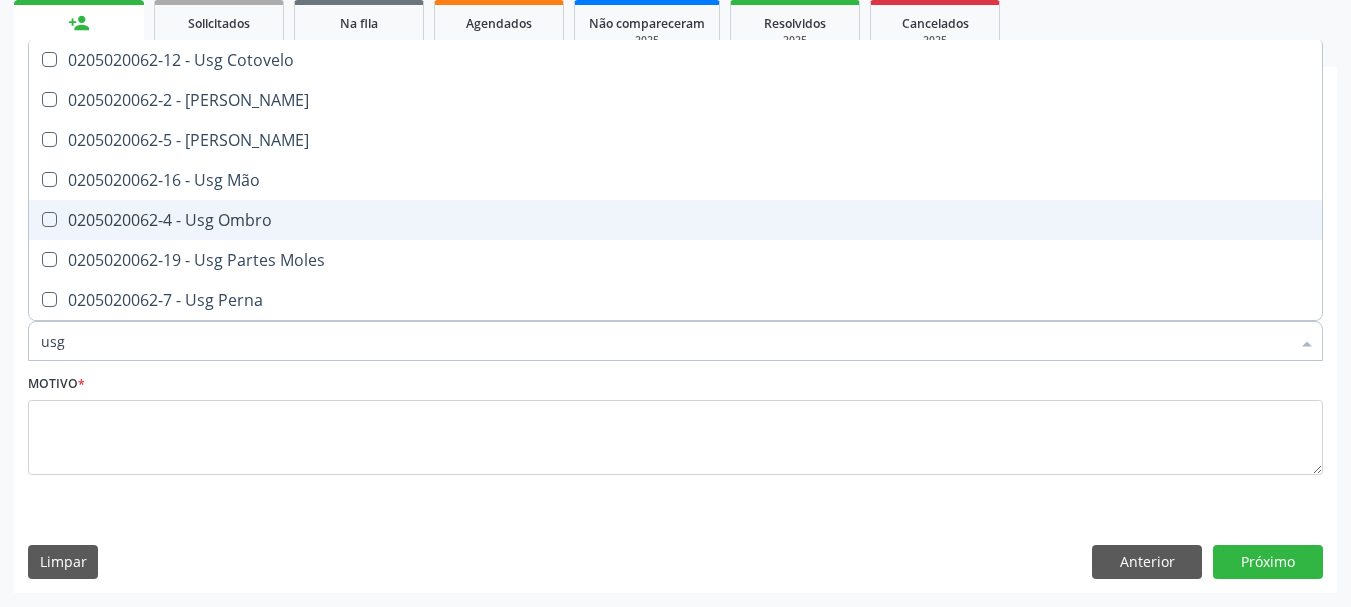 click on "0205020062-4 - Usg Ombro" at bounding box center (675, 220) 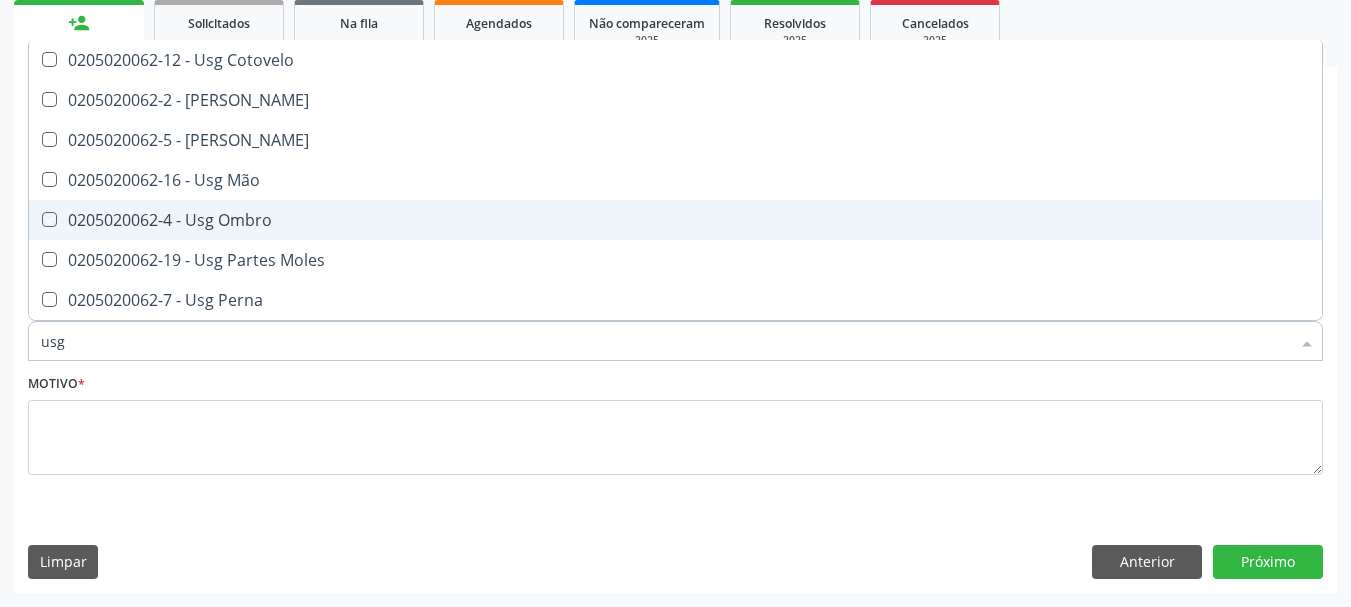 checkbox on "true" 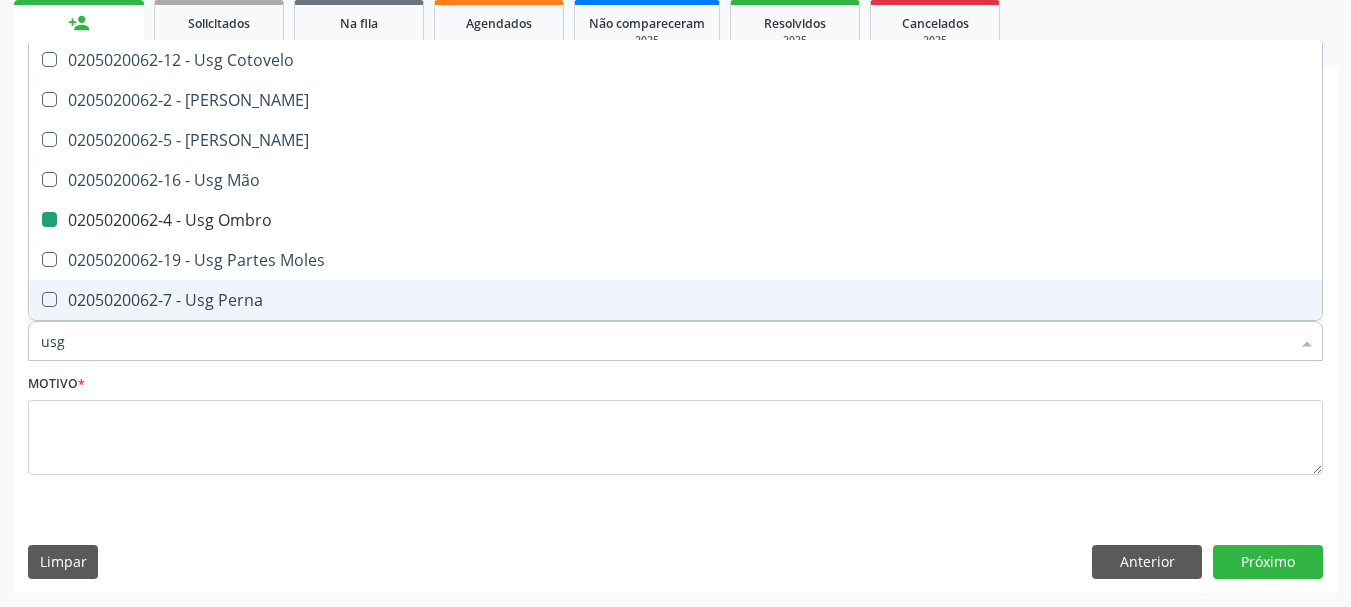 drag, startPoint x: 159, startPoint y: 396, endPoint x: 159, endPoint y: 415, distance: 19 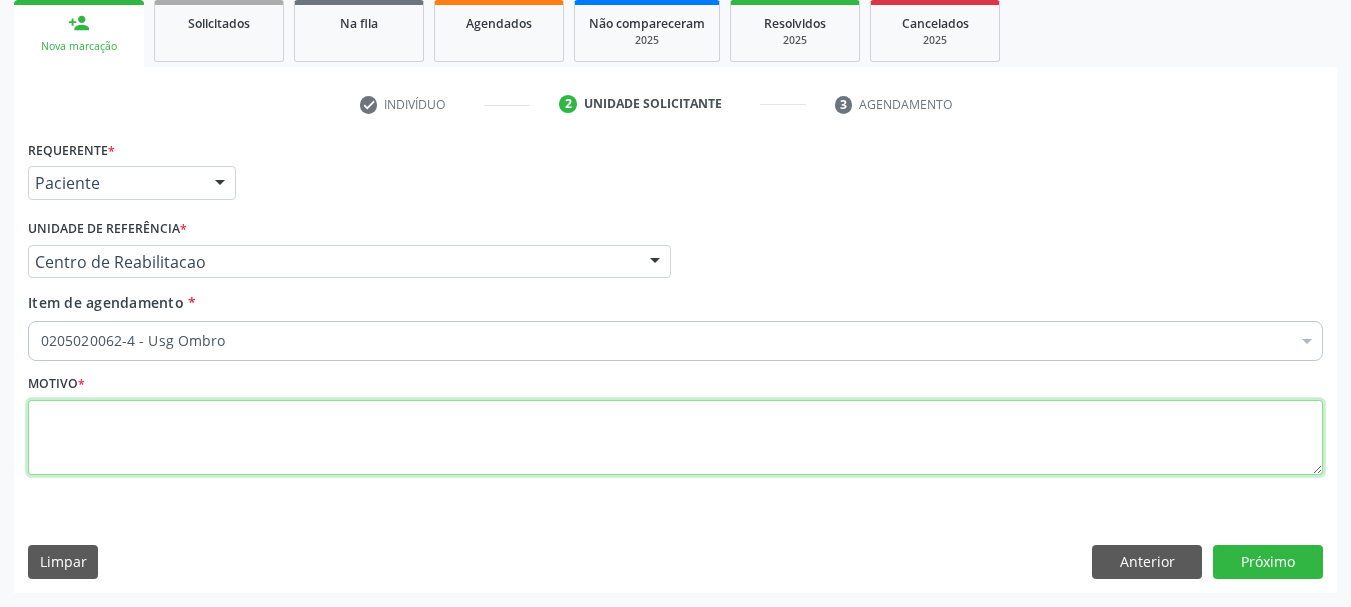 click at bounding box center (675, 438) 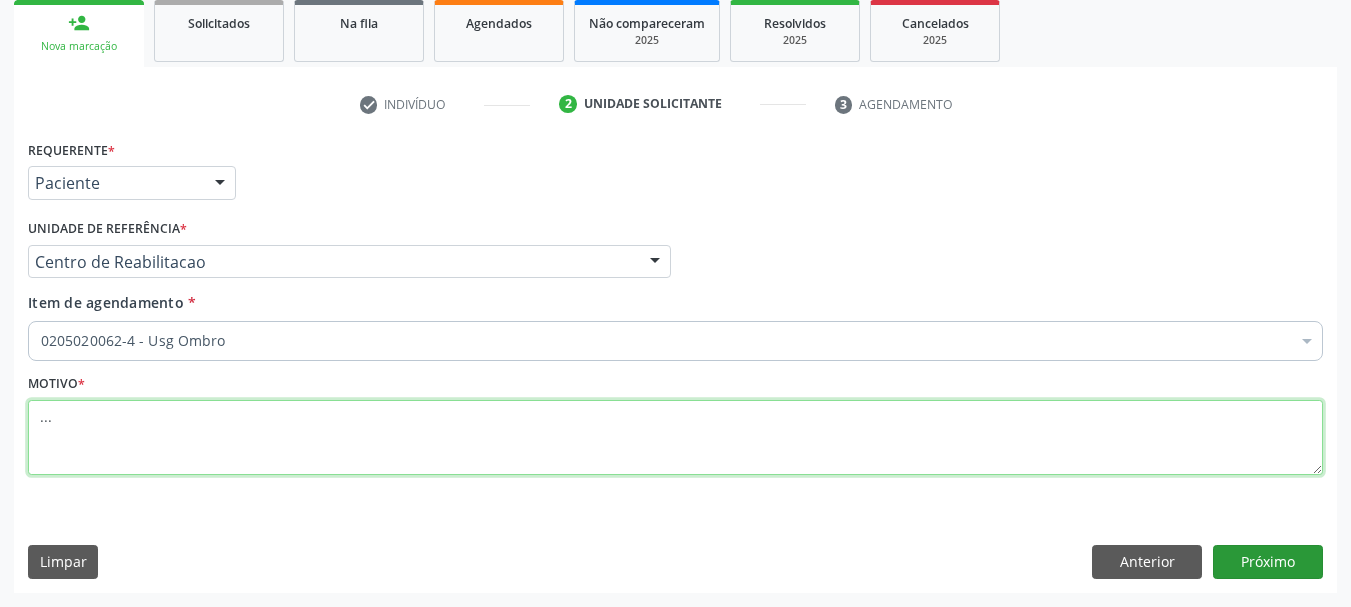 type on "..." 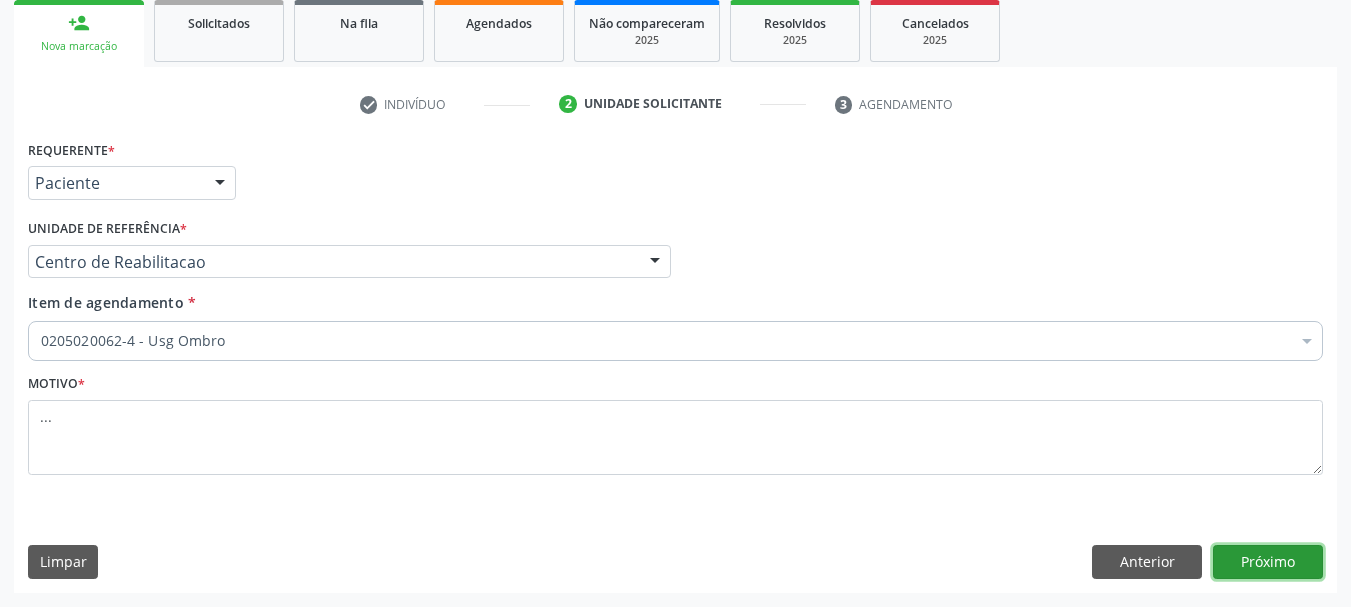 click on "Próximo" at bounding box center [1268, 562] 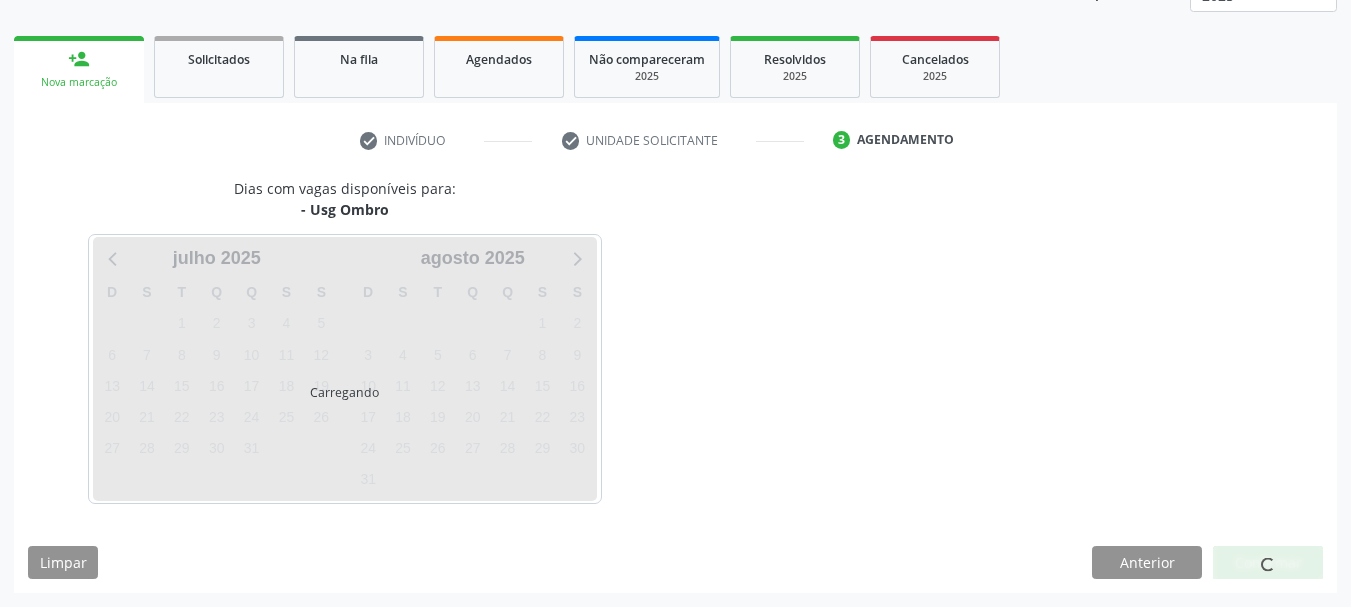 scroll, scrollTop: 263, scrollLeft: 0, axis: vertical 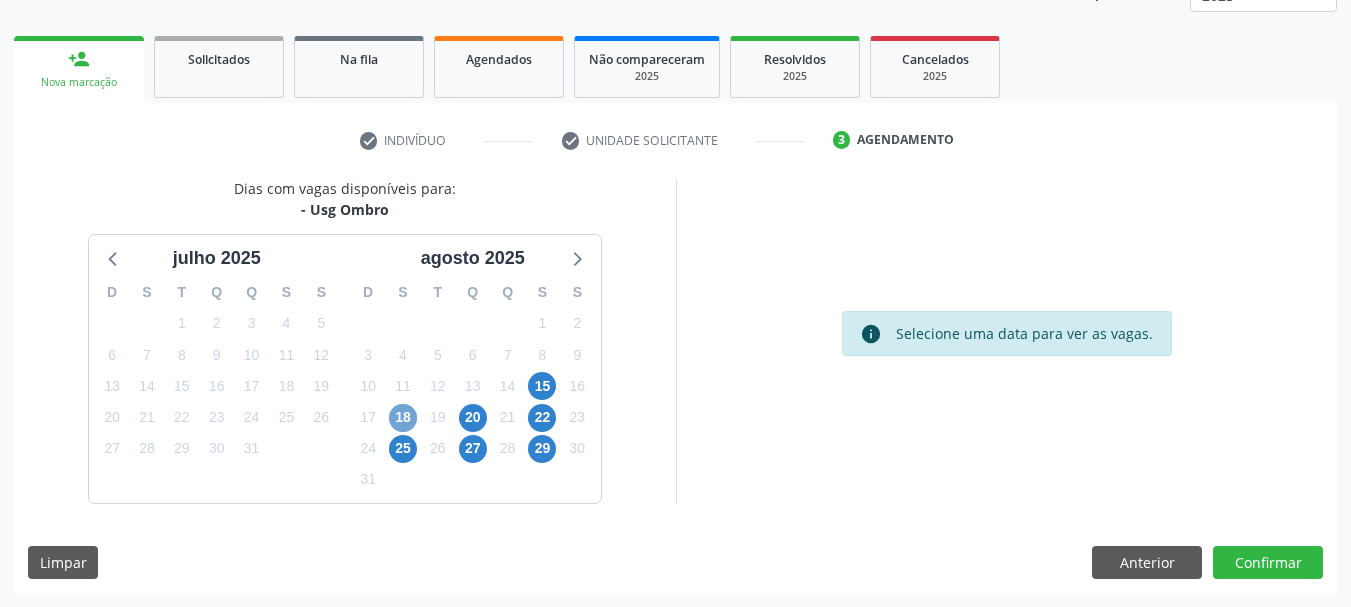 click on "18" at bounding box center [403, 418] 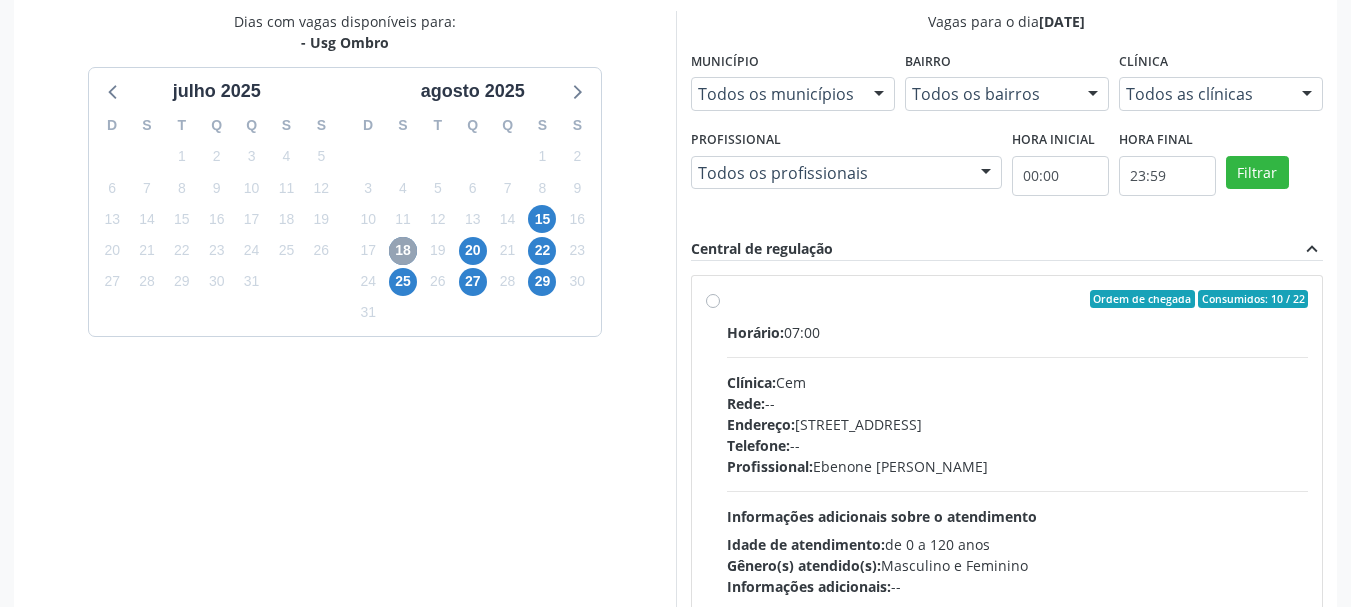 scroll, scrollTop: 463, scrollLeft: 0, axis: vertical 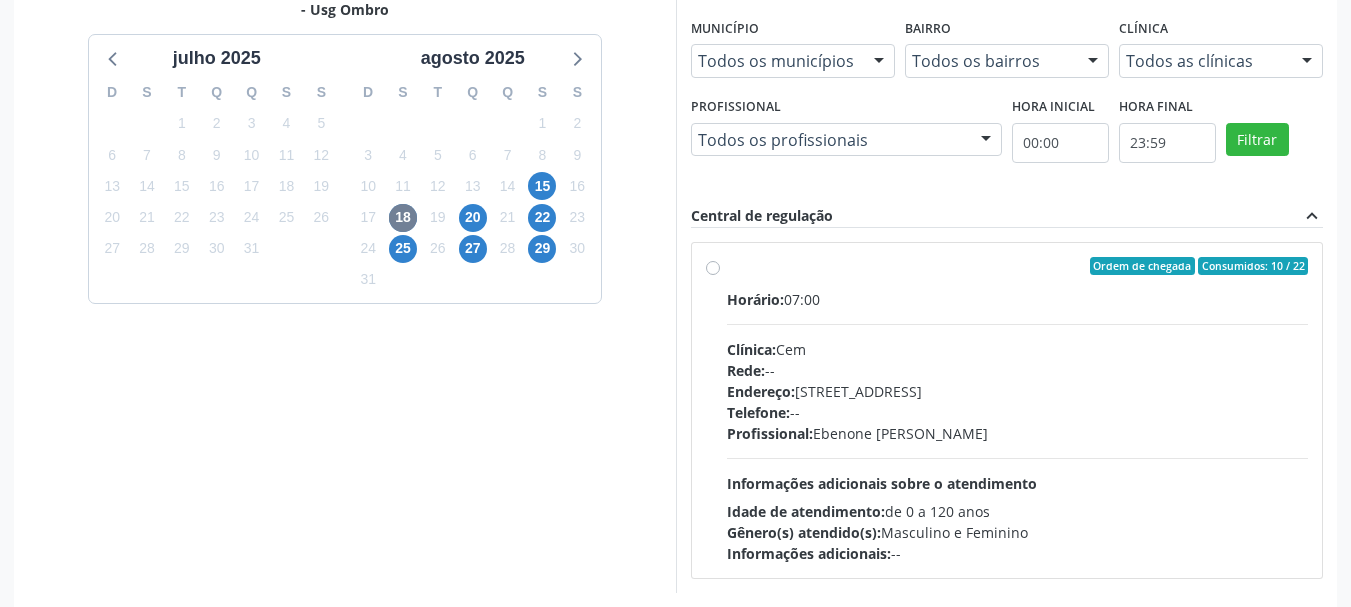 click on "Ordem de chegada
Consumidos: 10 / 22
Horário:   07:00
Clínica:  Cem
Rede:
--
Endereço:   Casa, nº 393, Nossa Senhora da Pen, Serra Talhada - PE
Telefone:   --
Profissional:
Ebenone Antonio da Silva
Informações adicionais sobre o atendimento
Idade de atendimento:
de 0 a 120 anos
Gênero(s) atendido(s):
Masculino e Feminino
Informações adicionais:
--" at bounding box center (1018, 410) 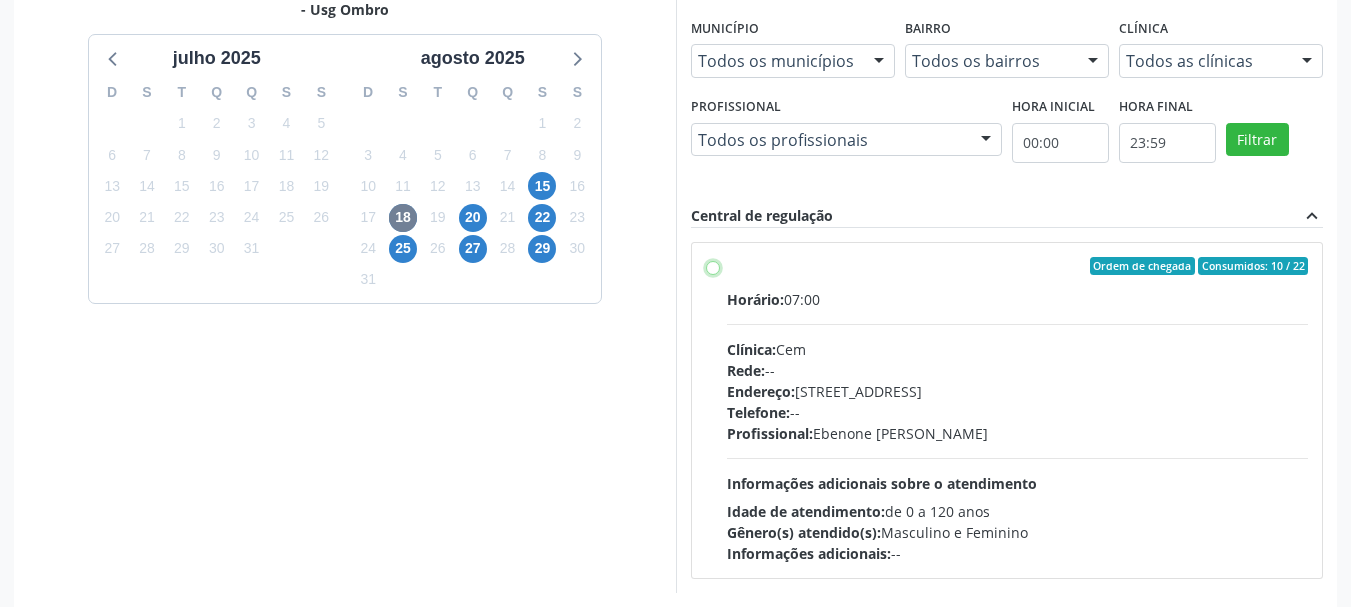 click on "Ordem de chegada
Consumidos: 10 / 22
Horário:   07:00
Clínica:  Cem
Rede:
--
Endereço:   Casa, nº 393, Nossa Senhora da Pen, Serra Talhada - PE
Telefone:   --
Profissional:
Ebenone Antonio da Silva
Informações adicionais sobre o atendimento
Idade de atendimento:
de 0 a 120 anos
Gênero(s) atendido(s):
Masculino e Feminino
Informações adicionais:
--" at bounding box center [713, 266] 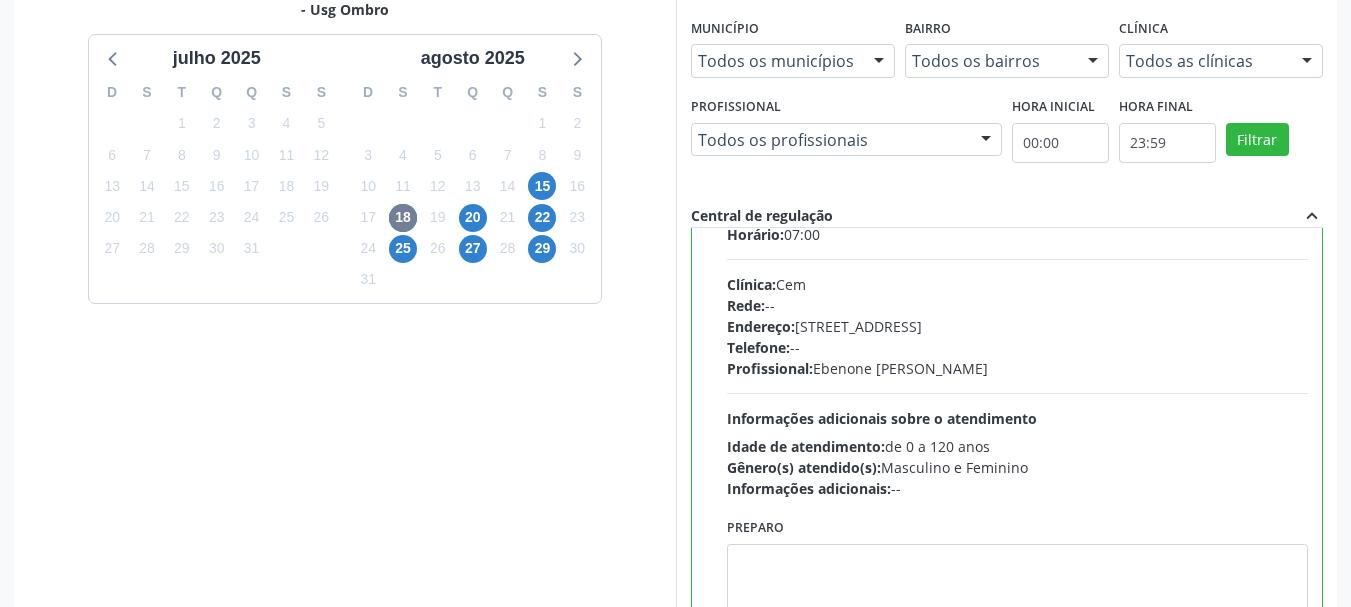 scroll, scrollTop: 99, scrollLeft: 0, axis: vertical 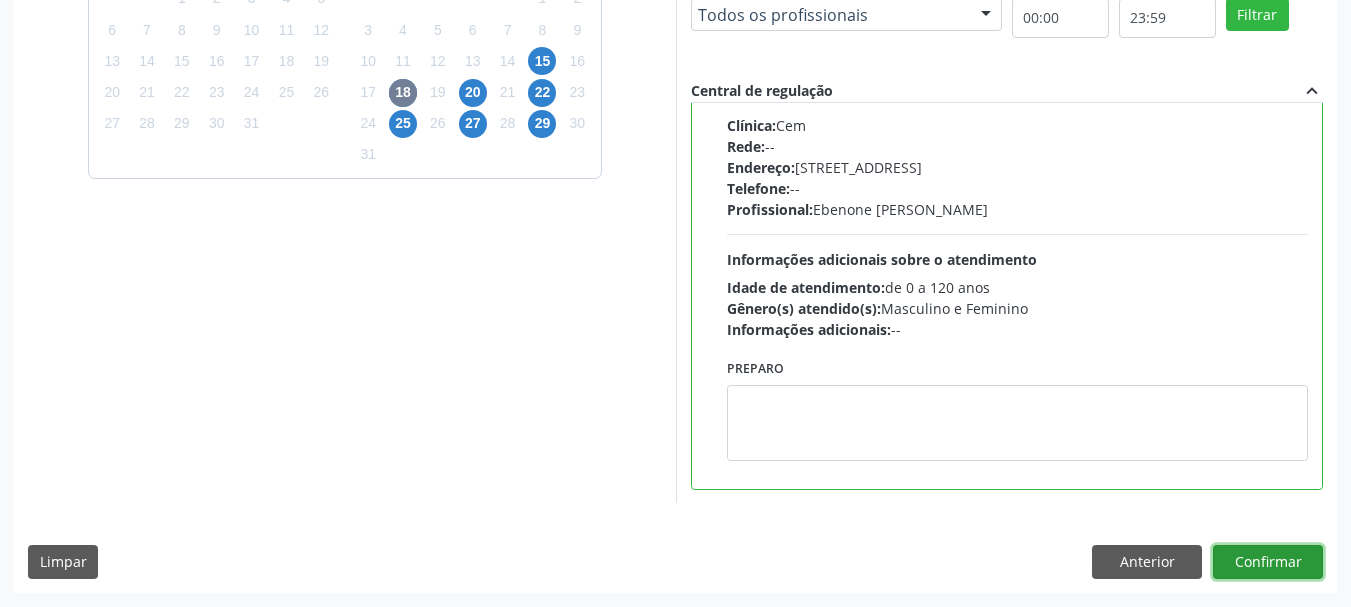 click on "Confirmar" at bounding box center [1268, 562] 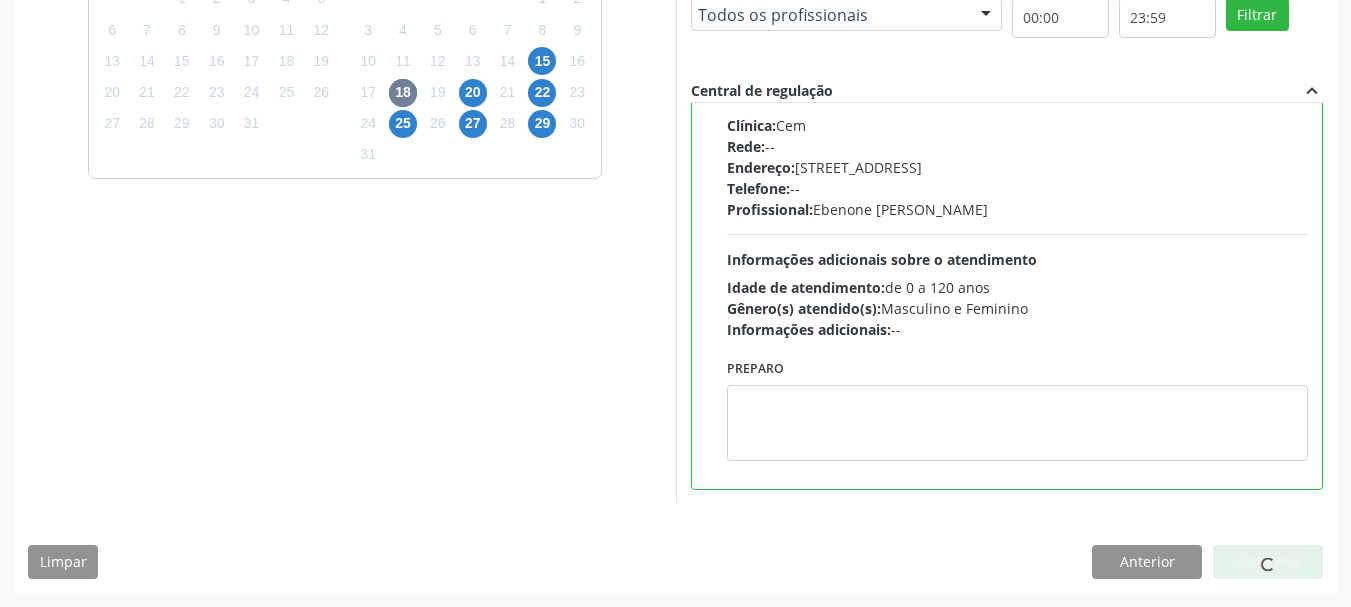 scroll, scrollTop: 60, scrollLeft: 0, axis: vertical 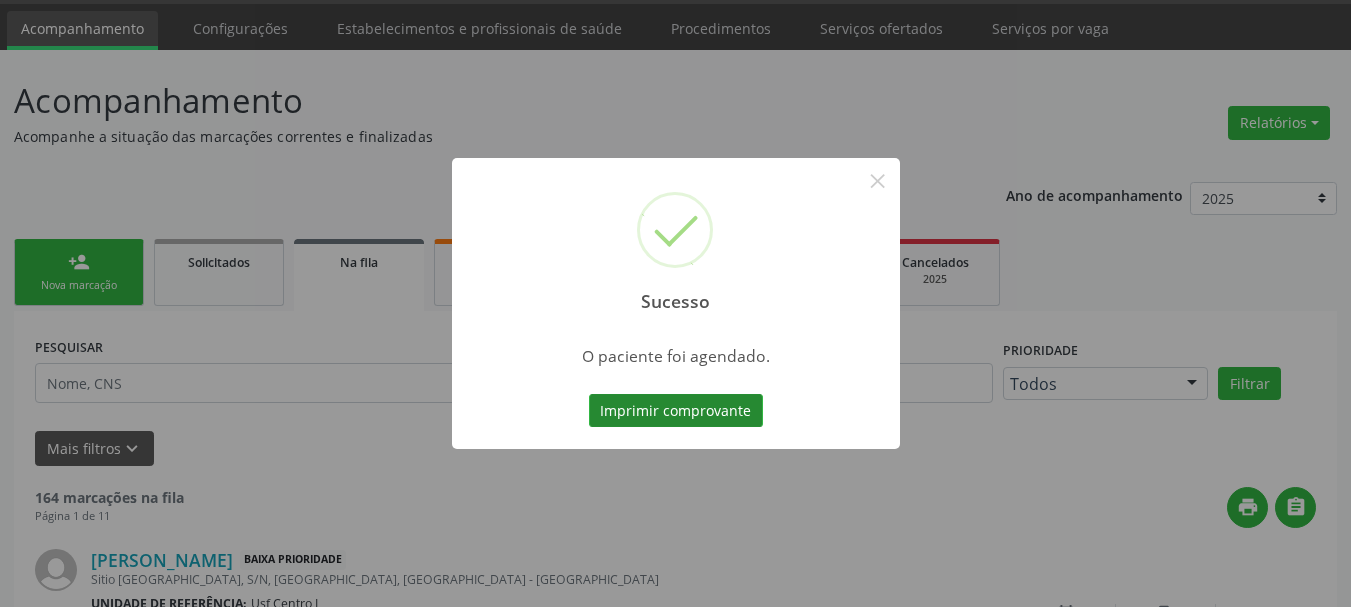 click on "Imprimir comprovante" at bounding box center (676, 411) 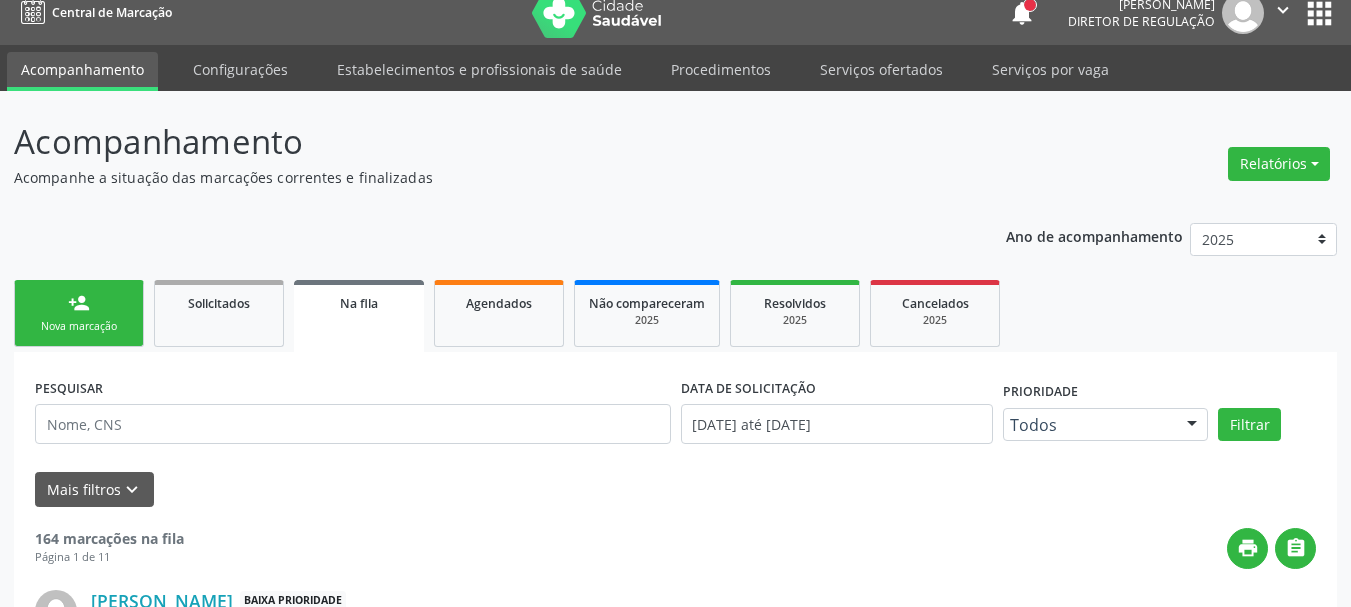 scroll, scrollTop: 0, scrollLeft: 0, axis: both 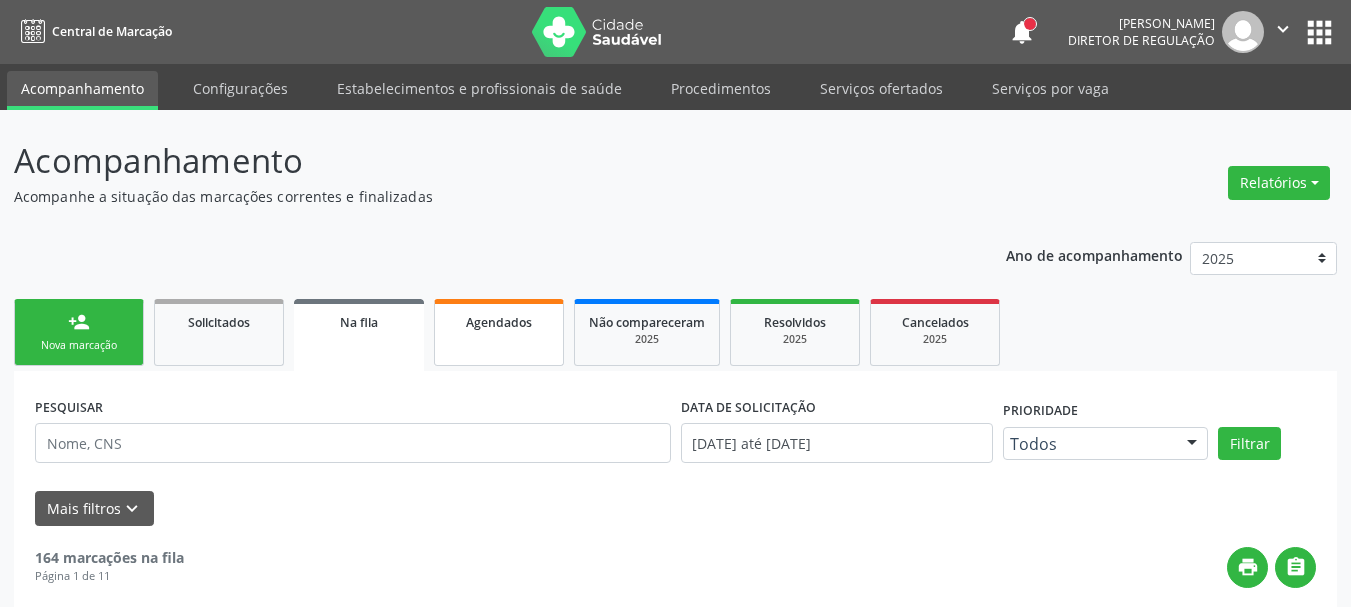 click on "Agendados" at bounding box center [499, 332] 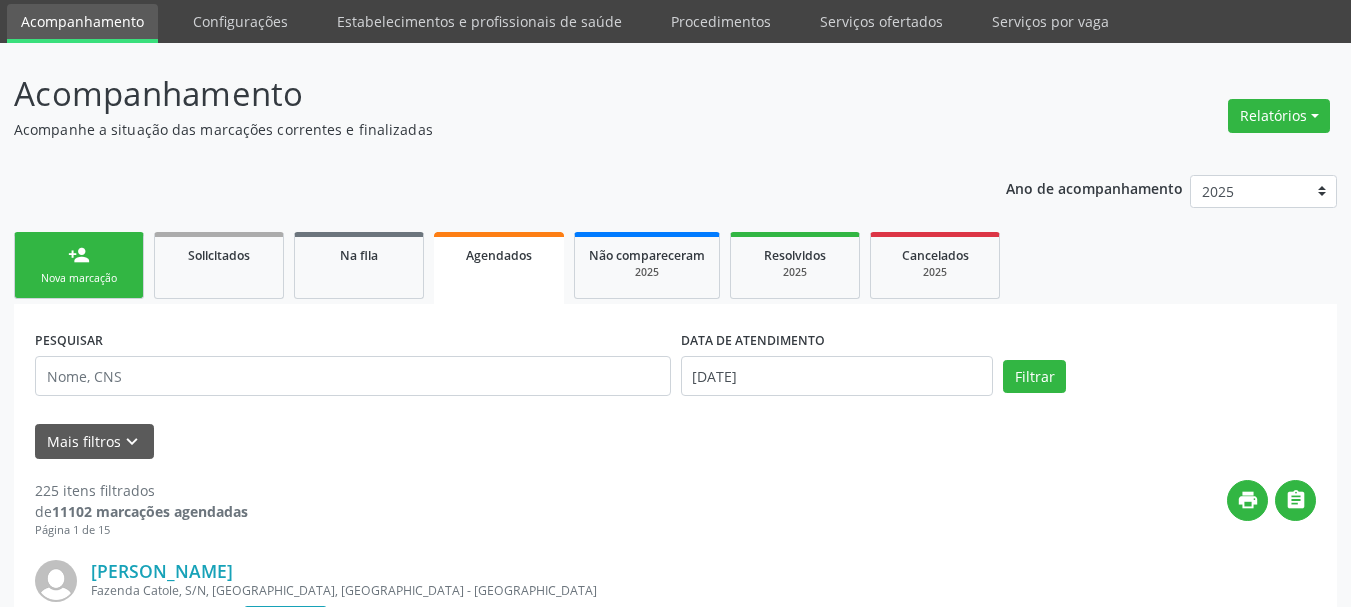 scroll, scrollTop: 100, scrollLeft: 0, axis: vertical 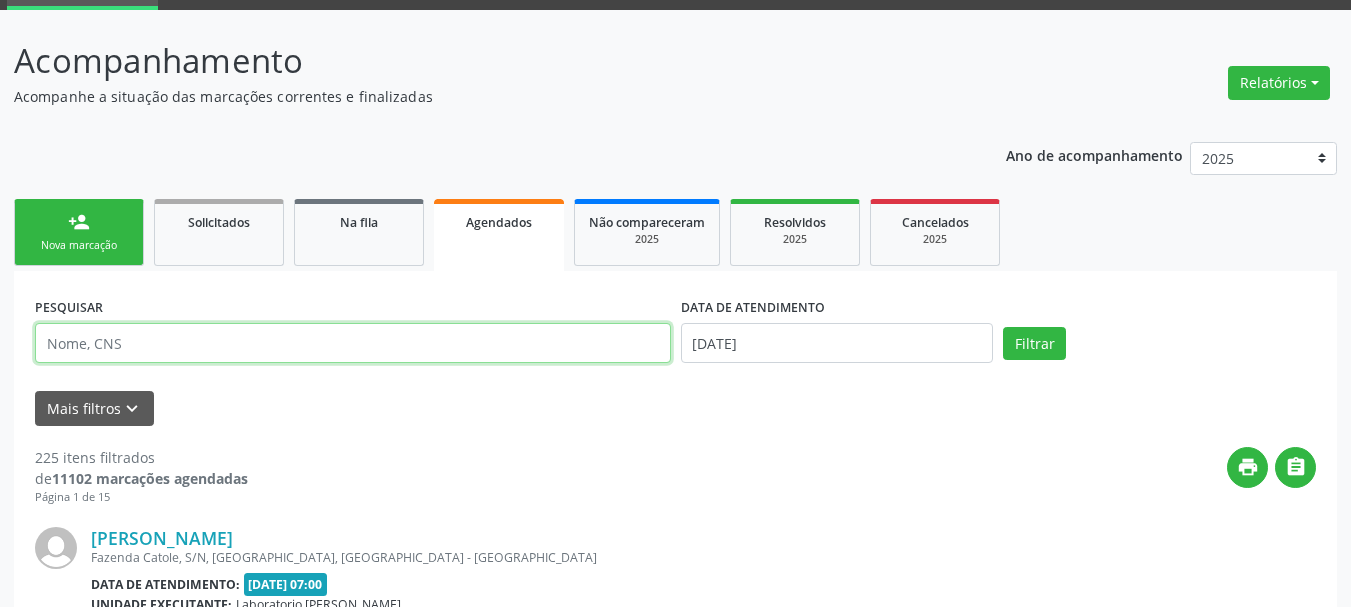 click at bounding box center [353, 343] 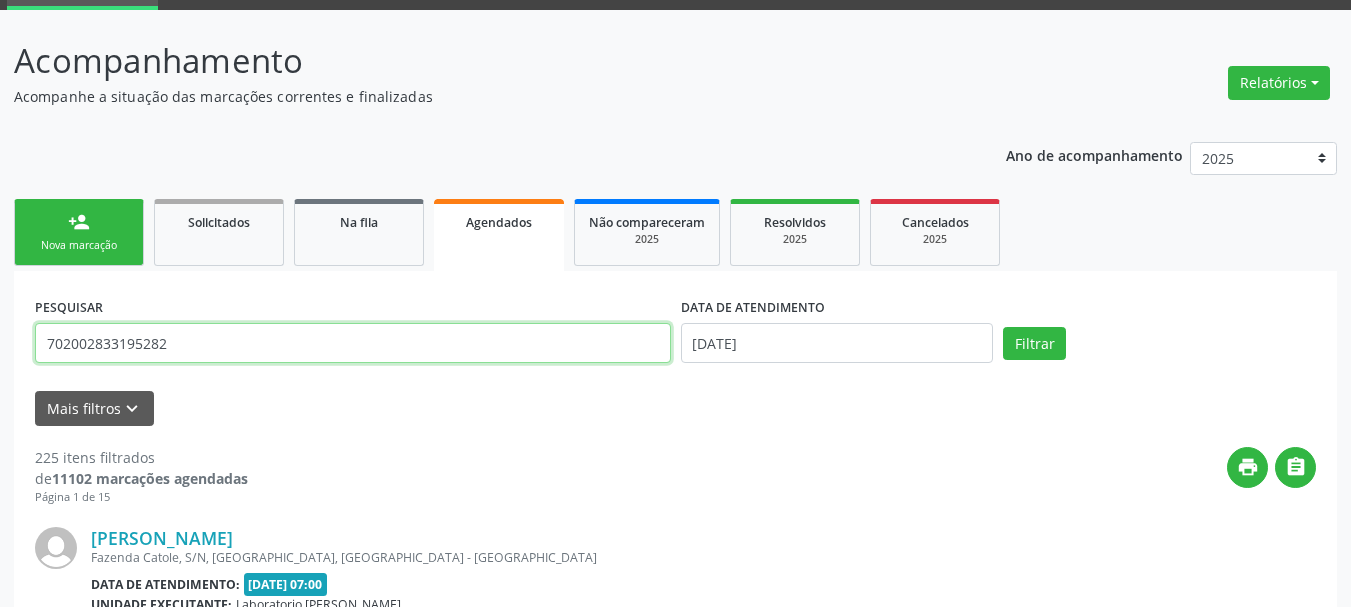 type on "702002833195282" 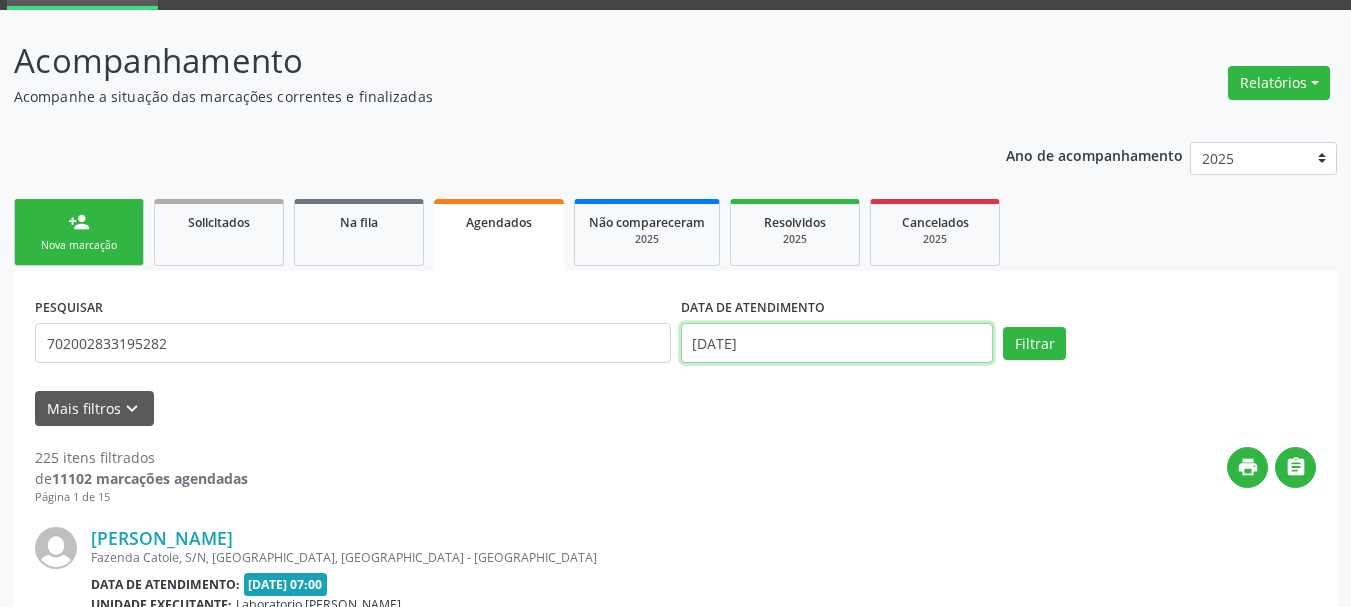 click on "[DATE]" at bounding box center (837, 343) 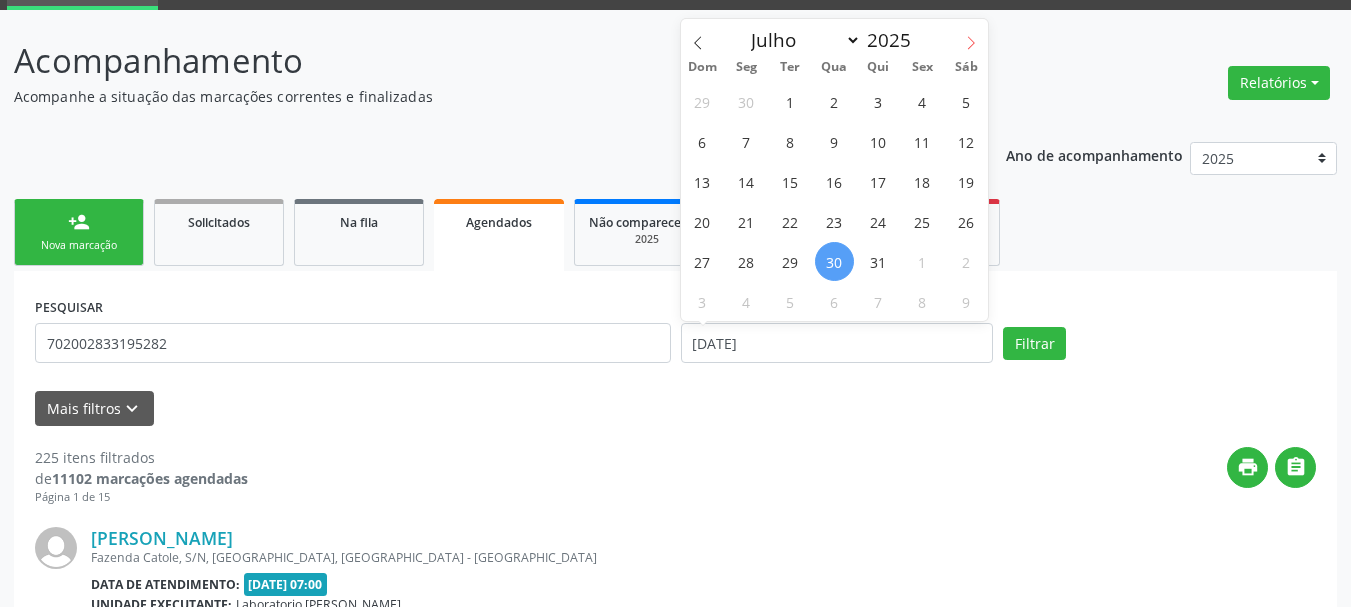 click 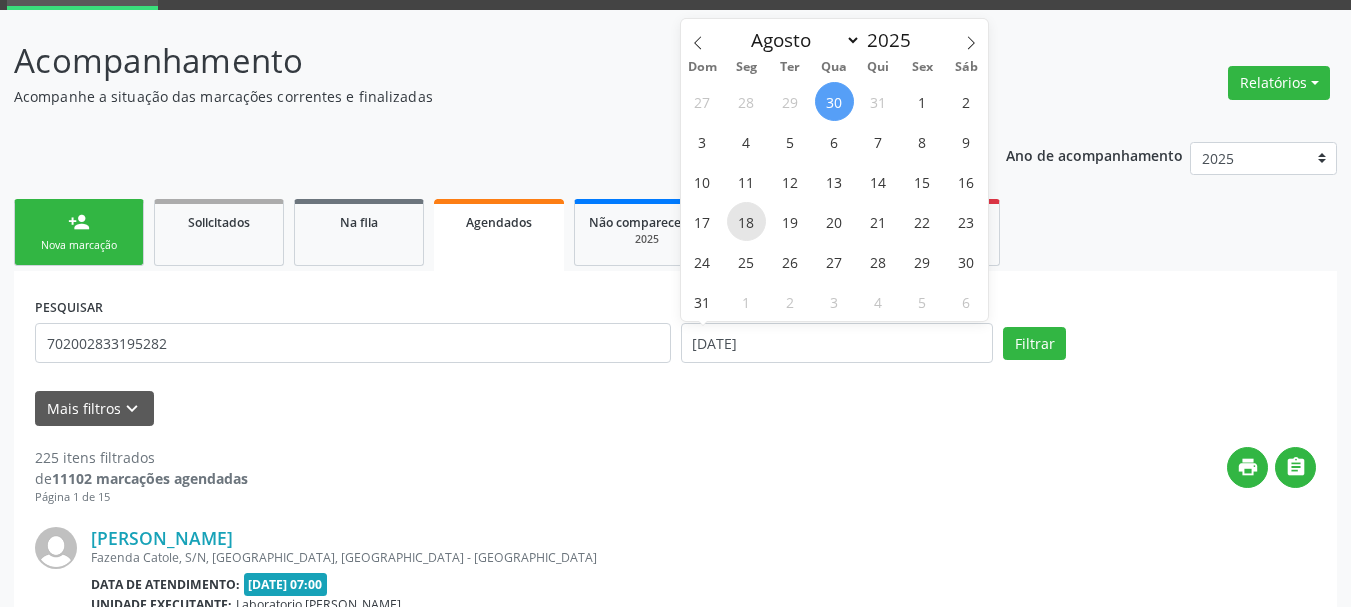 click on "18" at bounding box center [746, 221] 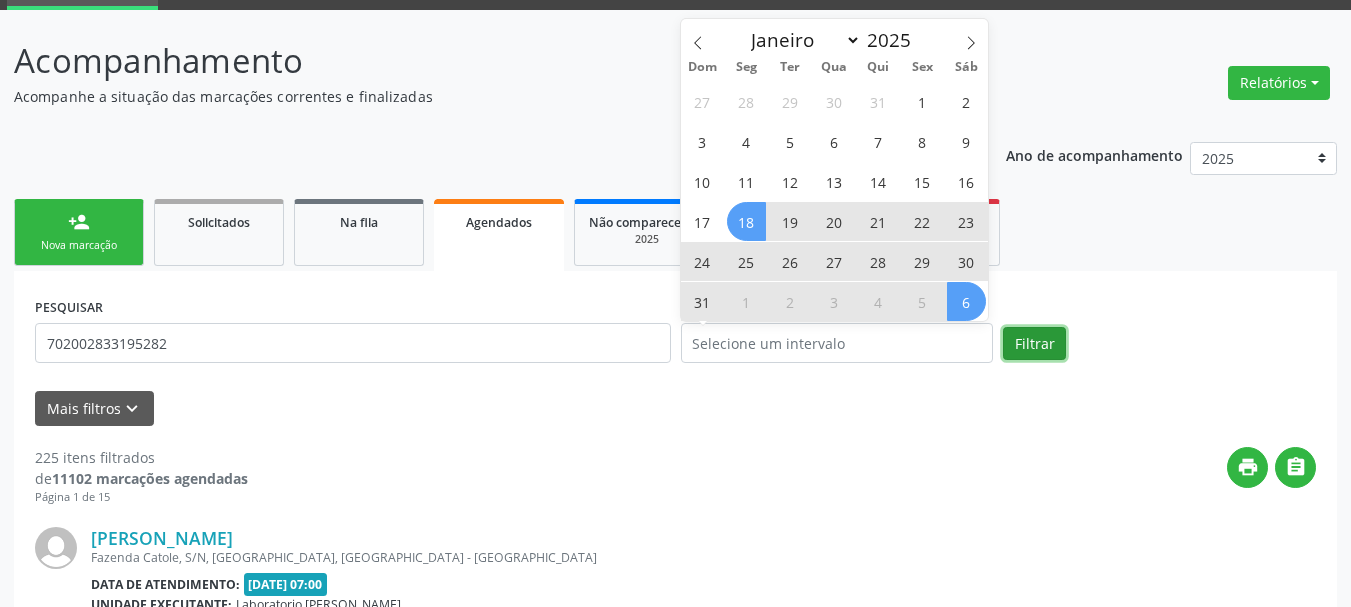 click on "Filtrar" at bounding box center (1034, 344) 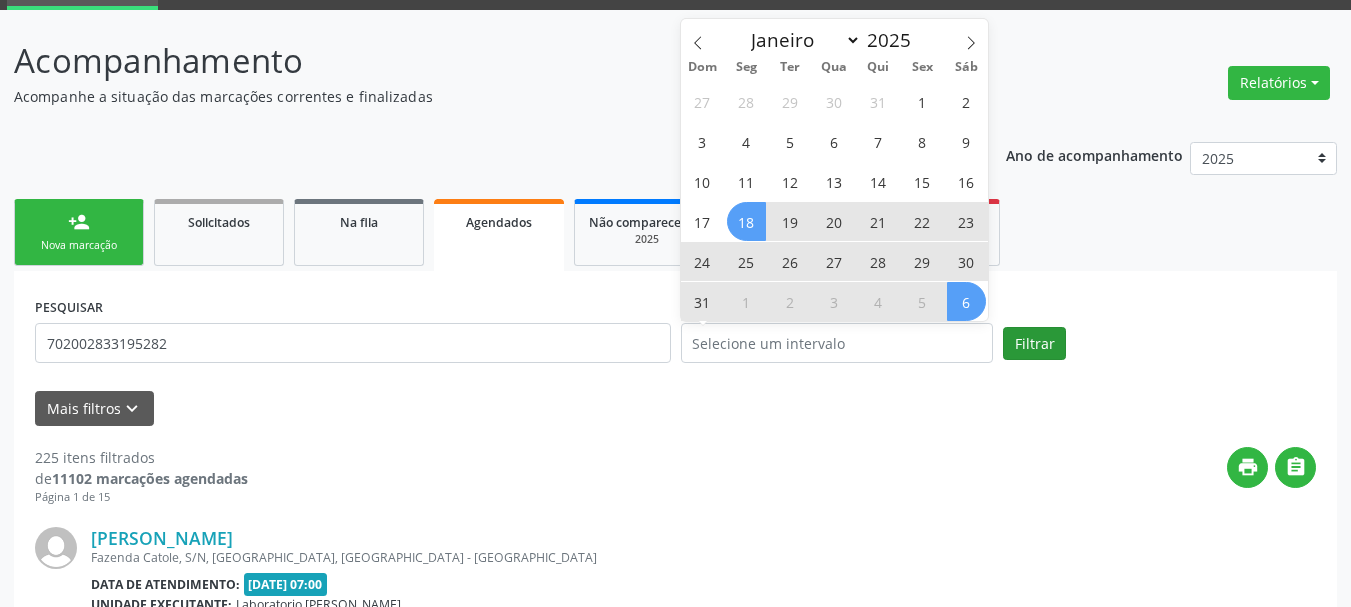 select on "7" 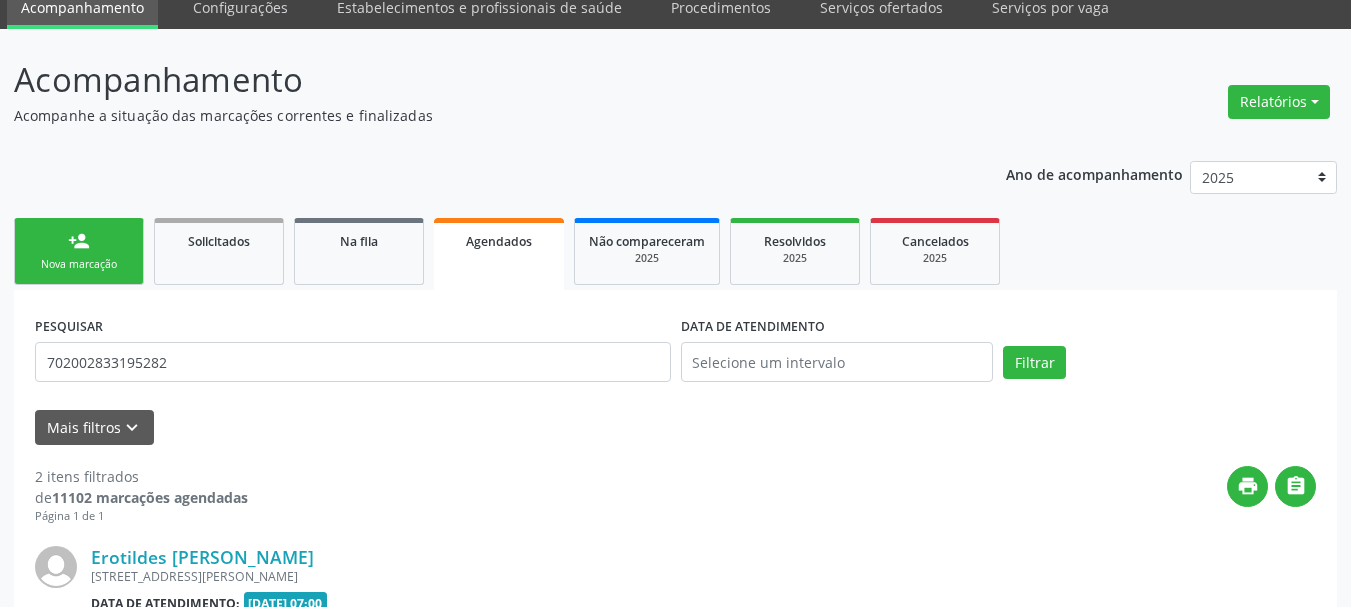 scroll, scrollTop: 100, scrollLeft: 0, axis: vertical 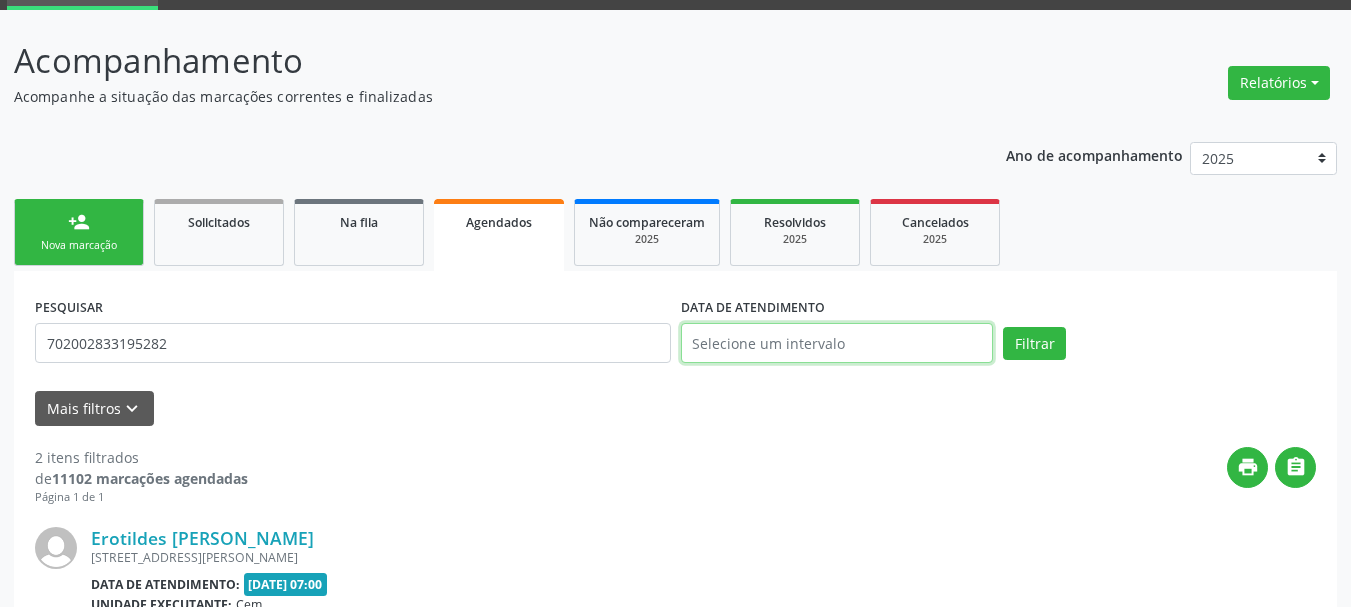 click at bounding box center [837, 343] 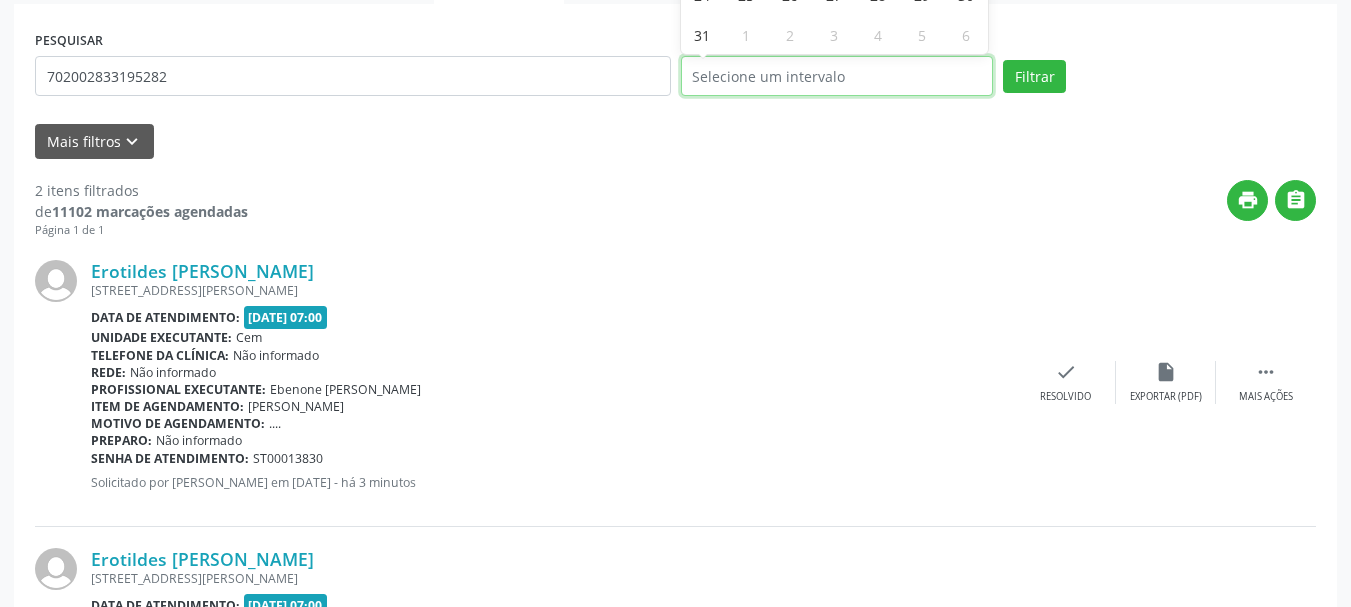 scroll, scrollTop: 400, scrollLeft: 0, axis: vertical 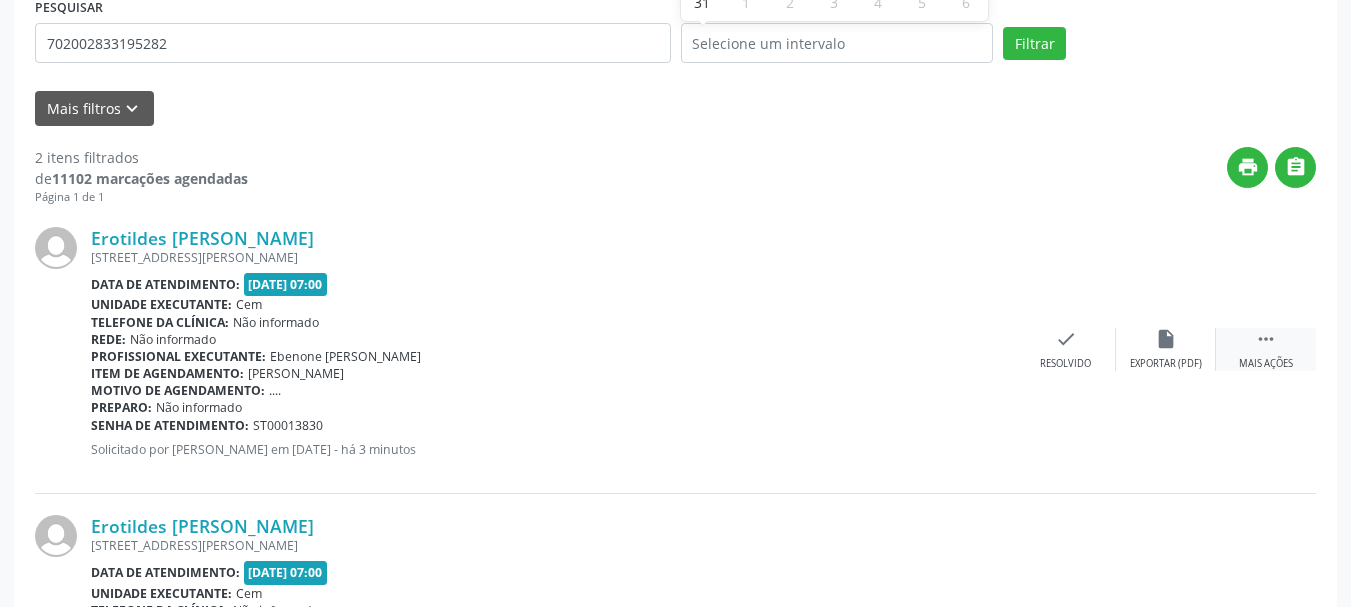 click on "
Mais ações" at bounding box center (1266, 349) 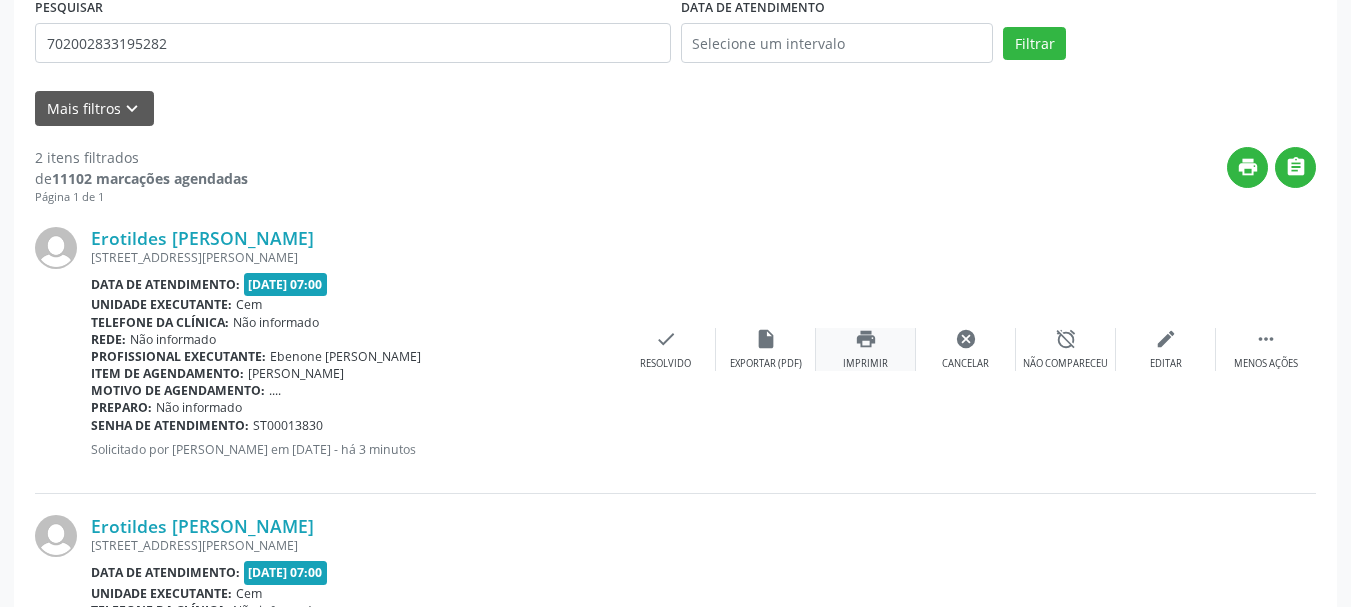click on "Imprimir" at bounding box center (865, 364) 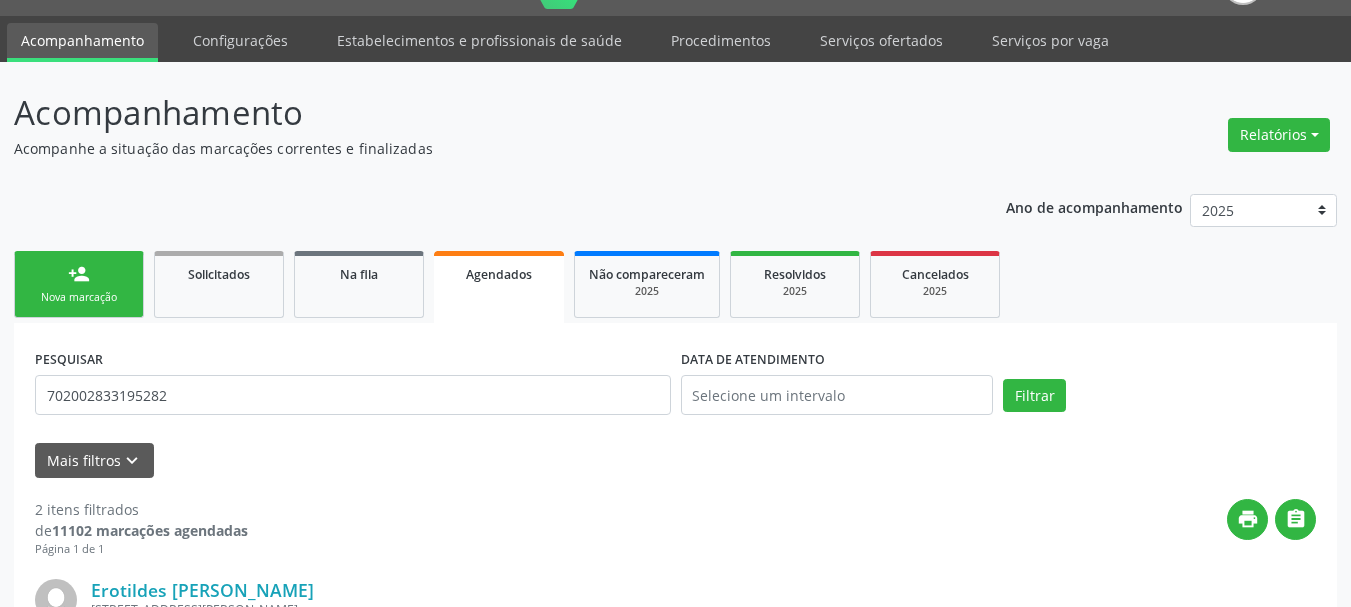 scroll, scrollTop: 0, scrollLeft: 0, axis: both 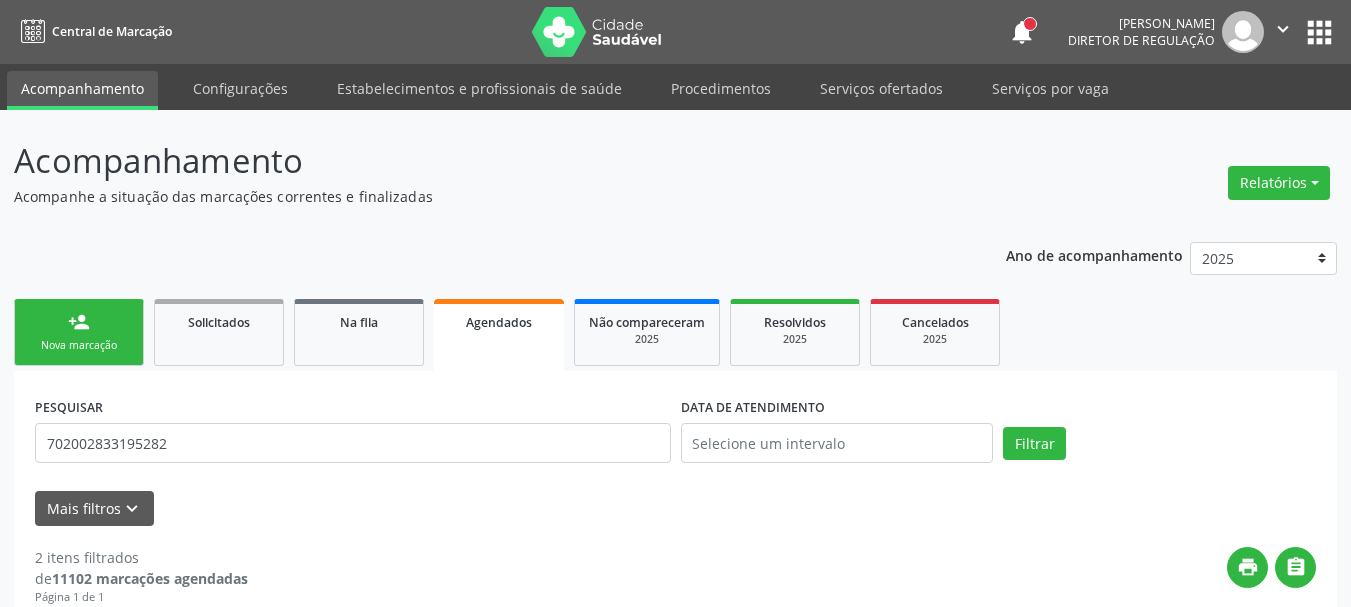 click on "apps" at bounding box center (1319, 32) 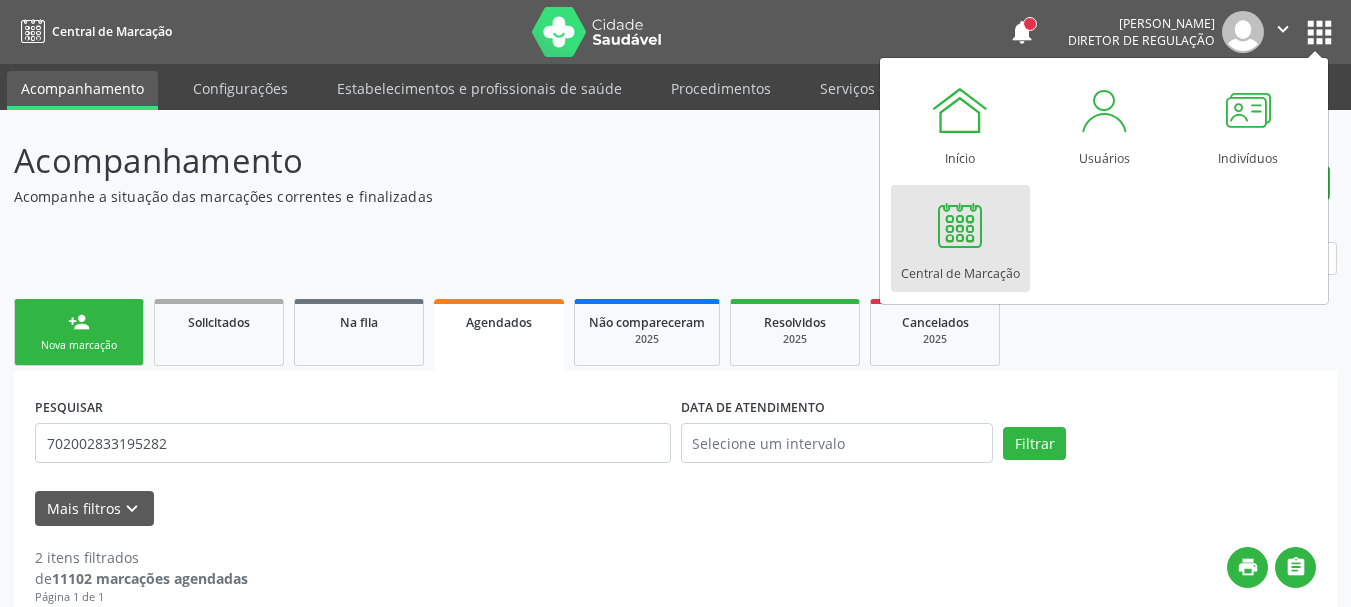 click at bounding box center (960, 225) 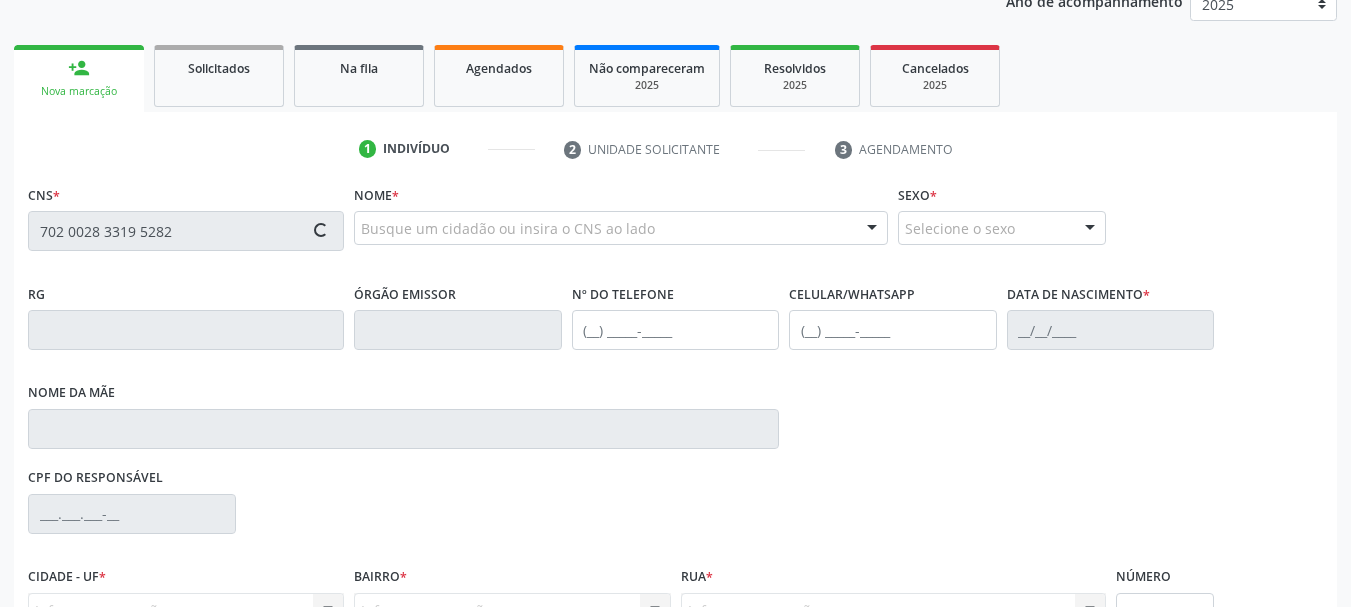 scroll, scrollTop: 300, scrollLeft: 0, axis: vertical 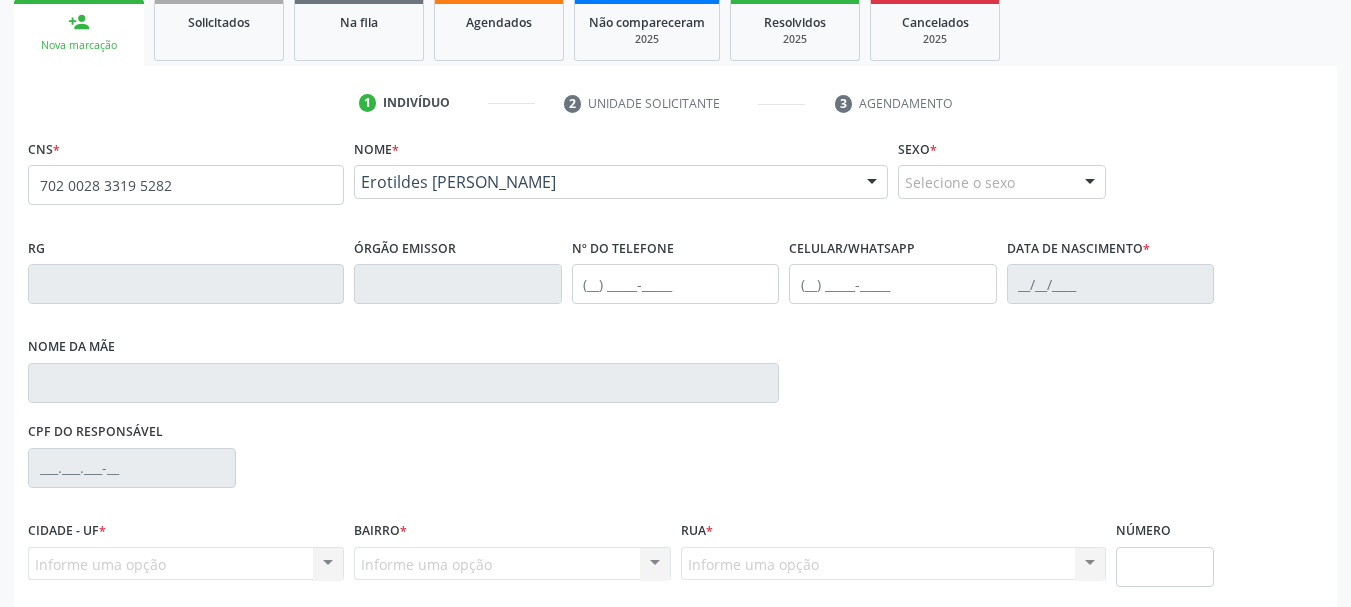 type on "702 0028 3319 5282" 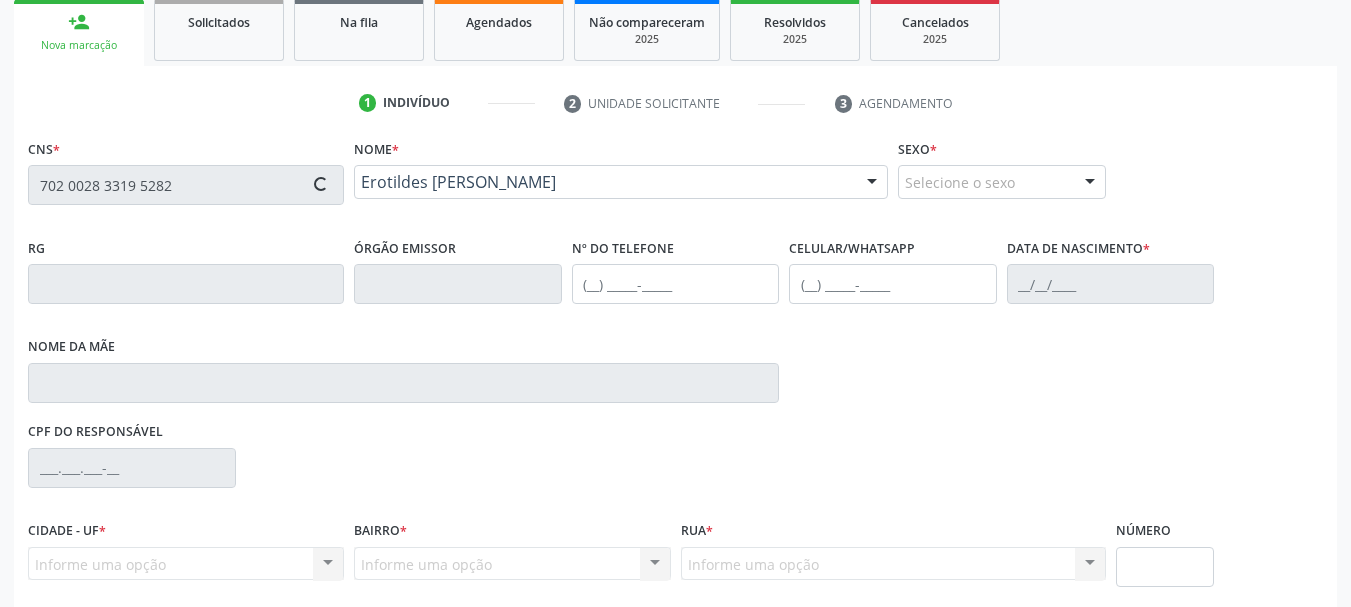 type on "[PHONE_NUMBER]" 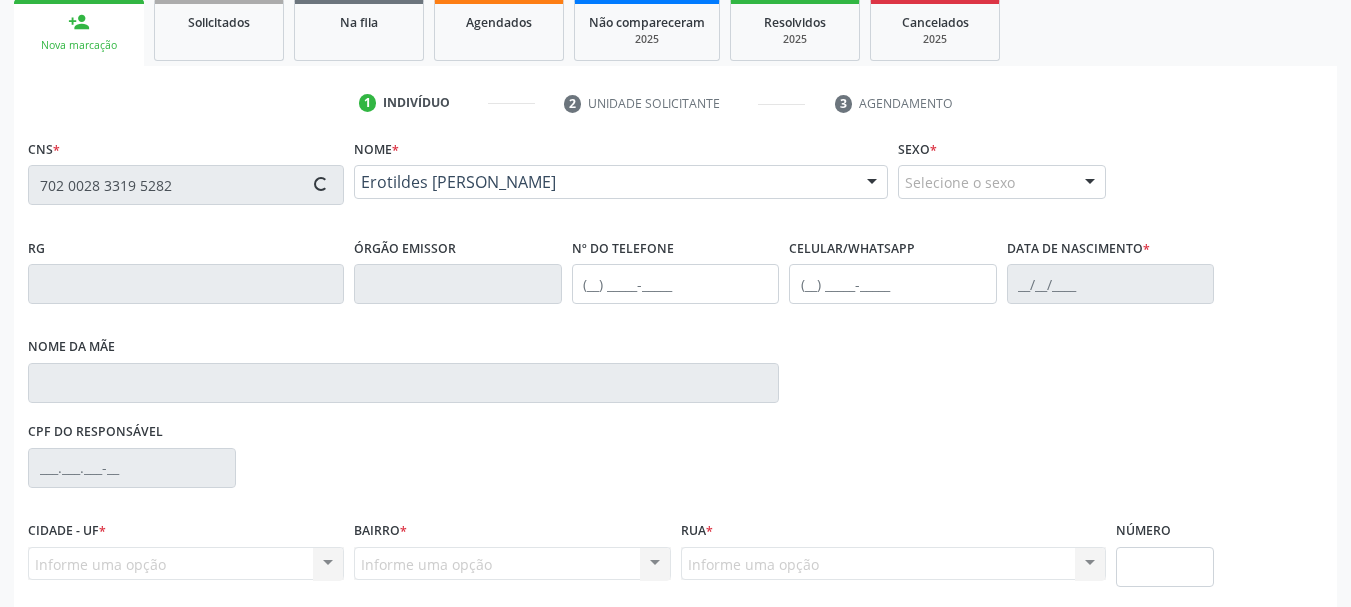 type on "[DATE]" 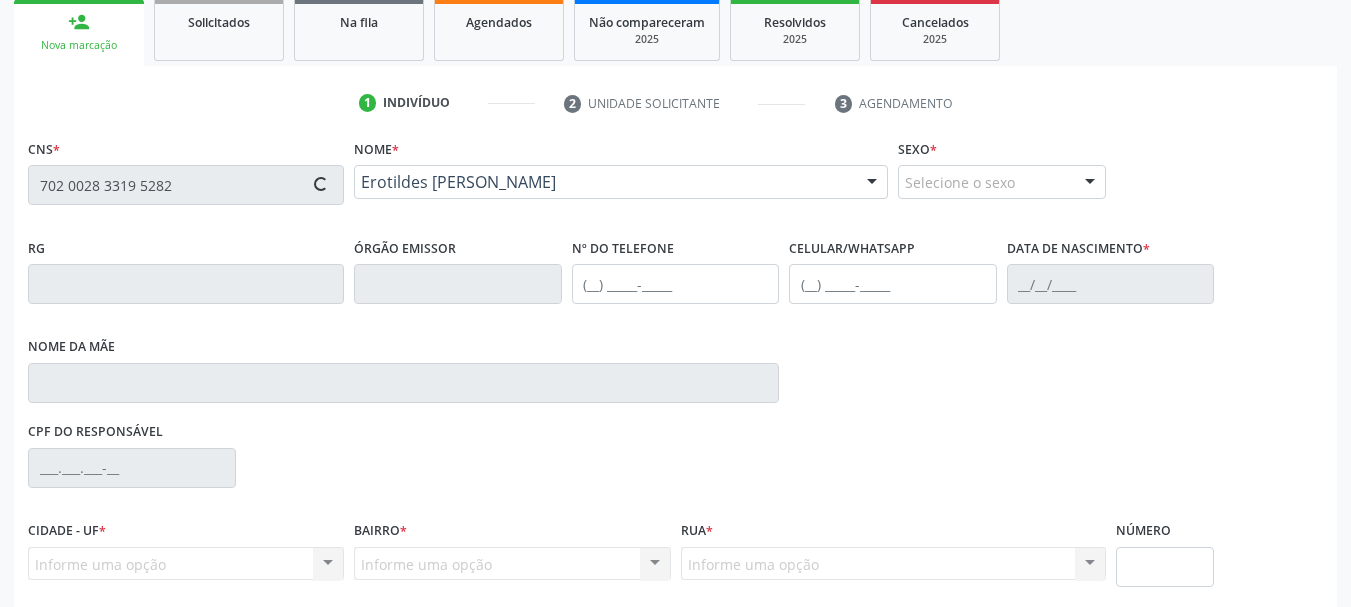 type on "[PERSON_NAME][DATE]" 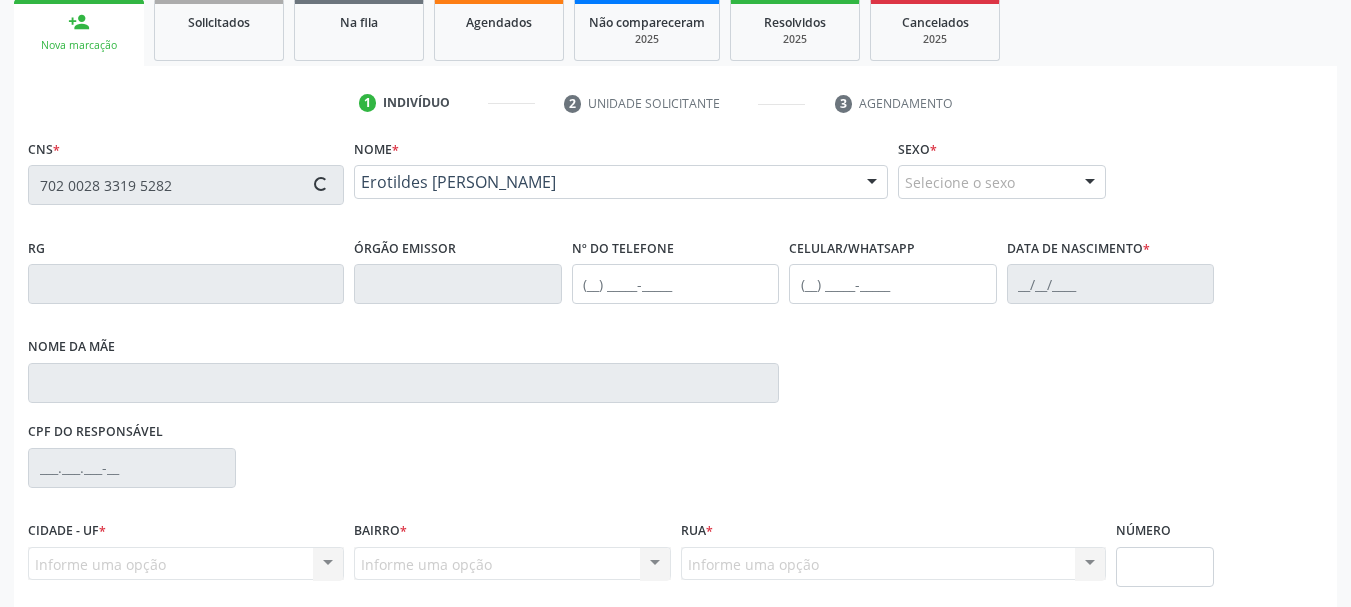 type on "1635" 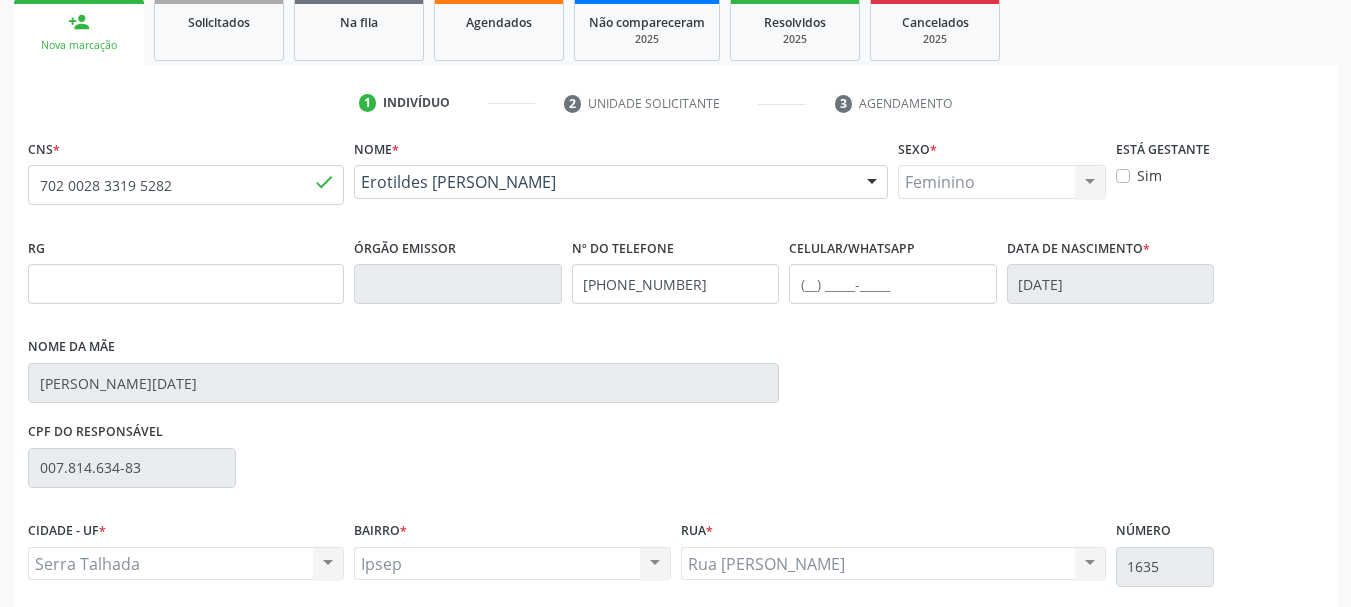scroll, scrollTop: 463, scrollLeft: 0, axis: vertical 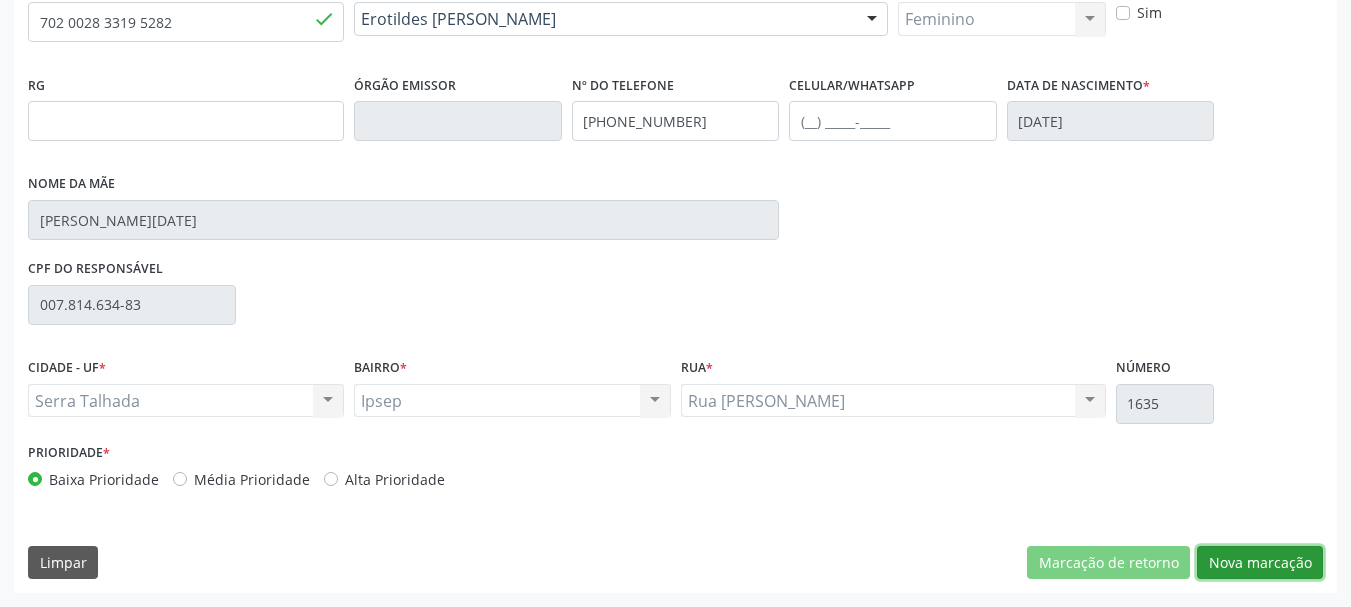 click on "Nova marcação" at bounding box center [1260, 563] 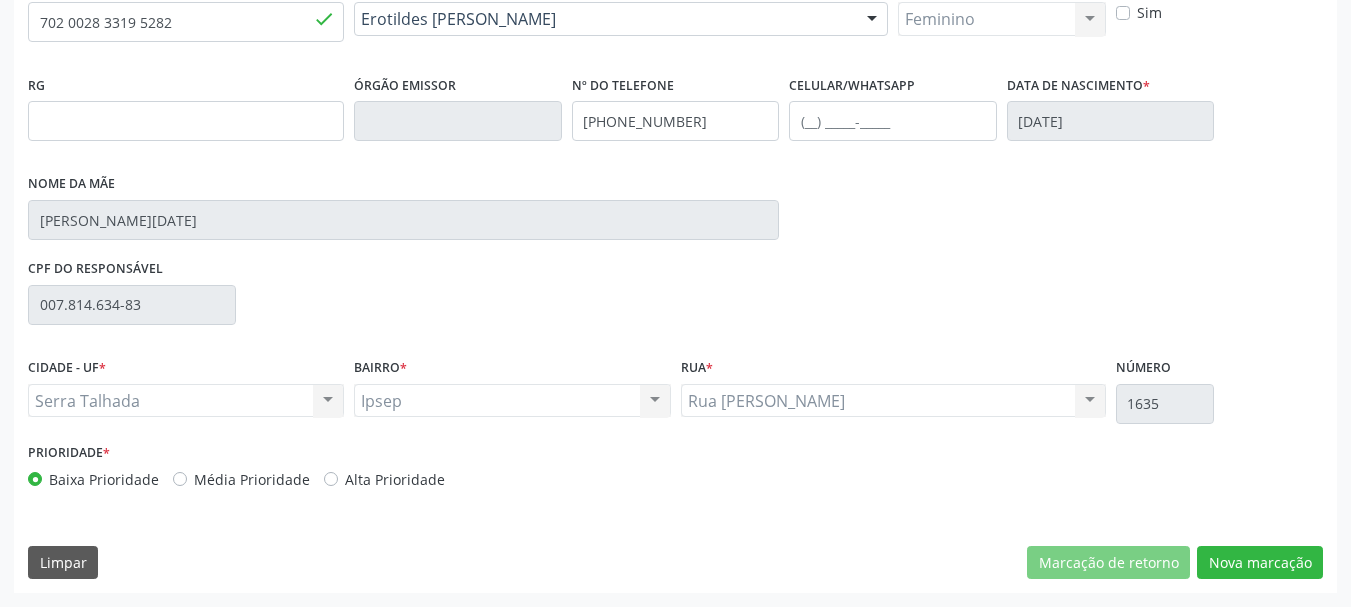scroll, scrollTop: 299, scrollLeft: 0, axis: vertical 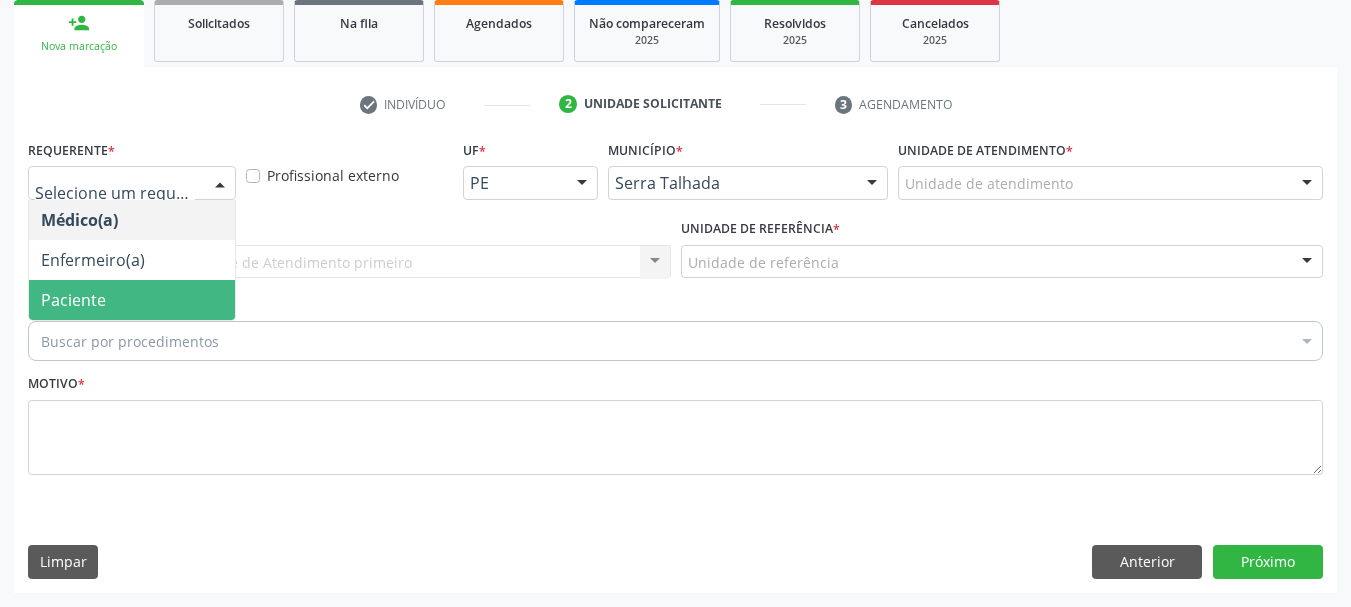 click on "Paciente" at bounding box center [132, 300] 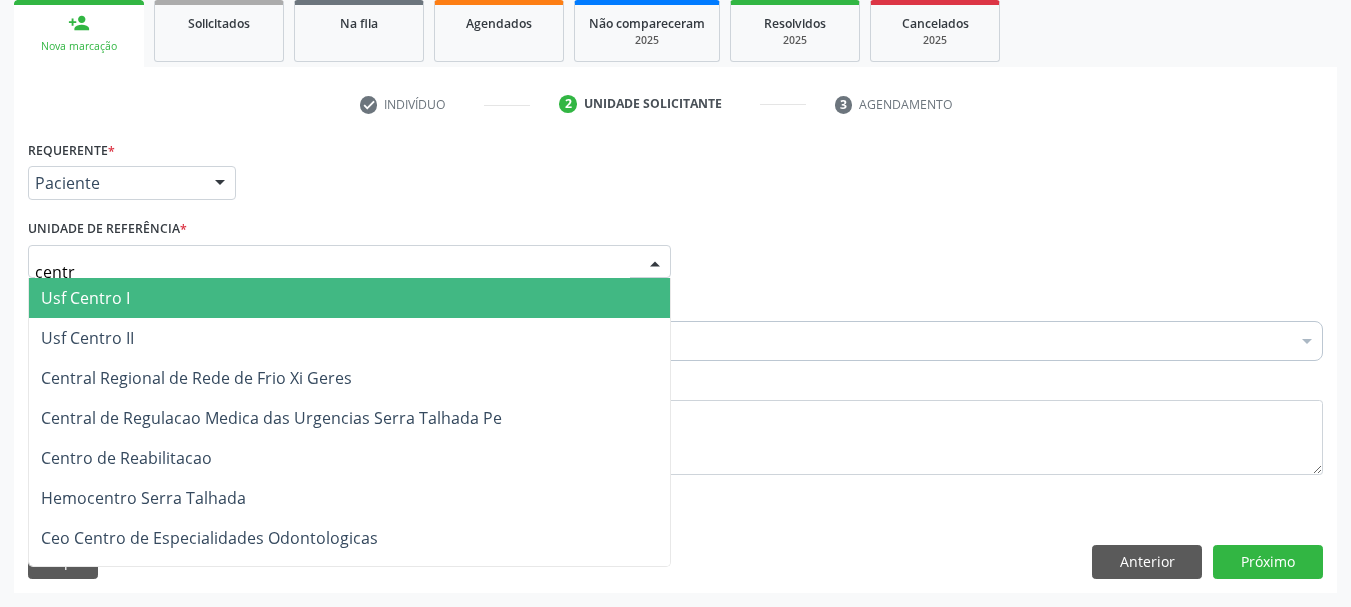type on "centro" 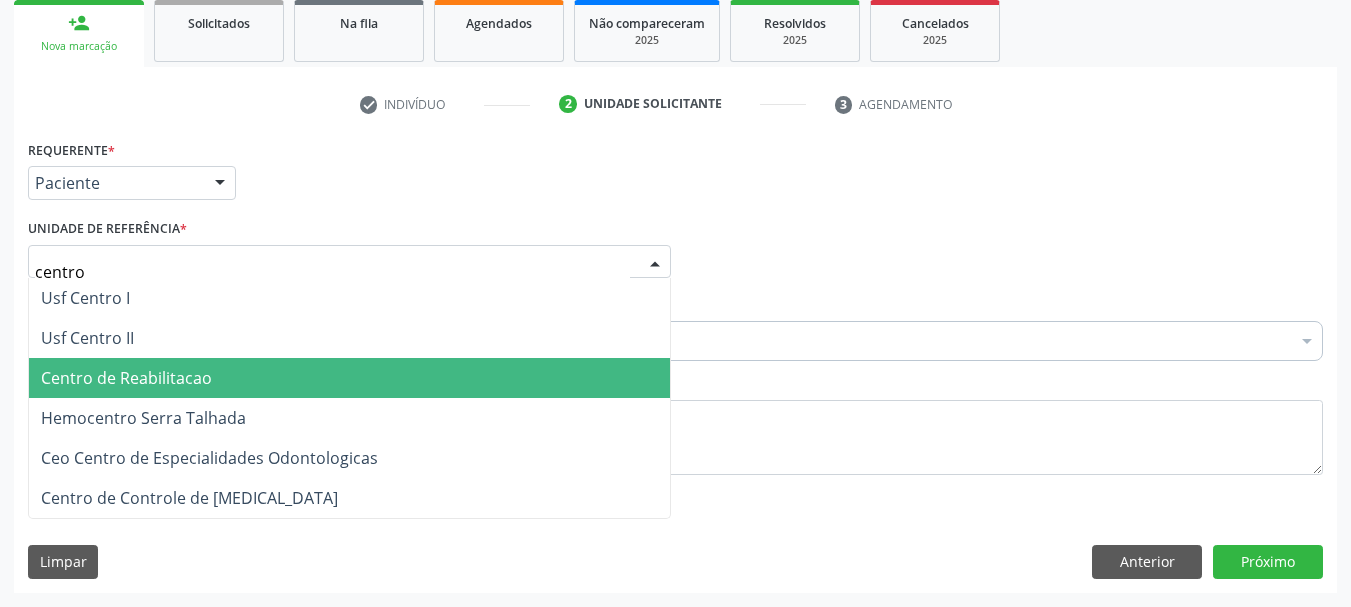 click on "Centro de Reabilitacao" at bounding box center (349, 378) 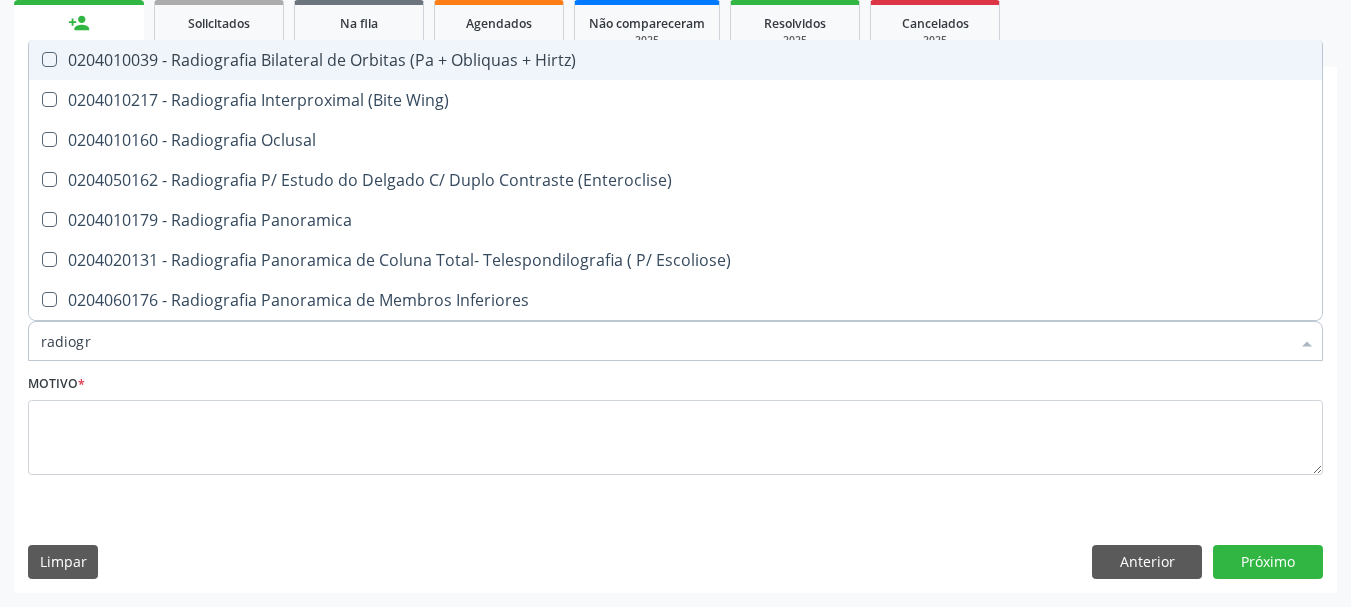 type on "radiogra" 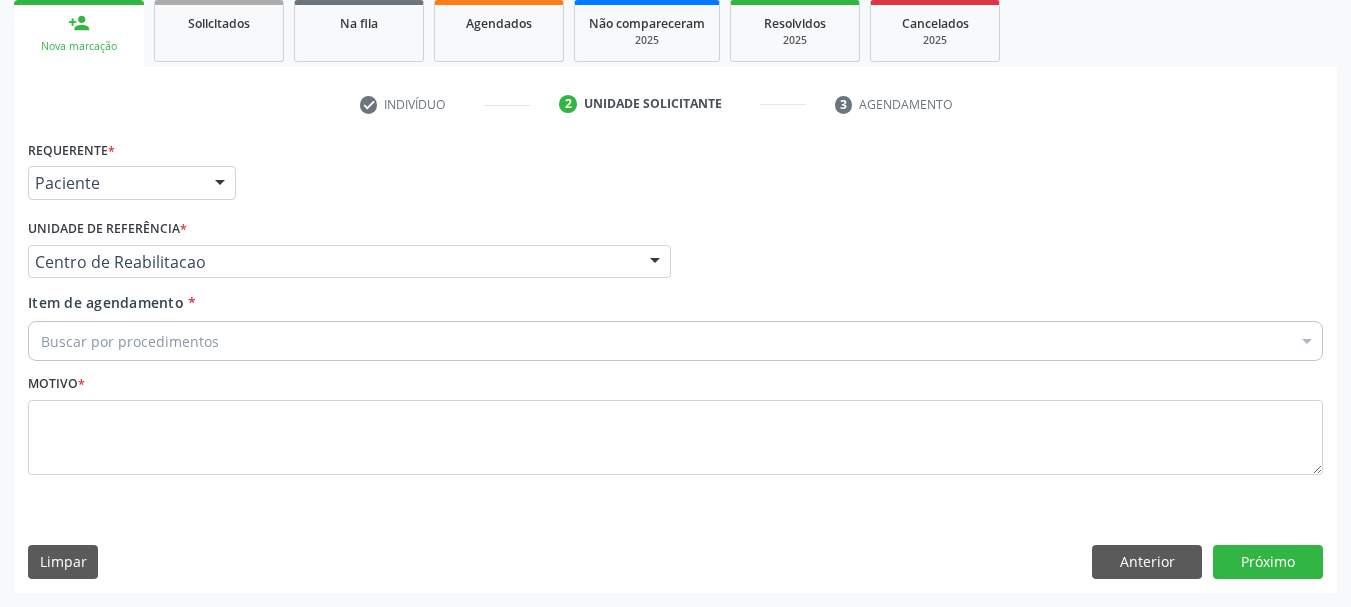 scroll, scrollTop: 0, scrollLeft: 0, axis: both 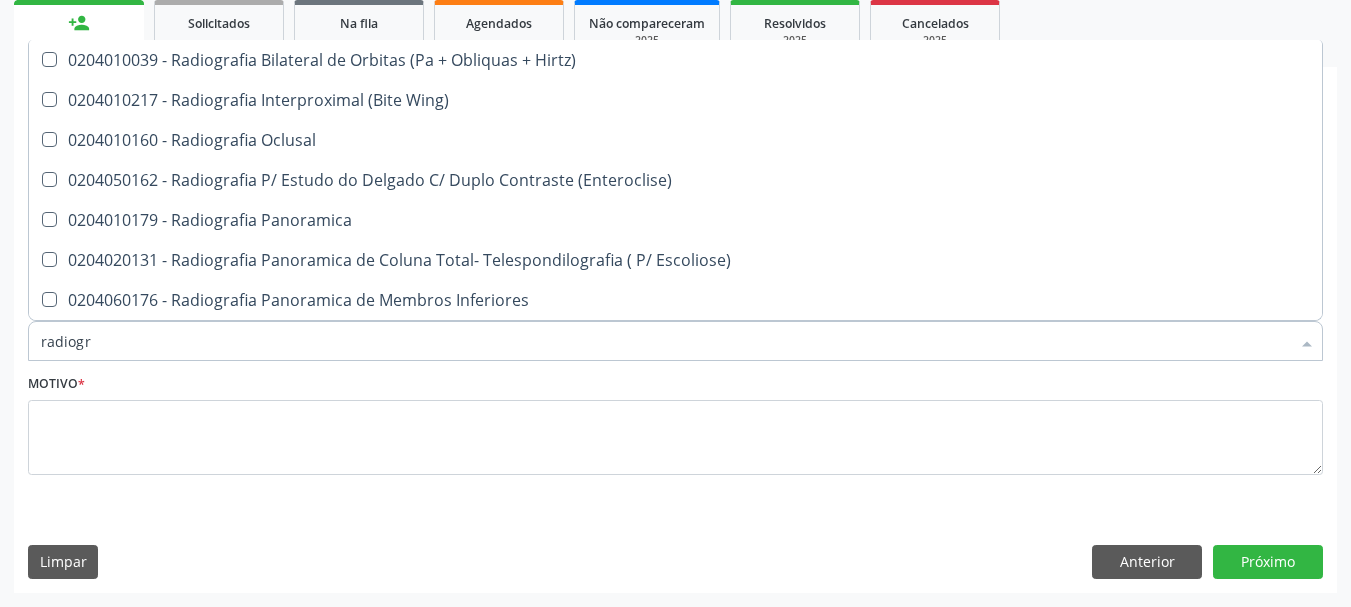 type on "radiogra" 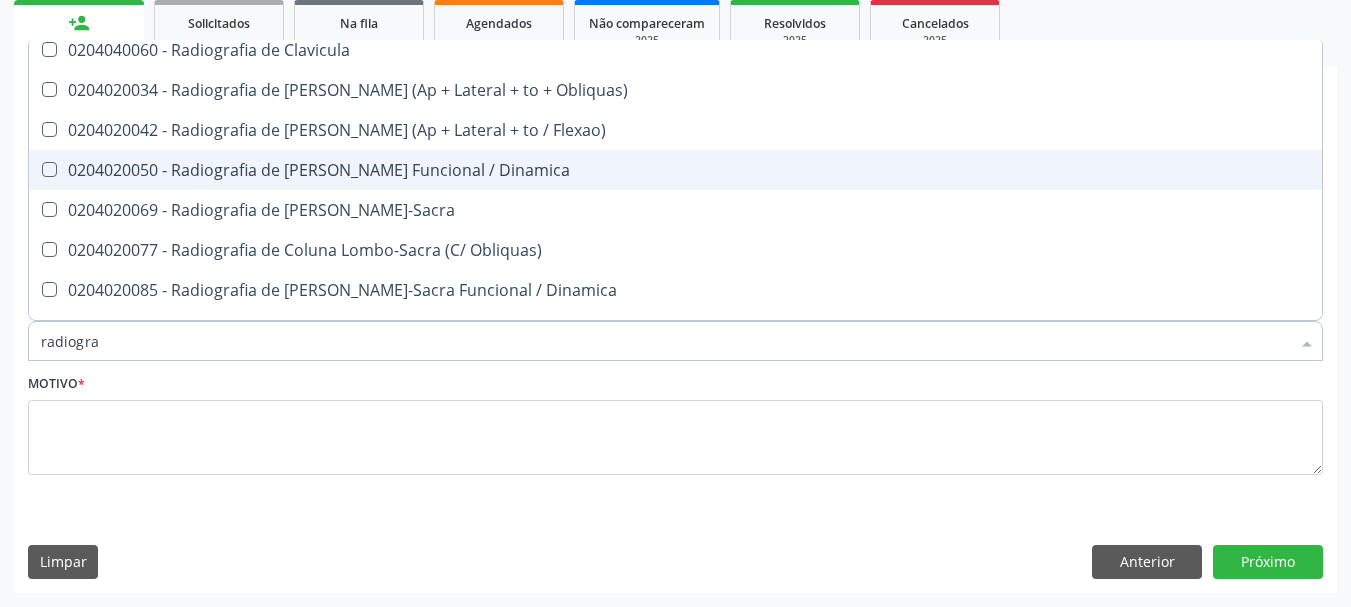scroll, scrollTop: 1000, scrollLeft: 0, axis: vertical 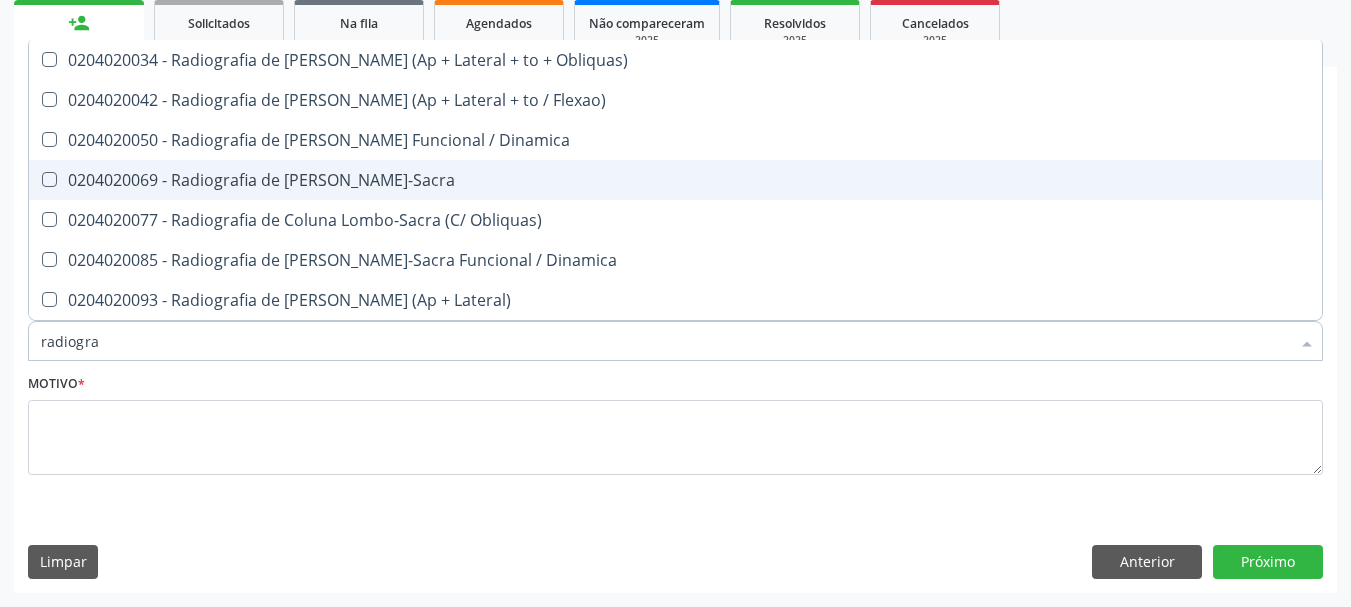 click on "0204020069 - Radiografia de [PERSON_NAME]-Sacra" at bounding box center (675, 180) 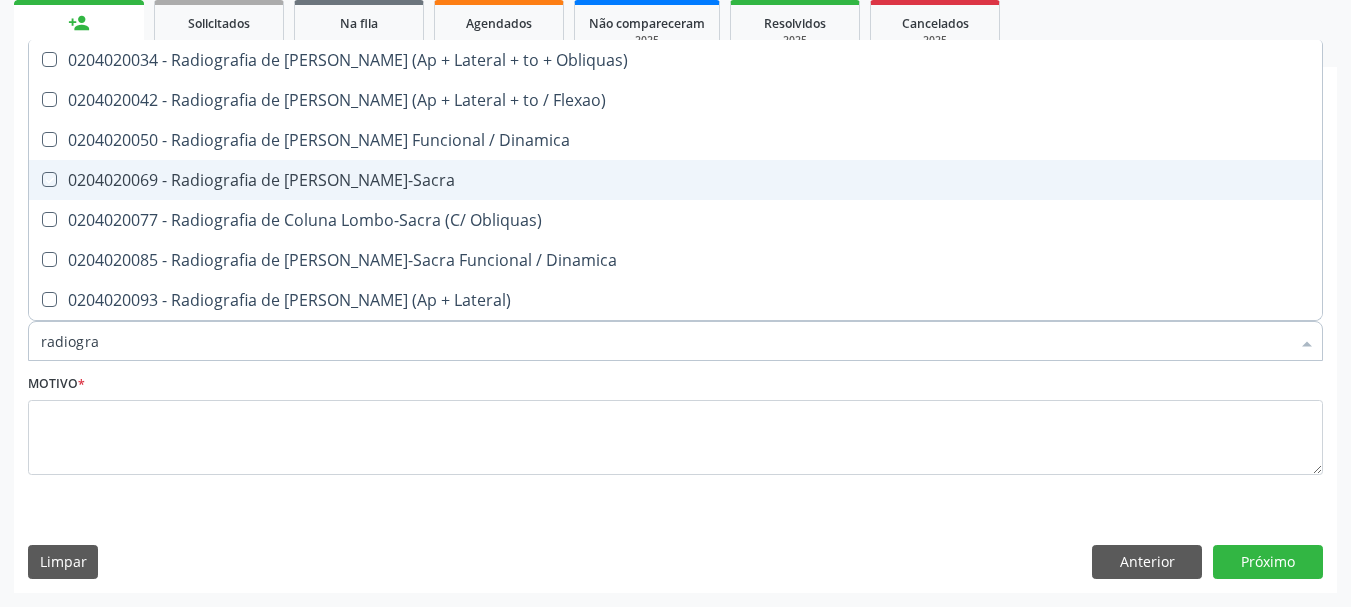 checkbox on "true" 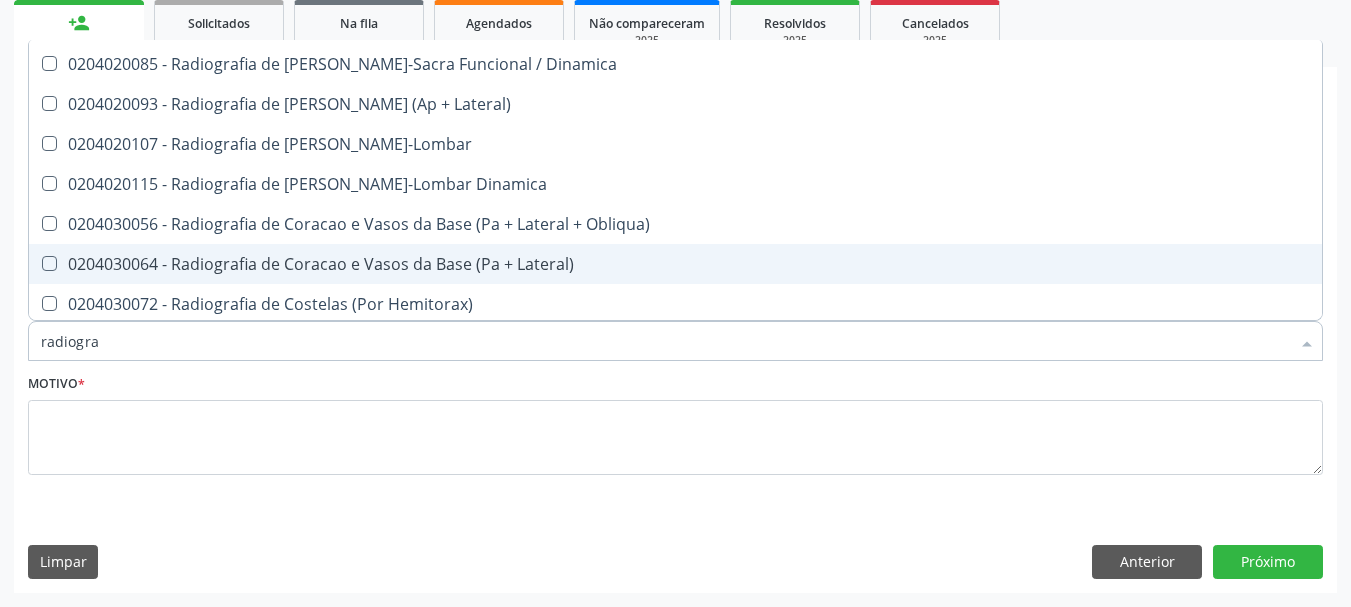 scroll, scrollTop: 1200, scrollLeft: 0, axis: vertical 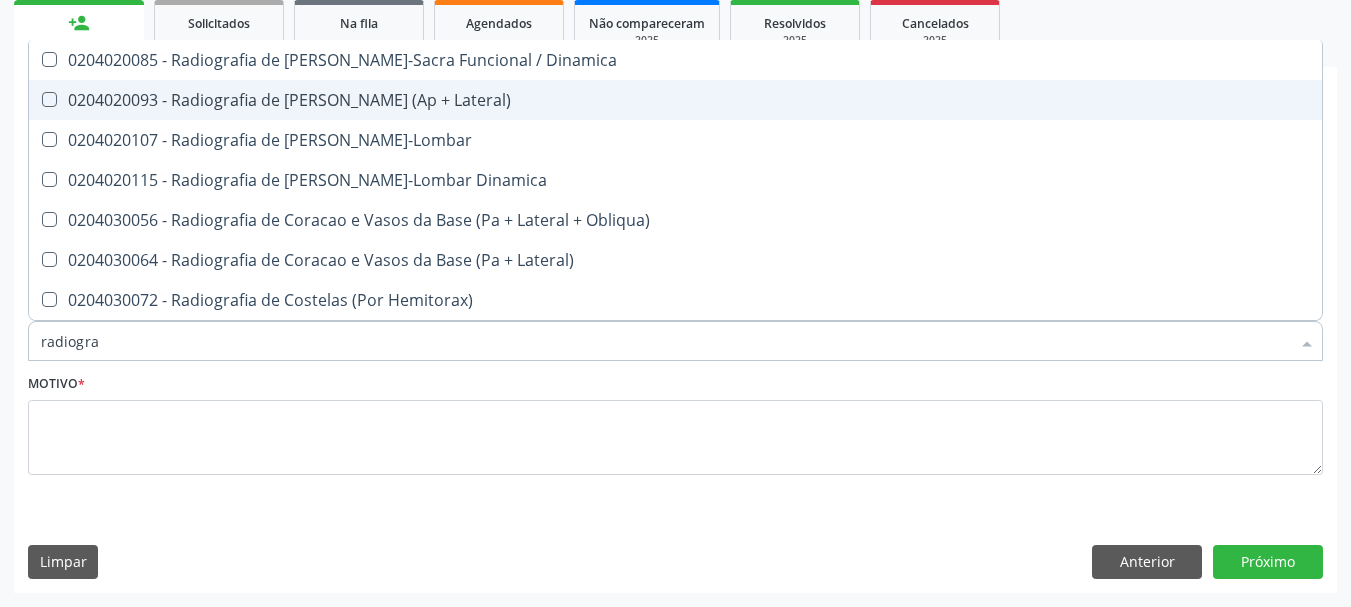 click on "0204020093 - Radiografia de [PERSON_NAME] (Ap + Lateral)" at bounding box center [675, 100] 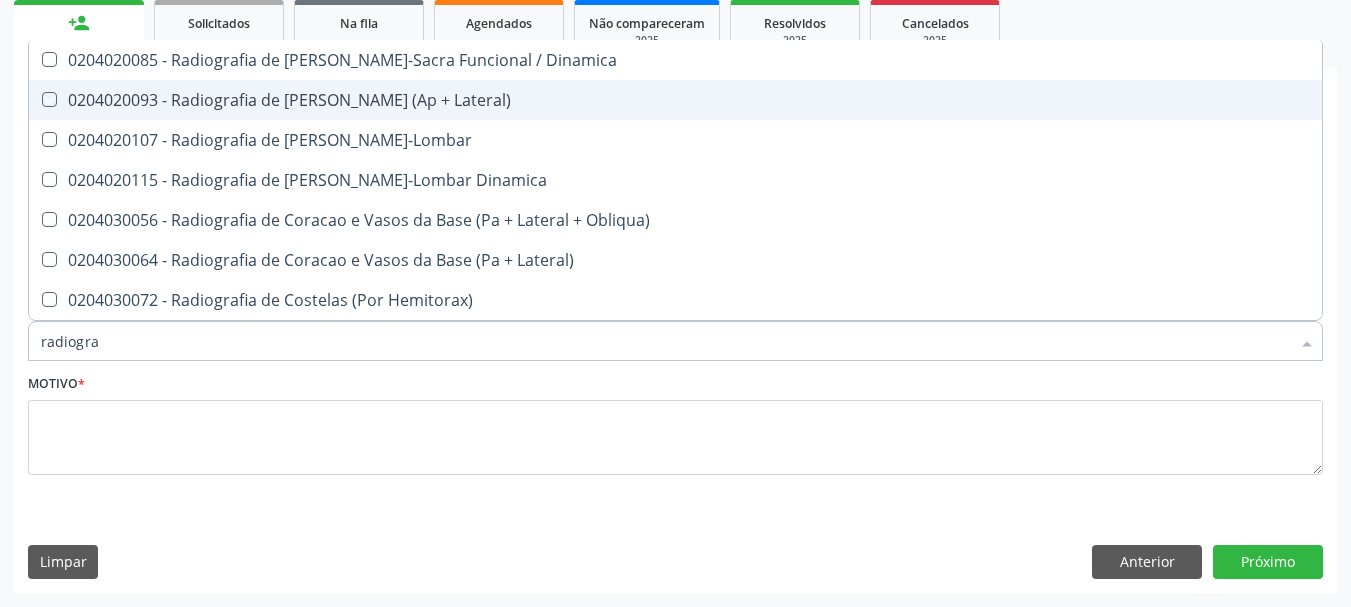 checkbox on "true" 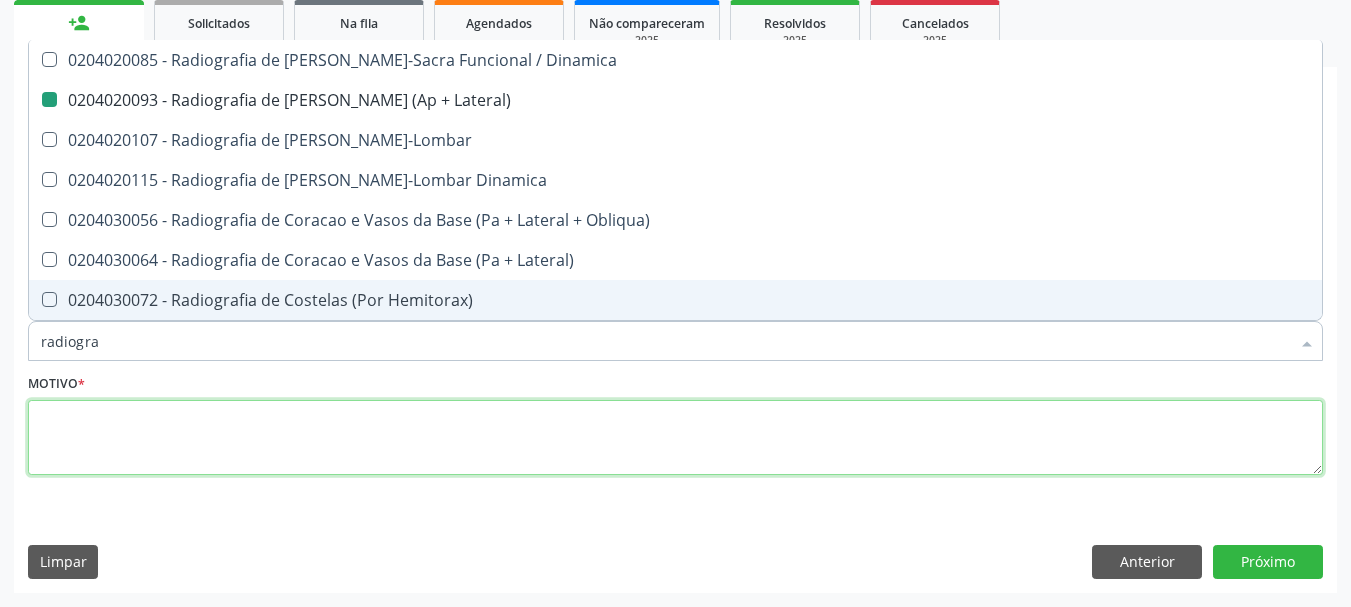 click at bounding box center [675, 438] 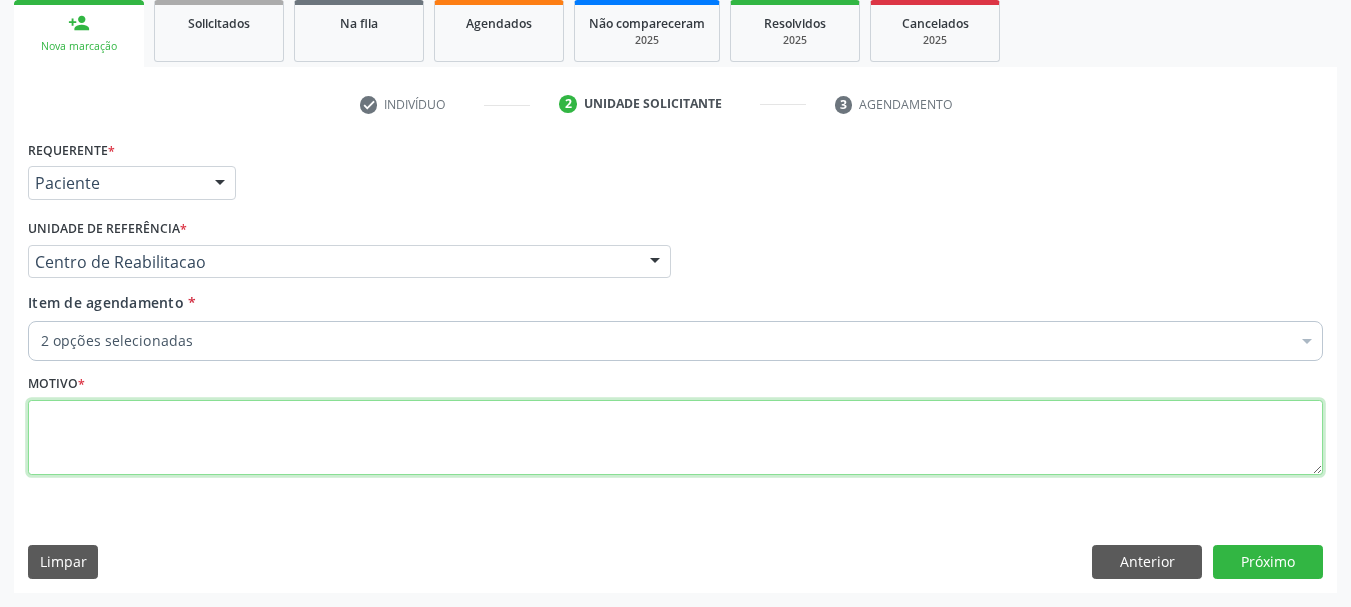 scroll, scrollTop: 0, scrollLeft: 0, axis: both 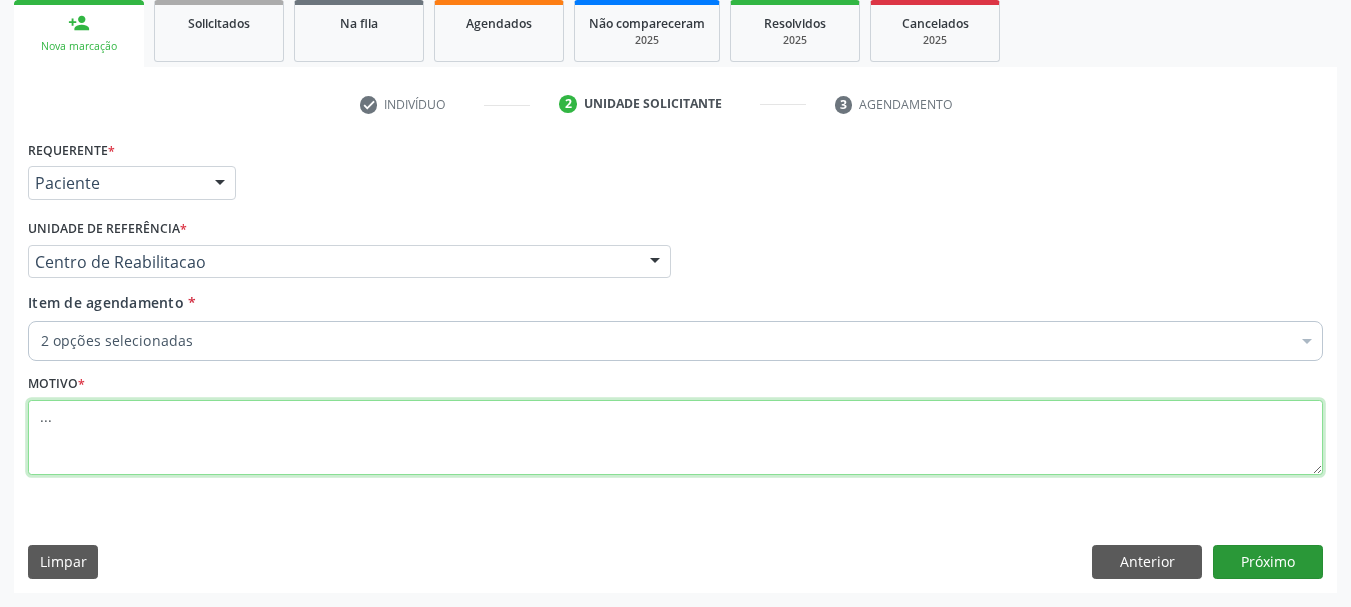 type on "..." 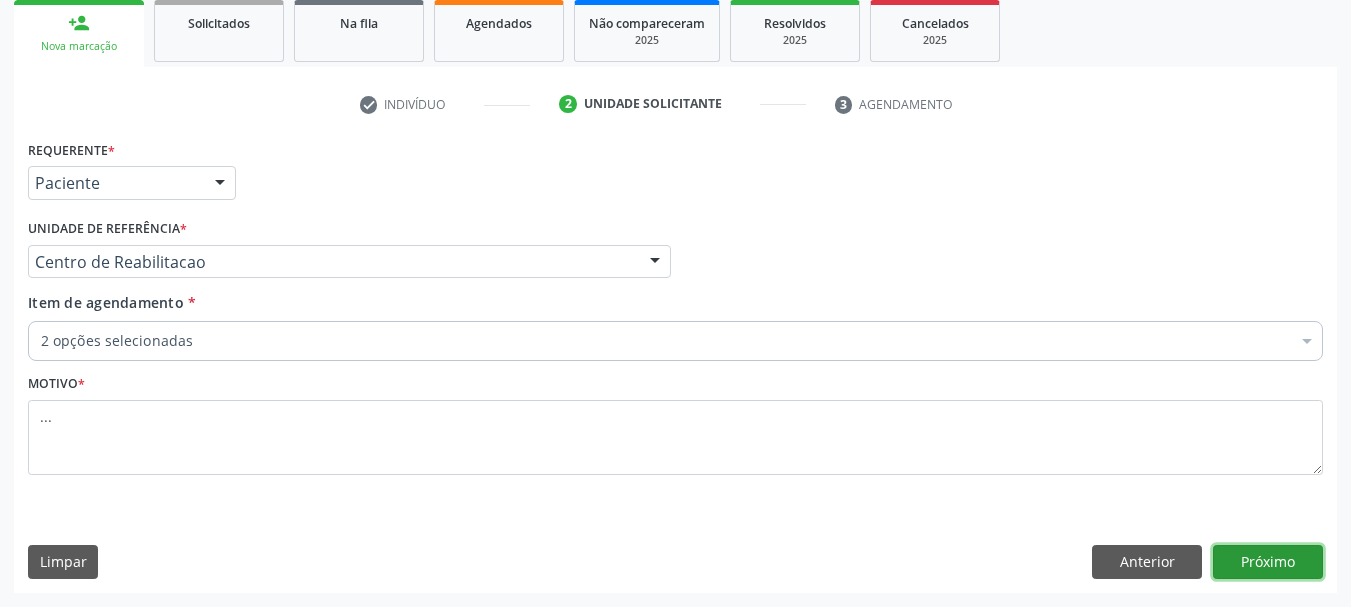click on "Próximo" at bounding box center (1268, 562) 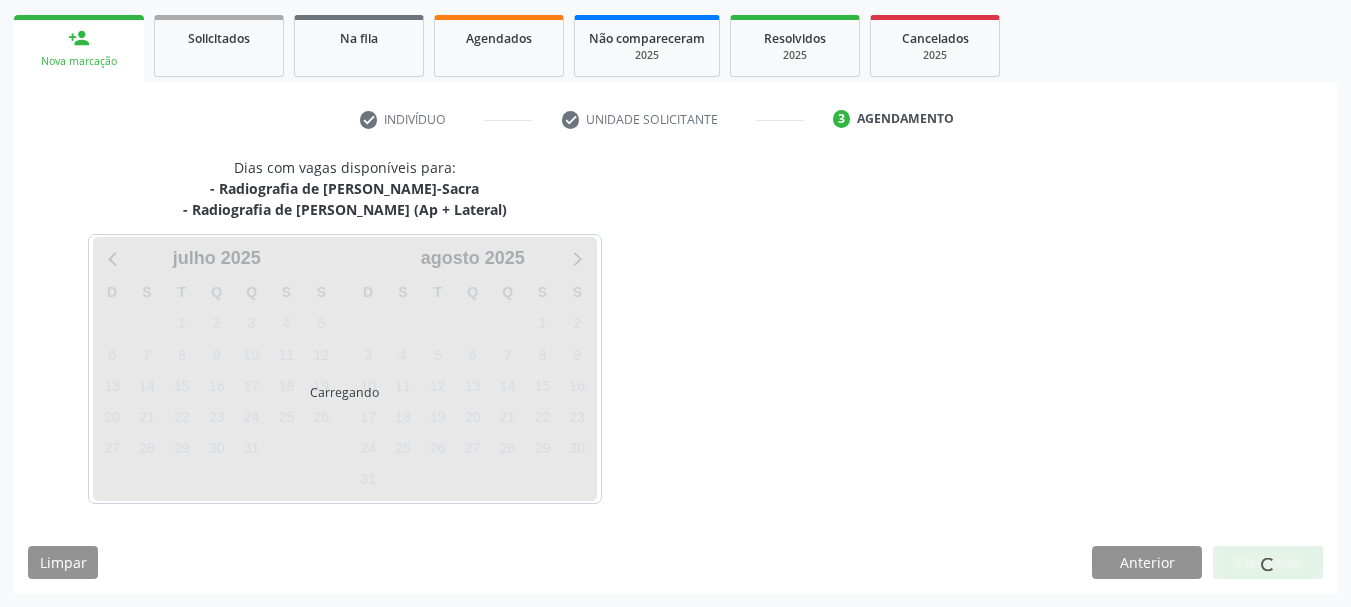 scroll, scrollTop: 284, scrollLeft: 0, axis: vertical 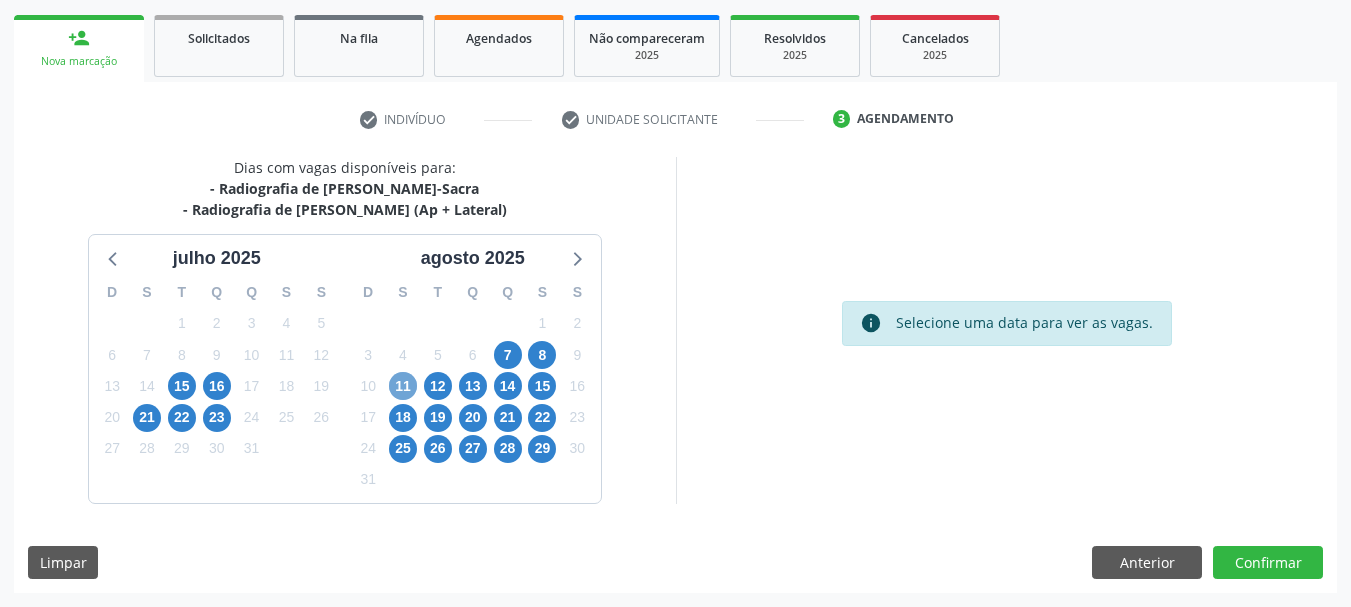 click on "11" at bounding box center [403, 386] 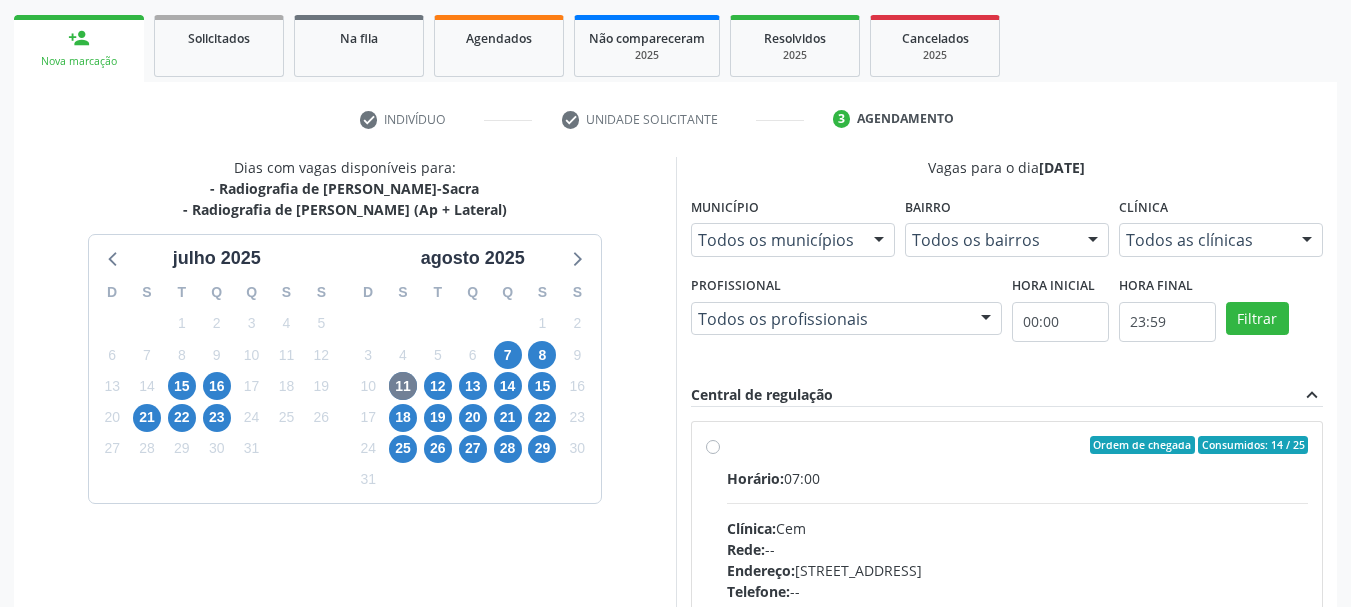 click on "Ordem de chegada
Consumidos: 14 / 25
Horário:   07:00
Clínica:  Cem
Rede:
--
Endereço:   Casa, nº 393, Nossa Senhora da Pen, Serra Talhada - PE
Telefone:   --
Profissional:
Ebenone Antonio da Silva
Informações adicionais sobre o atendimento
Idade de atendimento:
de 0 a 120 anos
Gênero(s) atendido(s):
Masculino e Feminino
Informações adicionais:
--" at bounding box center (1018, 589) 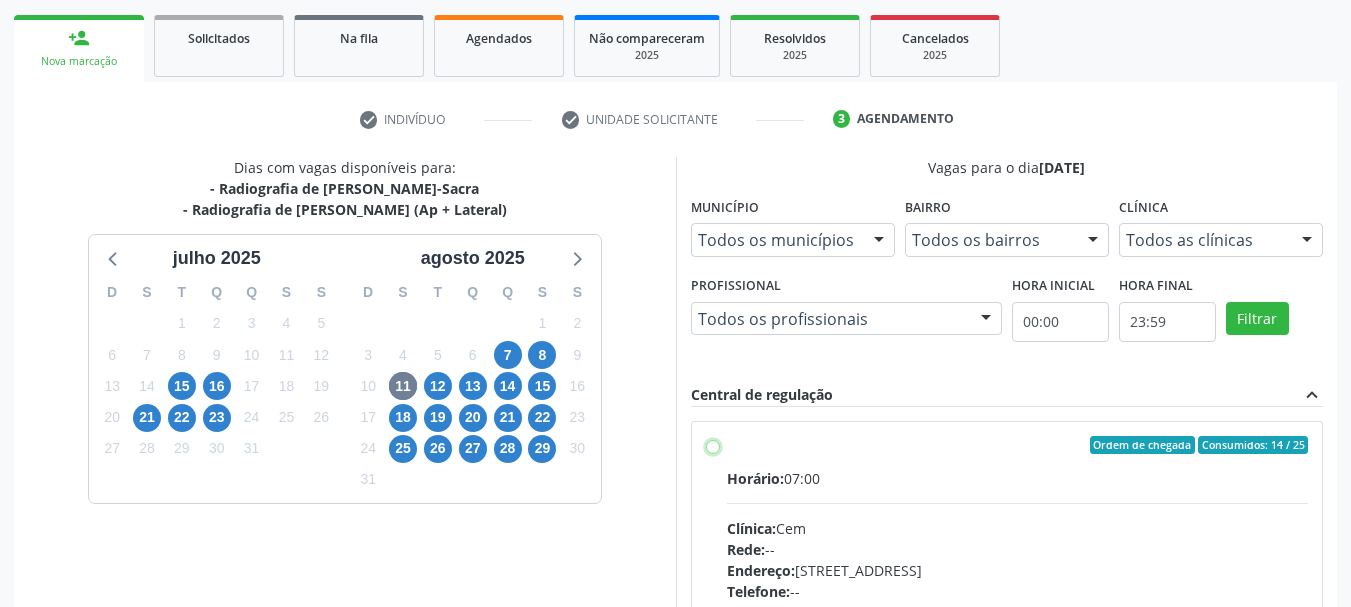 click on "Ordem de chegada
Consumidos: 14 / 25
Horário:   07:00
Clínica:  Cem
Rede:
--
Endereço:   Casa, nº 393, Nossa Senhora da Pen, Serra Talhada - PE
Telefone:   --
Profissional:
Ebenone Antonio da Silva
Informações adicionais sobre o atendimento
Idade de atendimento:
de 0 a 120 anos
Gênero(s) atendido(s):
Masculino e Feminino
Informações adicionais:
--" at bounding box center (713, 445) 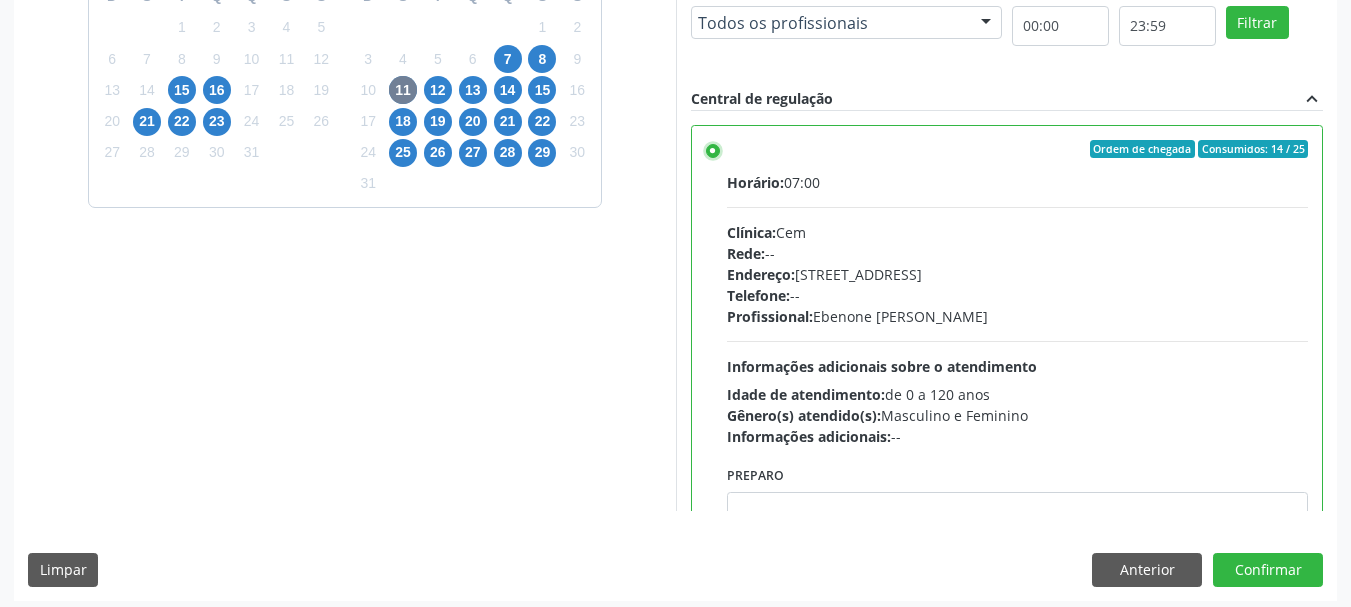 scroll, scrollTop: 588, scrollLeft: 0, axis: vertical 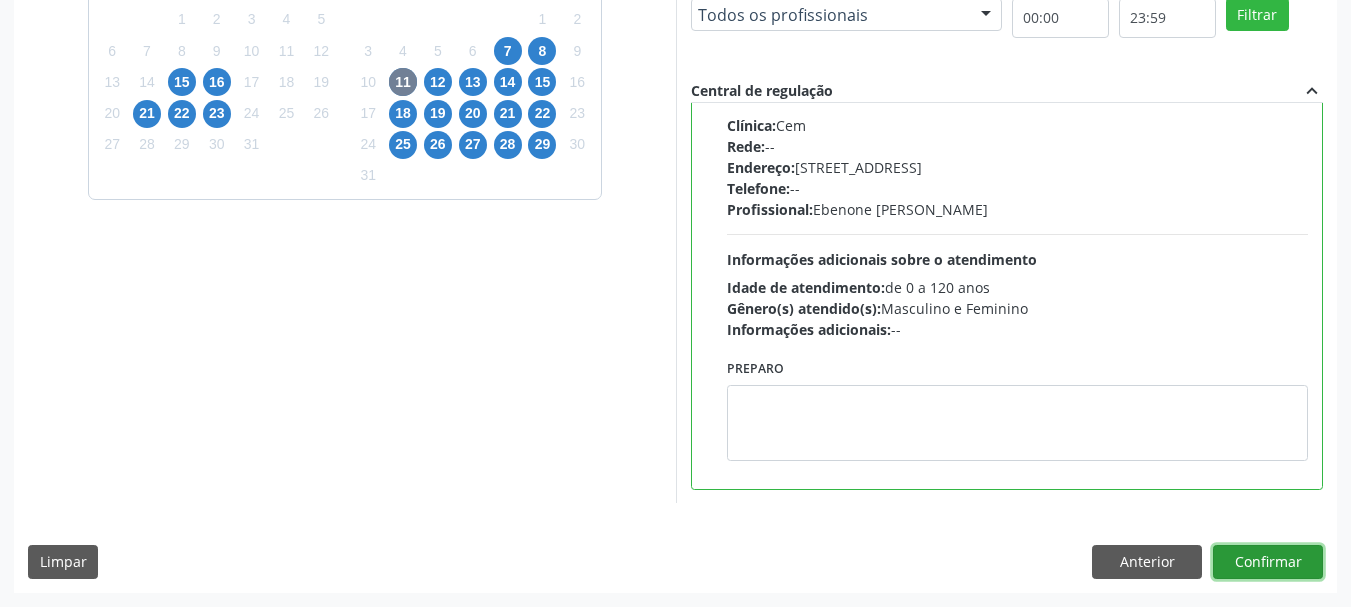 click on "Confirmar" at bounding box center [1268, 562] 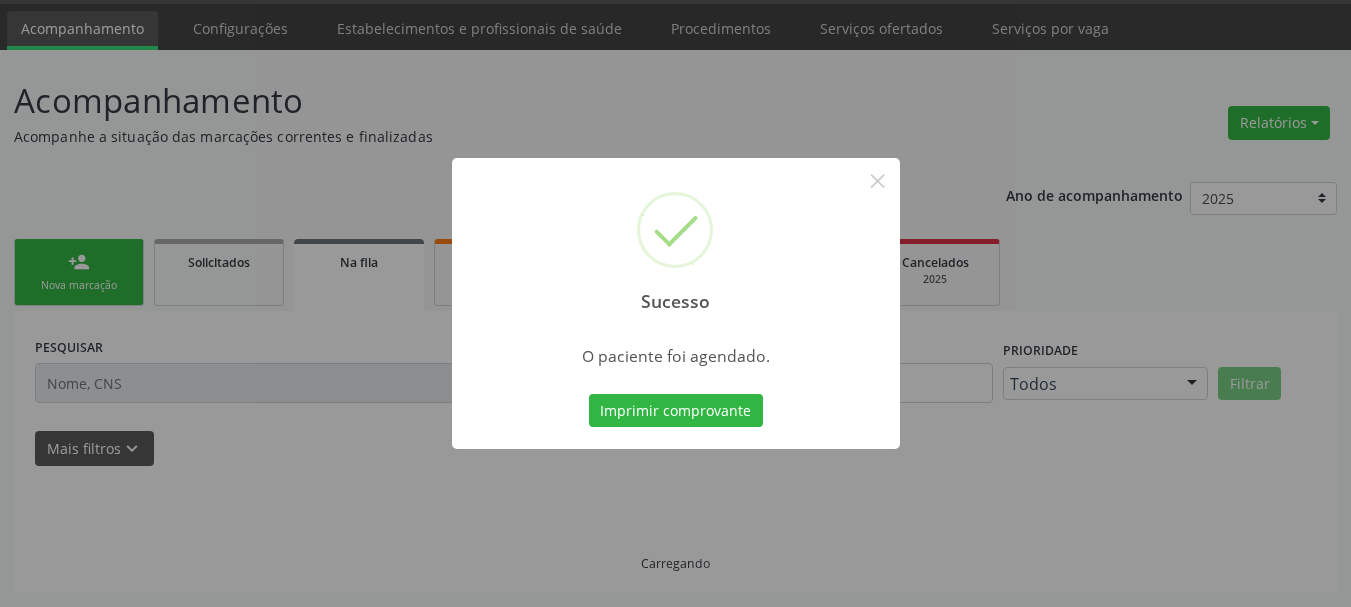 scroll, scrollTop: 60, scrollLeft: 0, axis: vertical 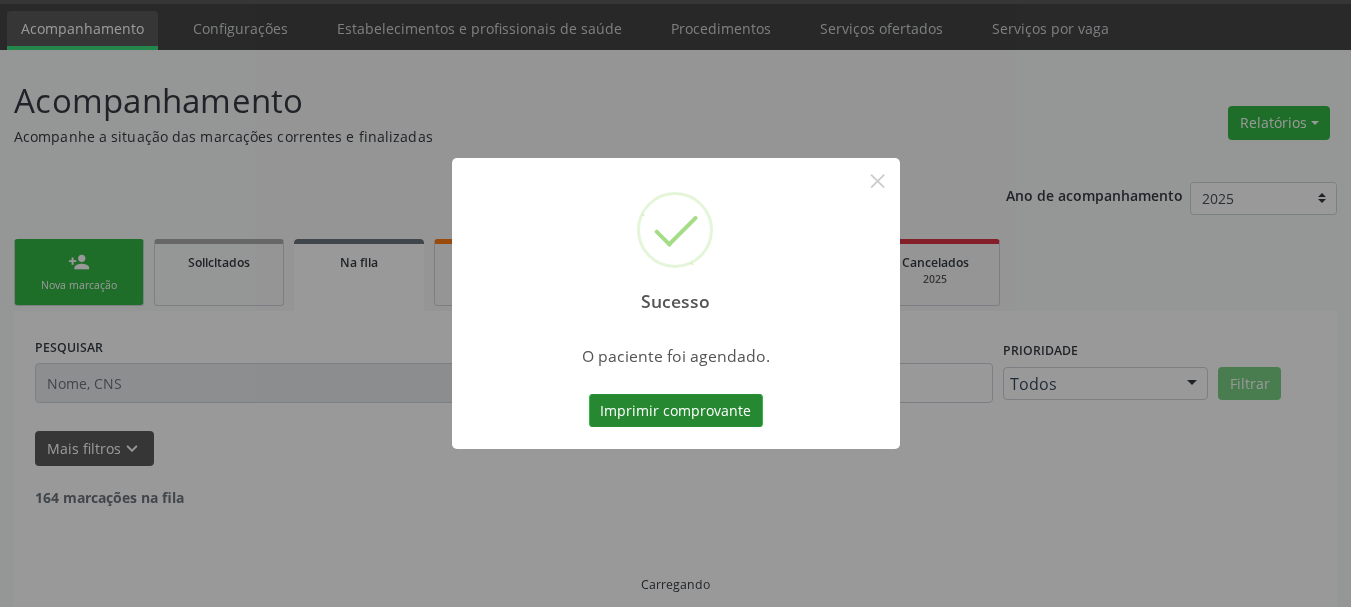 click on "Imprimir comprovante" at bounding box center [676, 411] 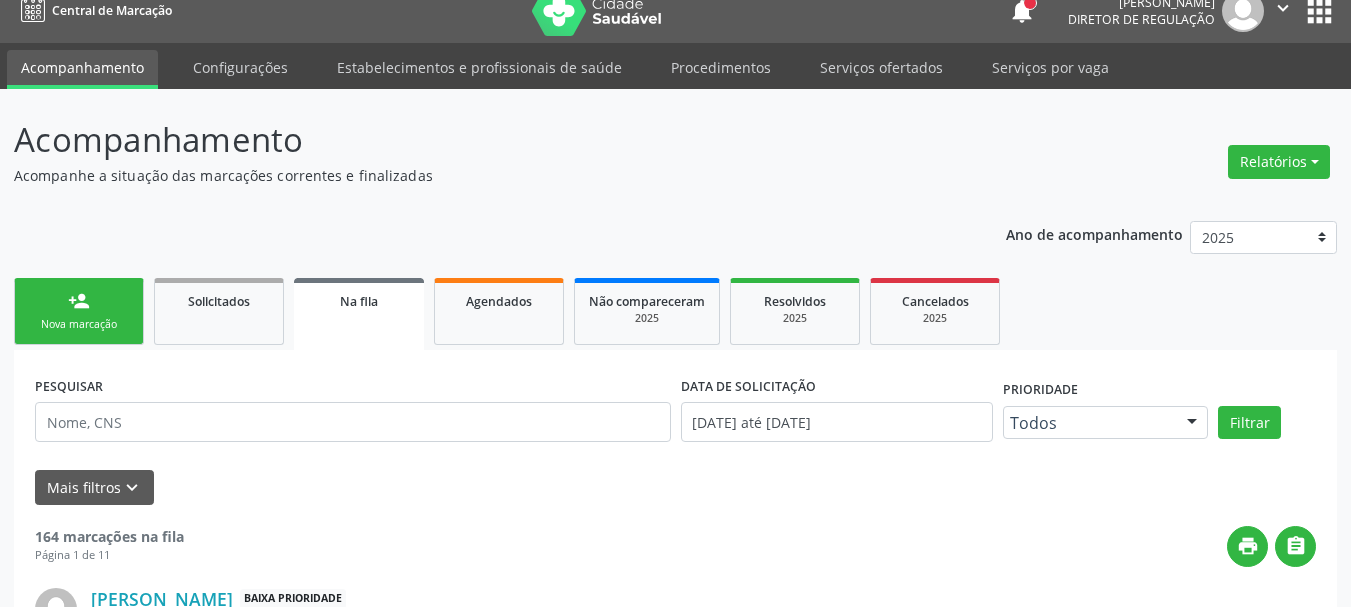 scroll, scrollTop: 0, scrollLeft: 0, axis: both 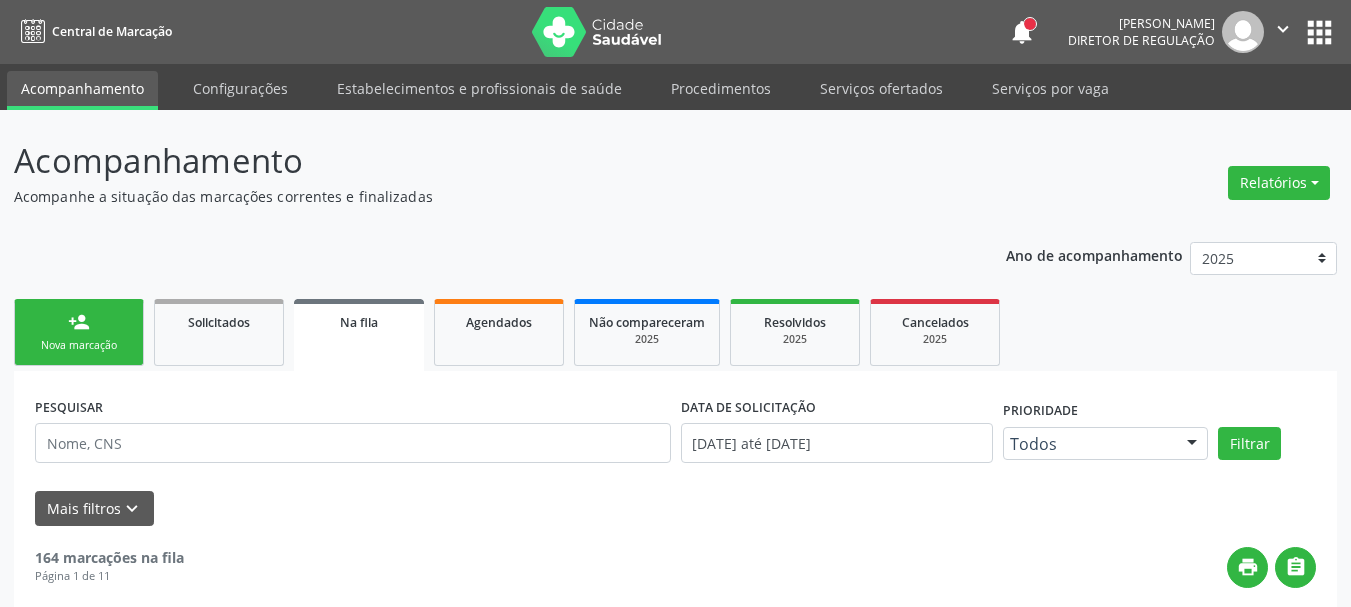 click on "apps" at bounding box center [1319, 32] 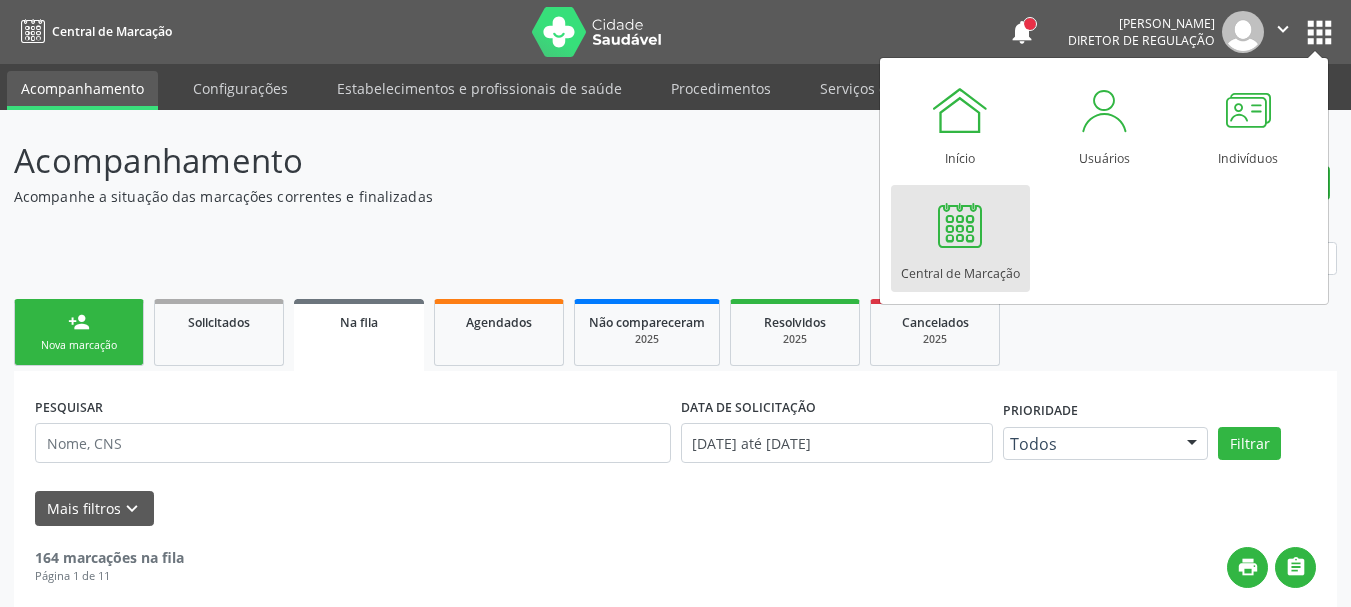 click on "Central de Marcação" at bounding box center (960, 238) 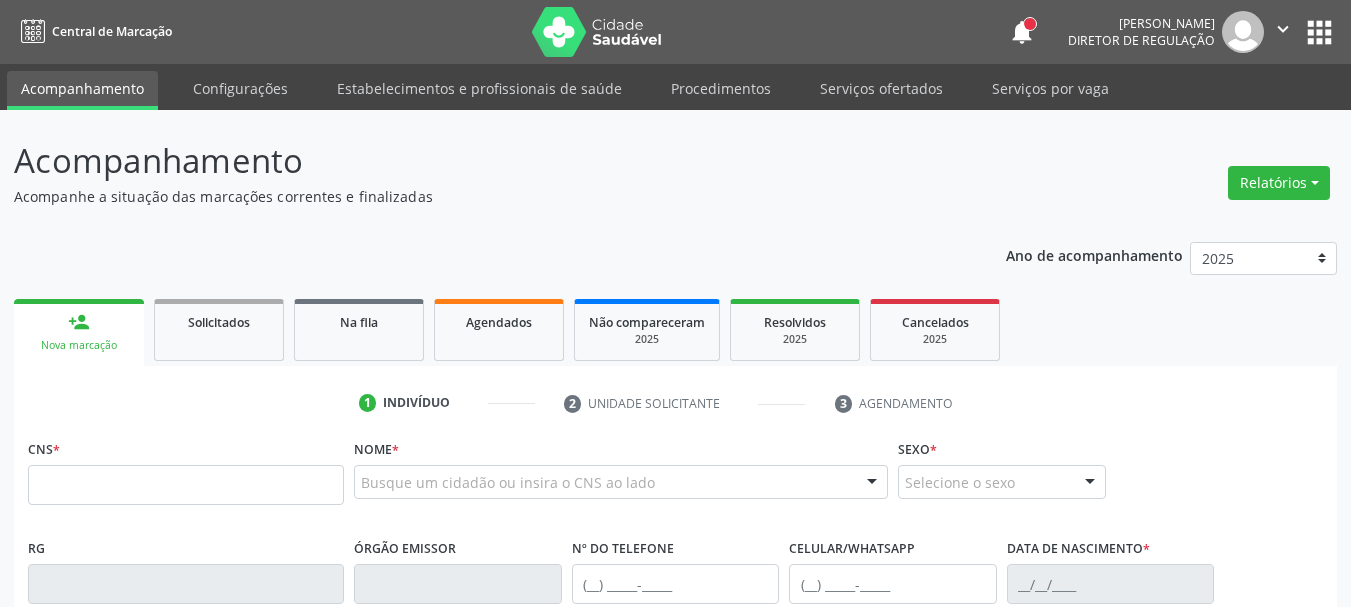 scroll, scrollTop: 0, scrollLeft: 0, axis: both 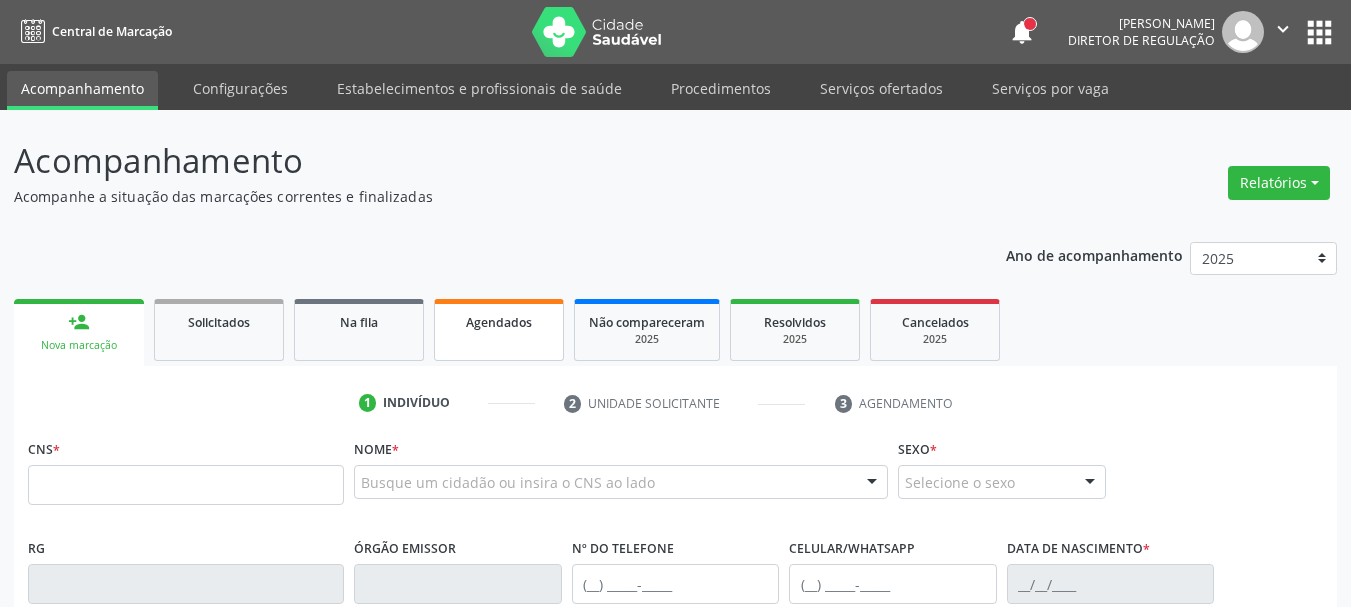 click on "Agendados" at bounding box center (499, 322) 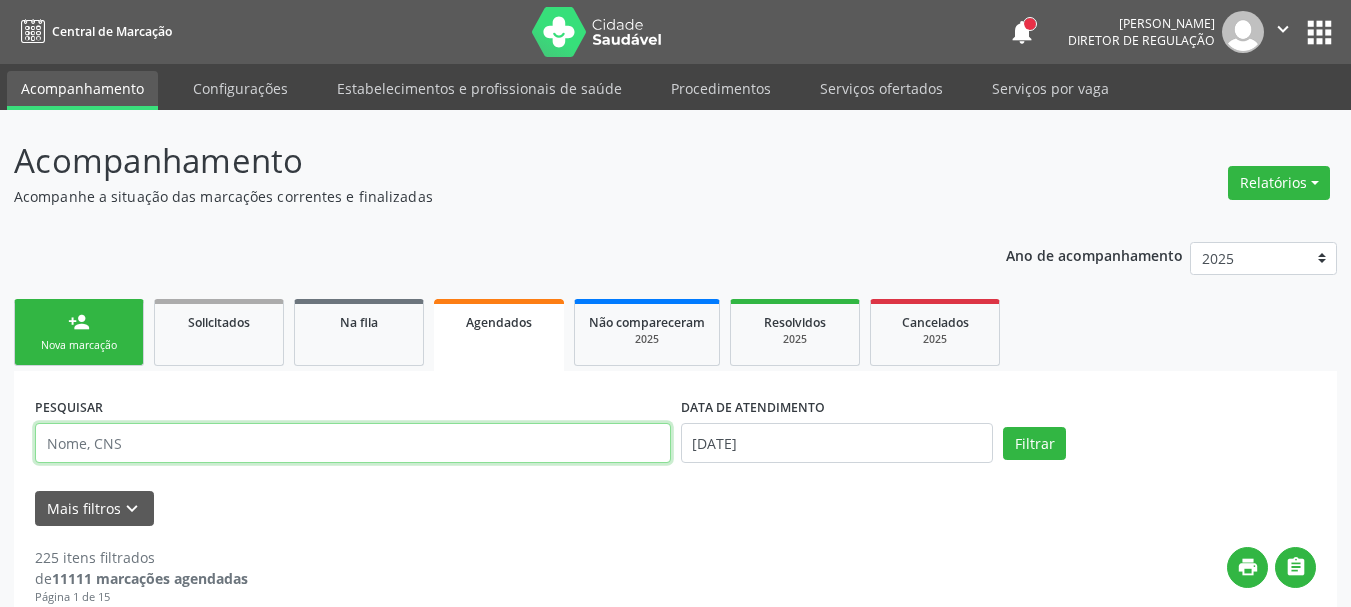 click at bounding box center (353, 443) 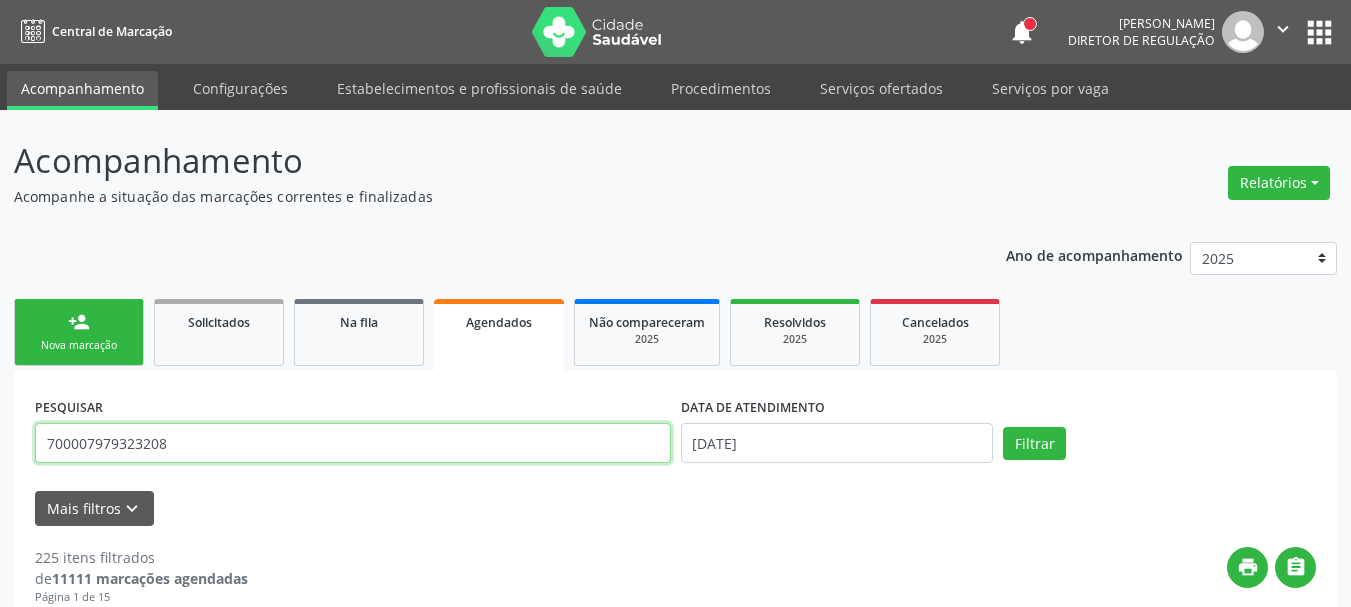 type on "700007979323208" 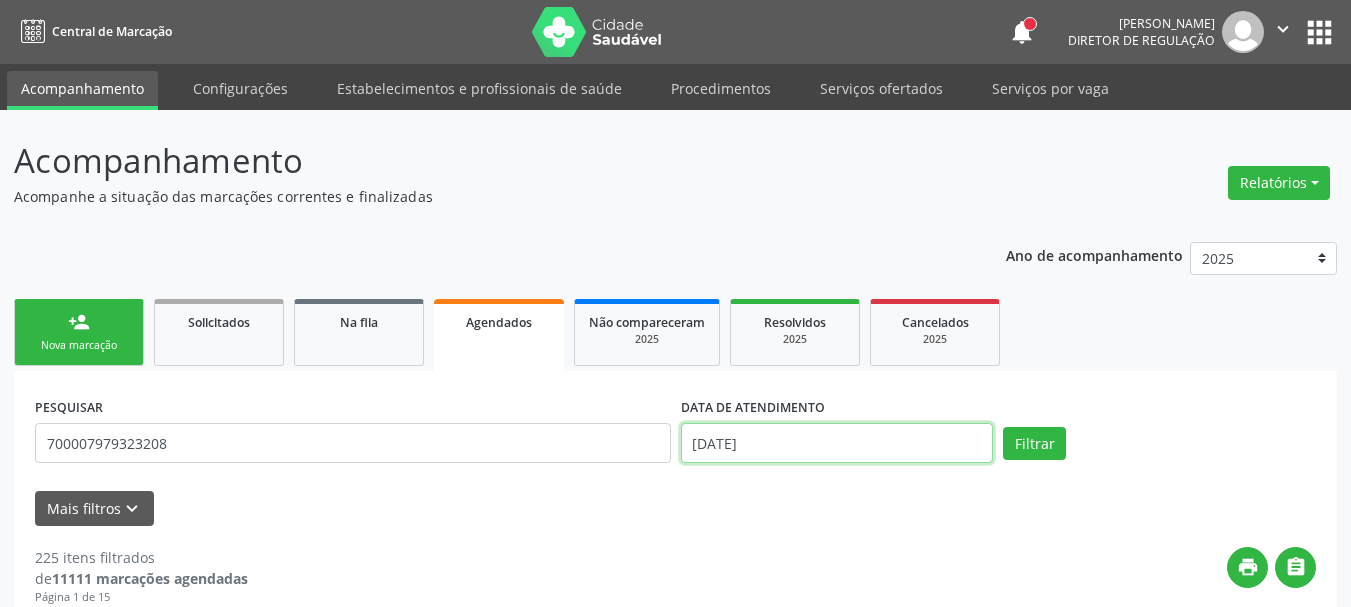 click on "[DATE]" at bounding box center [837, 443] 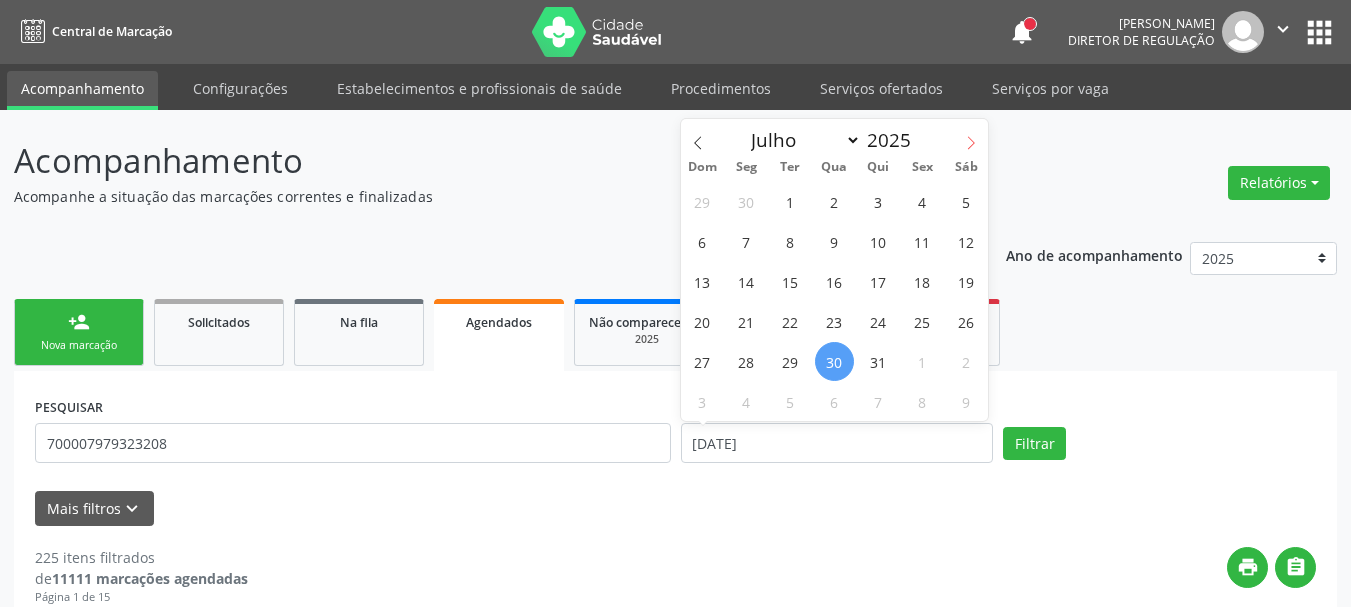 click at bounding box center [971, 136] 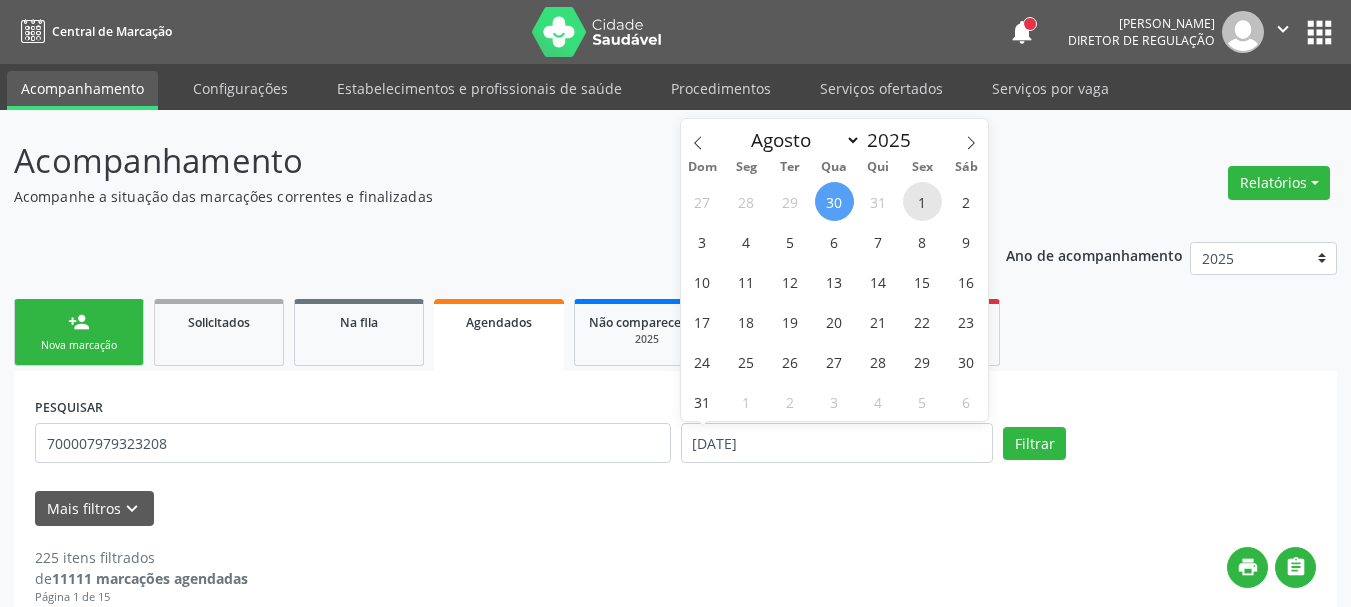 click on "1" at bounding box center (922, 201) 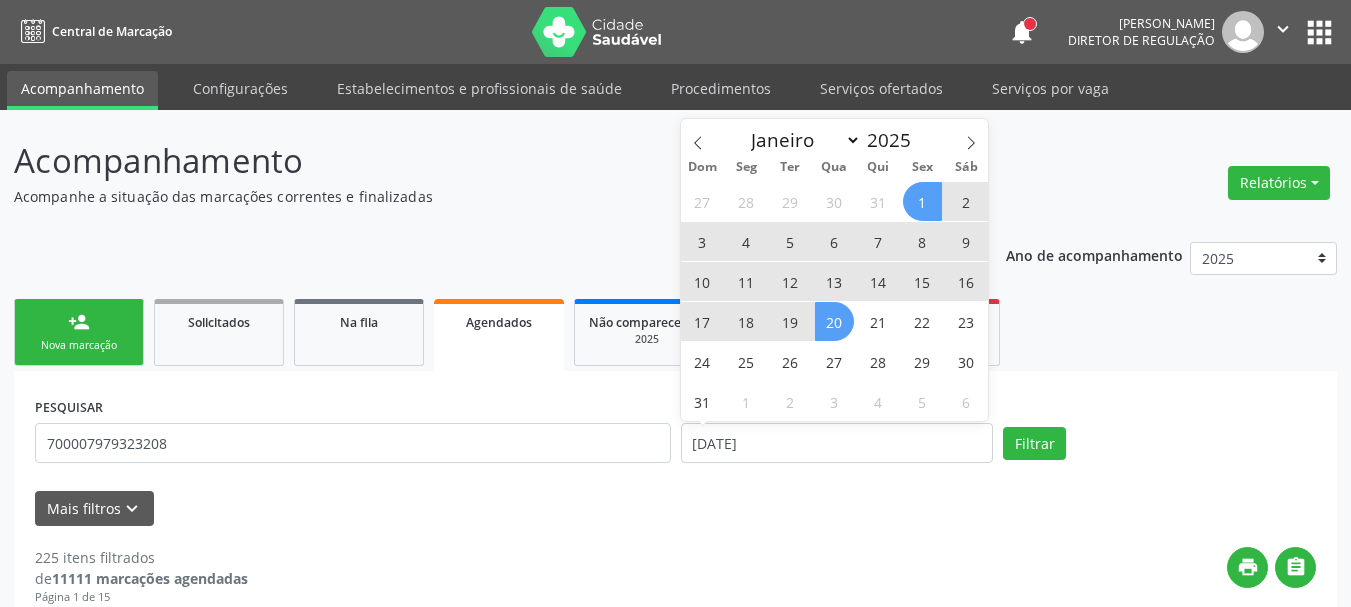 click on "20" at bounding box center [834, 321] 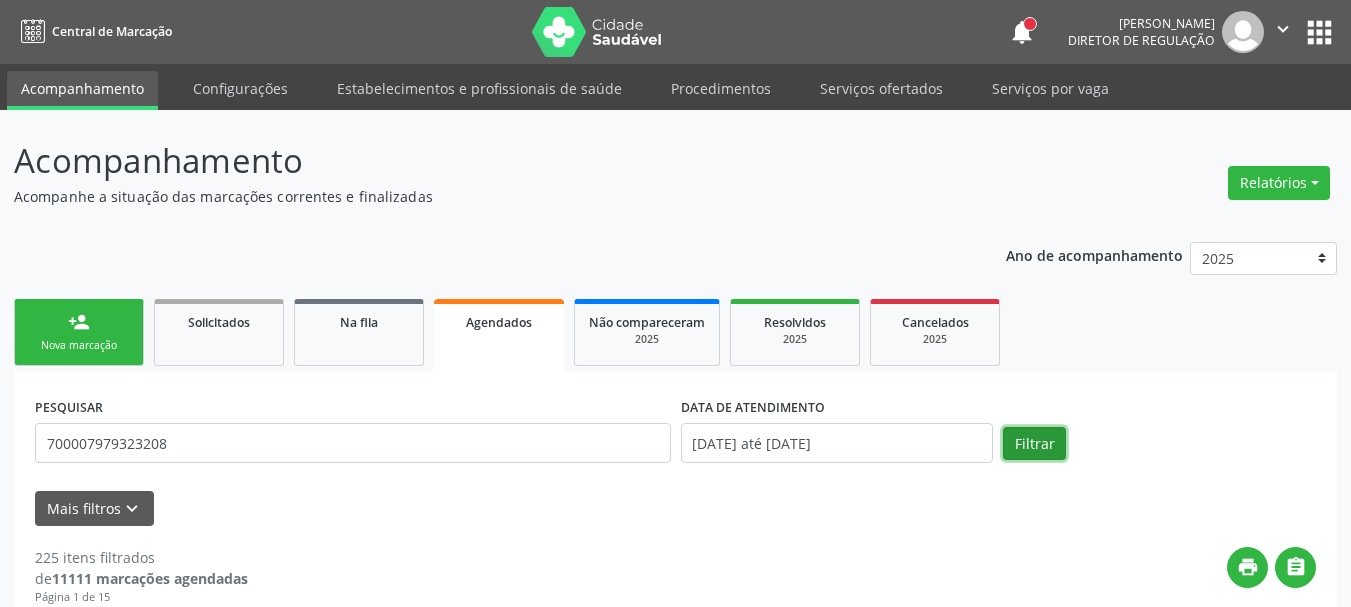 click on "Filtrar" at bounding box center (1034, 444) 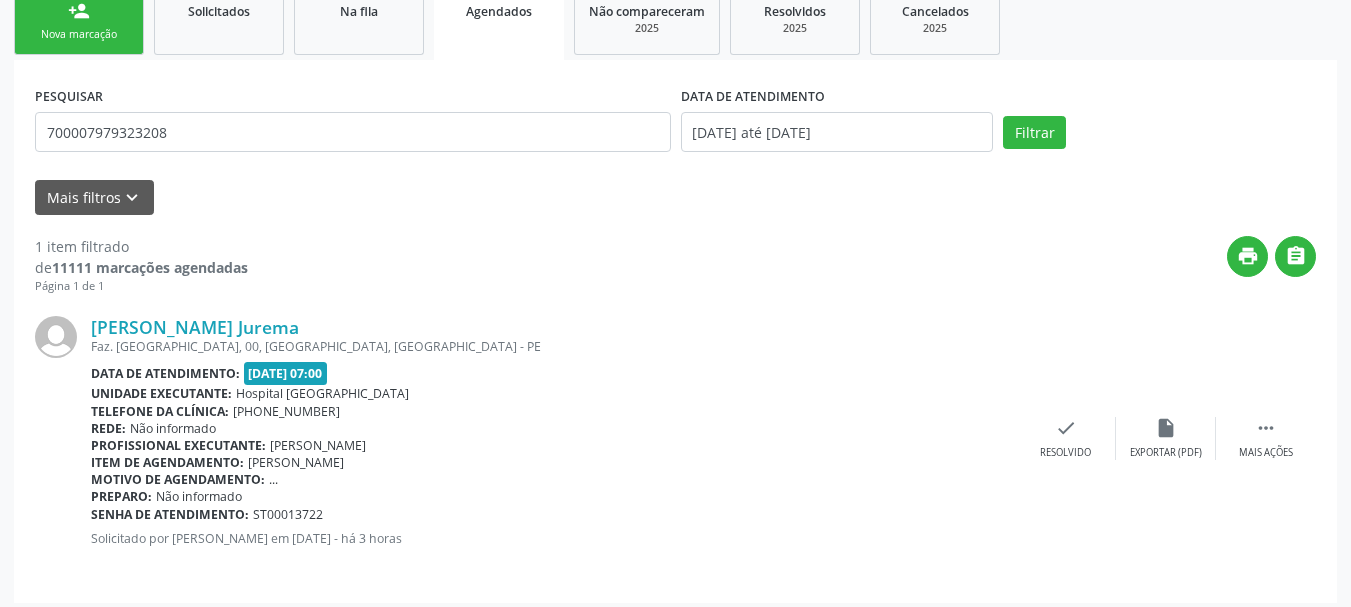 scroll, scrollTop: 321, scrollLeft: 0, axis: vertical 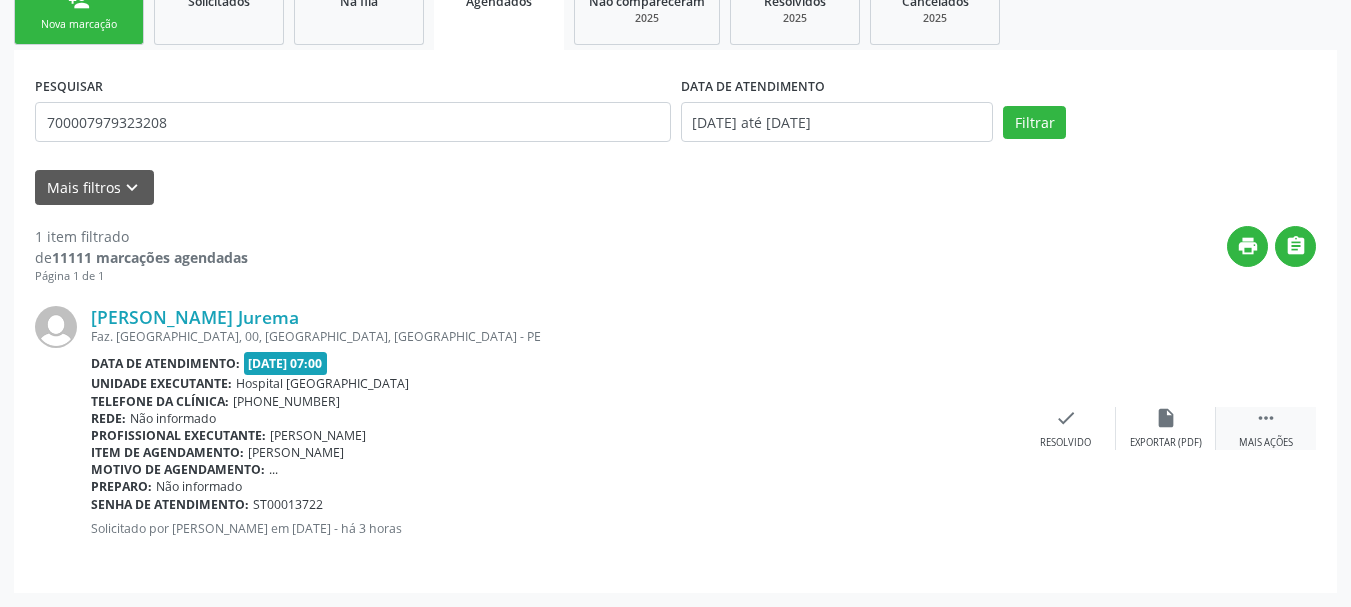 click on "" at bounding box center (1266, 418) 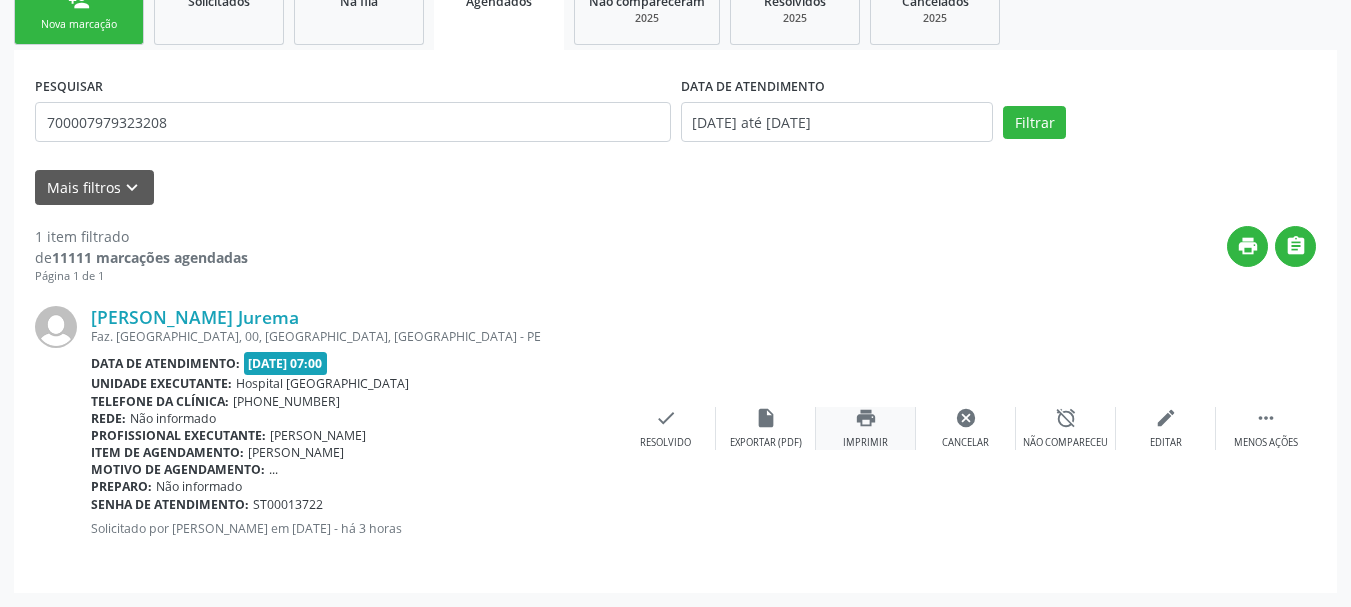 click on "print
Imprimir" at bounding box center (866, 428) 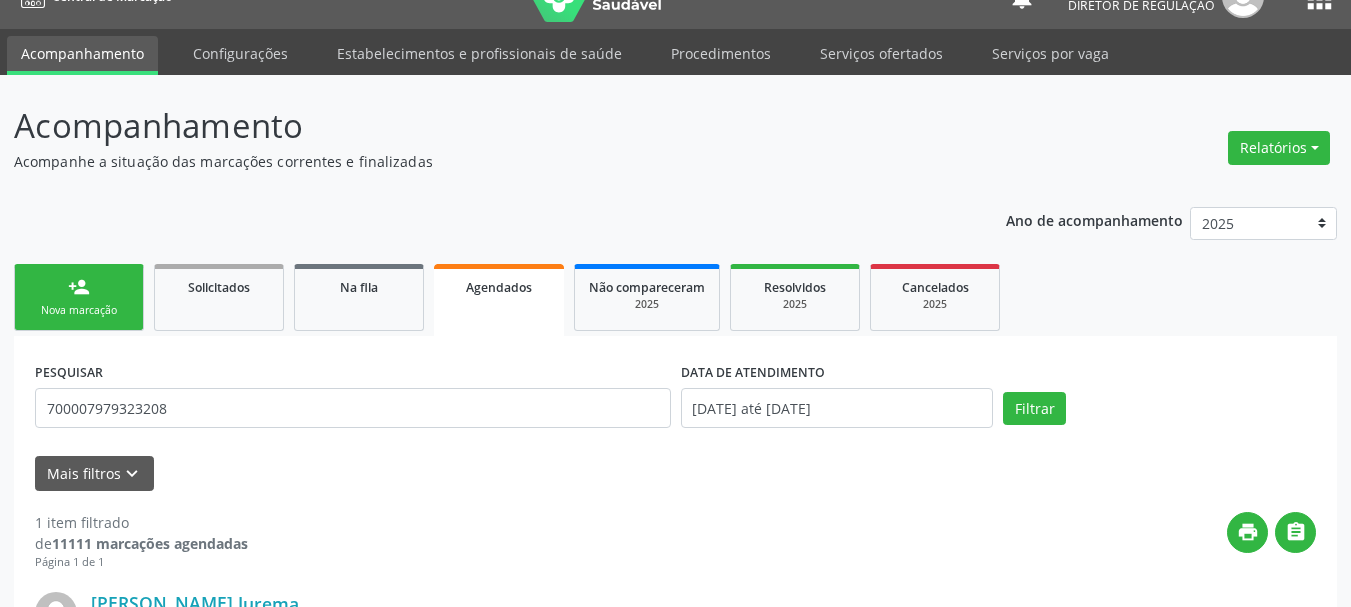 scroll, scrollTop: 0, scrollLeft: 0, axis: both 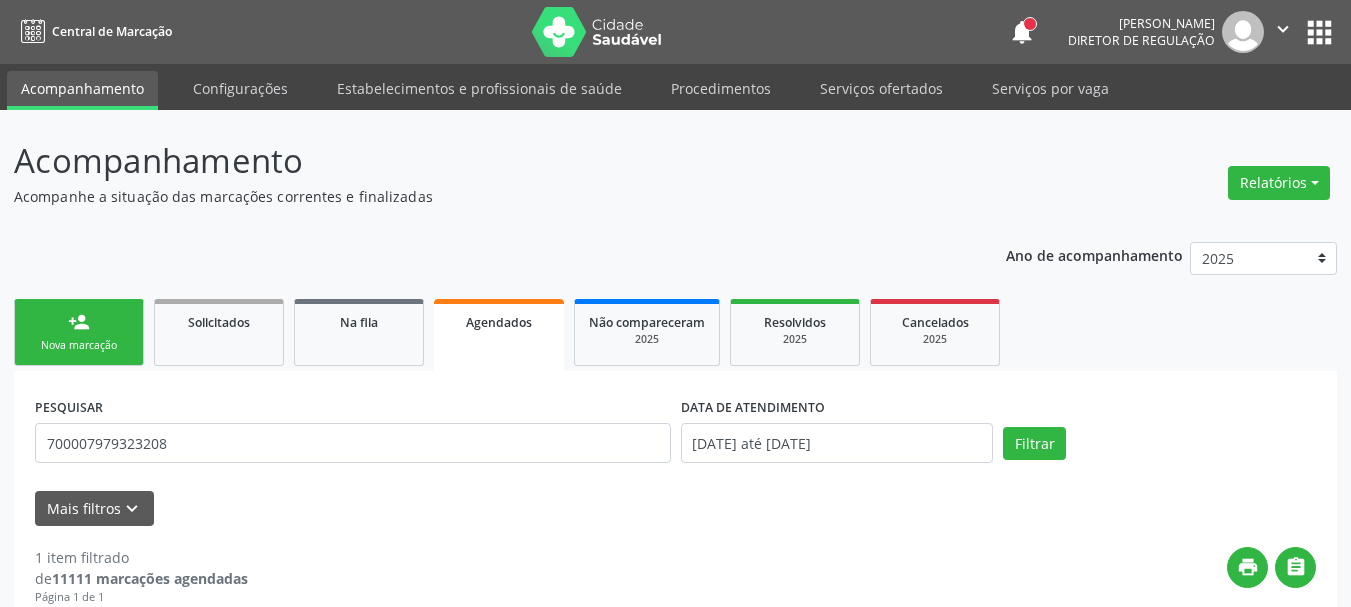 click on "apps" at bounding box center [1319, 32] 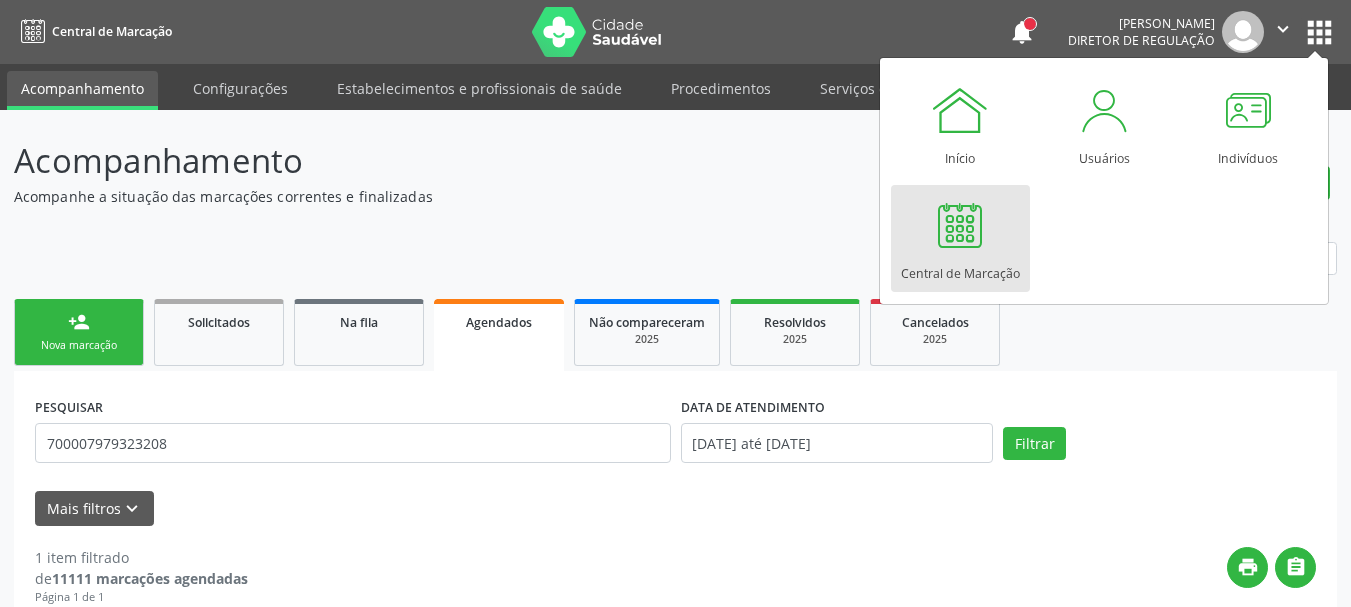 click at bounding box center (960, 225) 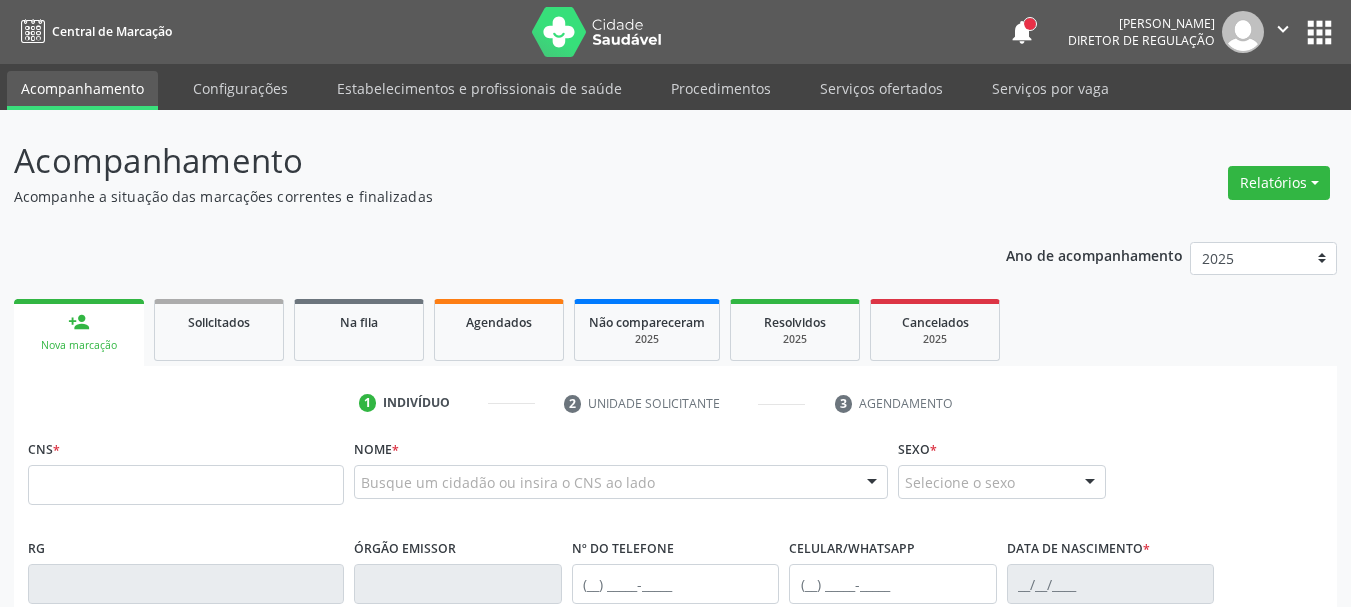 scroll, scrollTop: 0, scrollLeft: 0, axis: both 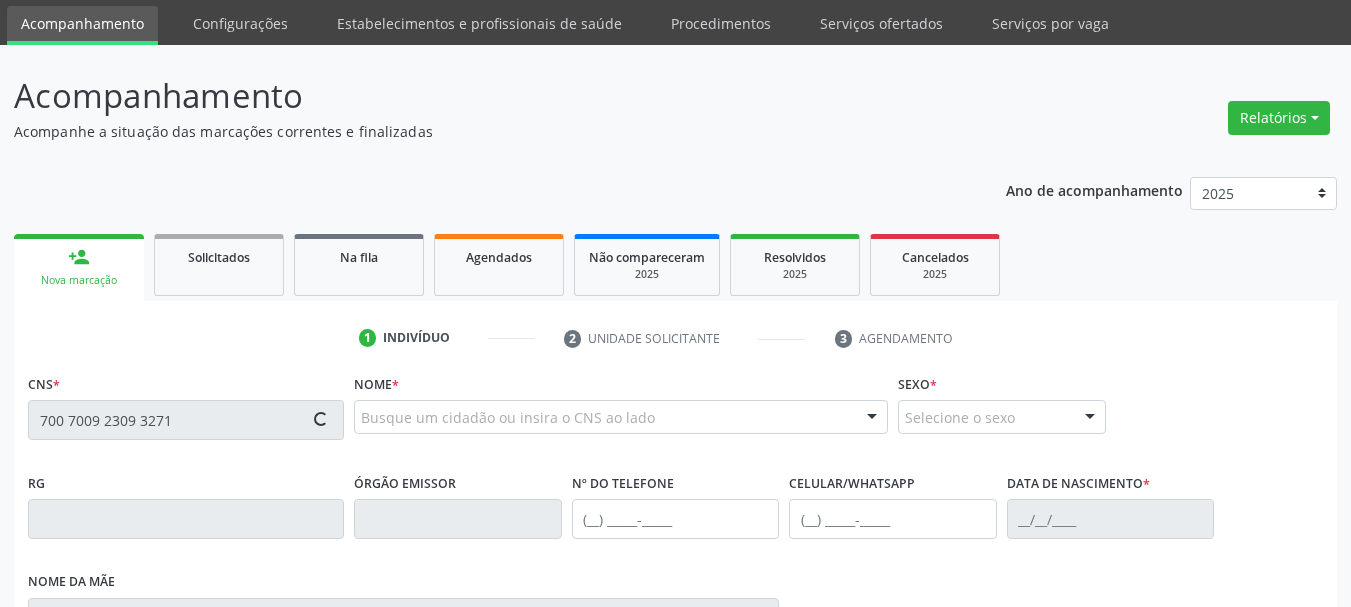 type on "700 7009 2309 3271" 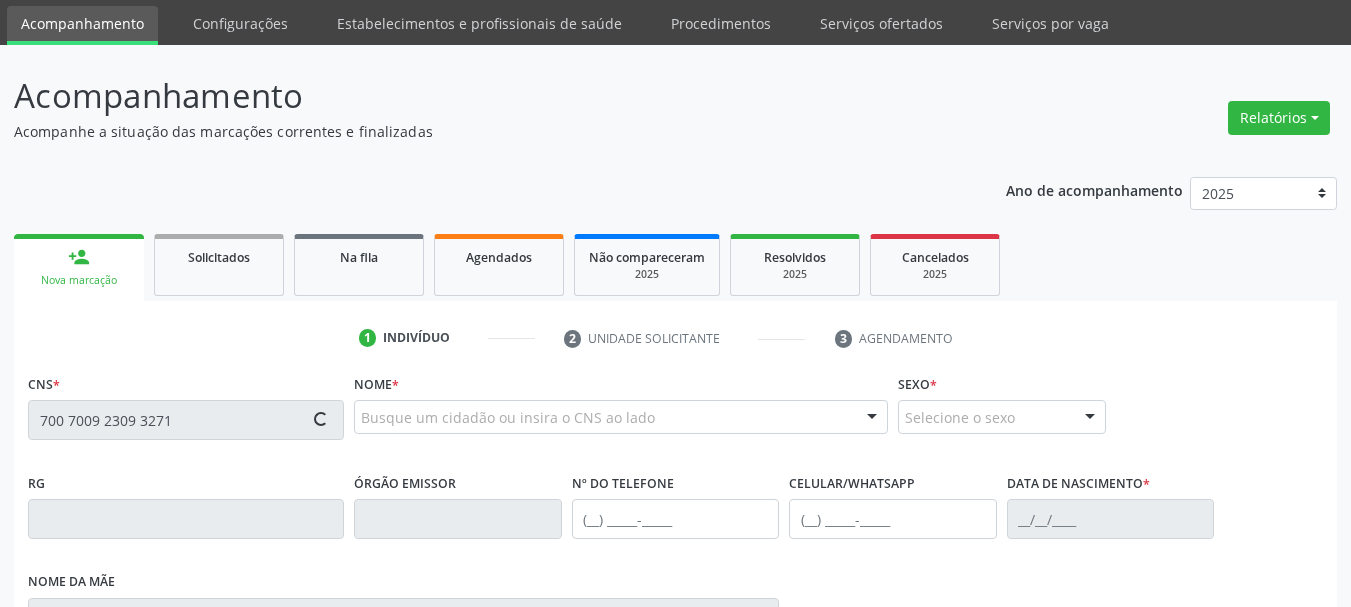 type 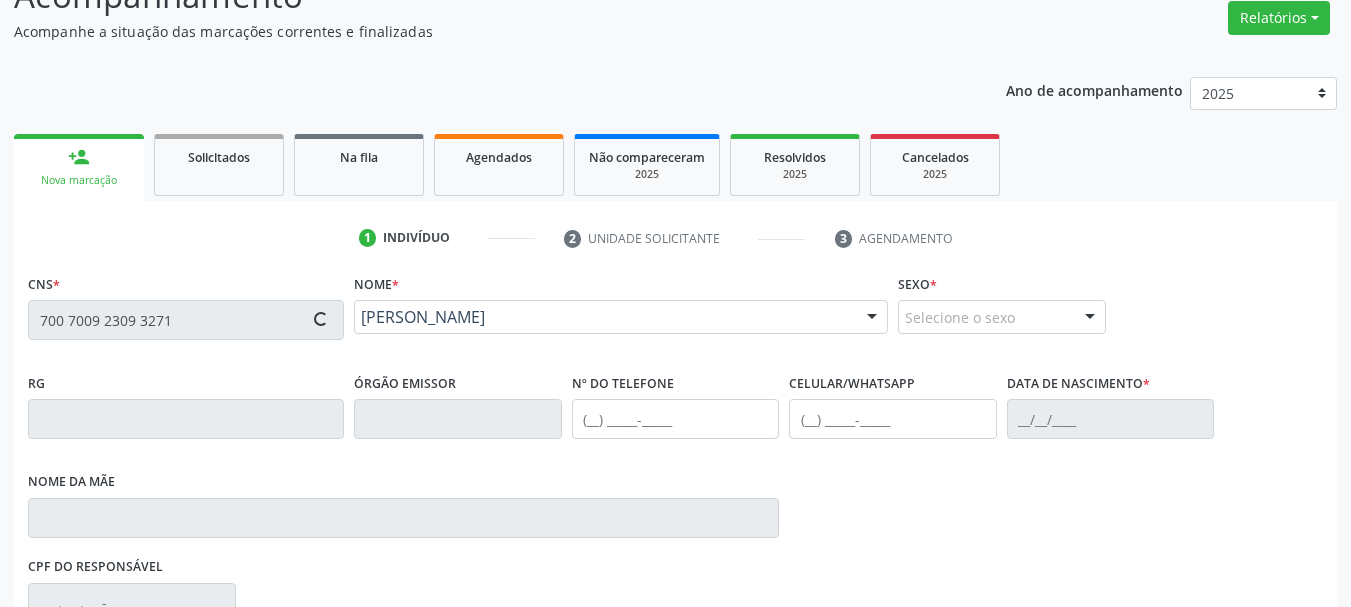 scroll, scrollTop: 200, scrollLeft: 0, axis: vertical 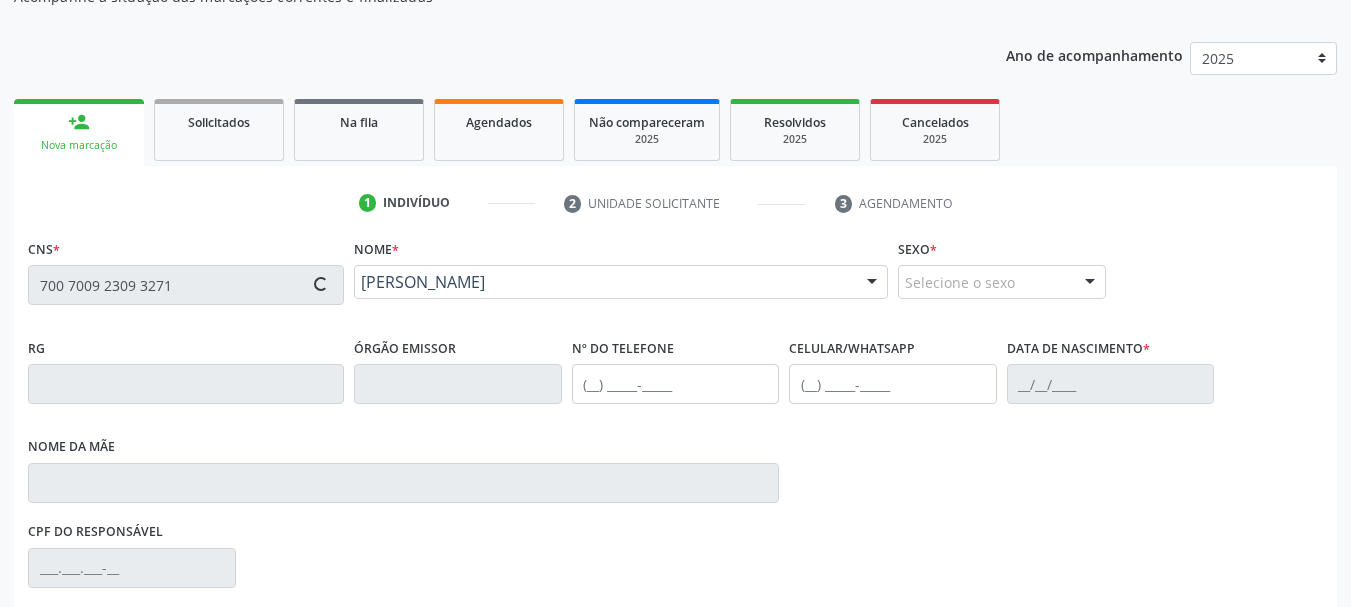 type on "[PHONE_NUMBER]" 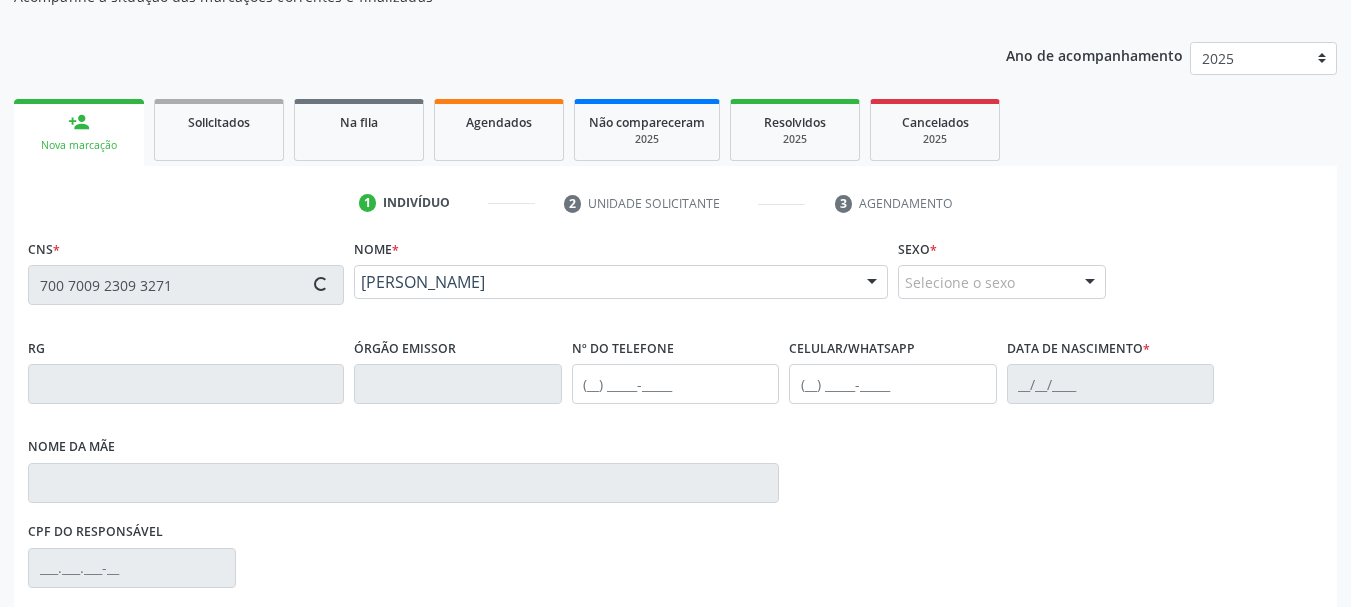 type on "[PERSON_NAME] do Amaral" 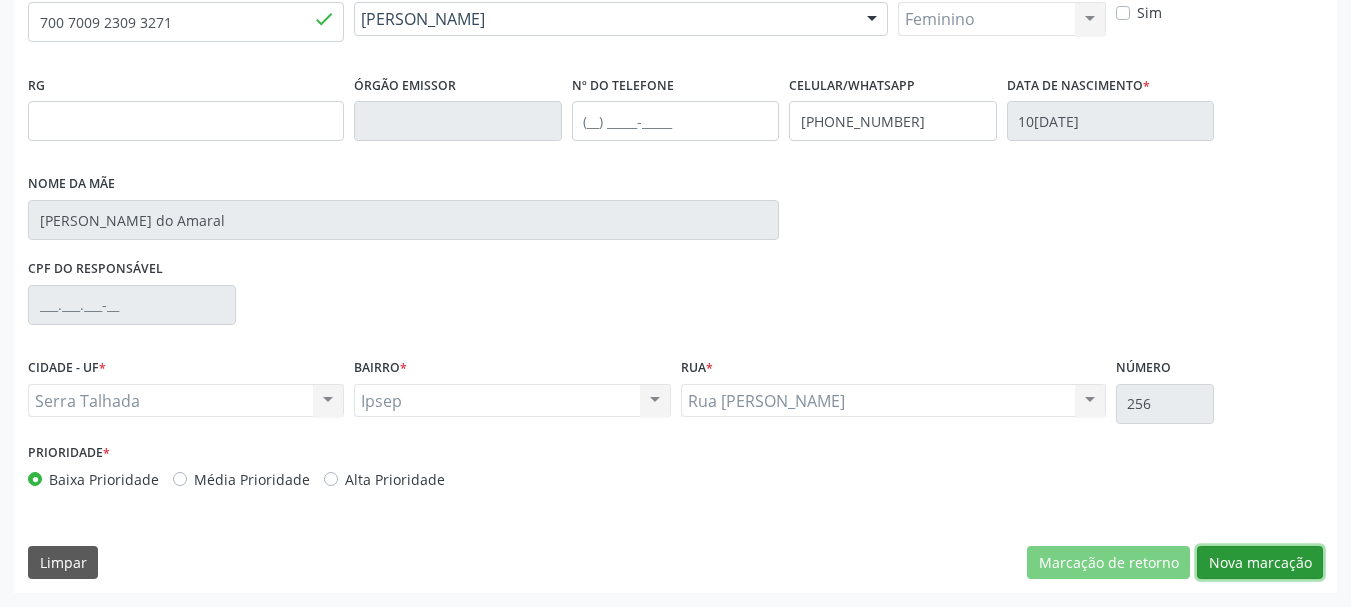click on "Nova marcação" at bounding box center (1260, 563) 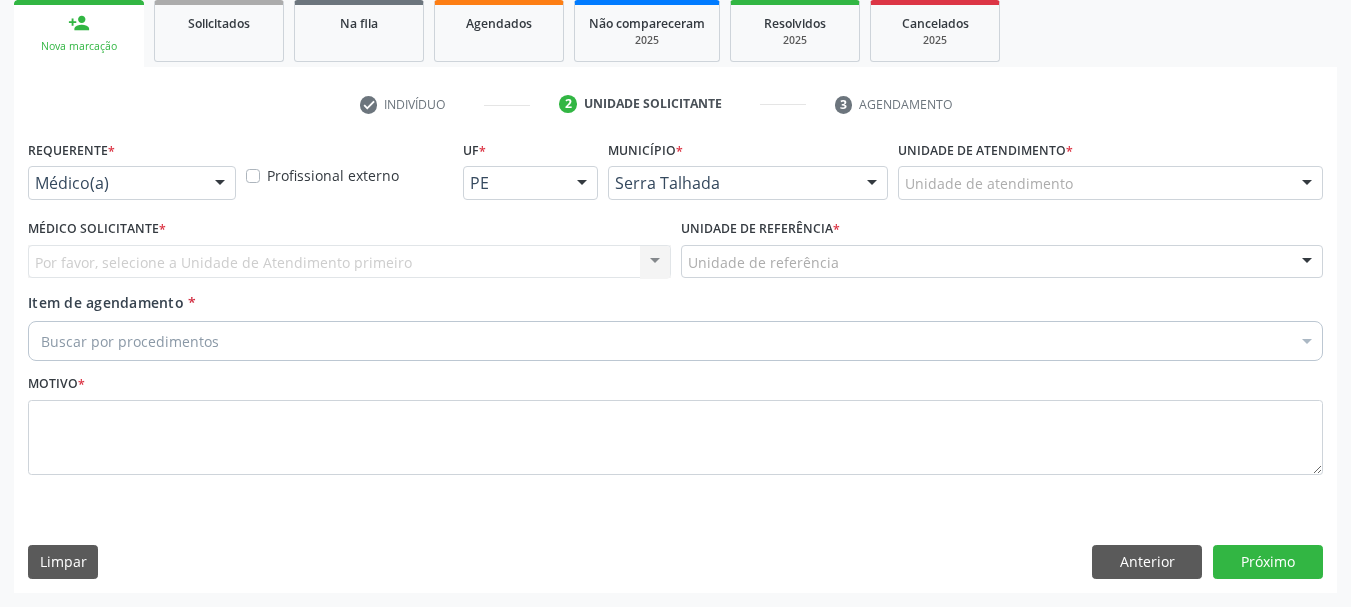 click on "Médico(a)" at bounding box center (132, 183) 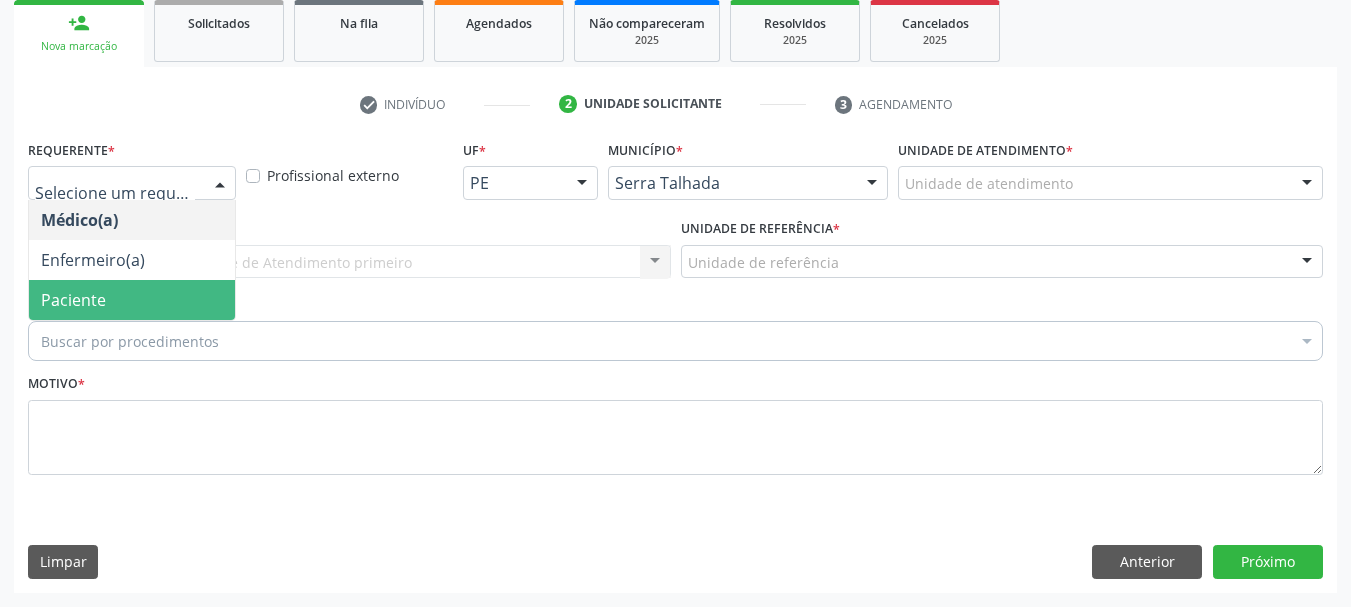 click on "Paciente" at bounding box center (132, 300) 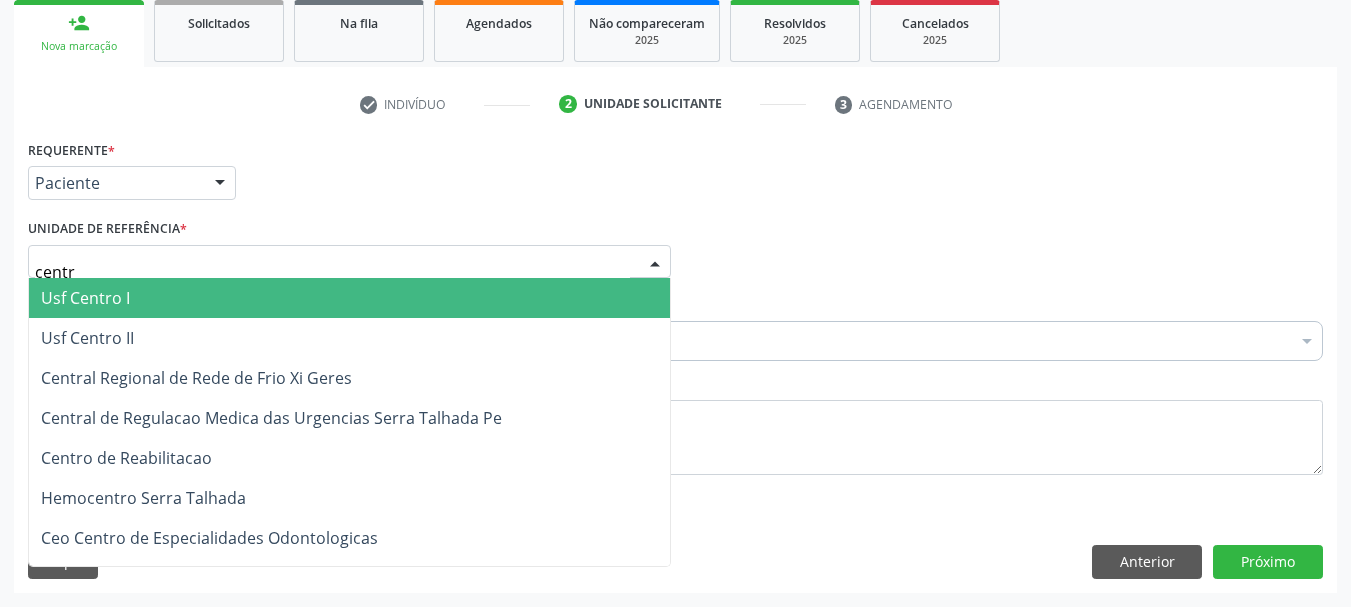 type on "centro" 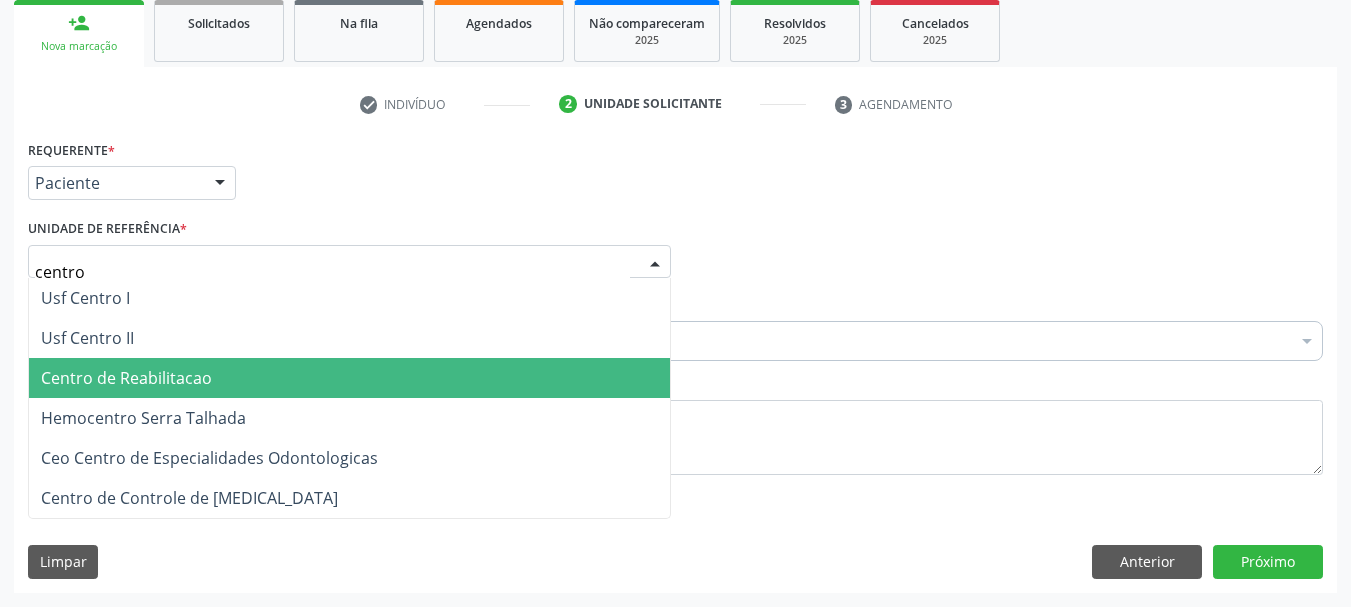click on "Centro de Reabilitacao" at bounding box center (349, 378) 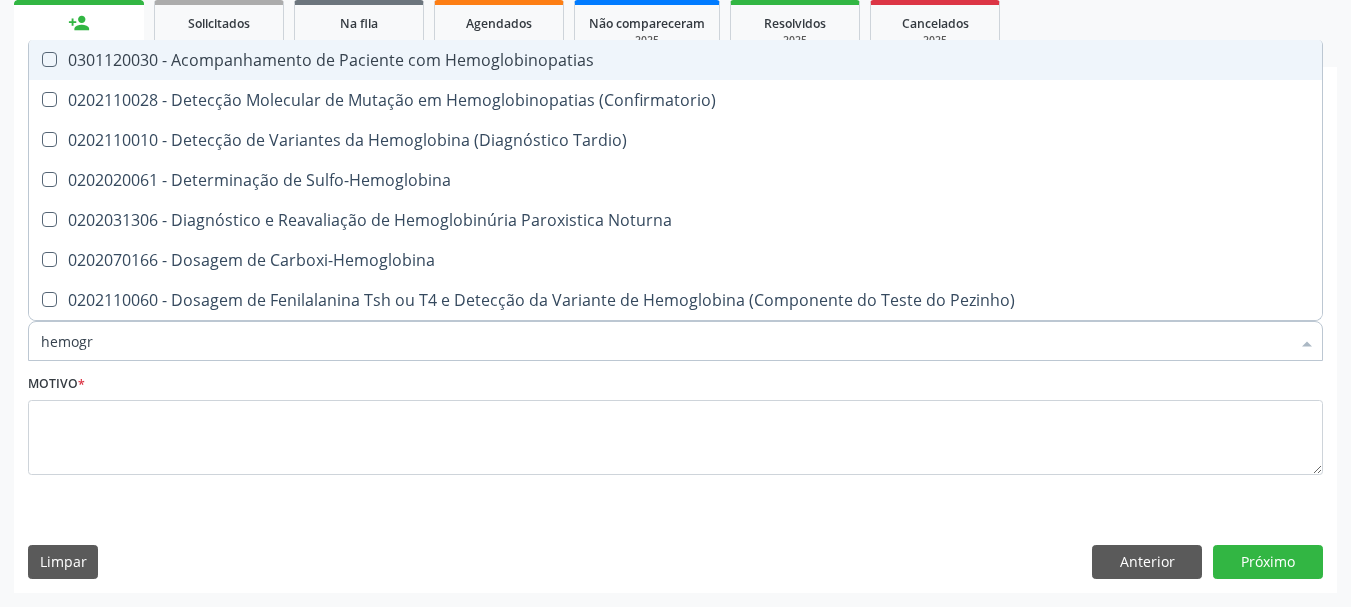 type on "hemogra" 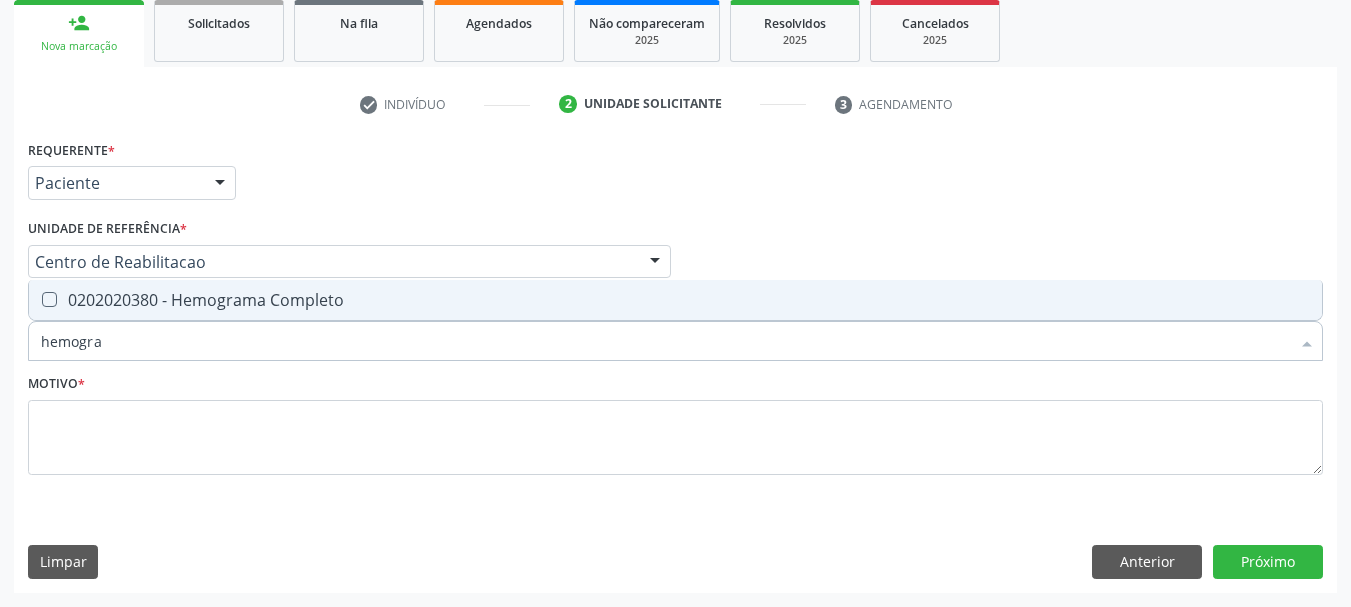 click on "0202020380 - Hemograma Completo" at bounding box center [675, 300] 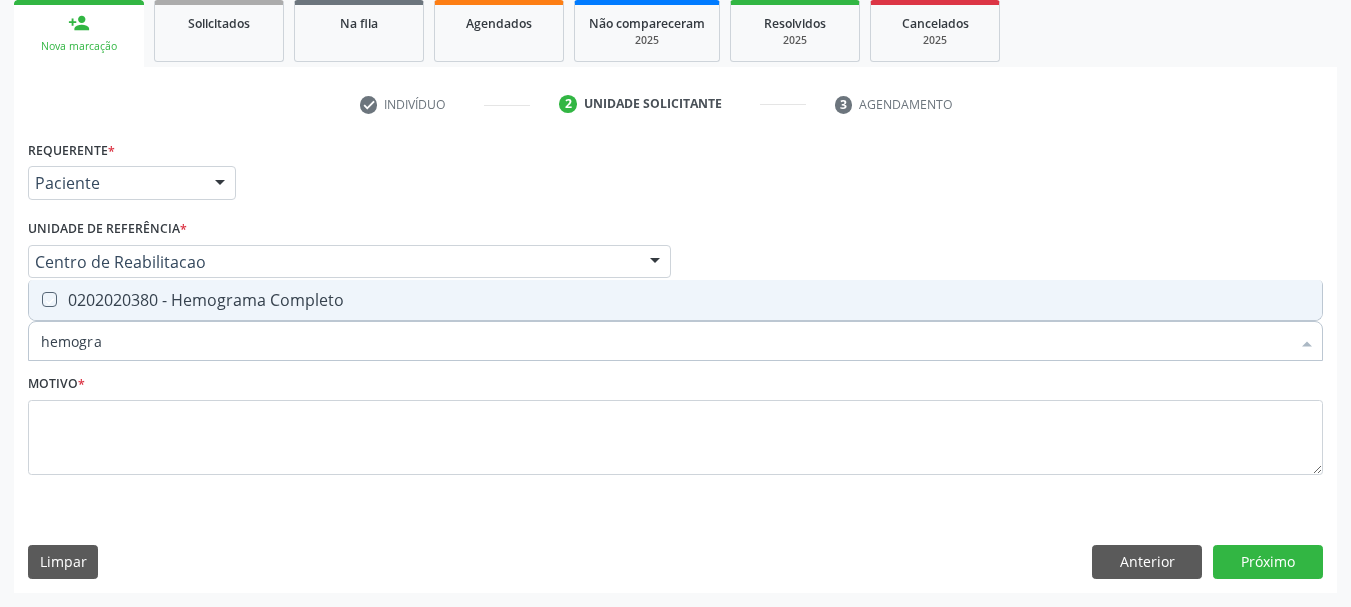 checkbox on "true" 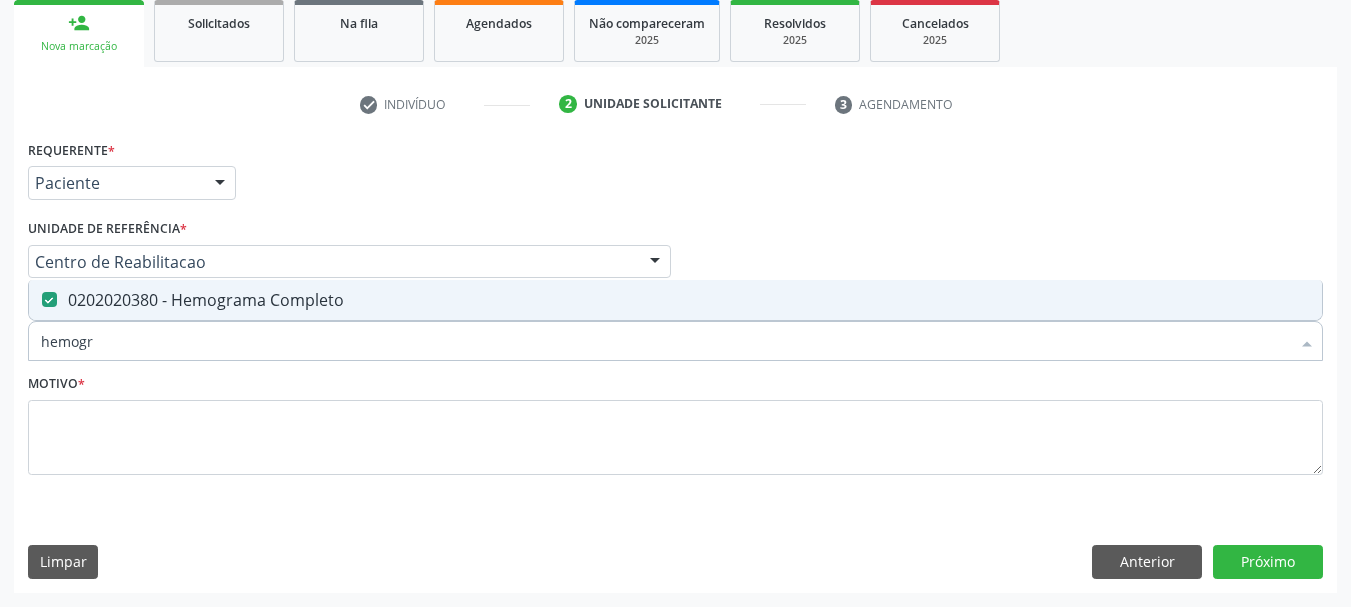 type on "hemog" 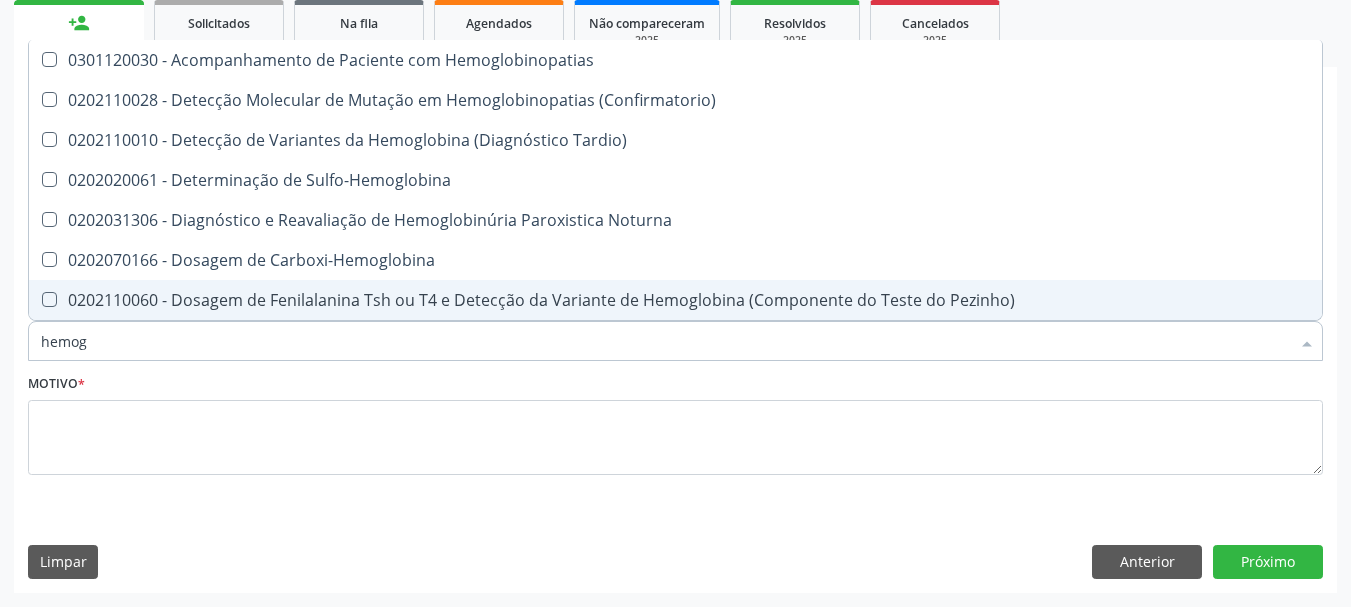 type on "hemo" 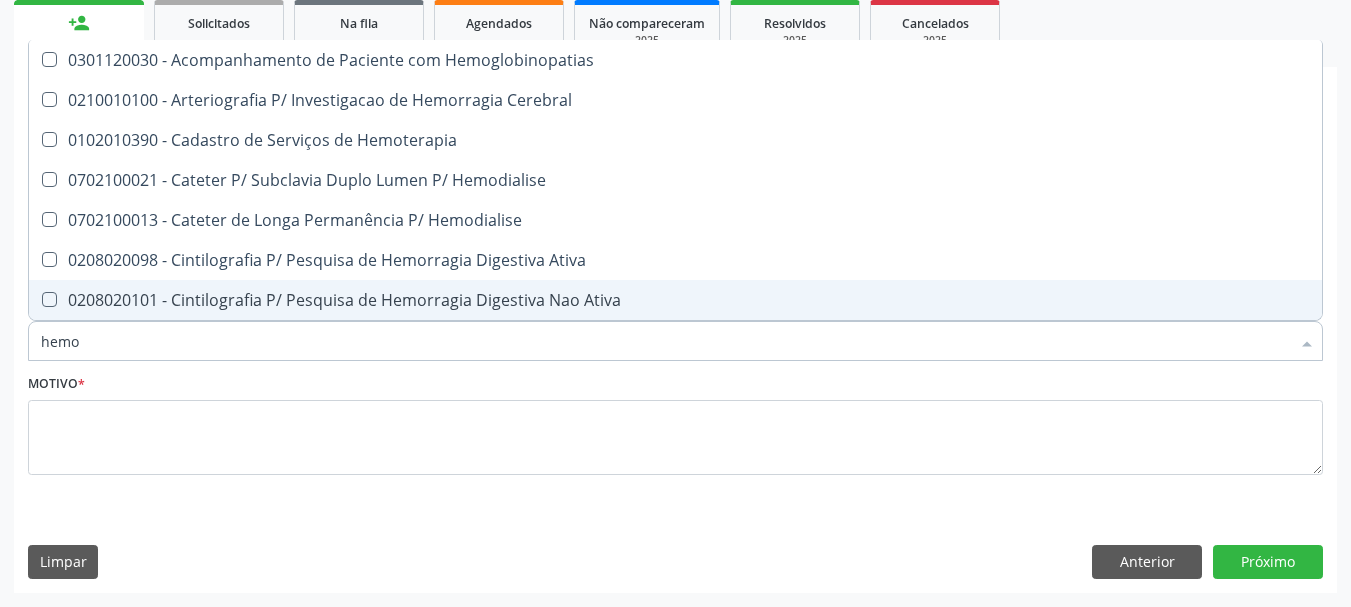 type on "hem" 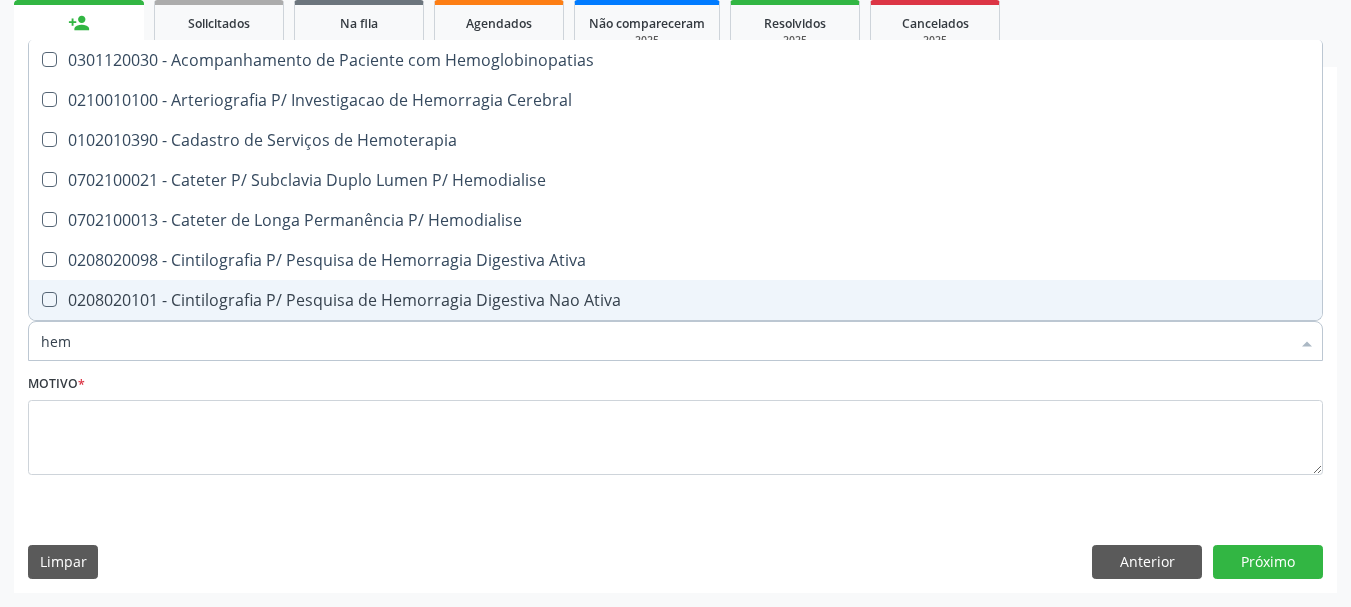 type on "he" 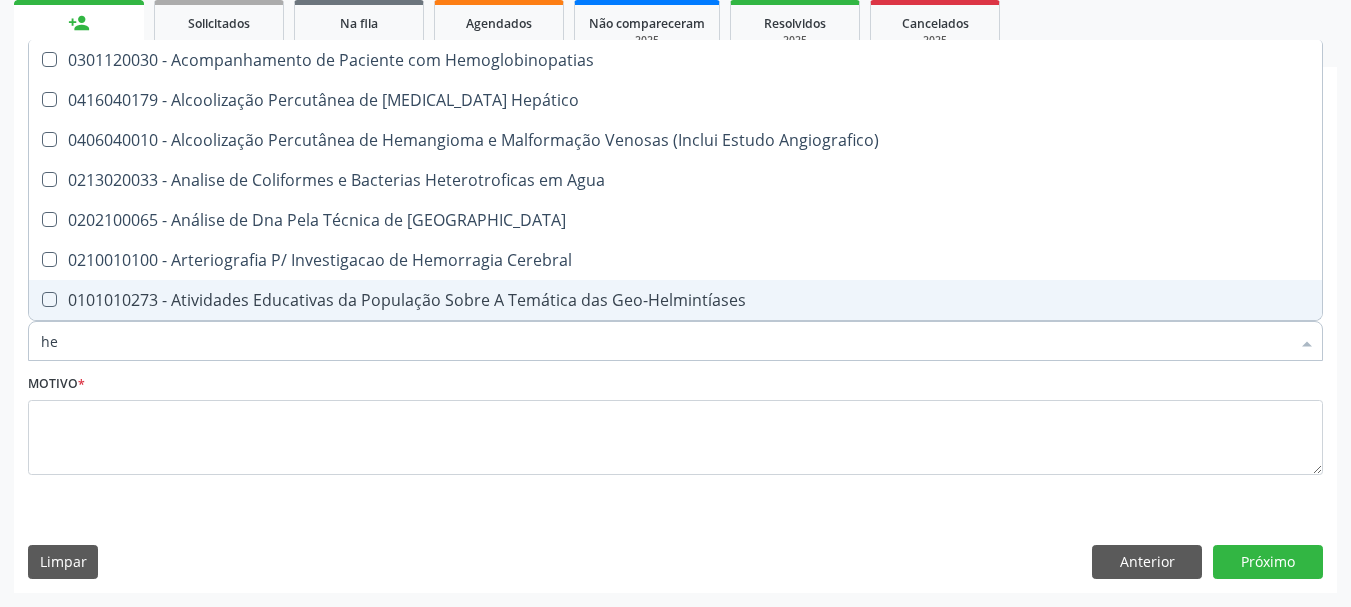 type on "h" 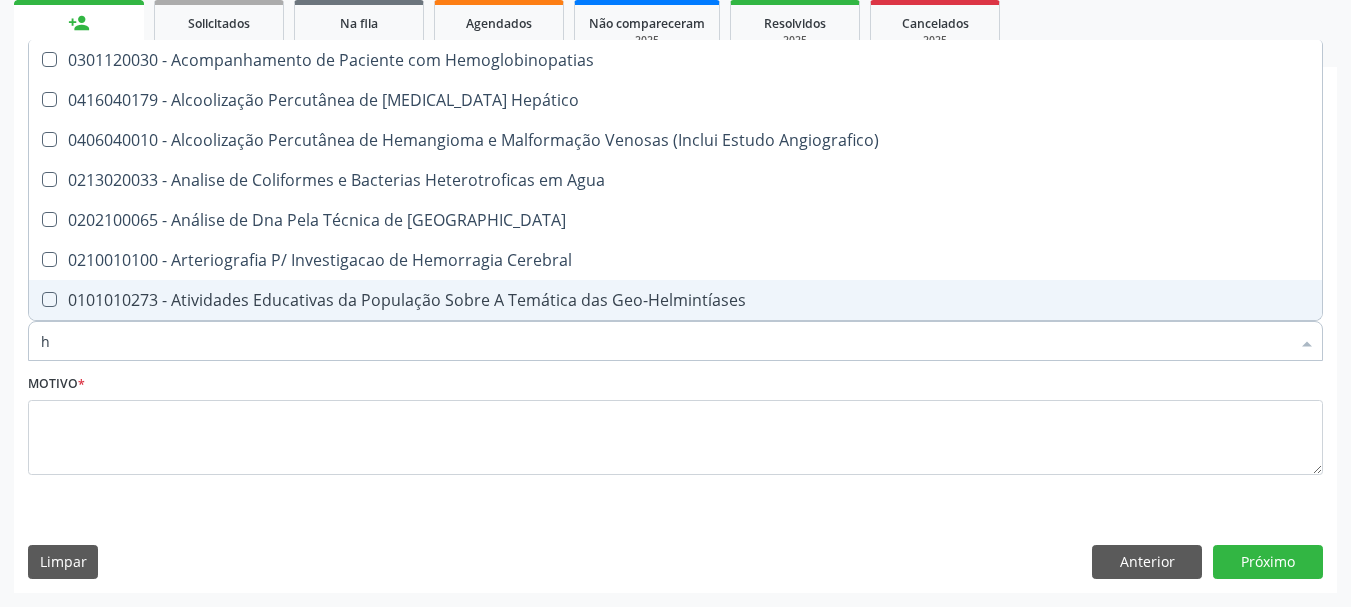 checkbox on "false" 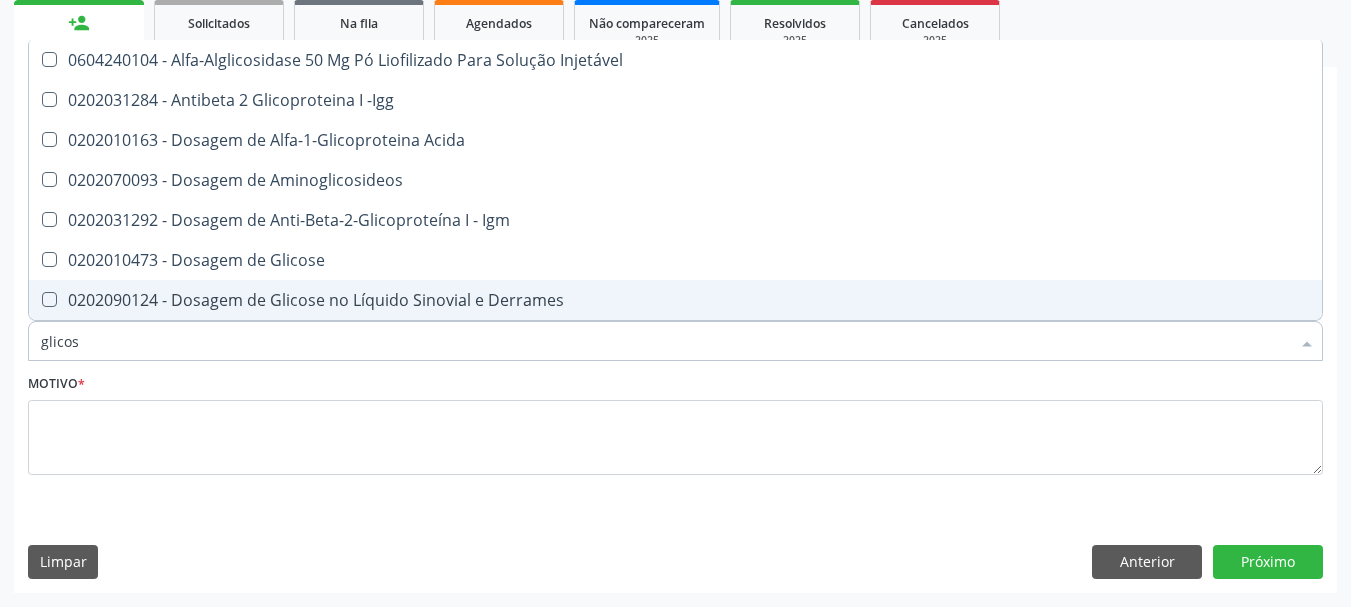 type on "glicose" 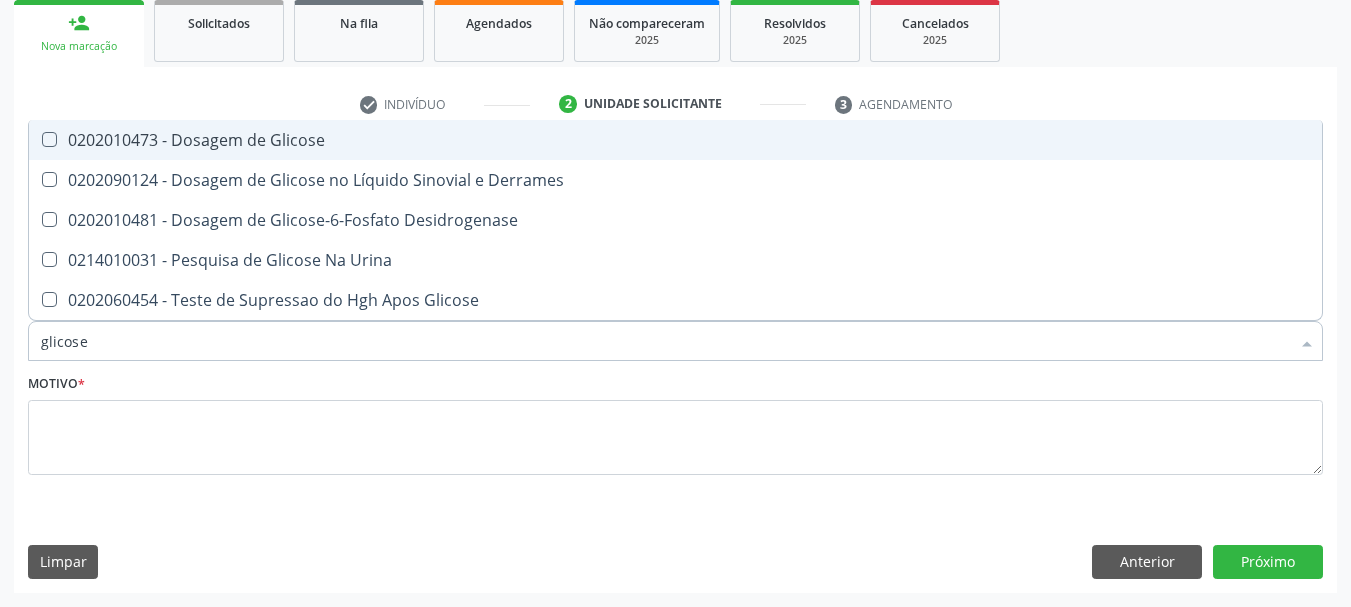 click on "0202010473 - Dosagem de Glicose" at bounding box center (675, 140) 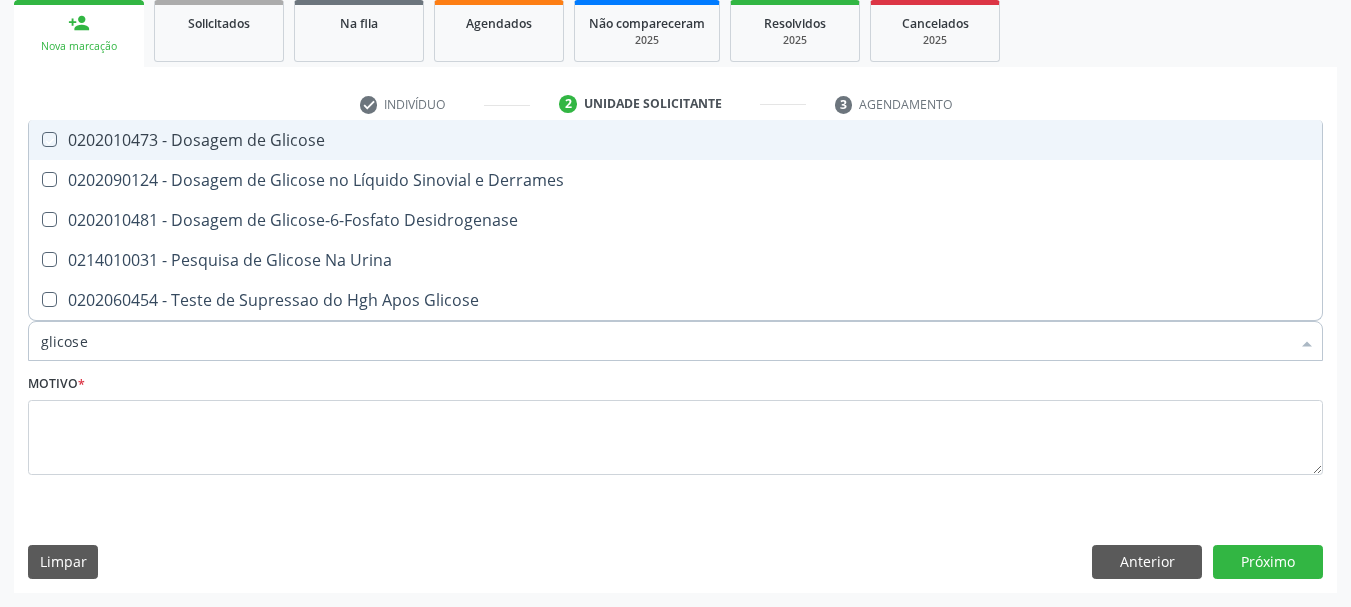 checkbox on "true" 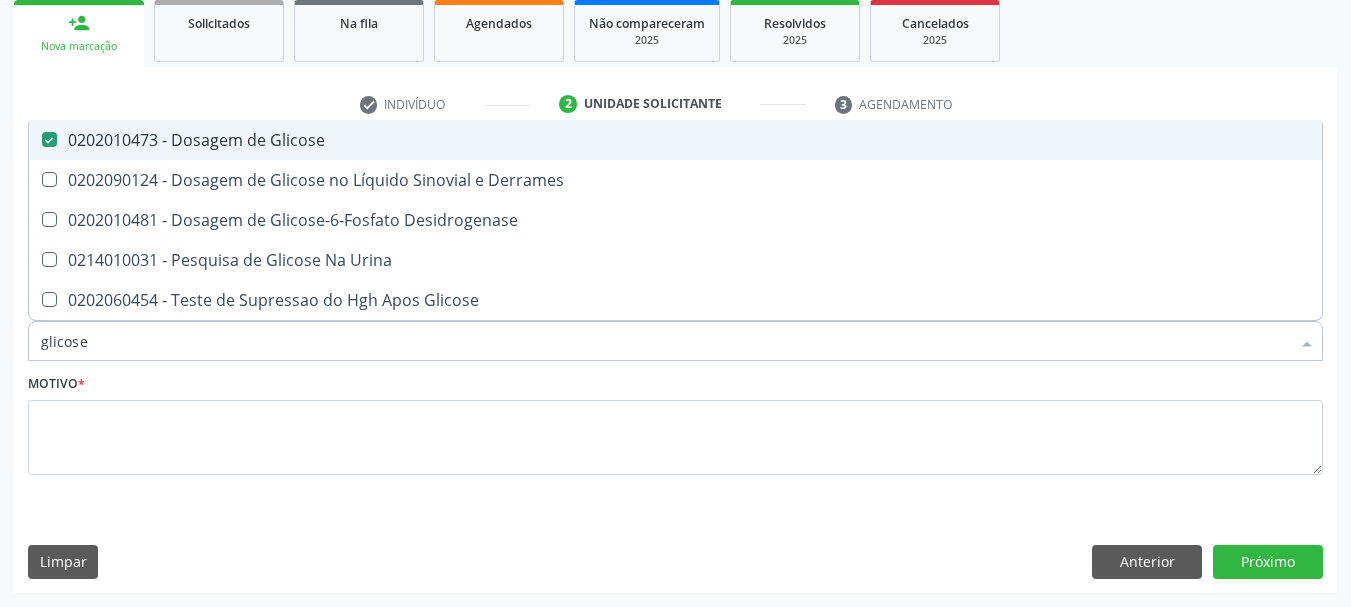 type on "glicos" 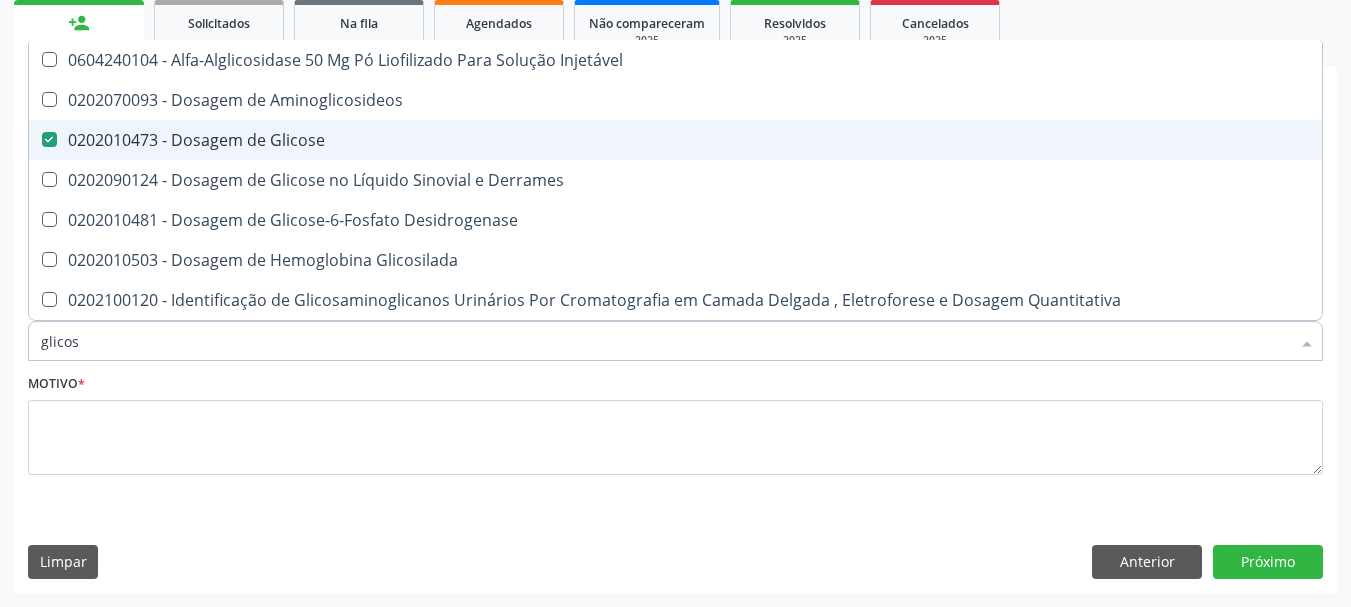 type on "glico" 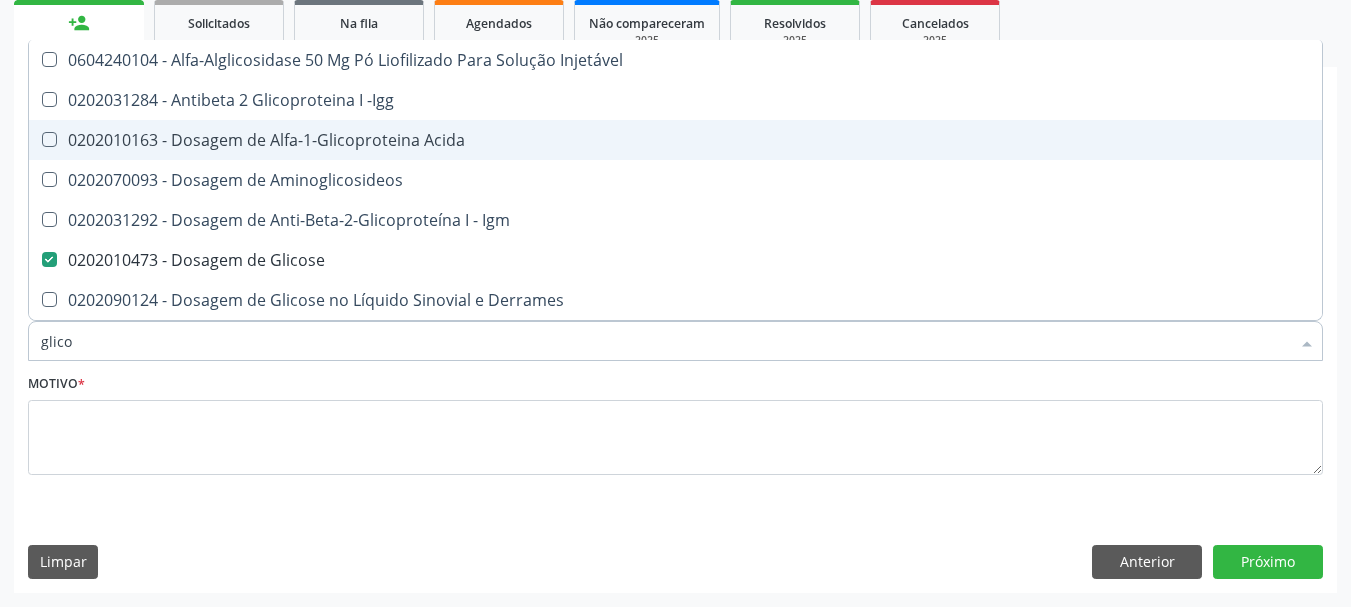 type on "glic" 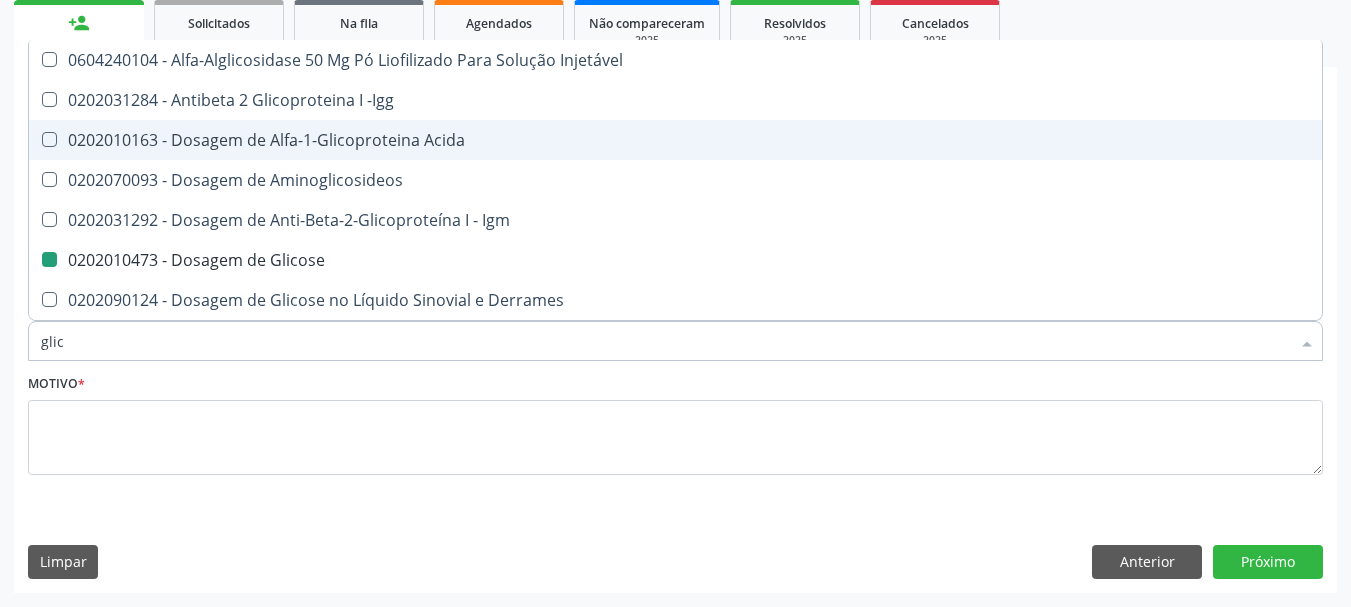 type on "gli" 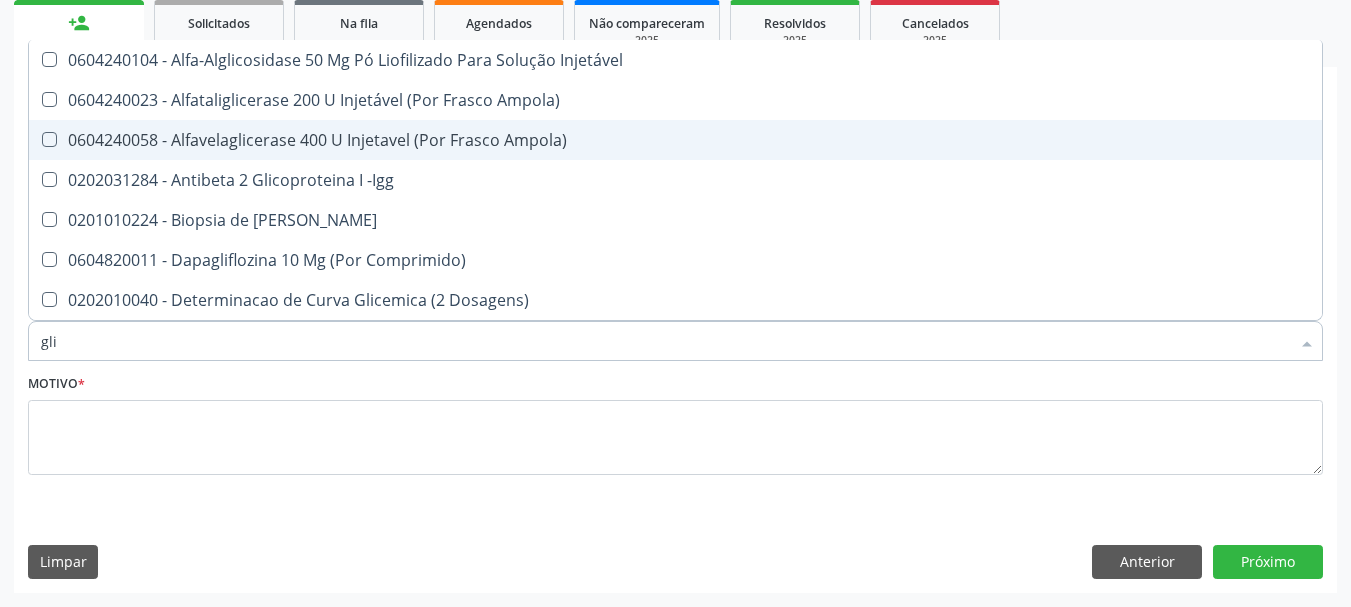 type on "gl" 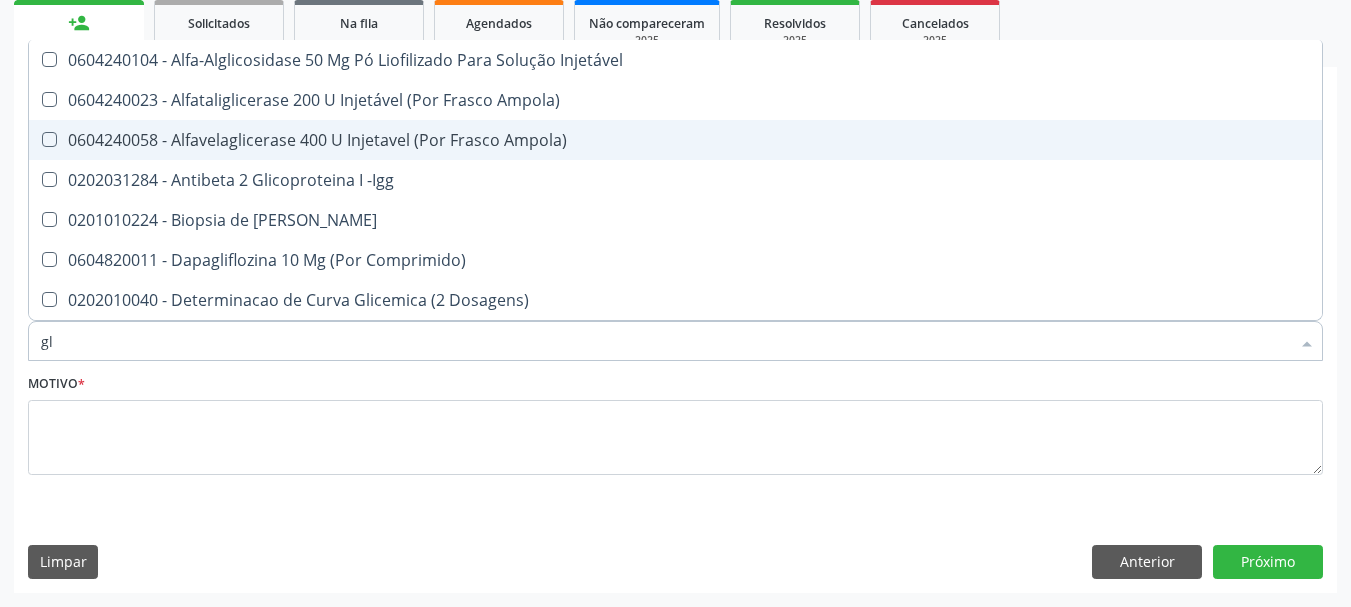 type on "g" 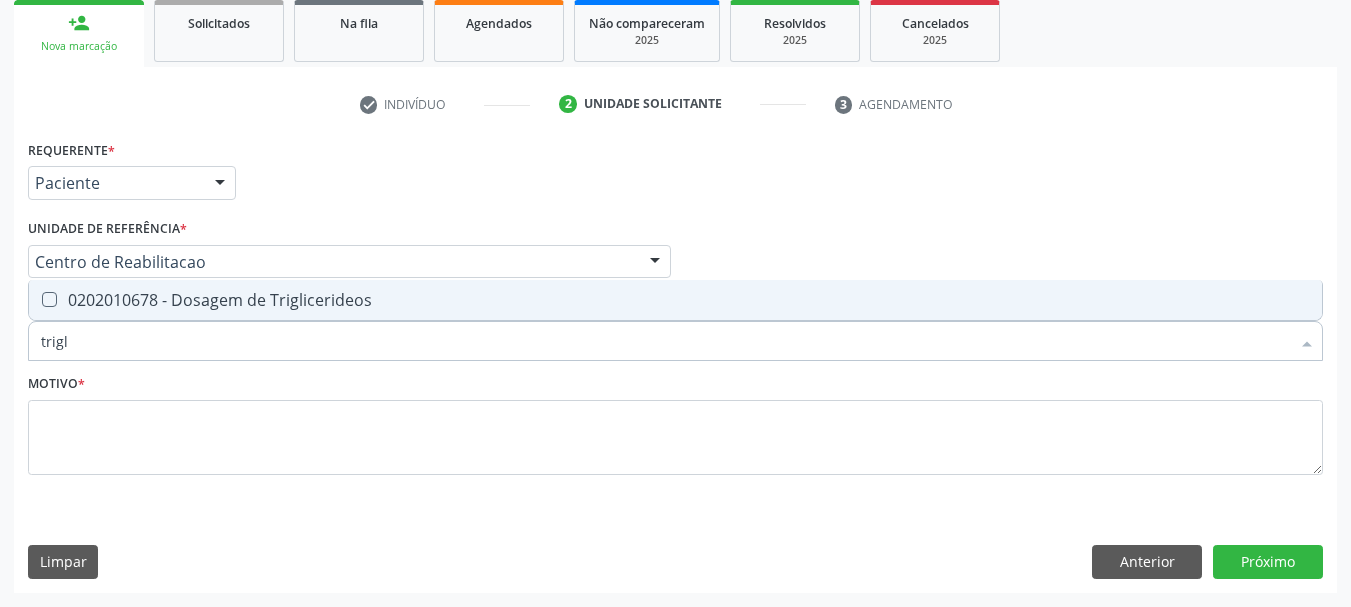type on "trigli" 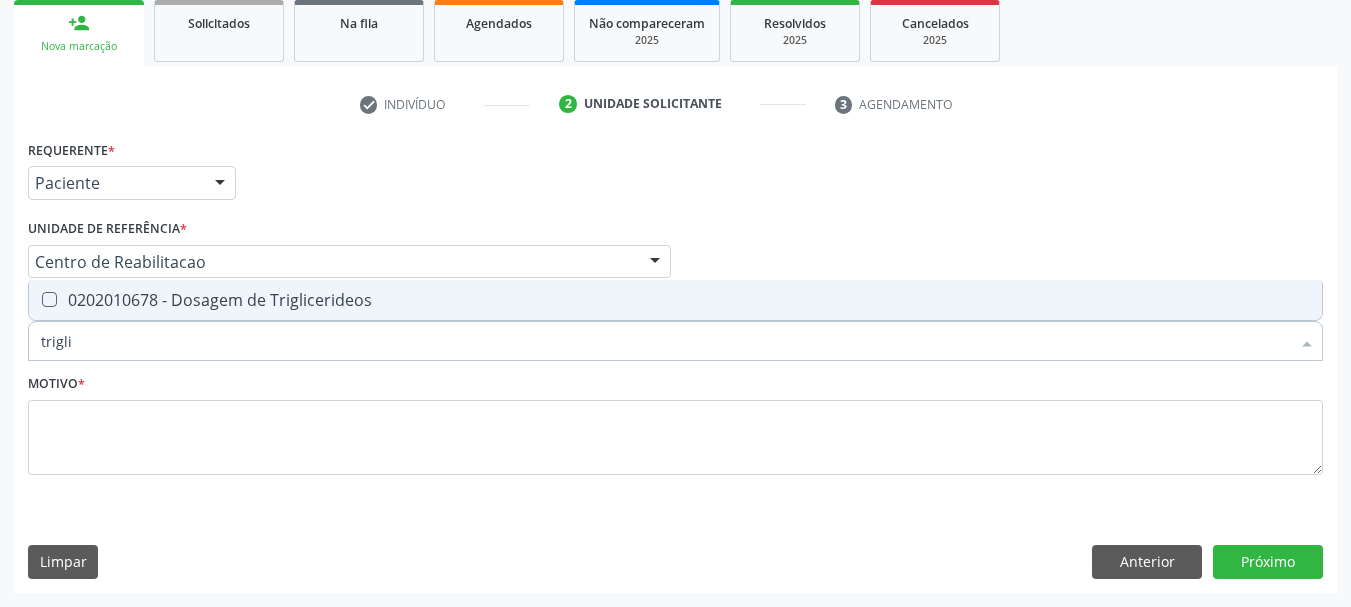 click on "0202010678 - Dosagem de Triglicerideos" at bounding box center (675, 300) 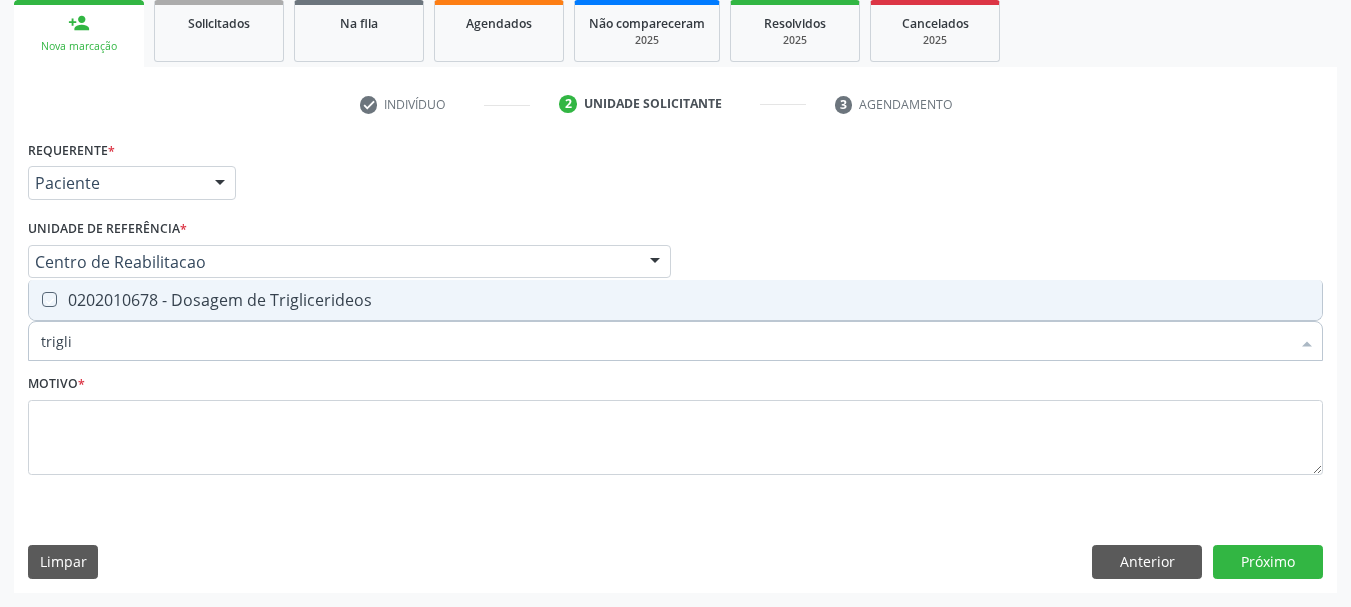 checkbox on "true" 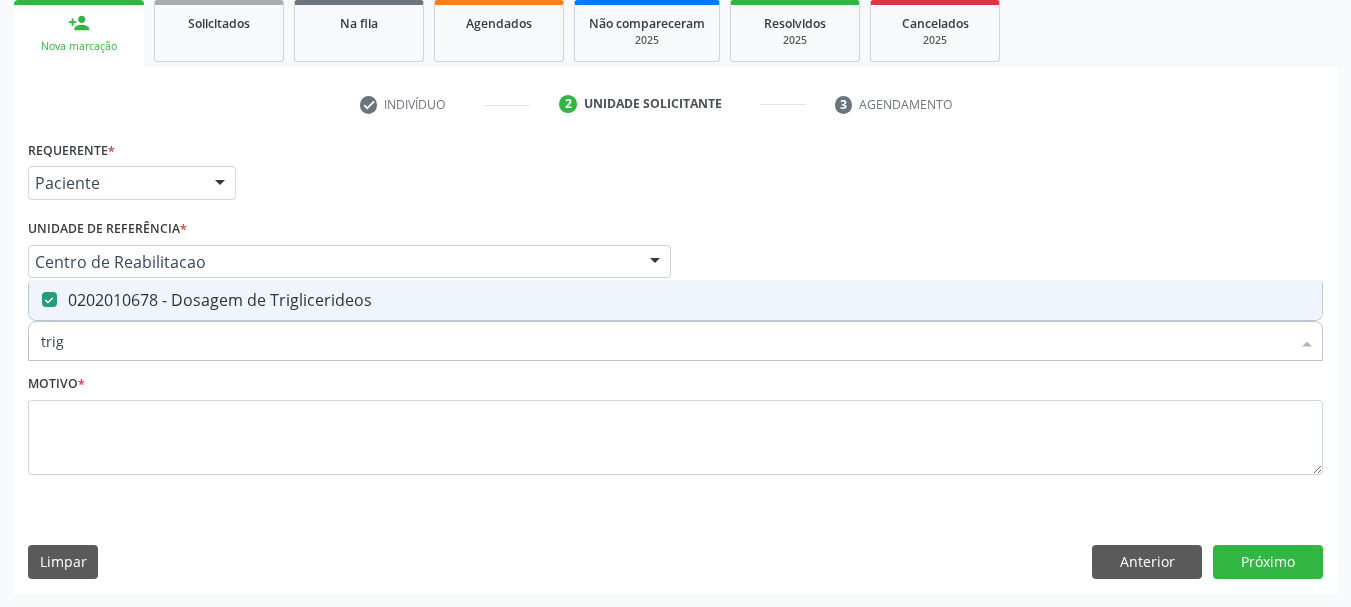 type on "tri" 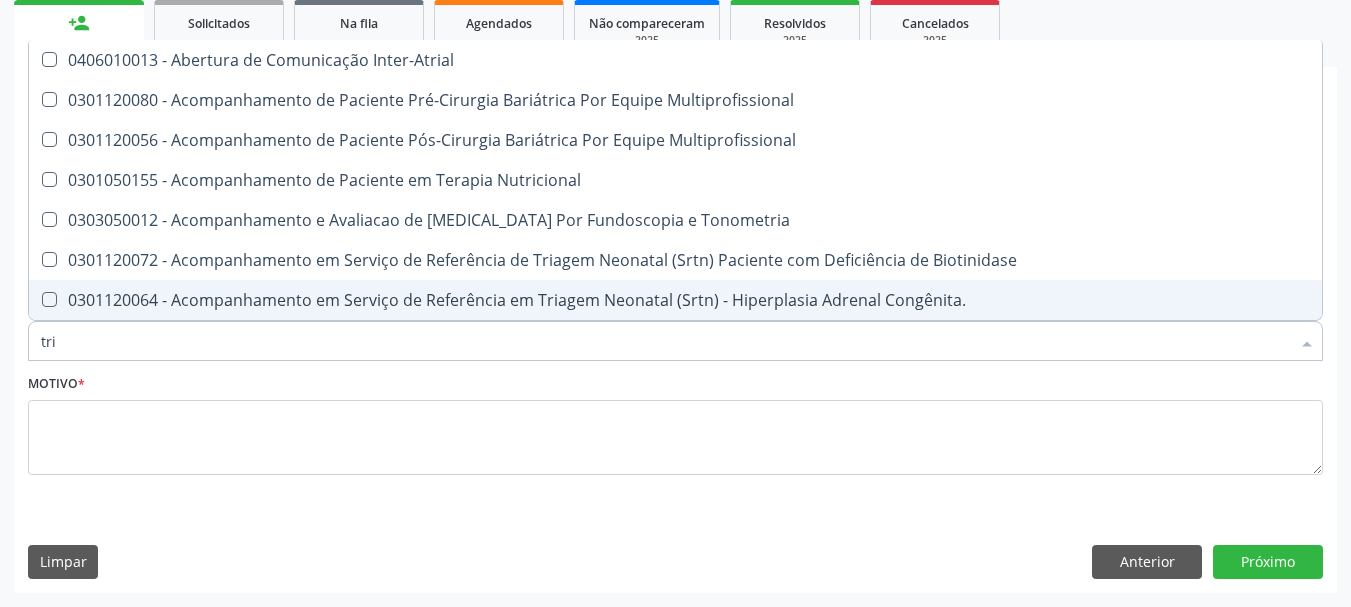 type on "tr" 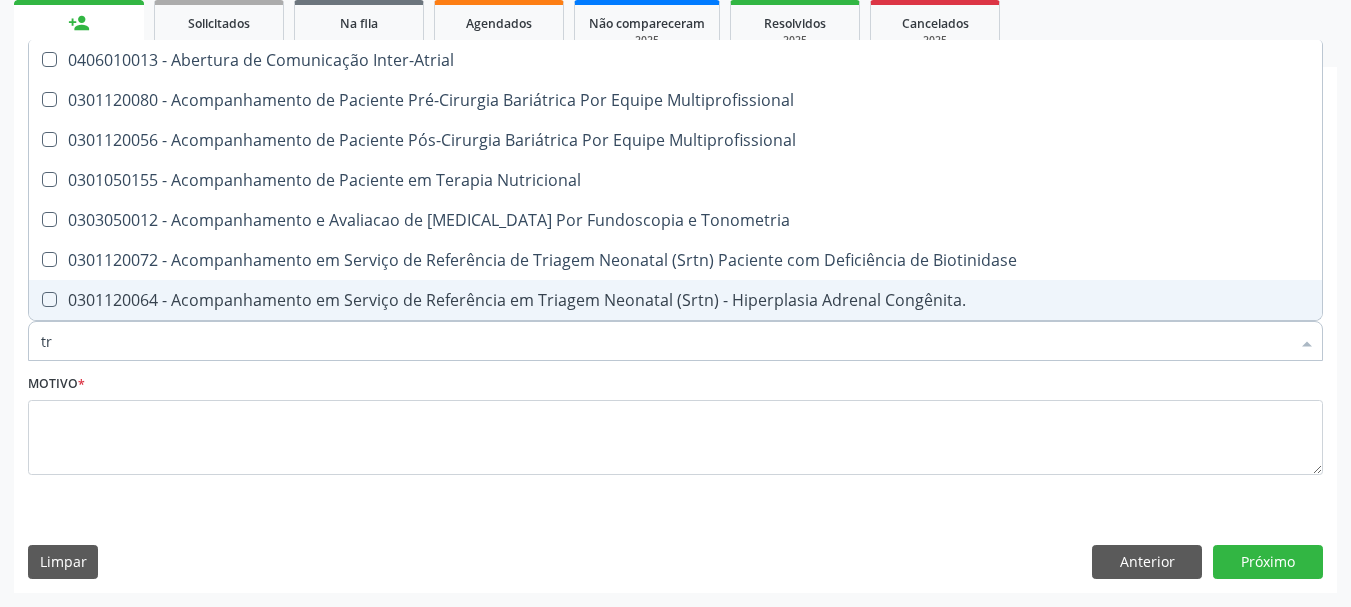 checkbox on "false" 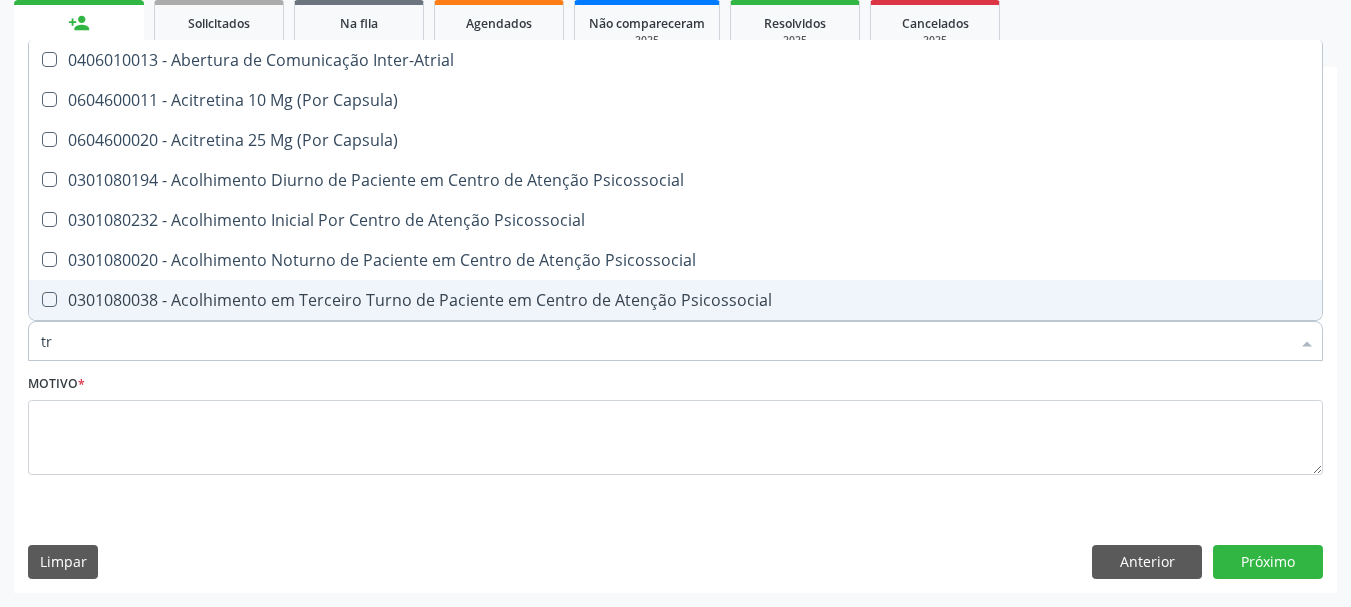 type on "t" 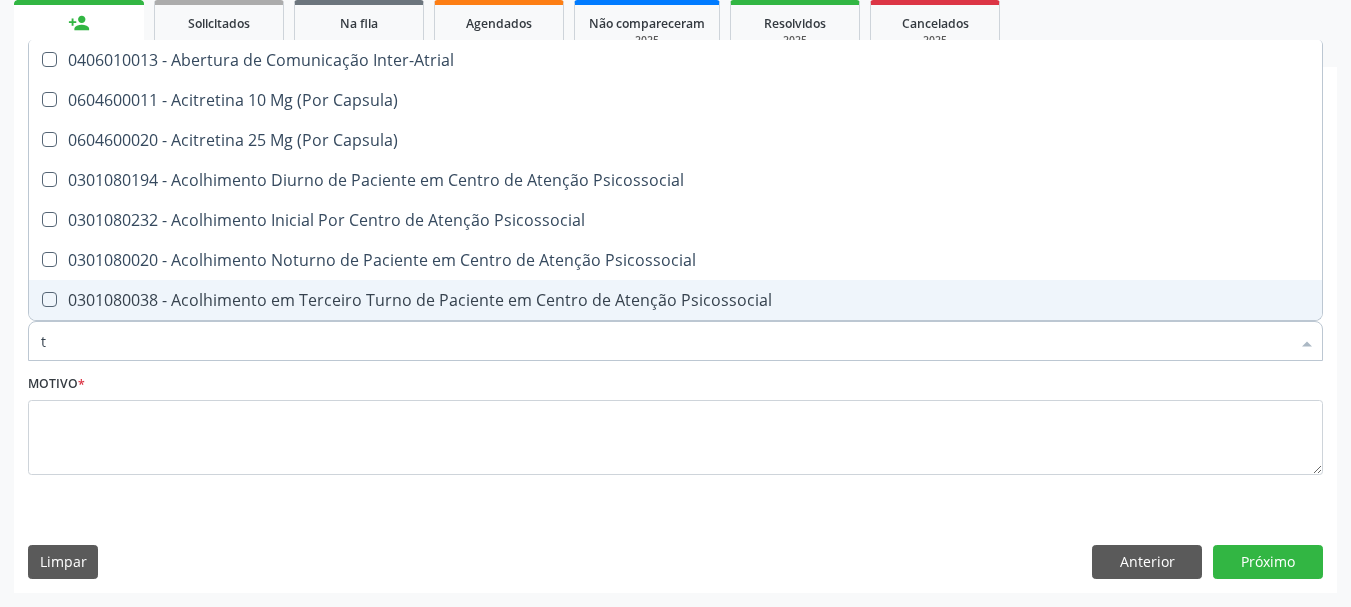 checkbox on "false" 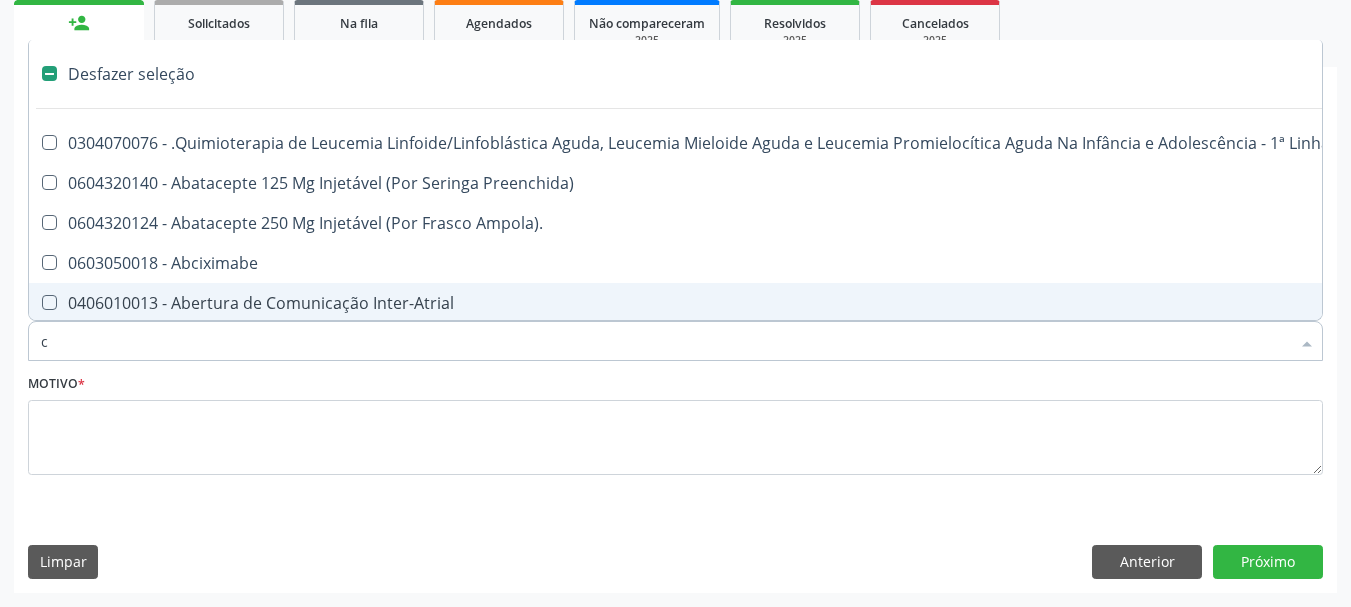 type on "co" 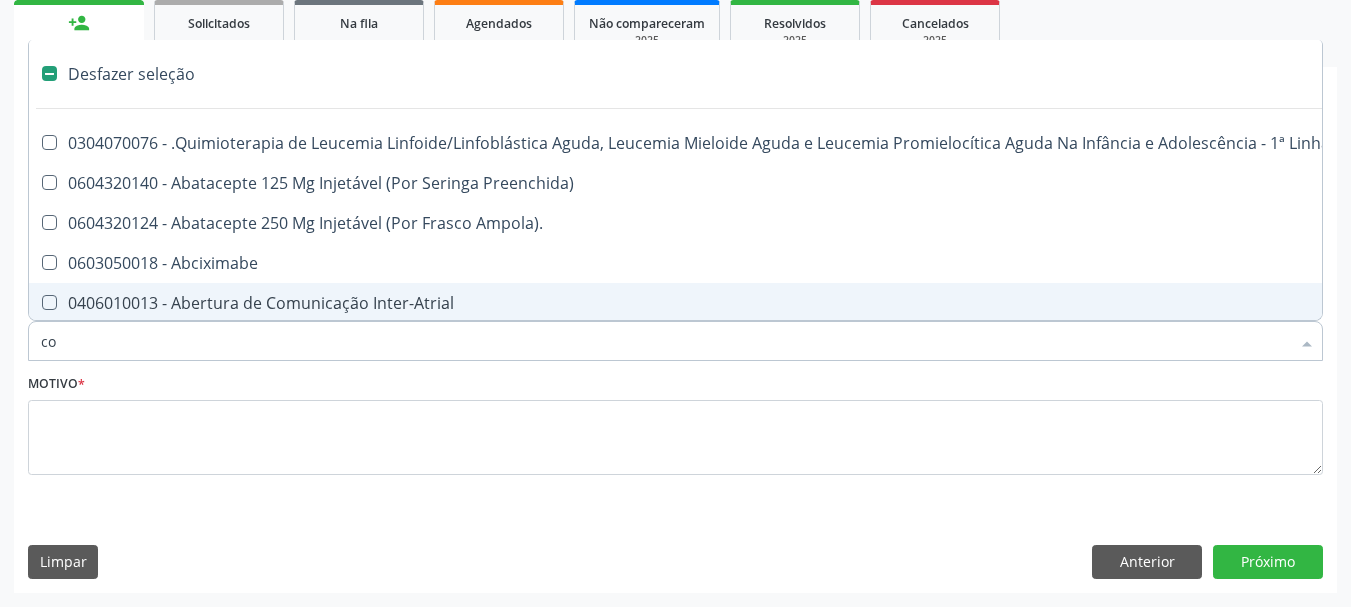 checkbox on "true" 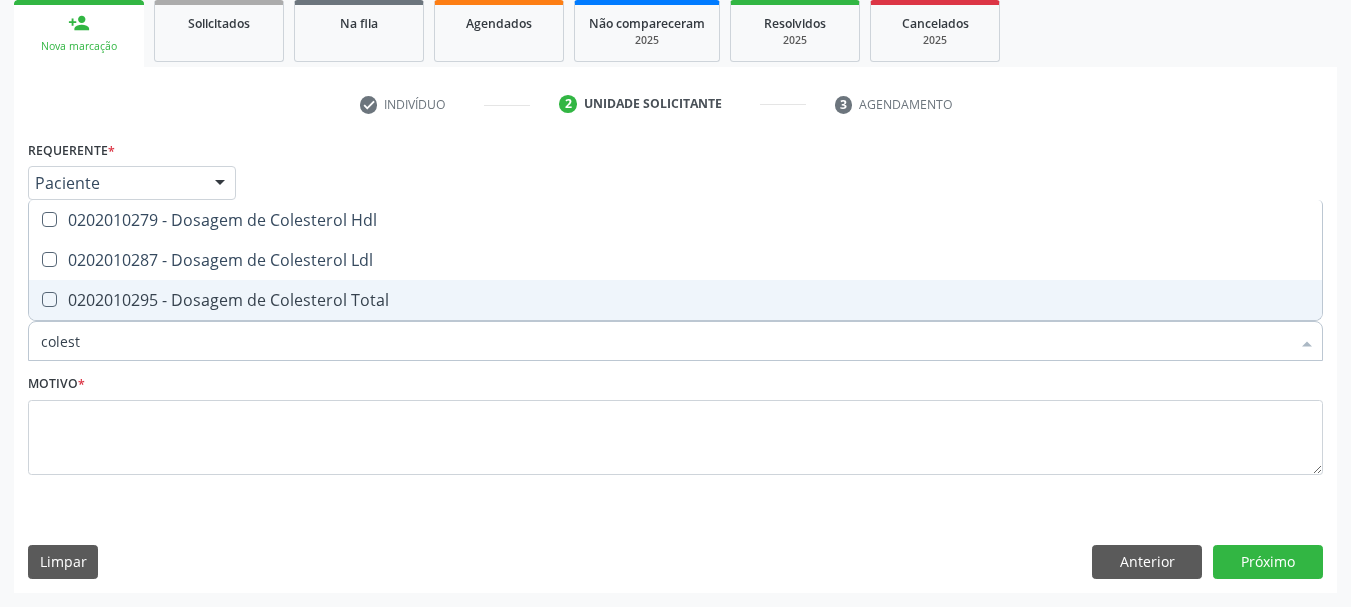 type on "coleste" 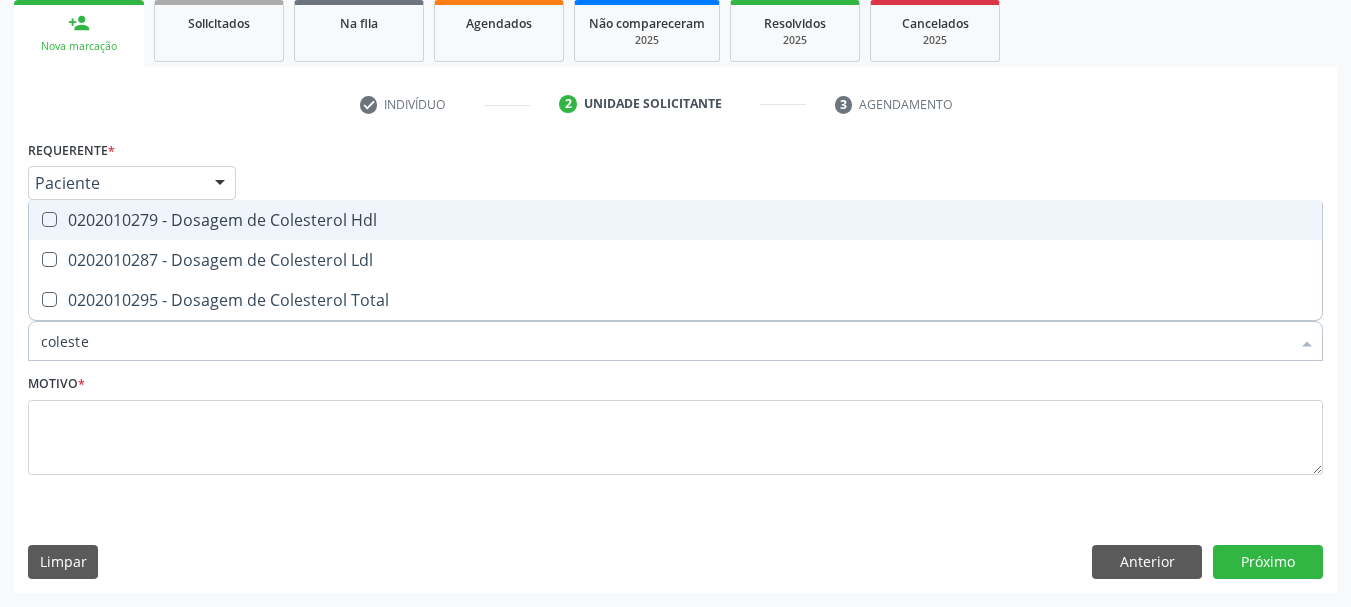 click at bounding box center (49, 219) 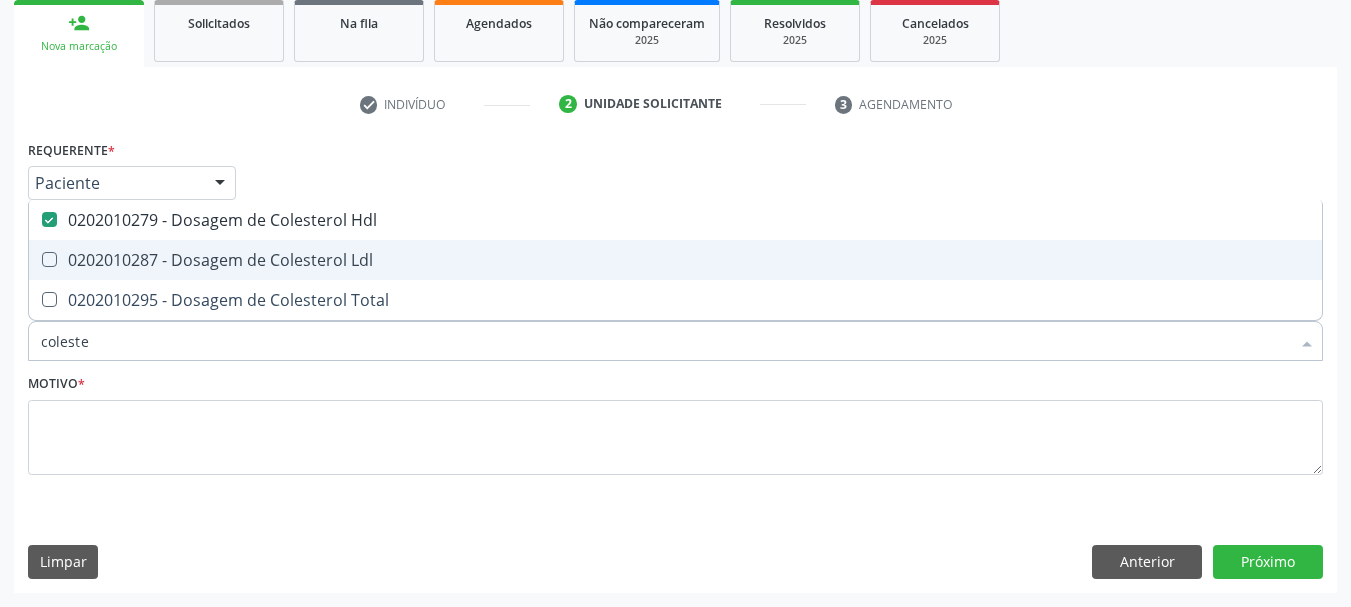 click at bounding box center (36, 260) 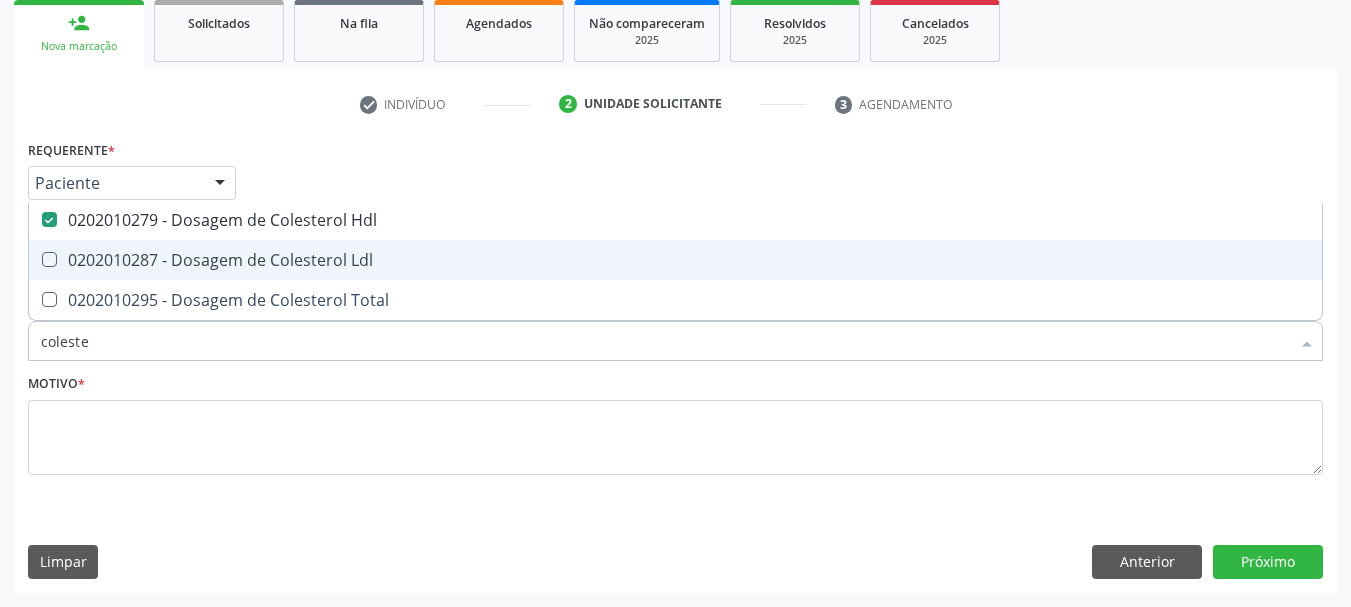 checkbox on "true" 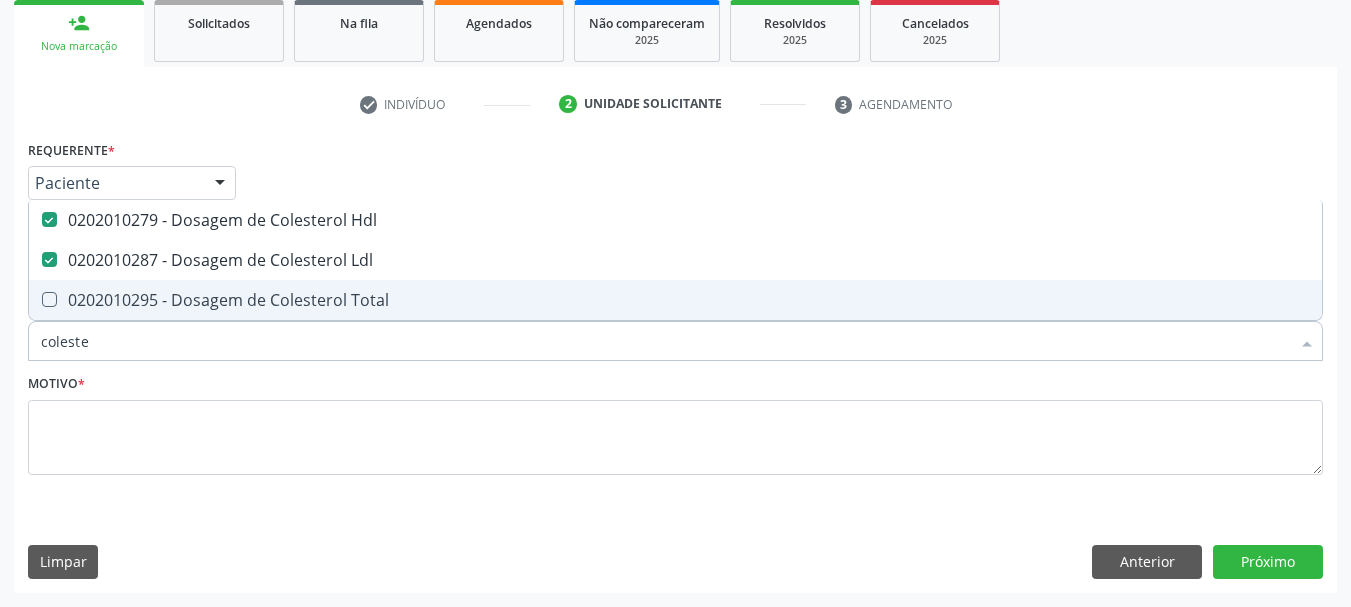 click on "0202010295 - Dosagem de Colesterol Total" at bounding box center (675, 300) 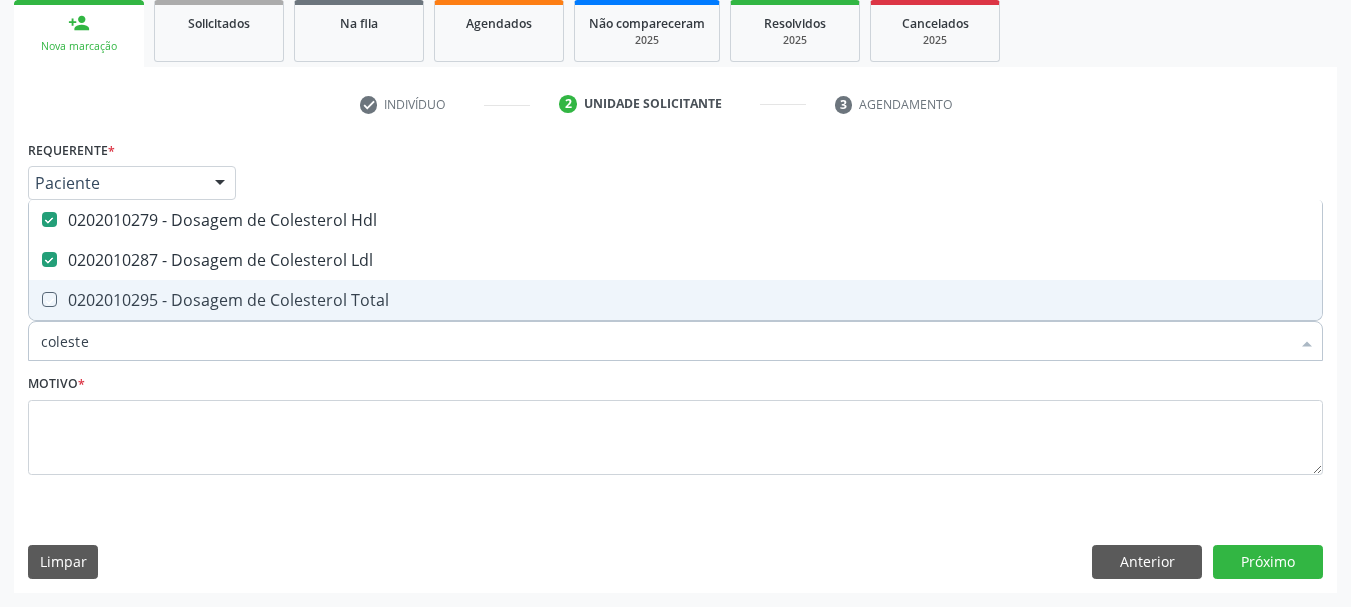 checkbox on "true" 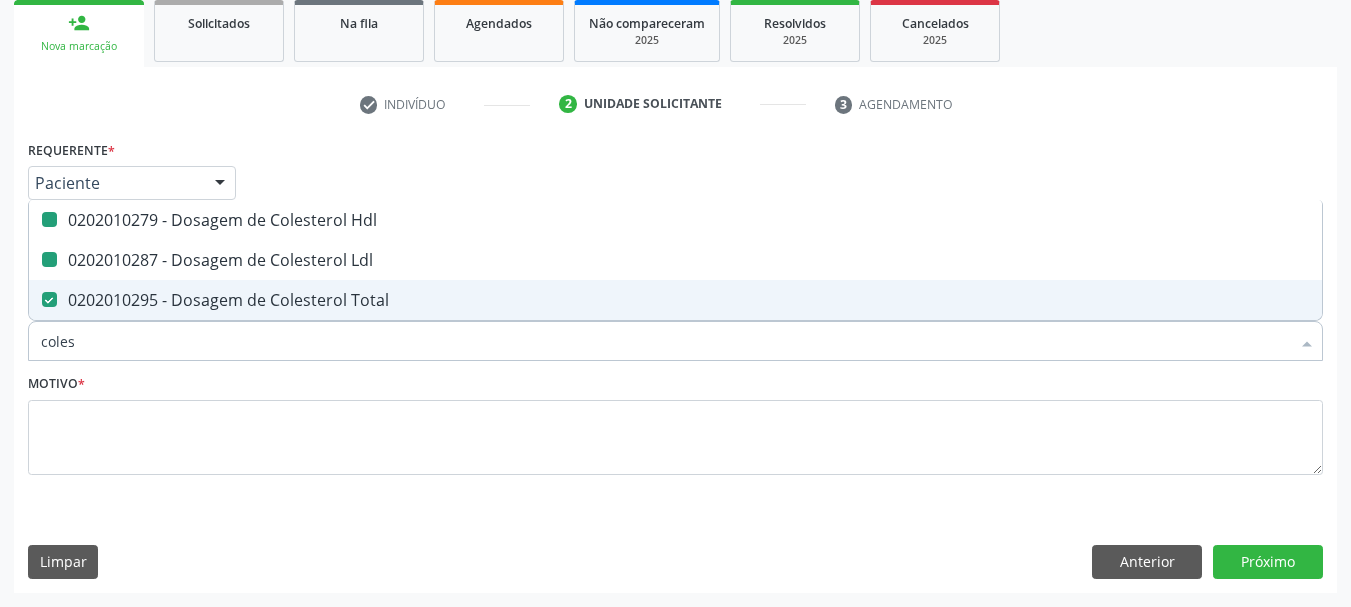 type on "cole" 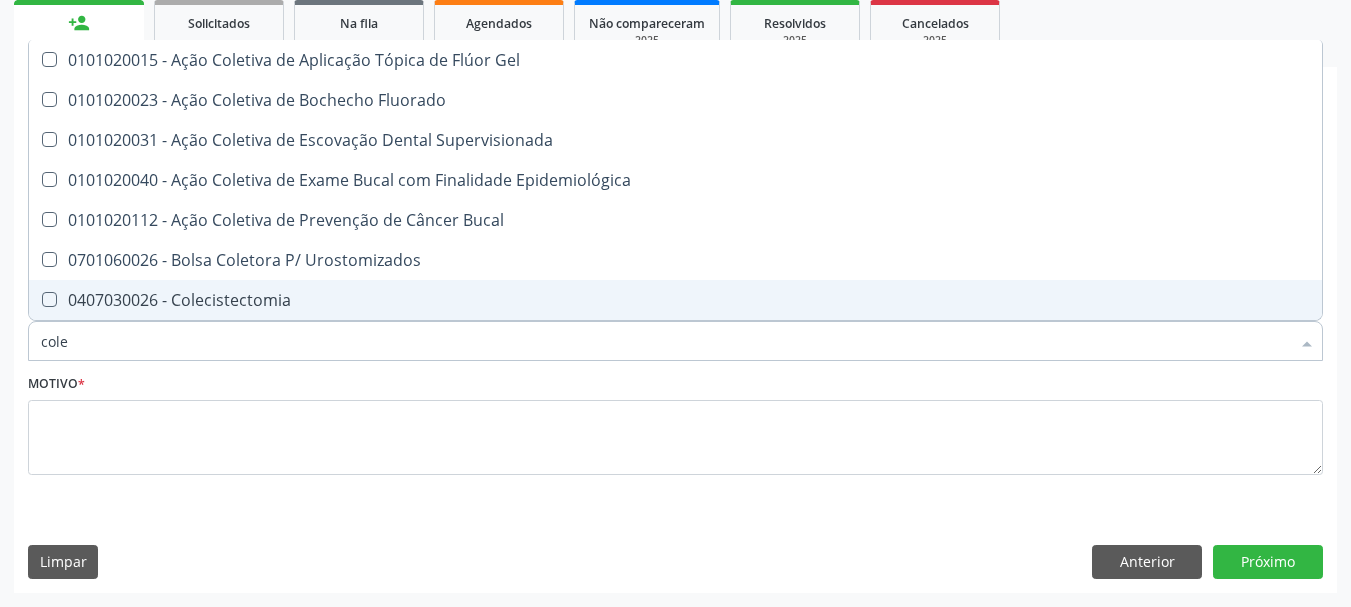 type on "col" 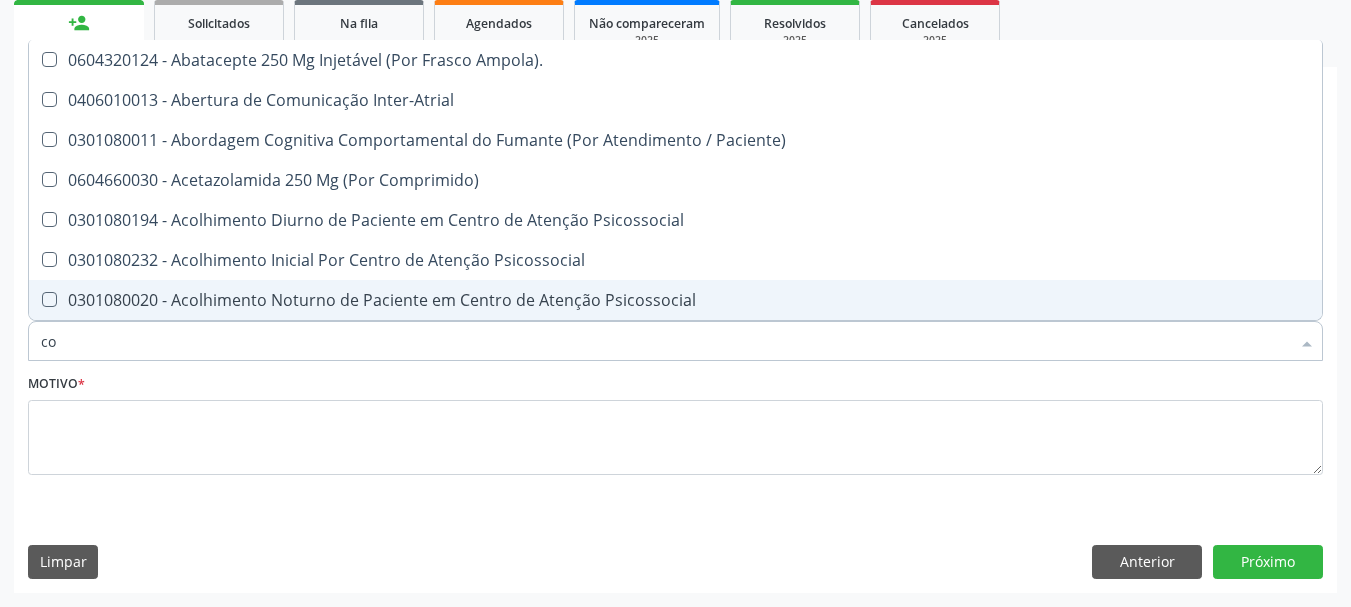 type on "c" 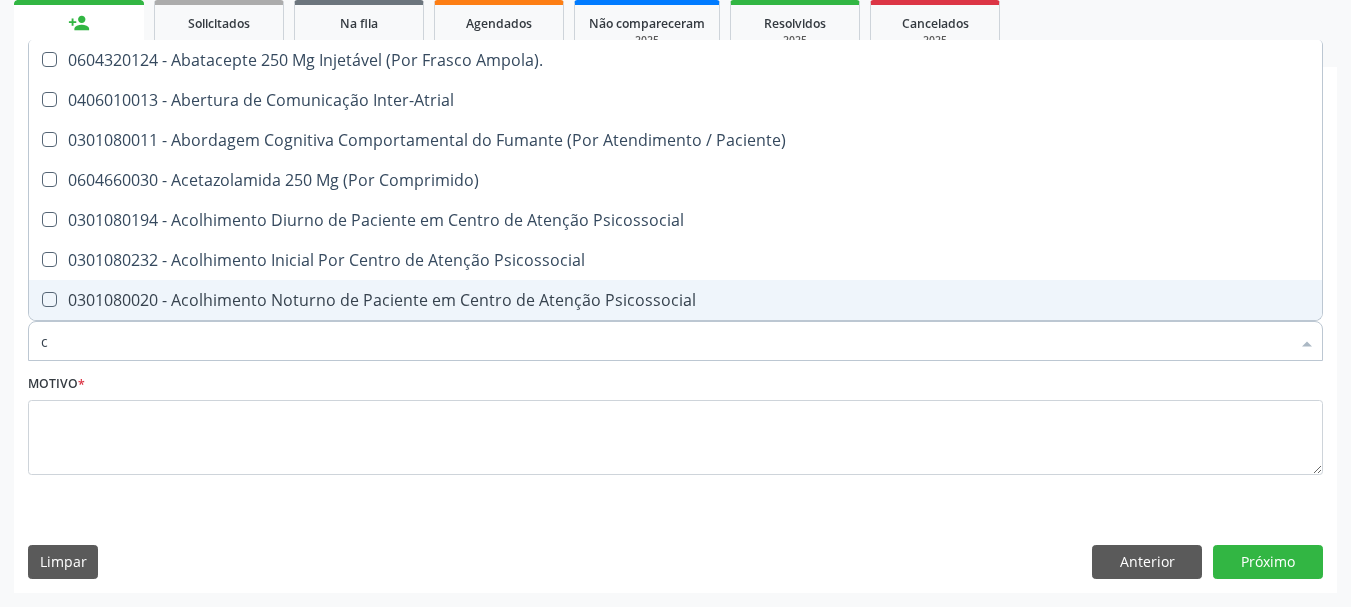 type 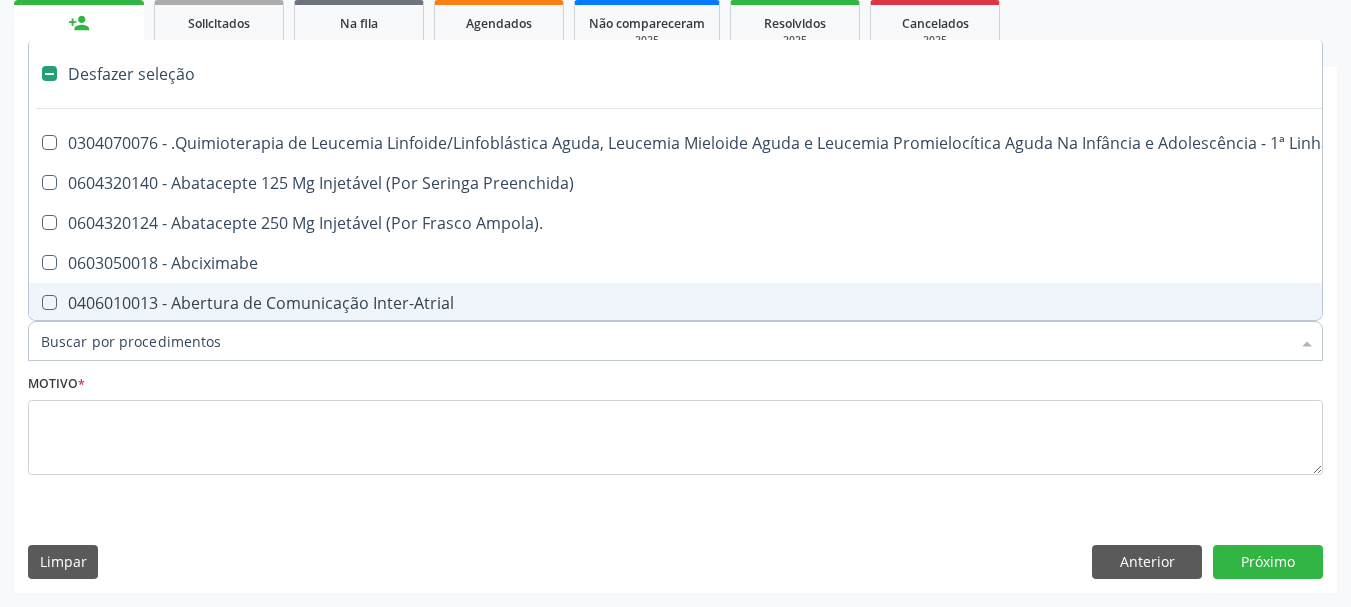 checkbox on "false" 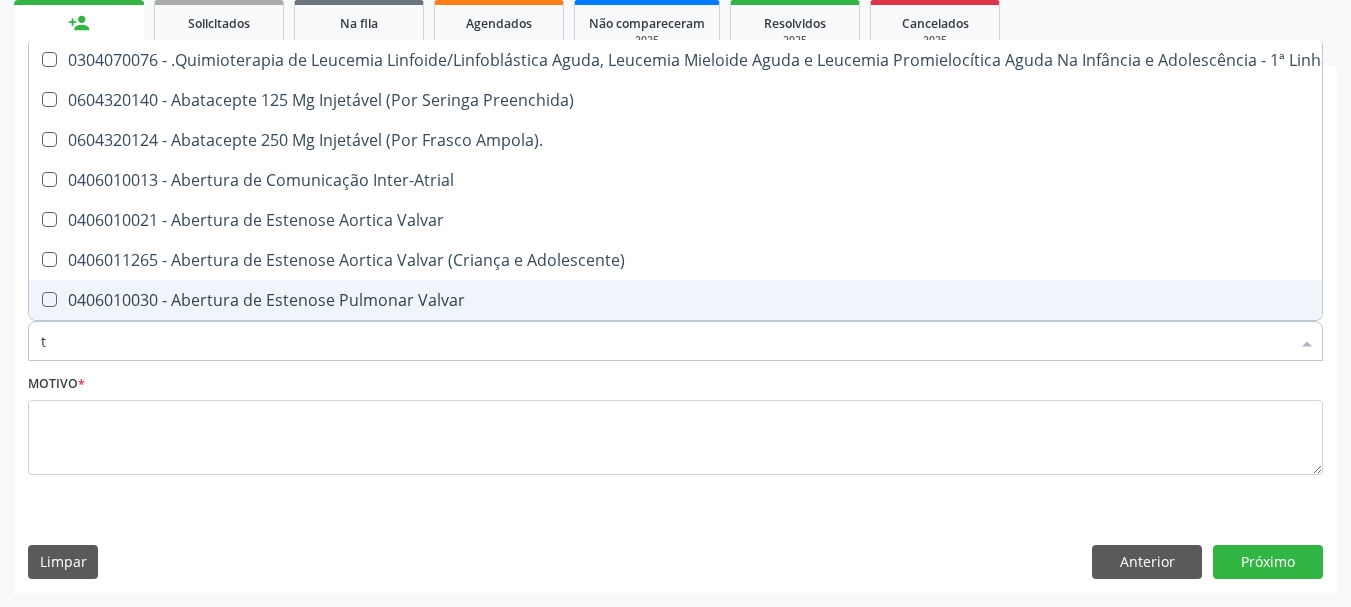 type on "t4" 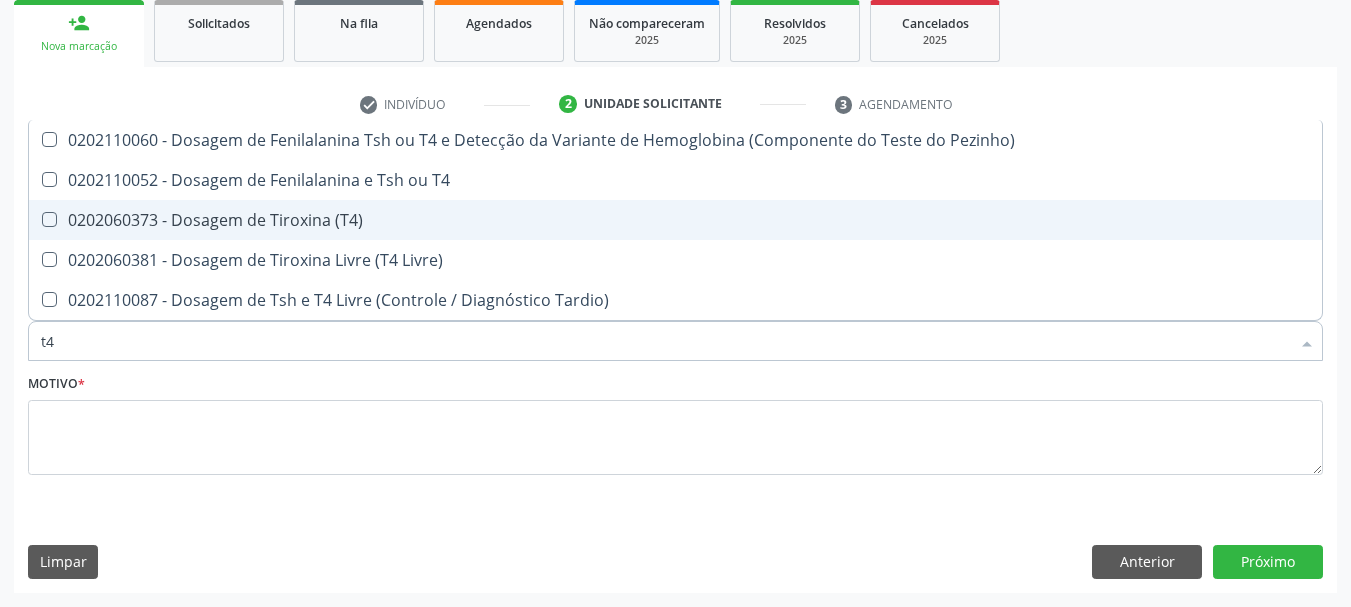 click at bounding box center [49, 219] 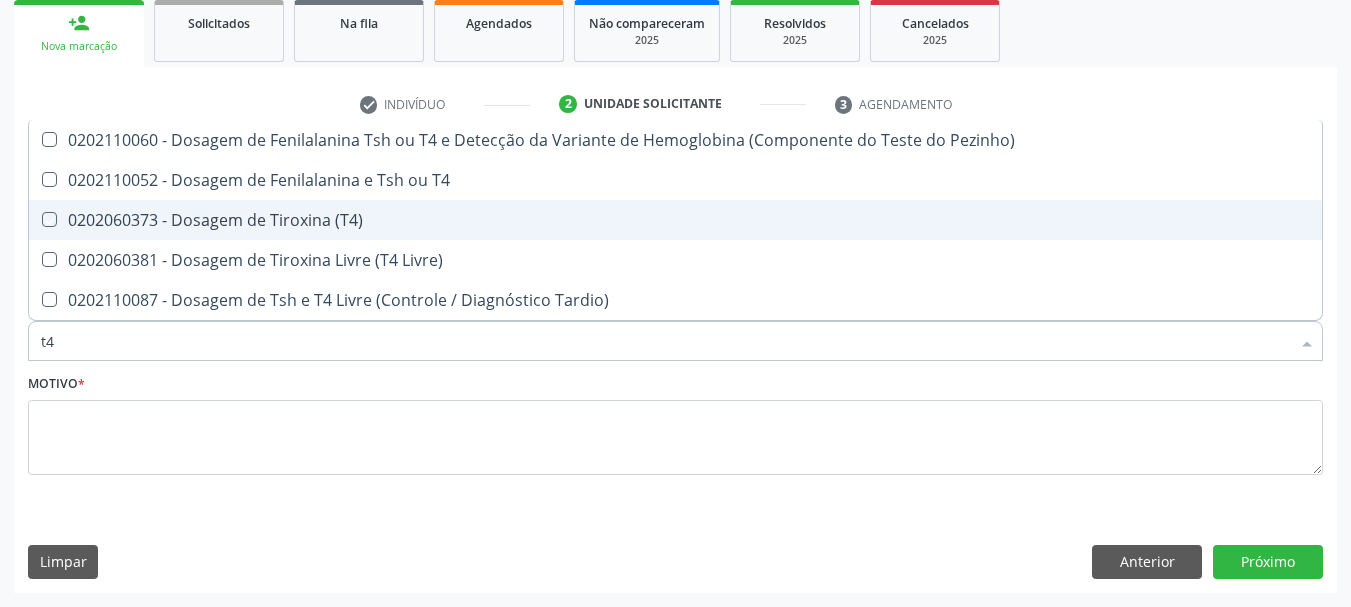 checkbox on "true" 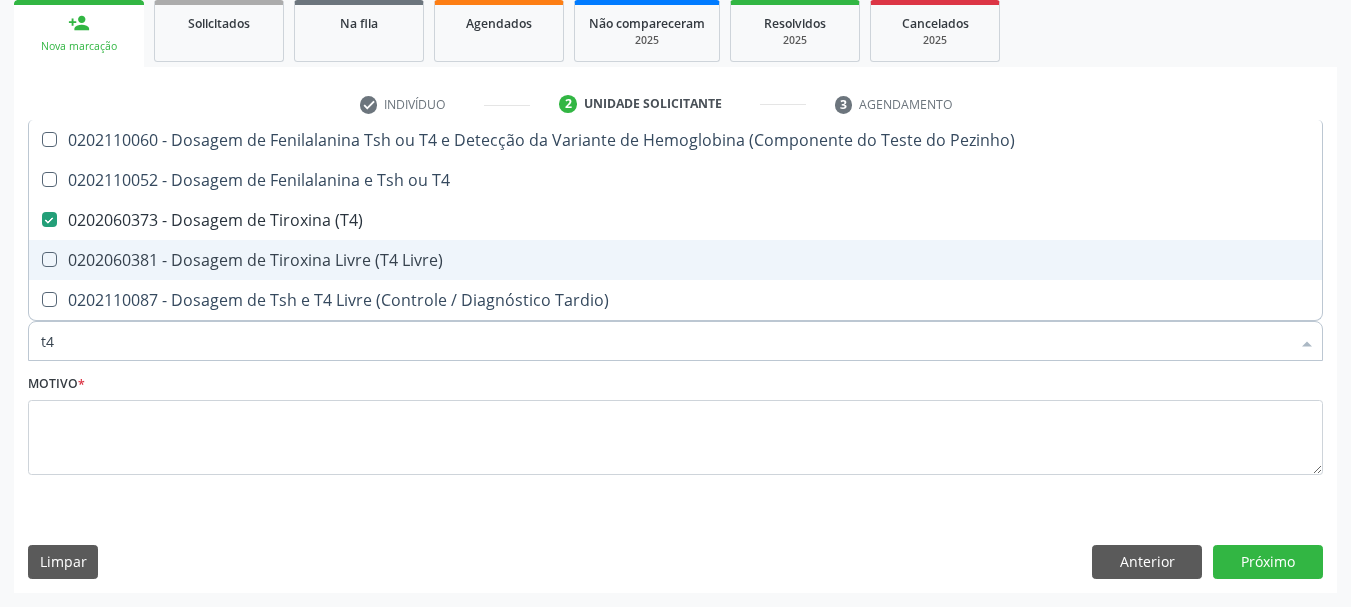 click on "0202060381 - Dosagem de Tiroxina Livre (T4 Livre)" at bounding box center [675, 260] 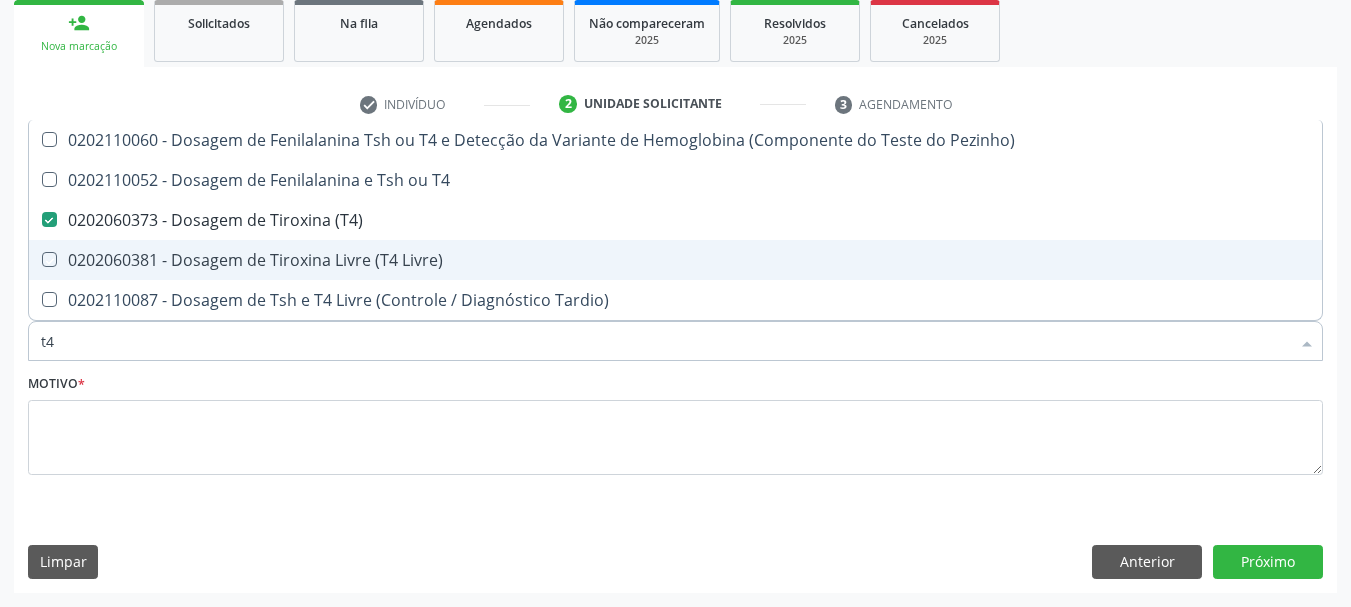 checkbox on "true" 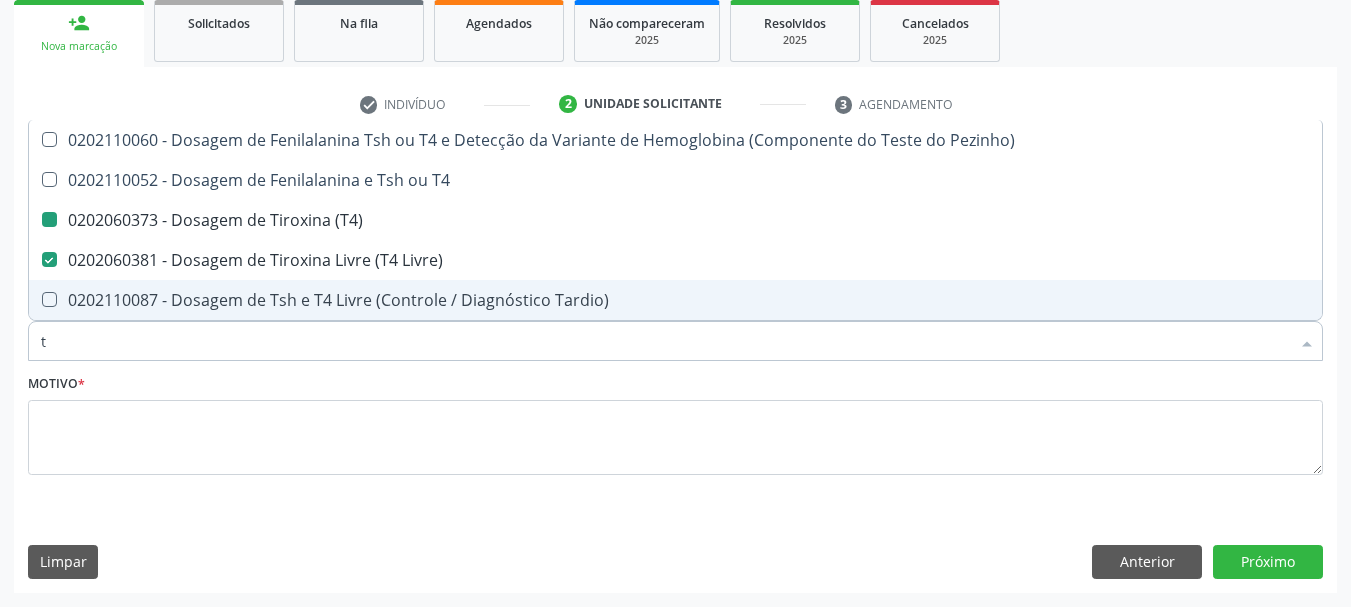 type on "ts" 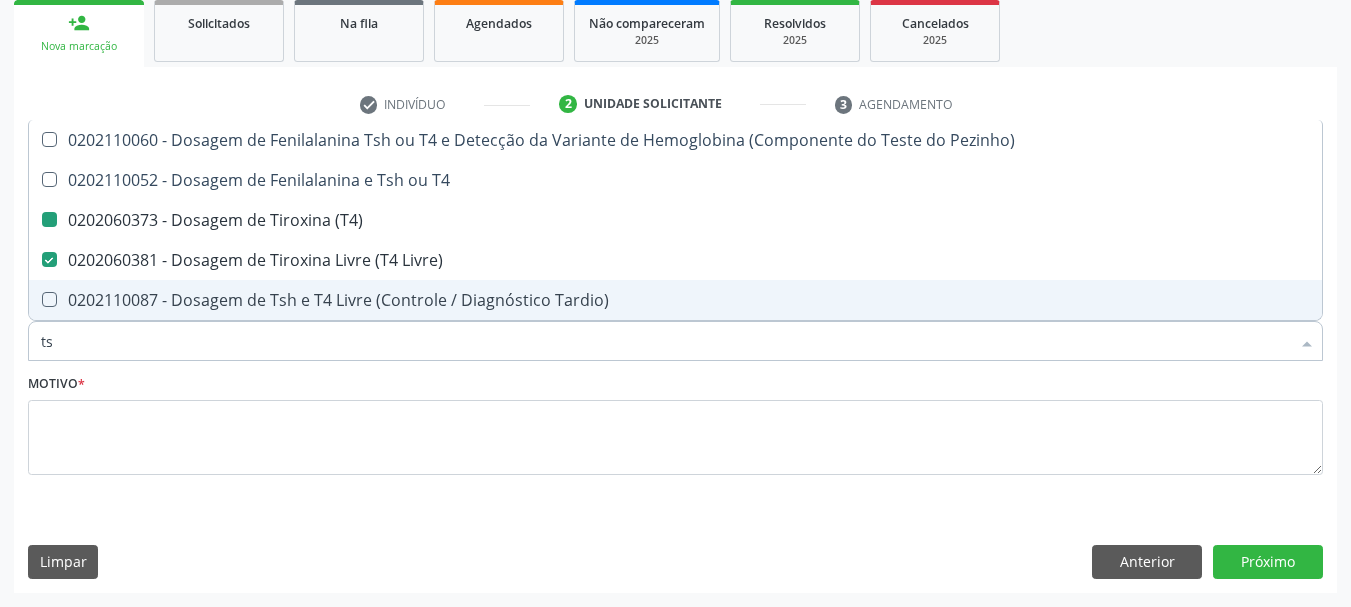 checkbox on "false" 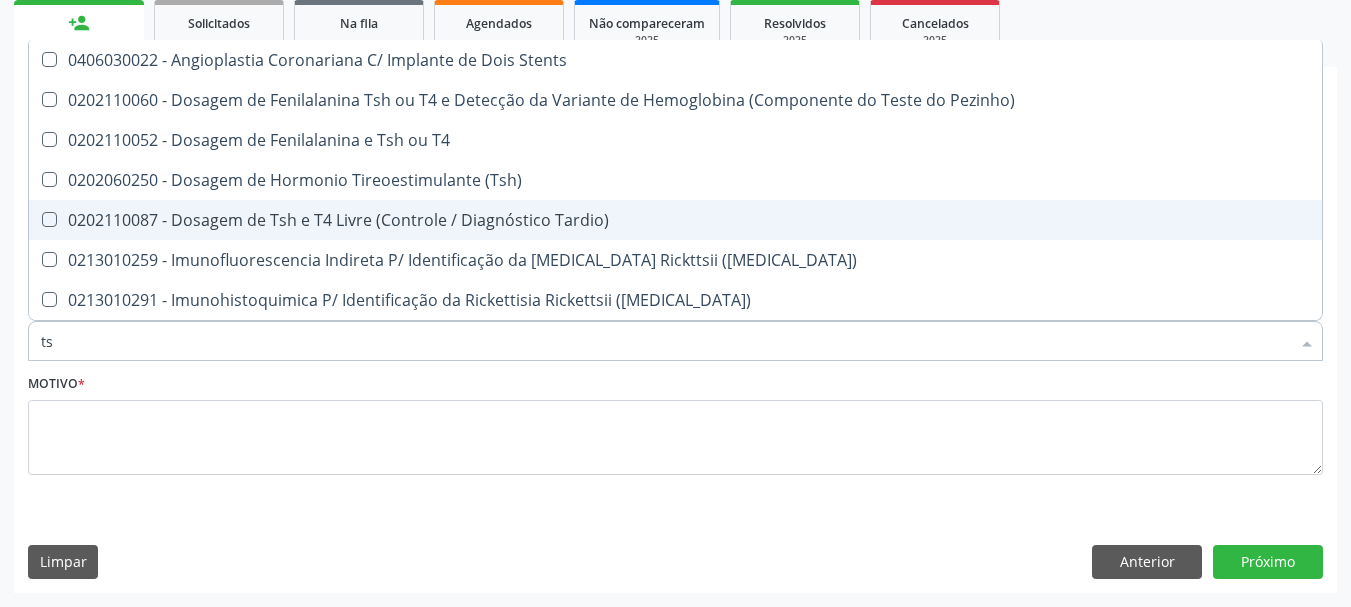 type on "tsh" 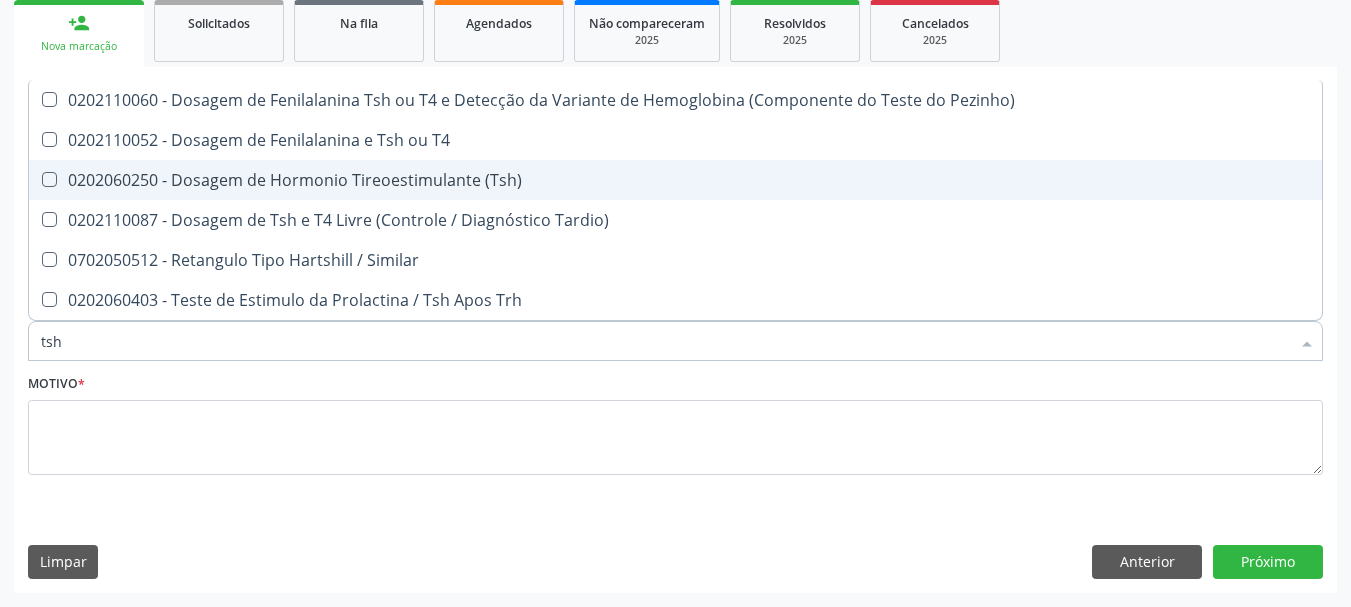 click at bounding box center (49, 179) 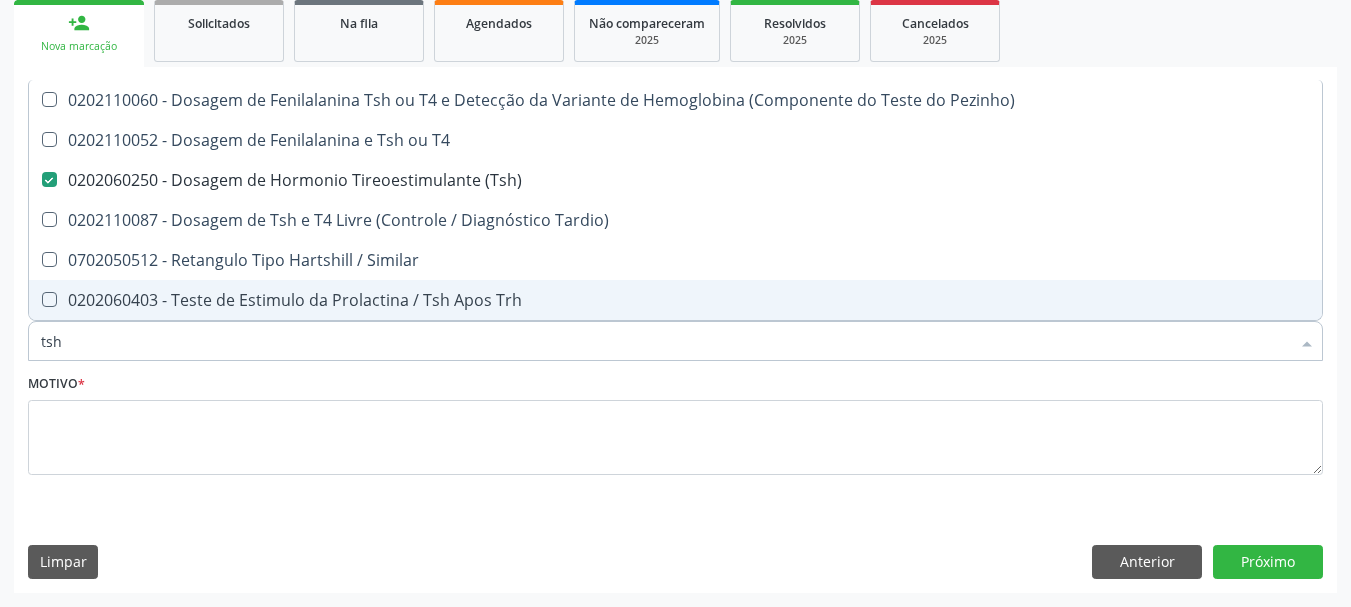 click on "tsh" at bounding box center [665, 341] 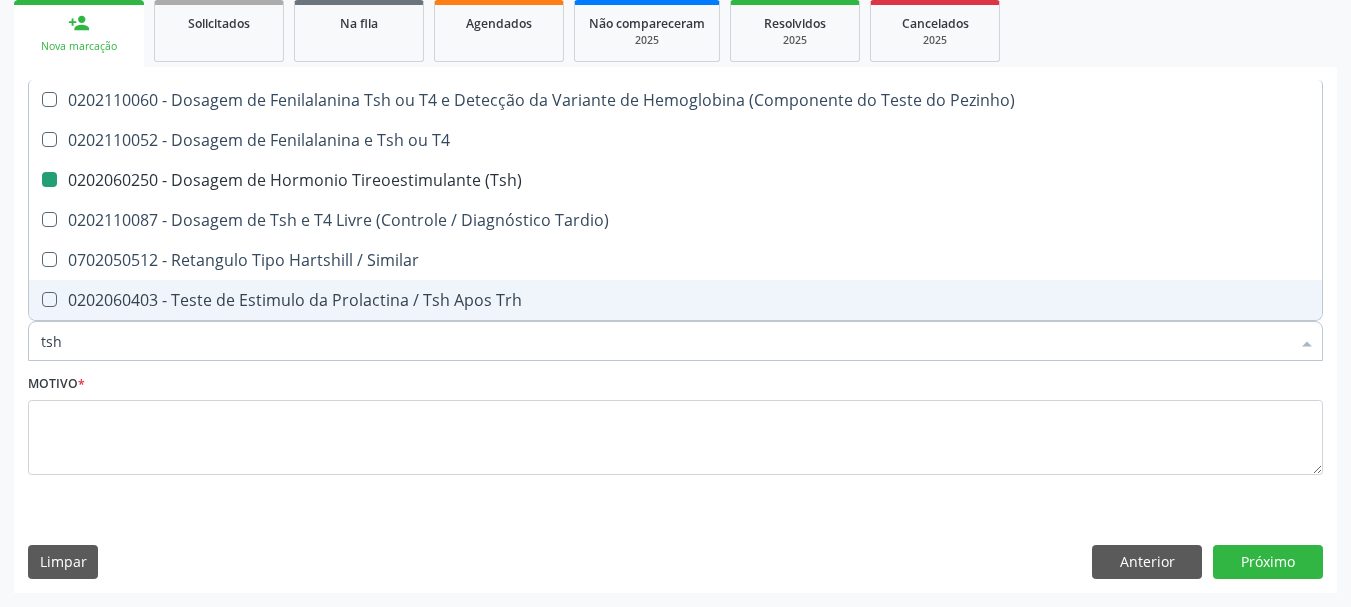 type on "ts" 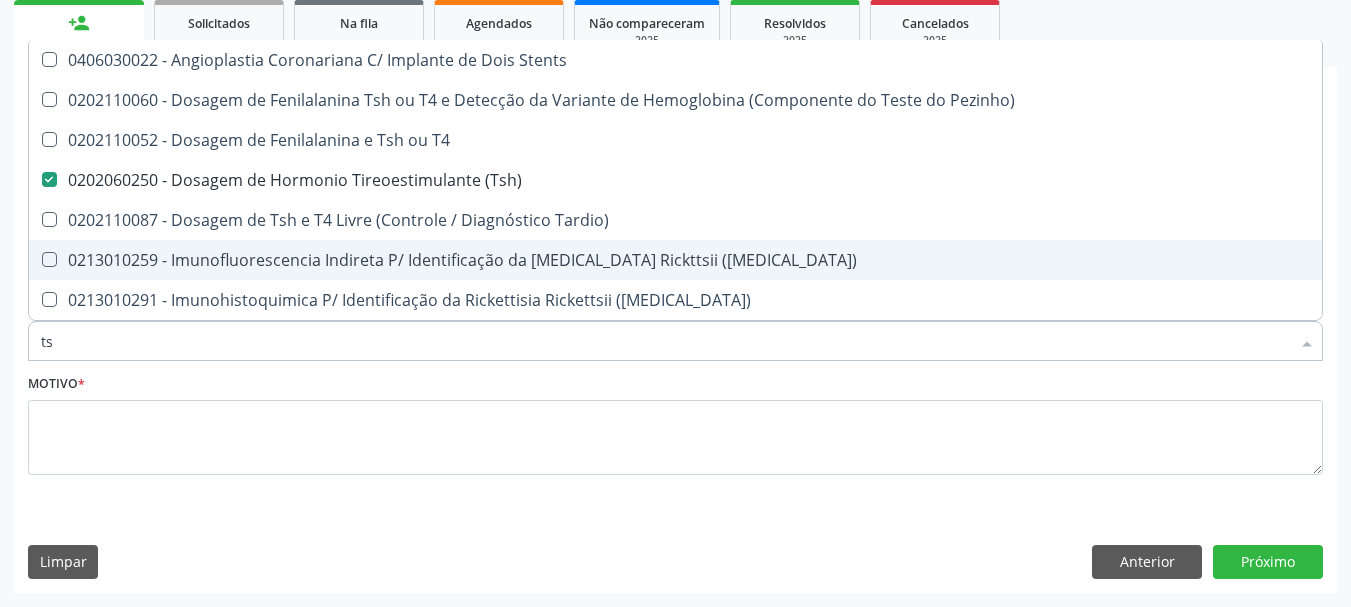 type on "t" 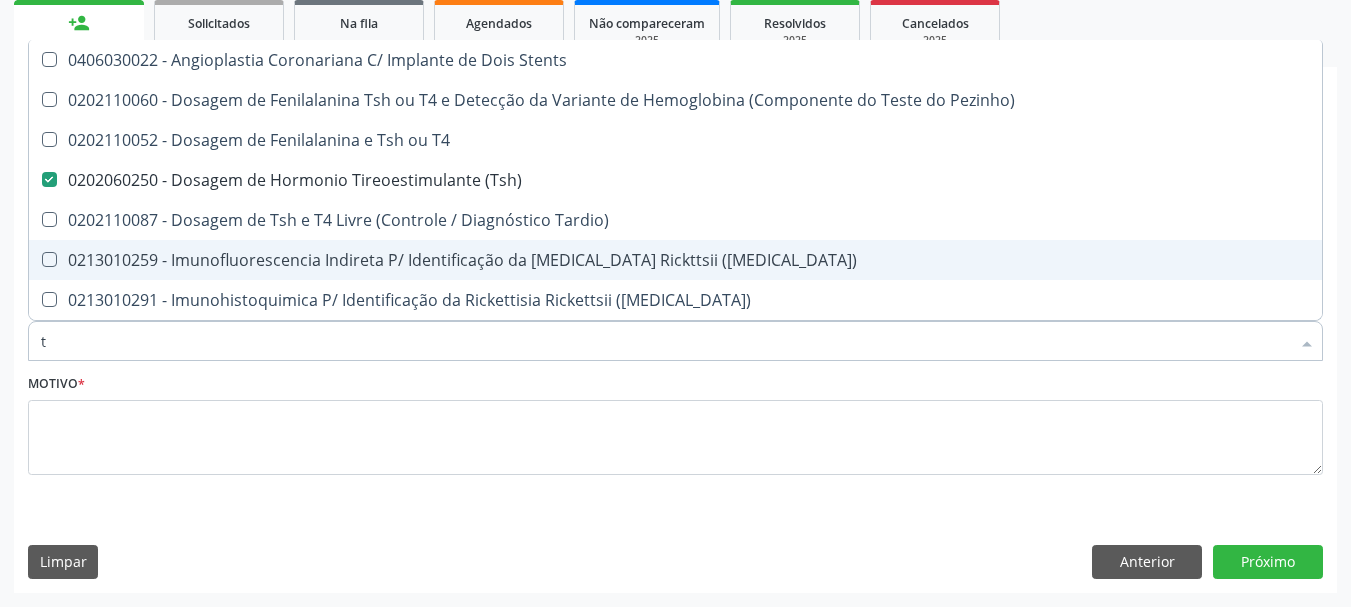 type 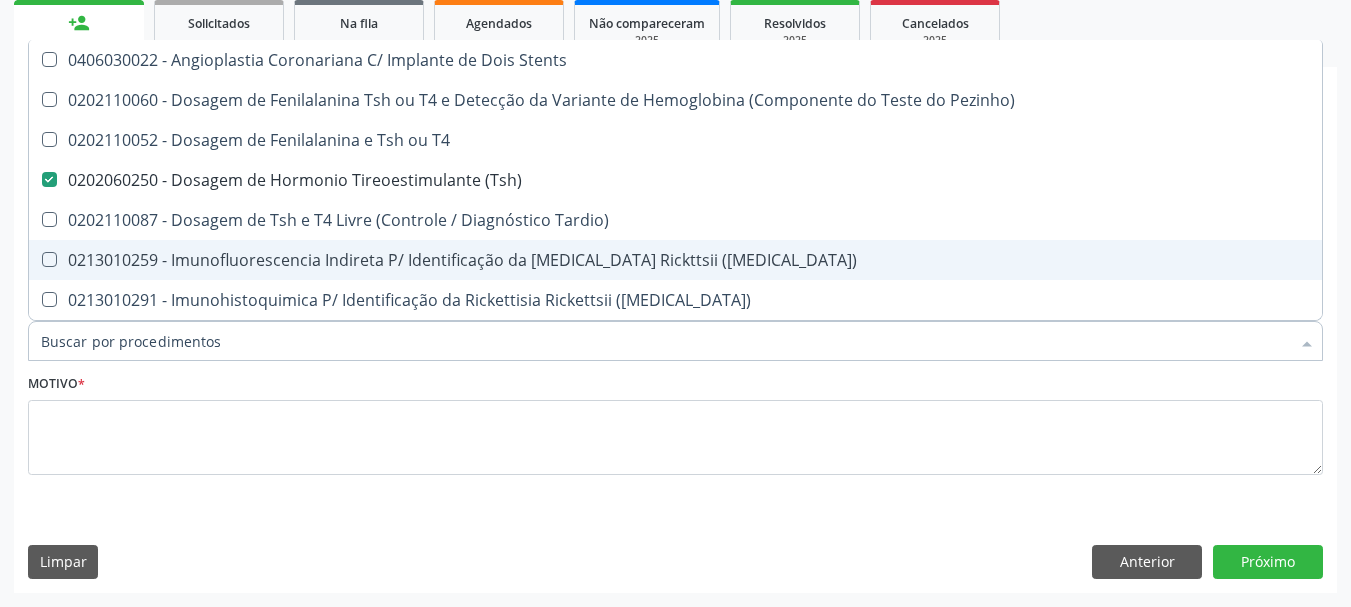 checkbox on "false" 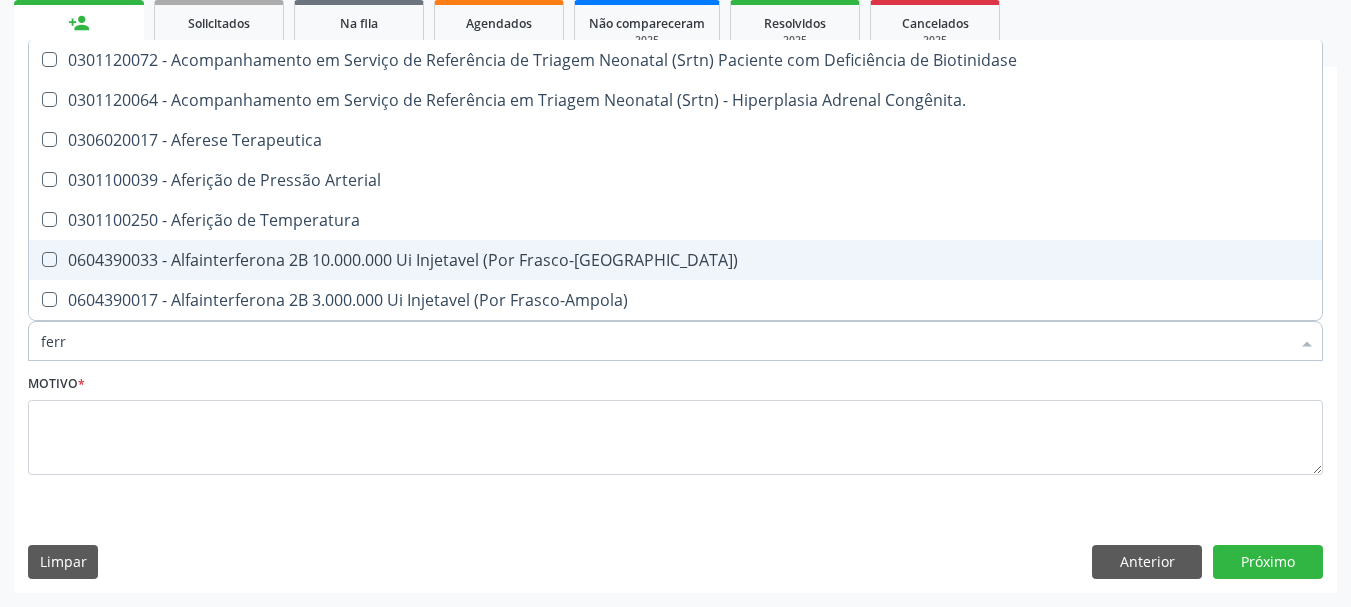 type on "ferro" 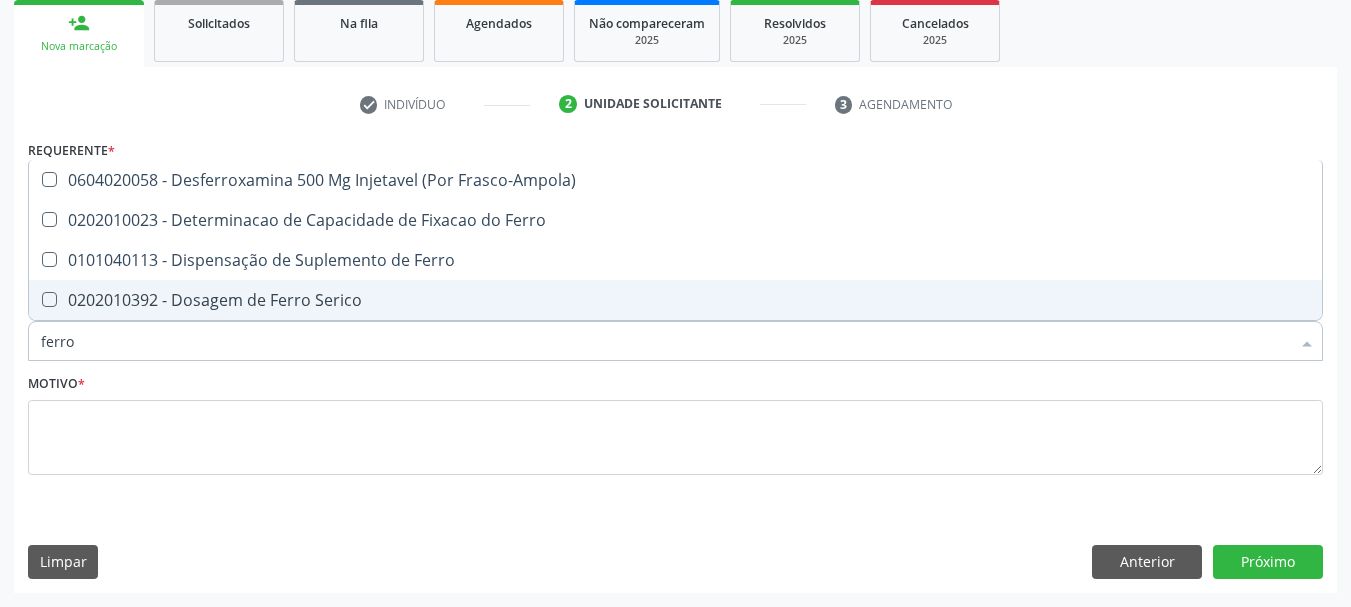 click on "0202010392 - Dosagem de Ferro Serico" at bounding box center [675, 300] 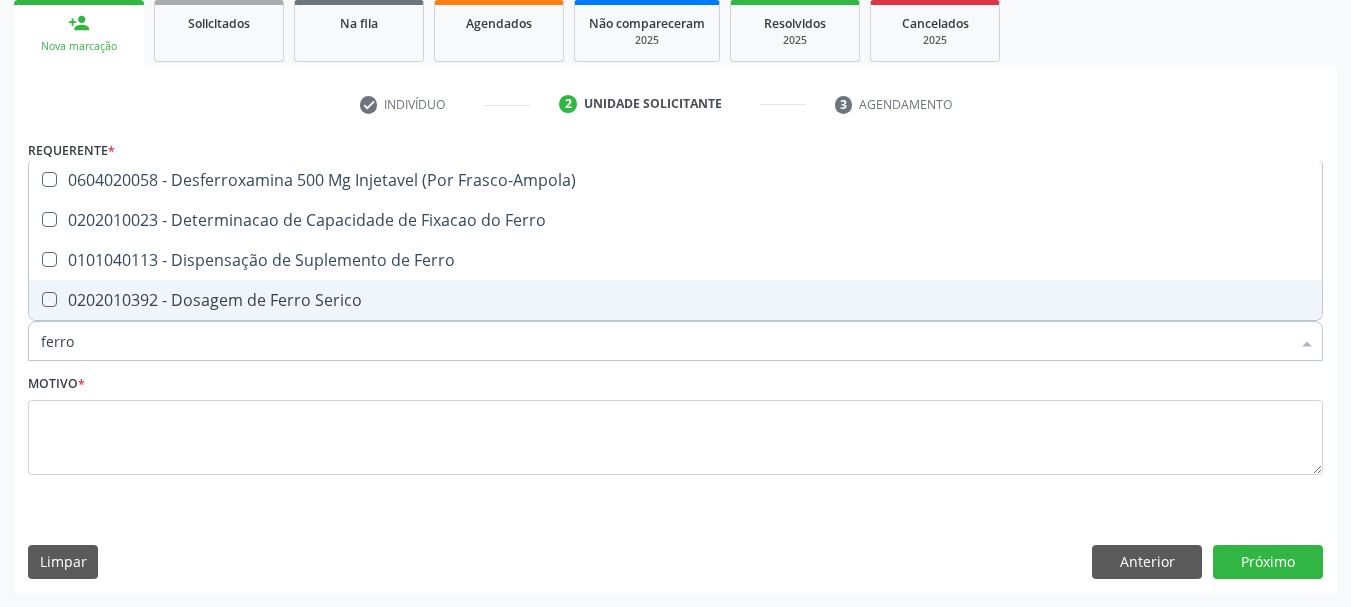 checkbox on "true" 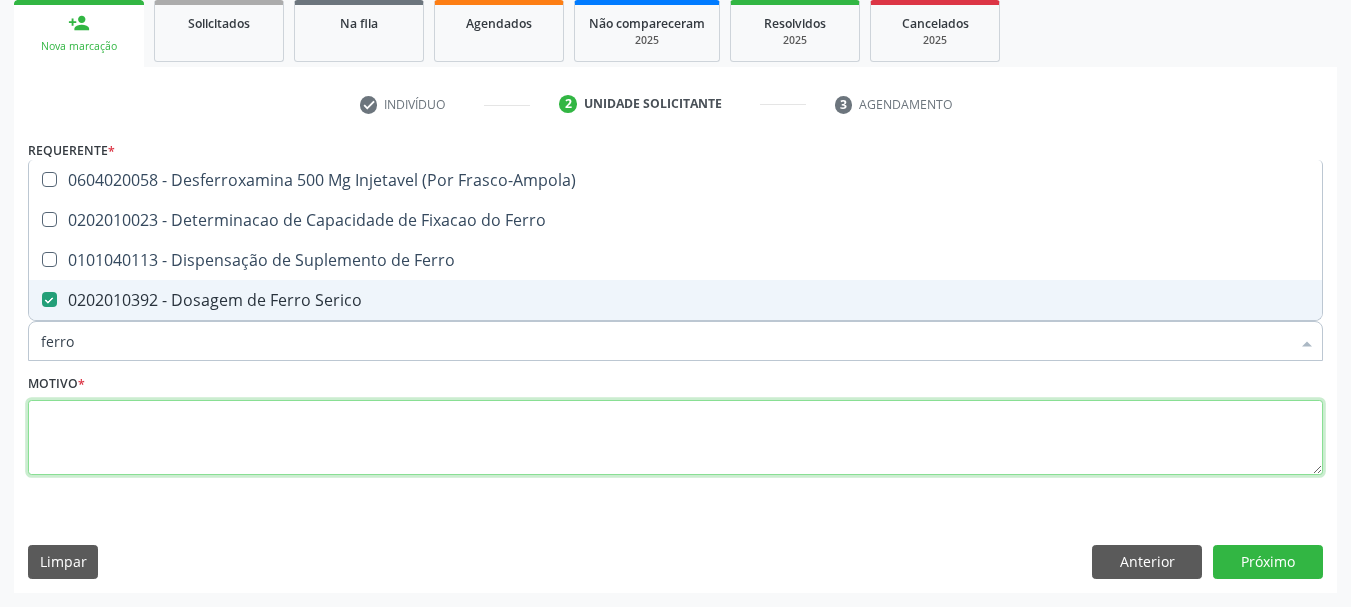click at bounding box center [675, 438] 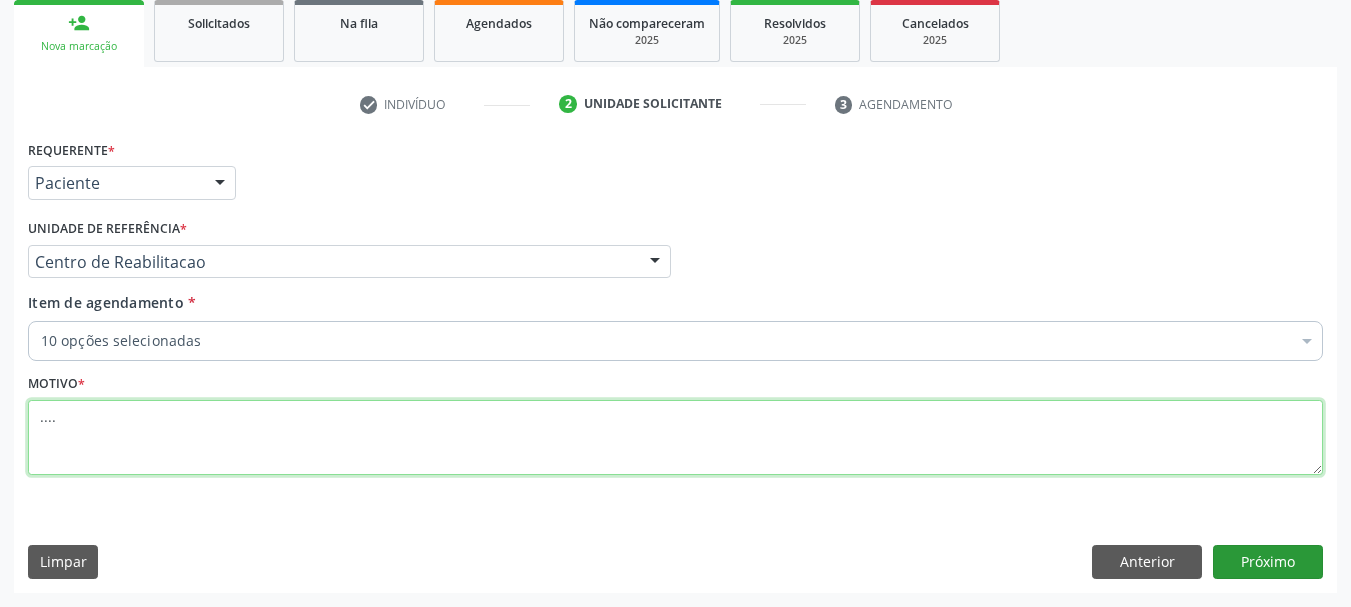 type on "...." 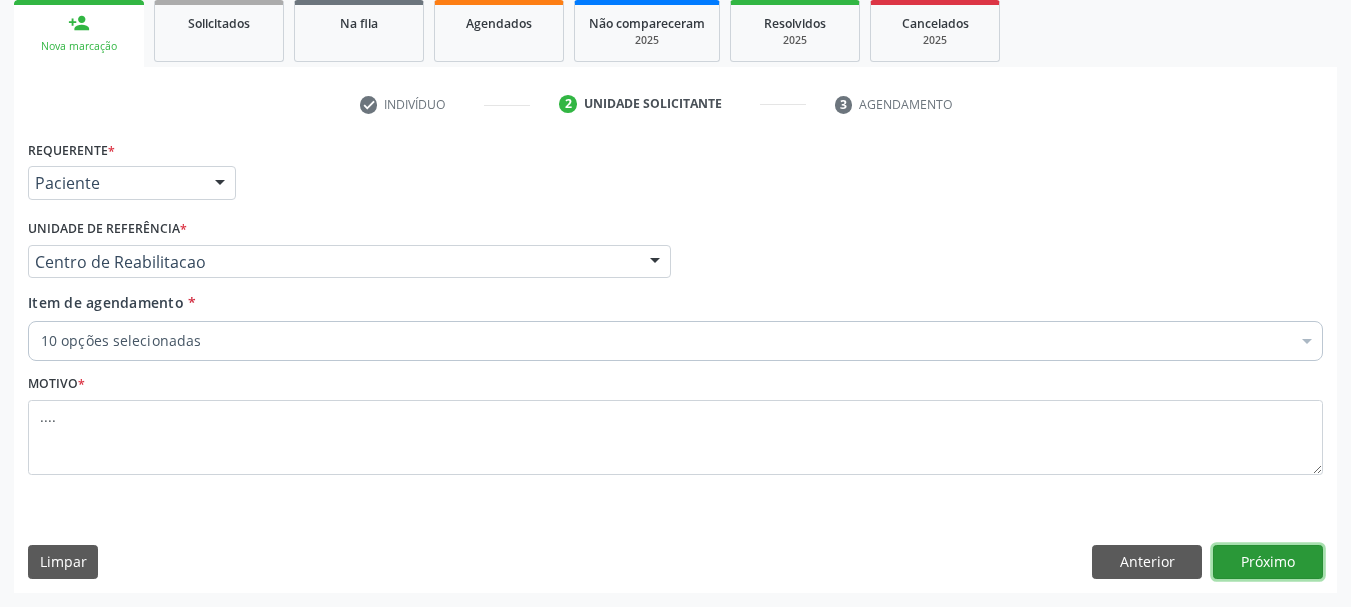 click on "Próximo" at bounding box center (1268, 562) 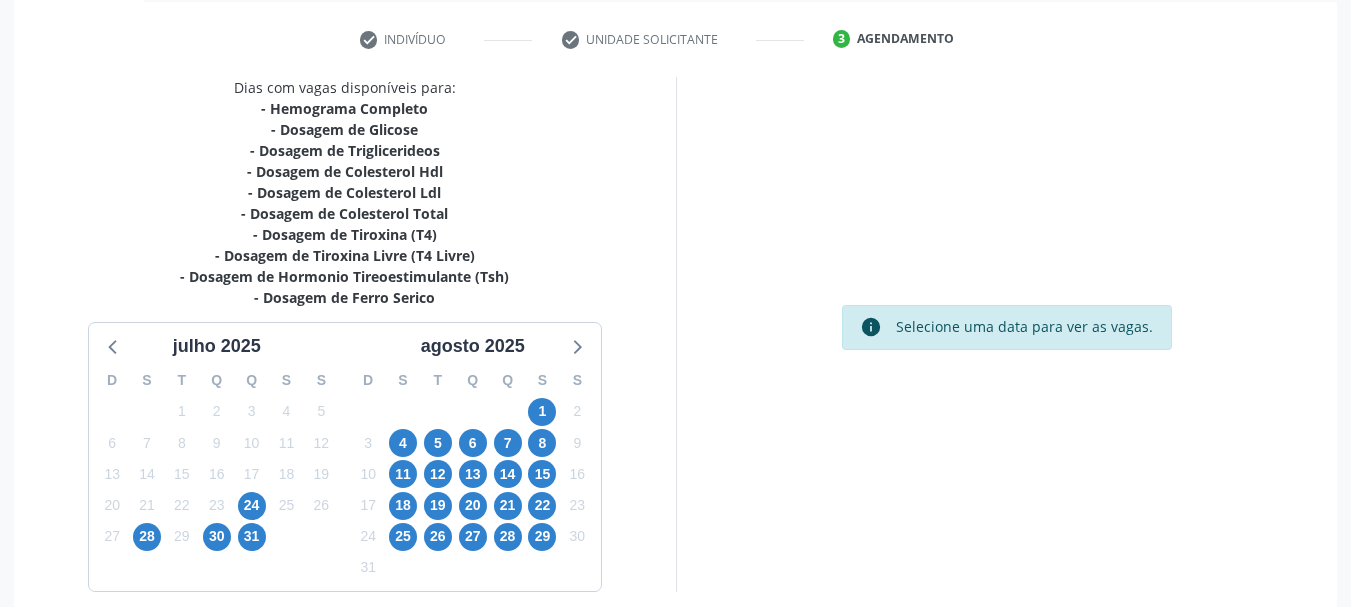 scroll, scrollTop: 399, scrollLeft: 0, axis: vertical 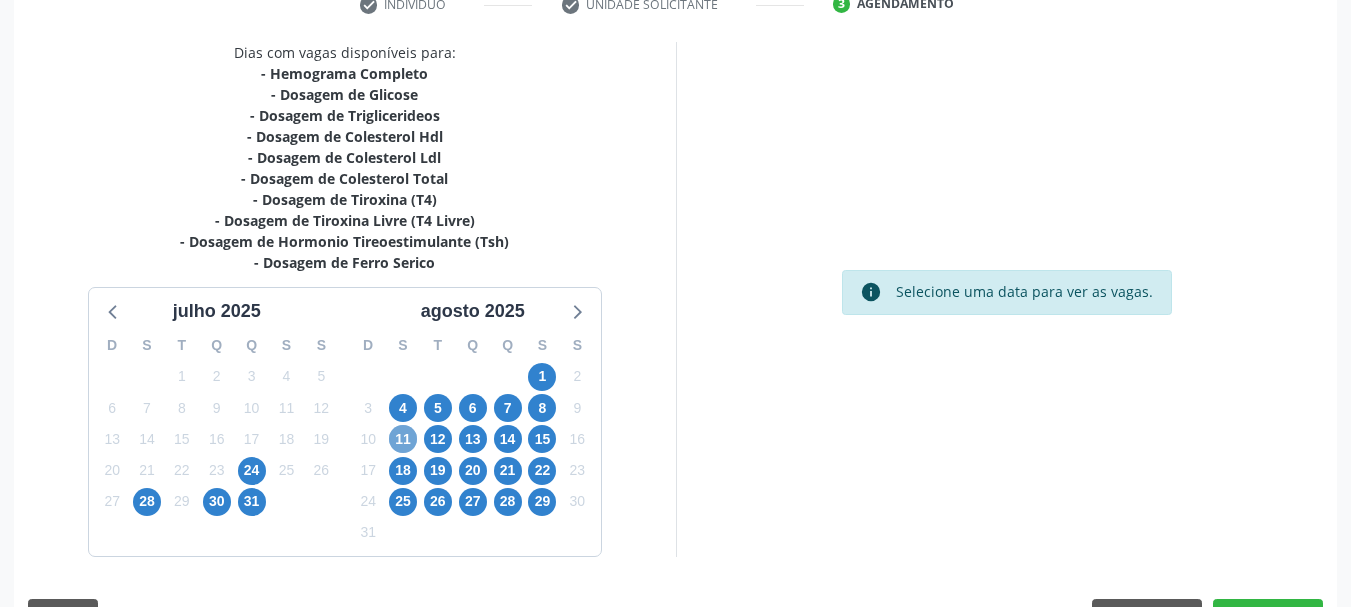 click on "11" at bounding box center (403, 439) 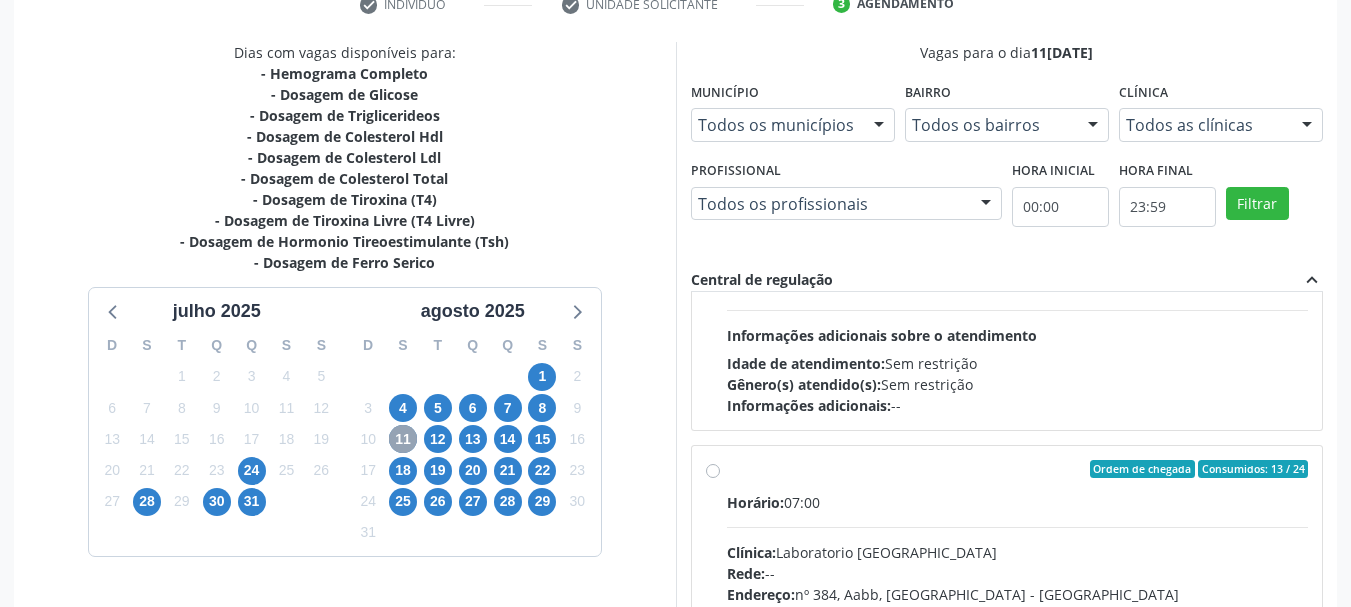 scroll, scrollTop: 666, scrollLeft: 0, axis: vertical 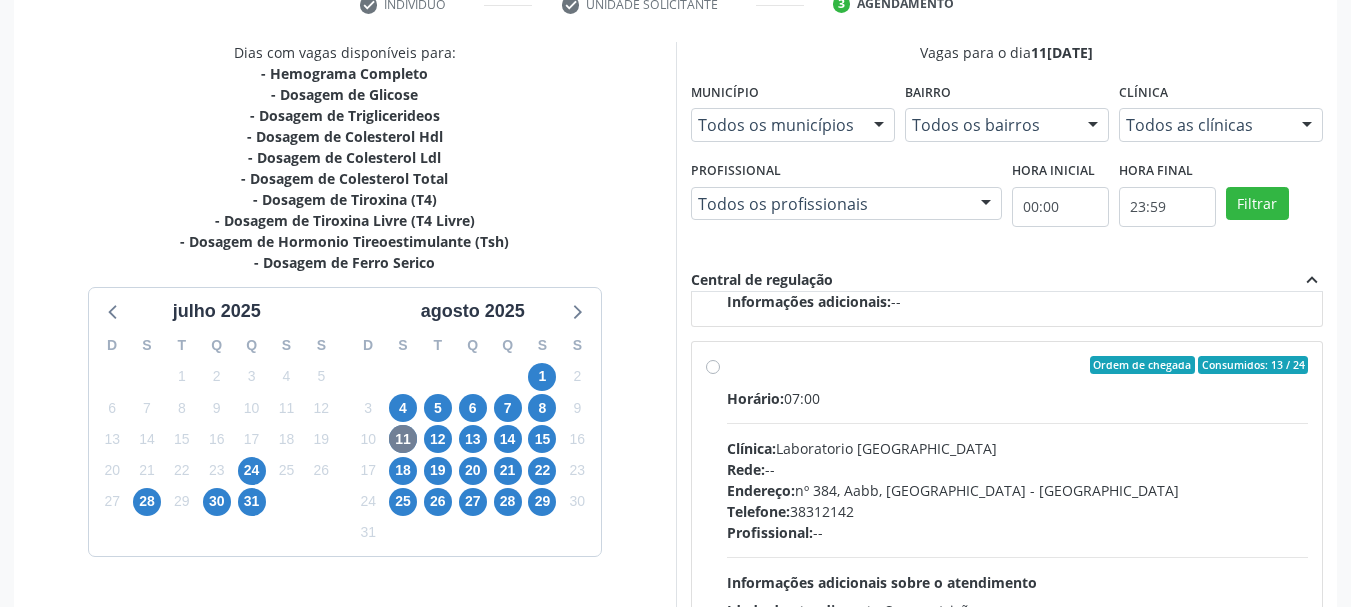 click on "Ordem de chegada
Consumidos: 13 / 24
Horário:   07:00
Clínica:  Laboratorio [GEOGRAPHIC_DATA]
Rede:
--
Endereço:   [STREET_ADDRESS]
Telefone:   [PHONE_NUMBER]
Profissional:
--
Informações adicionais sobre o atendimento
Idade de atendimento:
Sem restrição
Gênero(s) atendido(s):
Sem restrição
Informações adicionais:
--" at bounding box center (1018, 509) 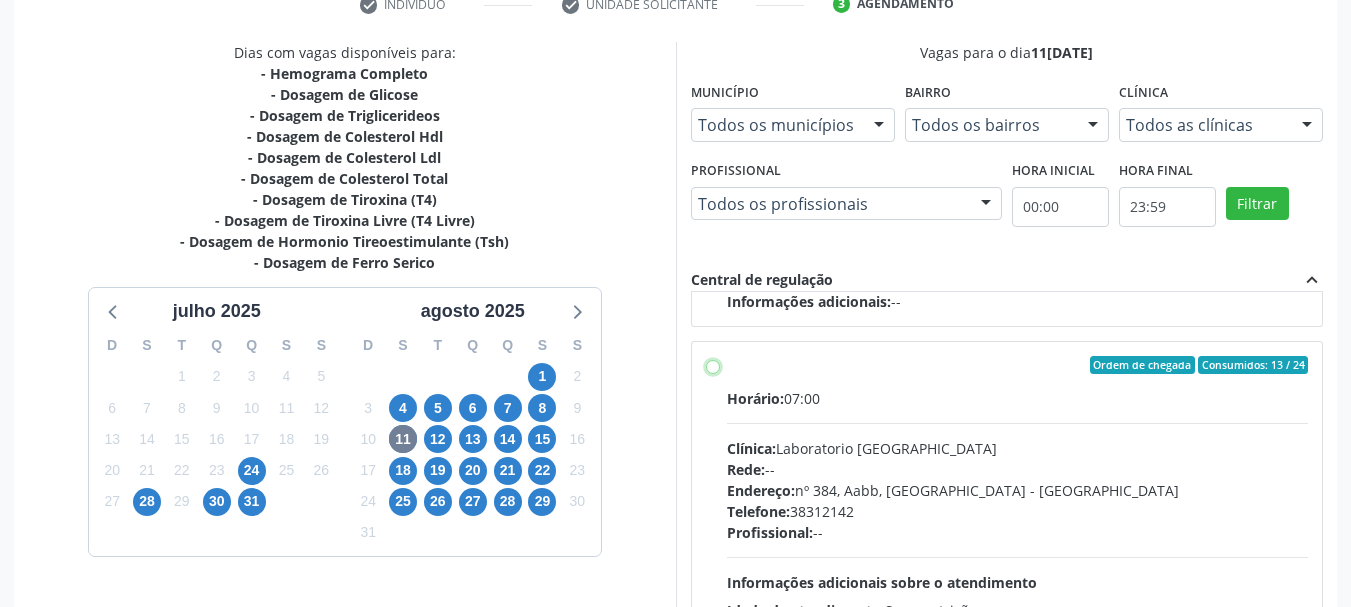 click on "Ordem de chegada
Consumidos: 13 / 24
Horário:   07:00
Clínica:  Laboratorio [GEOGRAPHIC_DATA]
Rede:
--
Endereço:   [STREET_ADDRESS]
Telefone:   [PHONE_NUMBER]
Profissional:
--
Informações adicionais sobre o atendimento
Idade de atendimento:
Sem restrição
Gênero(s) atendido(s):
Sem restrição
Informações adicionais:
--" at bounding box center (713, 365) 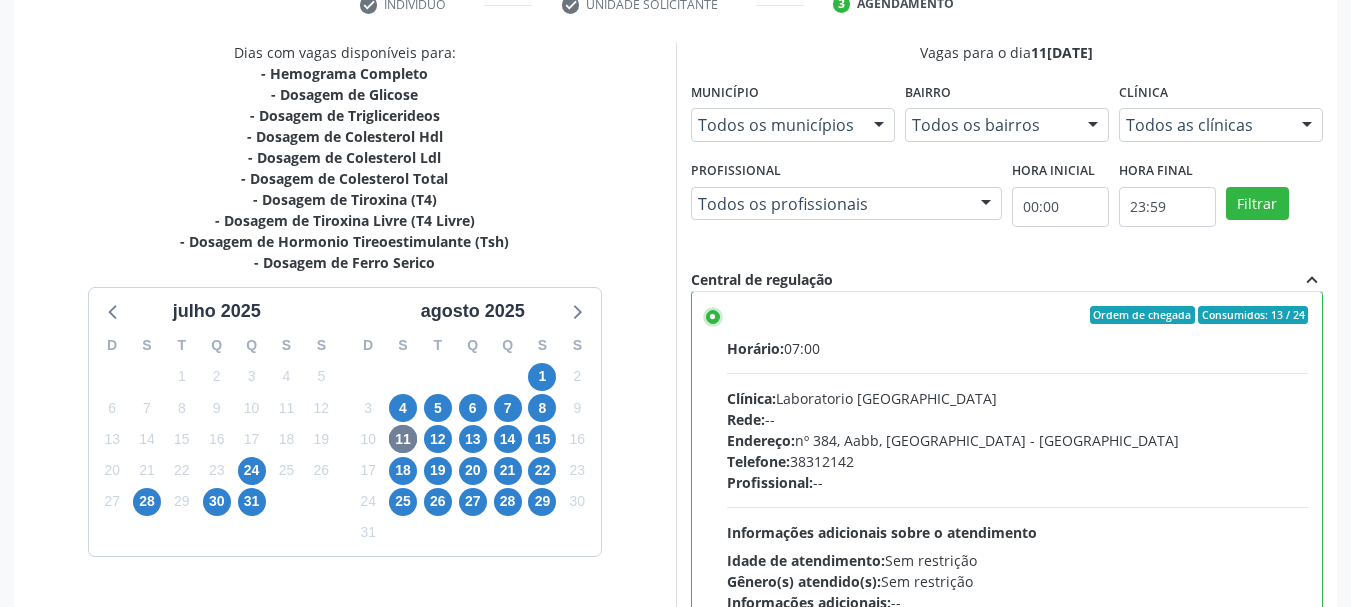 scroll, scrollTop: 800, scrollLeft: 0, axis: vertical 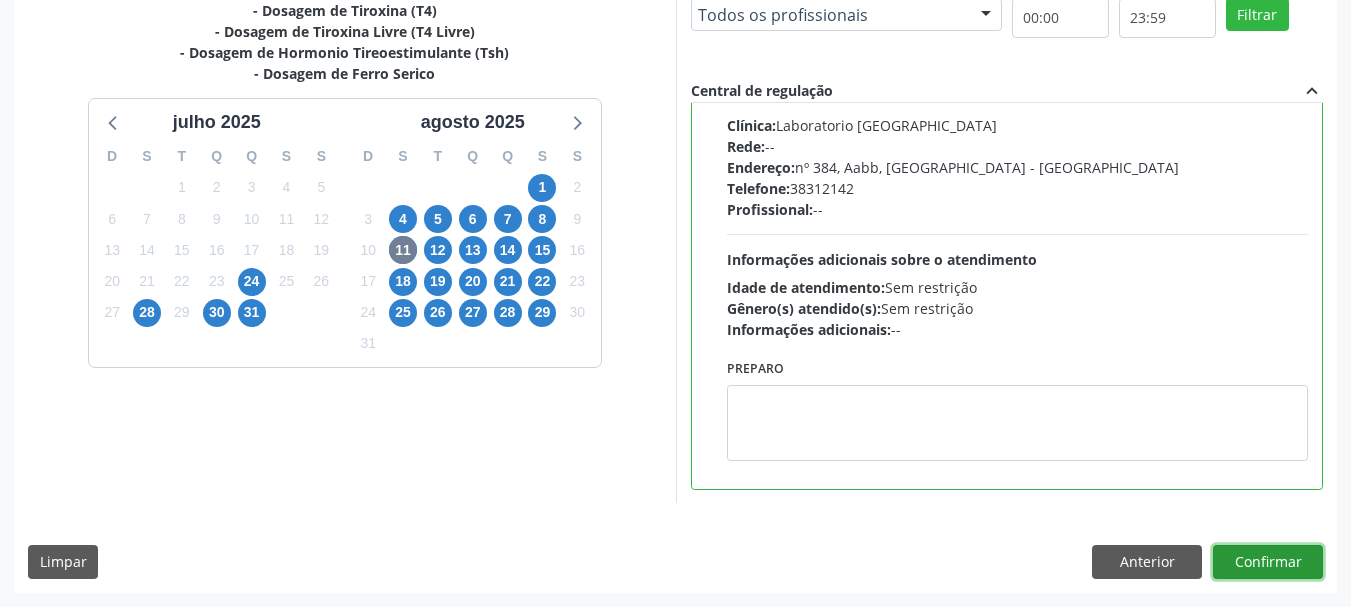 click on "Confirmar" at bounding box center [1268, 562] 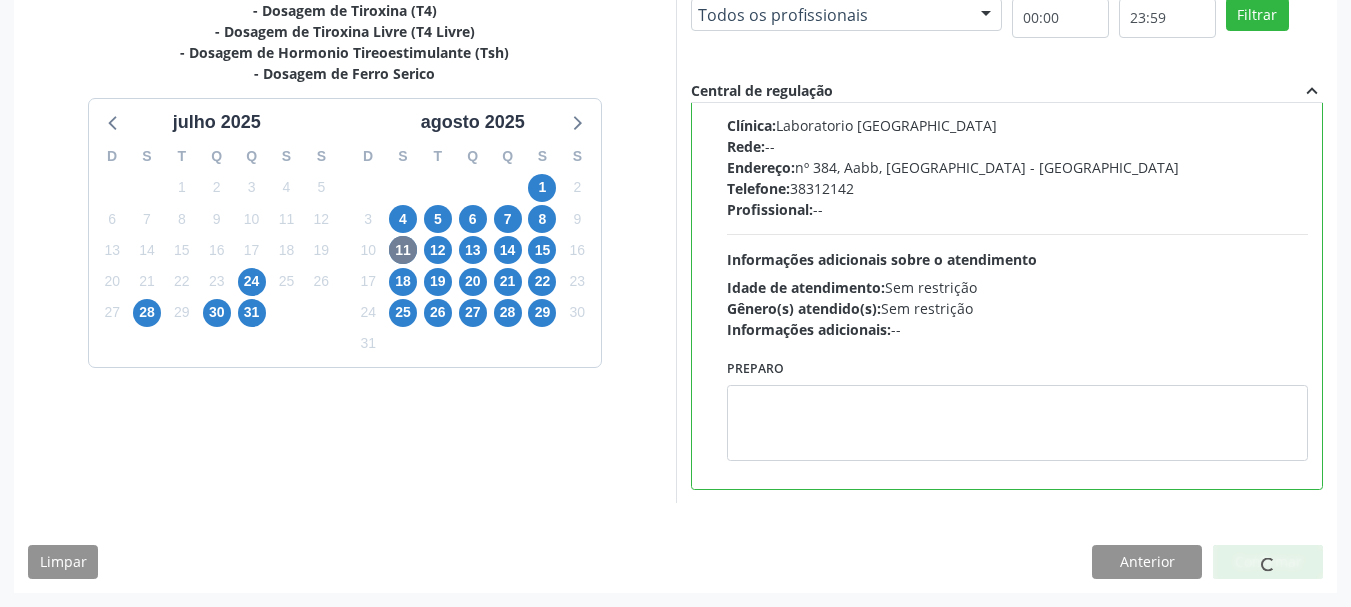 scroll, scrollTop: 60, scrollLeft: 0, axis: vertical 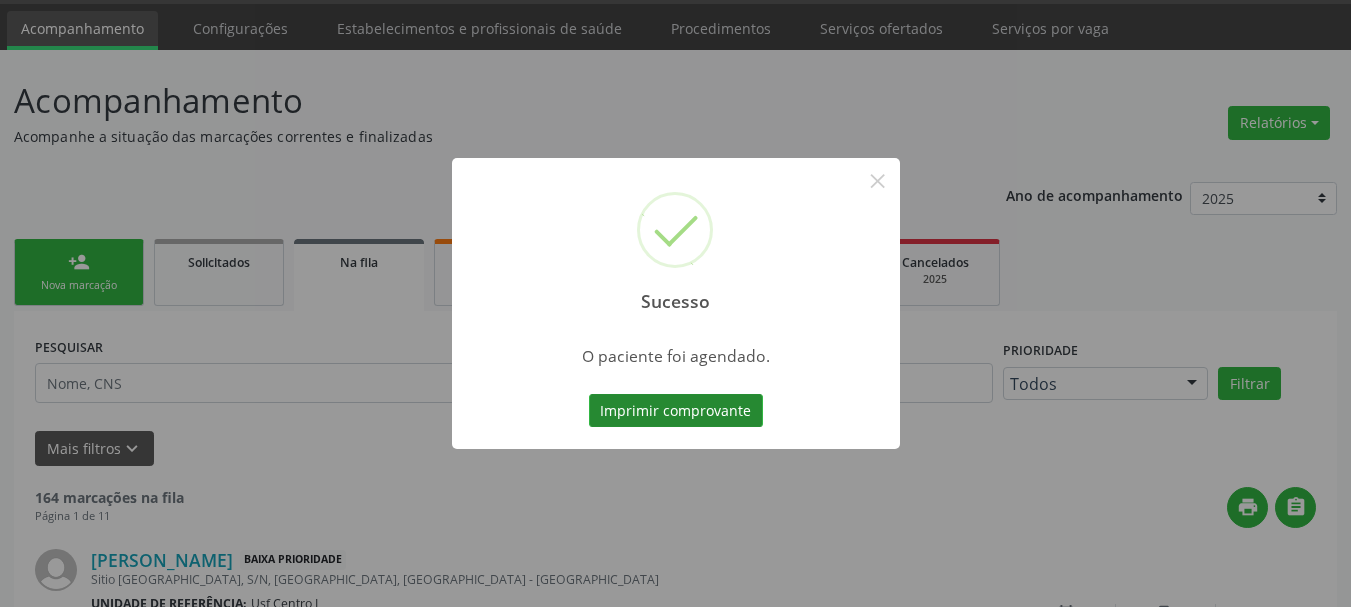 click on "Imprimir comprovante" at bounding box center (676, 411) 